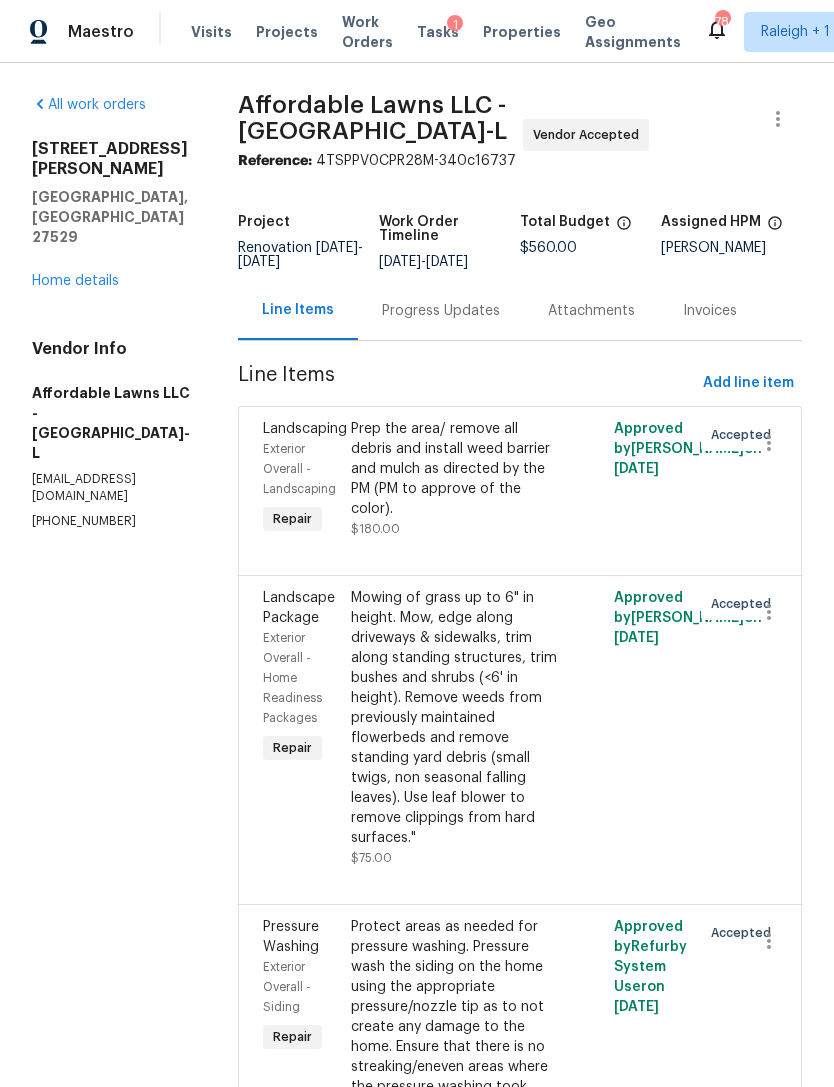 scroll, scrollTop: 0, scrollLeft: 0, axis: both 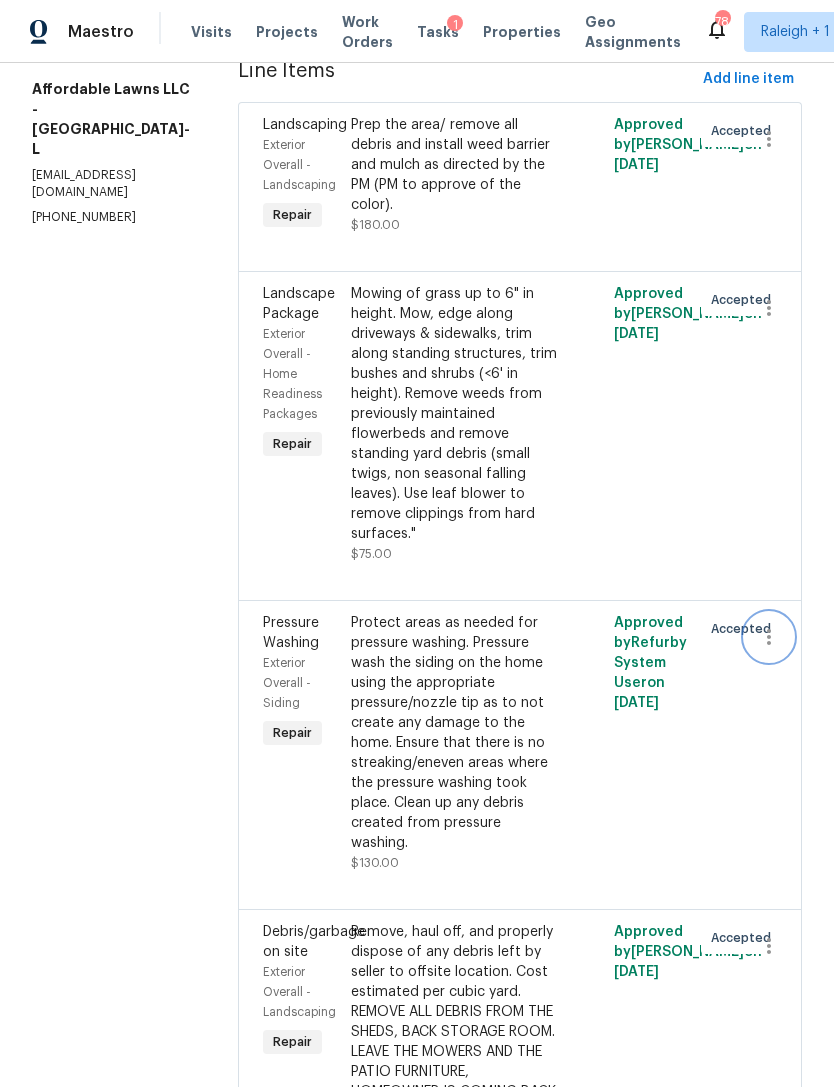 click 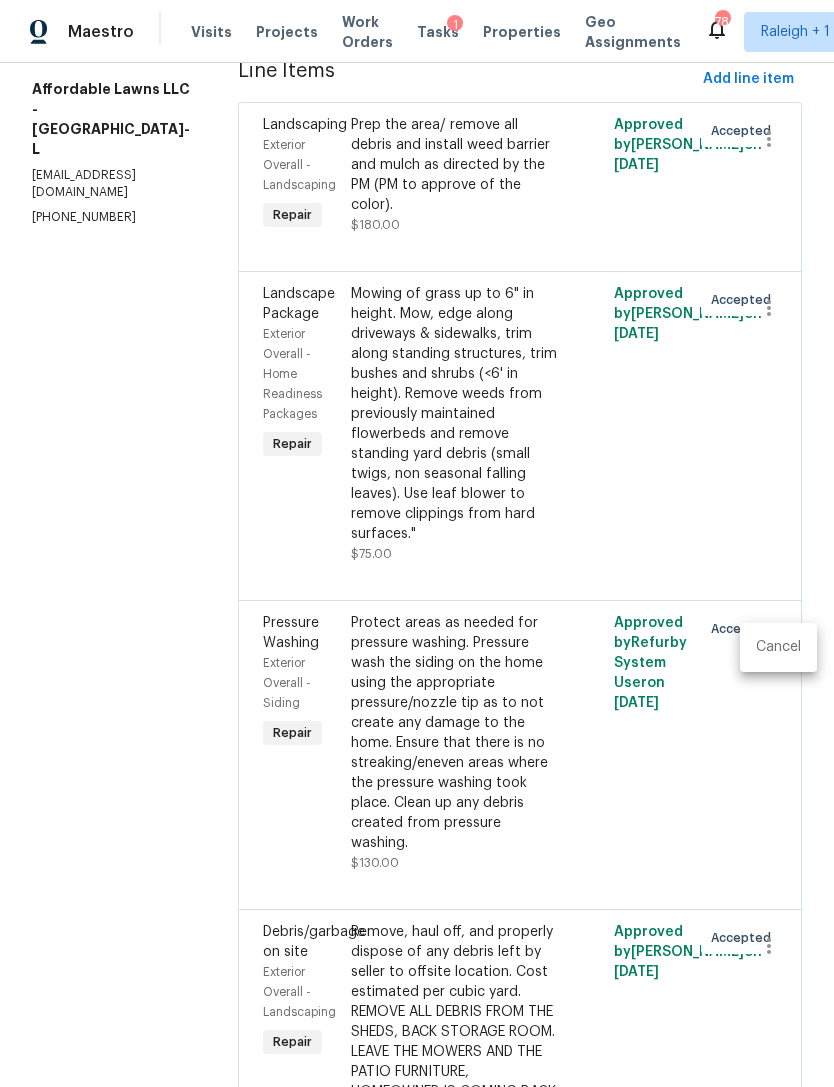 click on "Cancel" at bounding box center (778, 647) 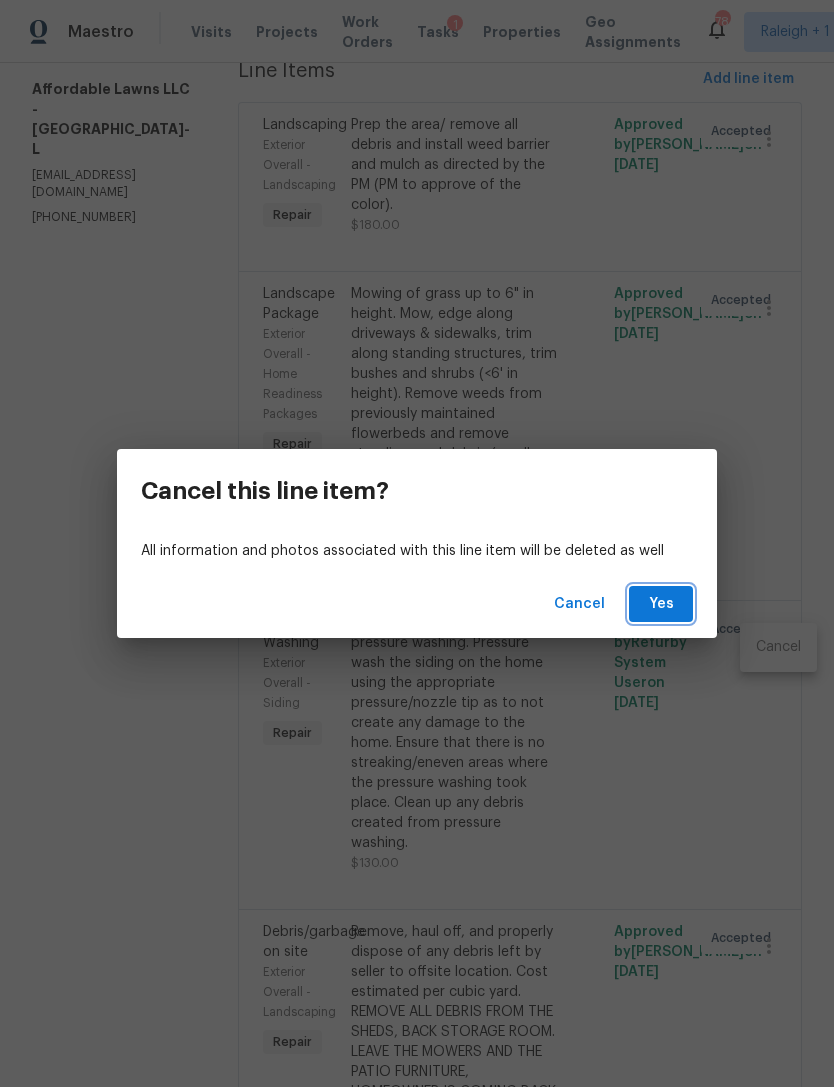 click on "Yes" at bounding box center (661, 604) 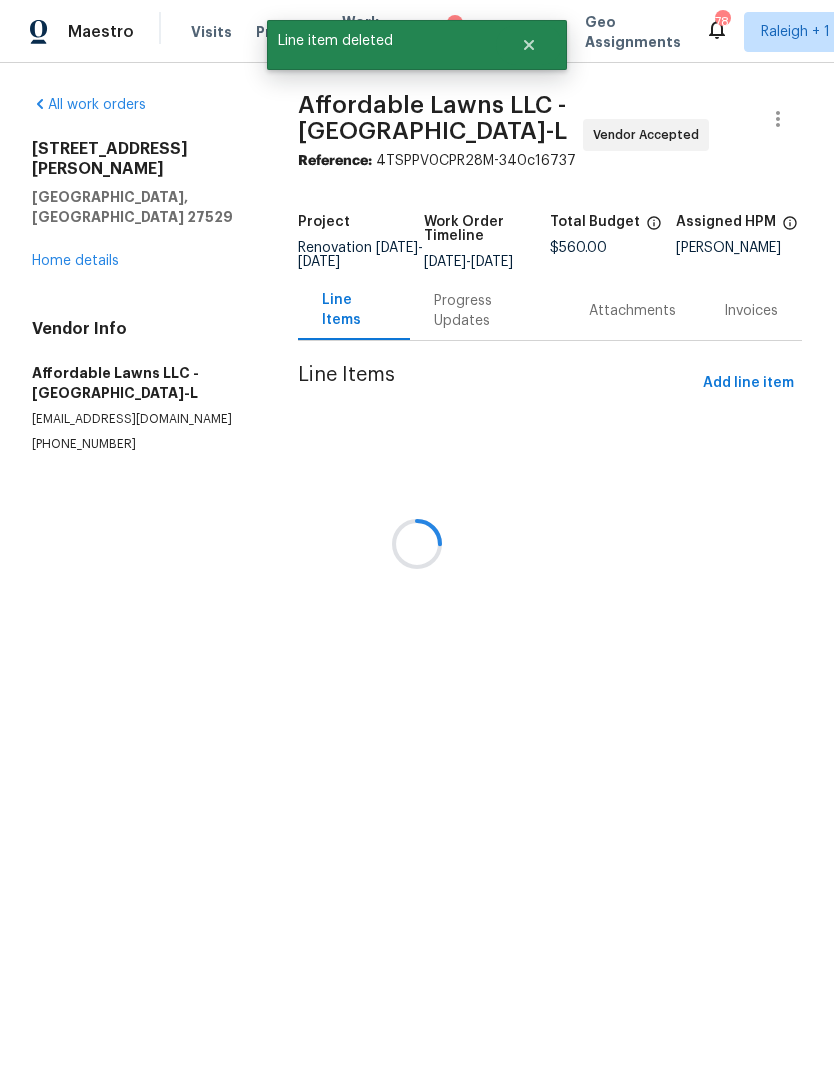 scroll, scrollTop: 0, scrollLeft: 0, axis: both 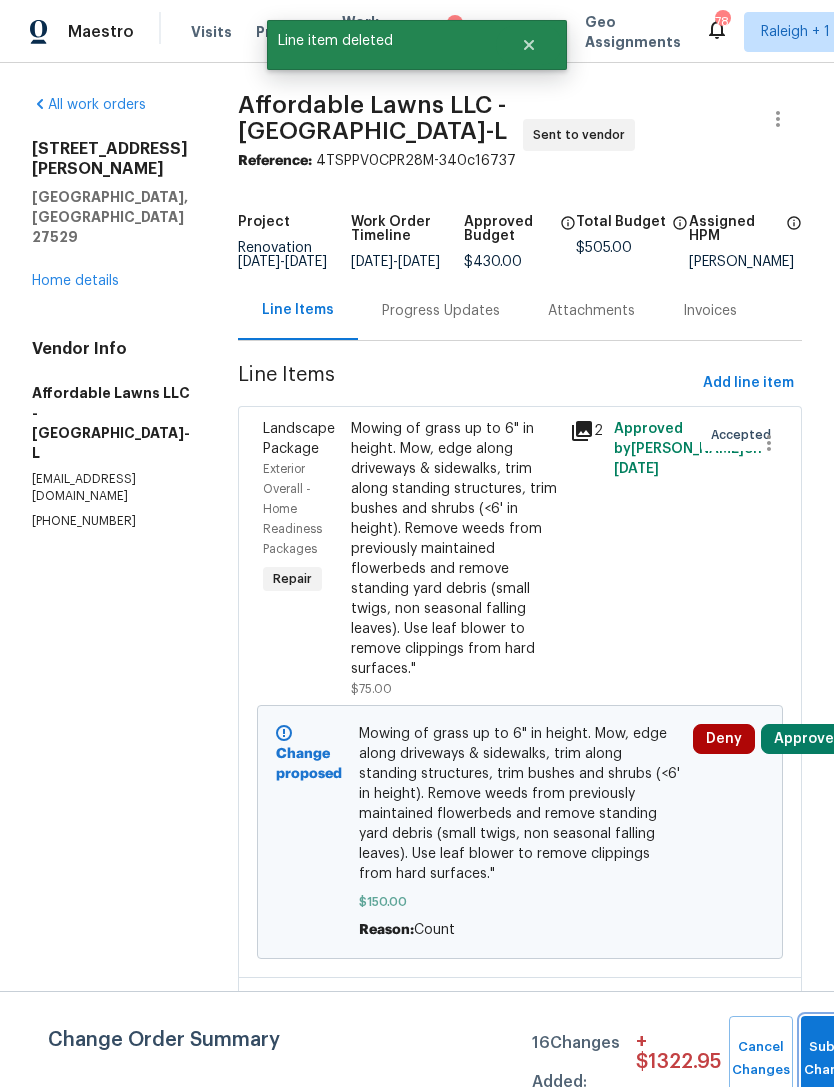 click on "Submit Changes" at bounding box center [833, 1059] 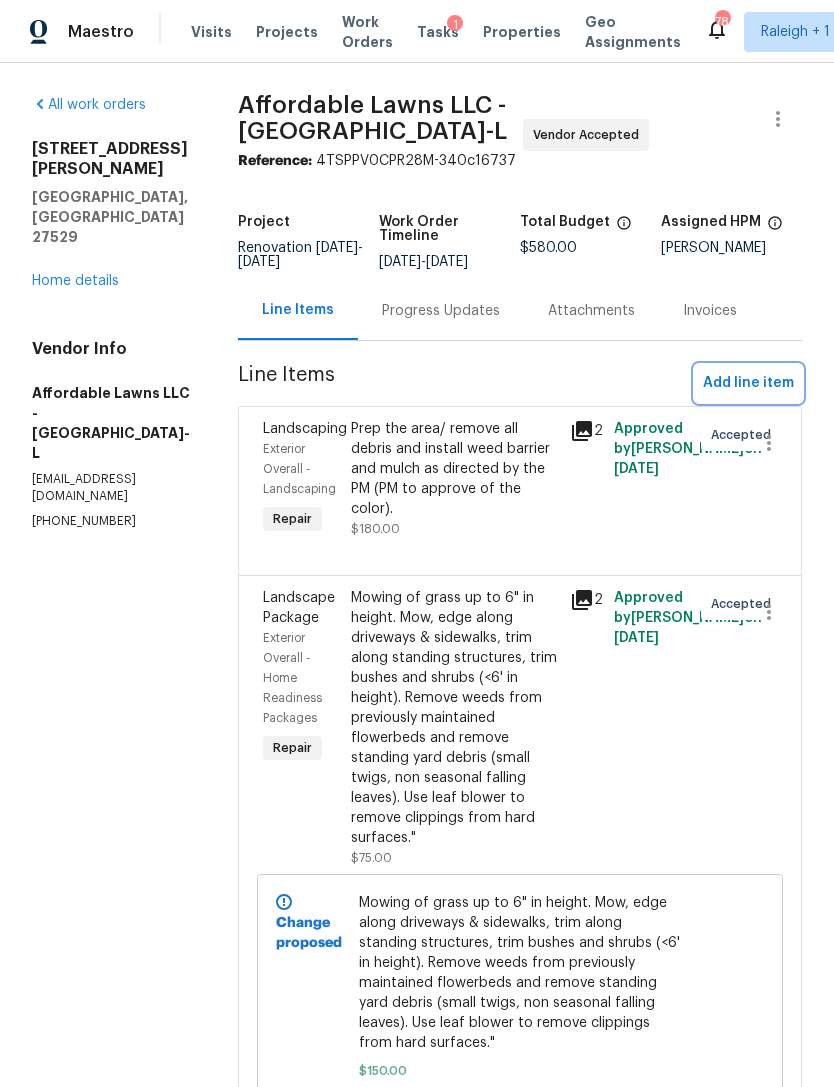 click on "Add line item" at bounding box center (748, 383) 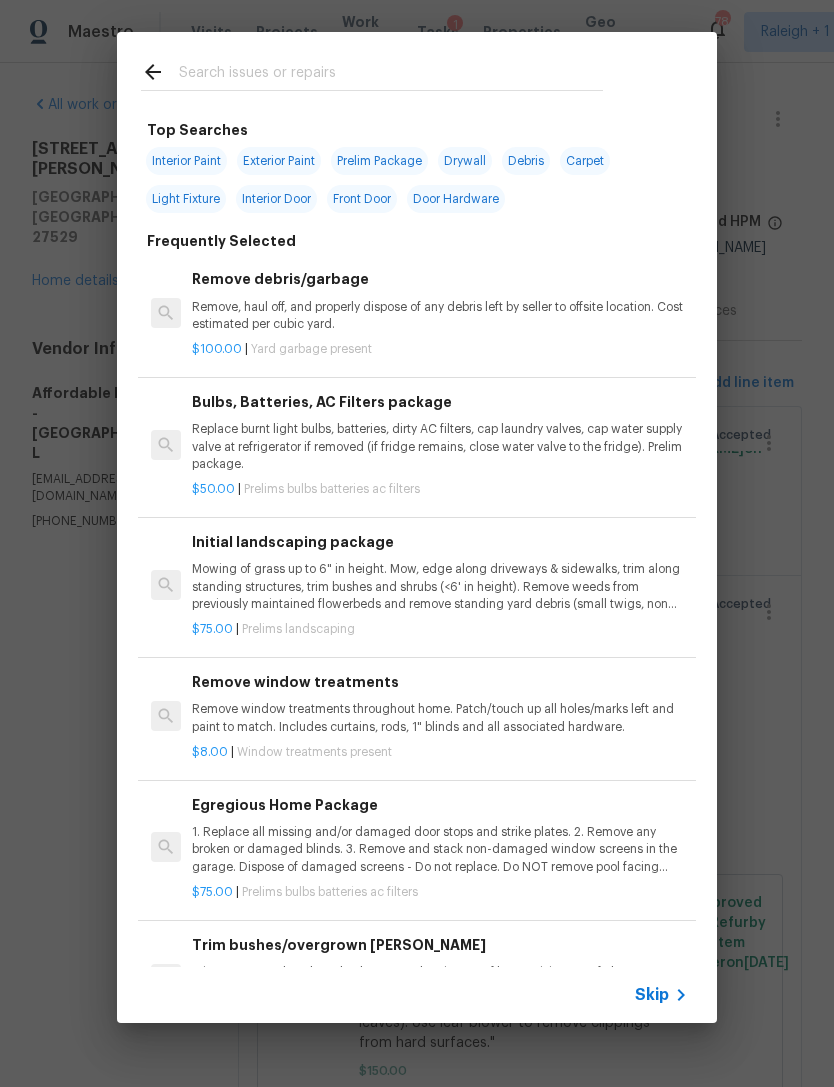 click at bounding box center [372, 71] 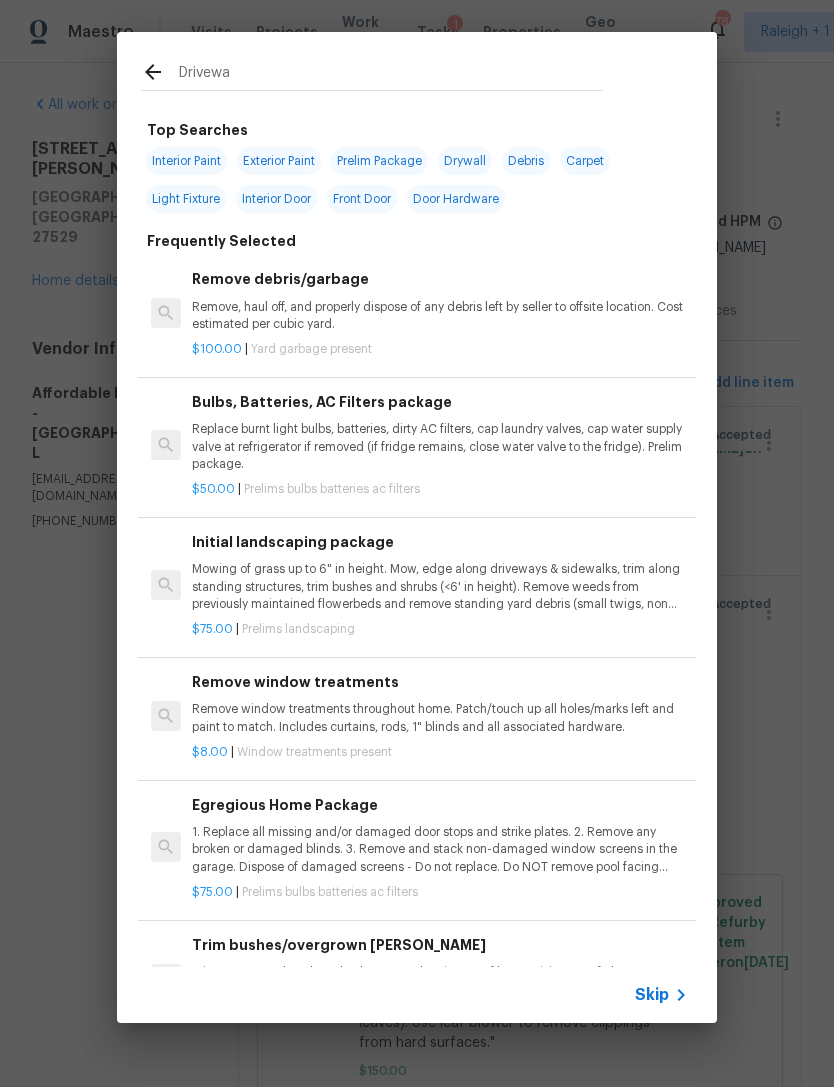type on "Driveway" 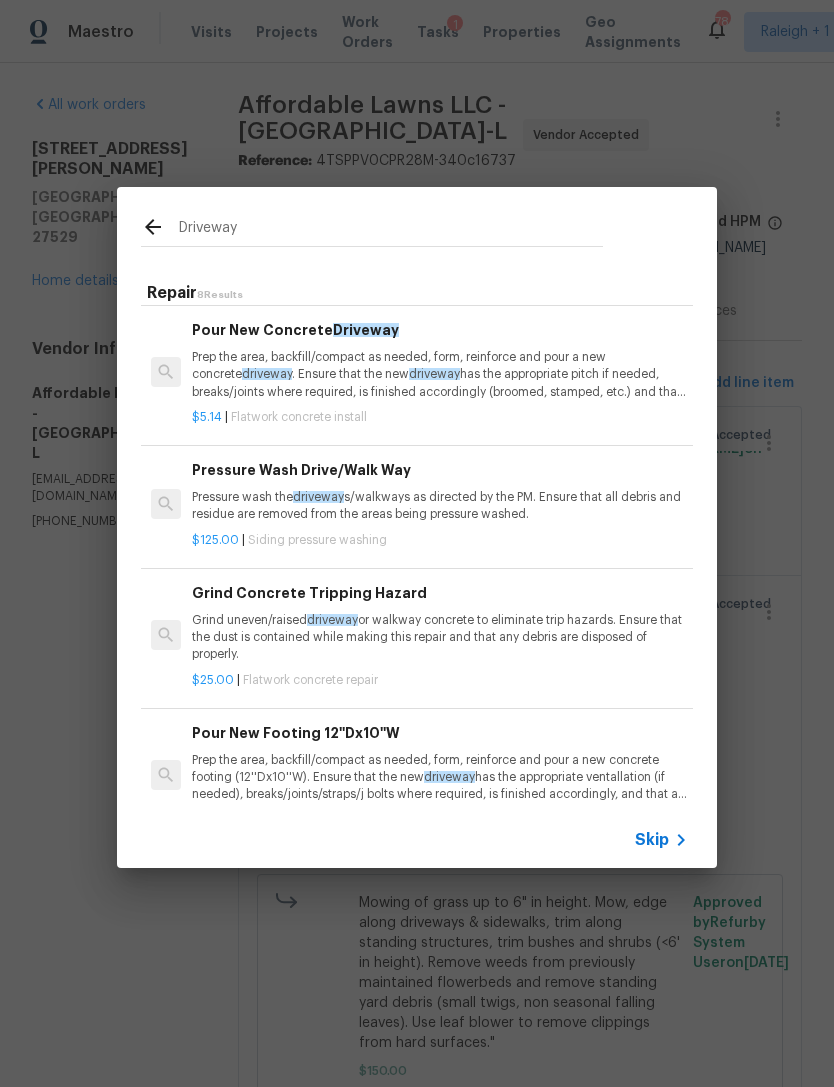 scroll, scrollTop: 281, scrollLeft: 0, axis: vertical 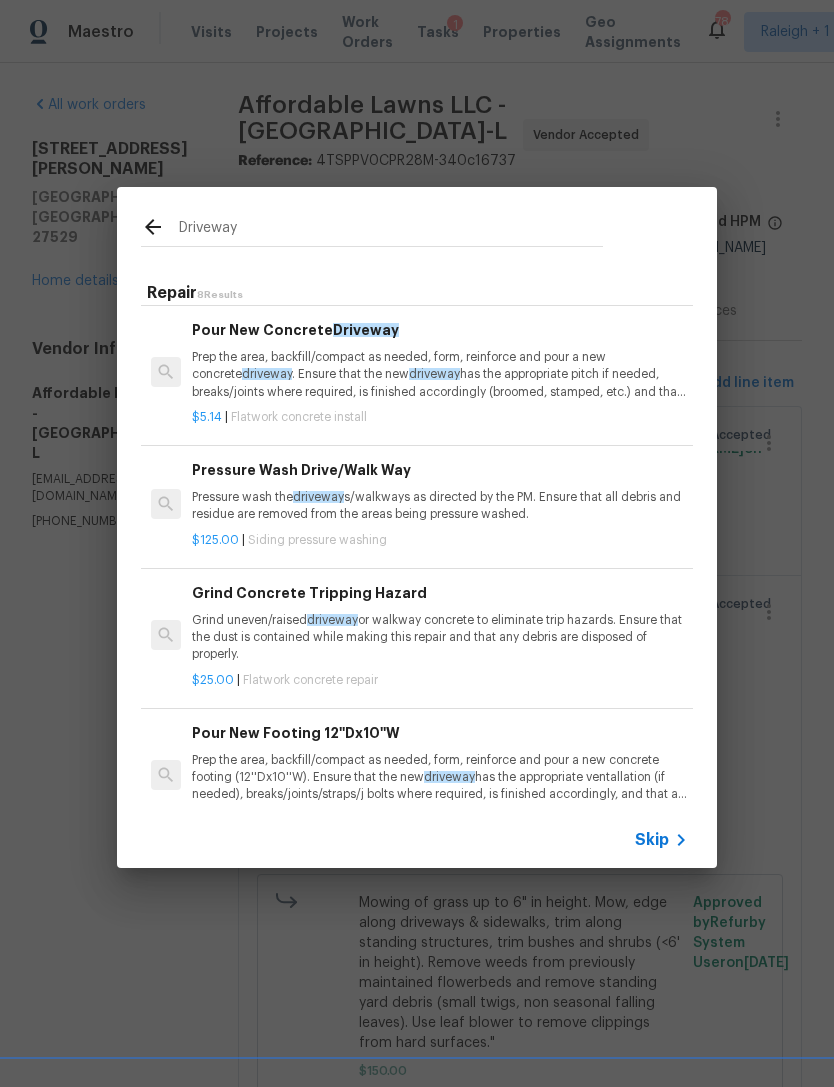 click on "Pressure wash the  driveway s/walkways as directed by the PM. Ensure that all debris and residue are removed from the areas being pressure washed." at bounding box center (440, 506) 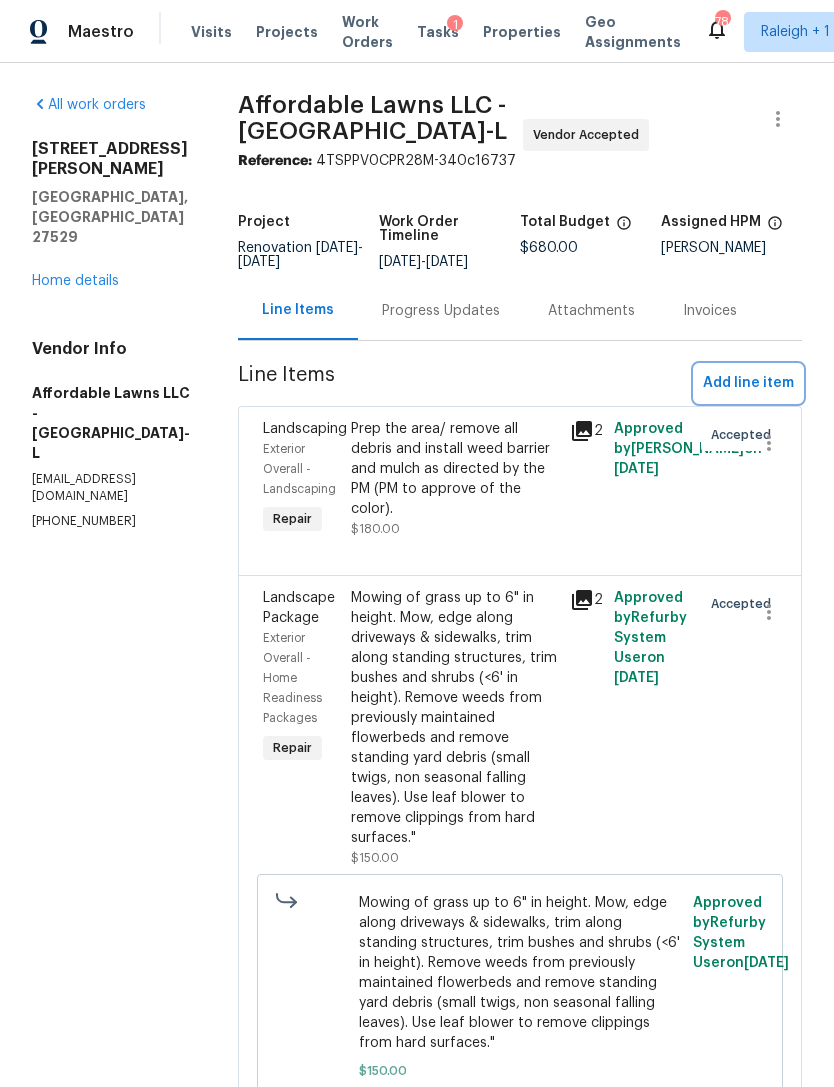 click on "Add line item" at bounding box center (748, 383) 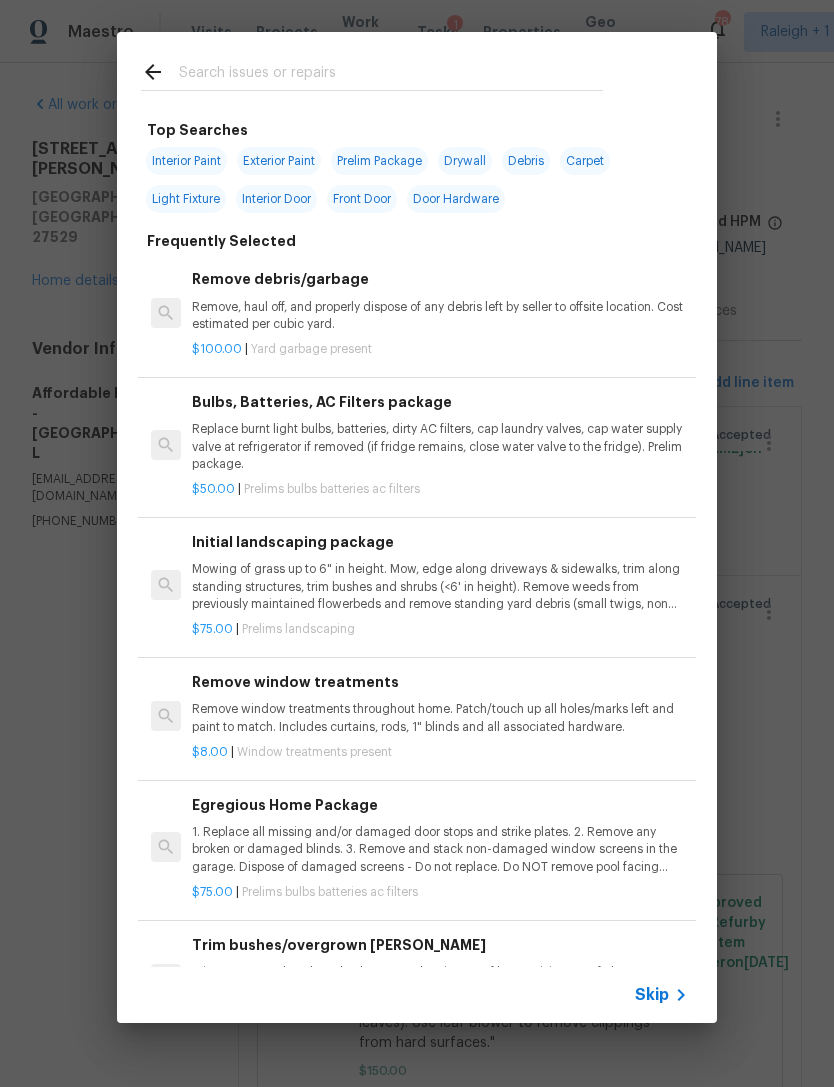 click at bounding box center (391, 75) 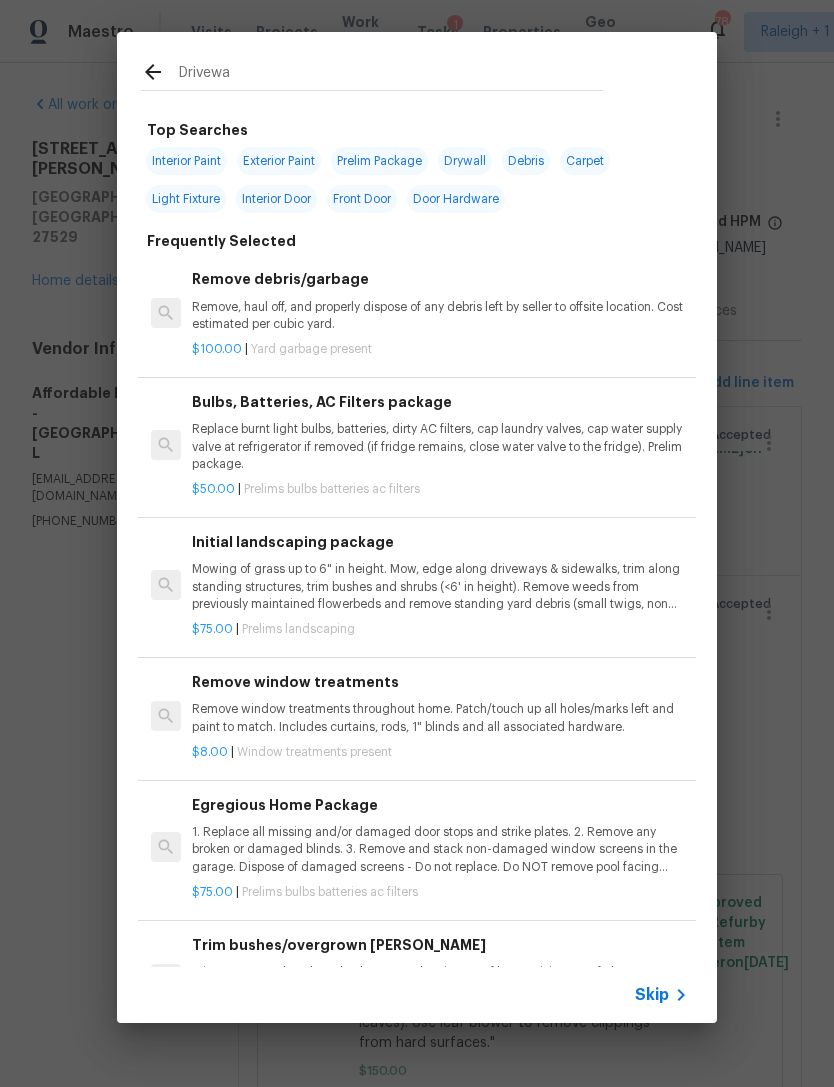 type on "Driveway" 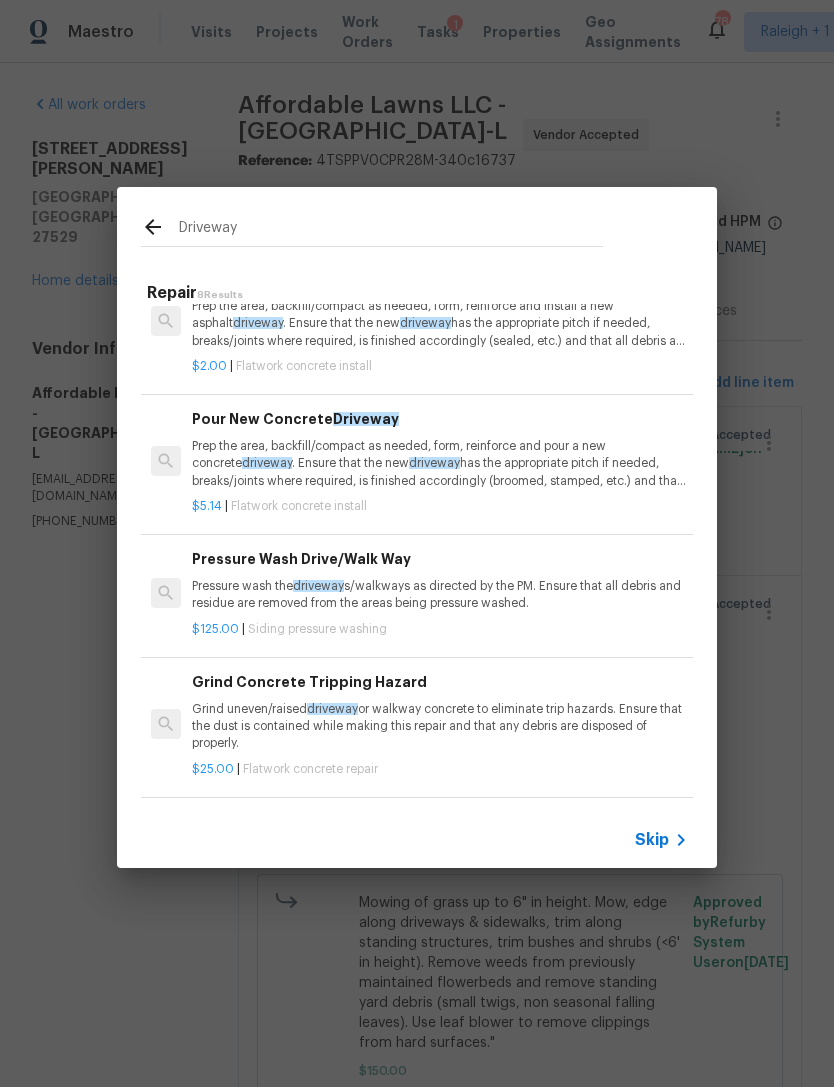 scroll, scrollTop: 194, scrollLeft: 0, axis: vertical 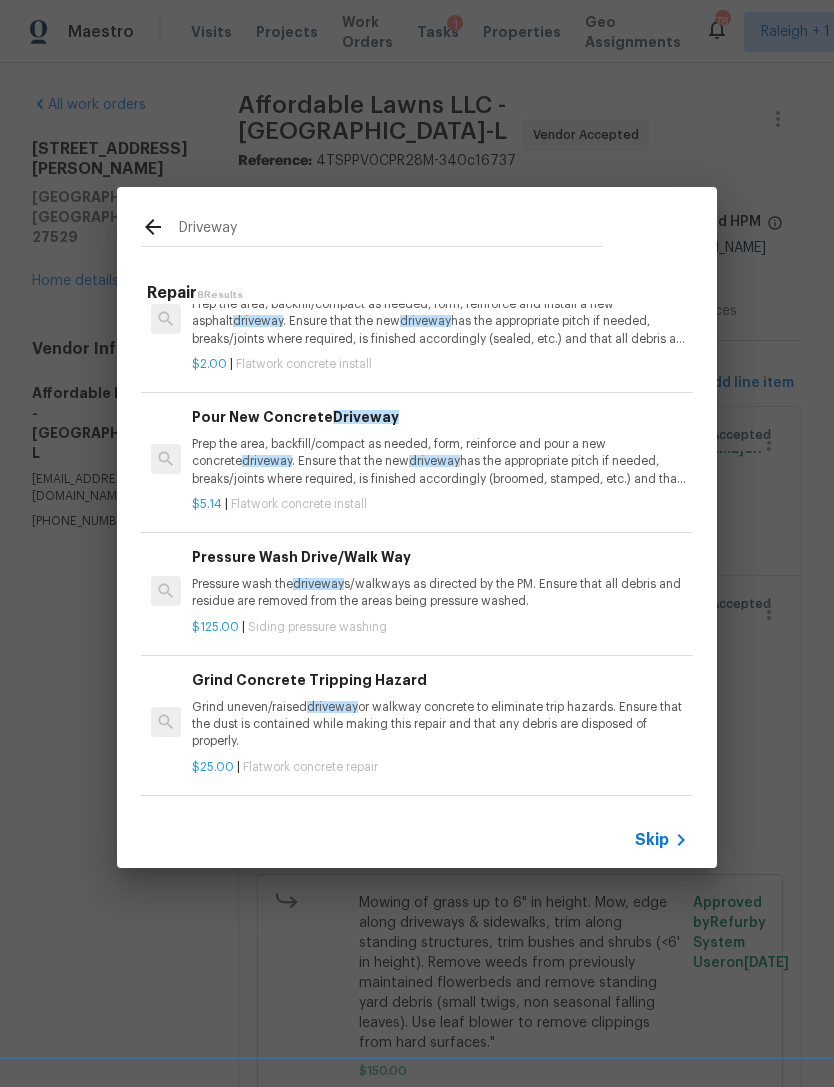 click on "Pressure wash the  driveway s/walkways as directed by the PM. Ensure that all debris and residue are removed from the areas being pressure washed." at bounding box center (440, 593) 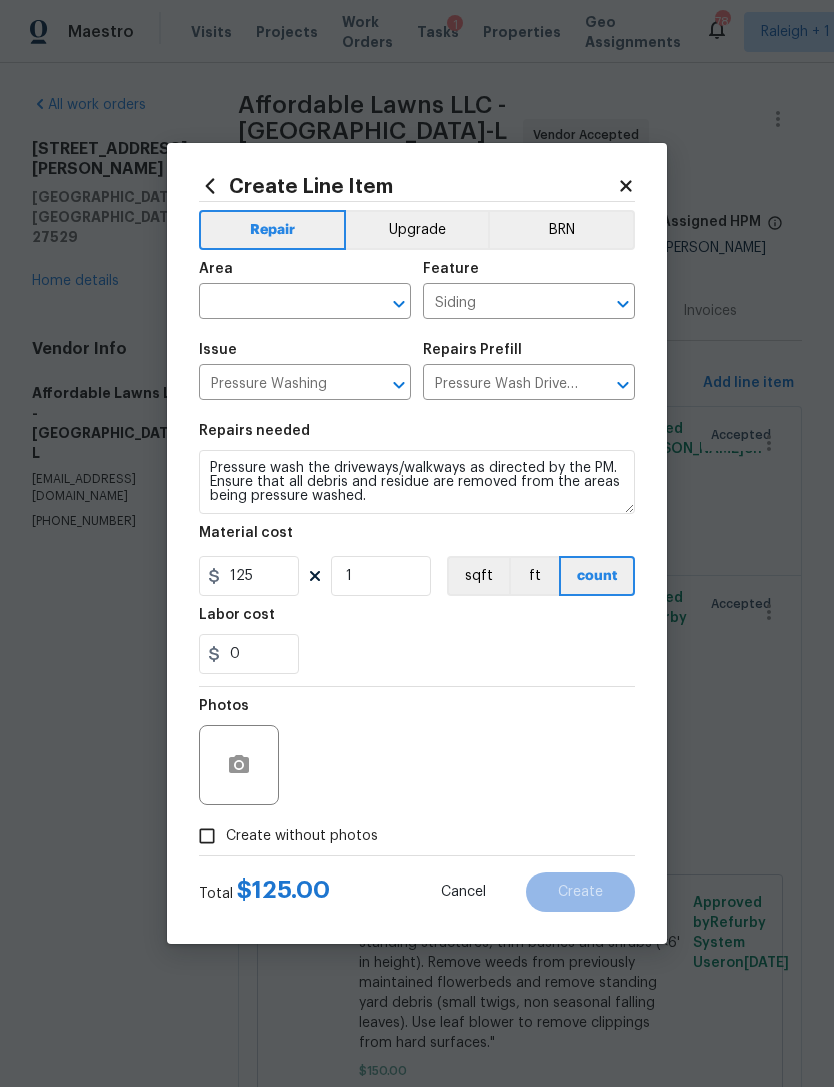click at bounding box center (277, 303) 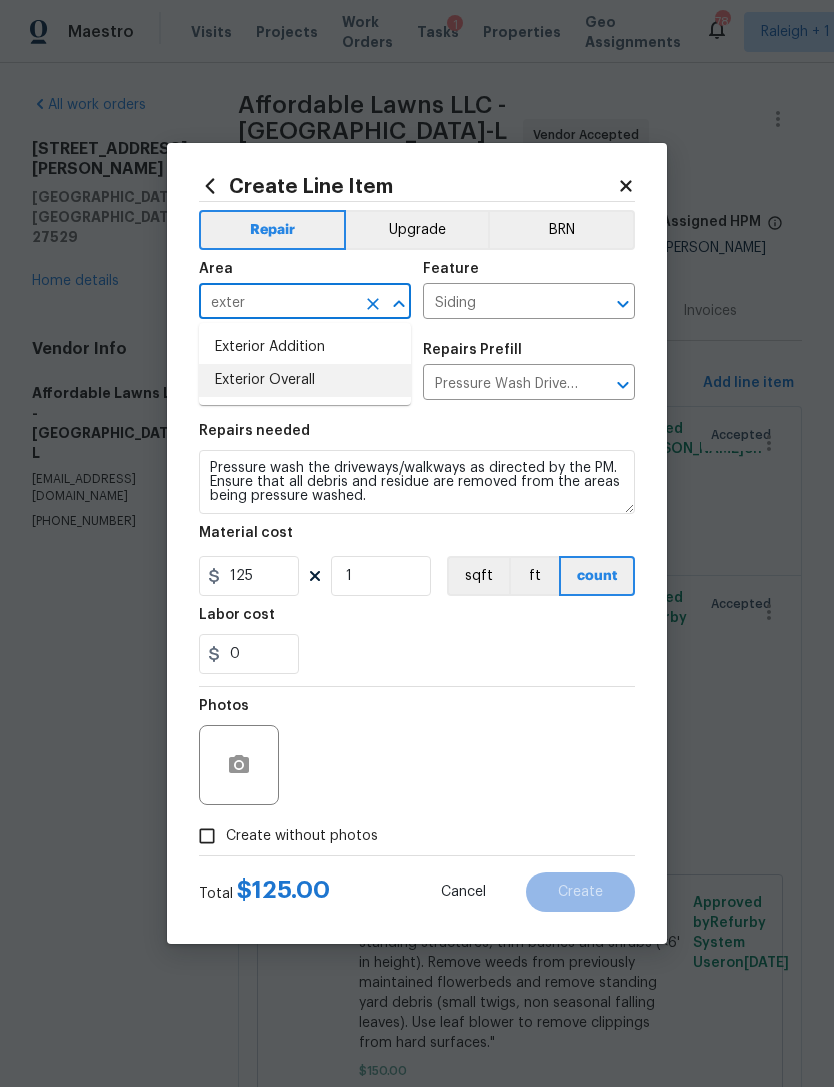 click on "Exterior Overall" at bounding box center (305, 380) 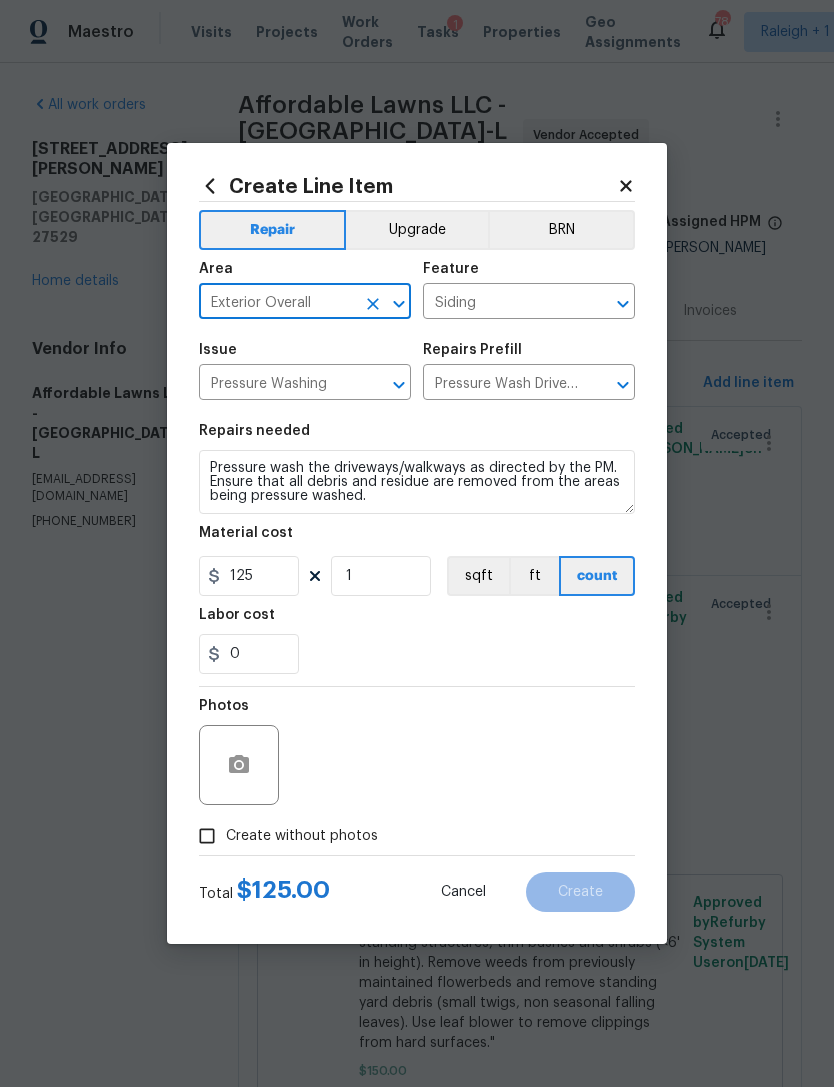 click on "Siding" at bounding box center (501, 303) 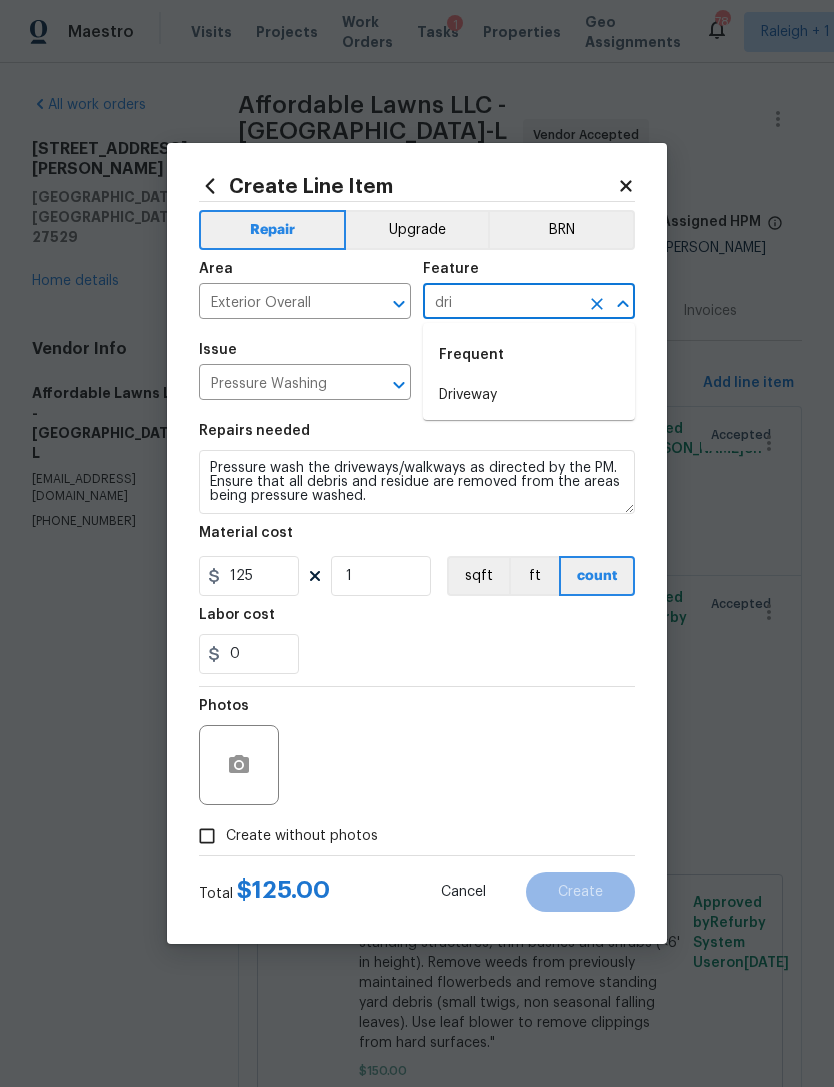 click on "Driveway" at bounding box center [529, 395] 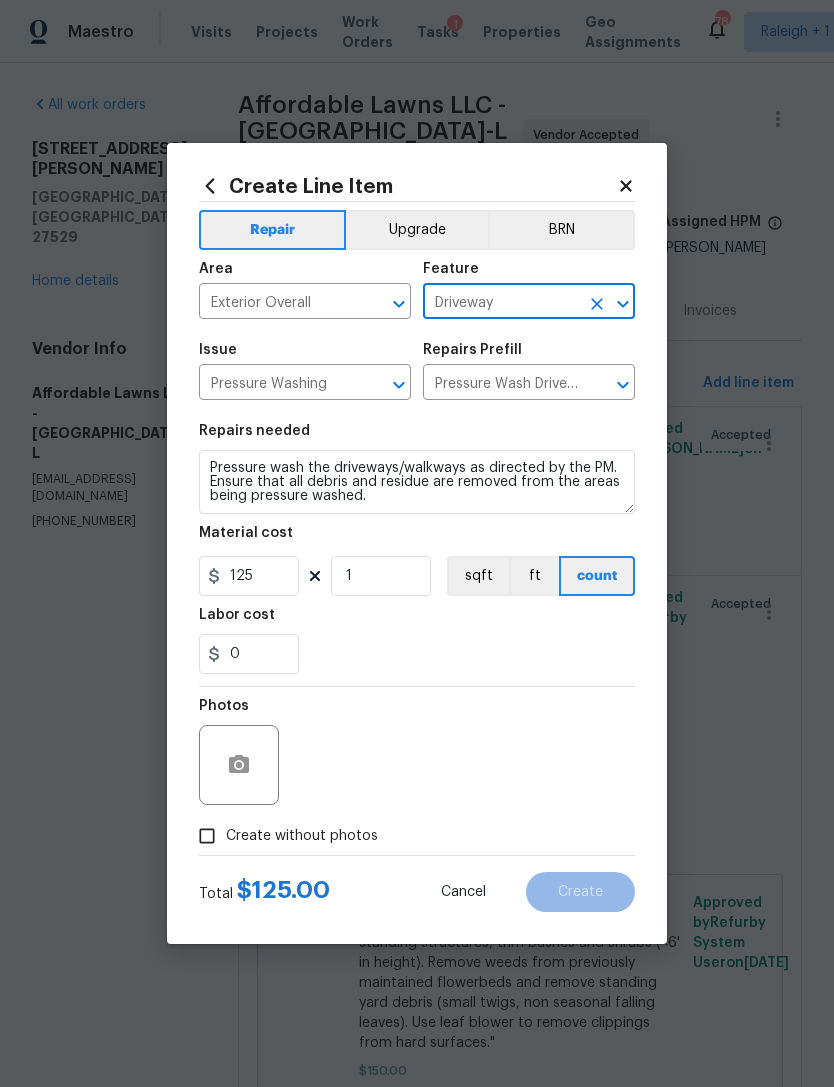 click on "Pressure Wash Drive/Walk Way $125.00" at bounding box center [501, 384] 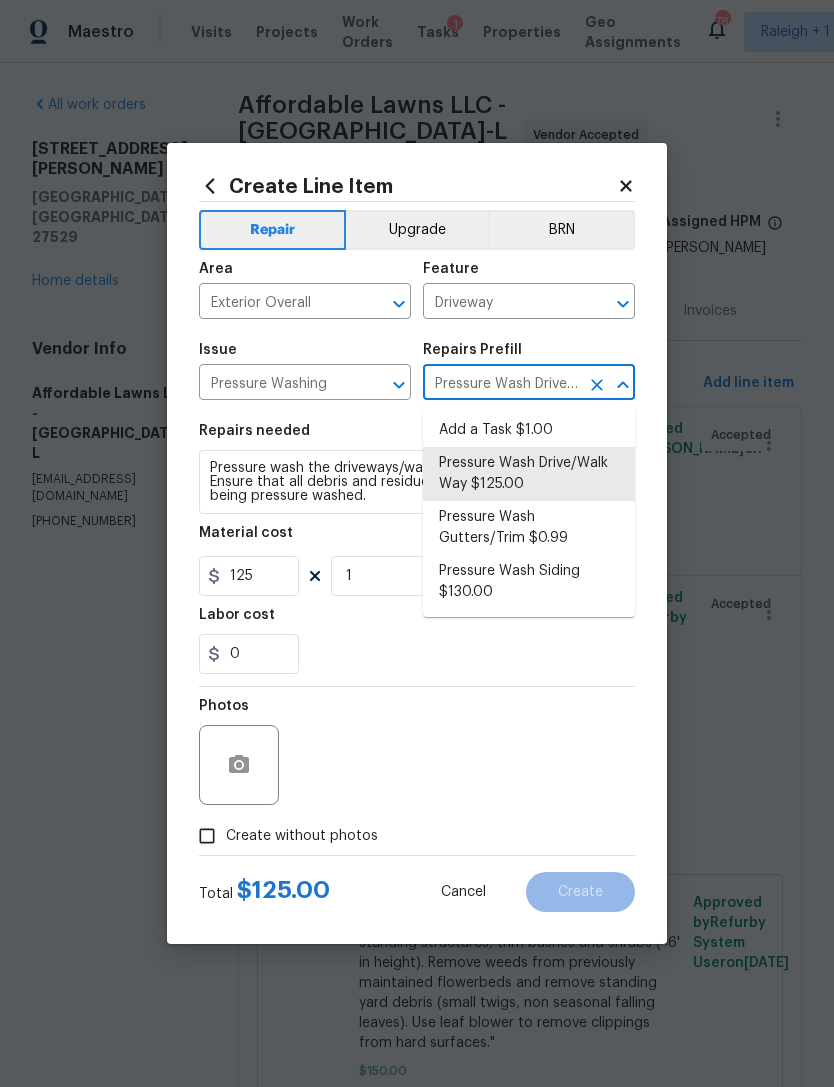 click on "Pressure Wash Drive/Walk Way $125.00" at bounding box center (529, 474) 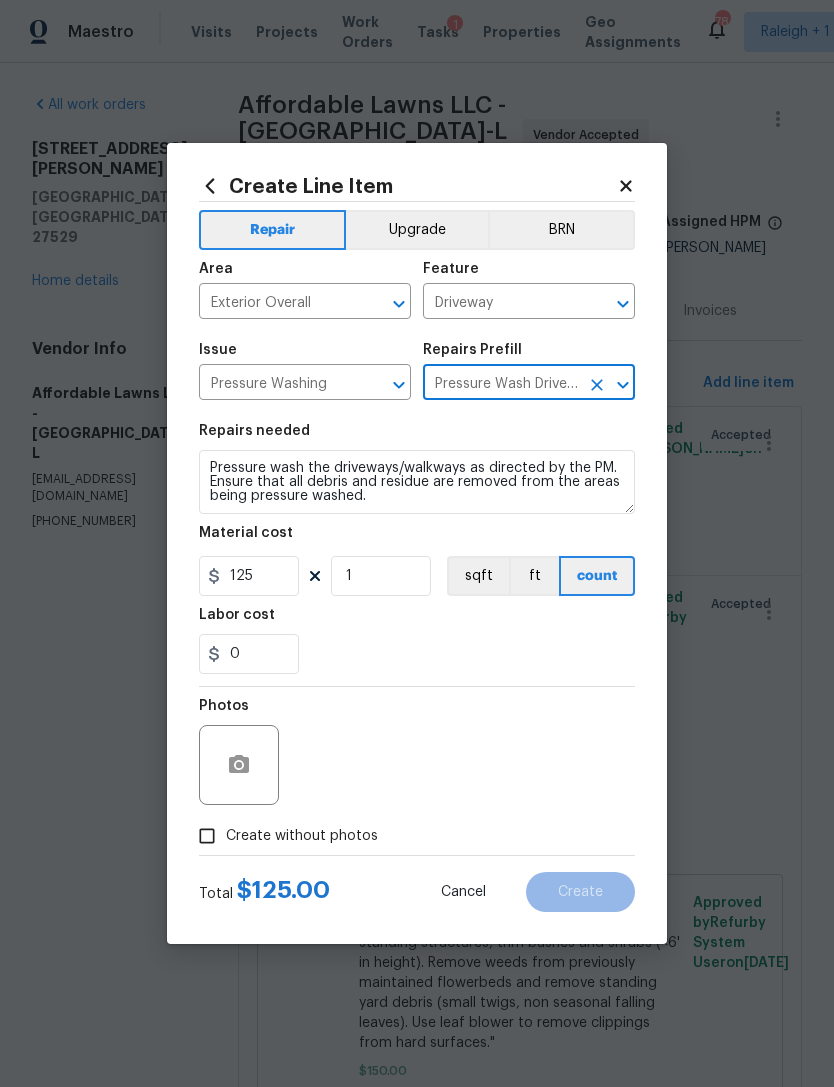 type on "Siding" 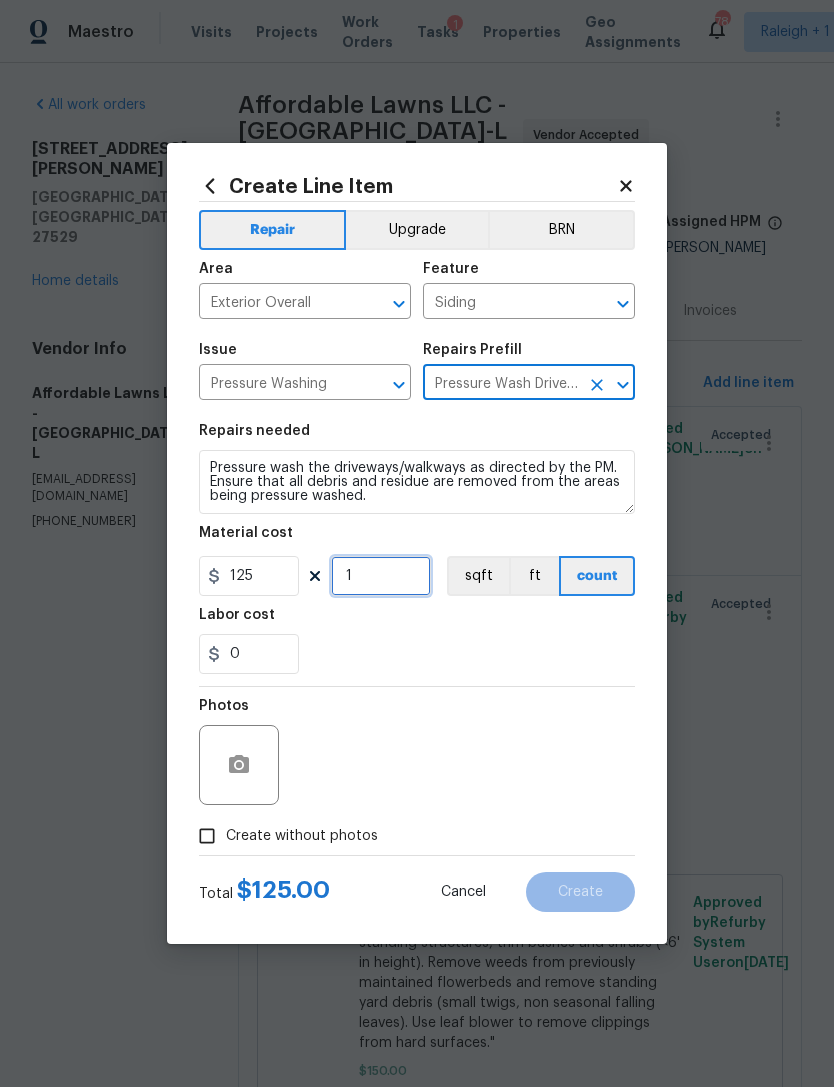 click on "1" at bounding box center [381, 576] 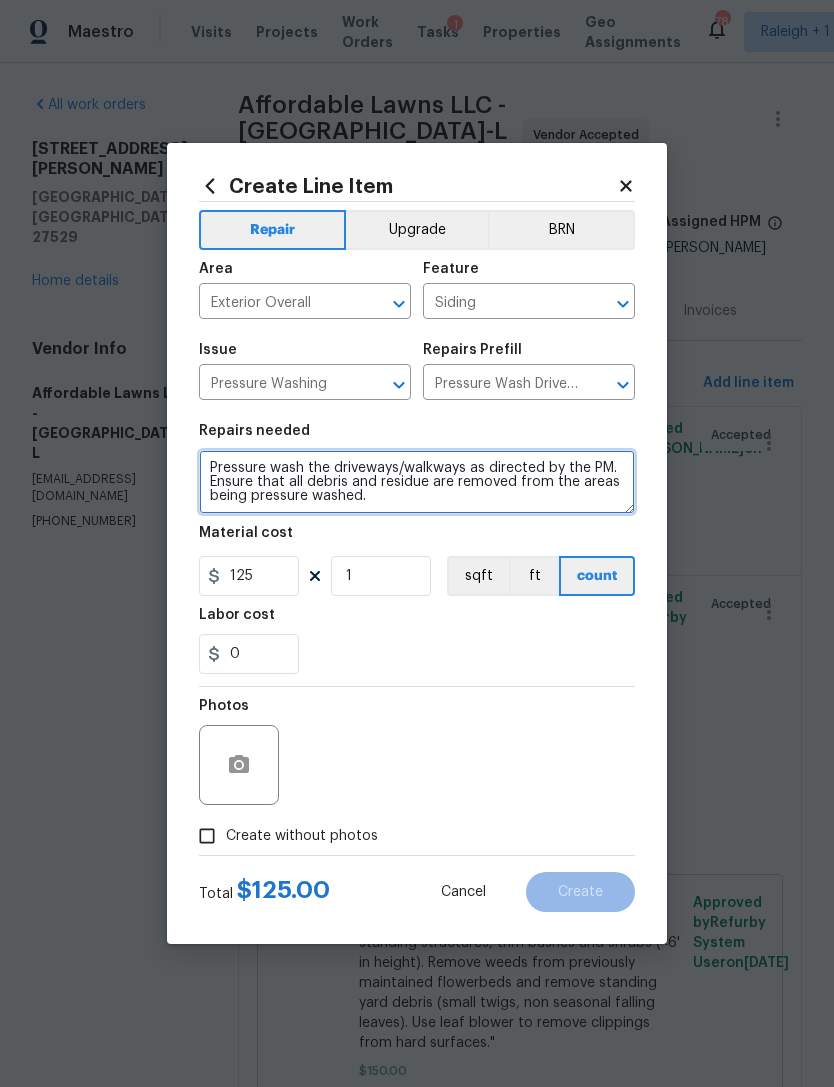 click on "Pressure wash the driveways/walkways as directed by the PM. Ensure that all debris and residue are removed from the areas being pressure washed." at bounding box center [417, 482] 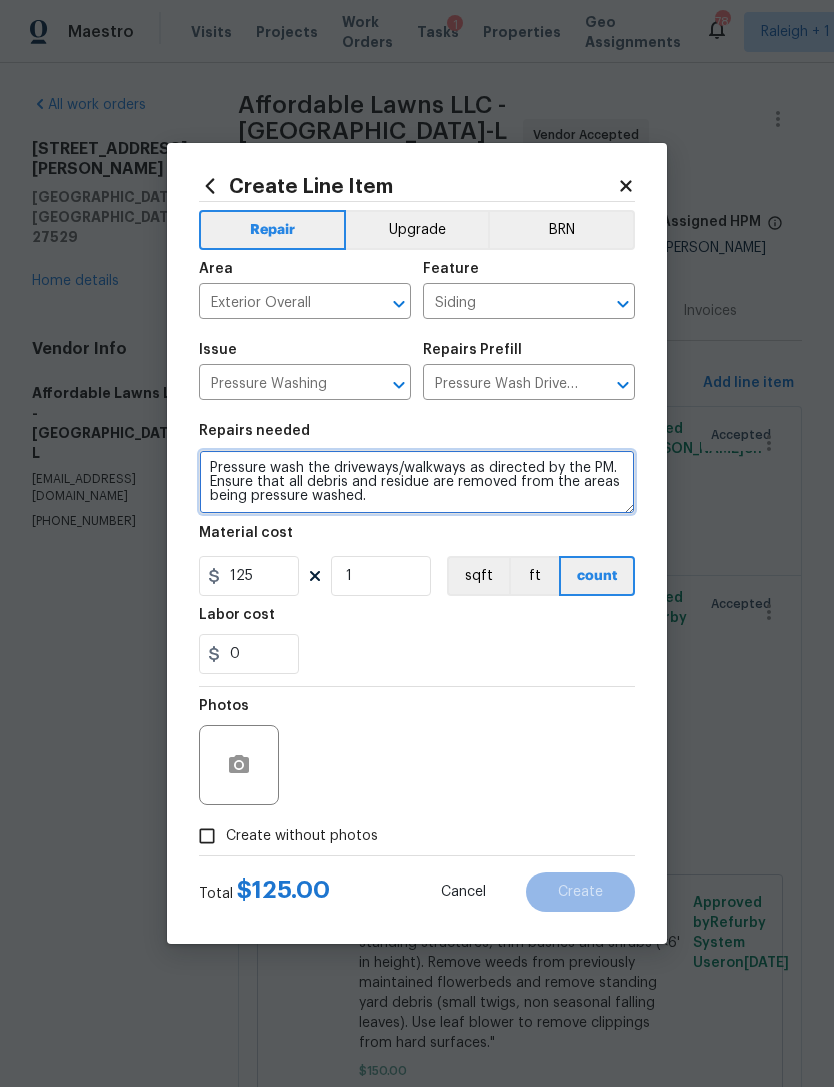 click on "Pressure wash the driveways/walkways as directed by the PM. Ensure that all debris and residue are removed from the areas being pressure washed." at bounding box center (417, 482) 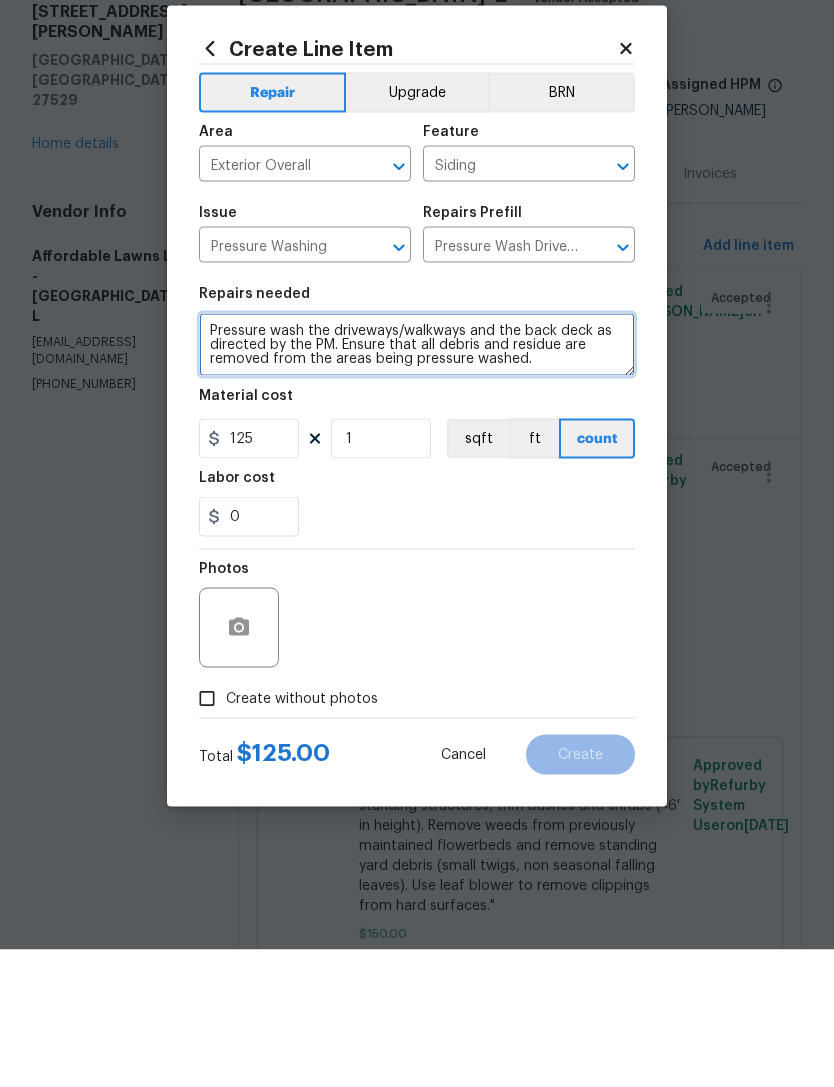 type on "Pressure wash the driveways/walkways and the back deck as directed by the PM. Ensure that all debris and residue are removed from the areas being pressure washed." 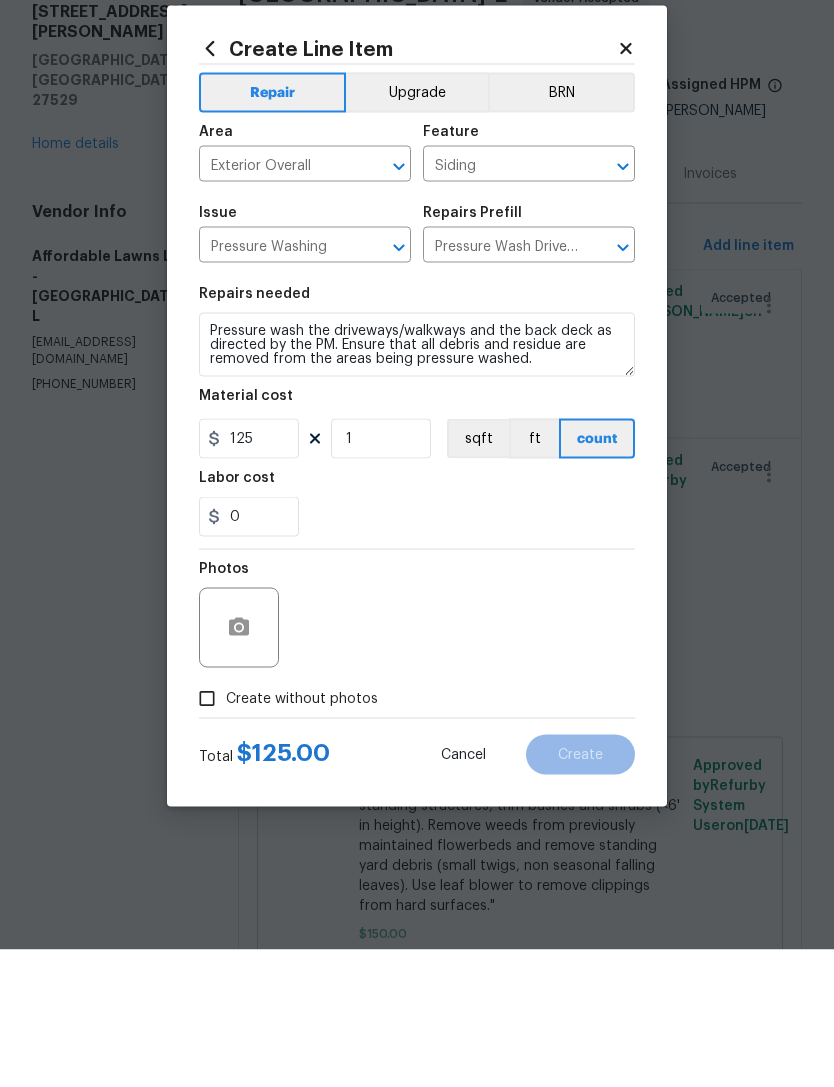click on "Create without photos" at bounding box center (207, 836) 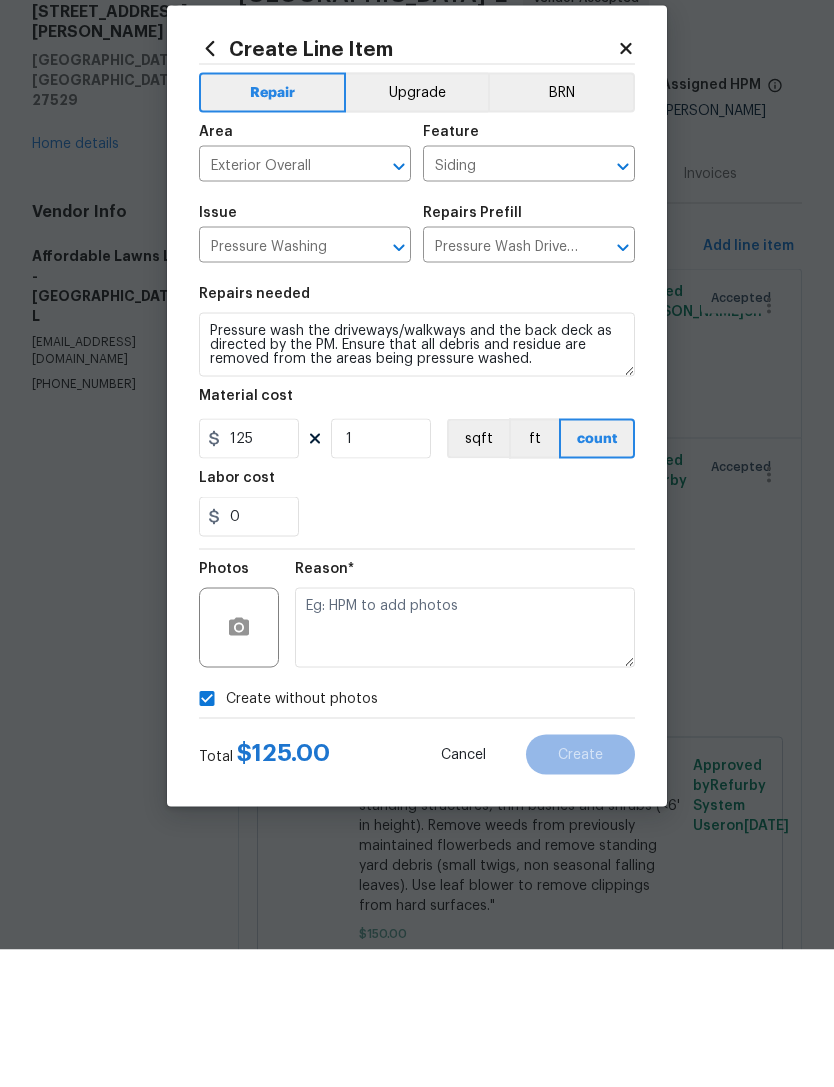 scroll, scrollTop: 64, scrollLeft: 0, axis: vertical 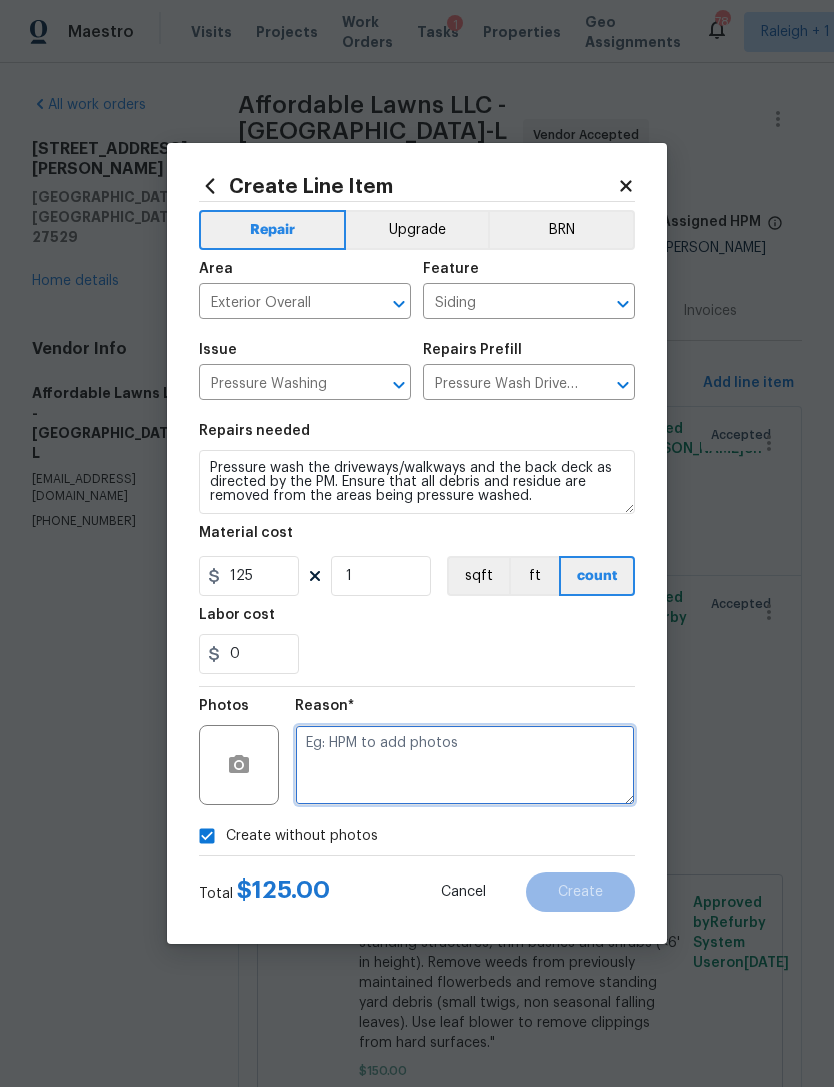 click at bounding box center [465, 765] 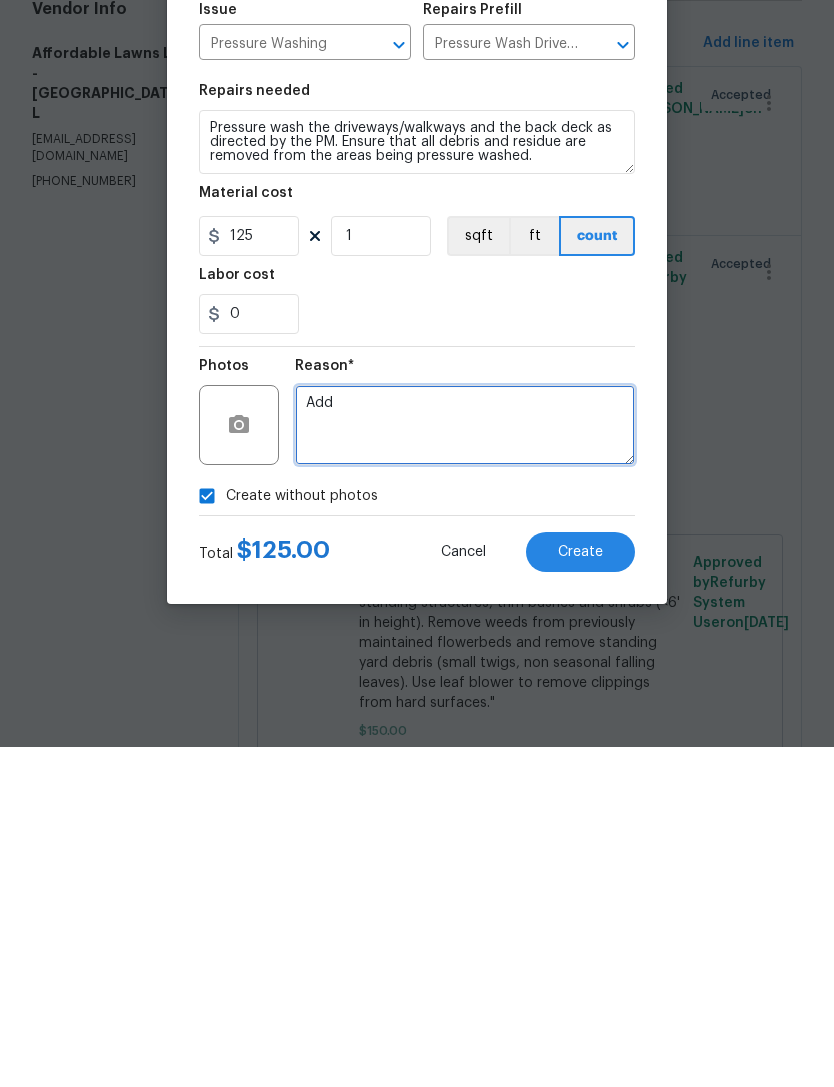 type on "Add" 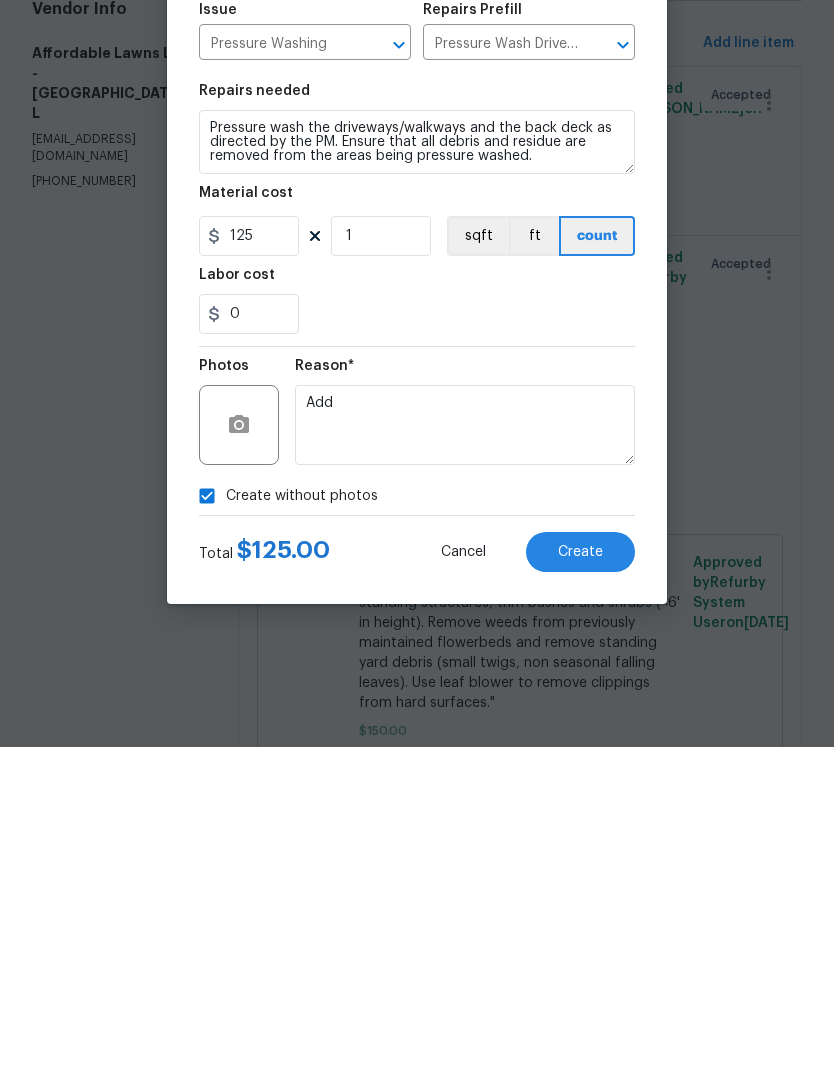 click on "Create" at bounding box center [580, 892] 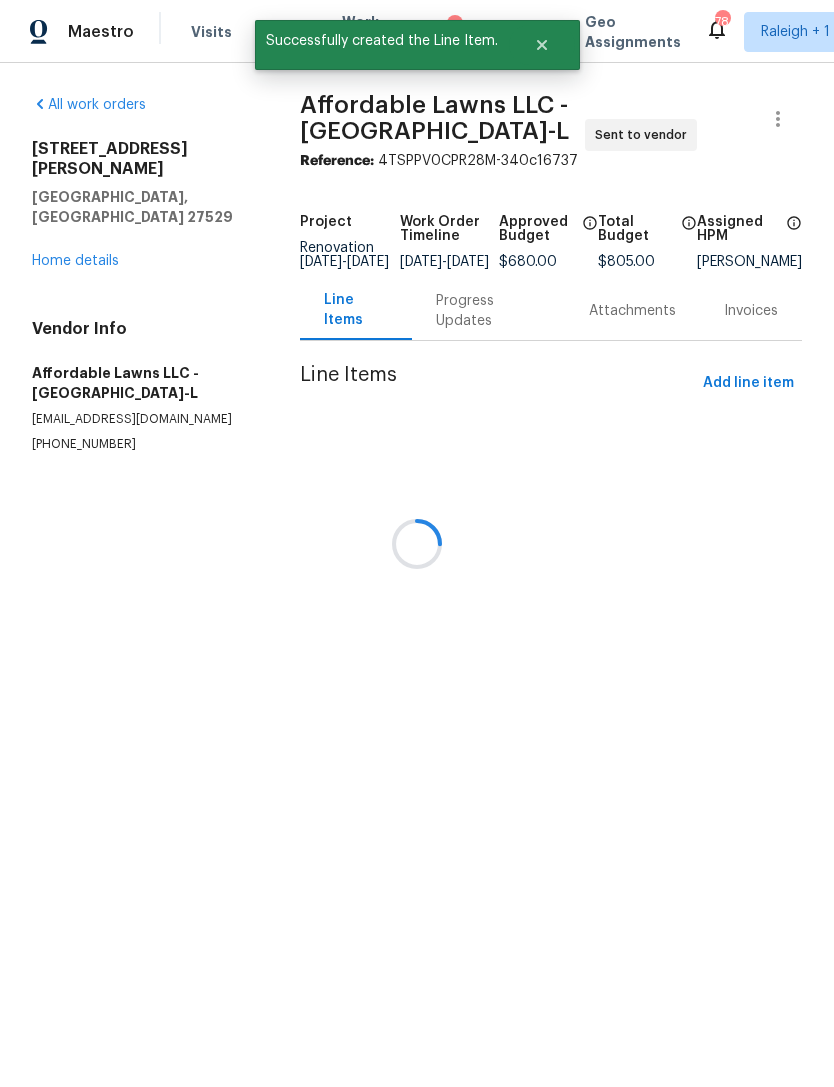 scroll, scrollTop: 0, scrollLeft: 0, axis: both 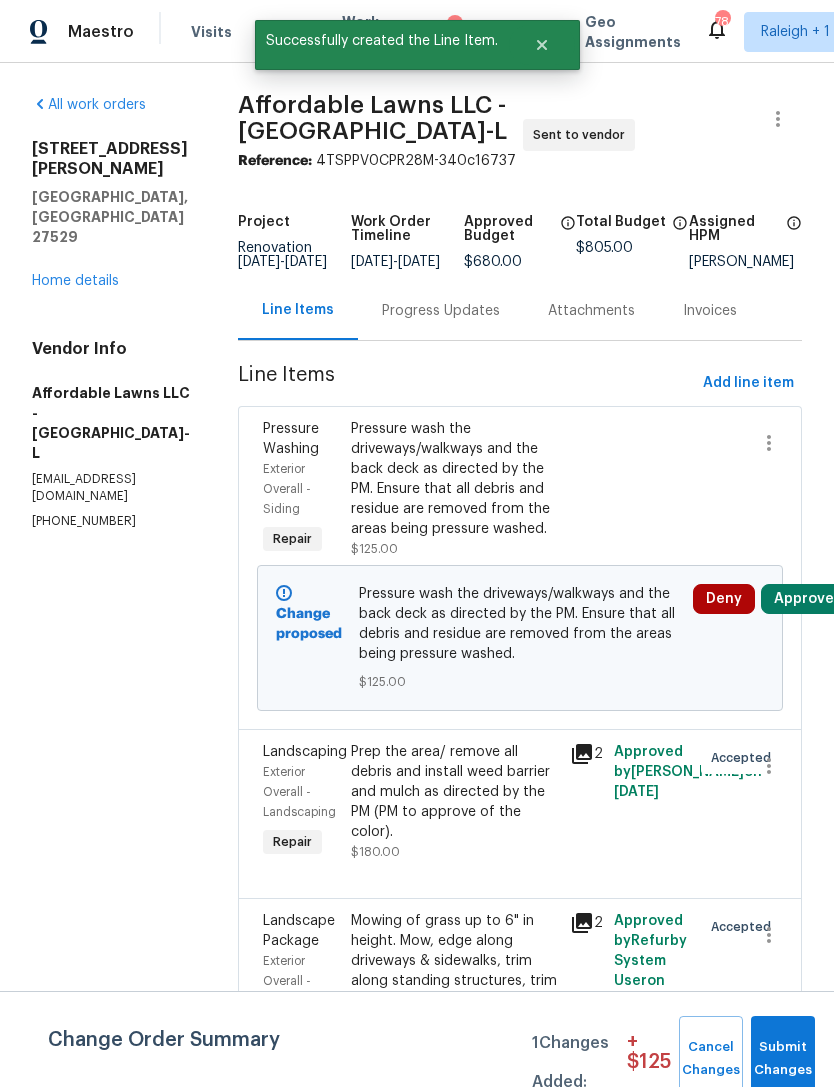 click on "Approve" at bounding box center (804, 599) 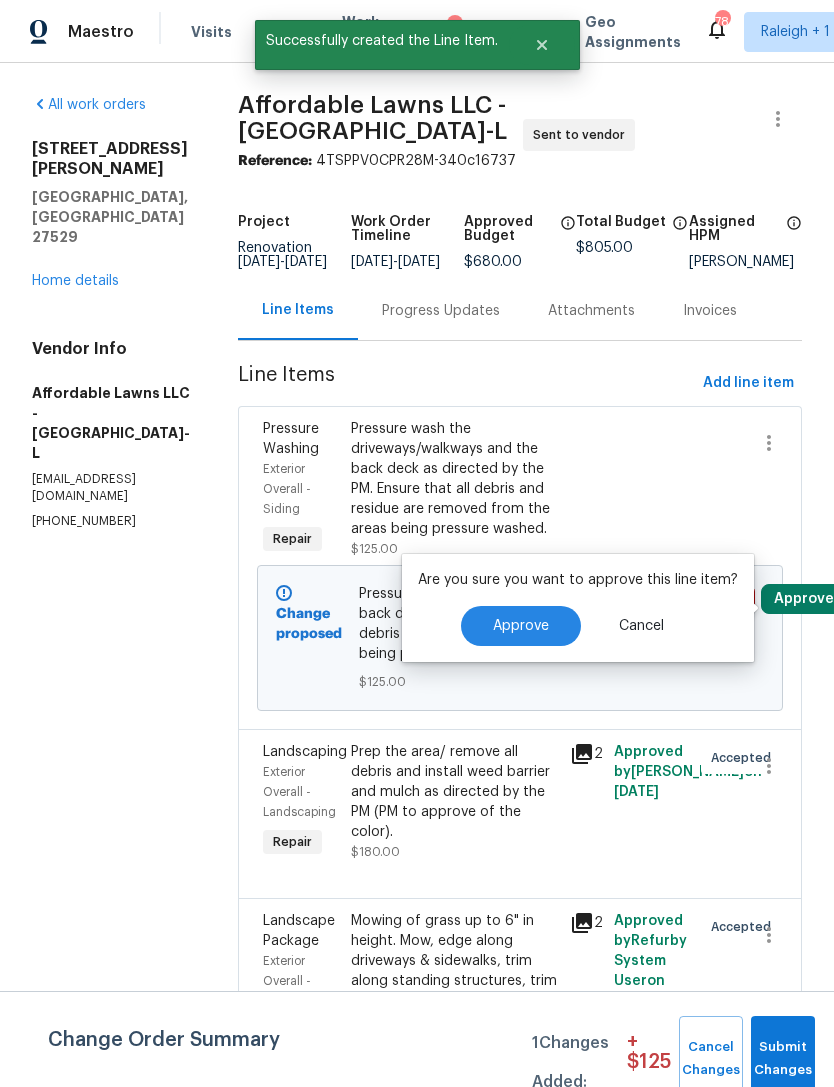 click on "Approve" at bounding box center (521, 626) 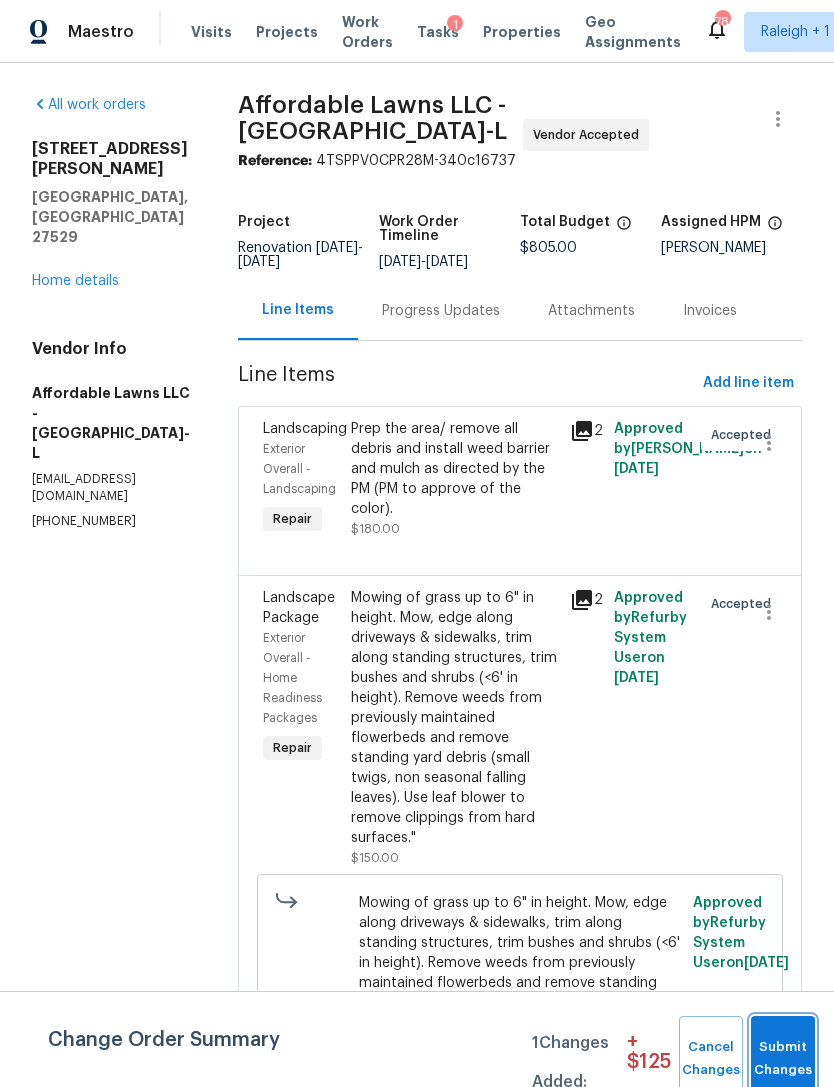 click on "Submit Changes" at bounding box center [783, 1059] 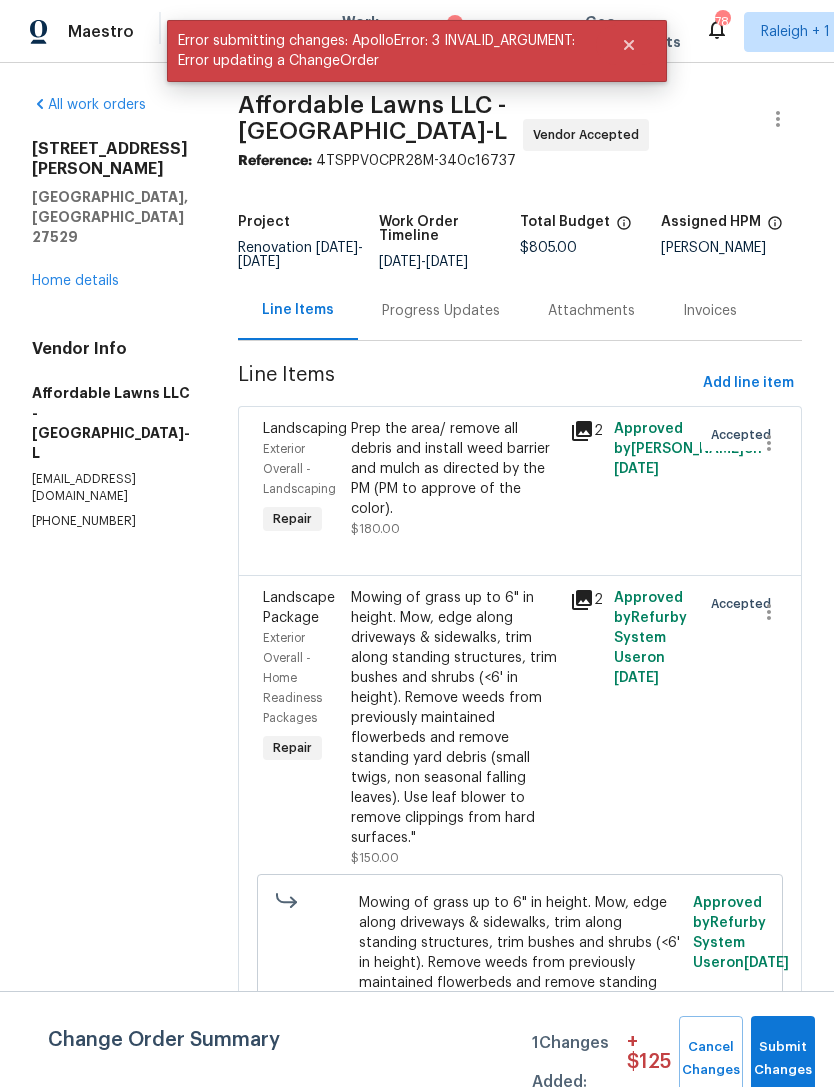 click on "Home details" at bounding box center [75, 281] 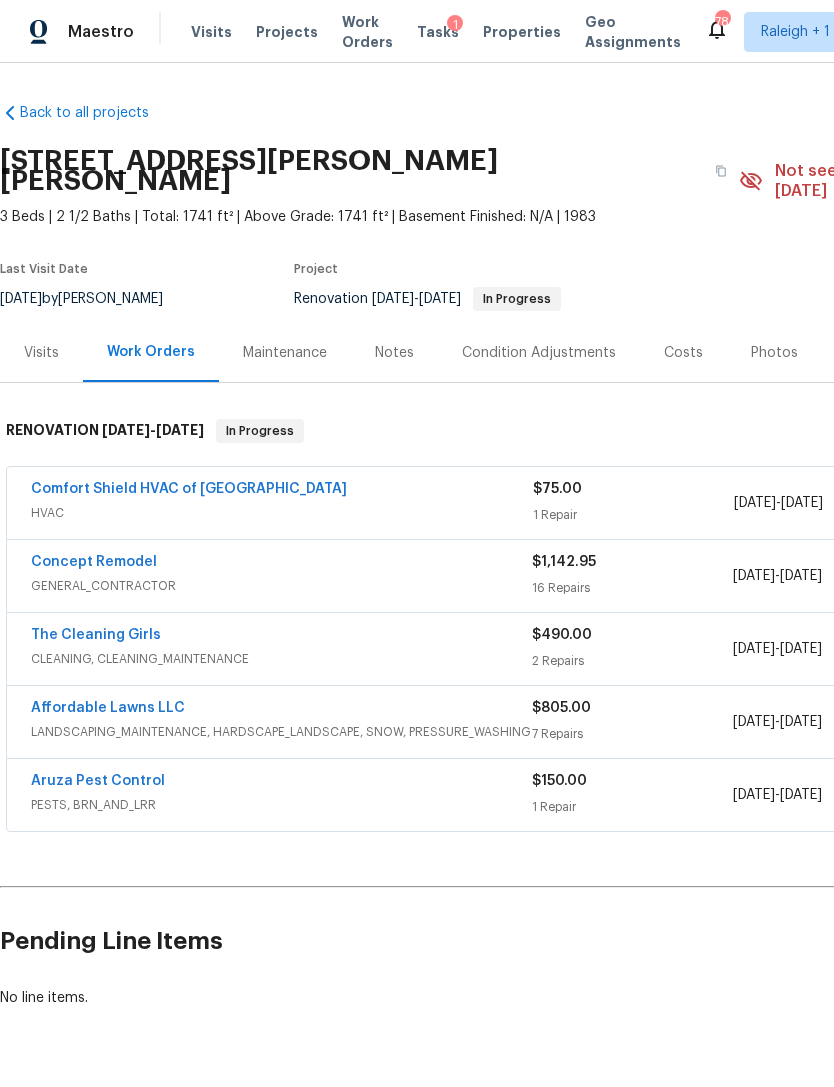 scroll, scrollTop: 0, scrollLeft: 0, axis: both 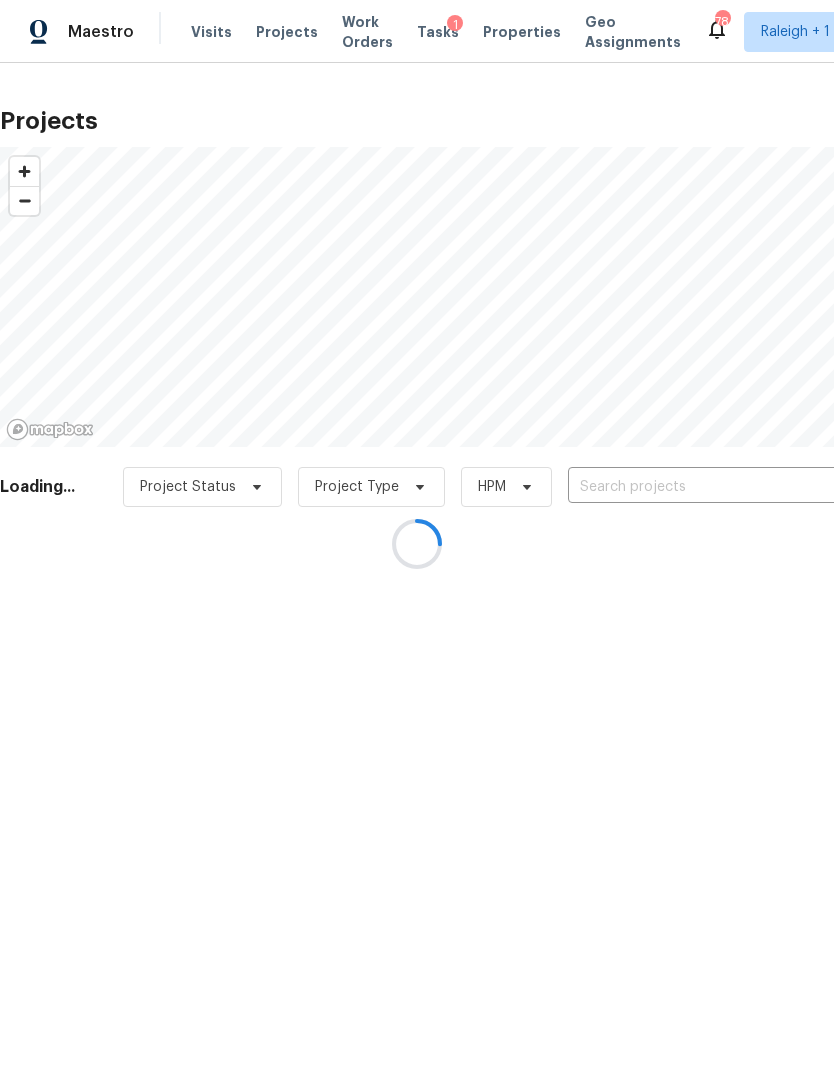 click at bounding box center [417, 543] 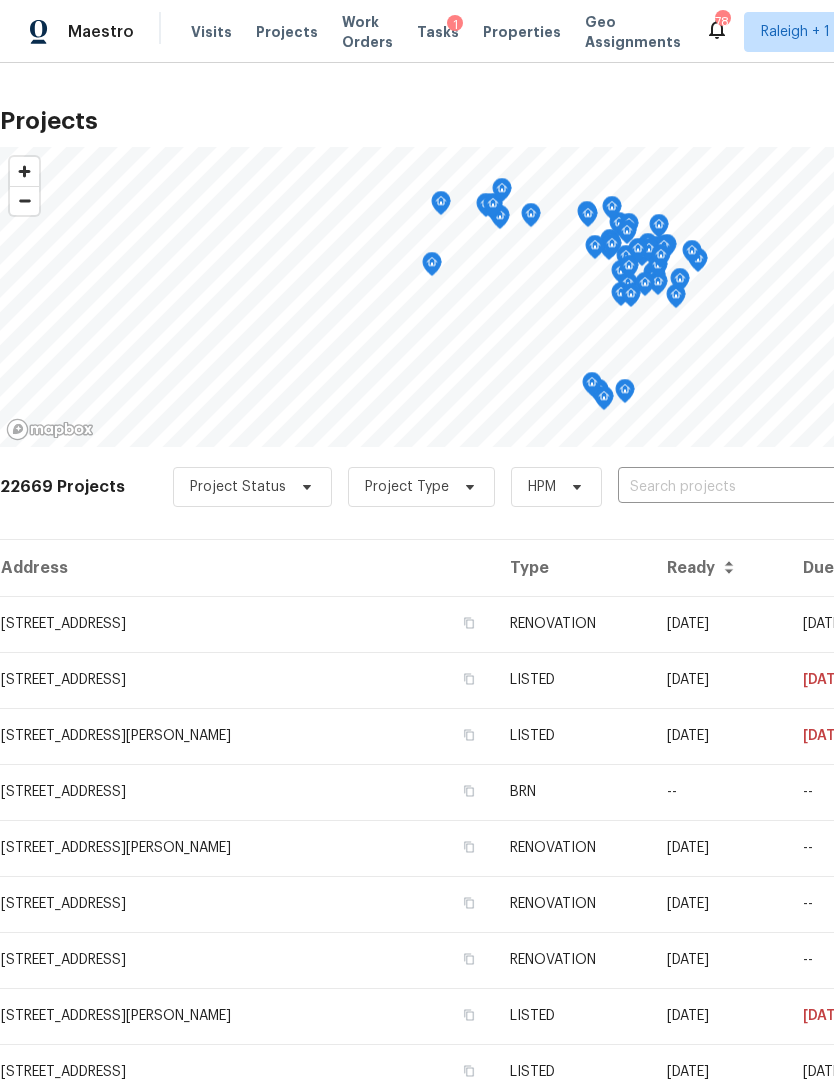 click at bounding box center (732, 487) 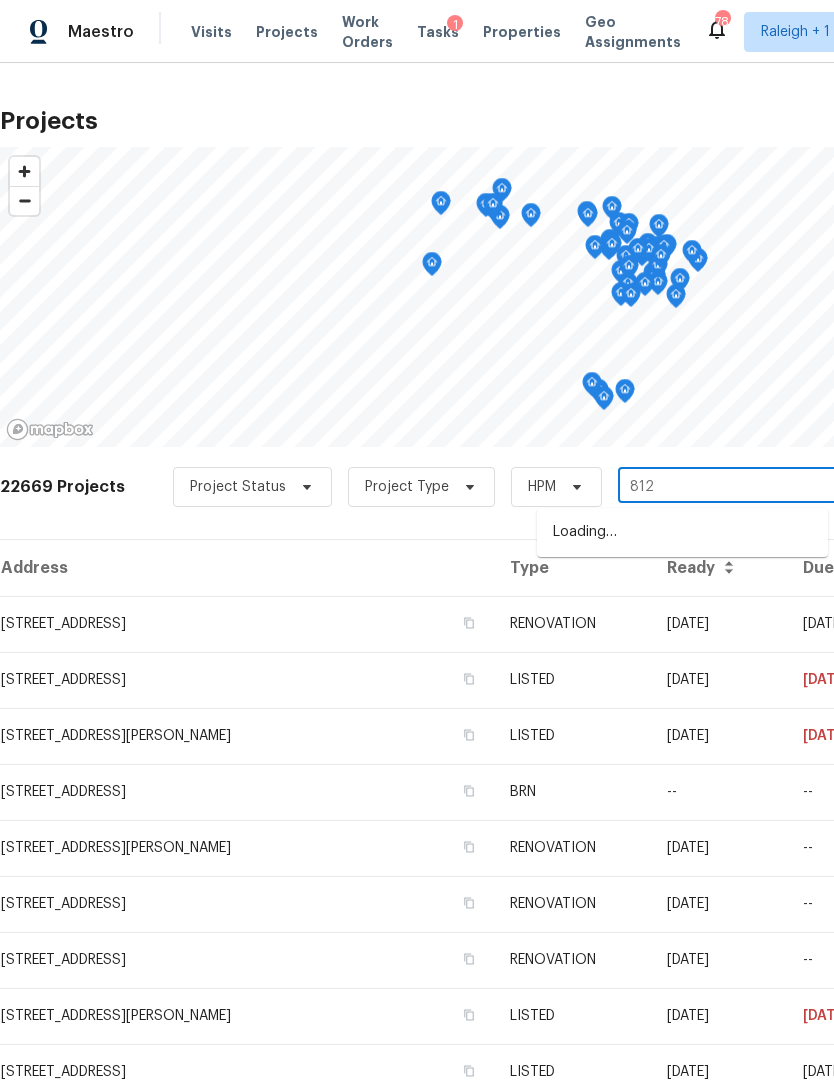 type on "8125" 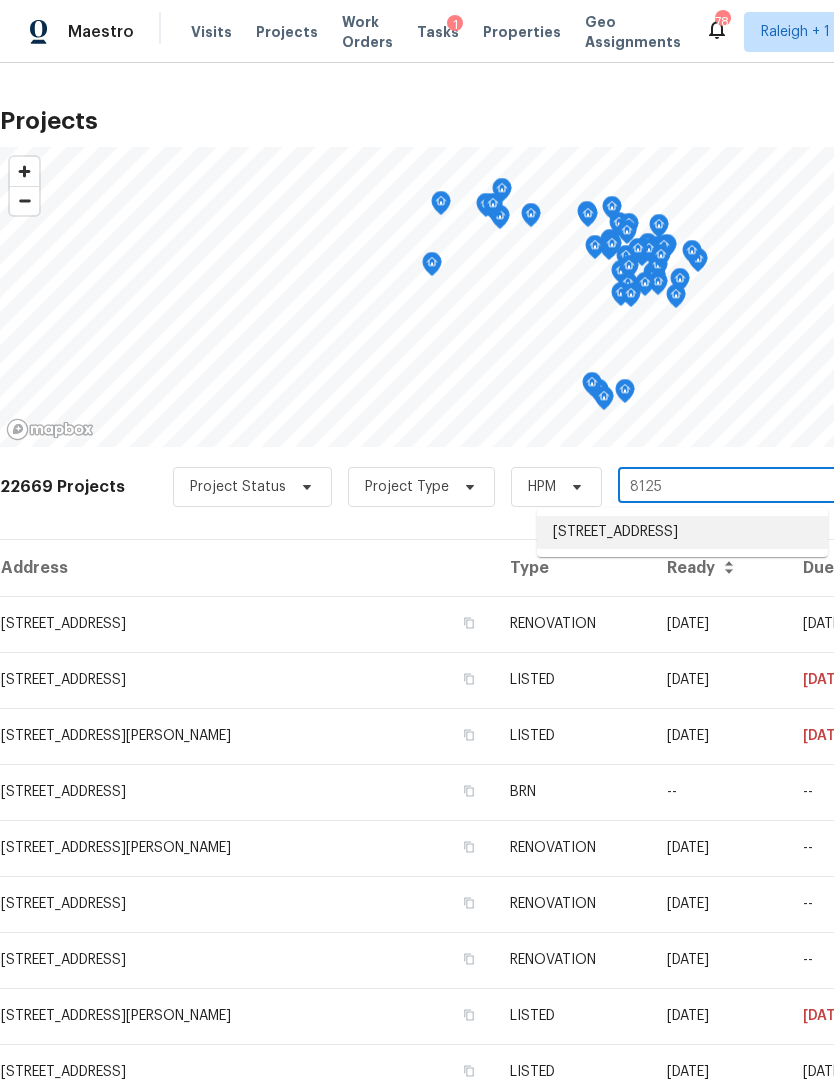 click on "8125 Park Side Dr, Raleigh, NC 27612" at bounding box center [682, 532] 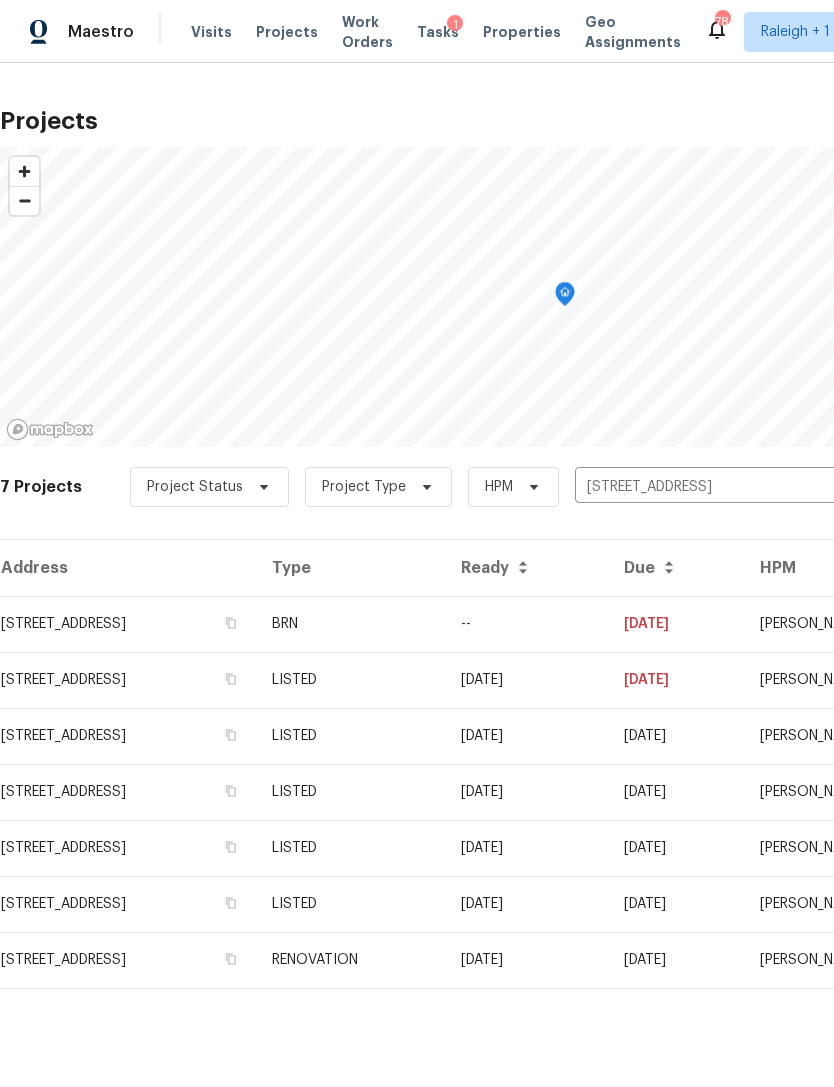 click on "8125 Park Side Dr, Raleigh, NC 27612" at bounding box center (128, 624) 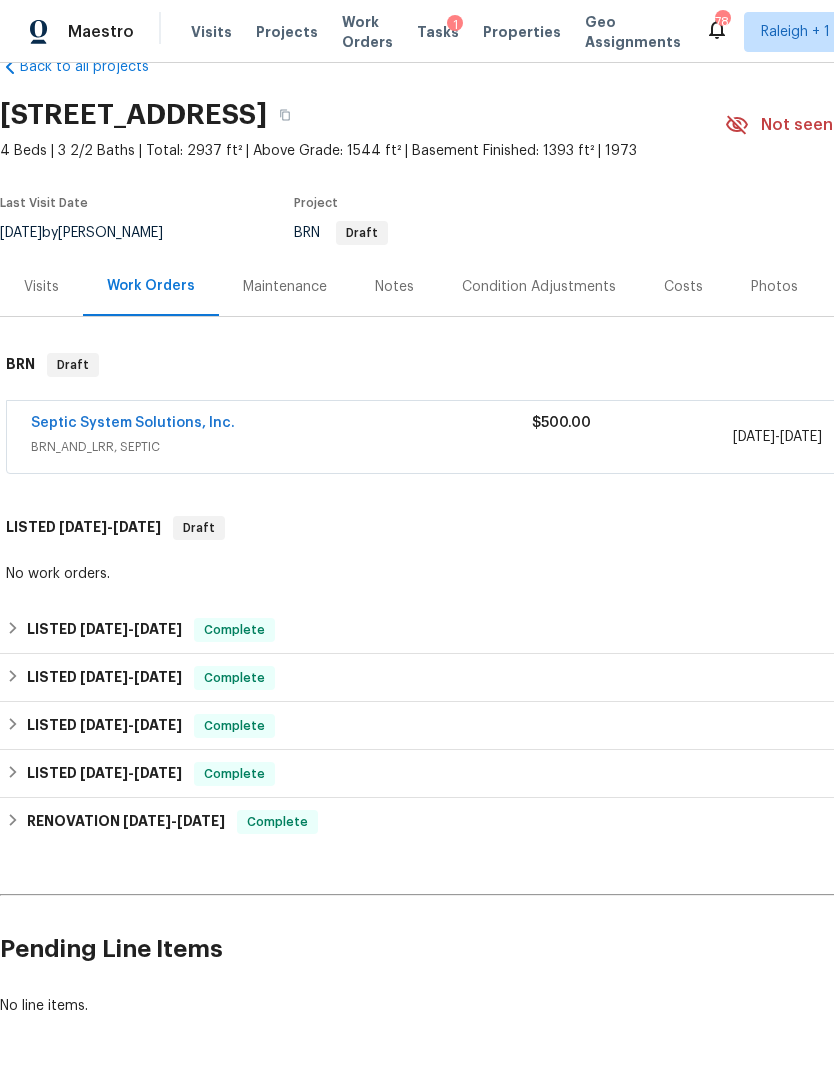 scroll, scrollTop: 46, scrollLeft: 0, axis: vertical 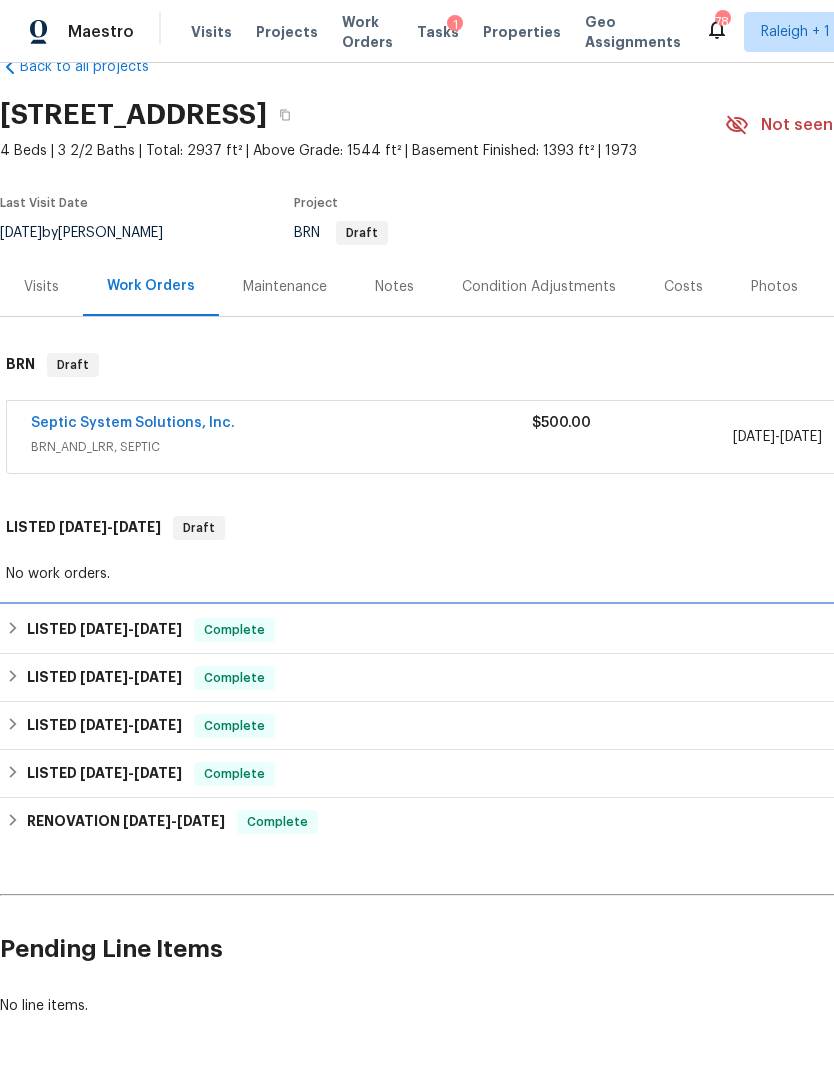 click on "LISTED   6/26/25  -  7/2/25" at bounding box center [104, 630] 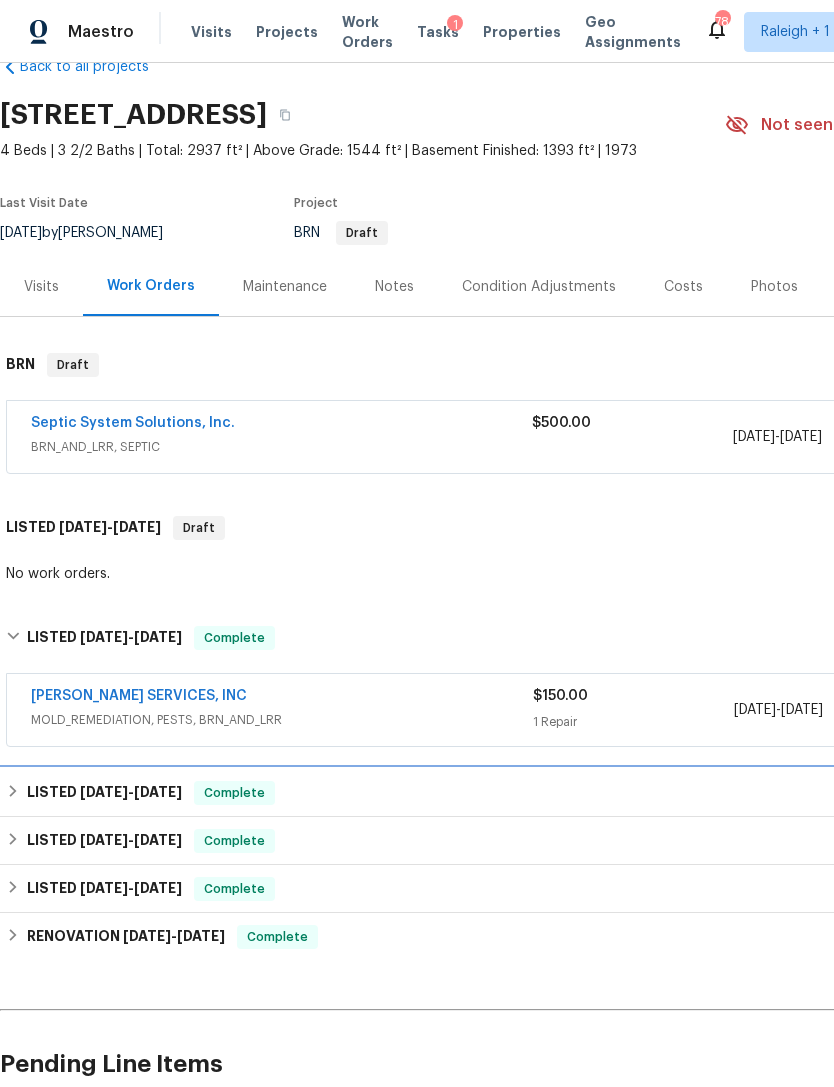 click on "LISTED   5/14/25  -  5/20/25" at bounding box center (104, 793) 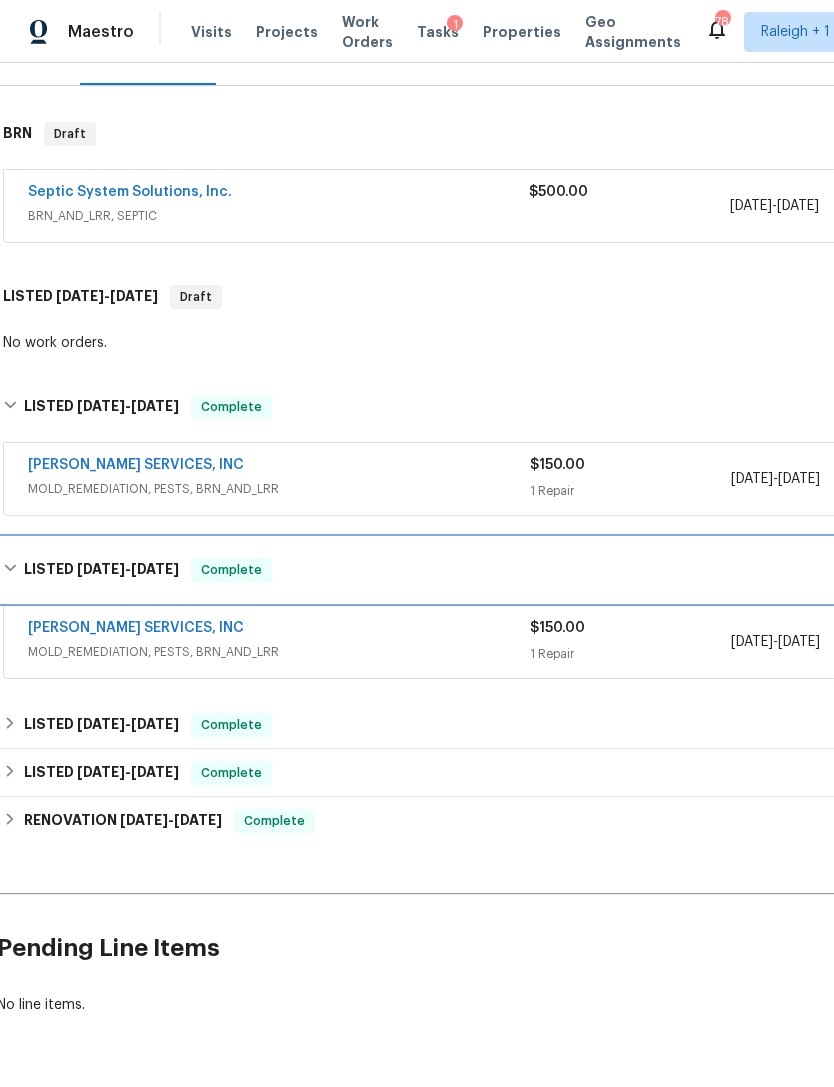 scroll, scrollTop: 276, scrollLeft: 3, axis: both 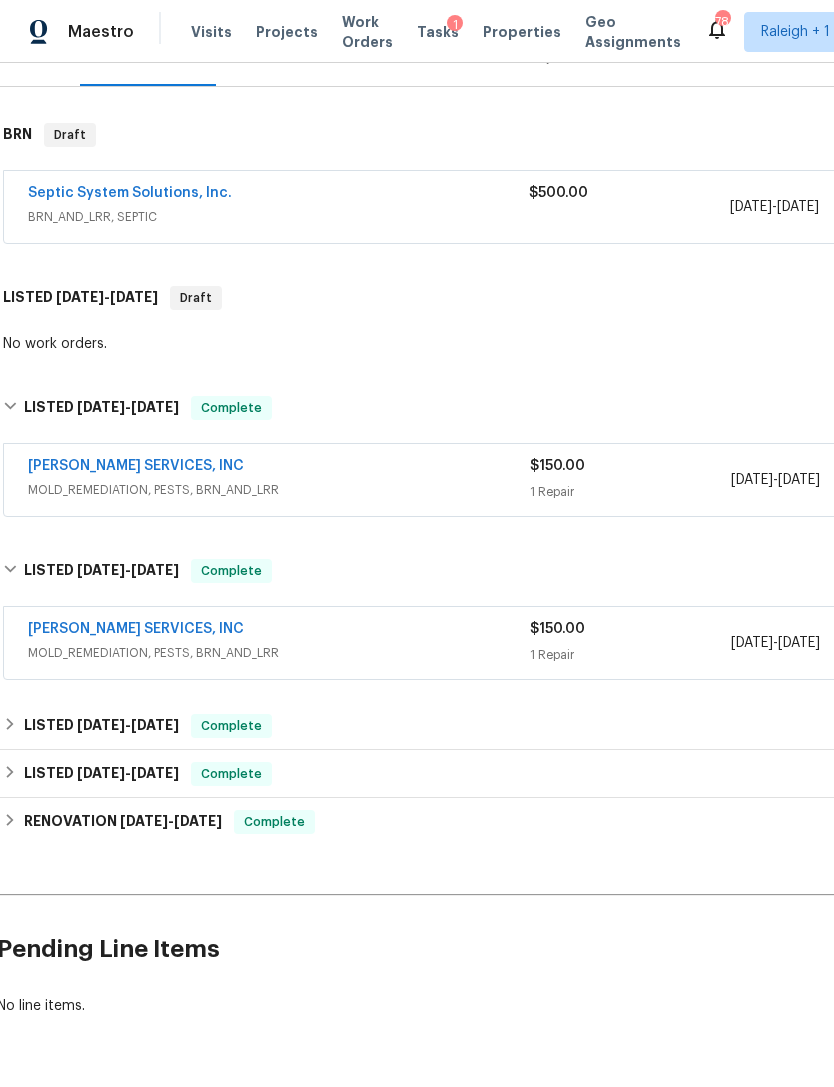 click on "CANADY'S SERVICES, INC" at bounding box center (136, 466) 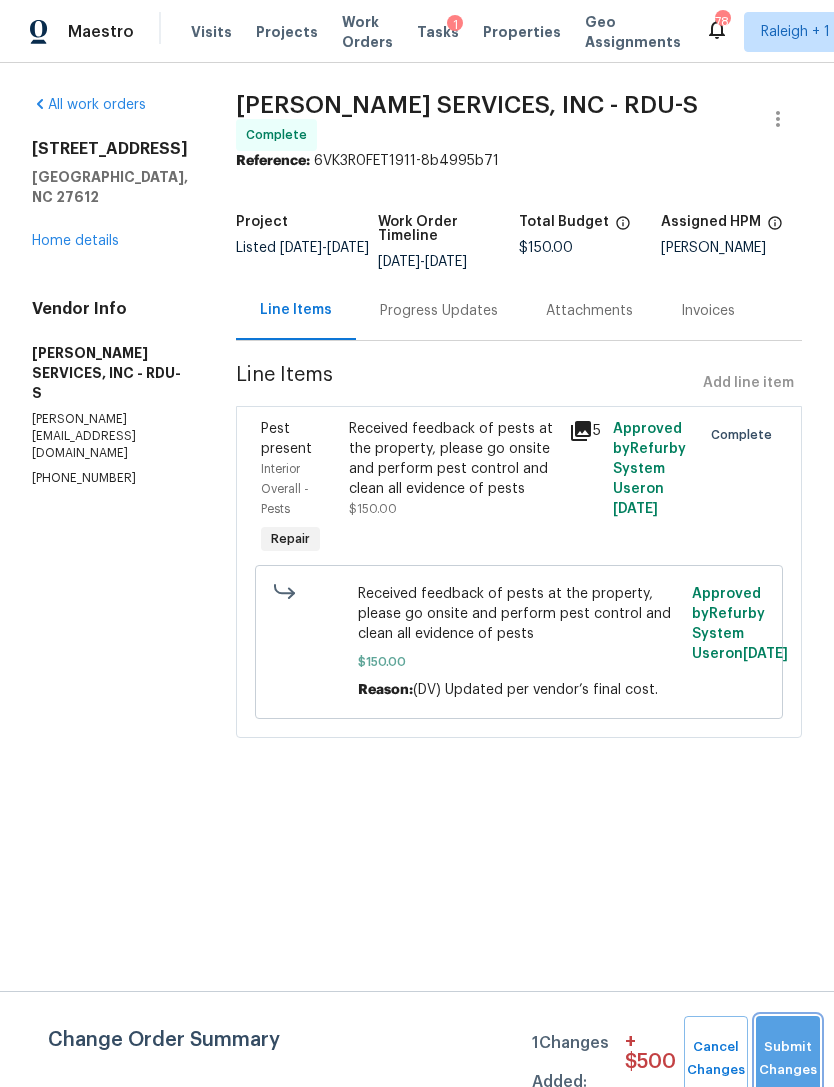 click on "Submit Changes" at bounding box center [788, 1059] 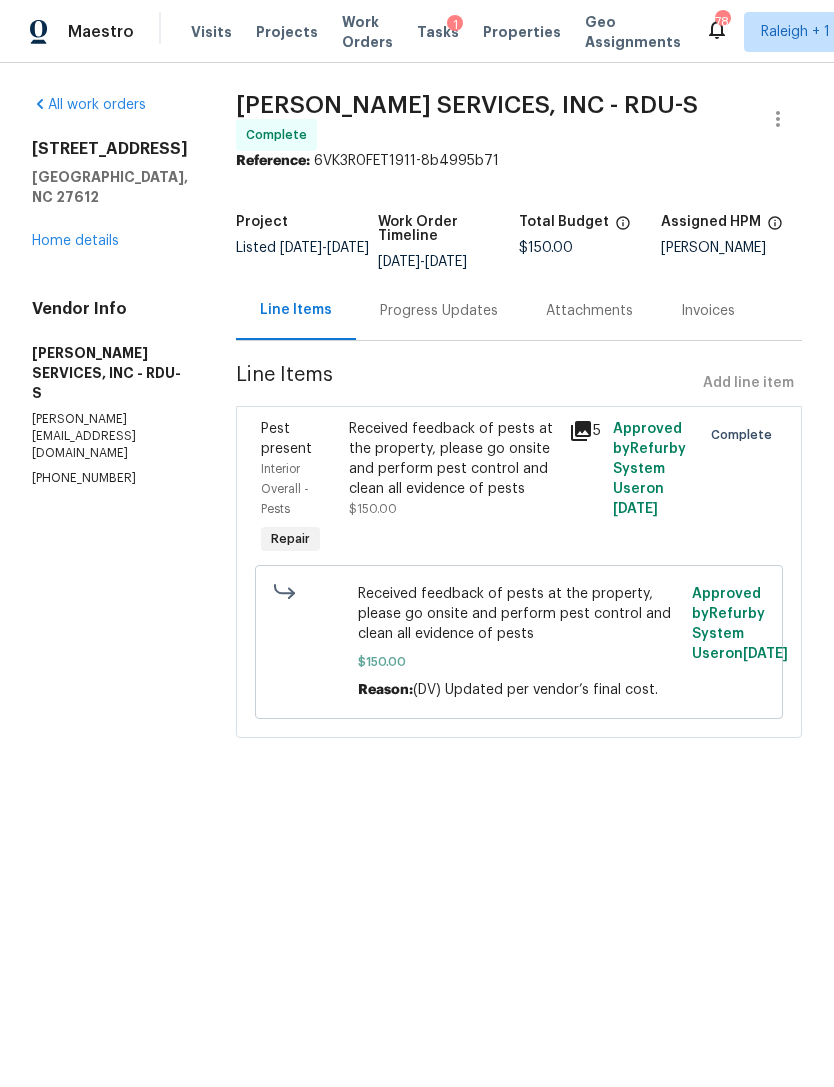 click on "Home details" at bounding box center (75, 241) 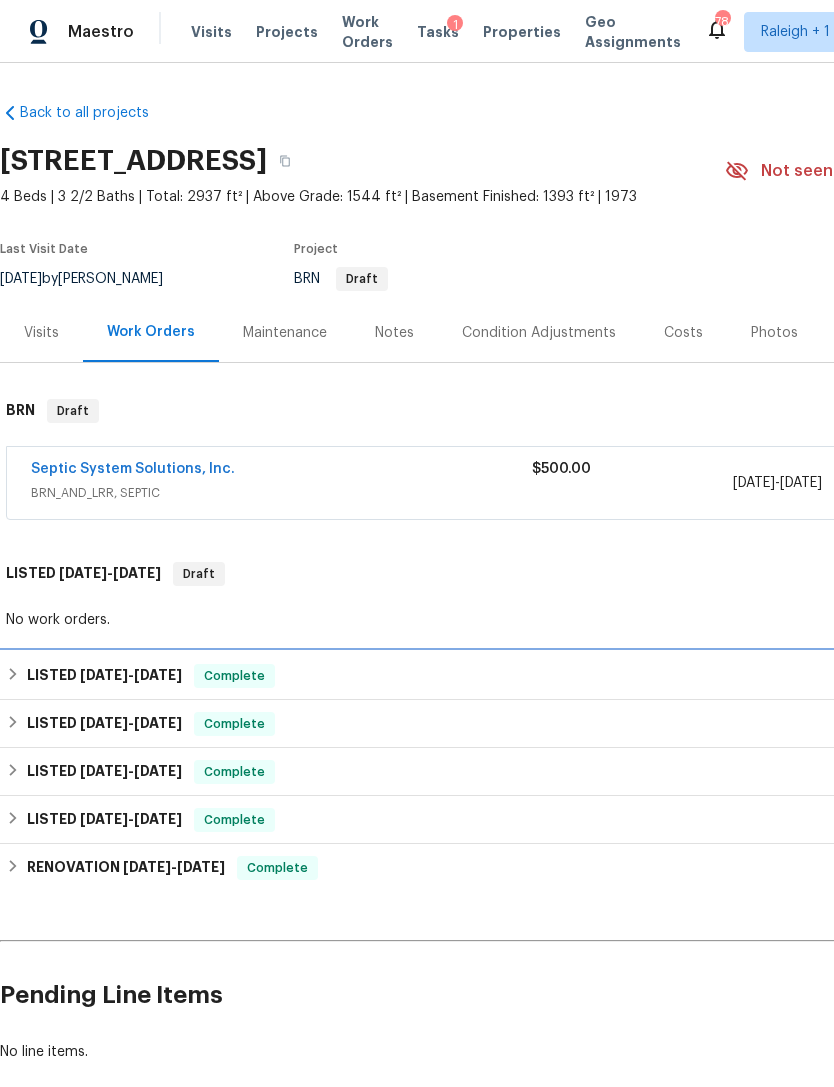 click on "LISTED   6/26/25  -  7/2/25" at bounding box center [104, 676] 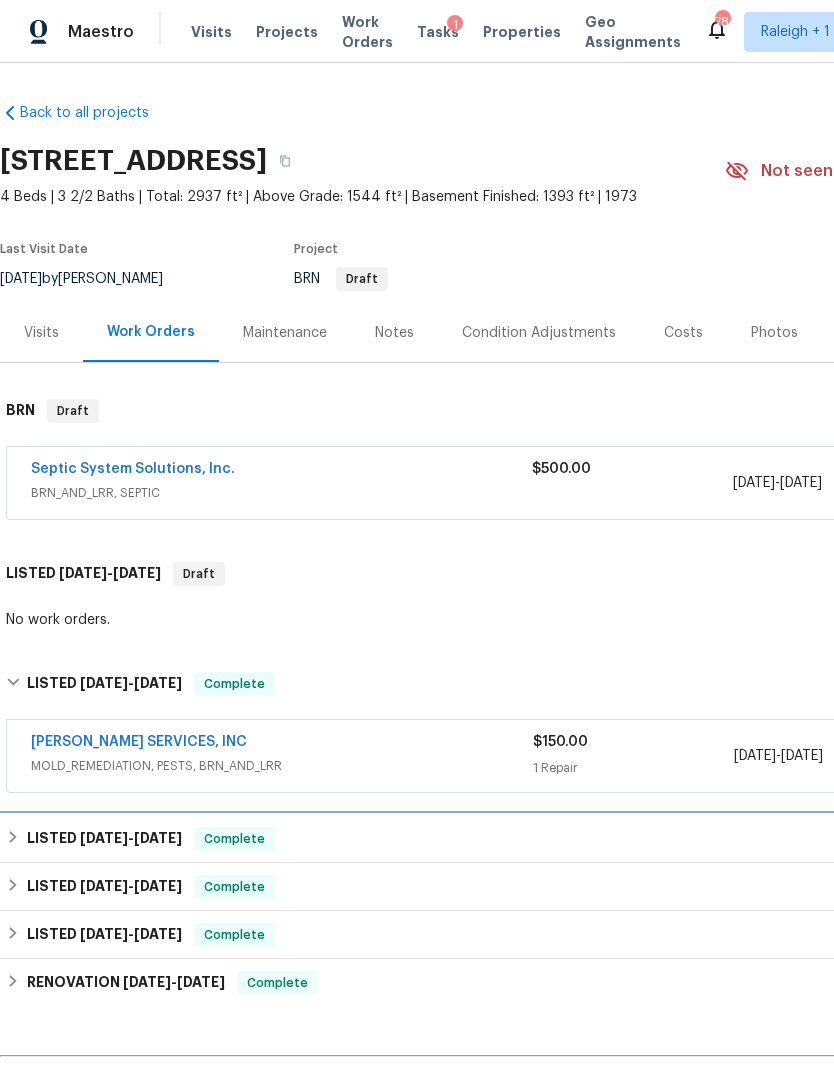 click on "LISTED   5/14/25  -  5/20/25" at bounding box center [104, 839] 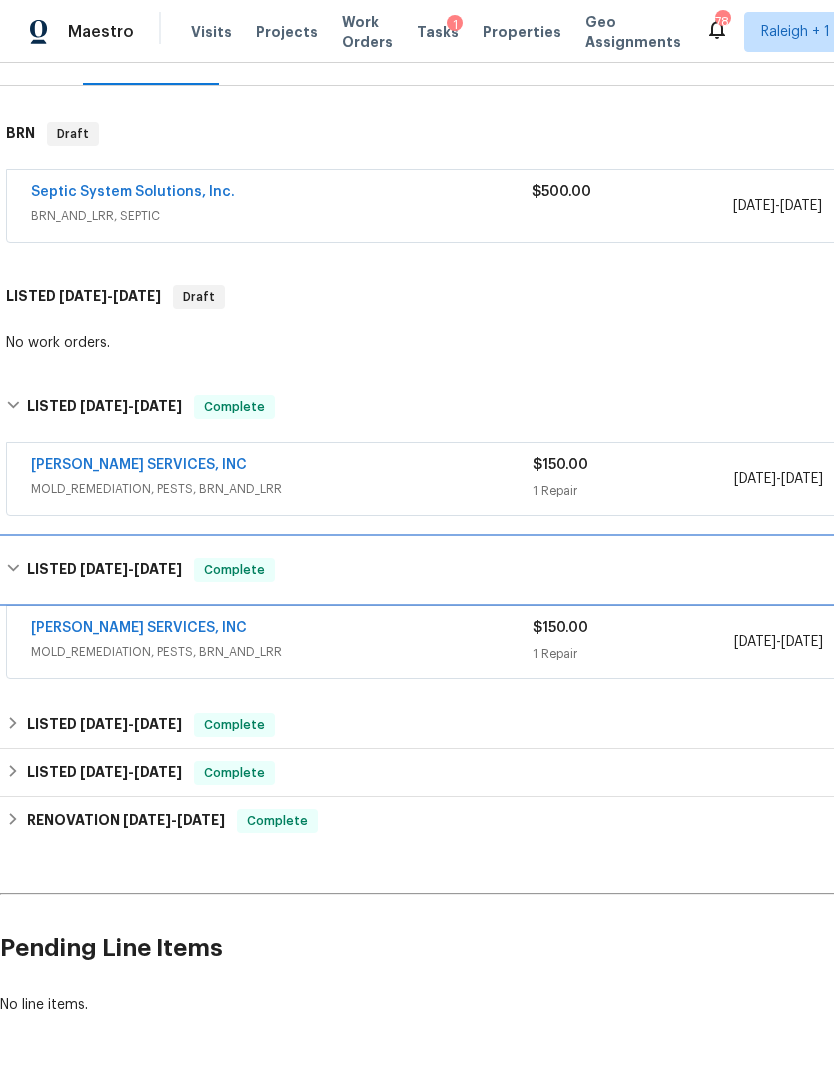 scroll, scrollTop: 276, scrollLeft: 0, axis: vertical 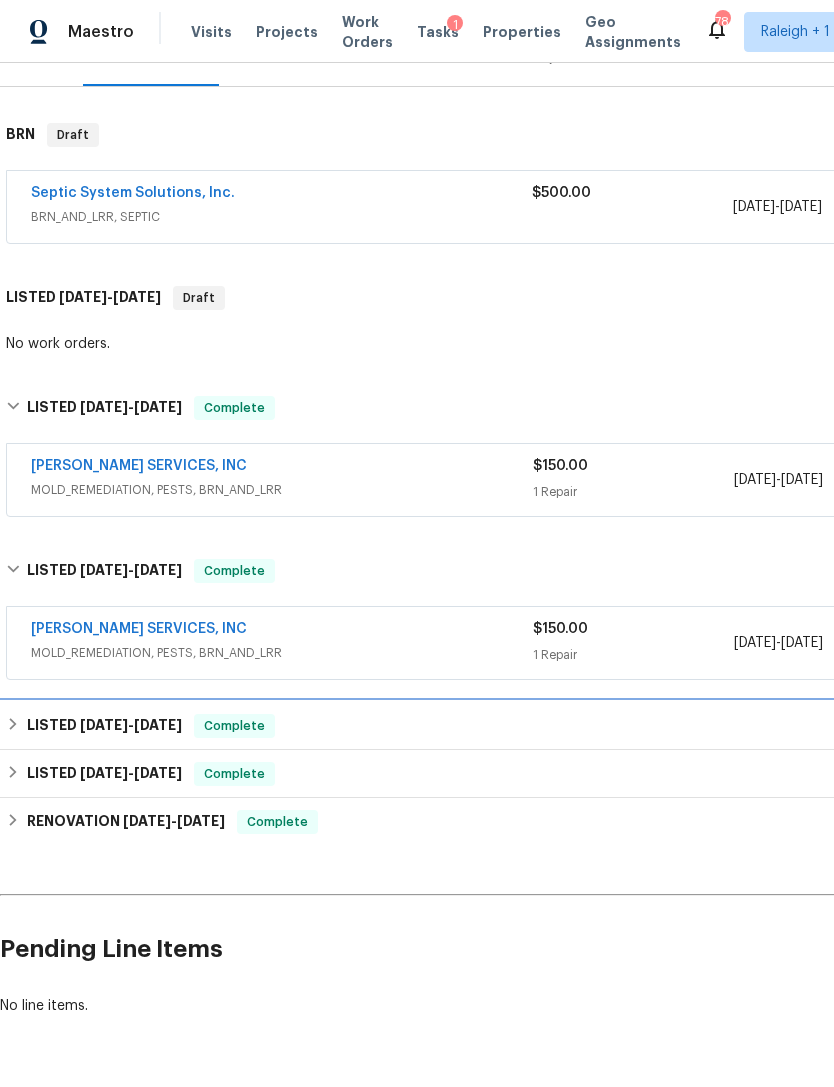 click on "LISTED   4/14/25  -  5/12/25" at bounding box center (104, 726) 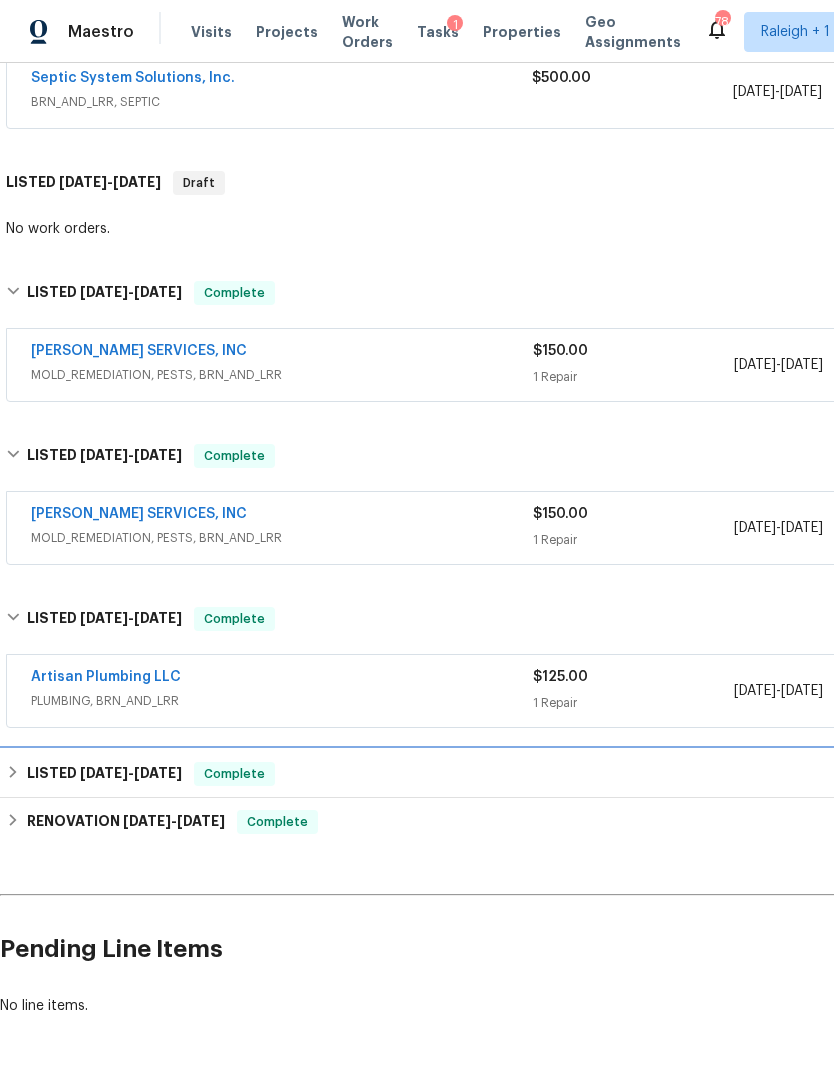 click on "LISTED   3/24/25  -  4/7/25" at bounding box center (104, 774) 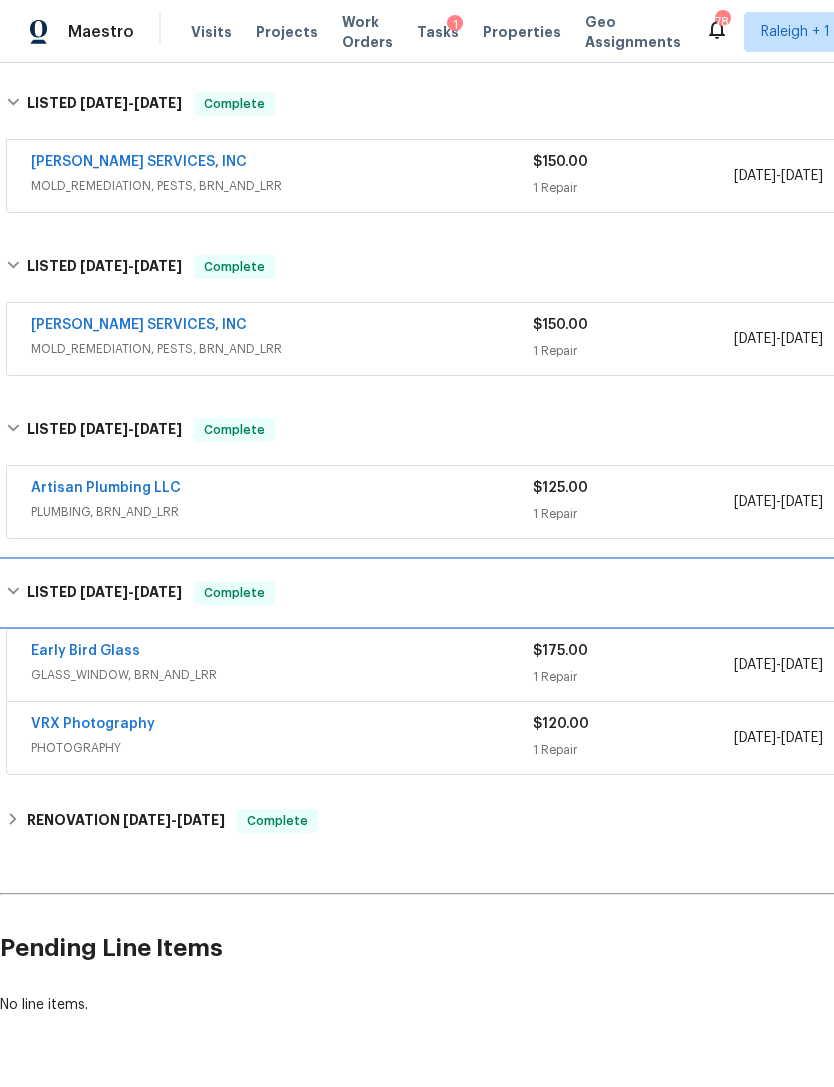 scroll, scrollTop: 579, scrollLeft: 0, axis: vertical 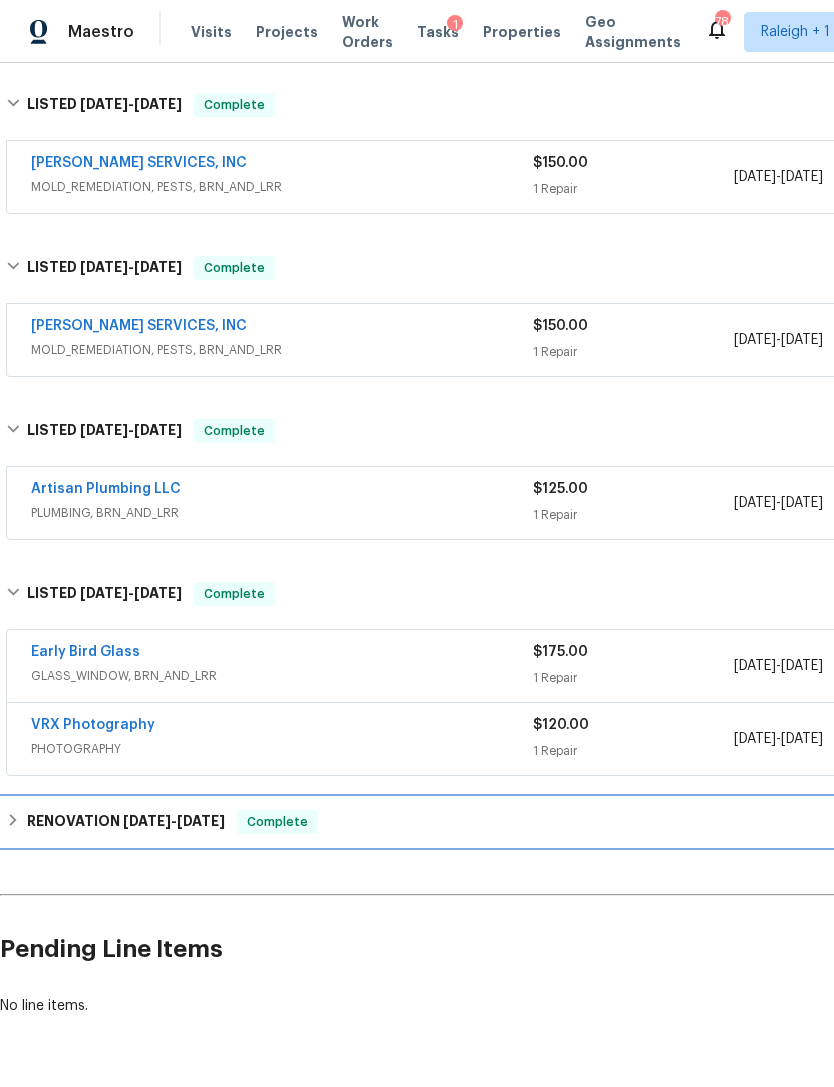 click on "RENOVATION   3/19/25  -  3/21/25" at bounding box center (126, 822) 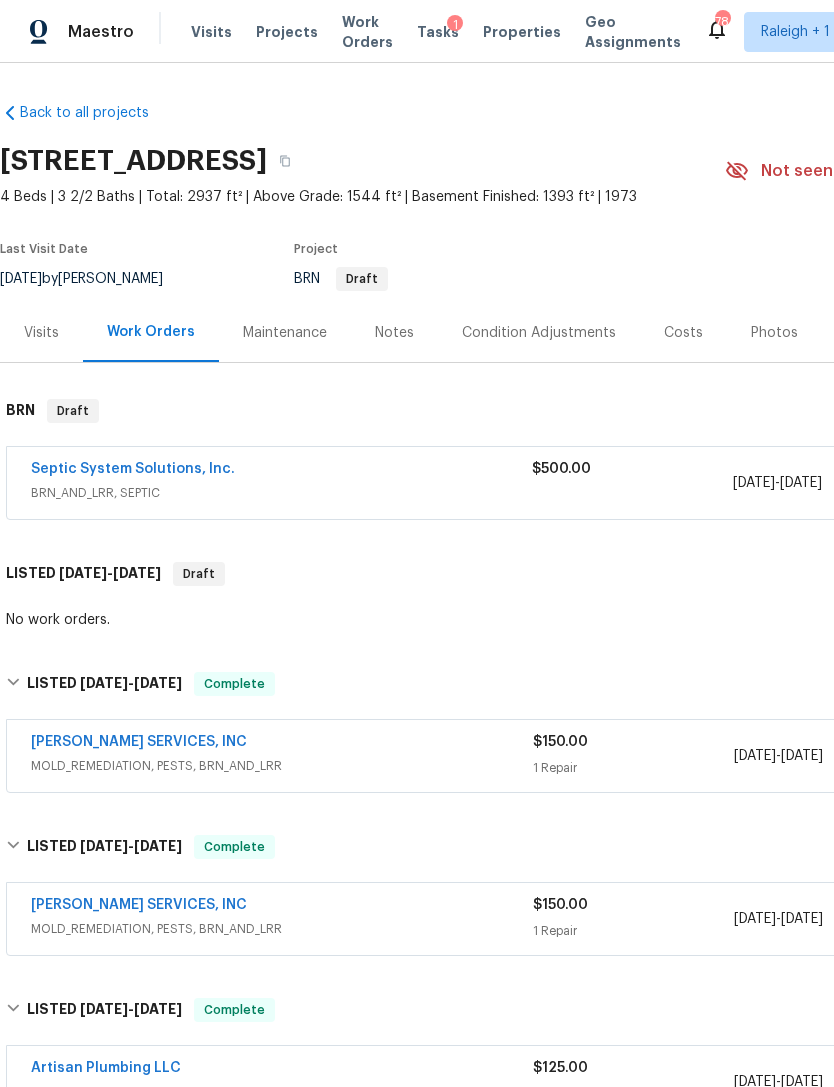 scroll, scrollTop: 0, scrollLeft: 0, axis: both 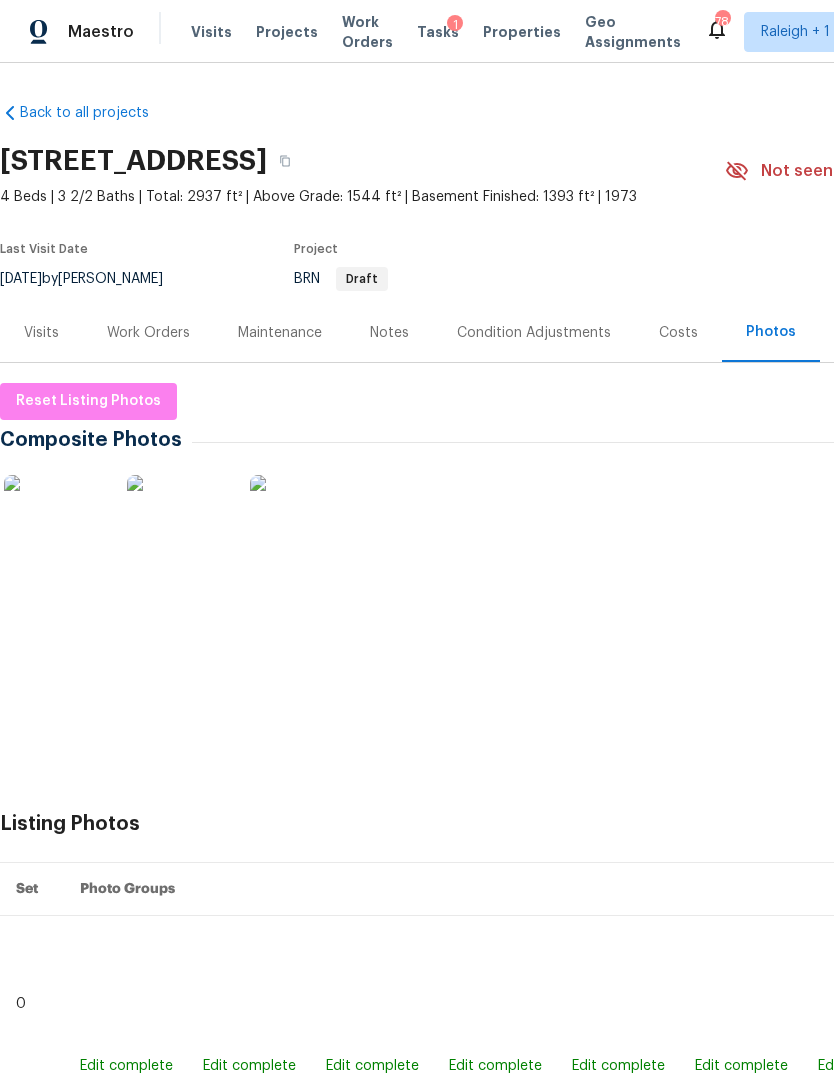 click at bounding box center (54, 525) 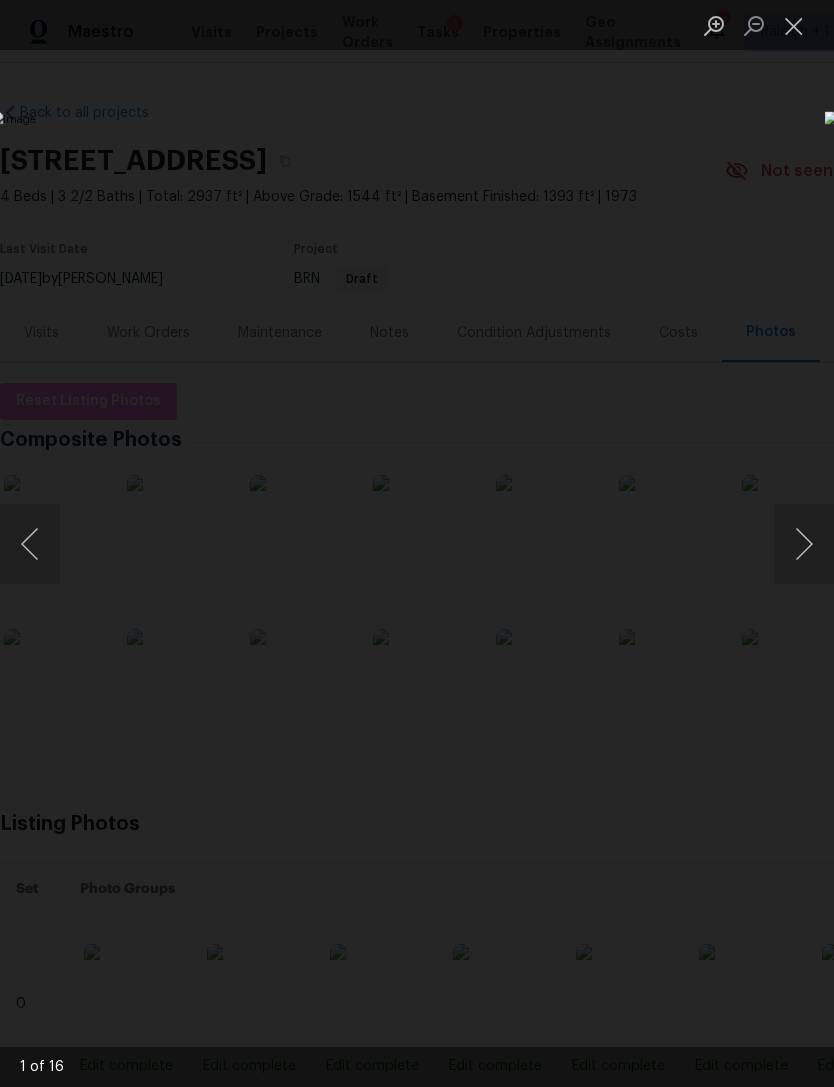click at bounding box center (804, 544) 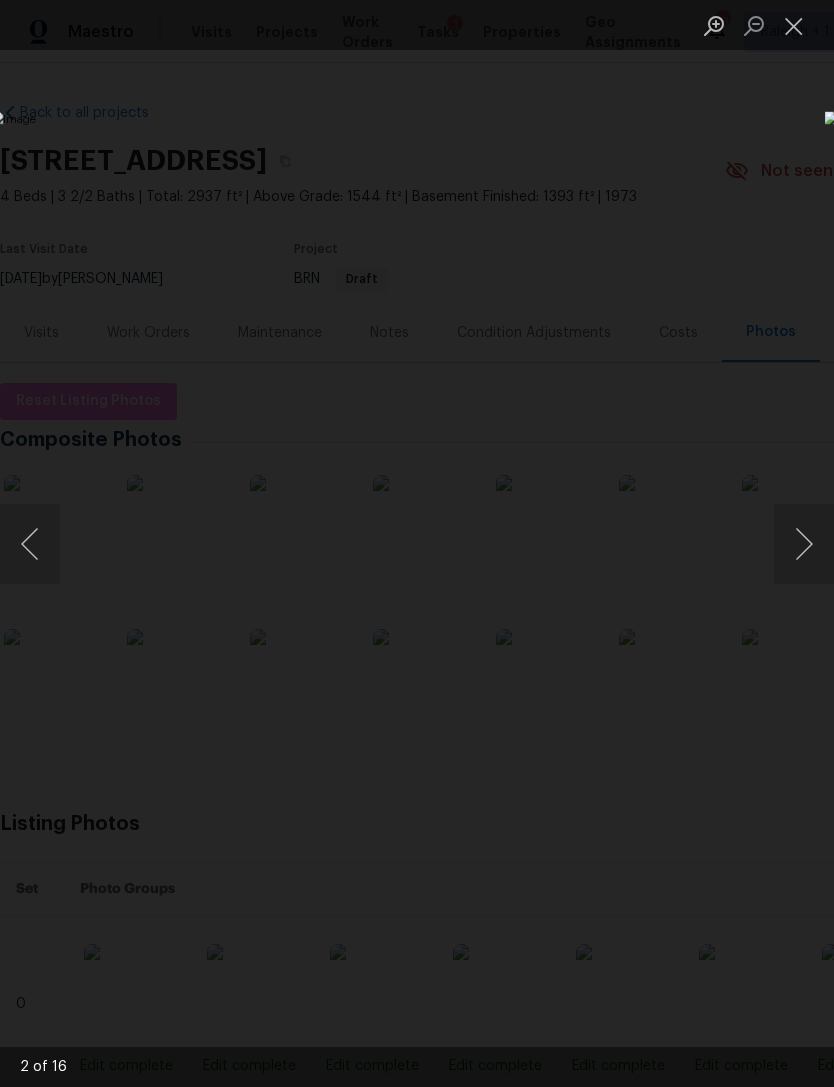 click at bounding box center [804, 544] 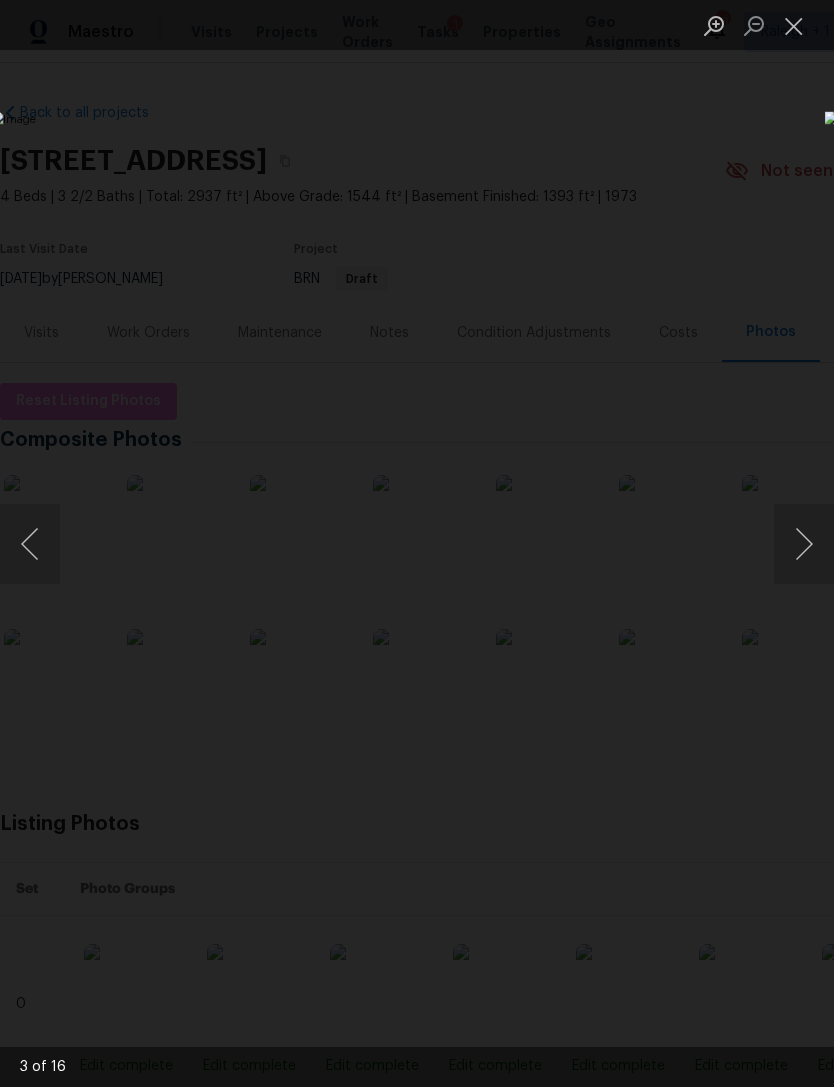 click at bounding box center [804, 544] 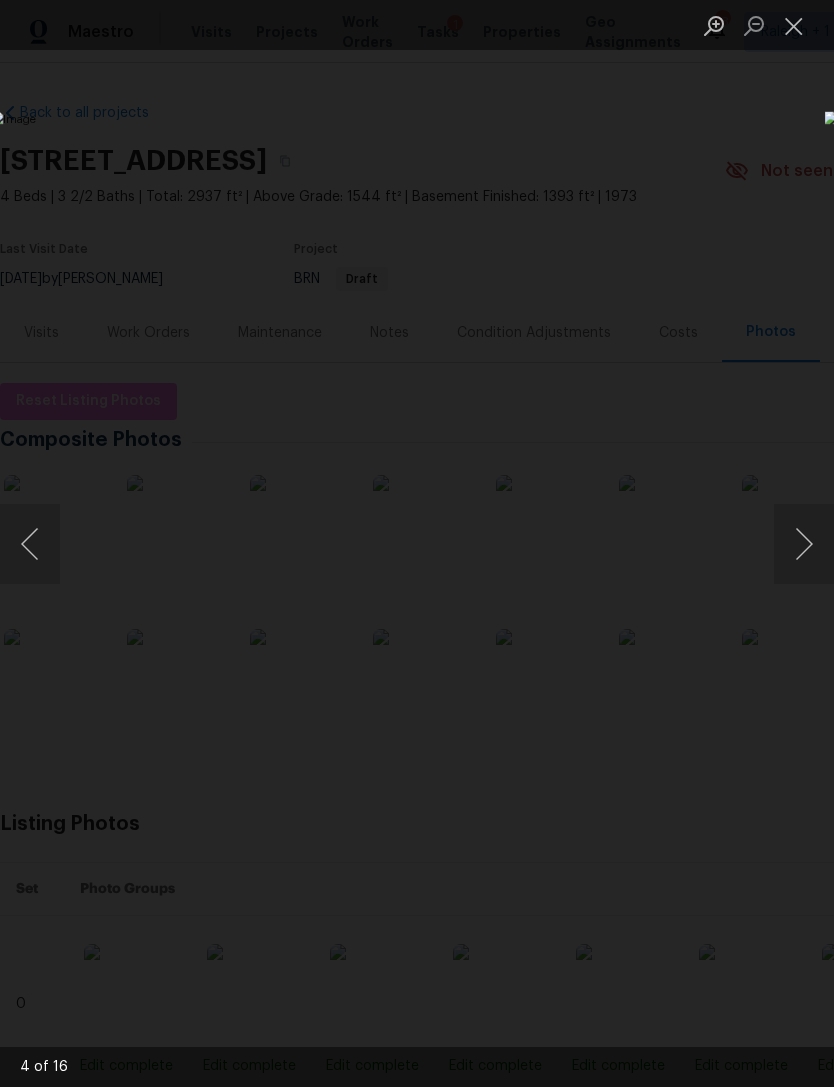 click at bounding box center (804, 544) 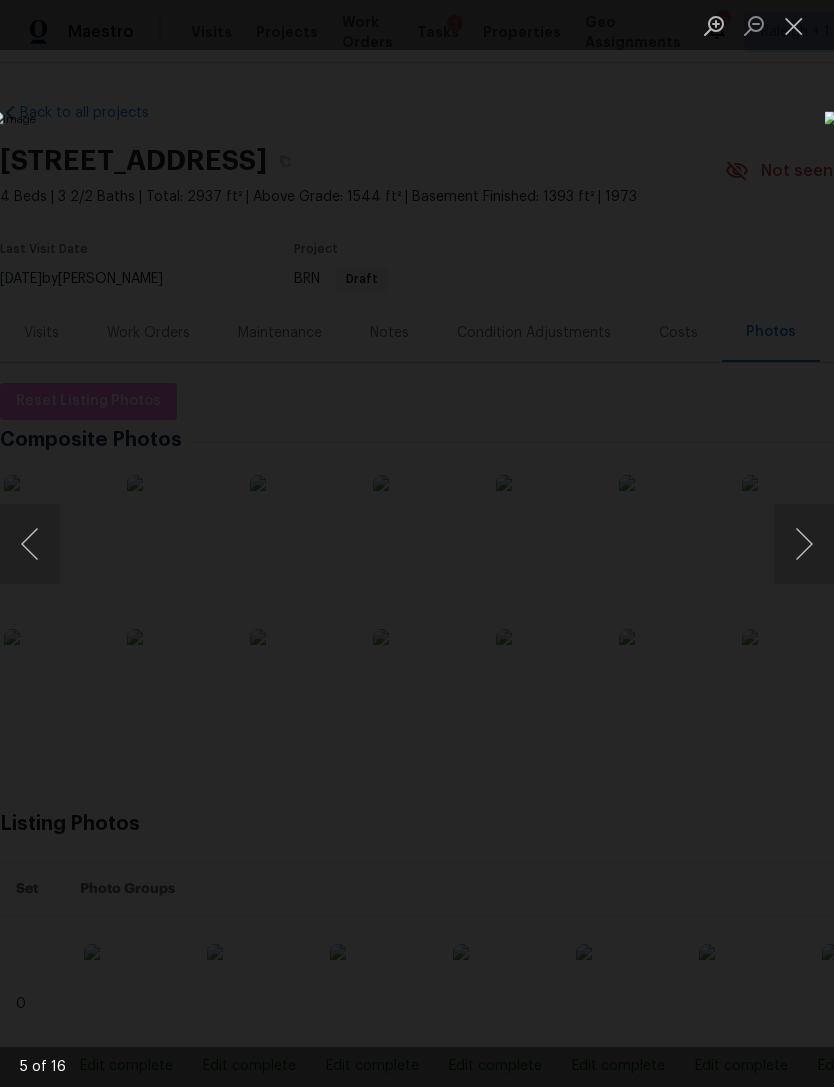 click at bounding box center [804, 544] 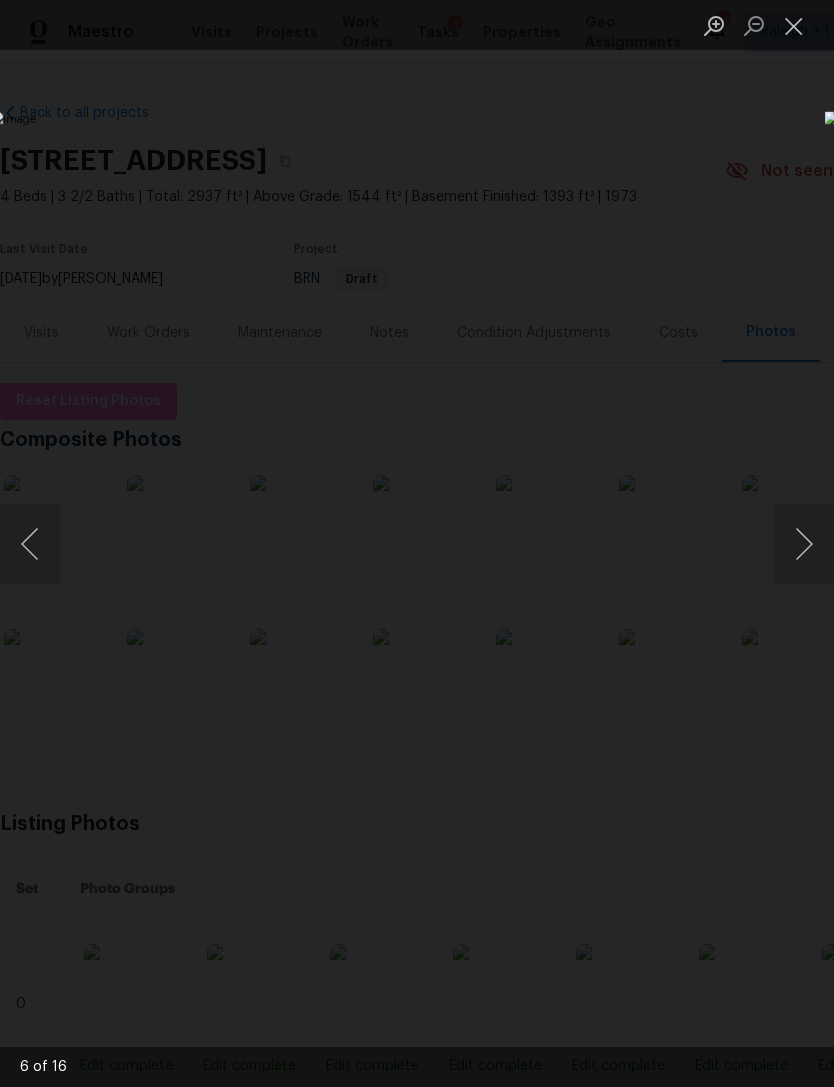 click at bounding box center [804, 544] 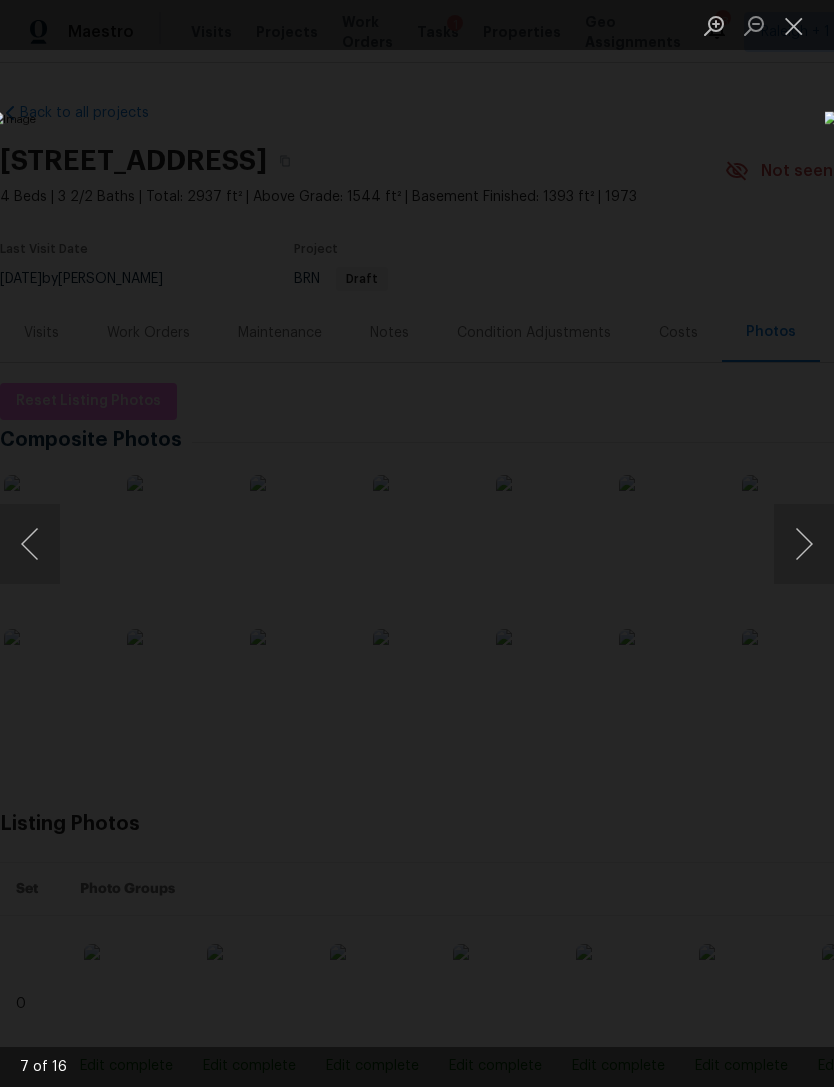click at bounding box center [804, 544] 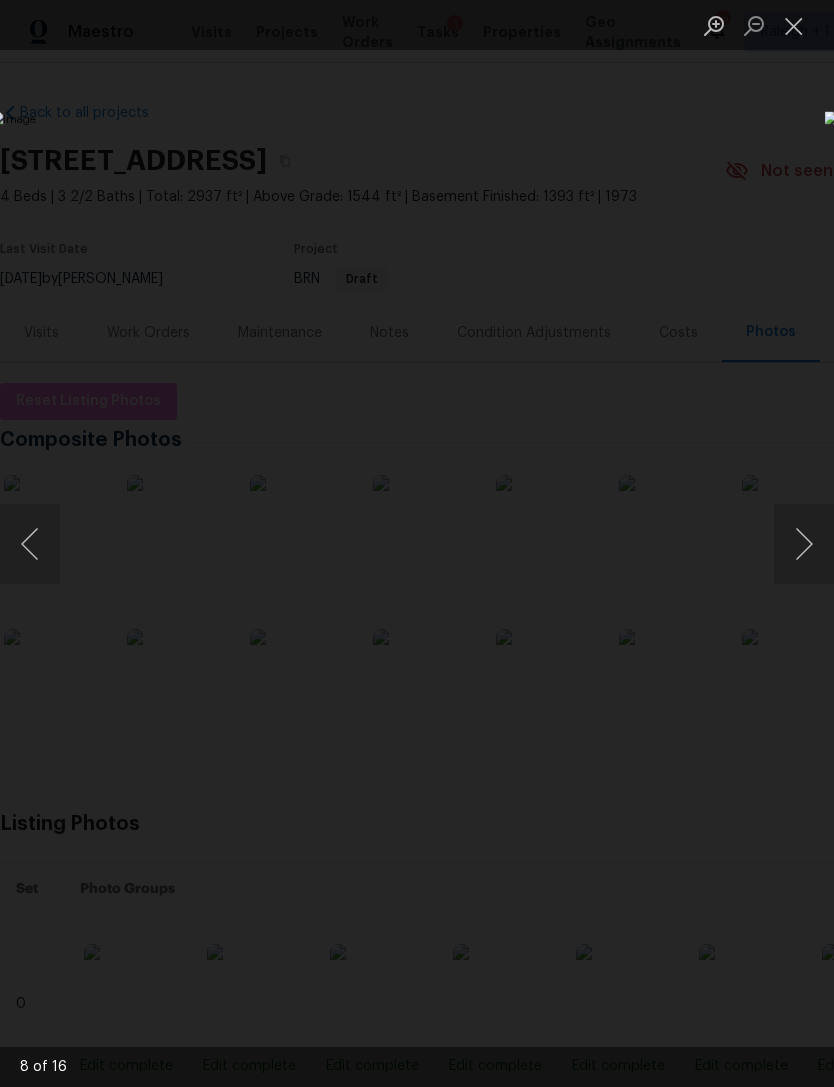 click at bounding box center [804, 544] 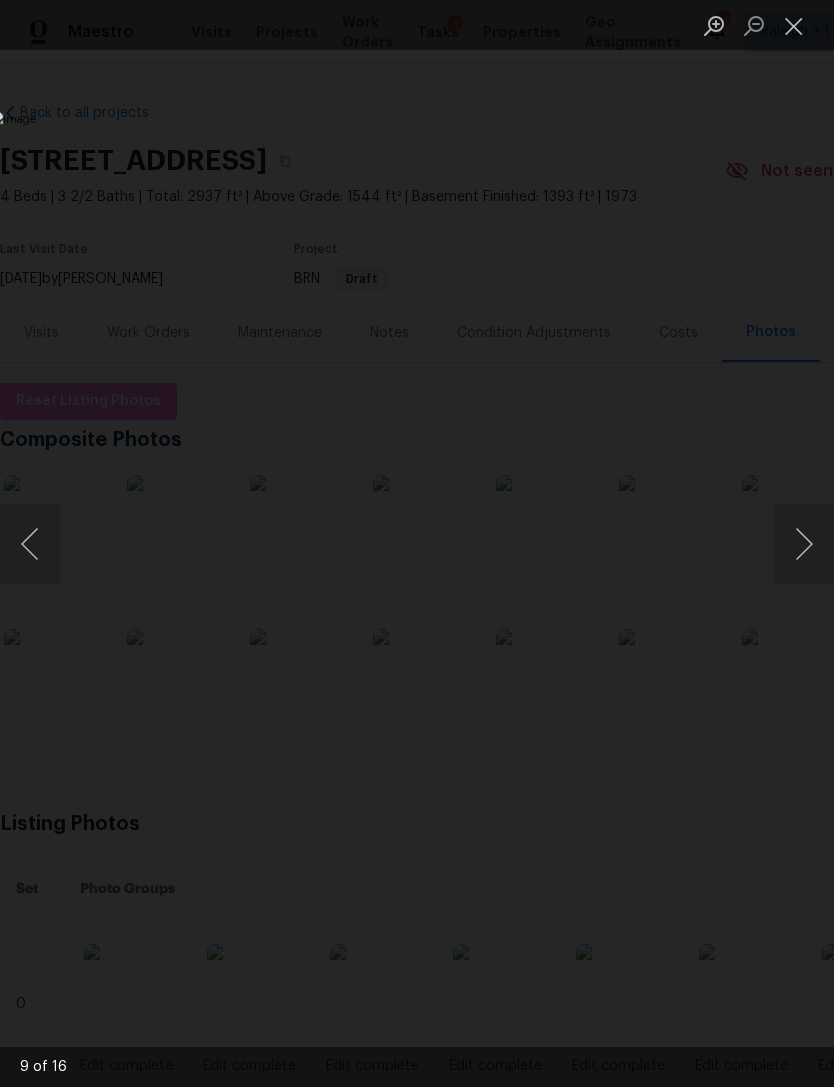 click at bounding box center (804, 544) 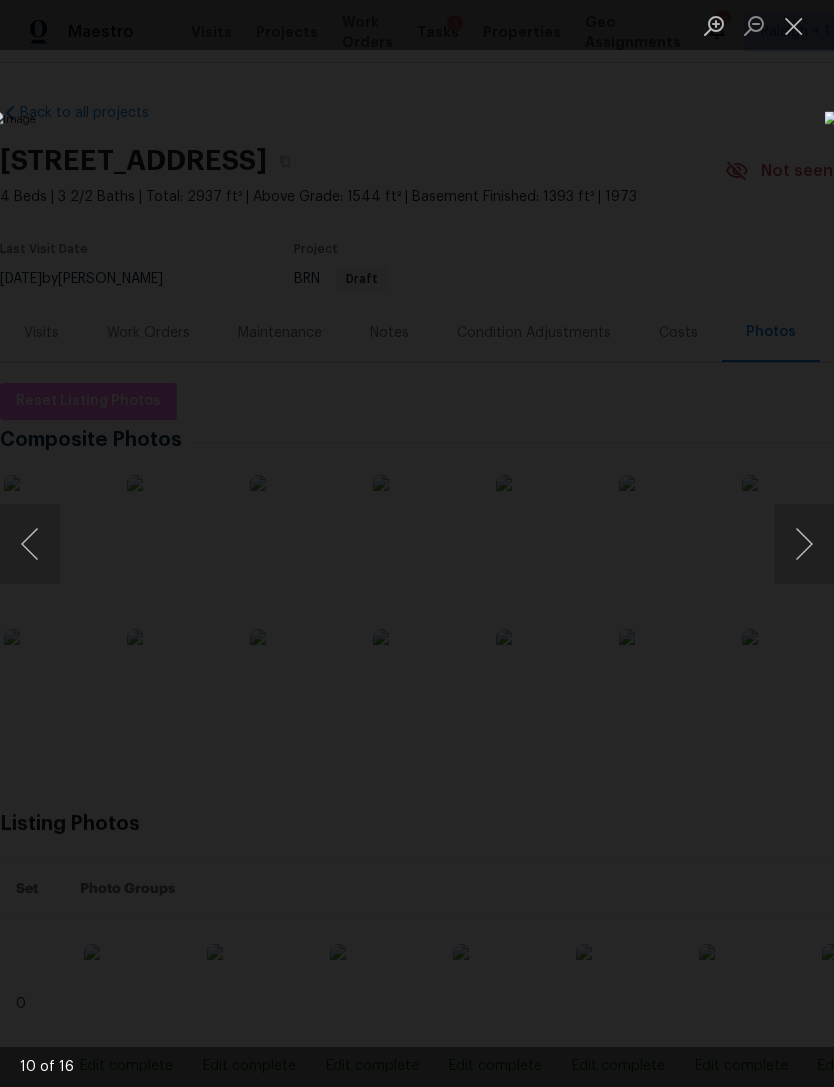 click at bounding box center [804, 544] 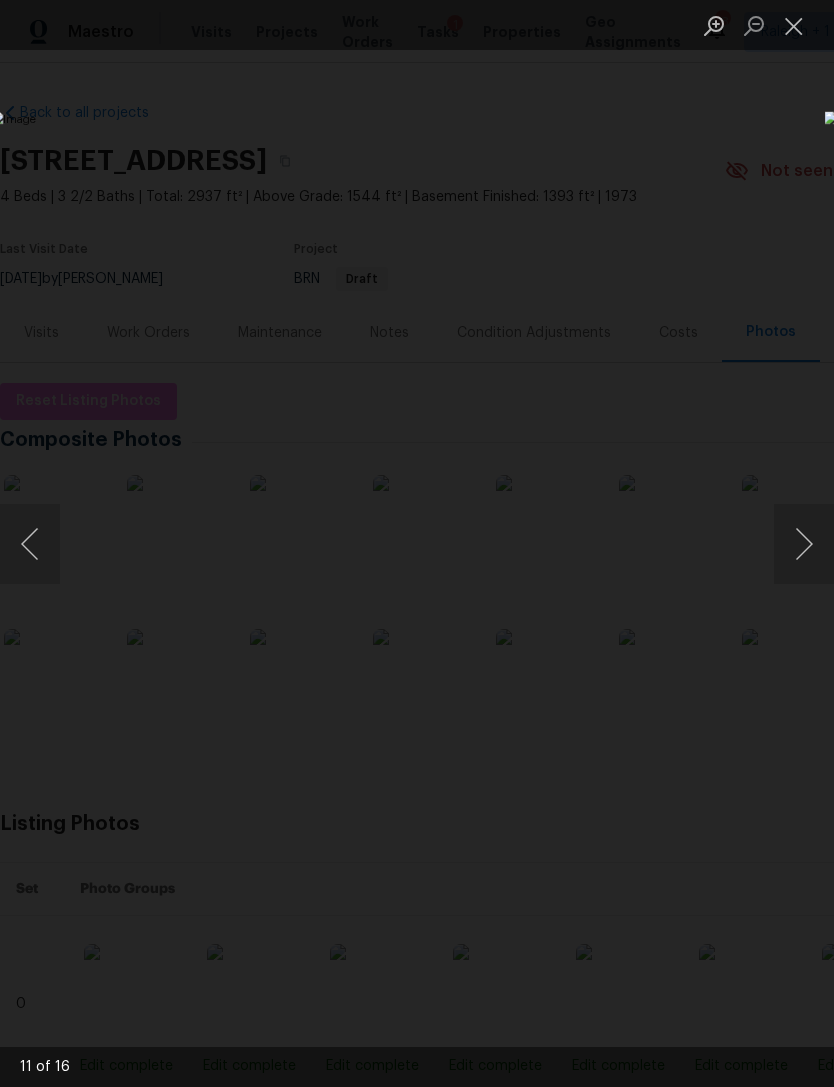 click at bounding box center (804, 544) 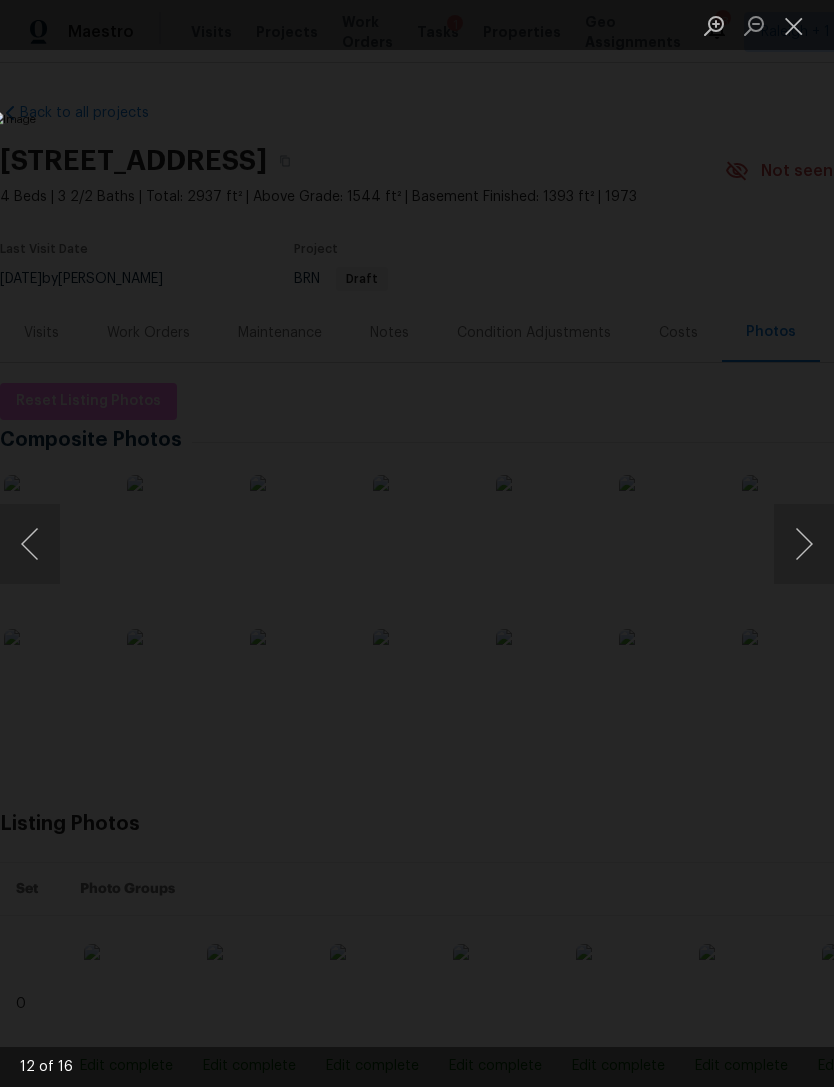 click at bounding box center [804, 544] 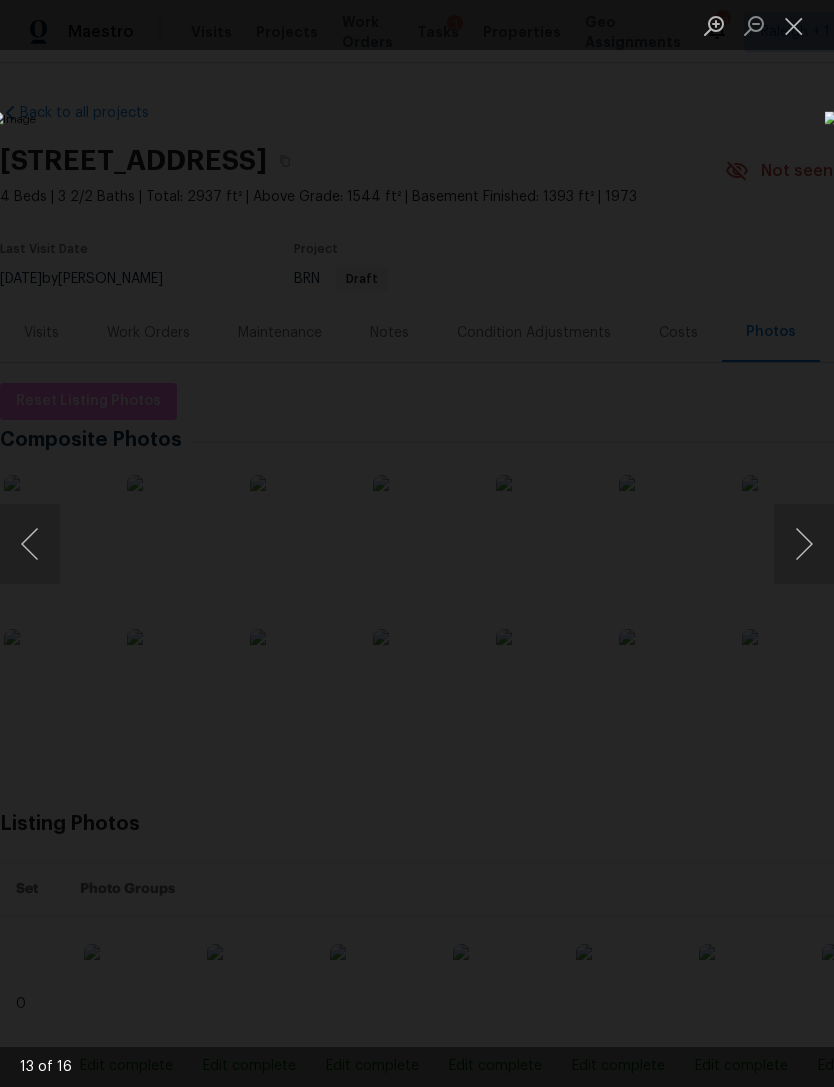 click at bounding box center (804, 544) 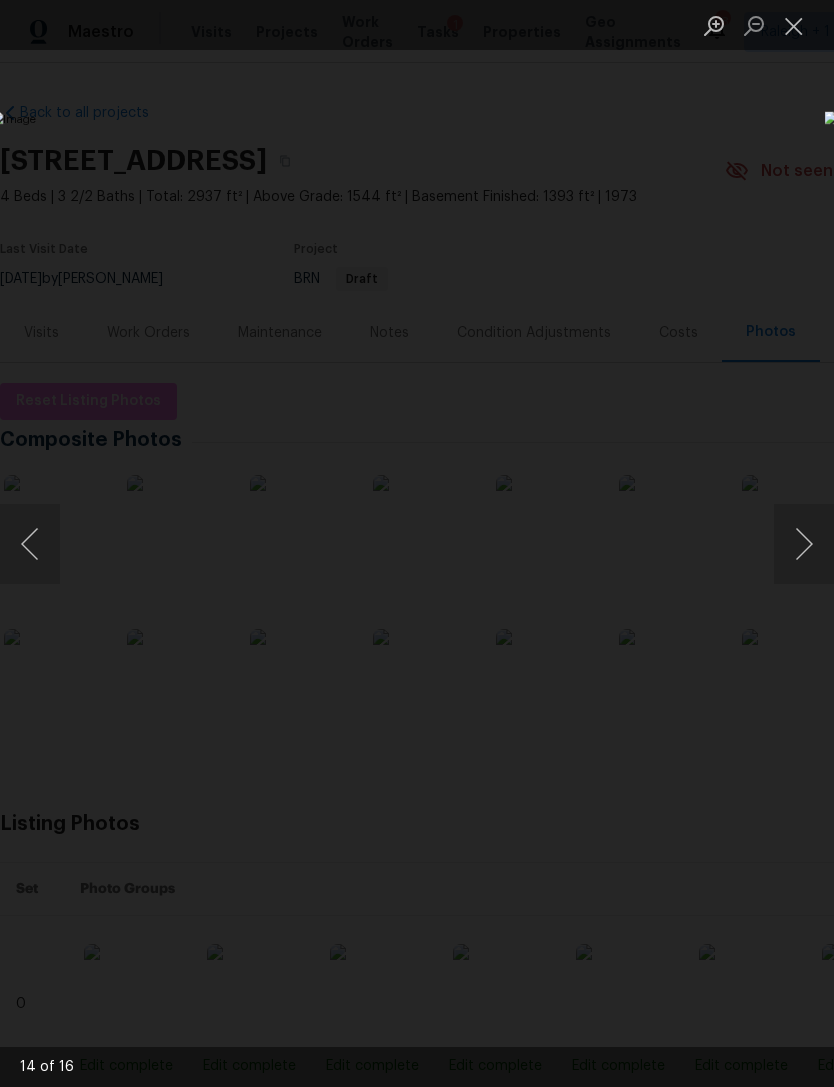 click at bounding box center [804, 544] 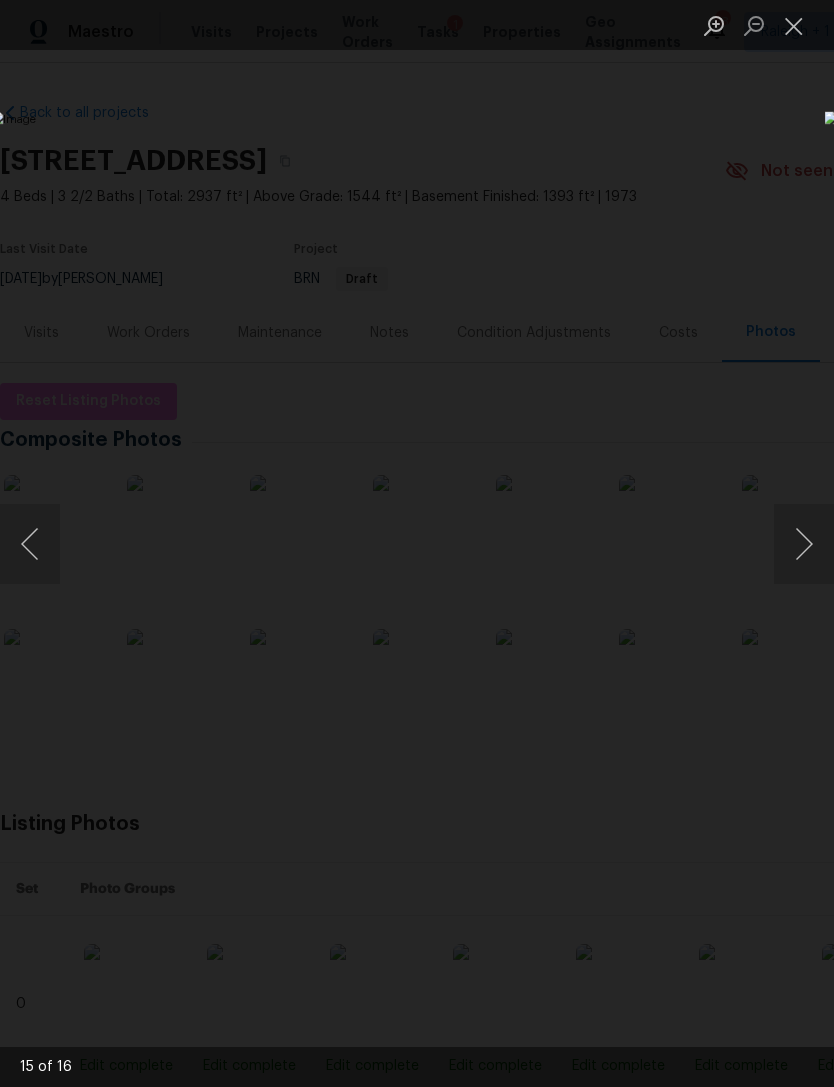 click at bounding box center (804, 544) 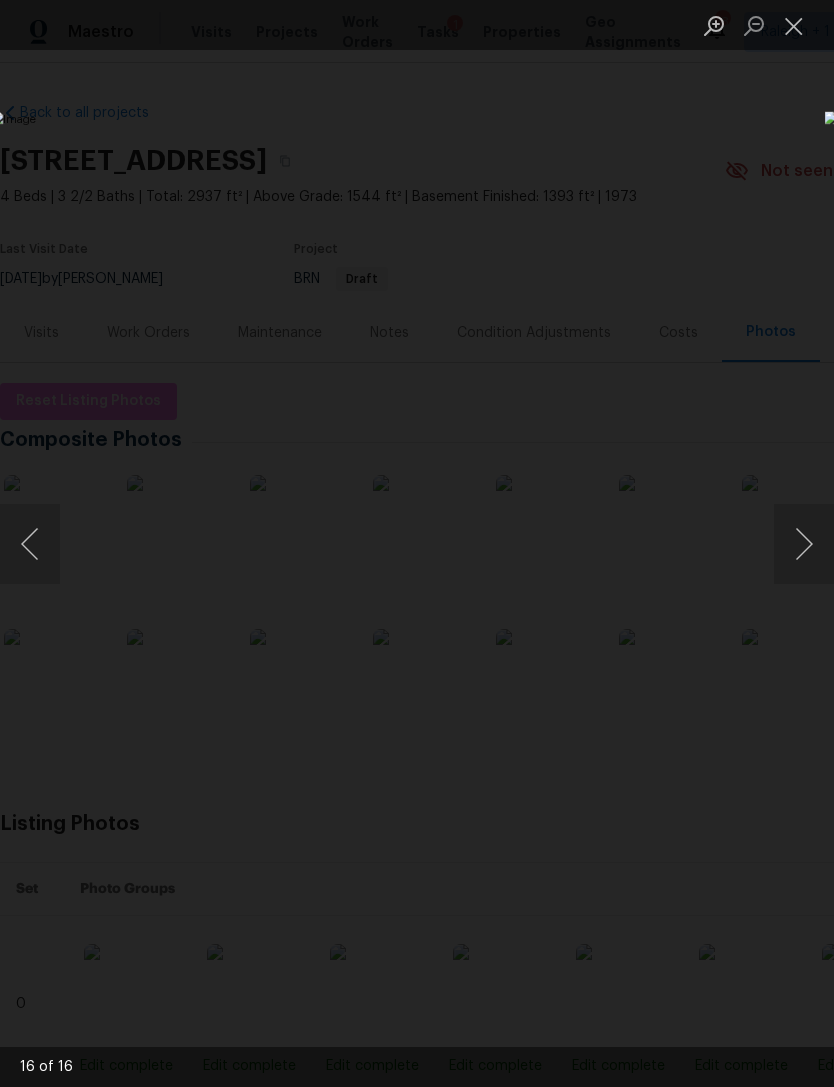click at bounding box center [804, 544] 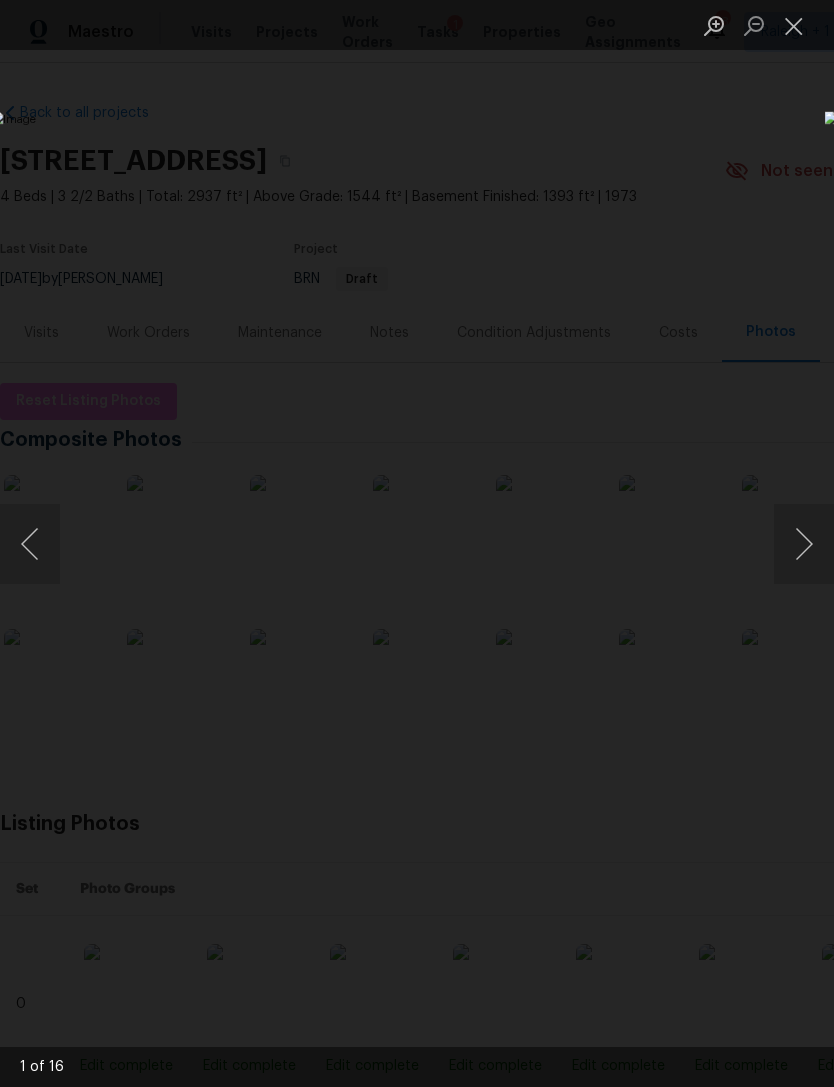click at bounding box center [794, 25] 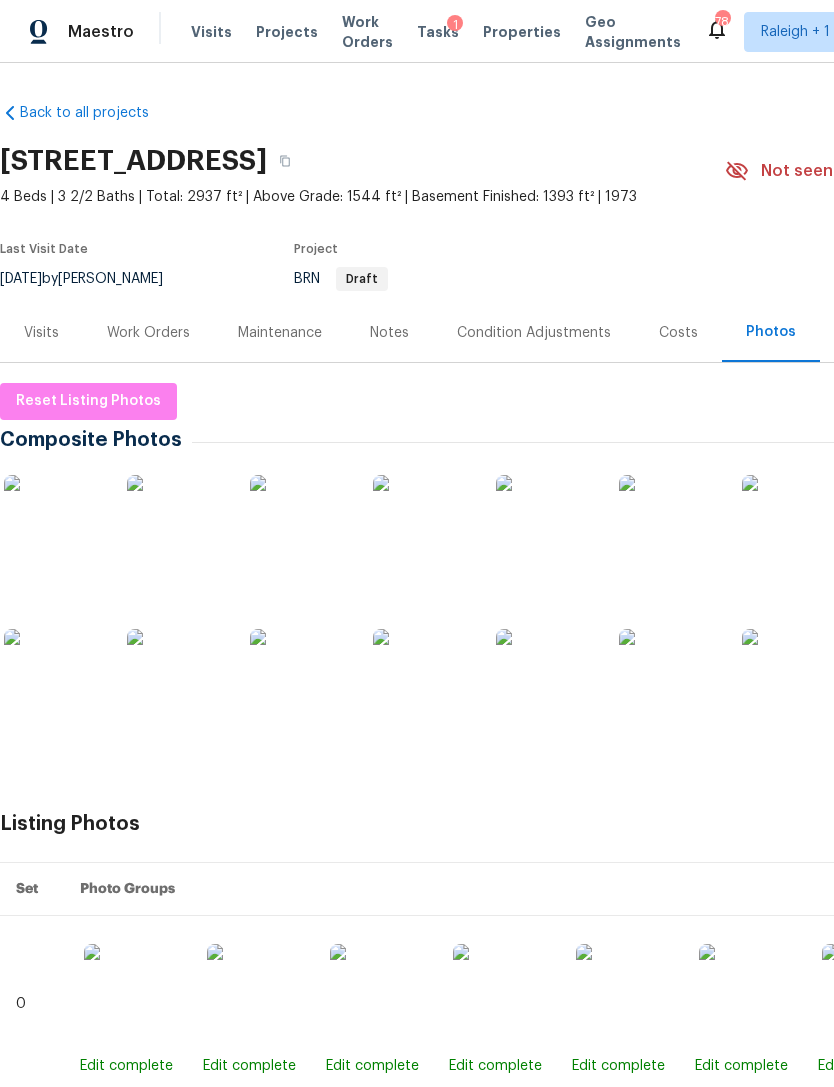 click on "Visits" at bounding box center (211, 32) 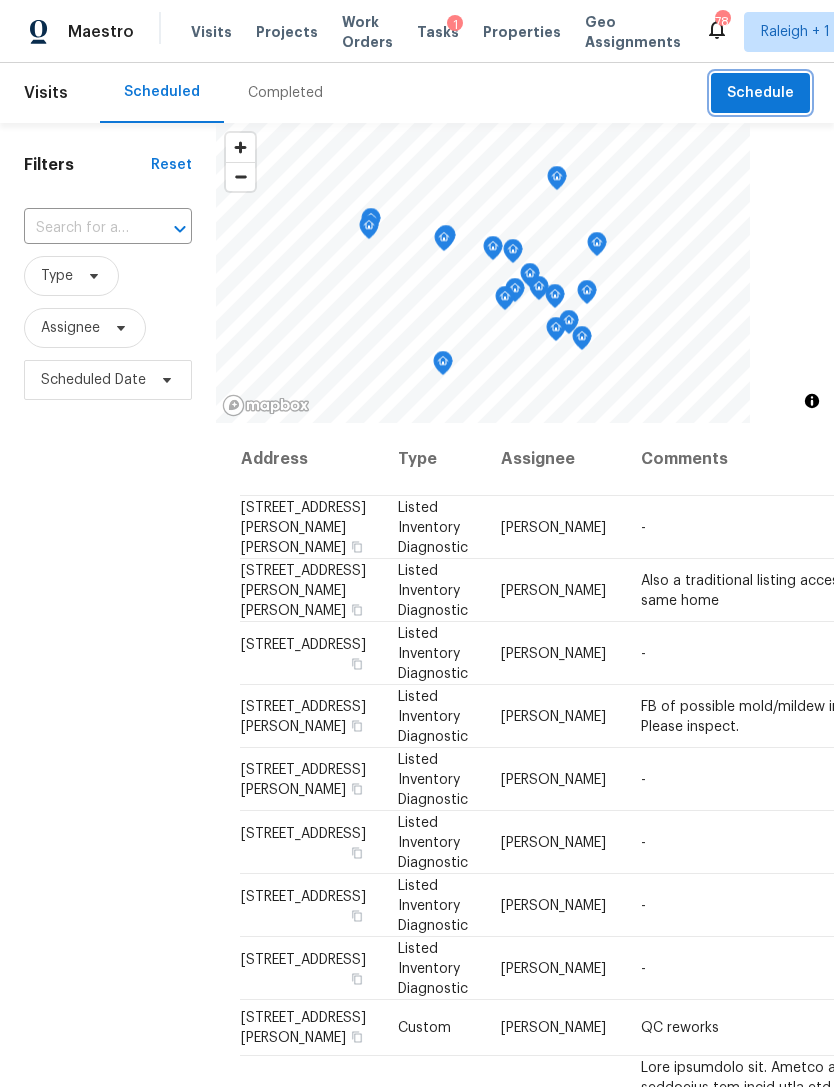 click on "Schedule" at bounding box center (760, 93) 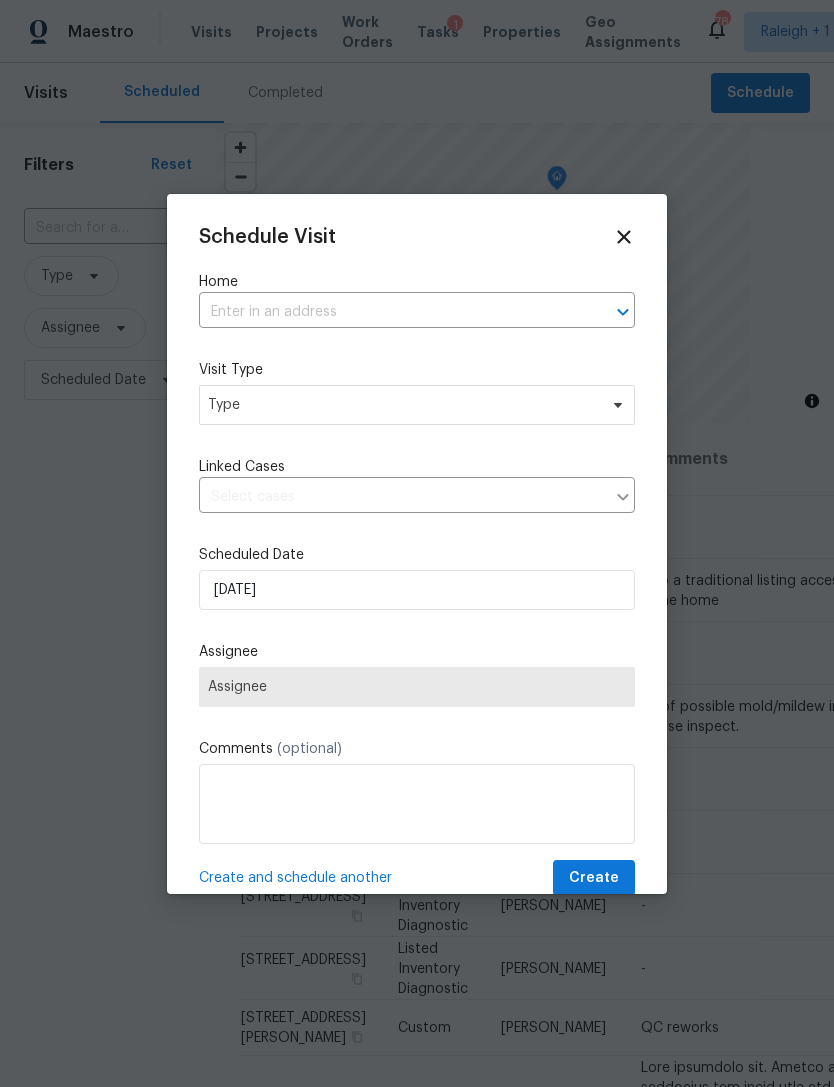 click at bounding box center (389, 312) 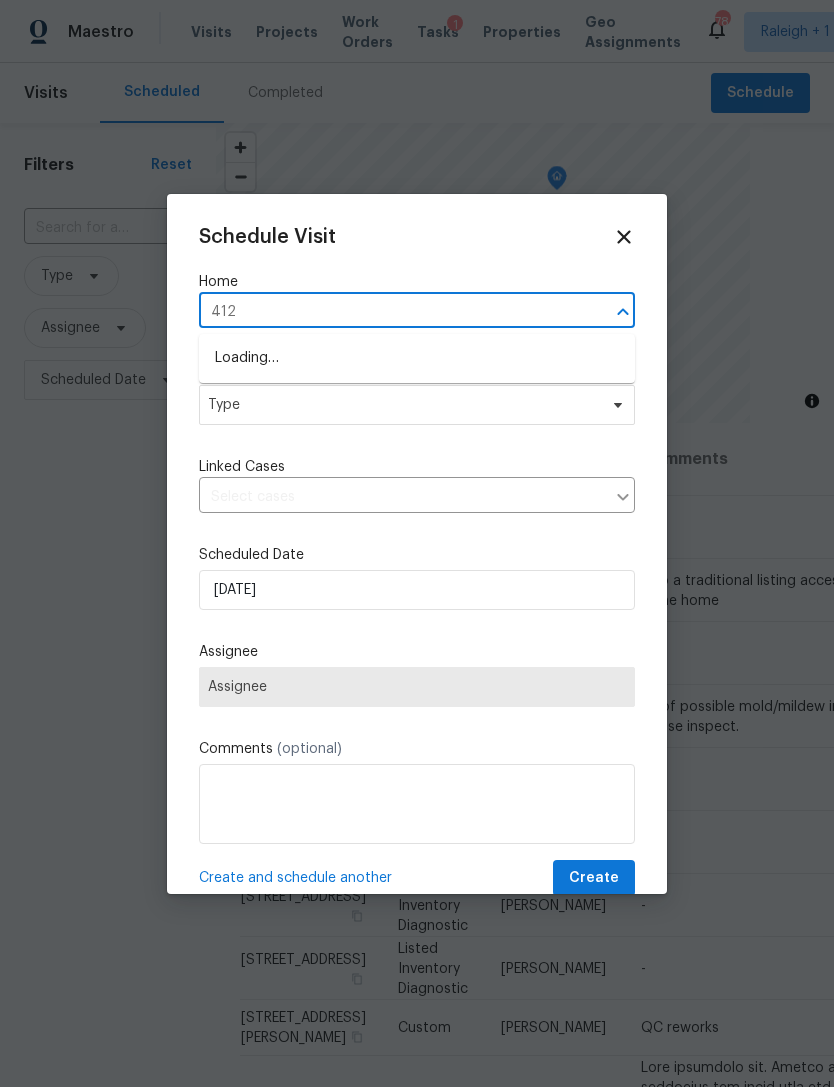 type on "4122" 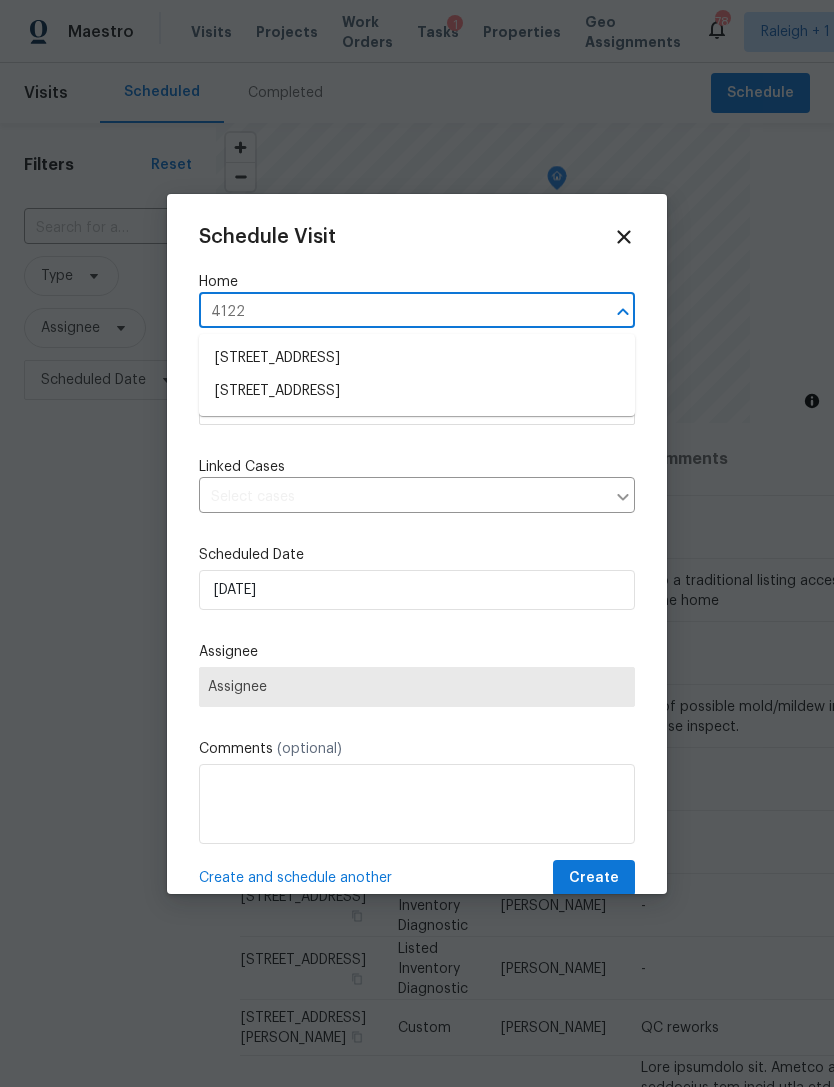 click on "4122 Donegal Dr, Greensboro, NC 27406" at bounding box center (417, 391) 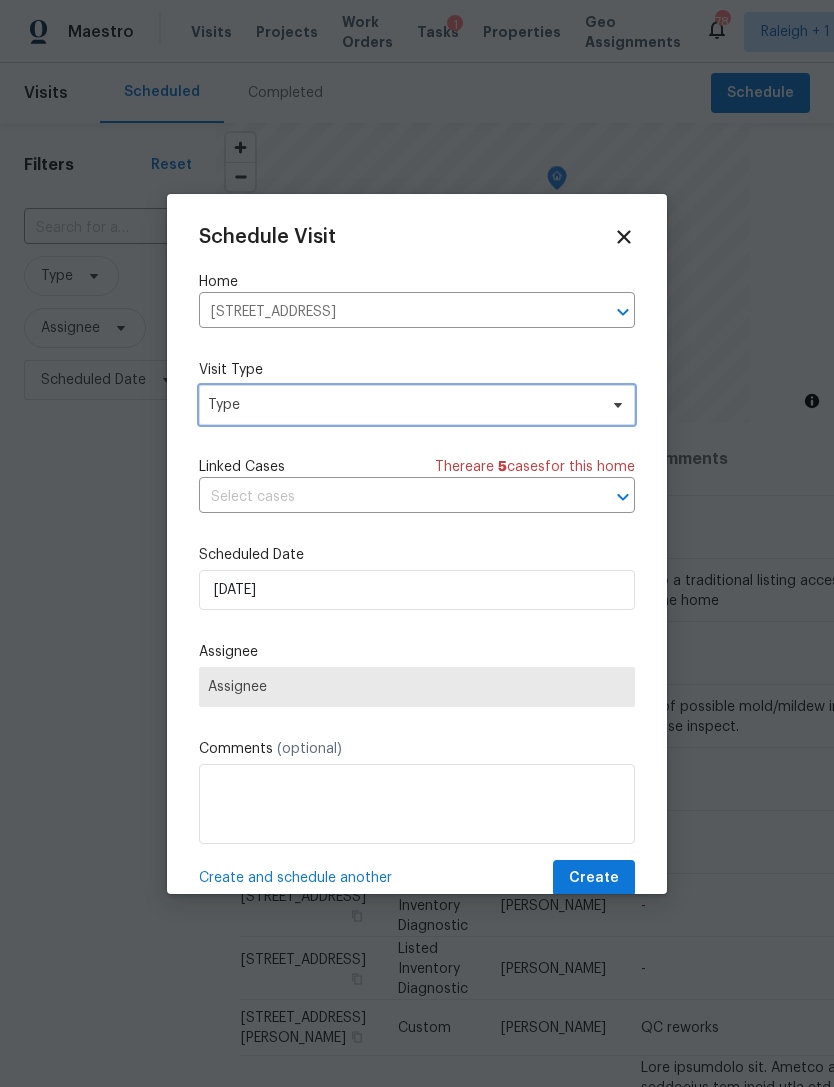 click at bounding box center [615, 405] 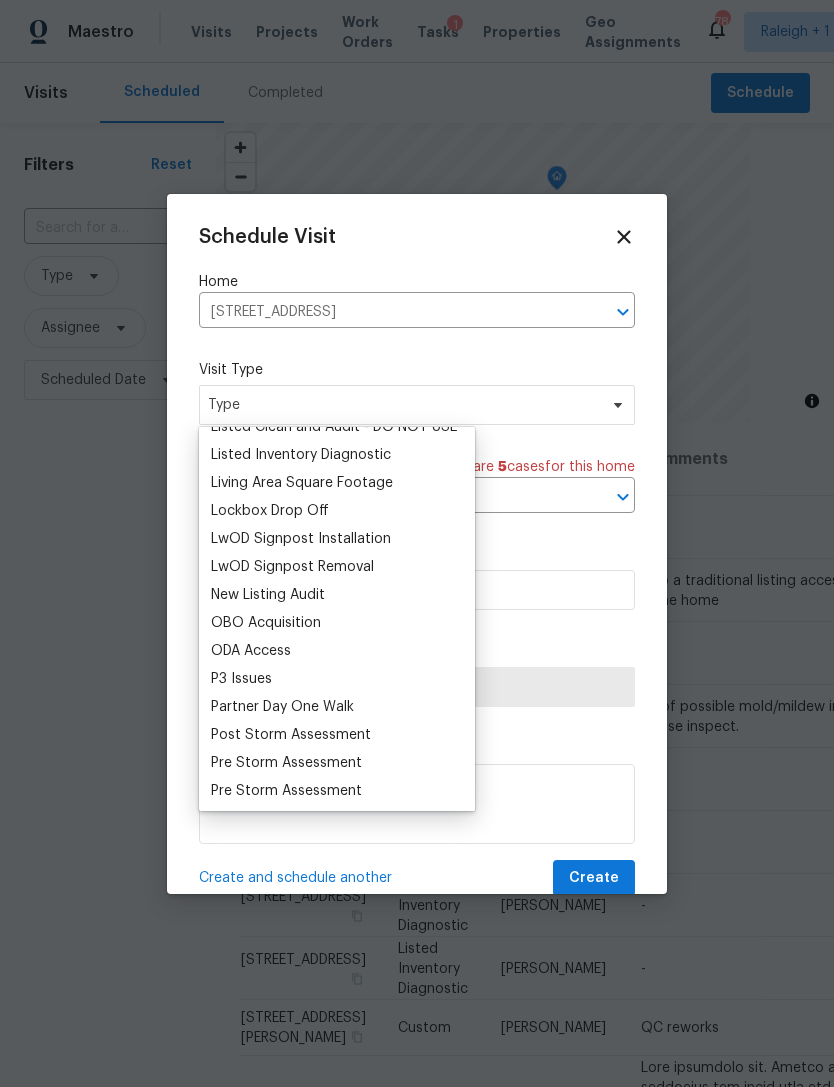 scroll, scrollTop: 972, scrollLeft: 0, axis: vertical 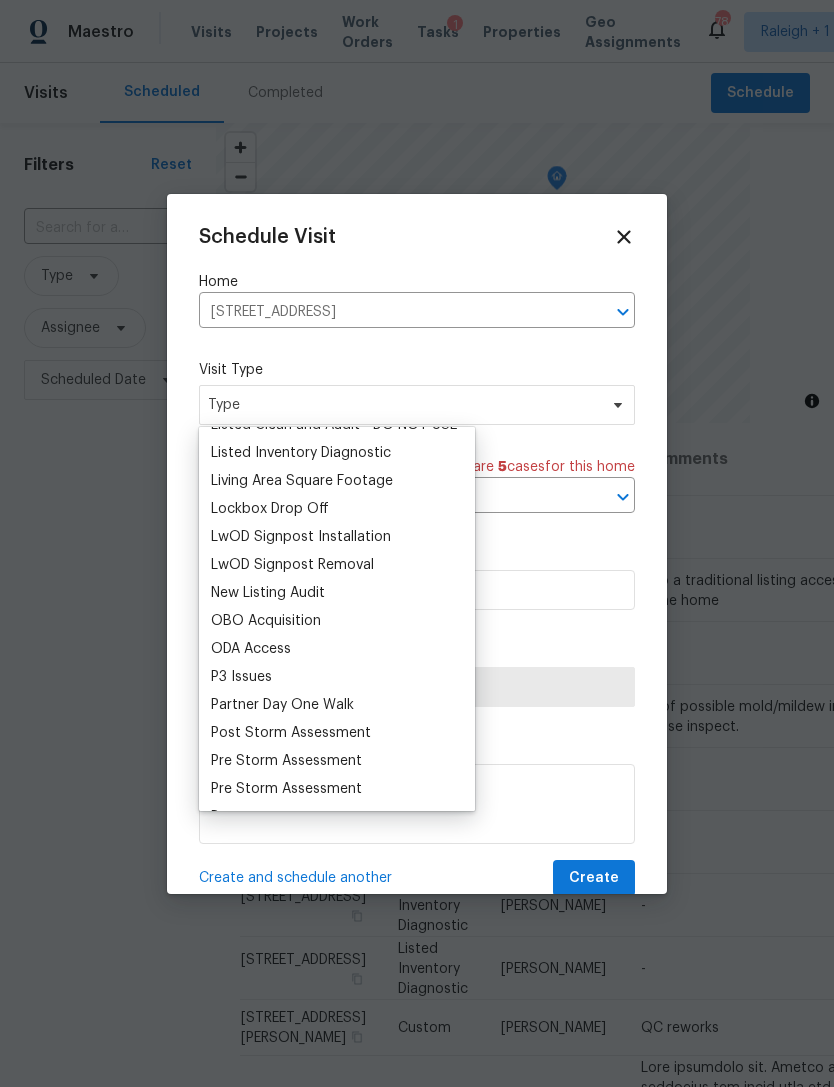 click on "New Listing Audit" at bounding box center (268, 593) 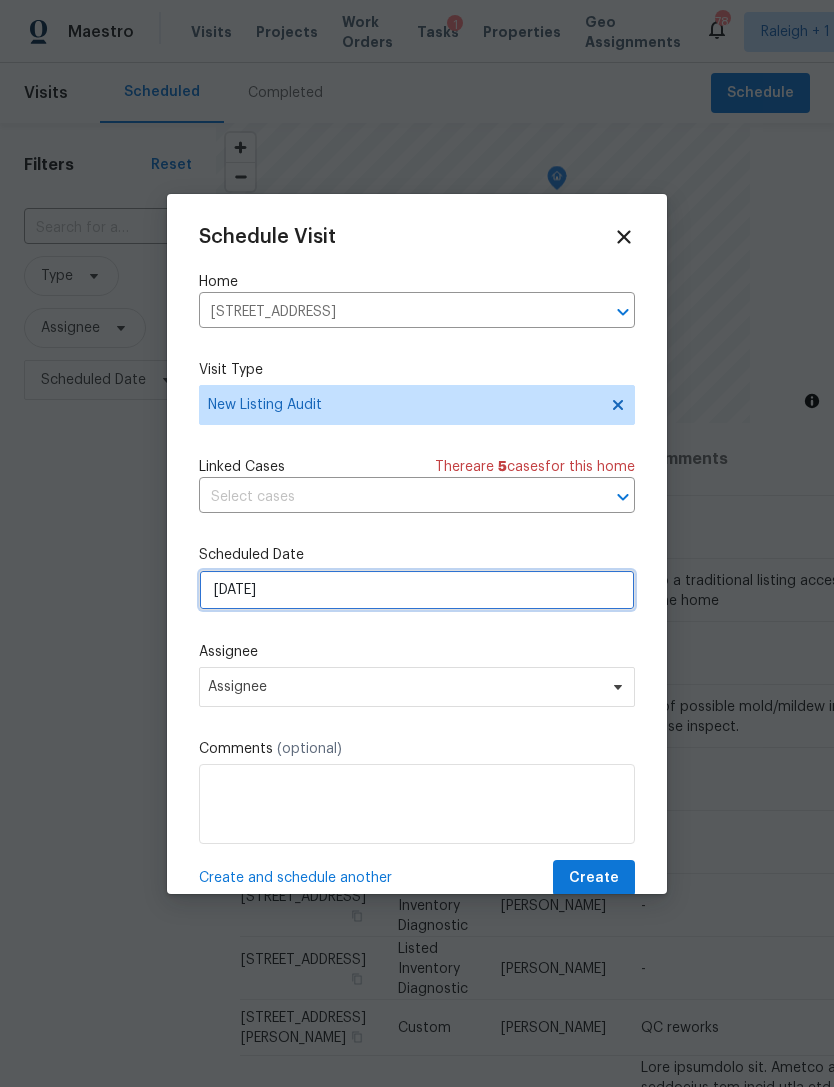 click on "[DATE]" at bounding box center (417, 590) 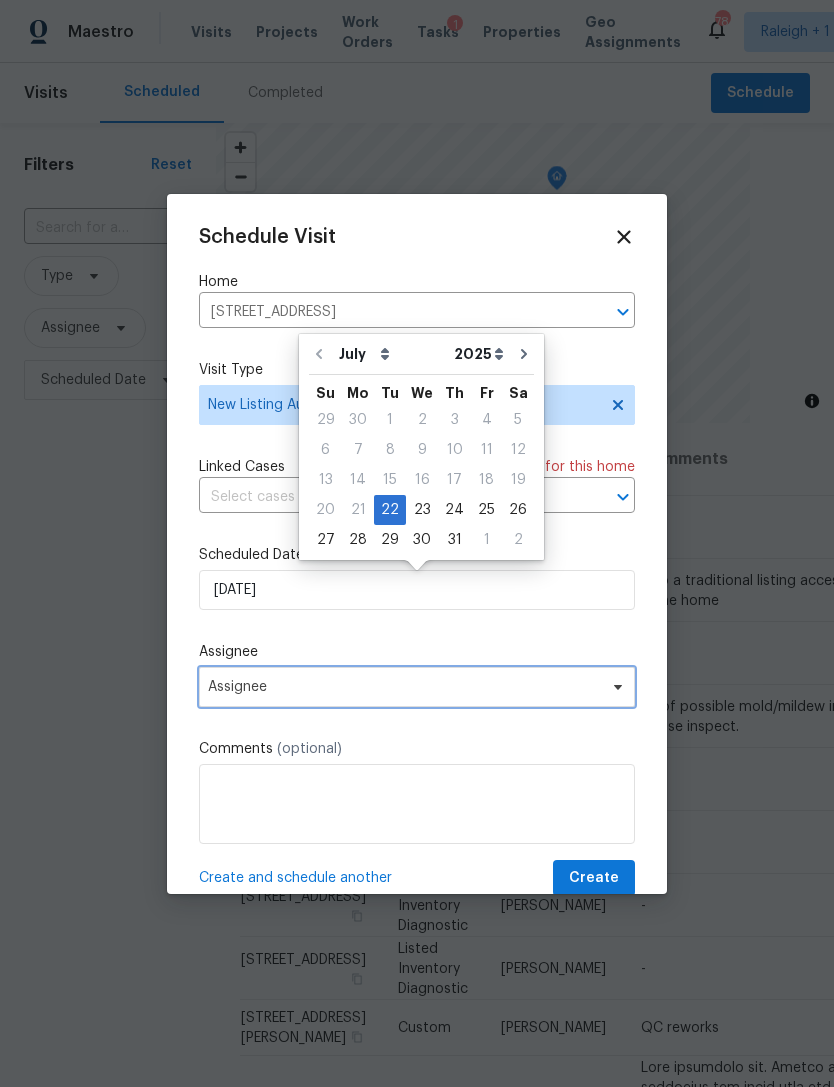 click on "Assignee" at bounding box center (404, 687) 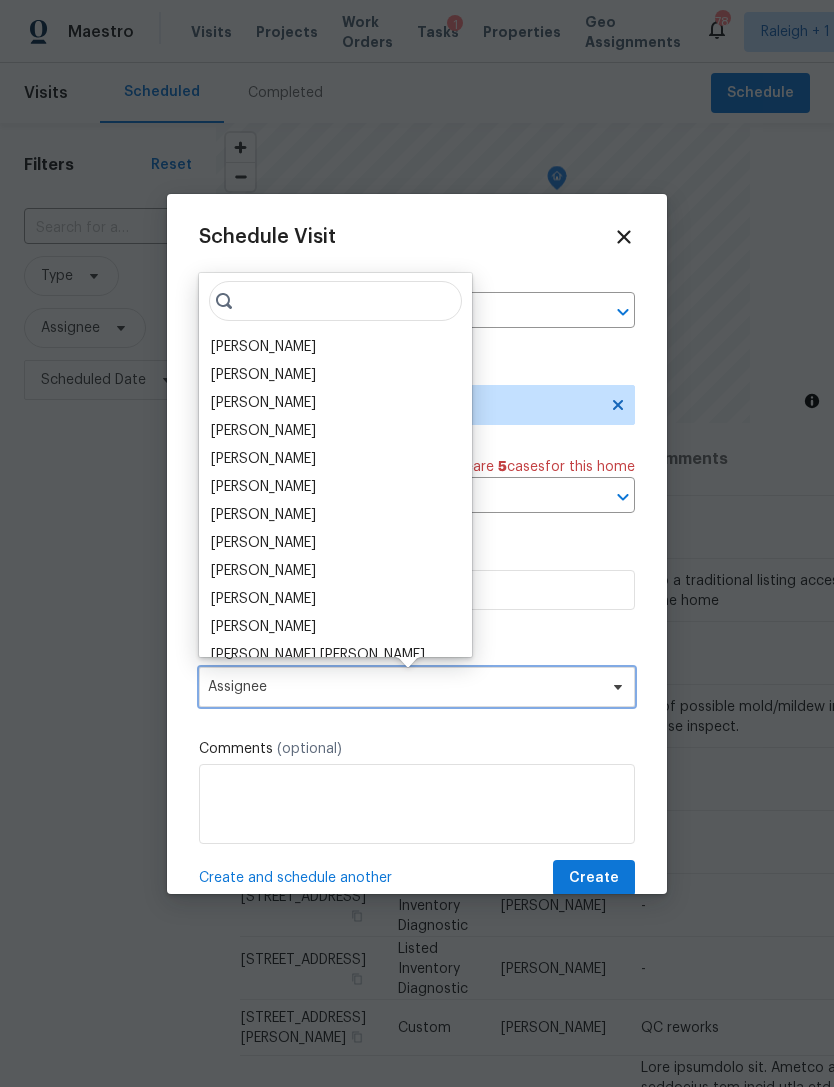 click on "Assignee" at bounding box center [404, 687] 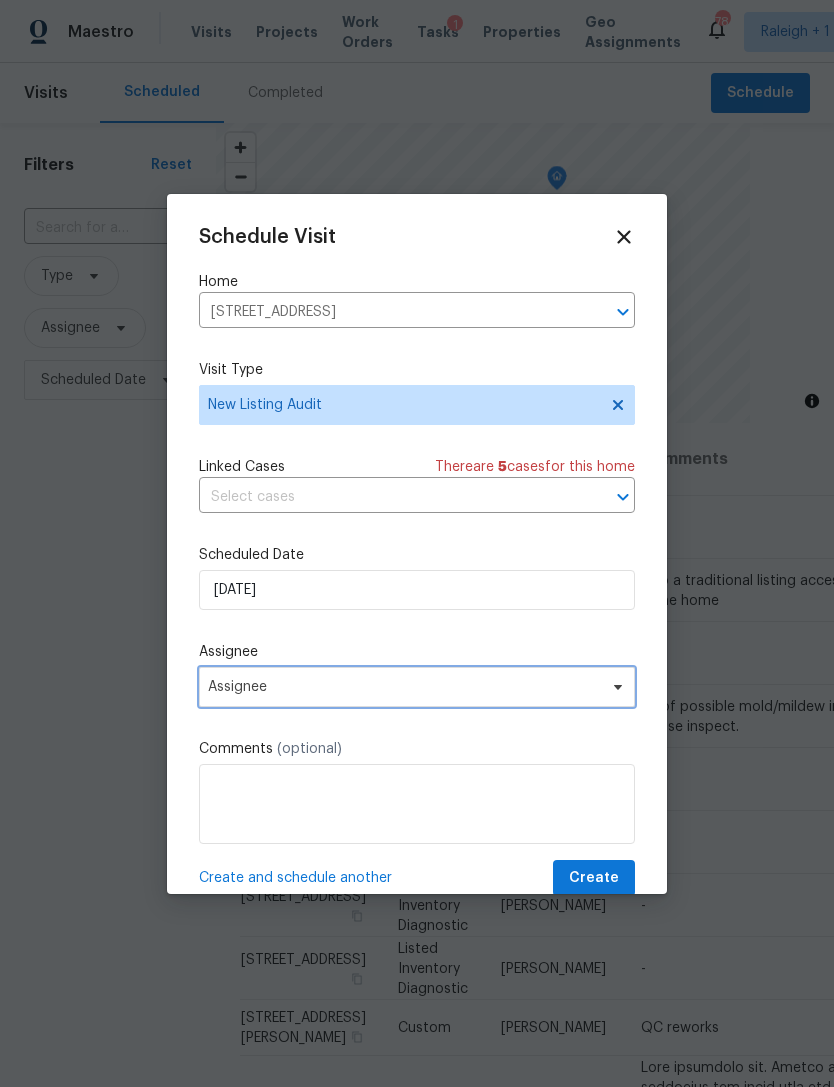 click on "Assignee" at bounding box center (404, 687) 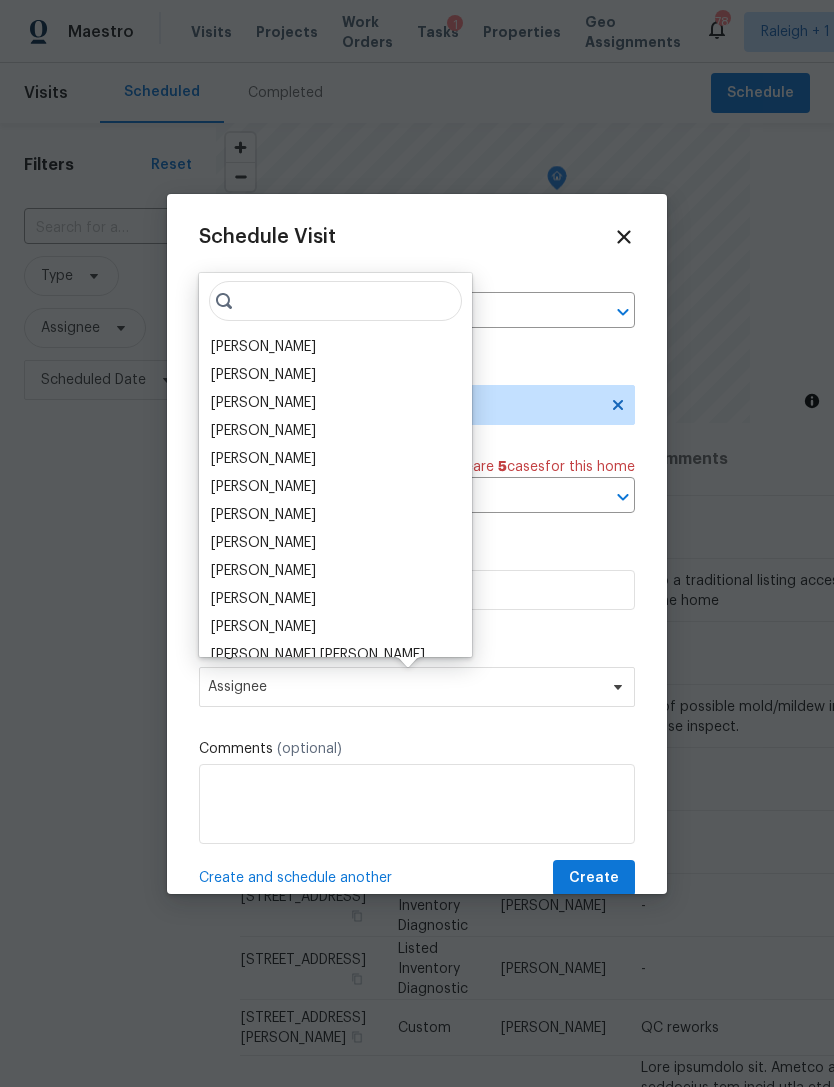 click on "[PERSON_NAME]" at bounding box center [263, 543] 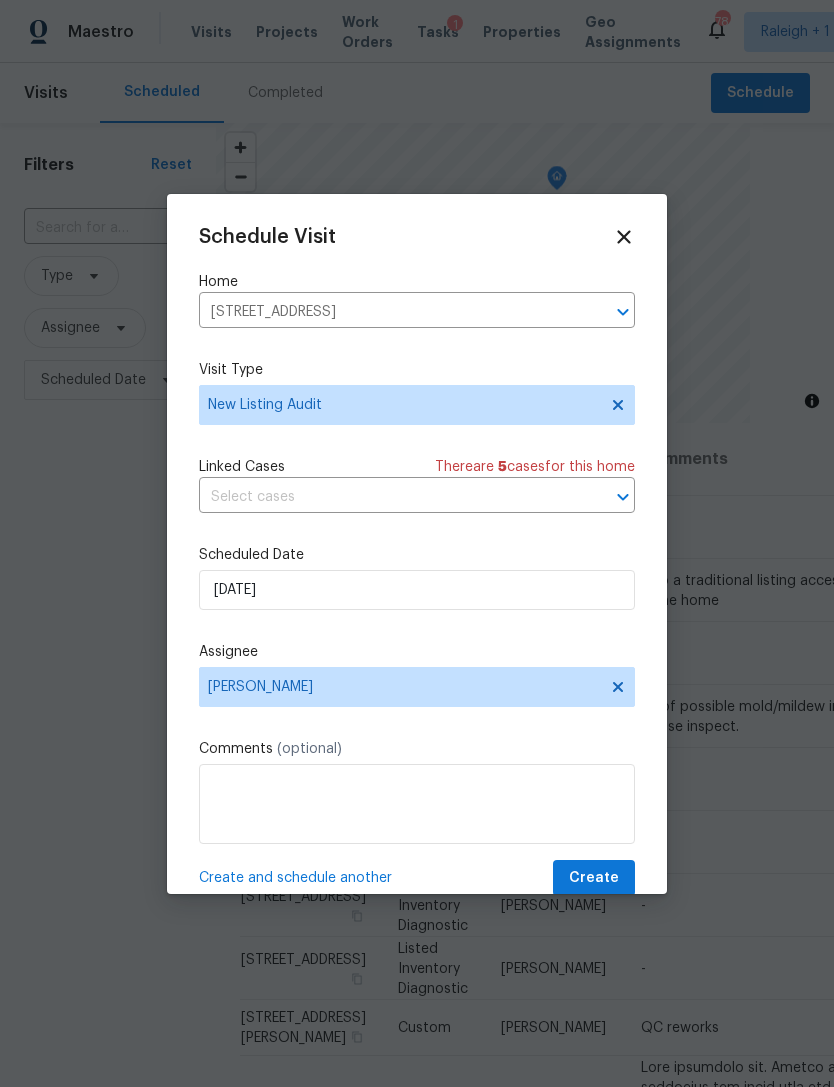 click on "Schedule Visit Home   4122 Donegal Dr, Greensboro, NC 27406 ​ Visit Type   New Listing Audit Linked Cases There  are   5  case s  for this home   ​ Scheduled Date   7/22/2025 Assignee   Ryan Williams Comments   (optional) Create and schedule another Create" at bounding box center [417, 561] 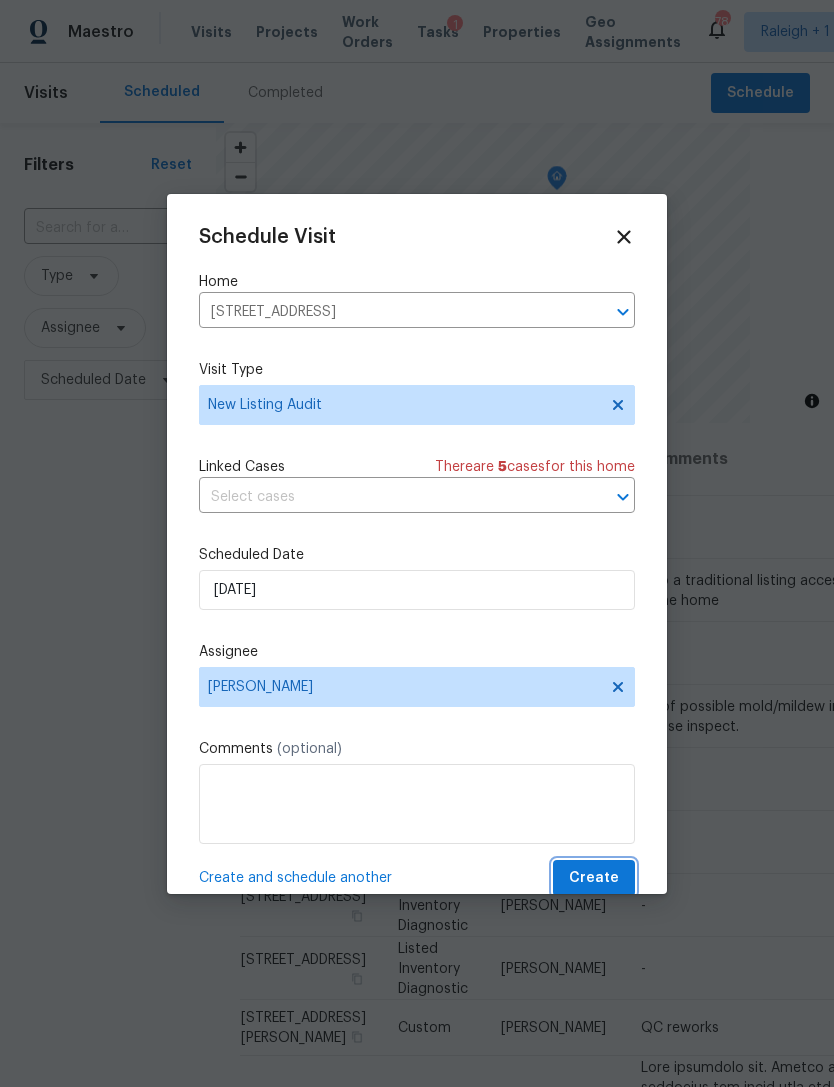 click on "Create" at bounding box center [594, 878] 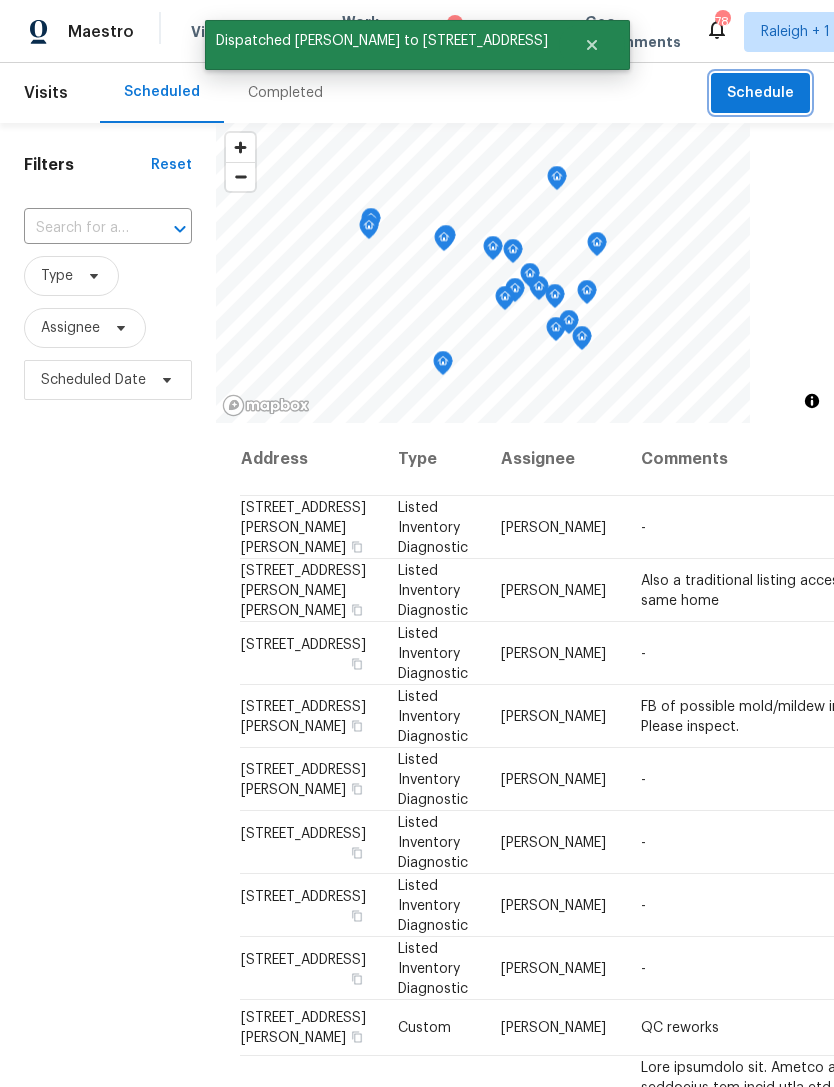 click on "Schedule" at bounding box center [760, 93] 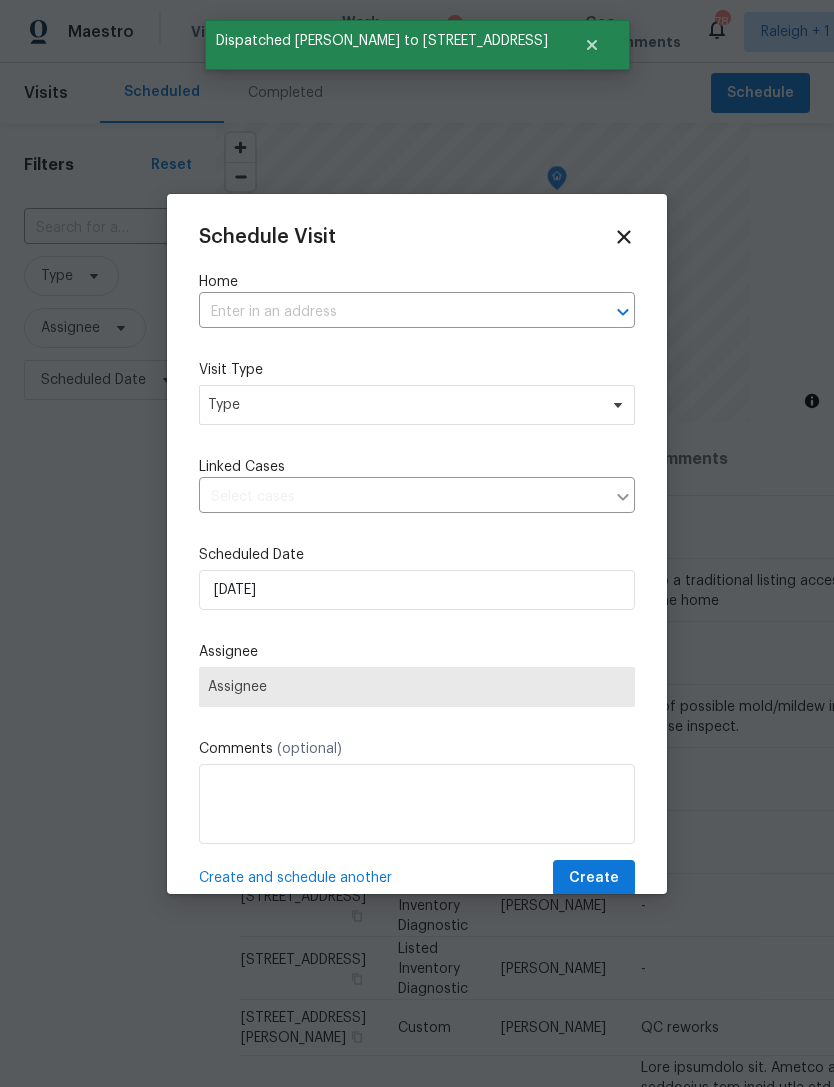 click at bounding box center (389, 312) 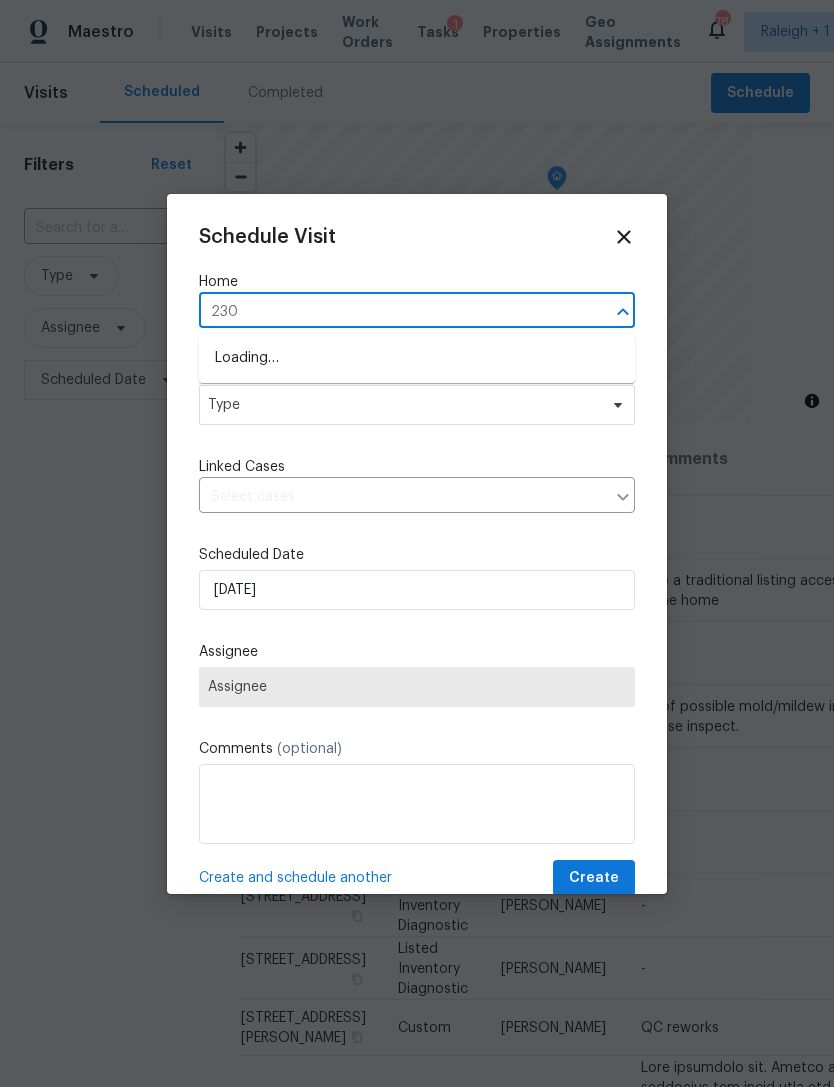 type on "2307" 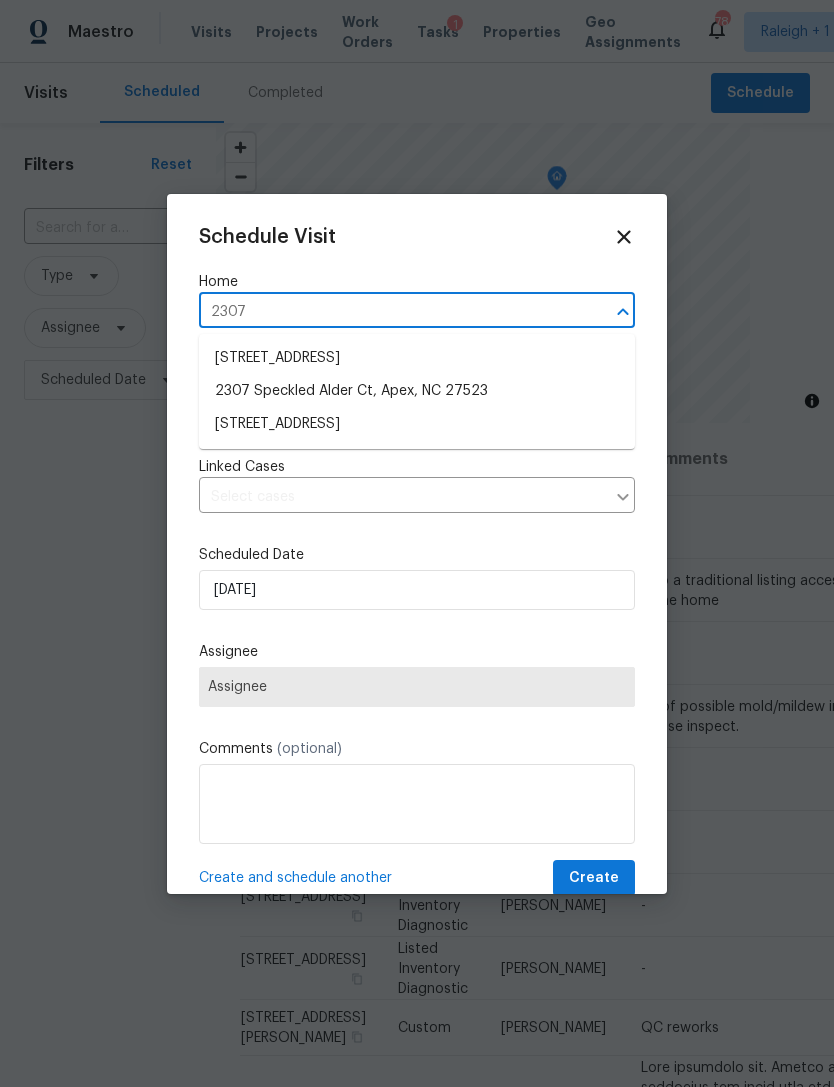 click on "2307 Kingwood Ct, High Point, NC 27265" at bounding box center [417, 424] 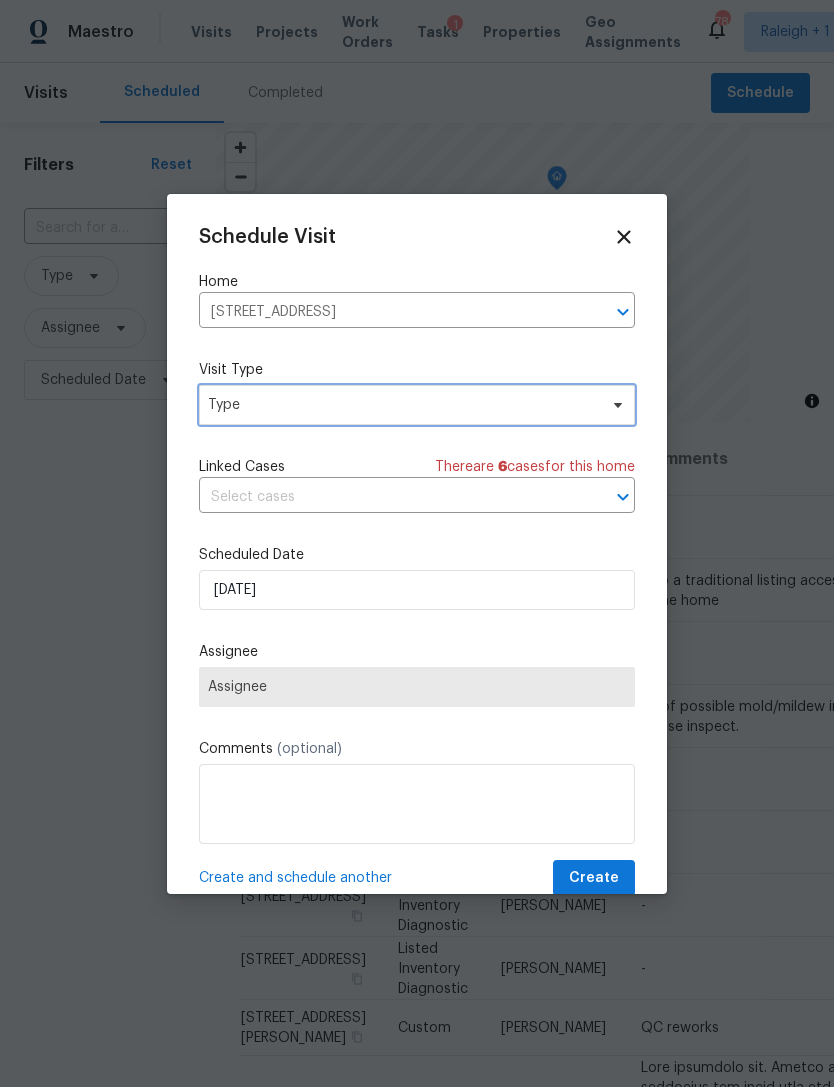 click on "Type" at bounding box center [402, 405] 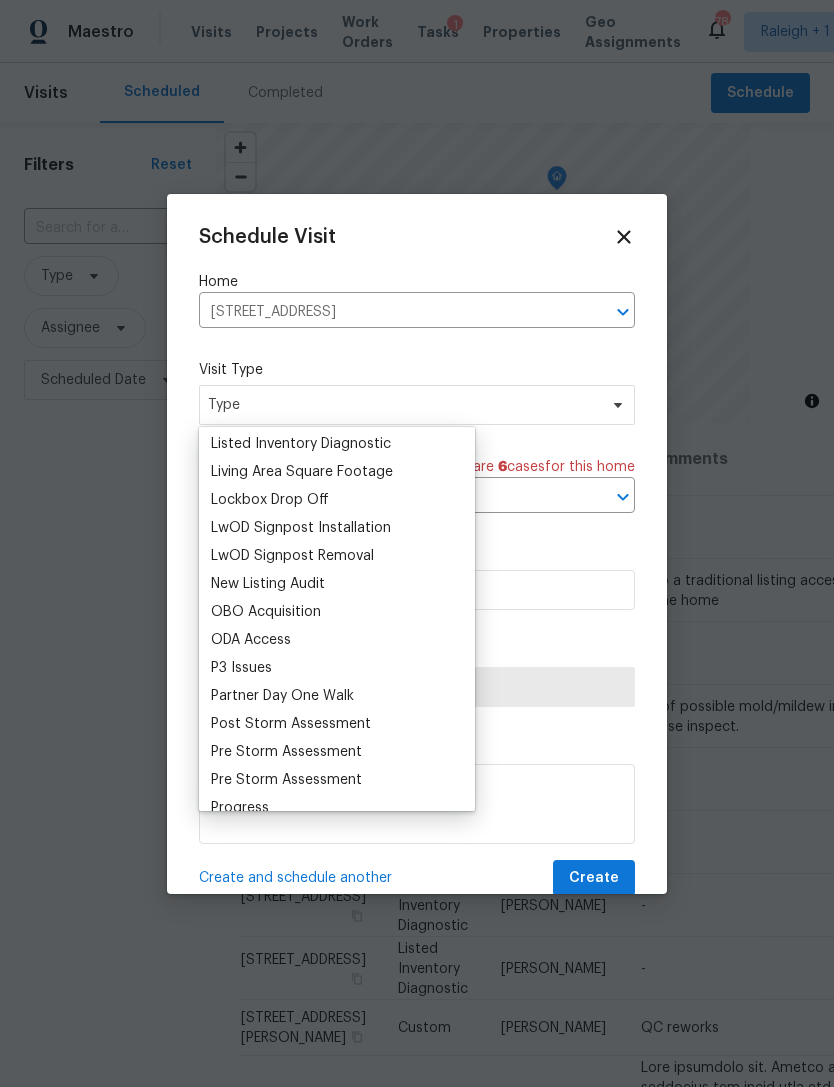 scroll, scrollTop: 986, scrollLeft: 0, axis: vertical 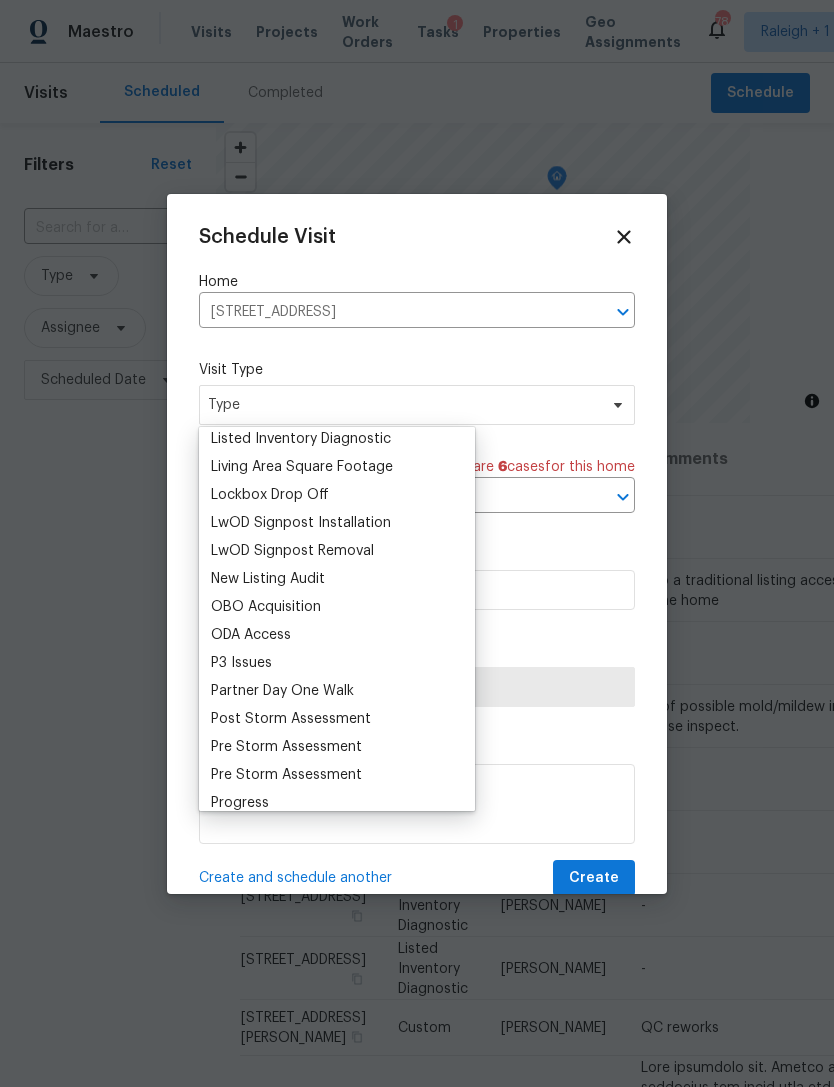 click on "New Listing Audit" at bounding box center (268, 579) 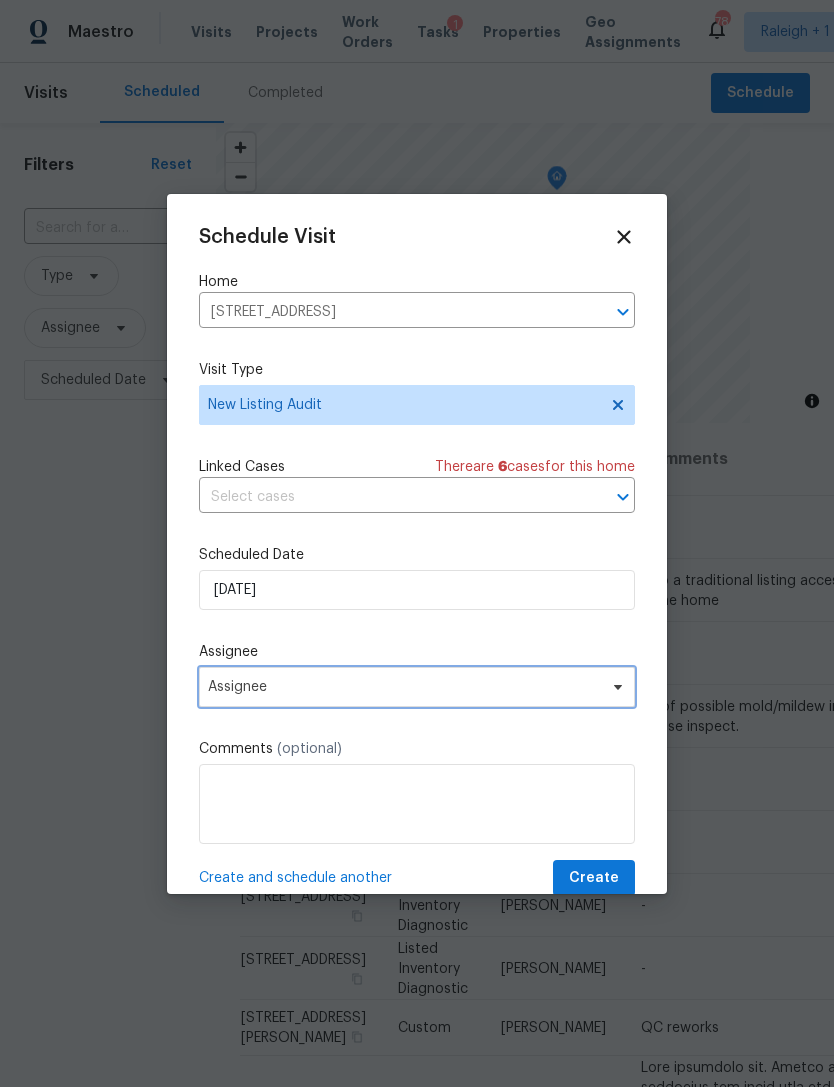 click on "Assignee" at bounding box center (404, 687) 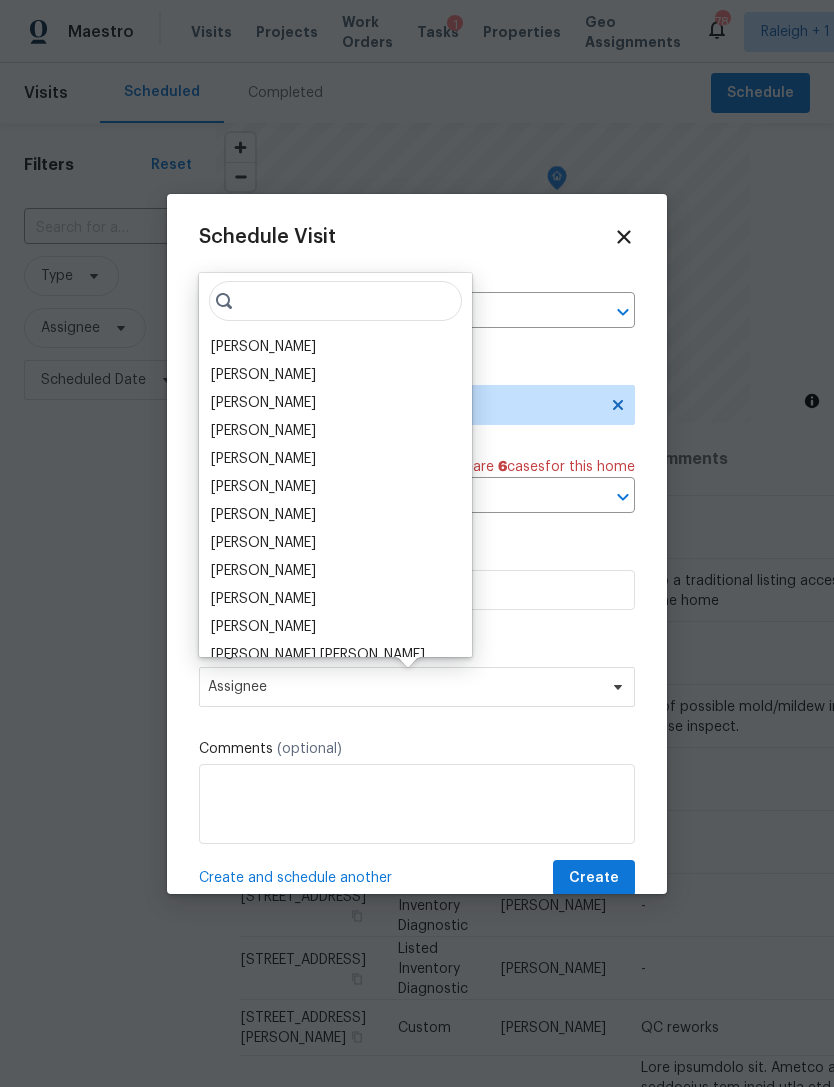 click on "[PERSON_NAME]" at bounding box center [263, 543] 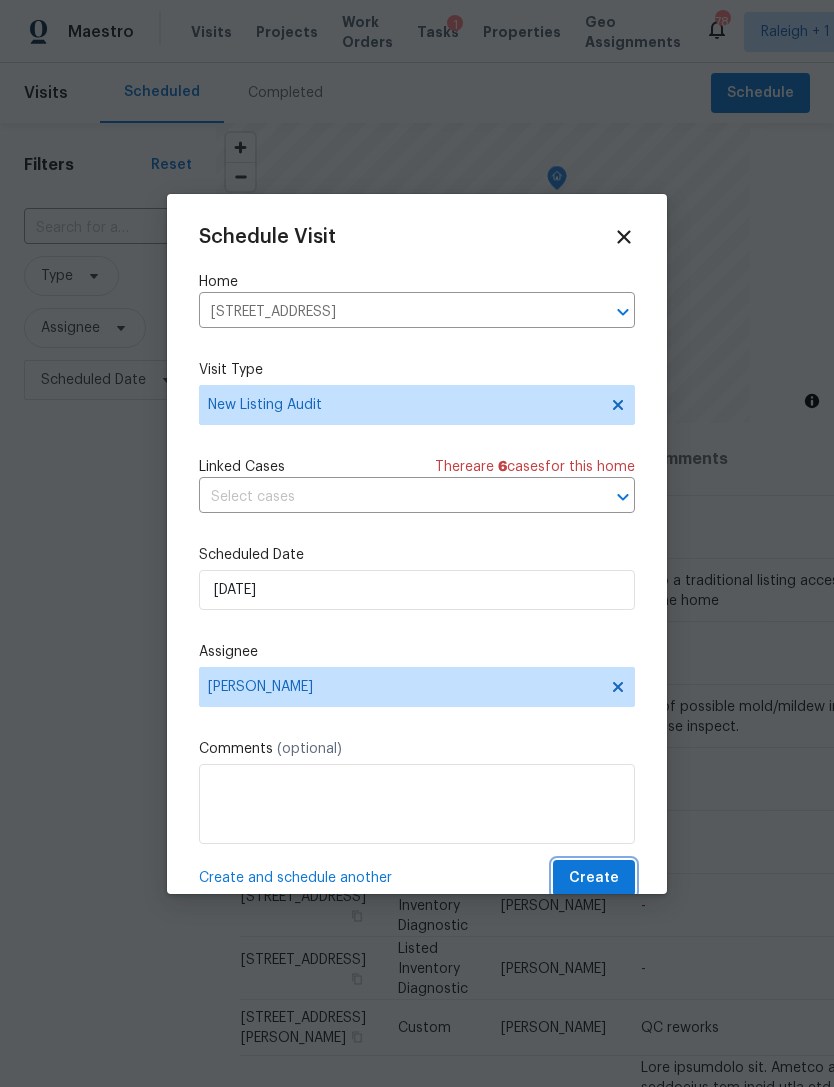 click on "Create" at bounding box center (594, 878) 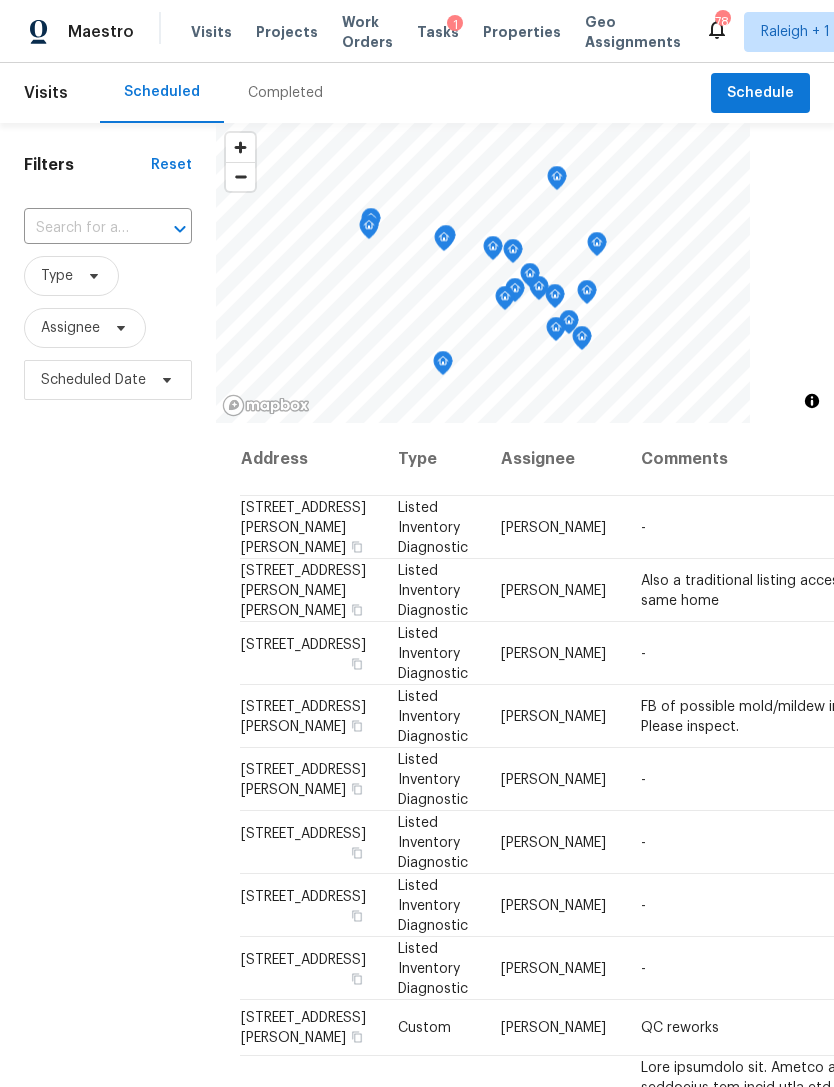 click on "Completed" at bounding box center (285, 93) 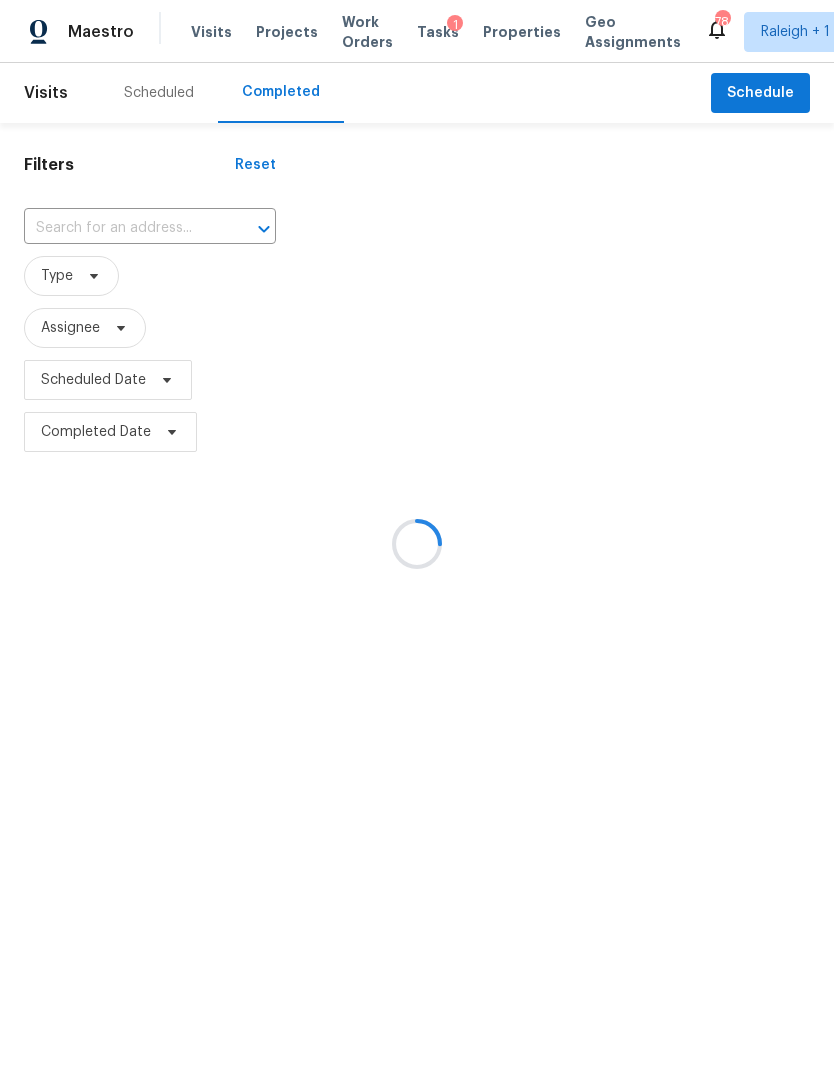 click at bounding box center [417, 543] 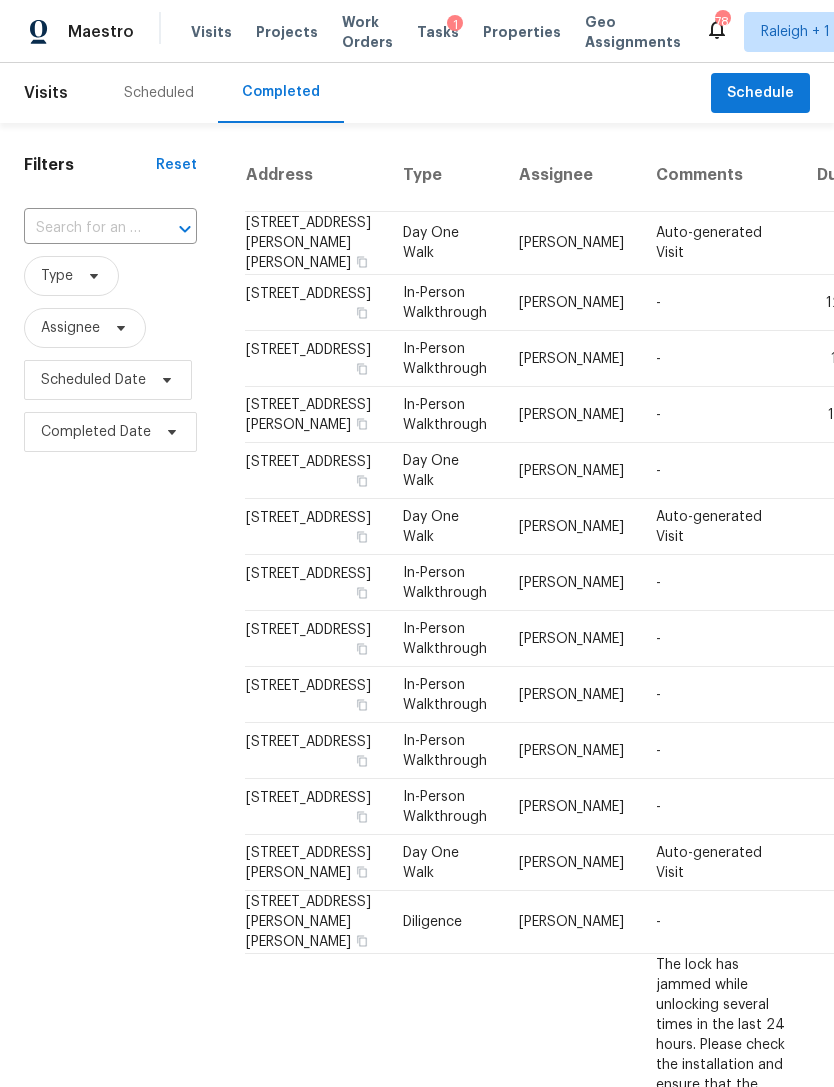 click at bounding box center [82, 228] 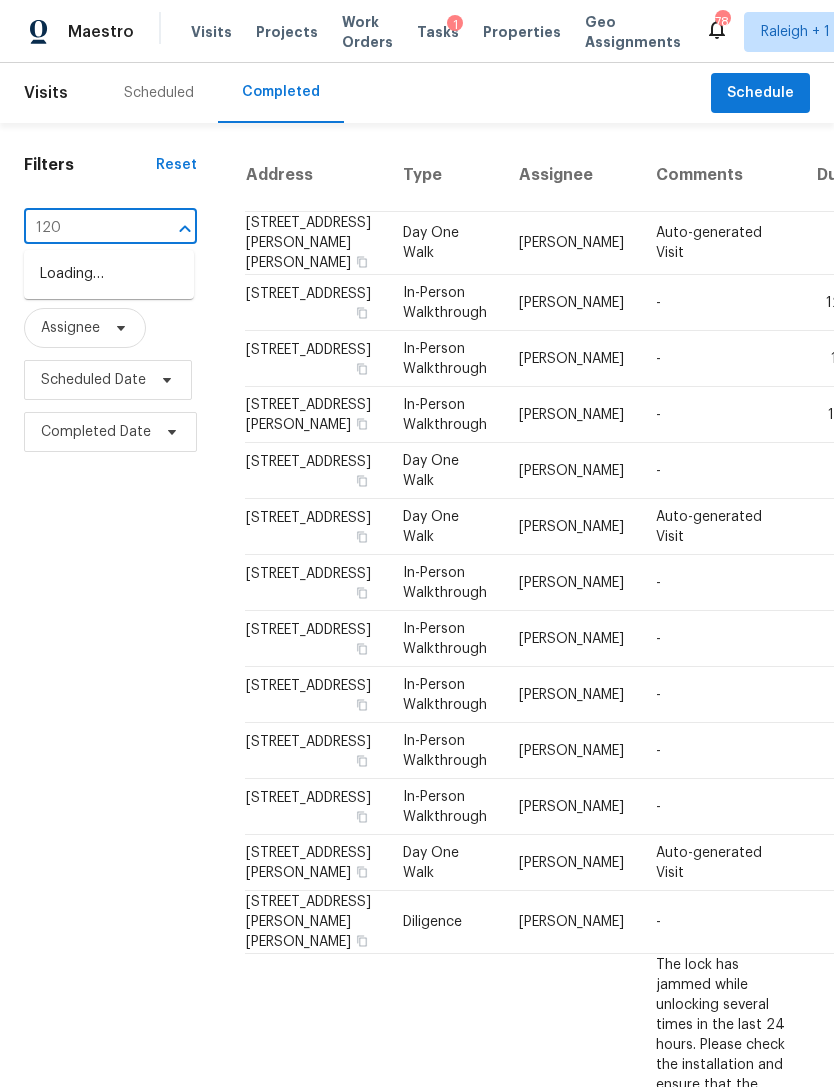 type on "1200" 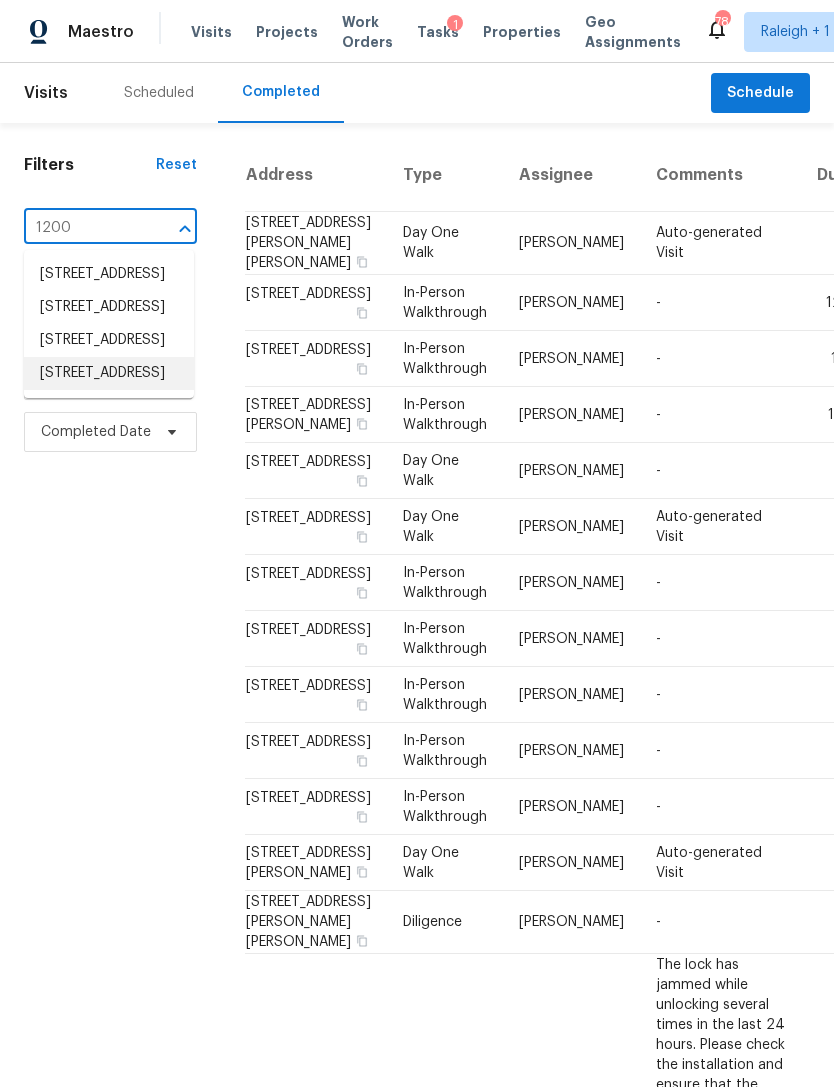 click on "1200 Salem Crossing Rd, Kernersville, NC 27284" at bounding box center (109, 373) 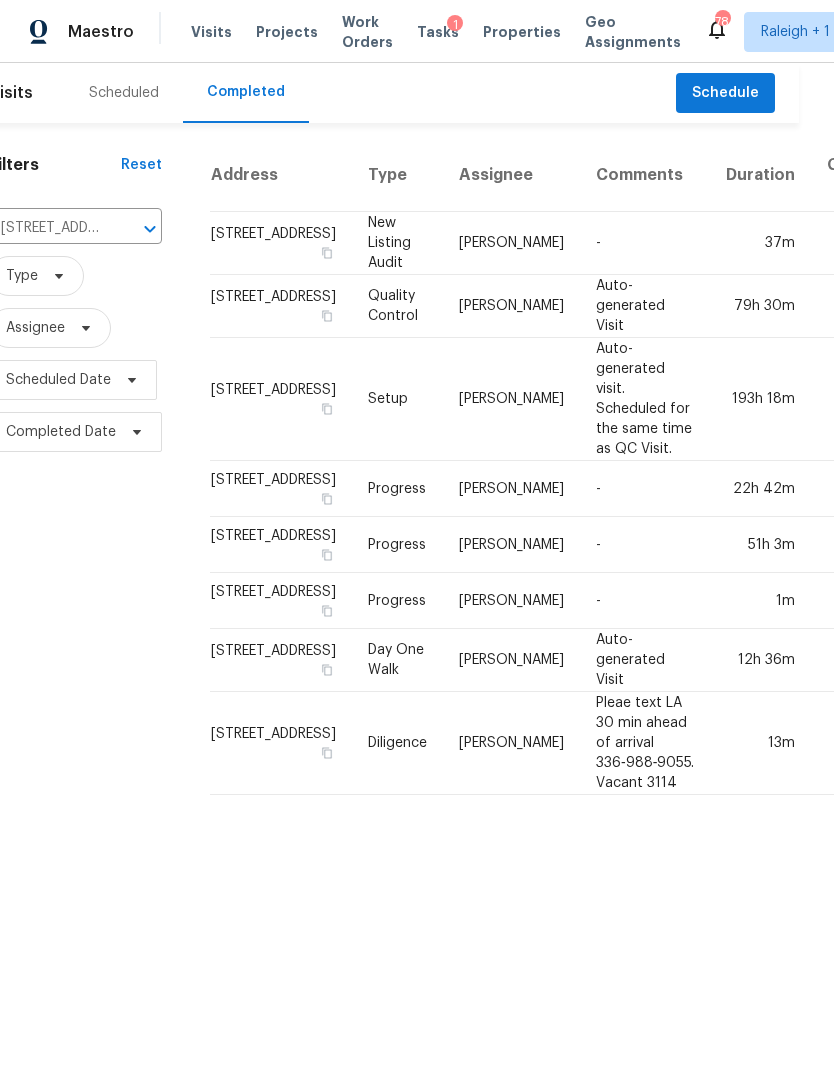 scroll, scrollTop: 0, scrollLeft: 0, axis: both 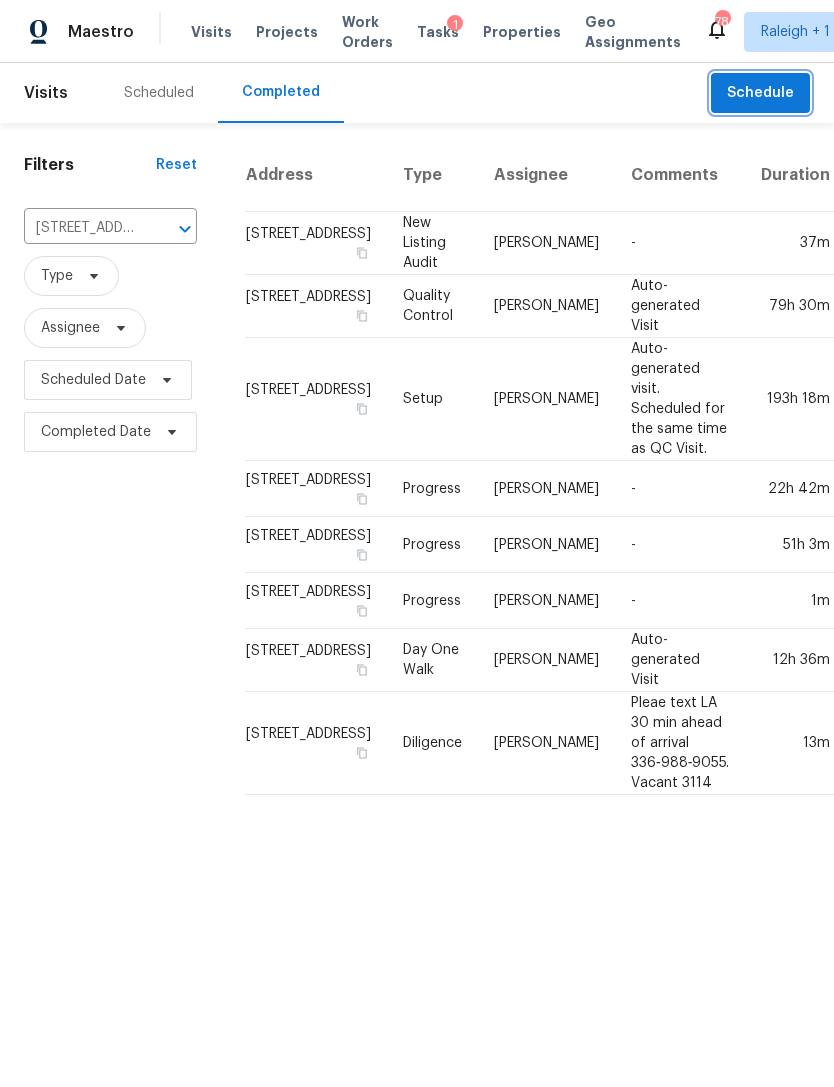 click on "Schedule" at bounding box center (760, 93) 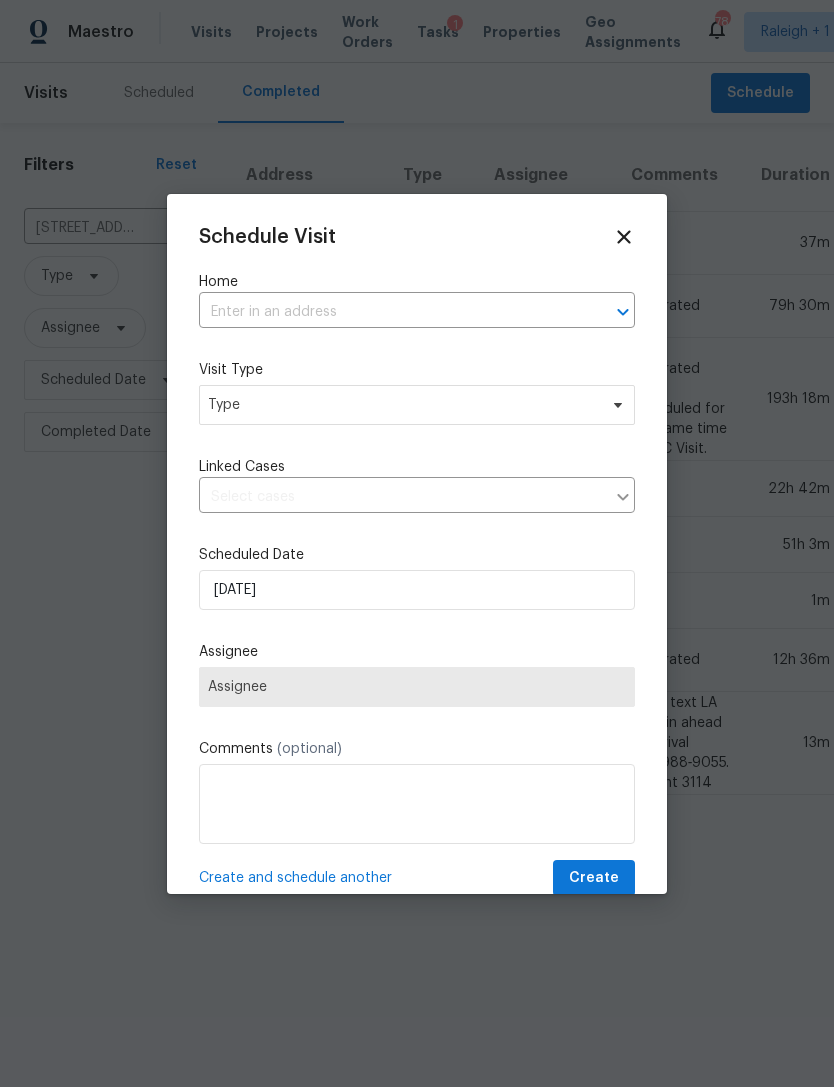 click at bounding box center [389, 312] 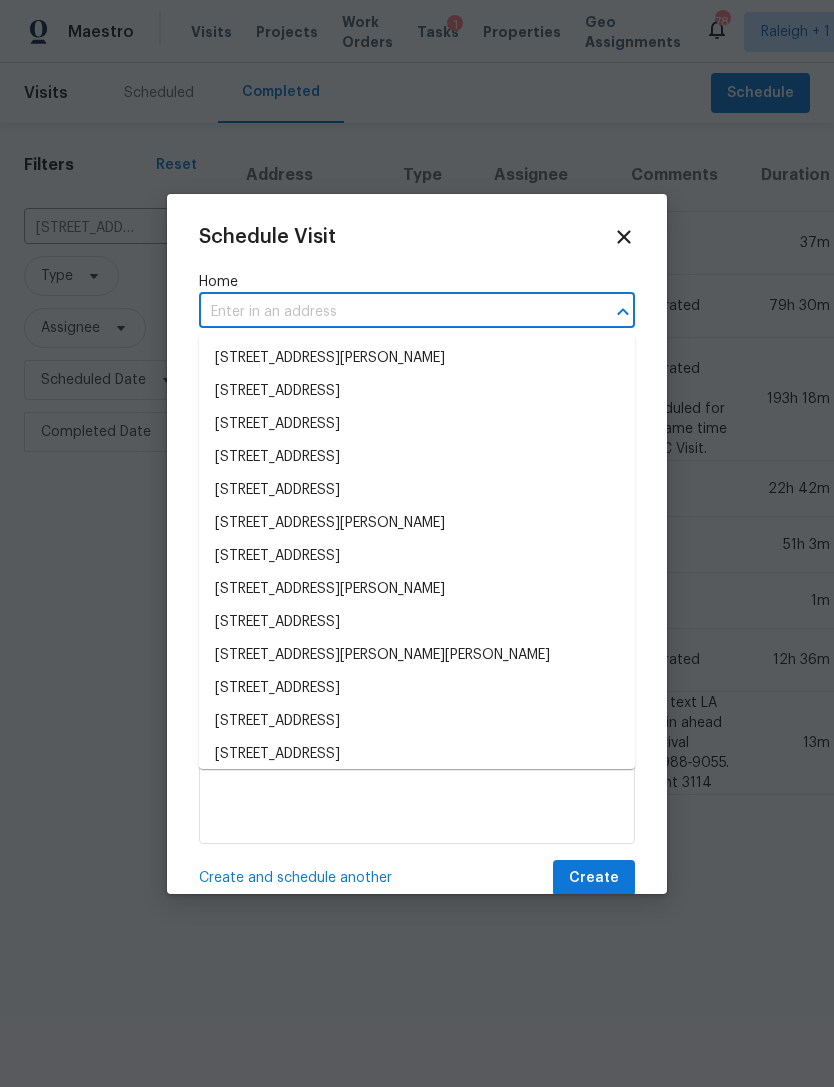 click at bounding box center (389, 312) 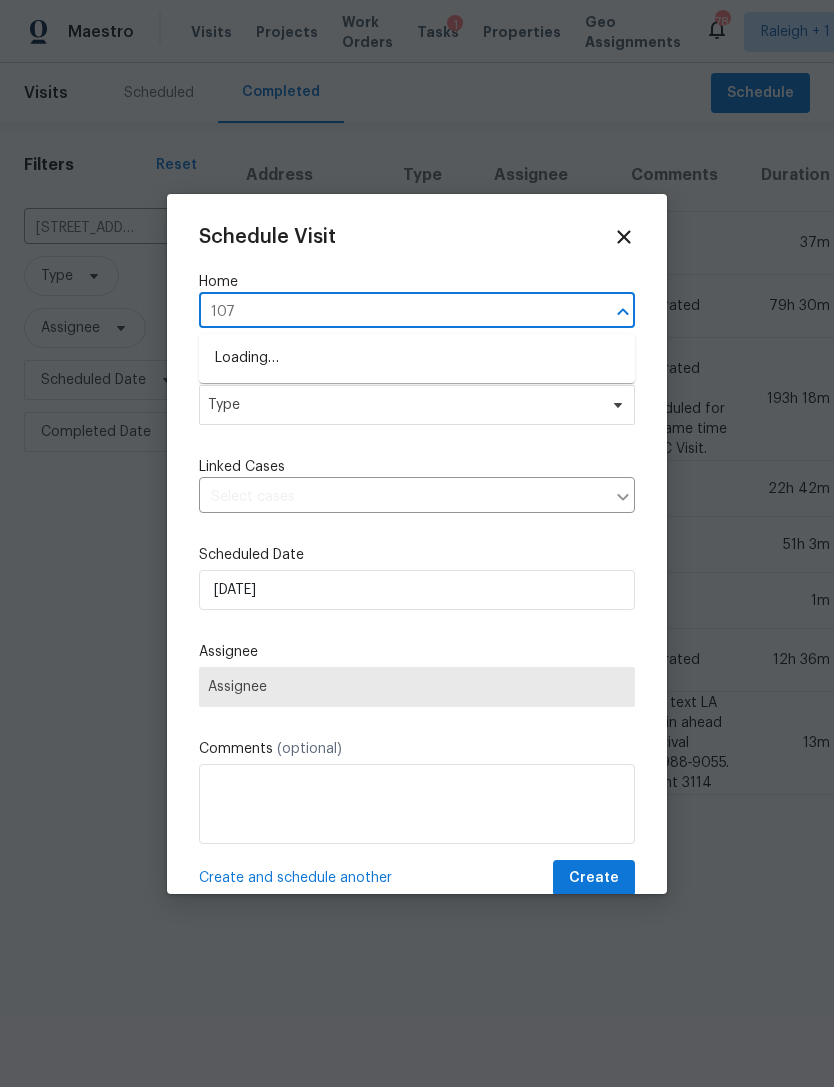 type on "107 g" 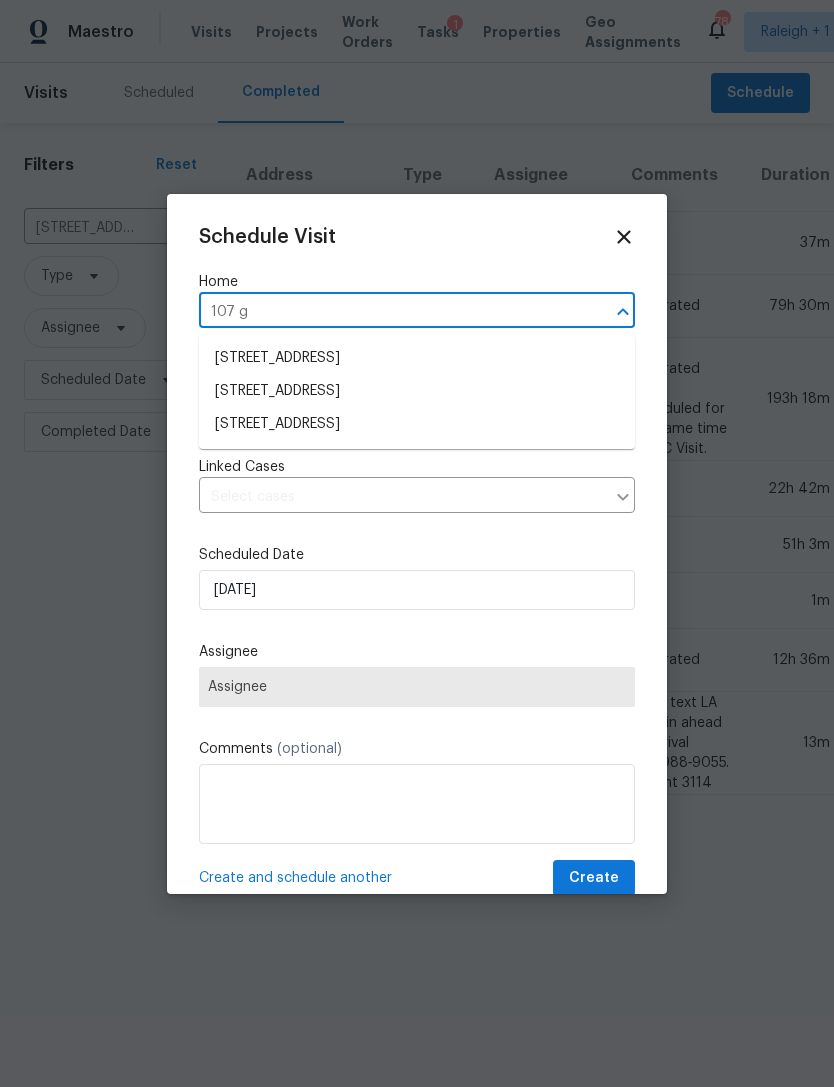 click on "107 Galena Ct, Durham, NC 27704" at bounding box center [417, 424] 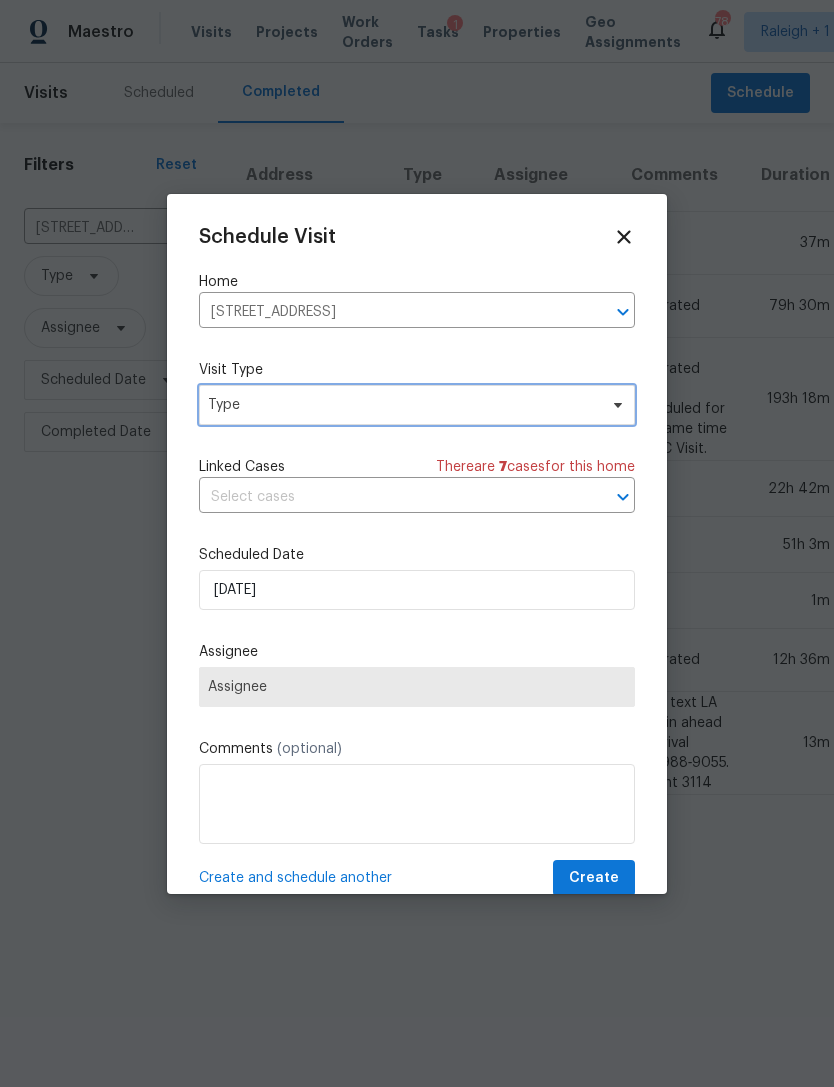 click on "Type" at bounding box center (402, 405) 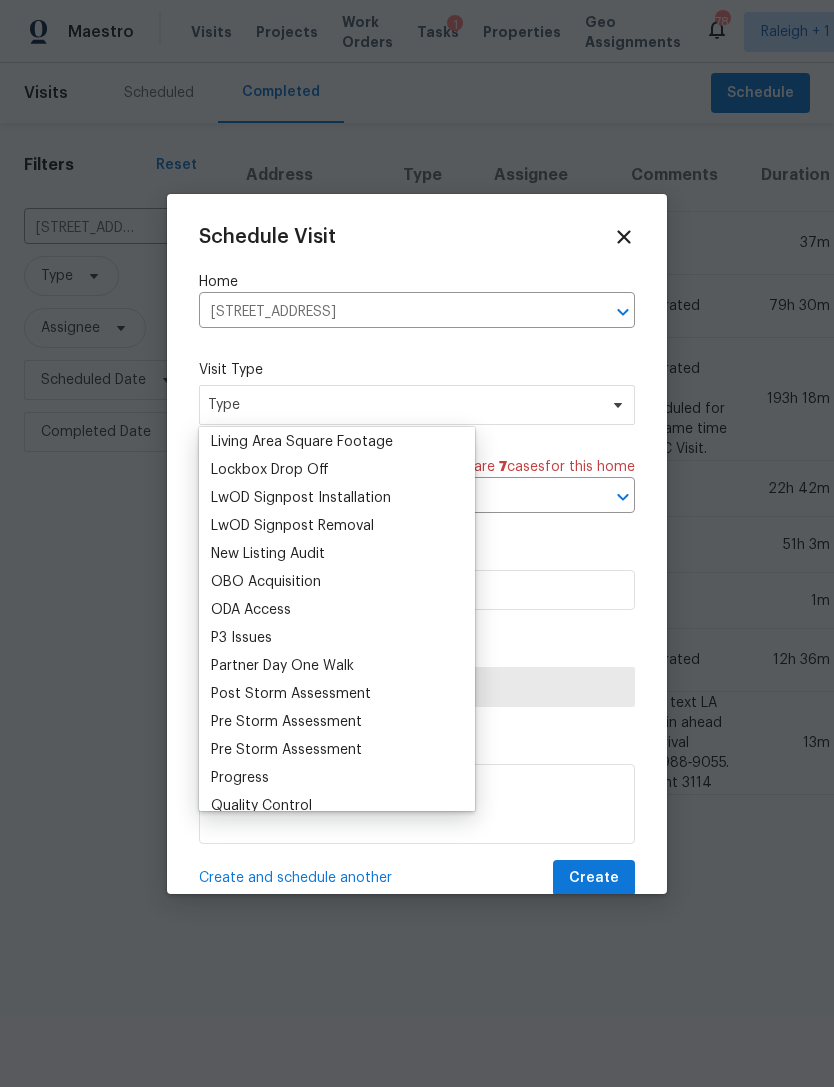 scroll, scrollTop: 1026, scrollLeft: 0, axis: vertical 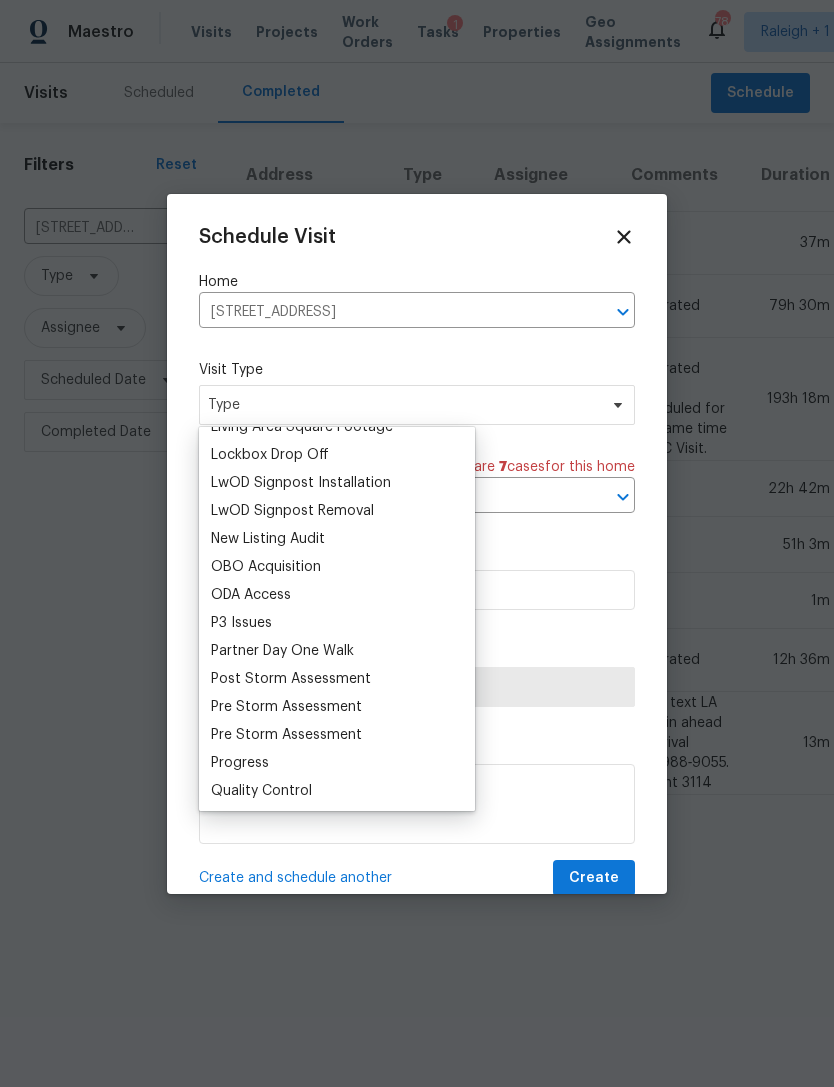 click on "New Listing Audit" at bounding box center (337, 539) 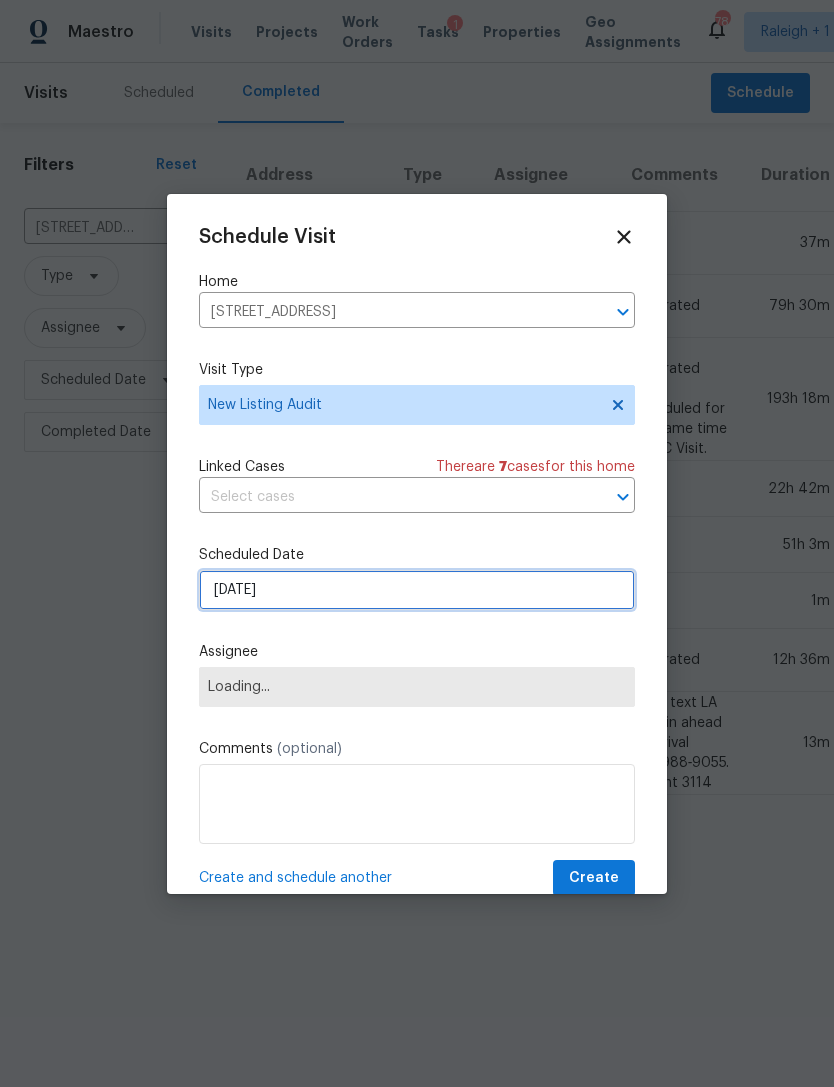 click on "[DATE]" at bounding box center [417, 590] 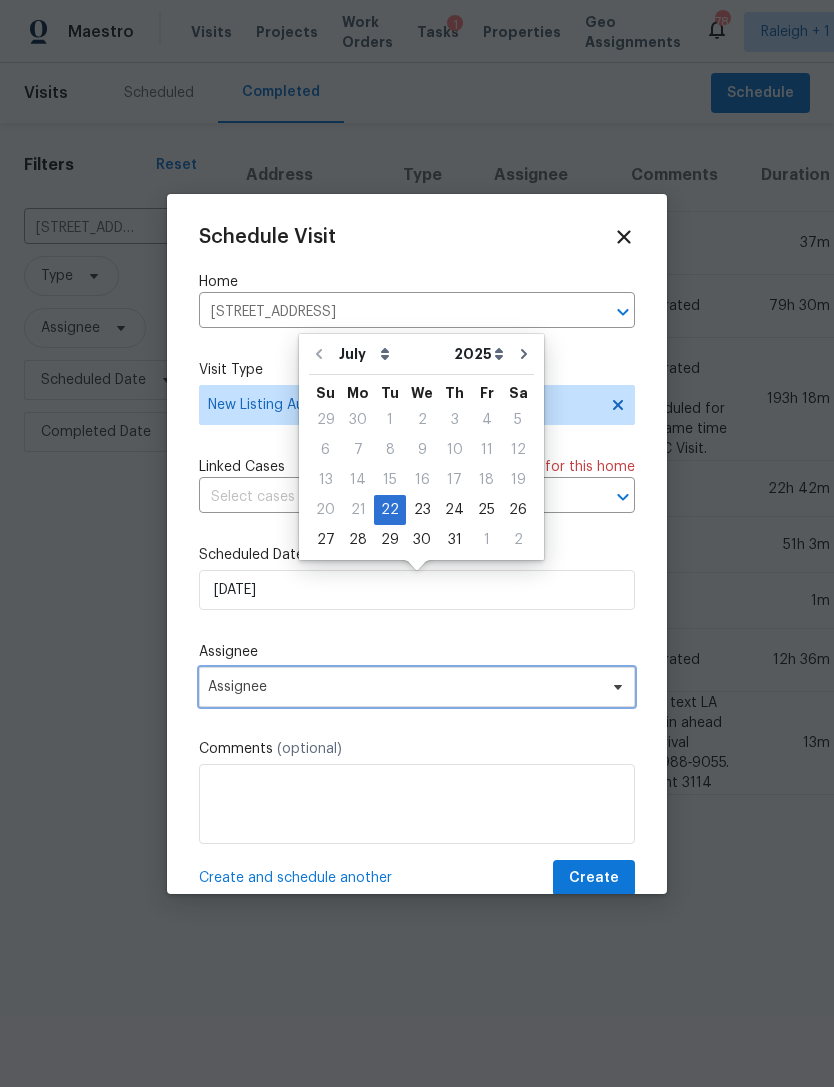 click on "Assignee" at bounding box center [404, 687] 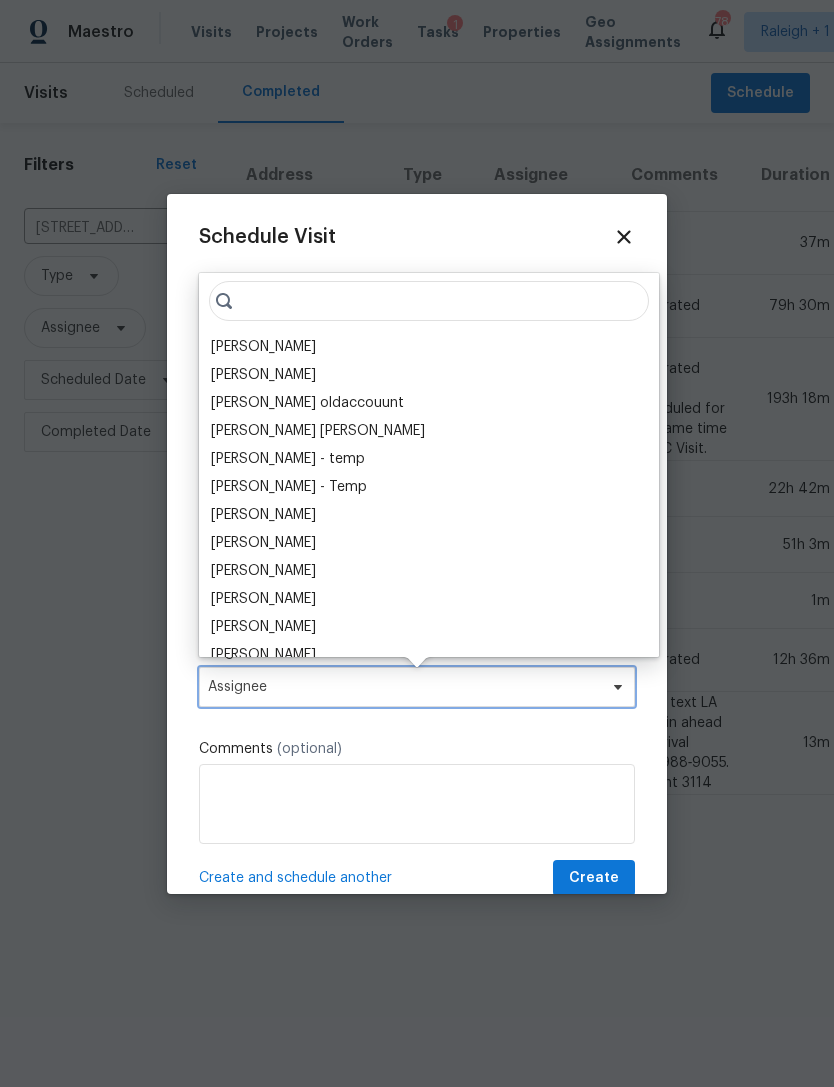 click on "Assignee" at bounding box center (404, 687) 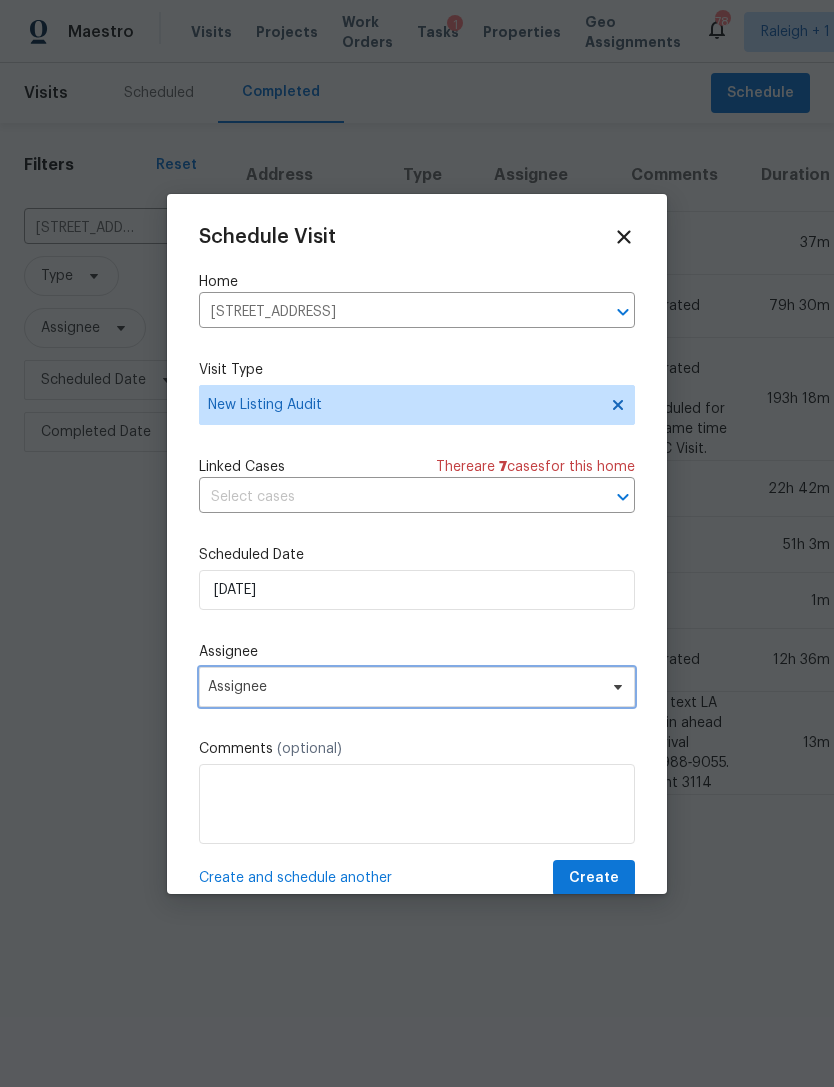 click on "Assignee" at bounding box center [404, 687] 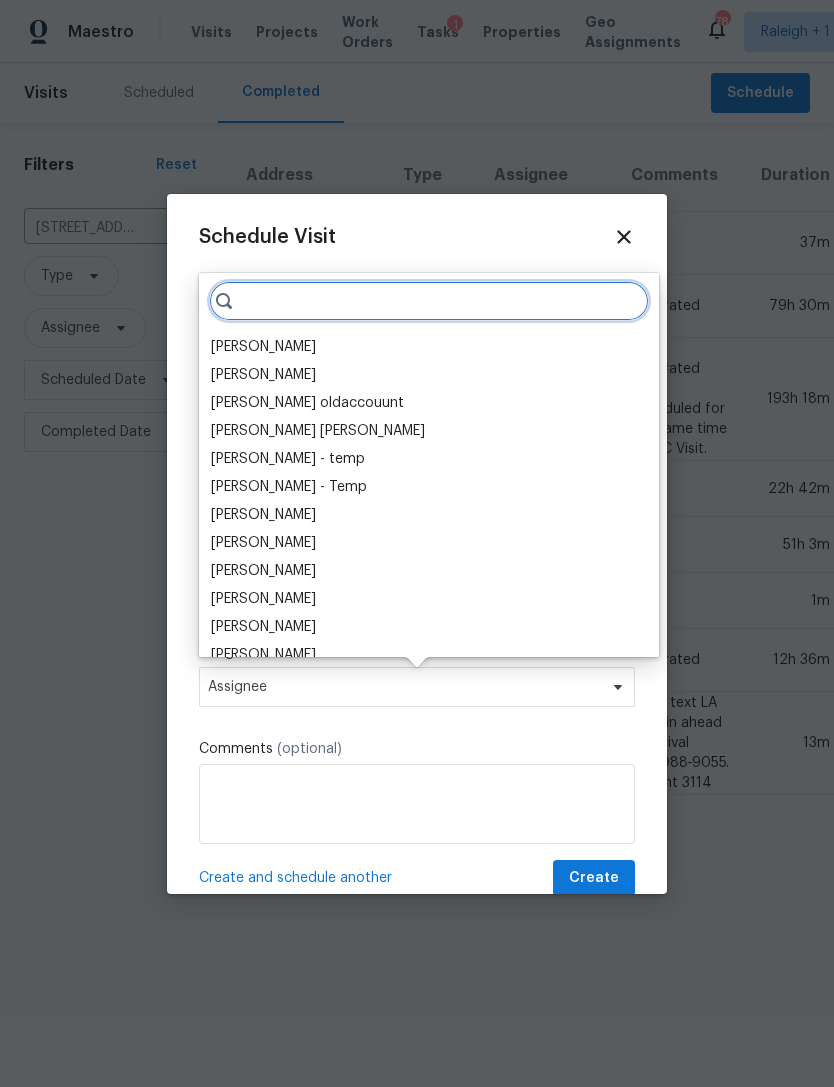click at bounding box center (429, 301) 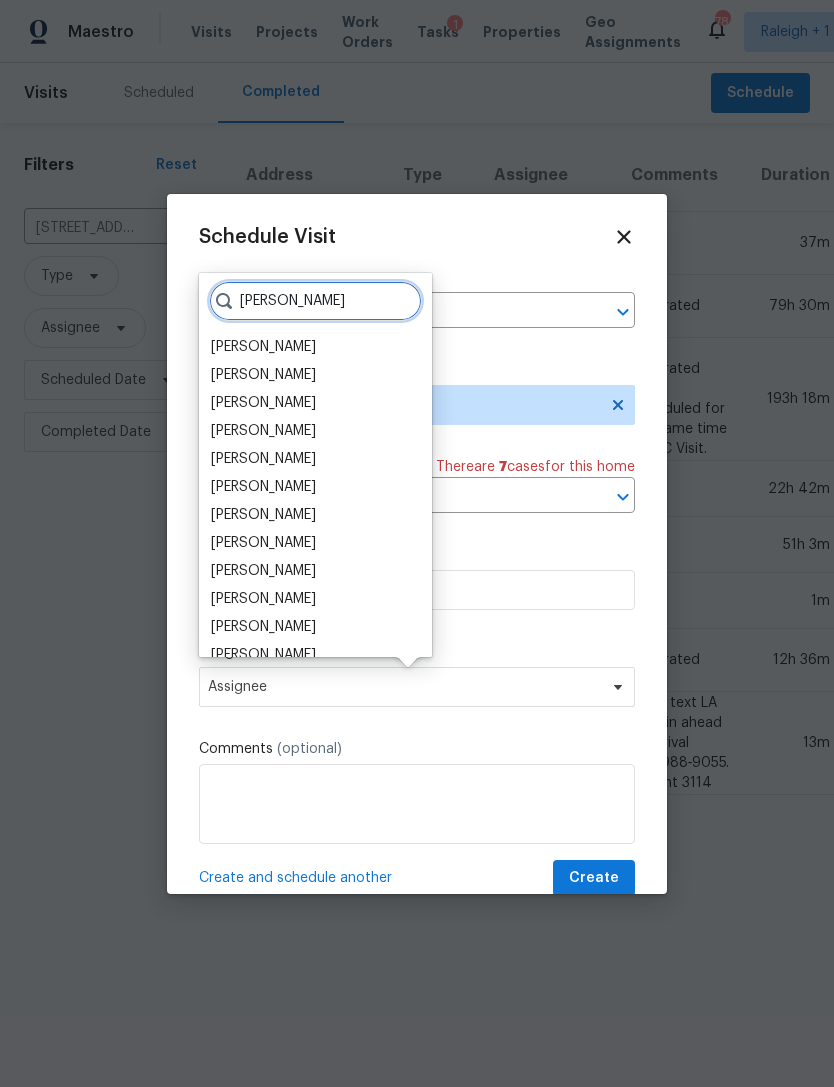 type on "Ryan" 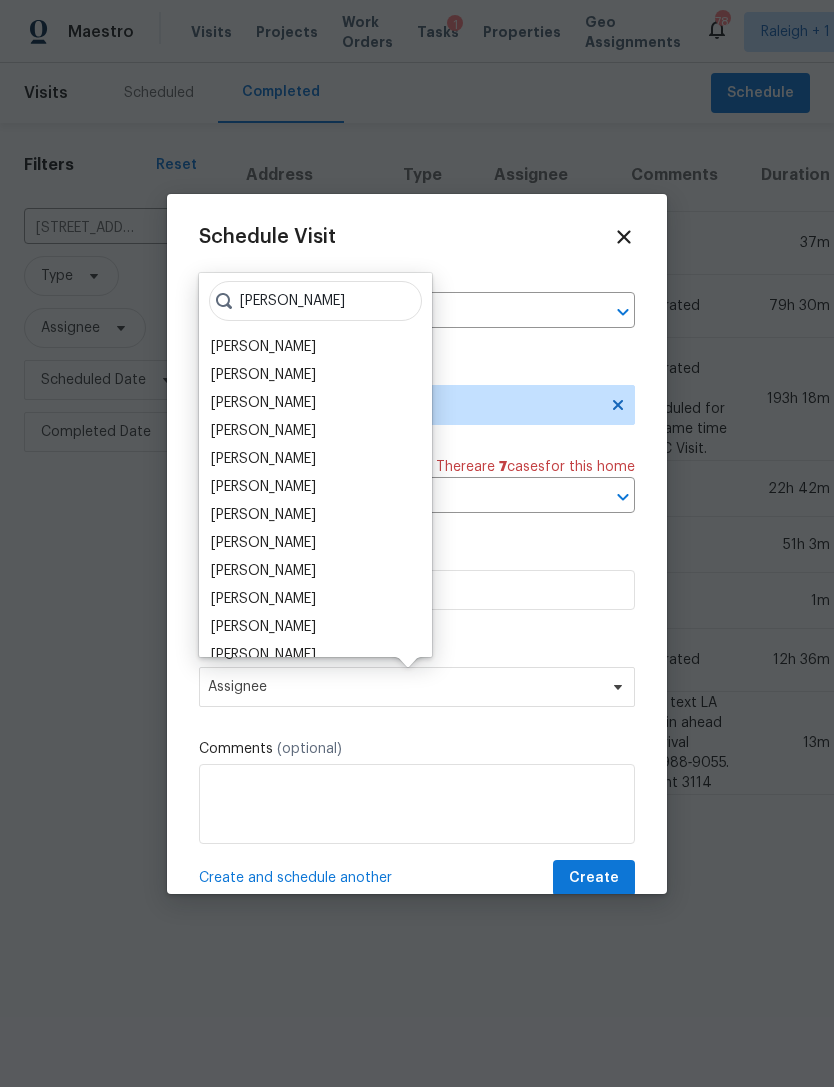 click on "[PERSON_NAME]" at bounding box center [263, 571] 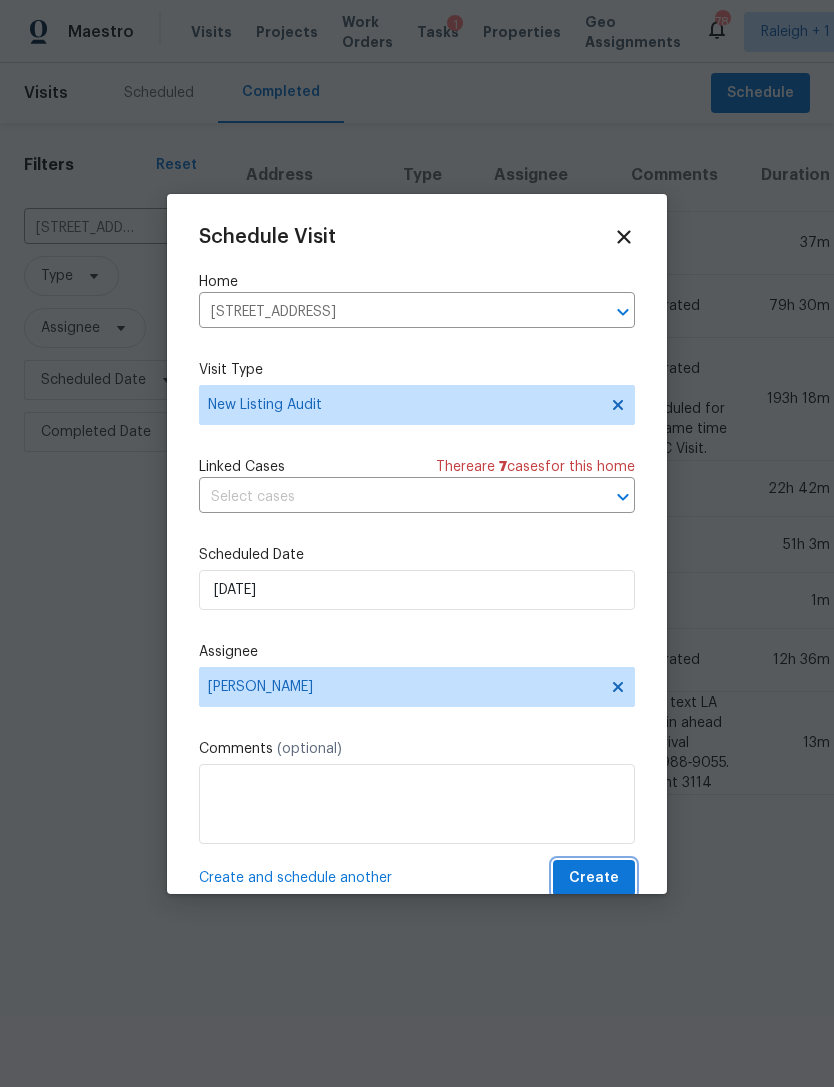 click on "Create" at bounding box center (594, 878) 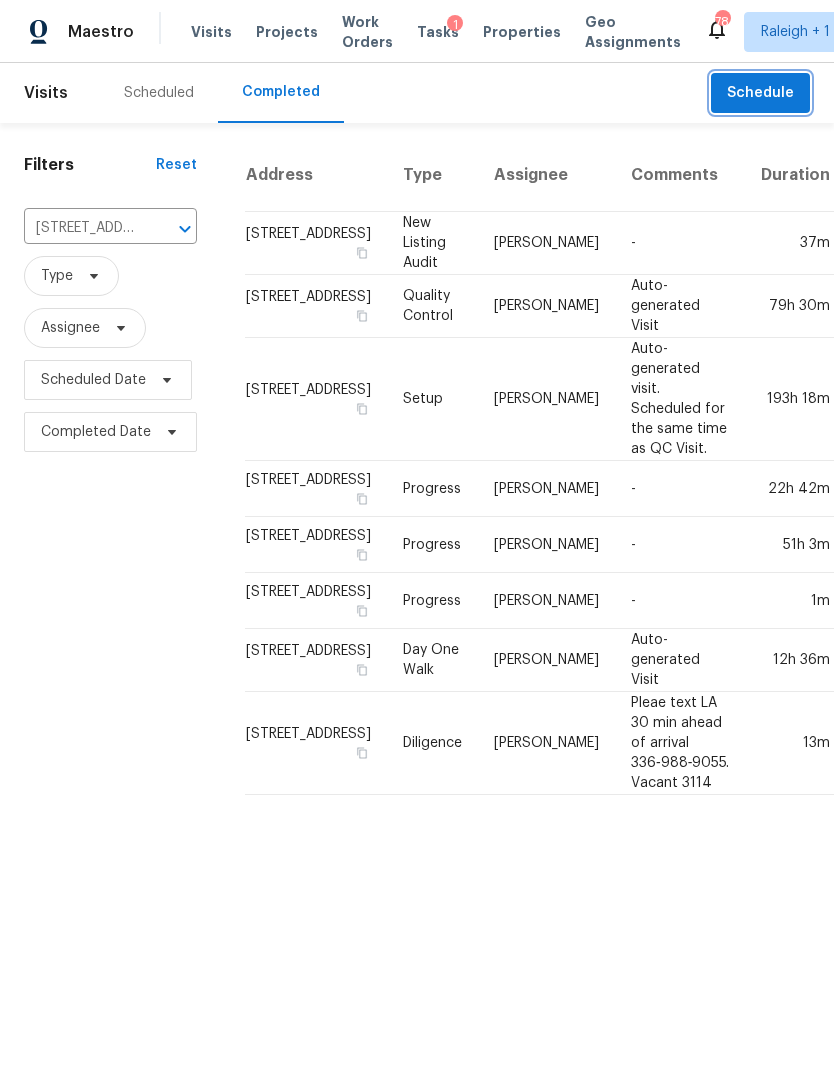 click on "Schedule" at bounding box center [760, 93] 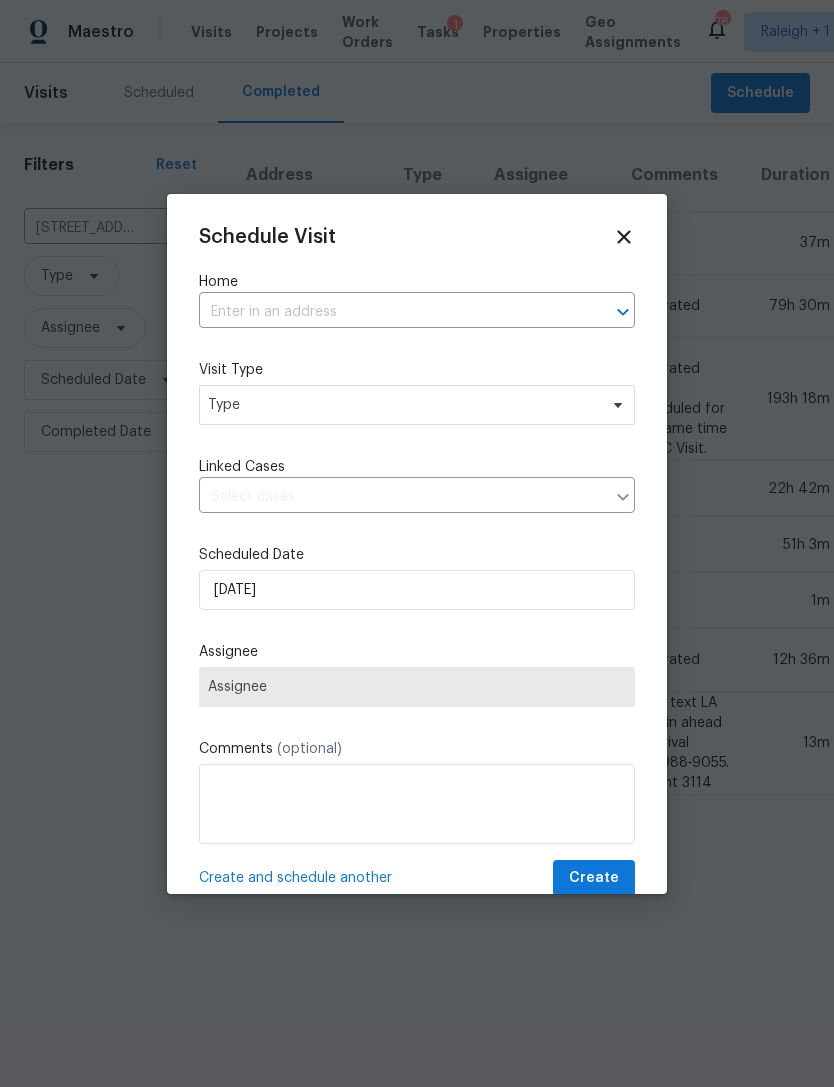 click at bounding box center [389, 312] 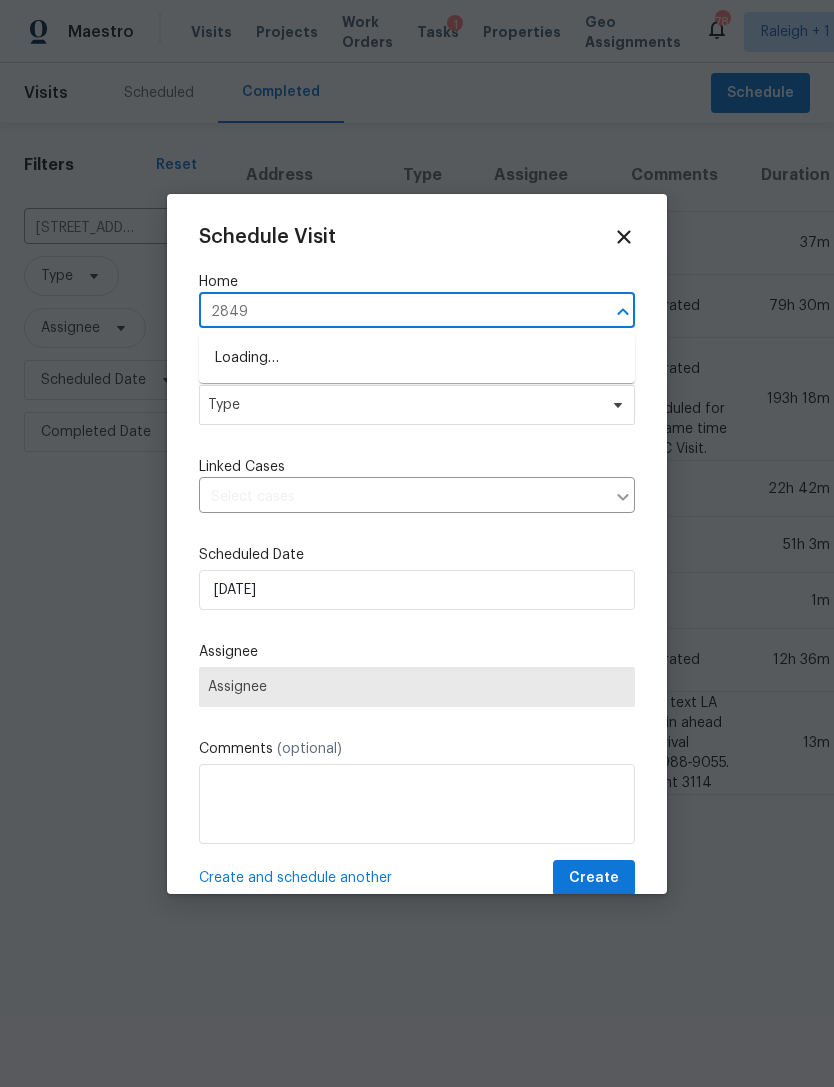 type on "2849 b" 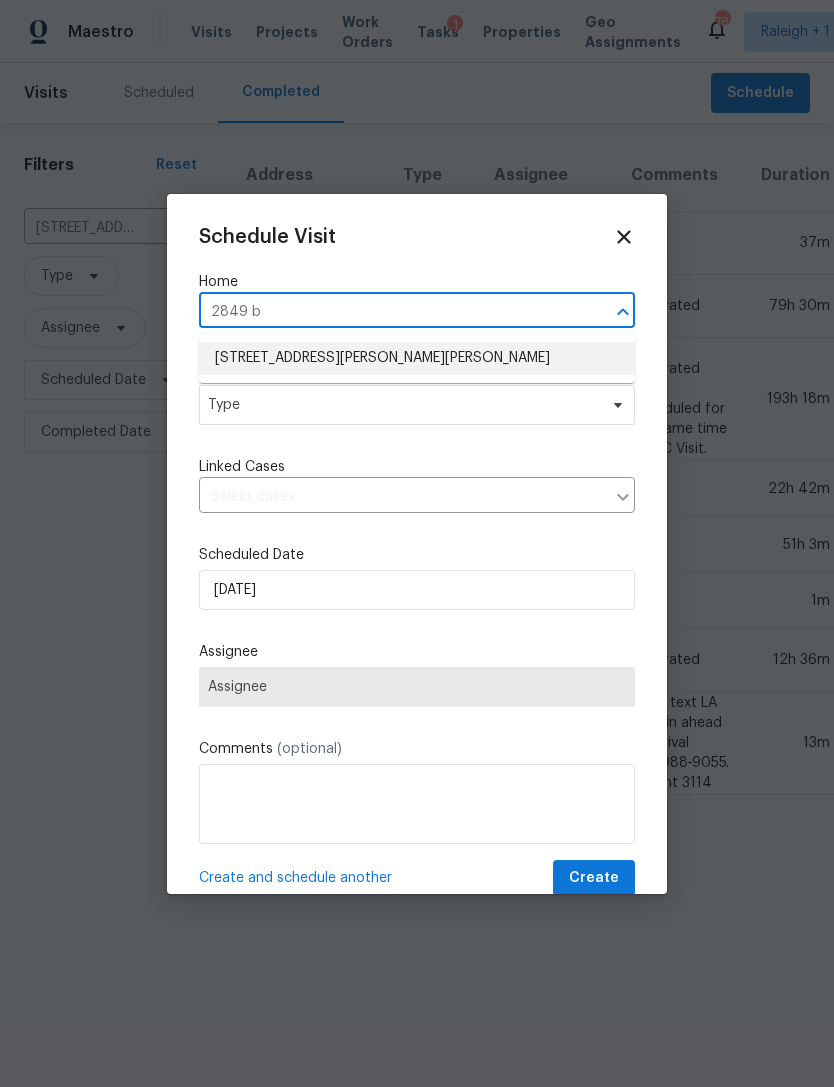 click on "2849 Bason Rd, Mebane, NC 27302" at bounding box center (417, 358) 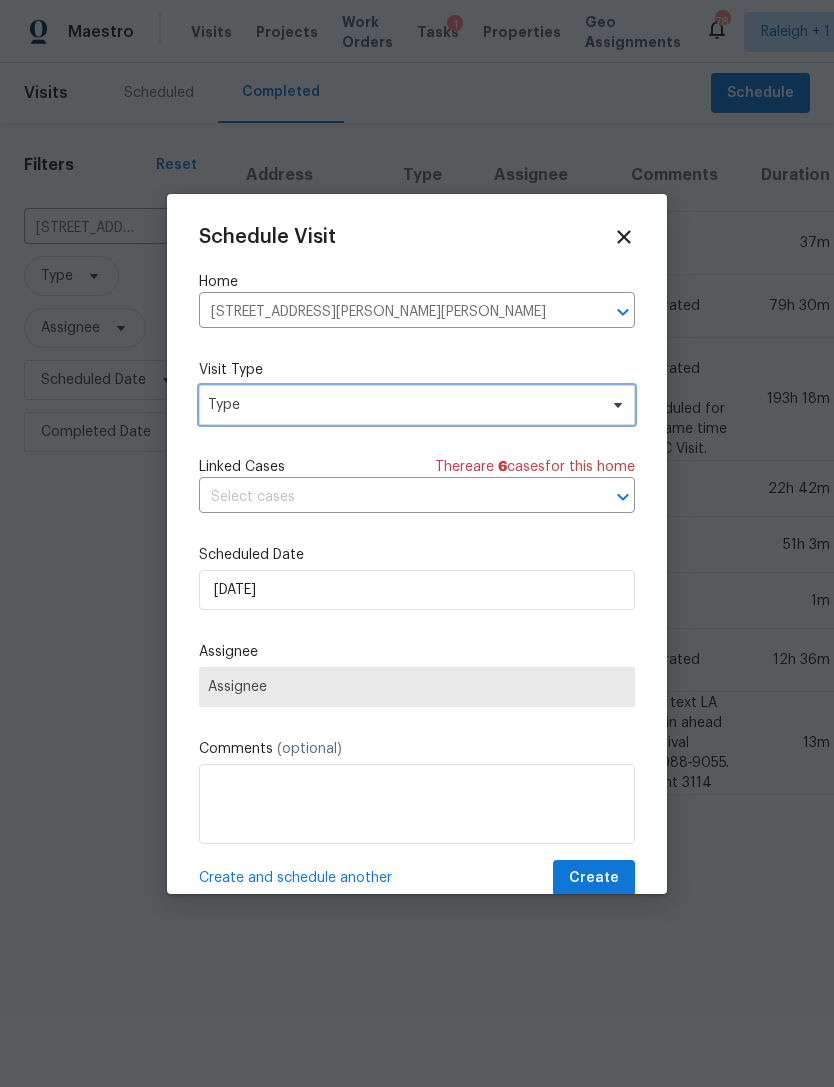click on "Type" at bounding box center (417, 405) 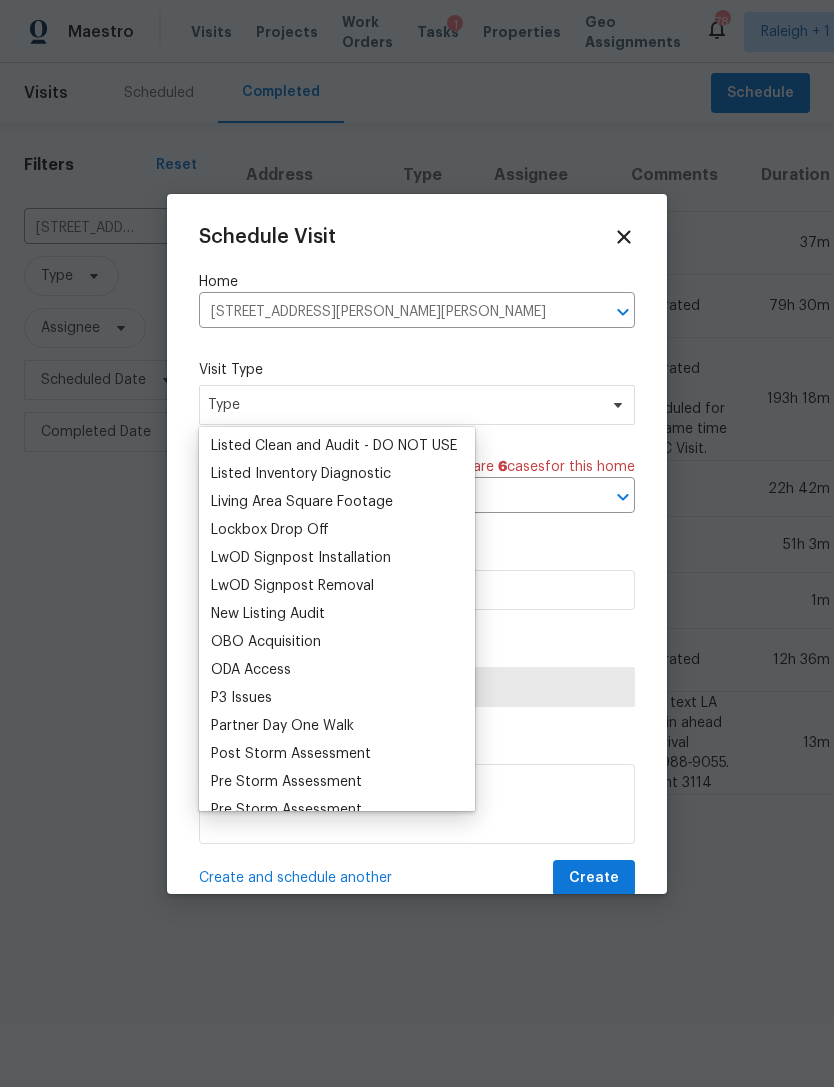 scroll, scrollTop: 958, scrollLeft: 0, axis: vertical 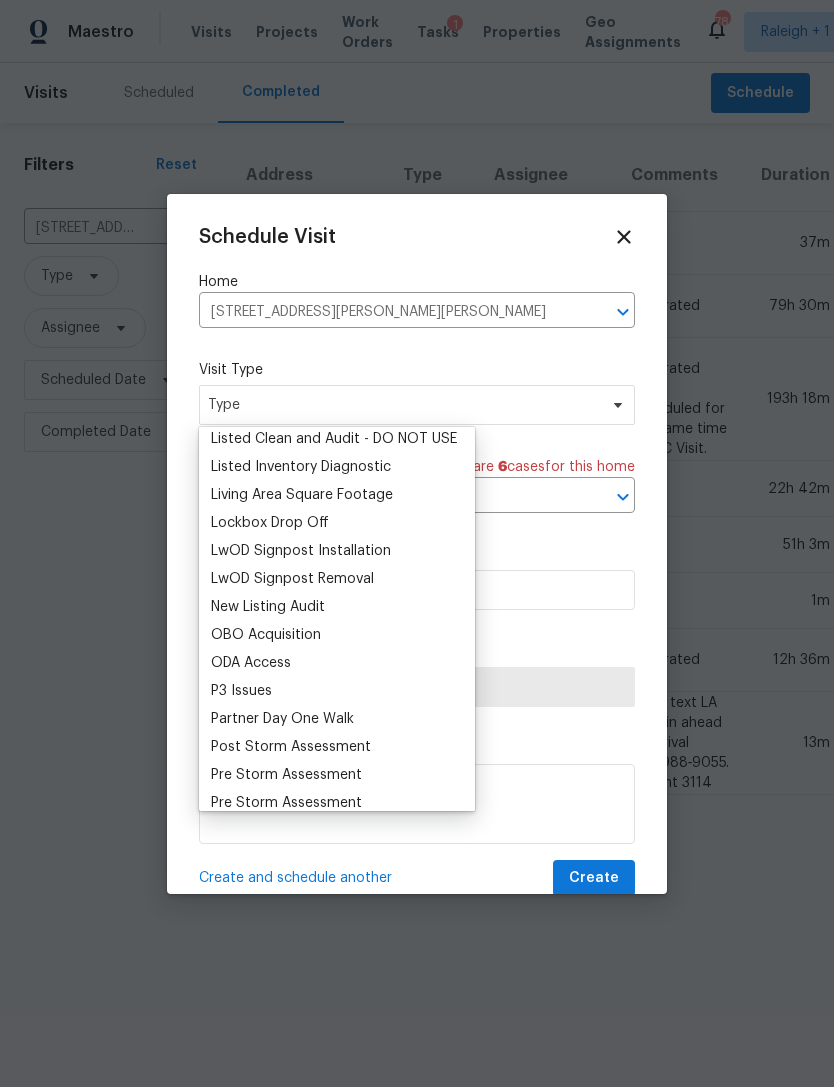 click on "New Listing Audit" at bounding box center (268, 607) 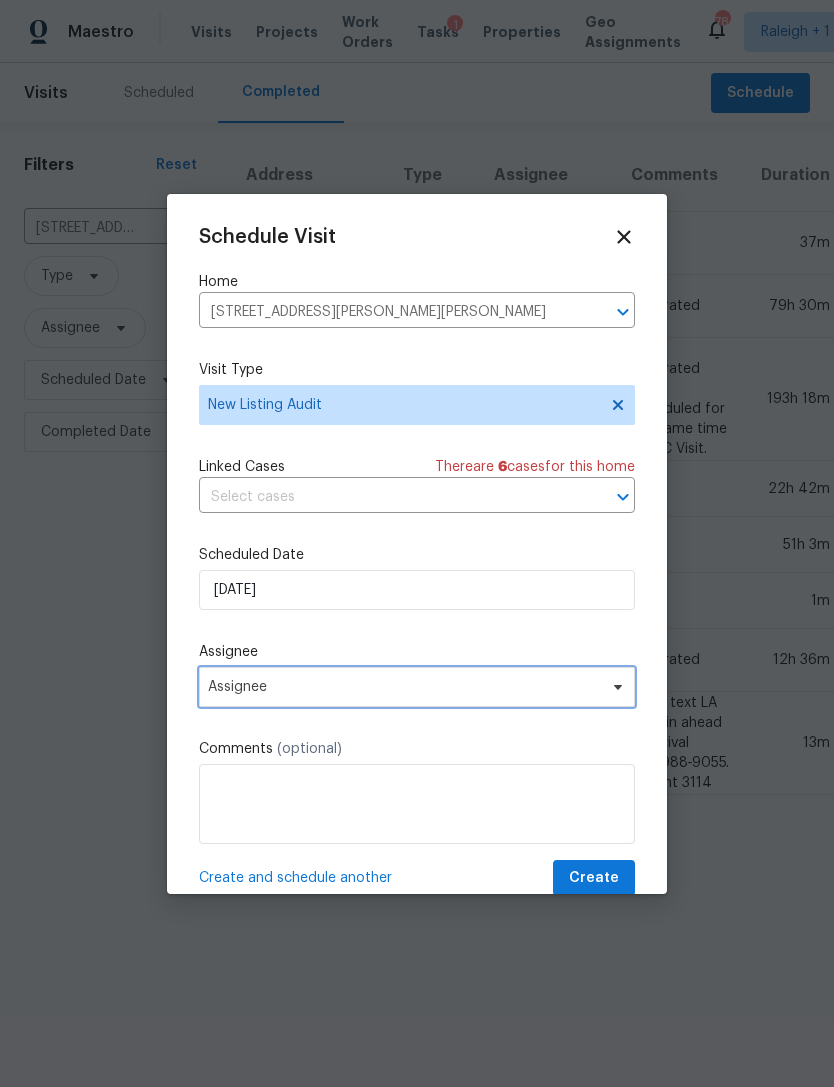 click on "Assignee" at bounding box center (404, 687) 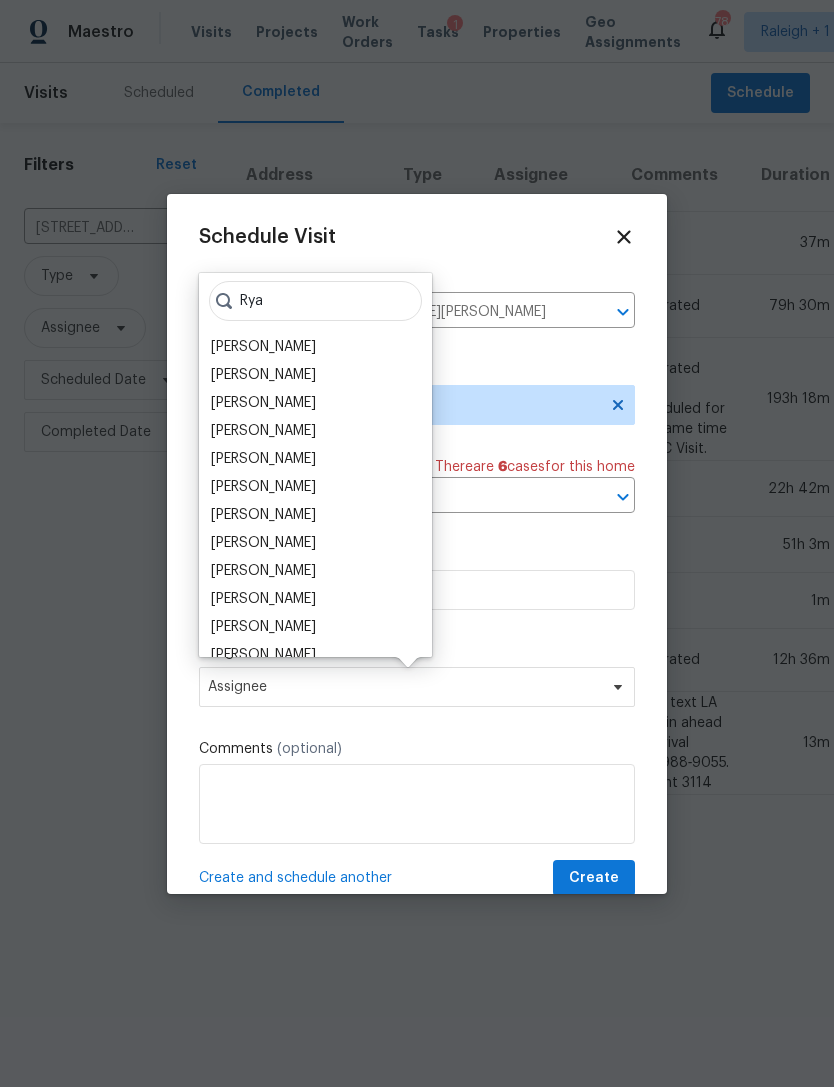 type on "Rya" 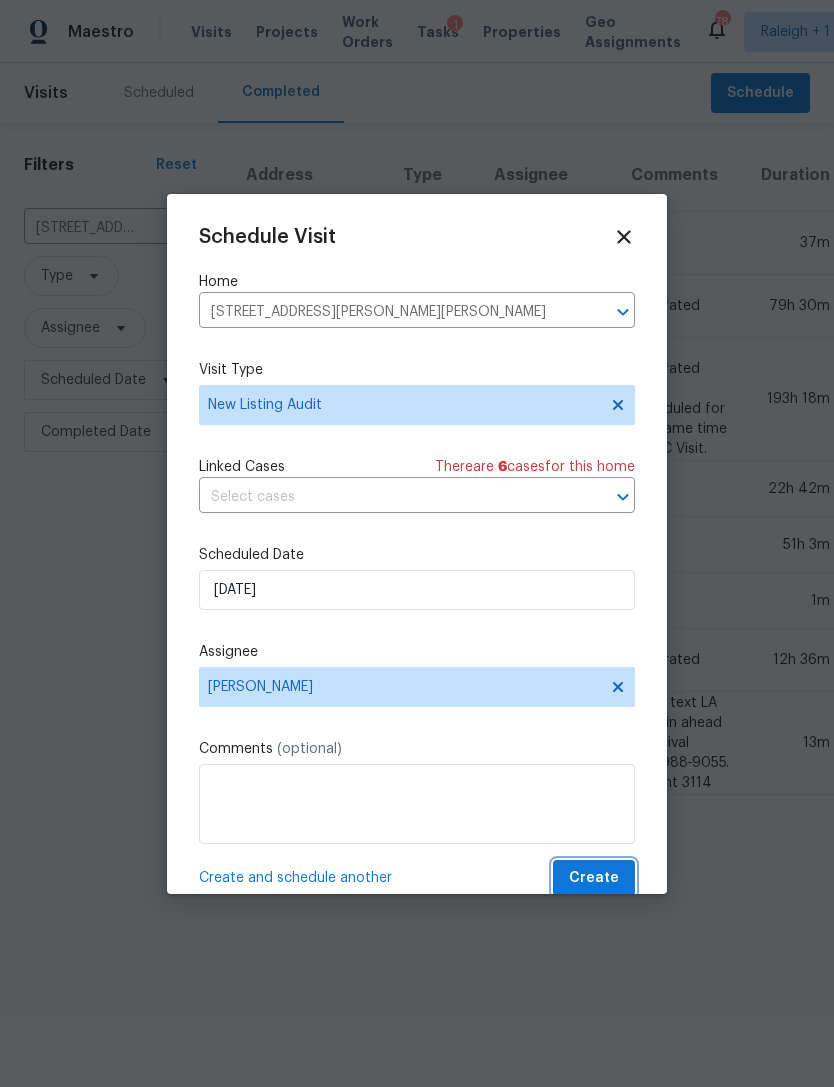 click on "Create" at bounding box center (594, 878) 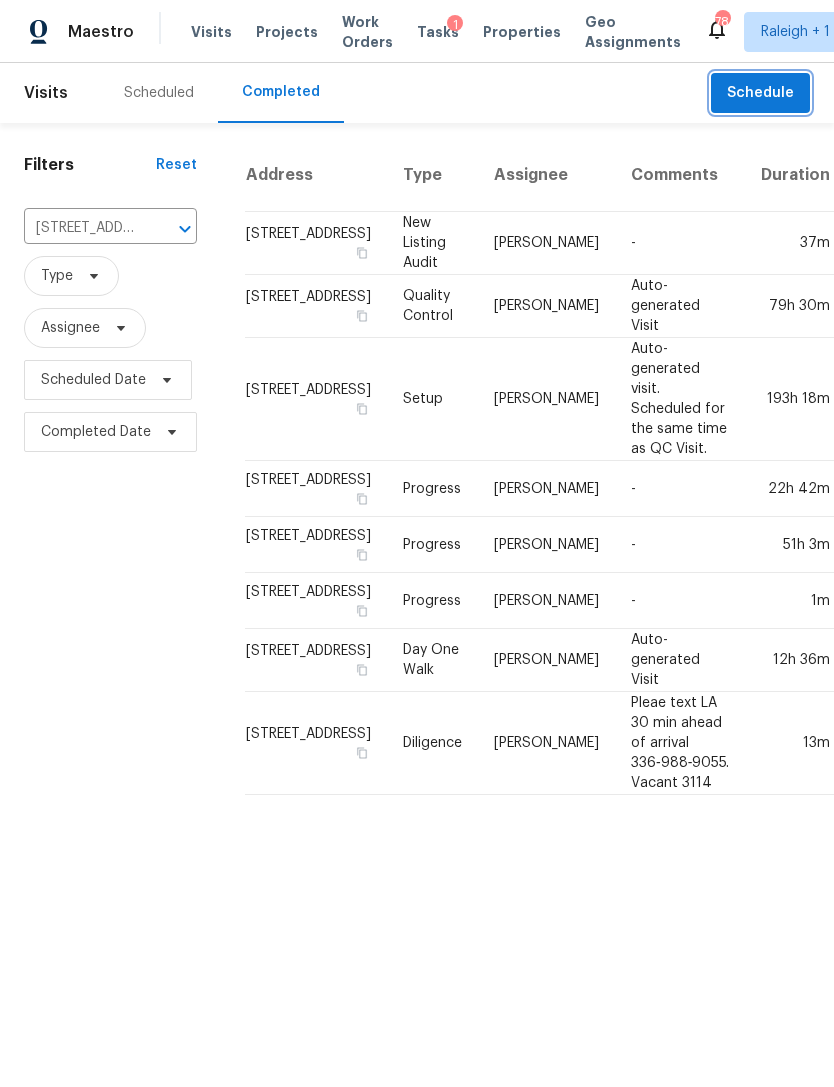 click on "Schedule" at bounding box center [760, 93] 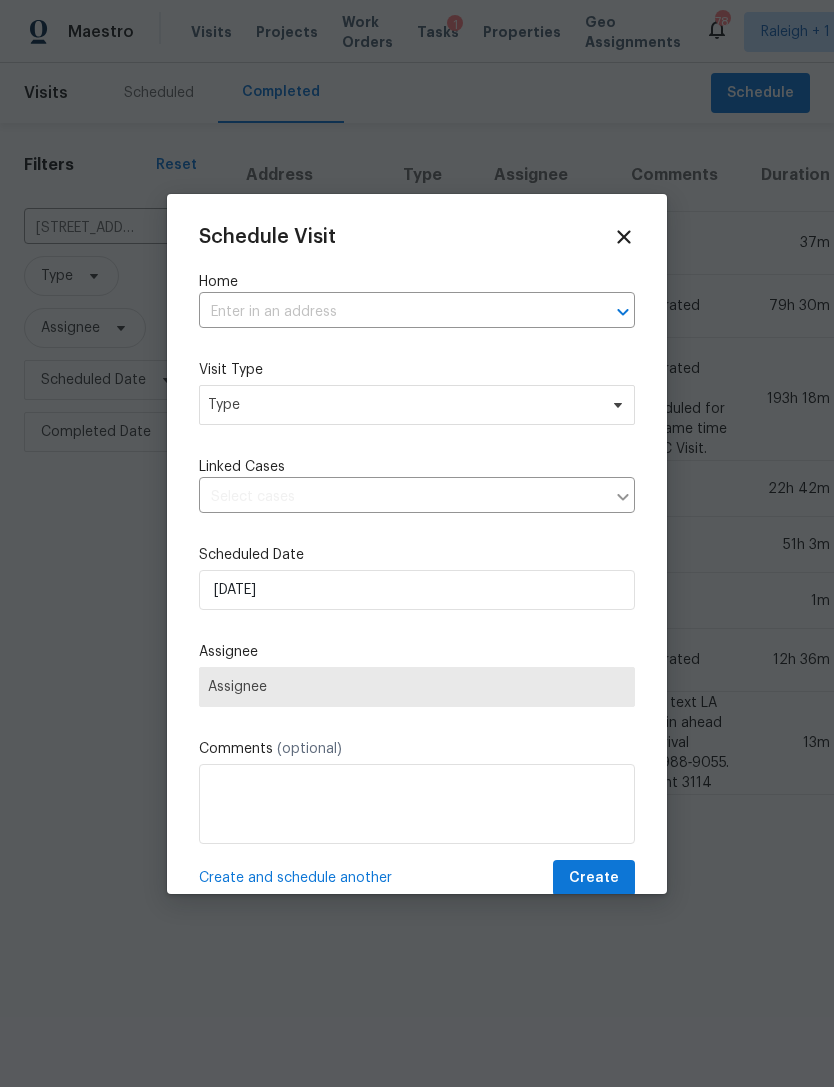 click at bounding box center (389, 312) 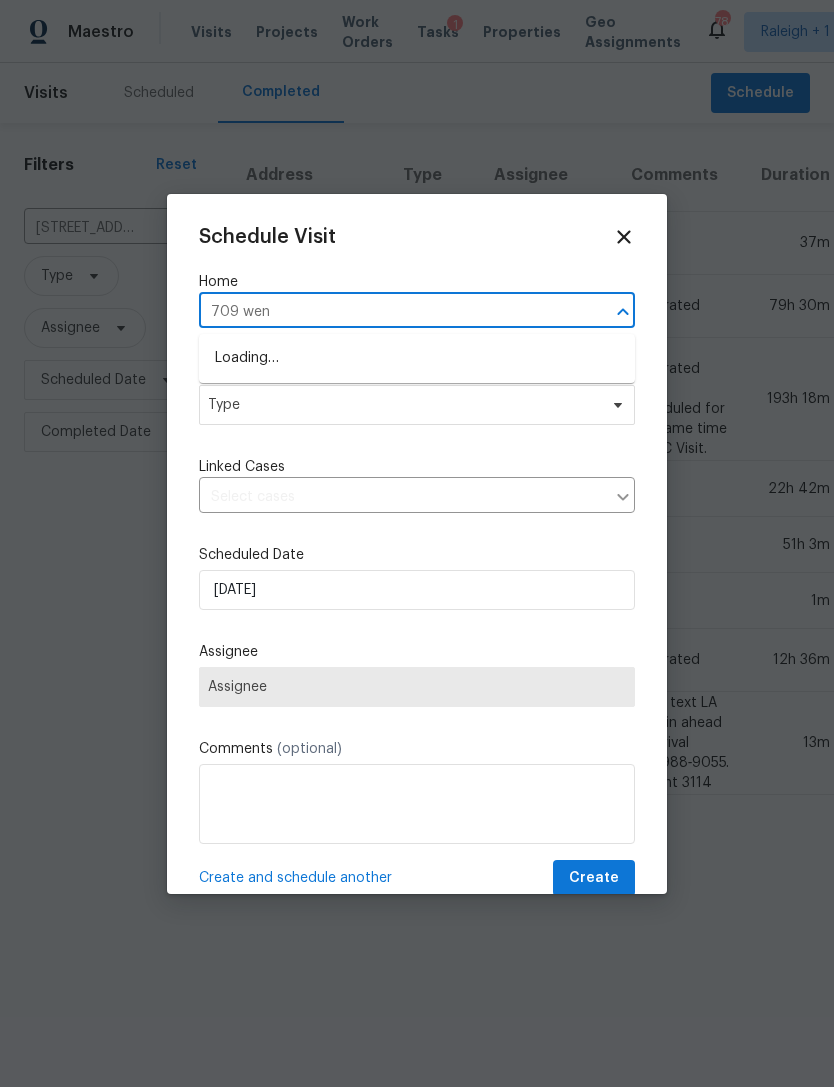 type on "709 wend" 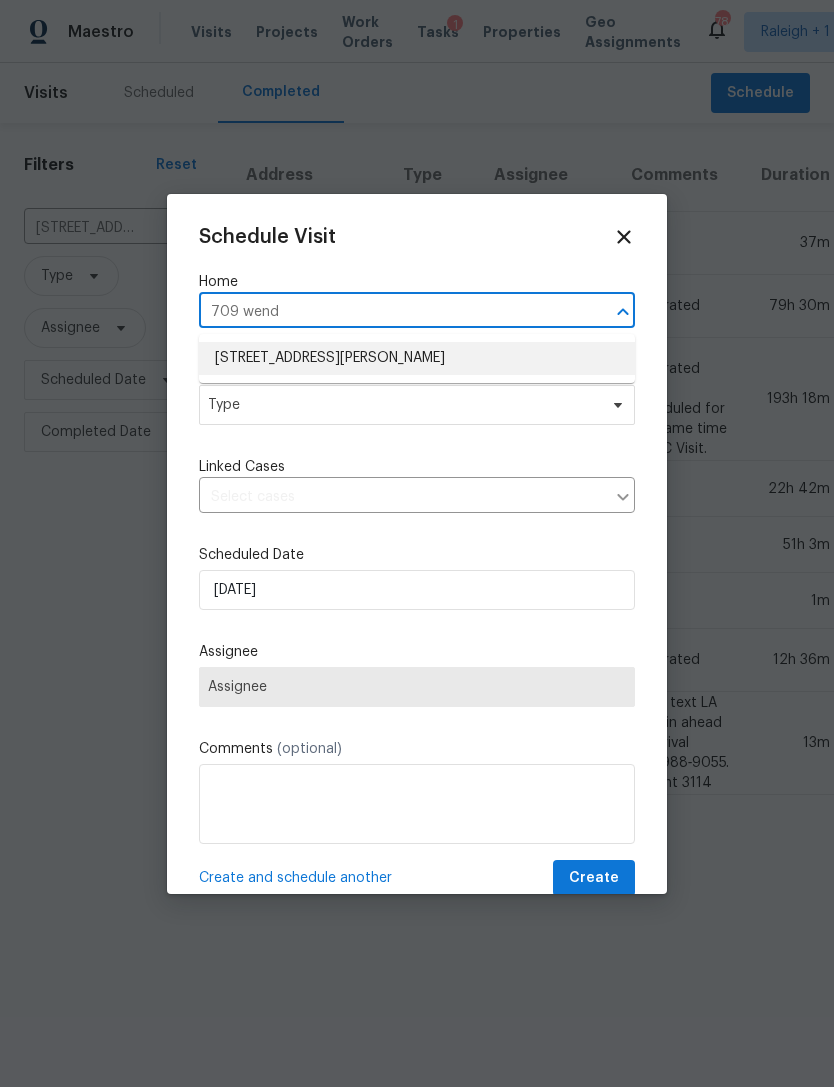 click on "709 Wendy Way, Durham, NC 27712" at bounding box center [417, 358] 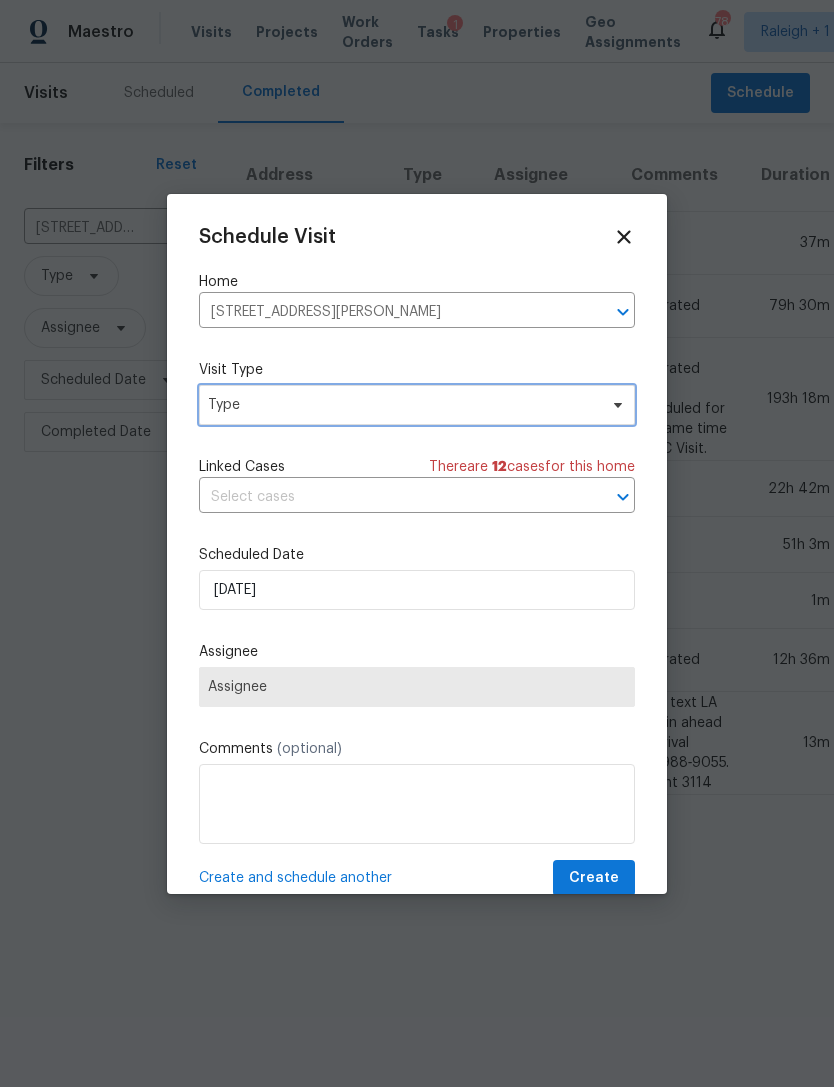 click 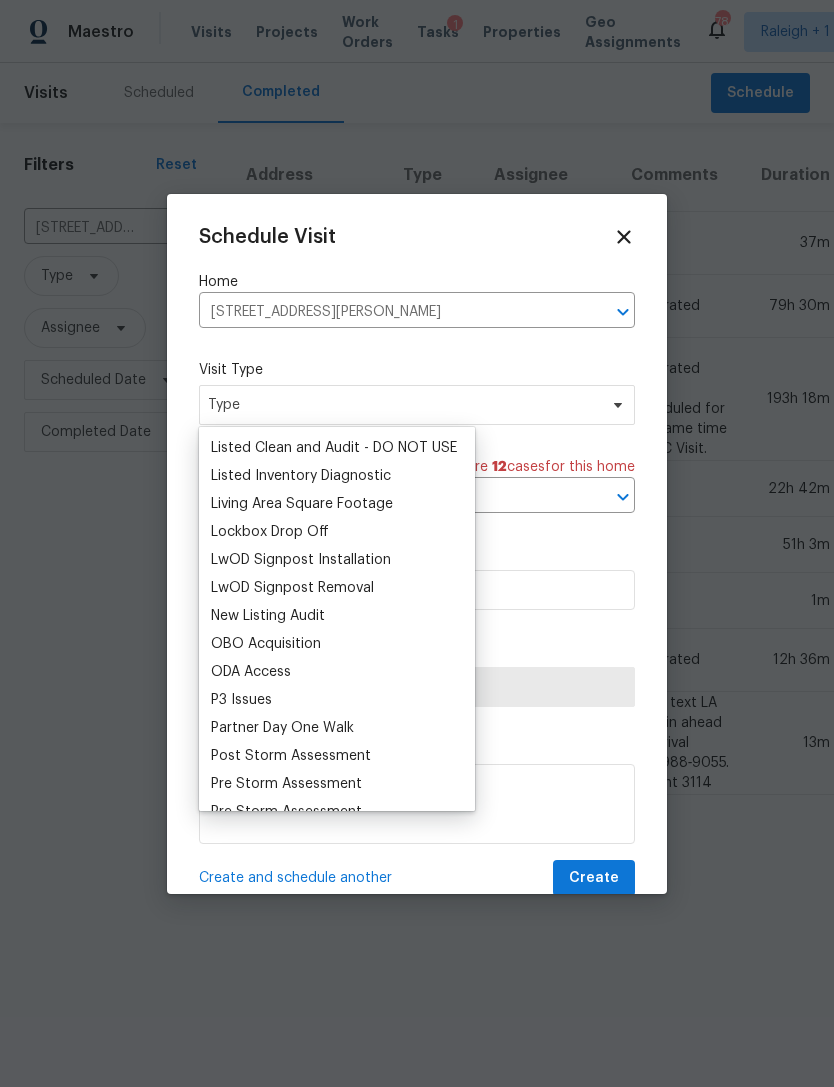 scroll, scrollTop: 936, scrollLeft: 0, axis: vertical 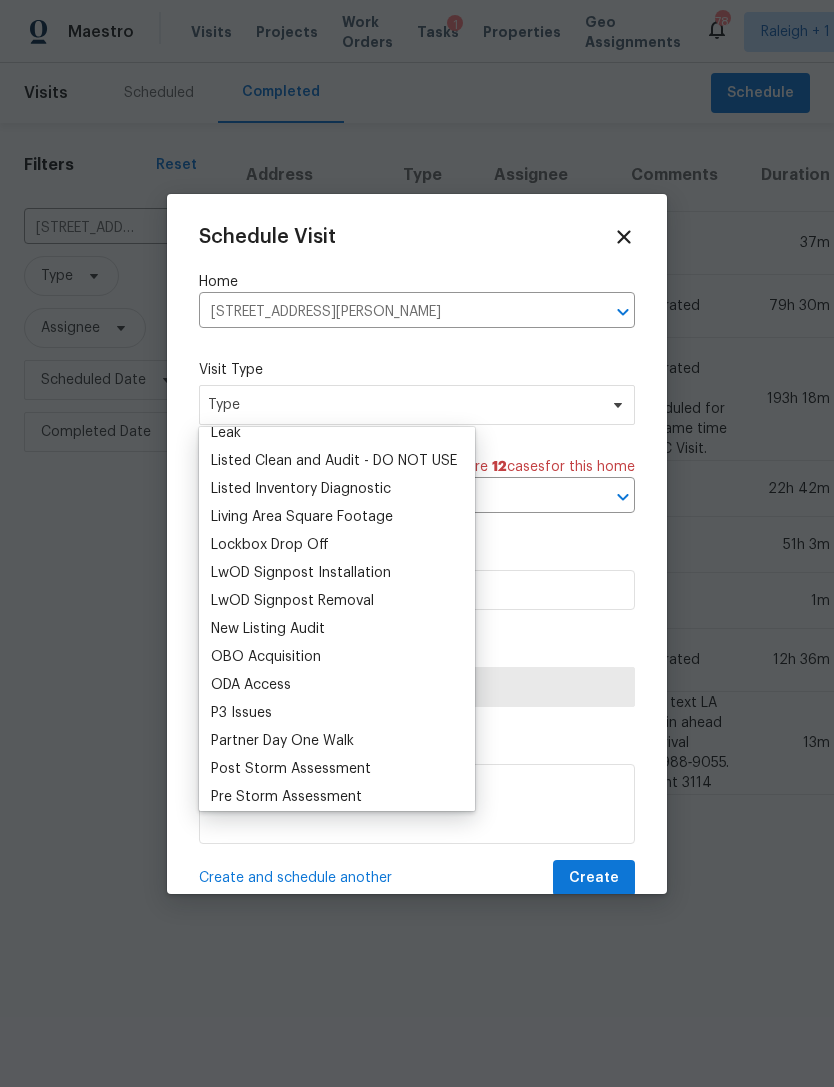 click on "New Listing Audit" at bounding box center (268, 629) 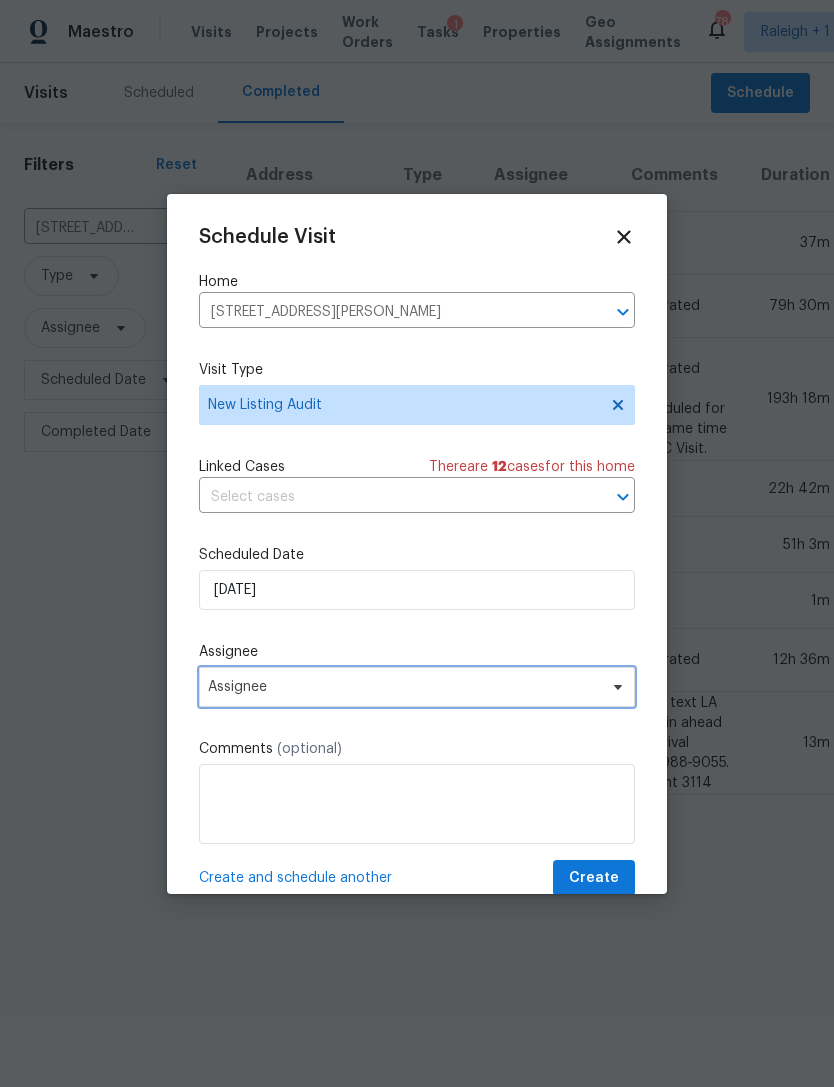 click on "Assignee" at bounding box center [404, 687] 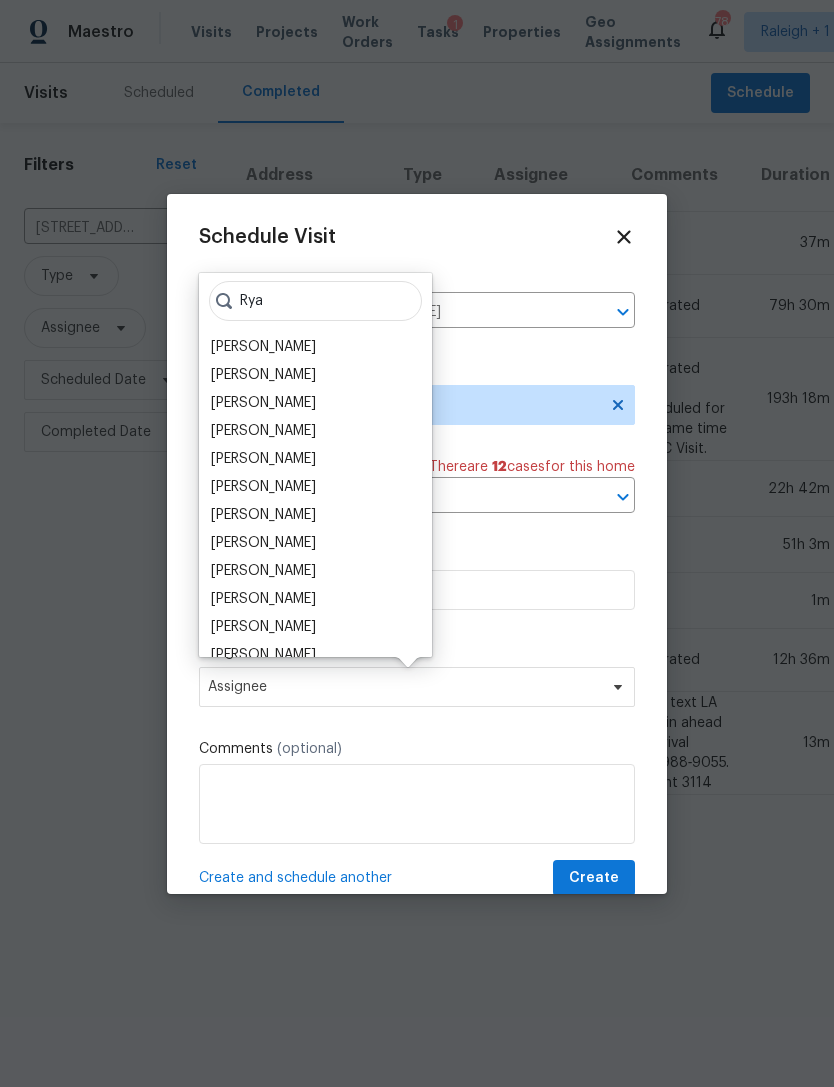 type on "Rya" 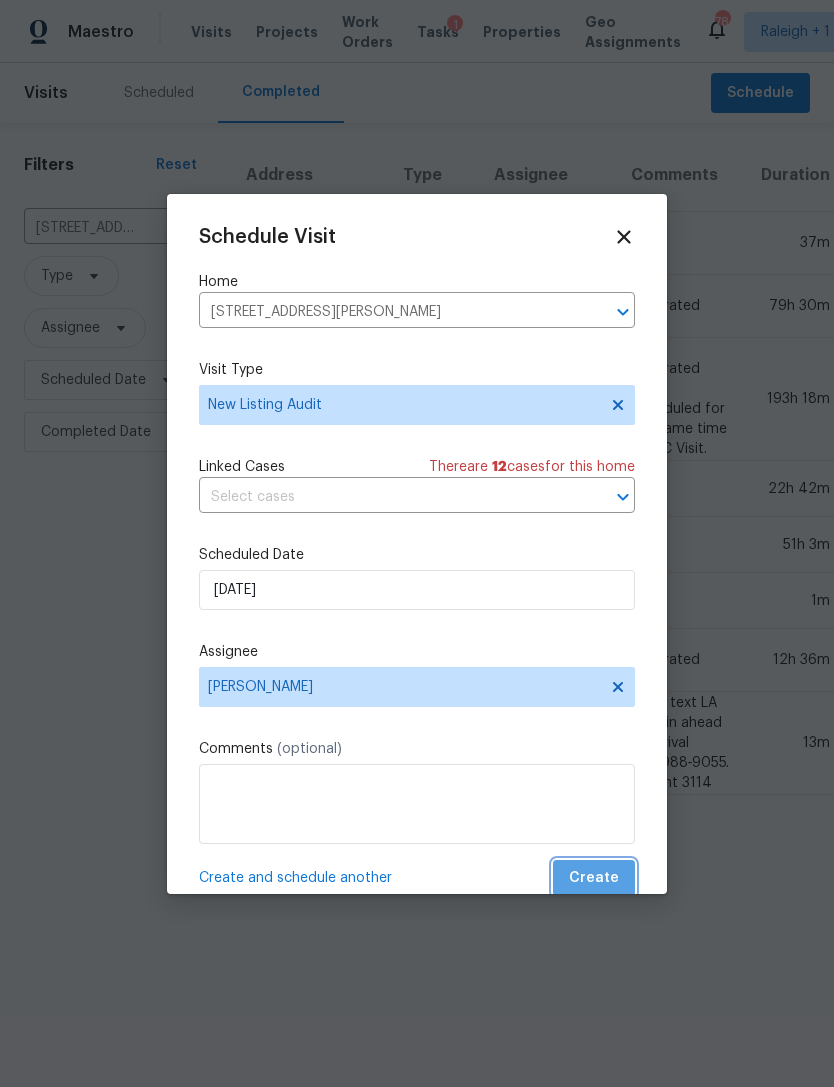 click on "Create" at bounding box center [594, 878] 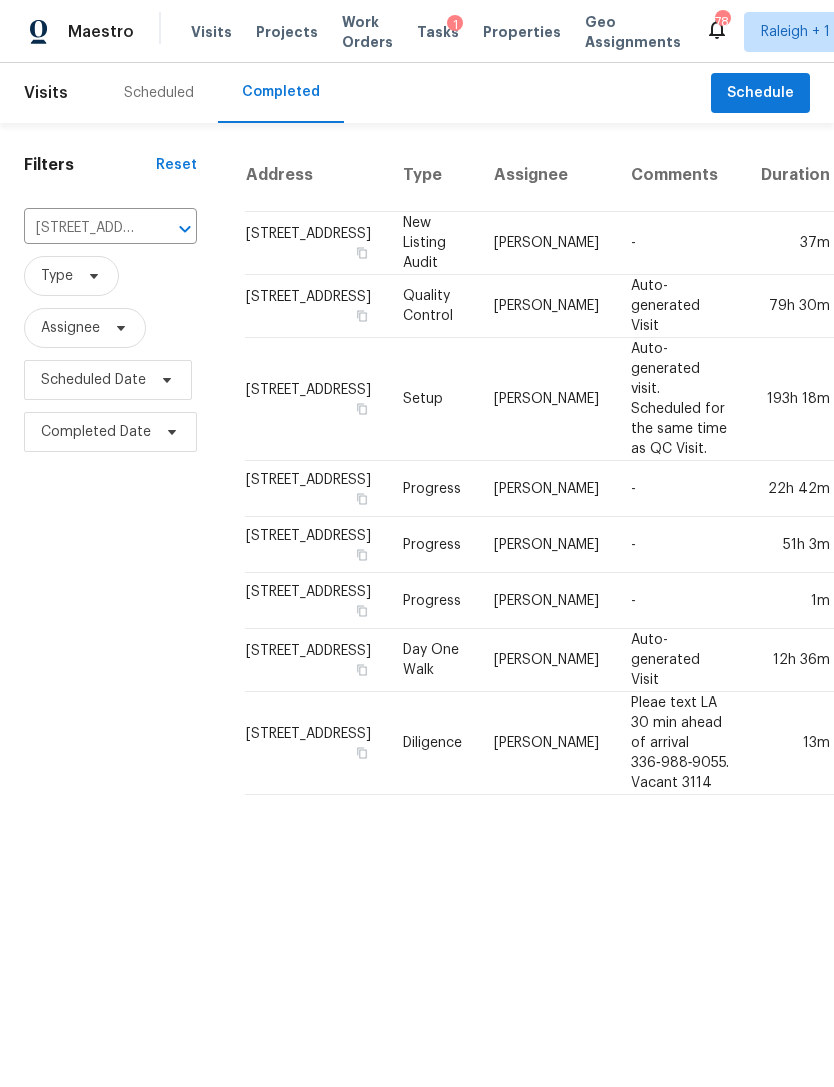 click on "Visits" at bounding box center (211, 32) 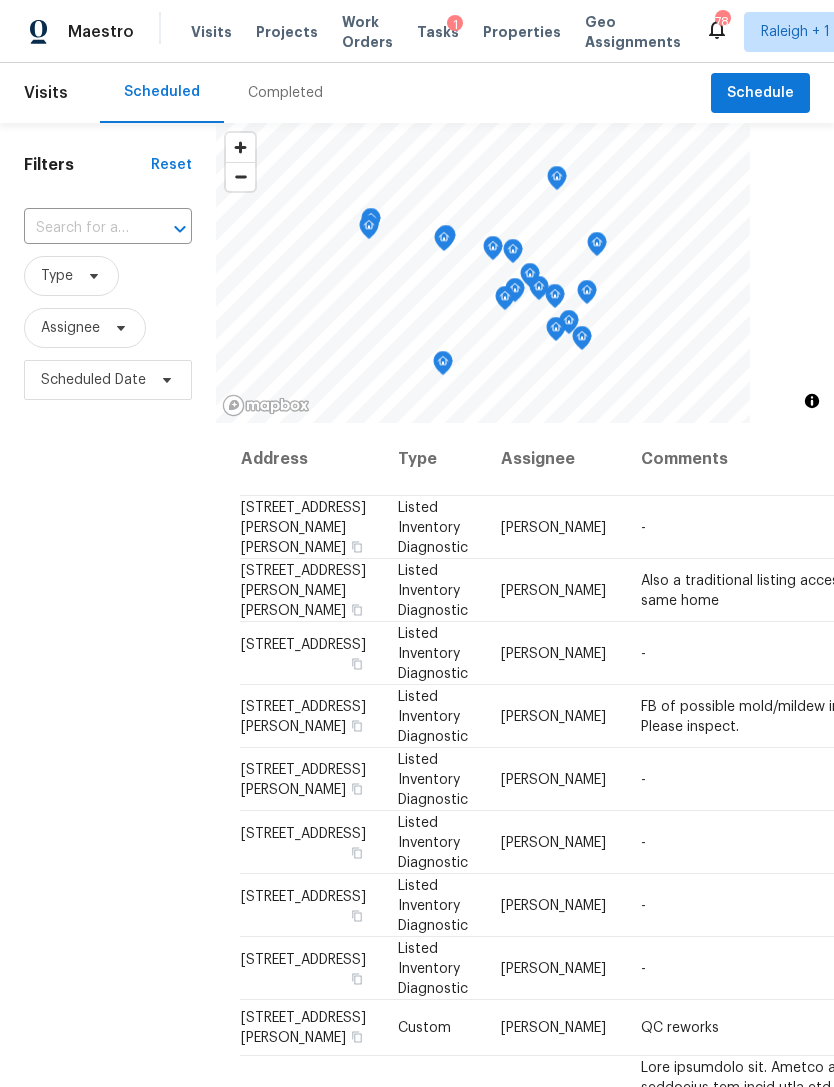 click at bounding box center (80, 228) 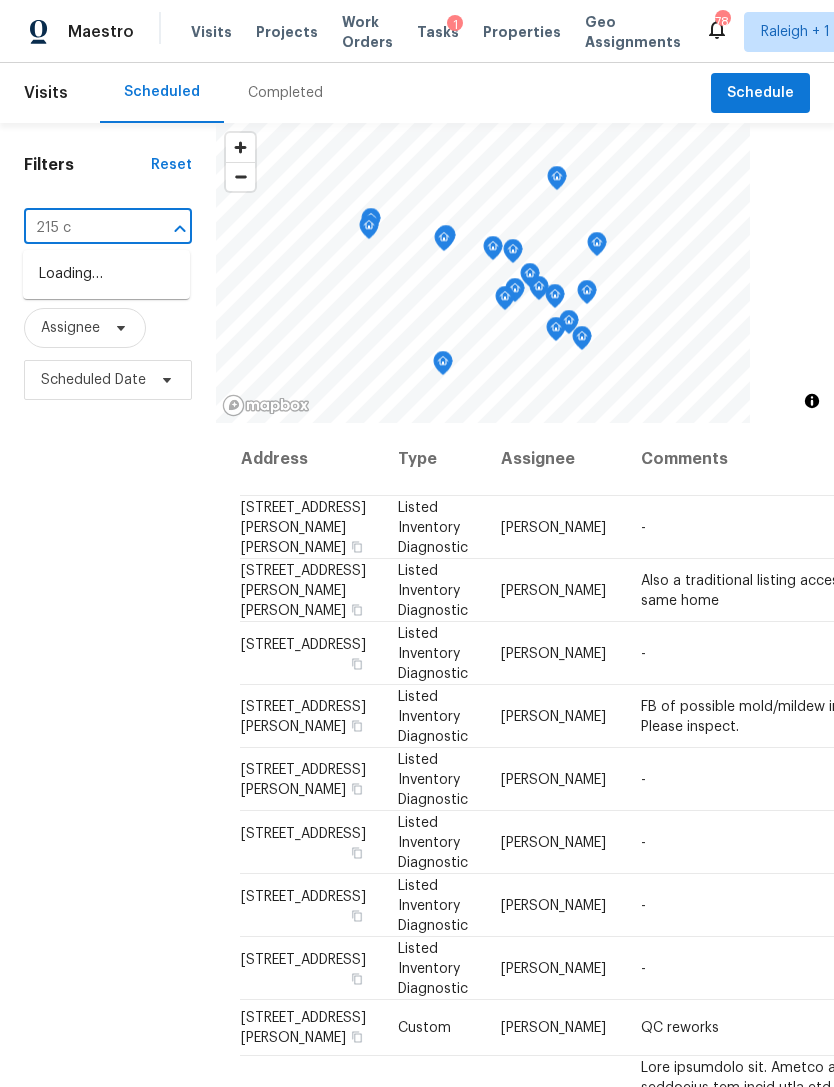 type on "215 ch" 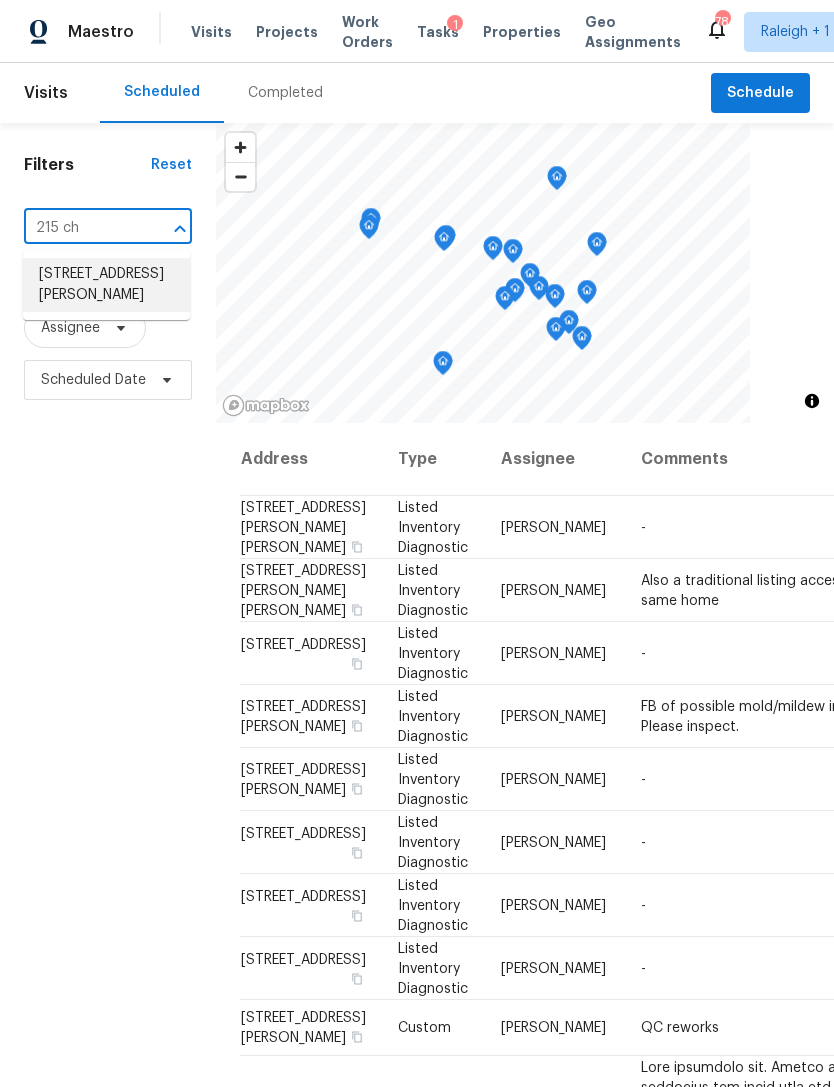 click on "215 Cheryl Ave, Durham, NC 27712" at bounding box center [106, 285] 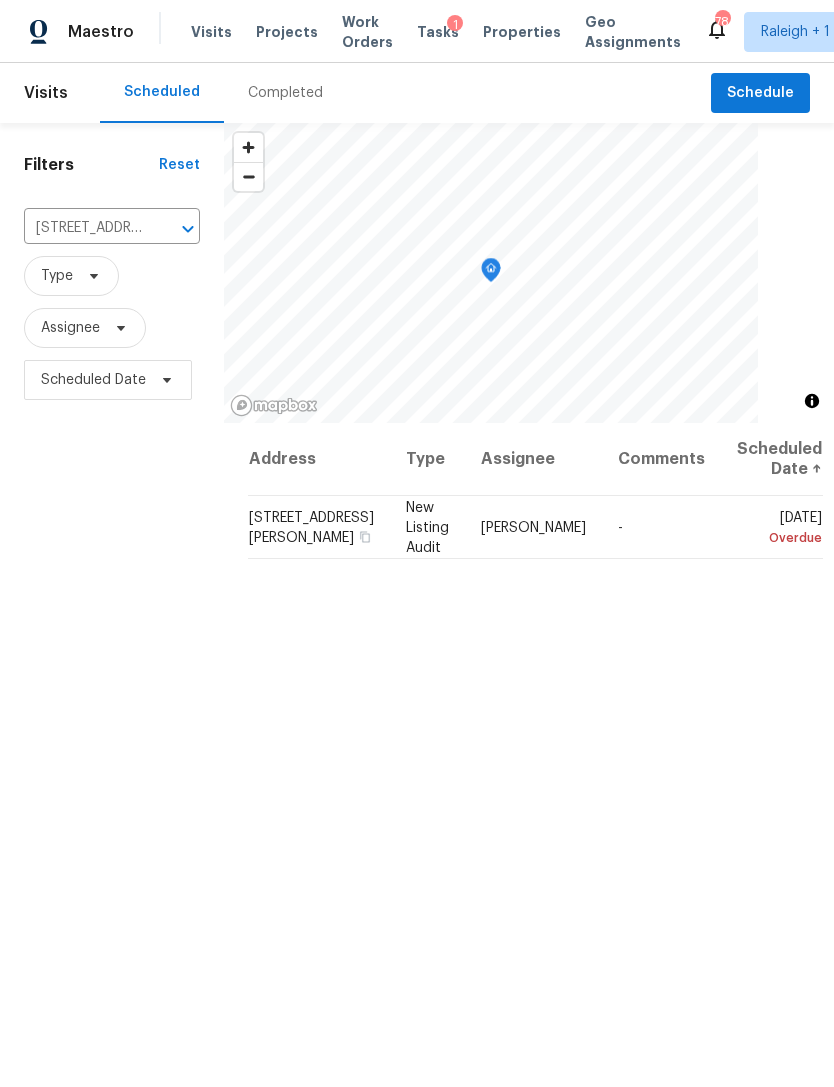 scroll, scrollTop: 2, scrollLeft: 0, axis: vertical 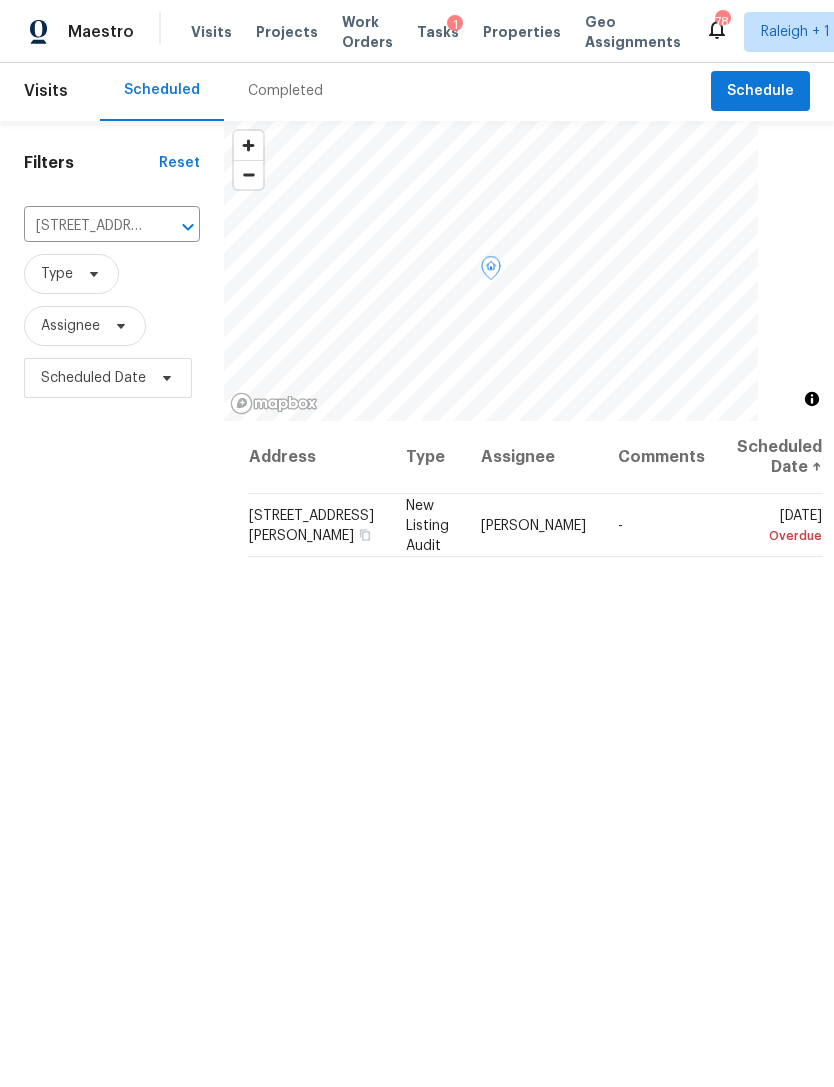 click 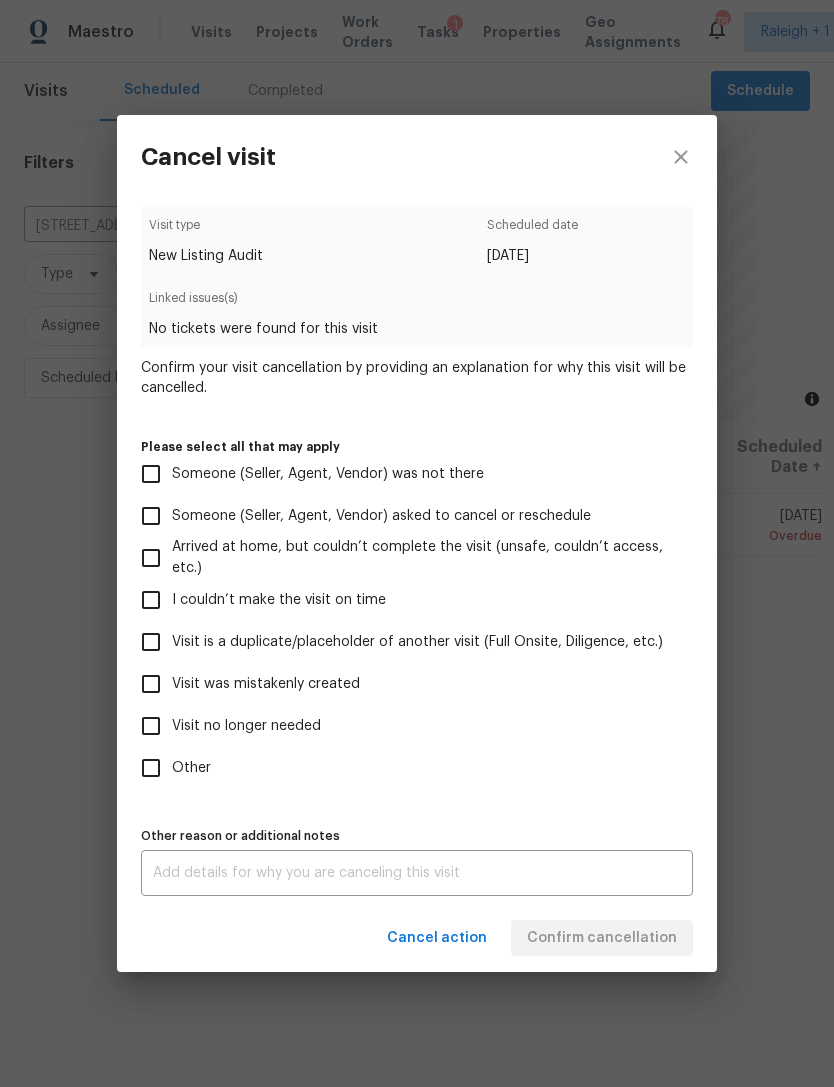 click on "Other" at bounding box center (151, 768) 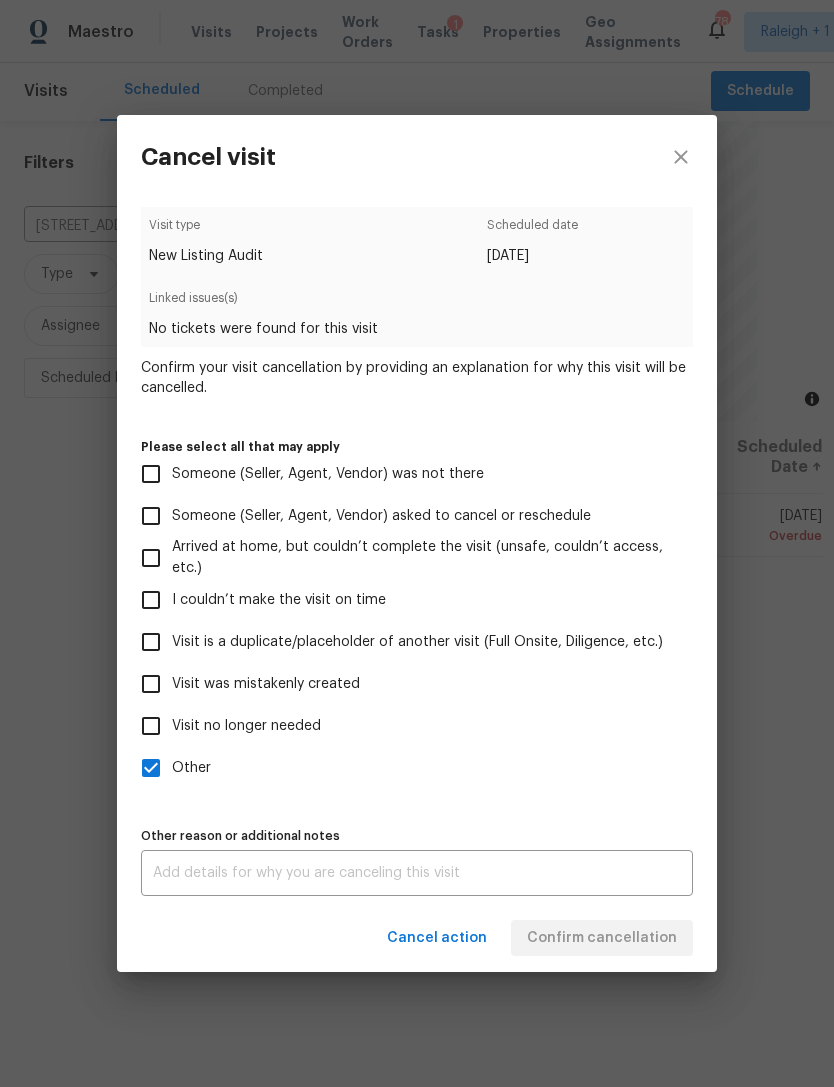click on "Other" at bounding box center (151, 768) 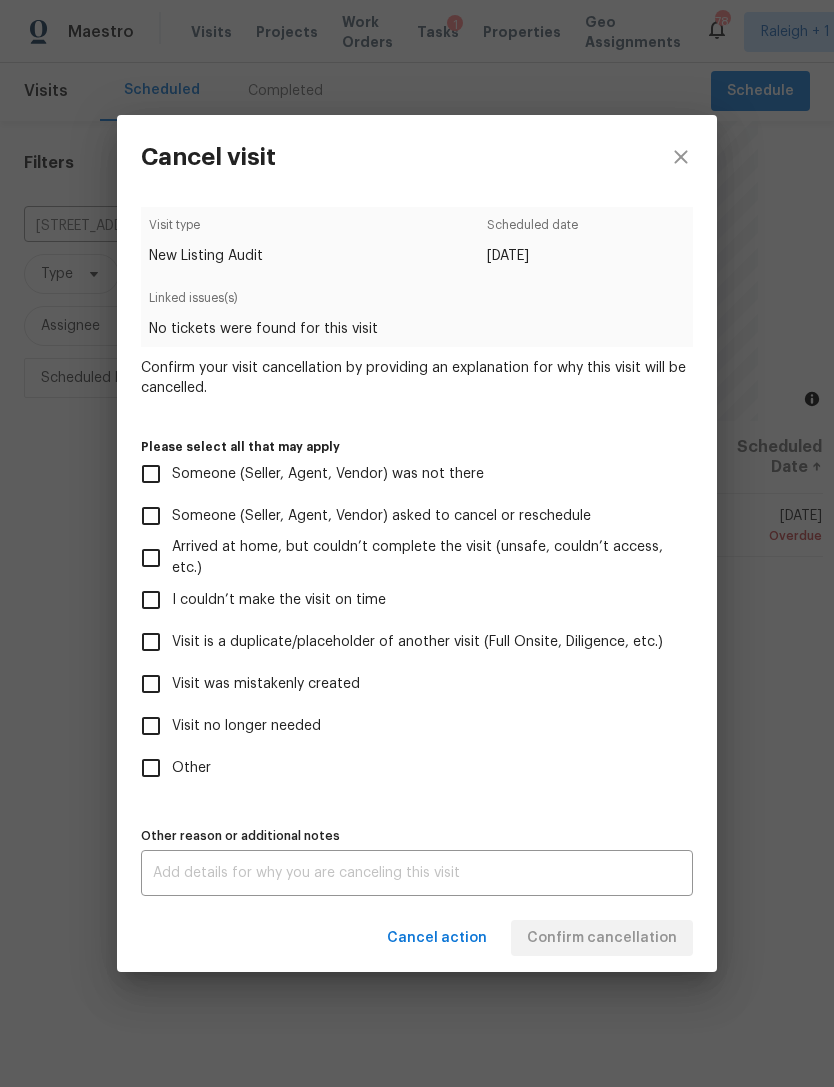 click on "Visit was mistakenly created" at bounding box center (151, 684) 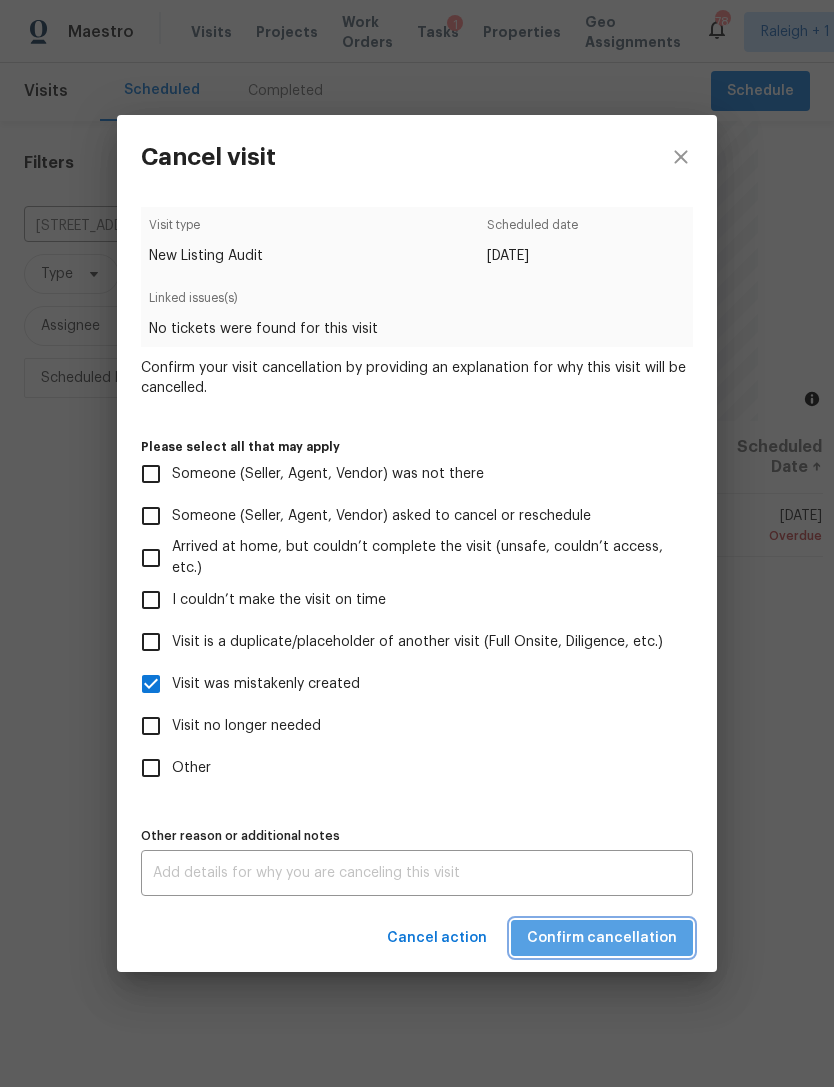 click on "Confirm cancellation" at bounding box center [602, 938] 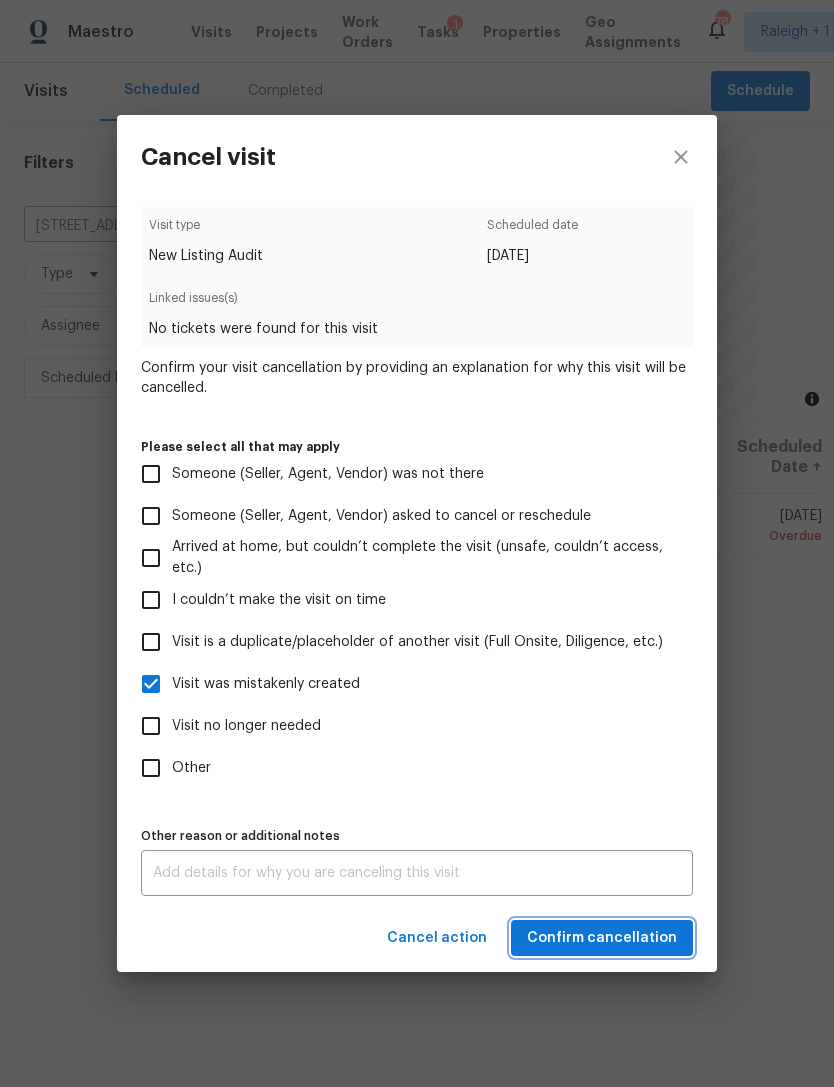 scroll, scrollTop: 0, scrollLeft: 0, axis: both 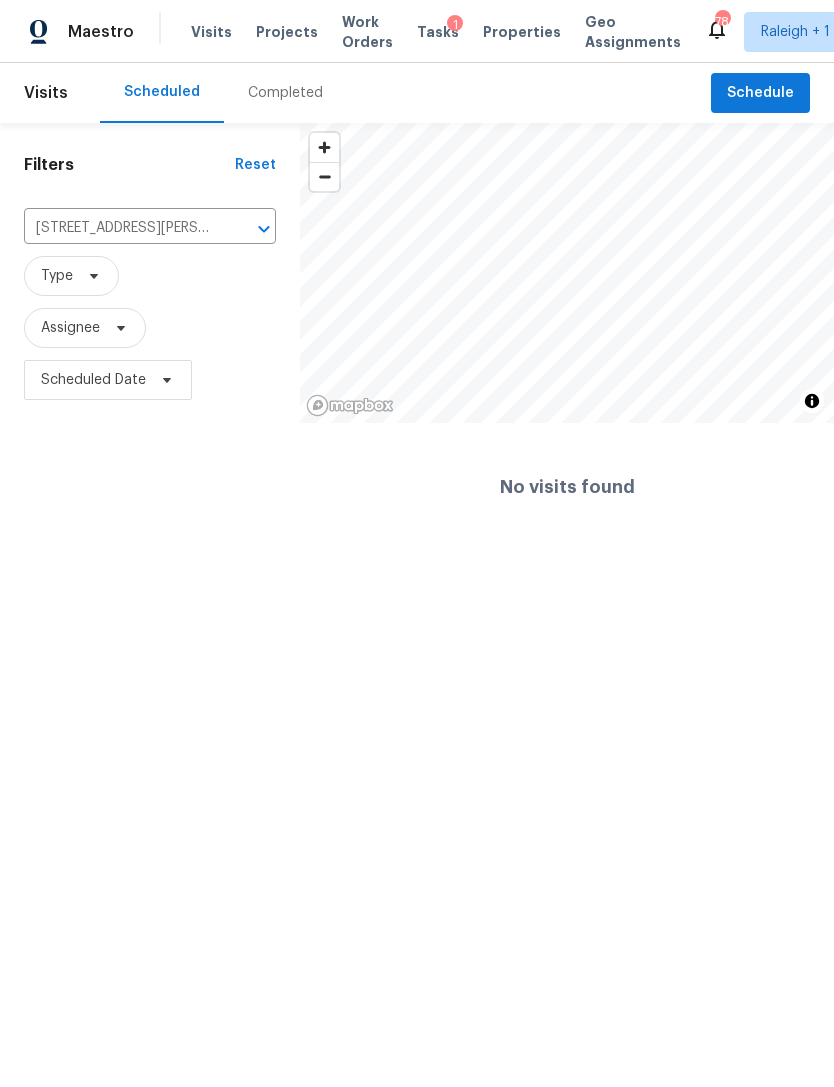 click 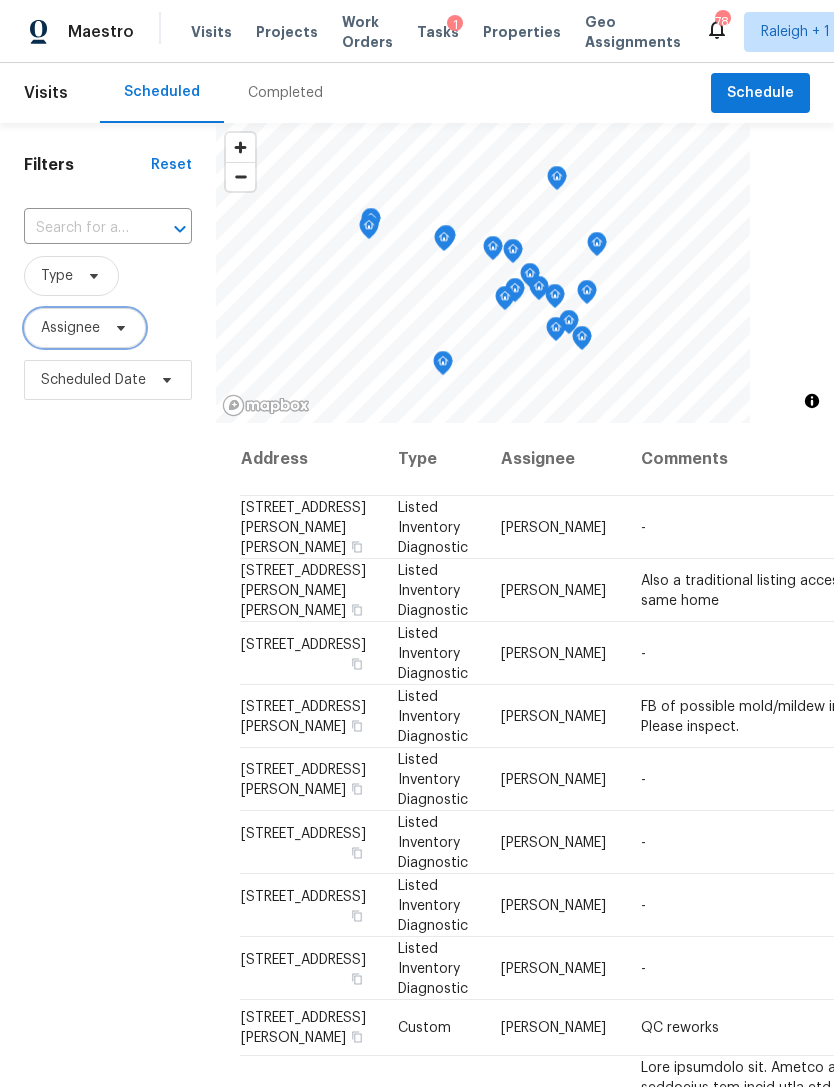 click on "Assignee" at bounding box center (85, 328) 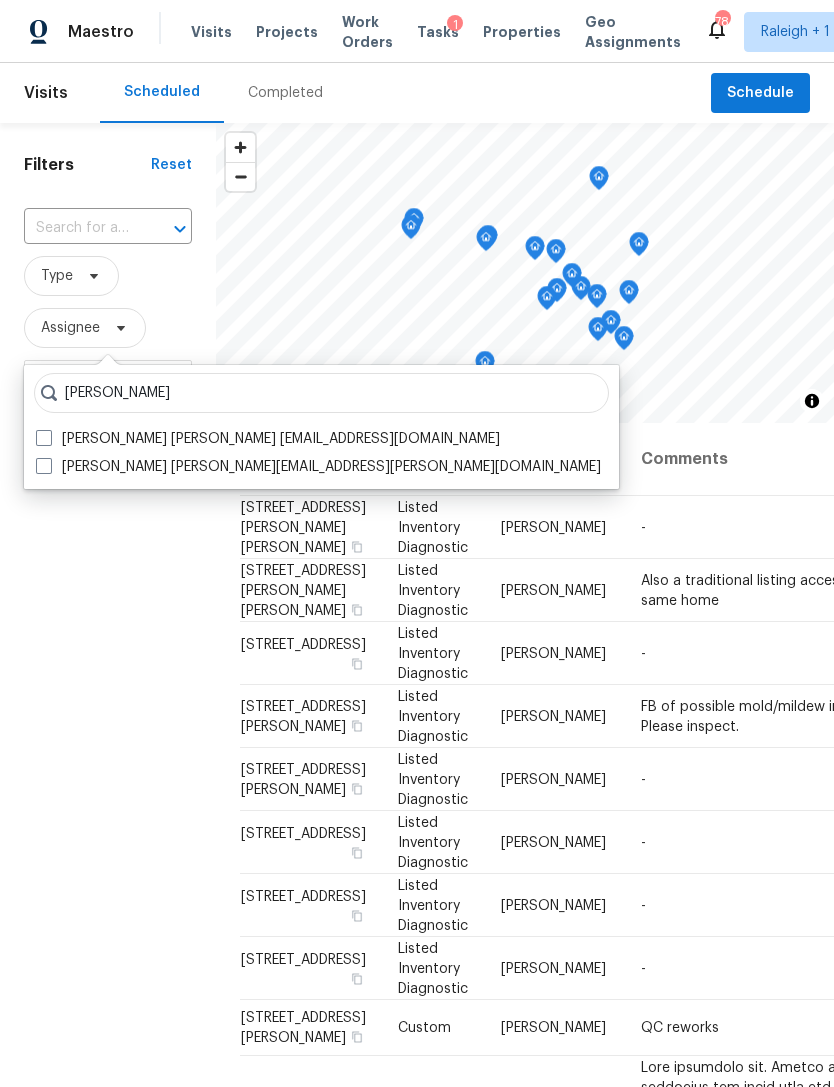 type on "Ryan williams" 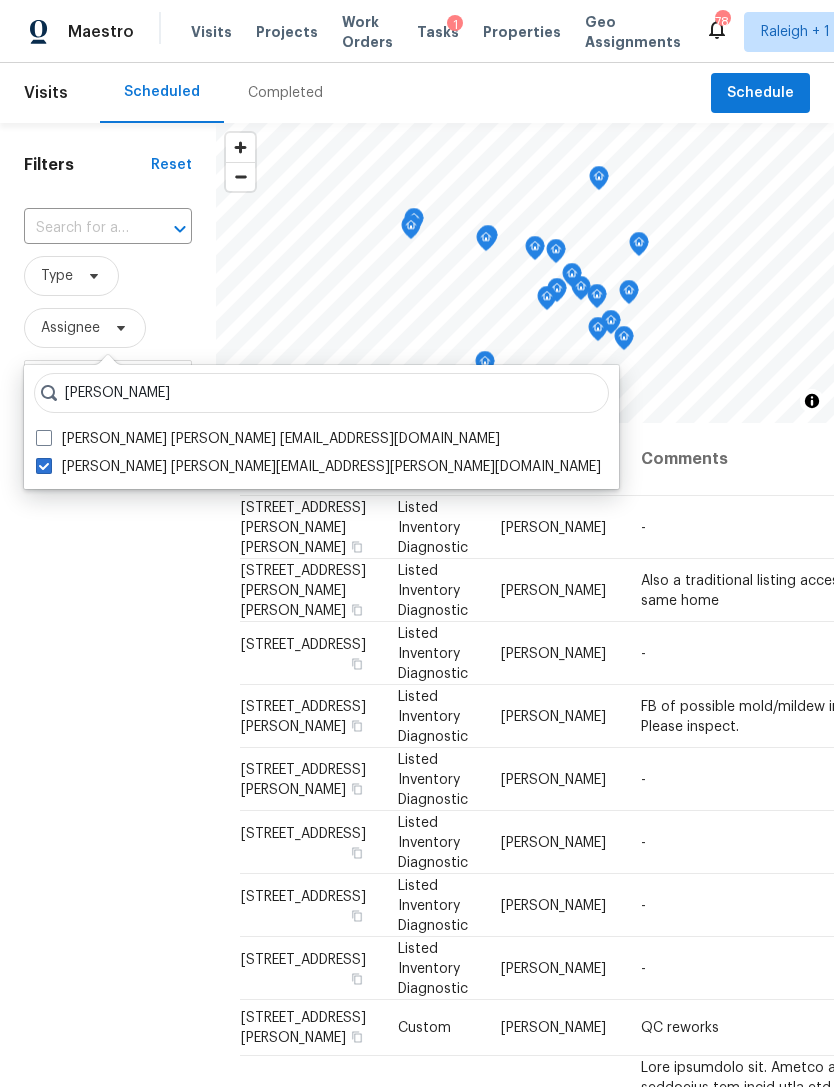 checkbox on "true" 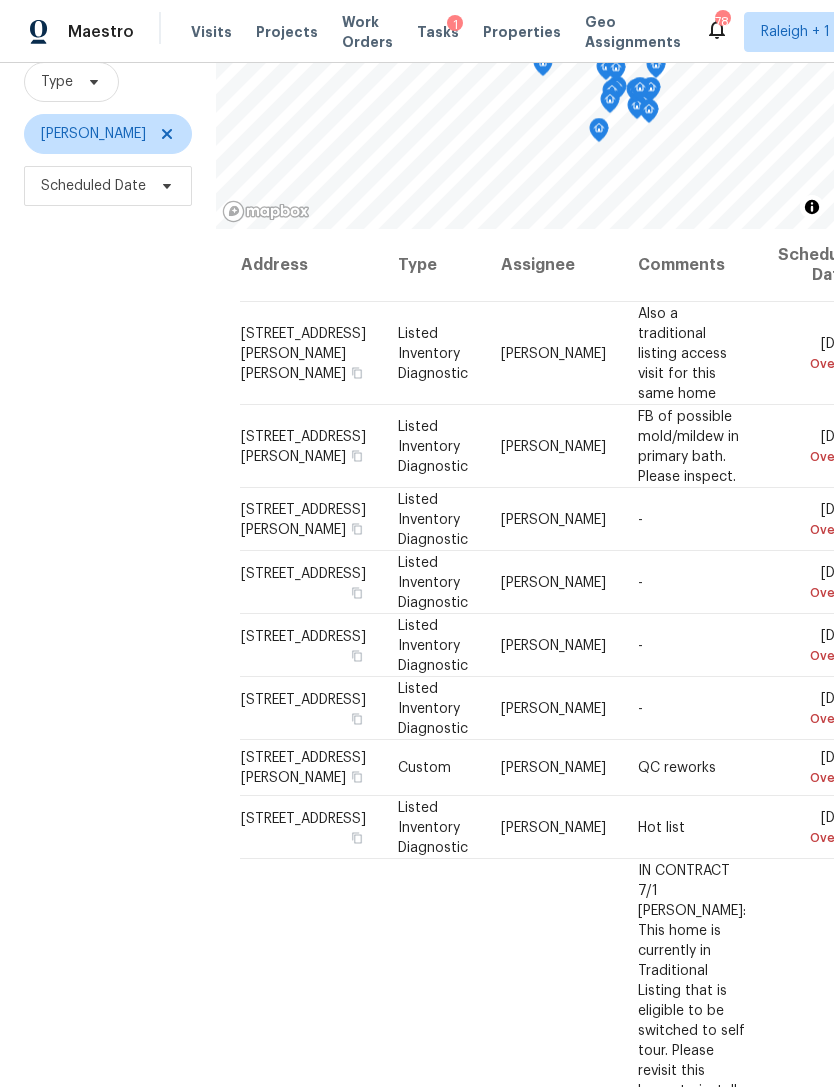 scroll, scrollTop: 193, scrollLeft: 0, axis: vertical 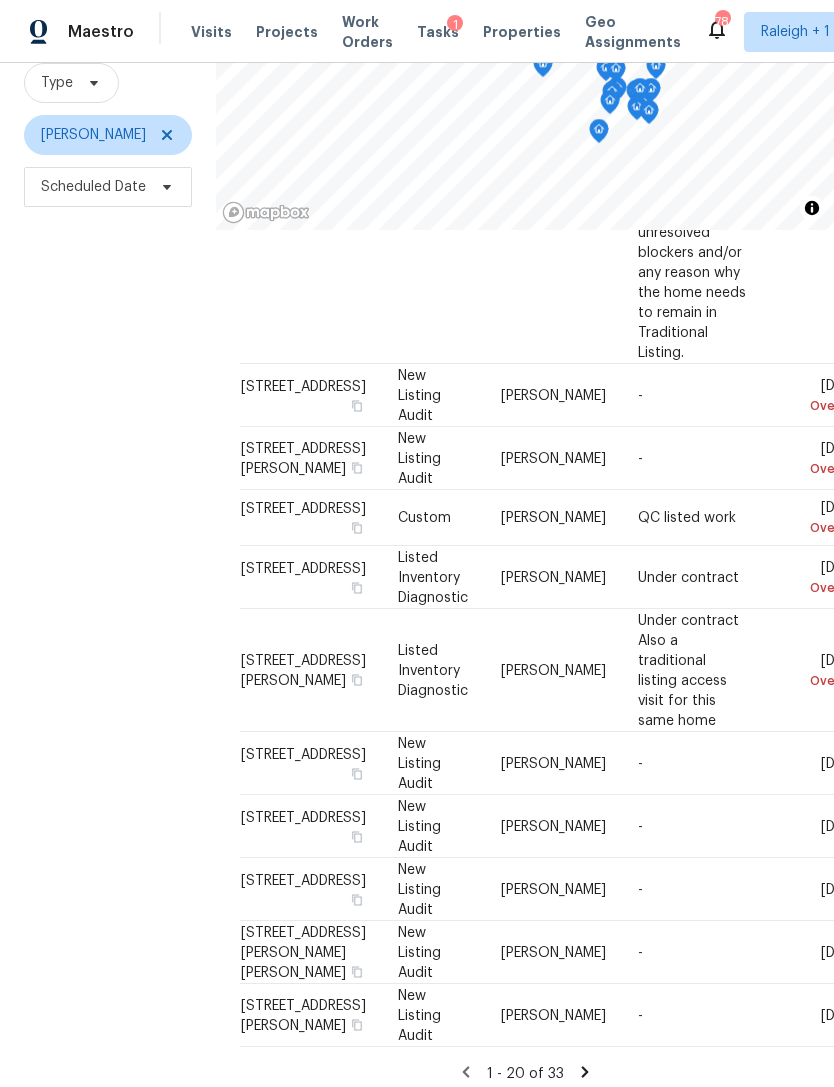 click 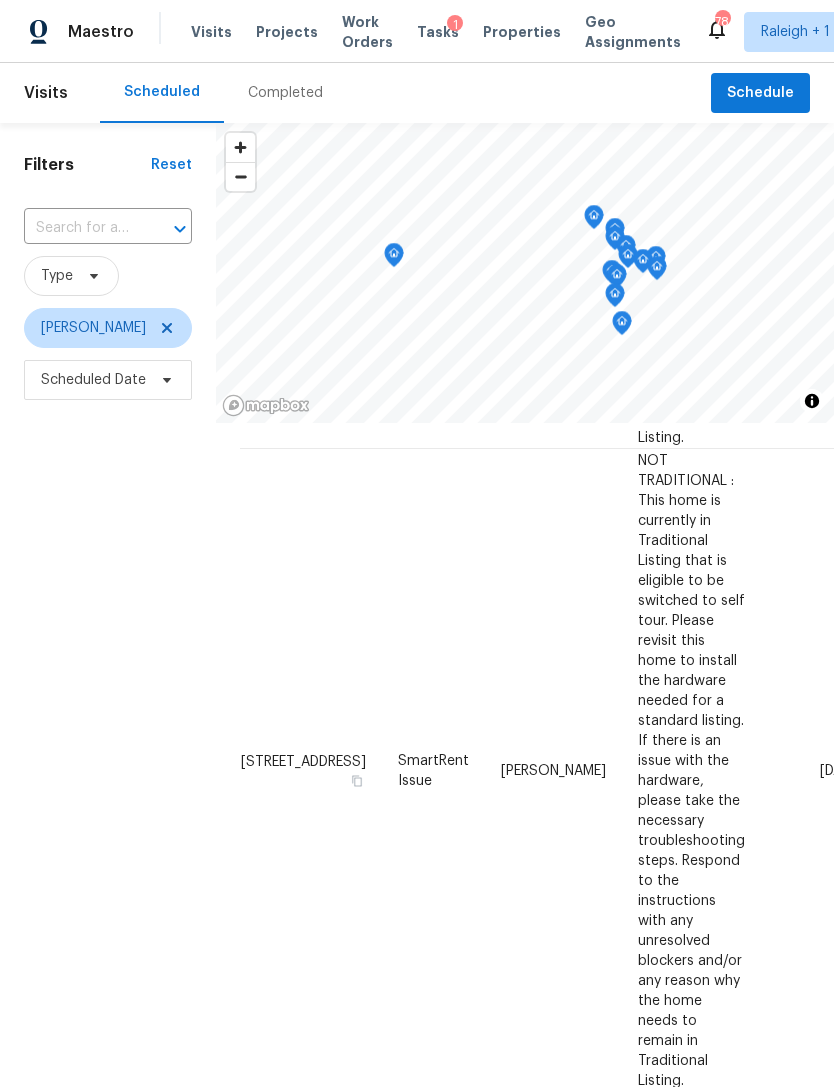 scroll, scrollTop: 4604, scrollLeft: 0, axis: vertical 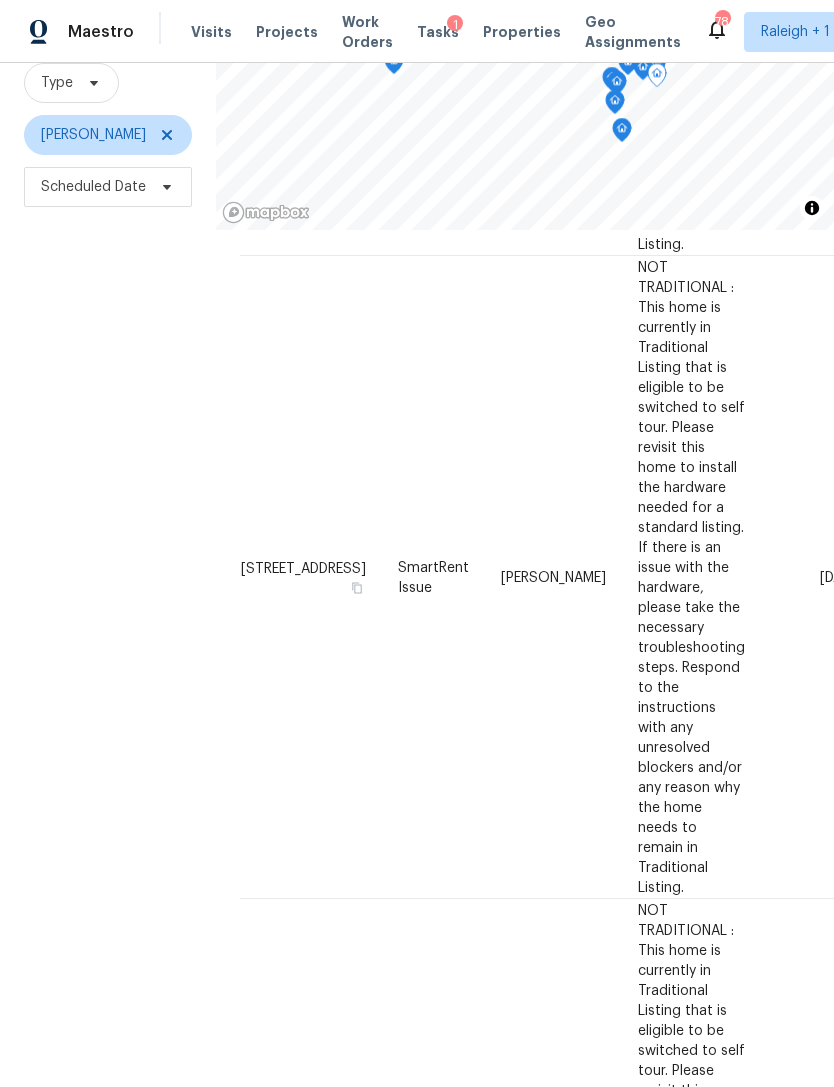 click on "Filters Reset ​ Type Ryan Williams Scheduled Date" at bounding box center [108, 515] 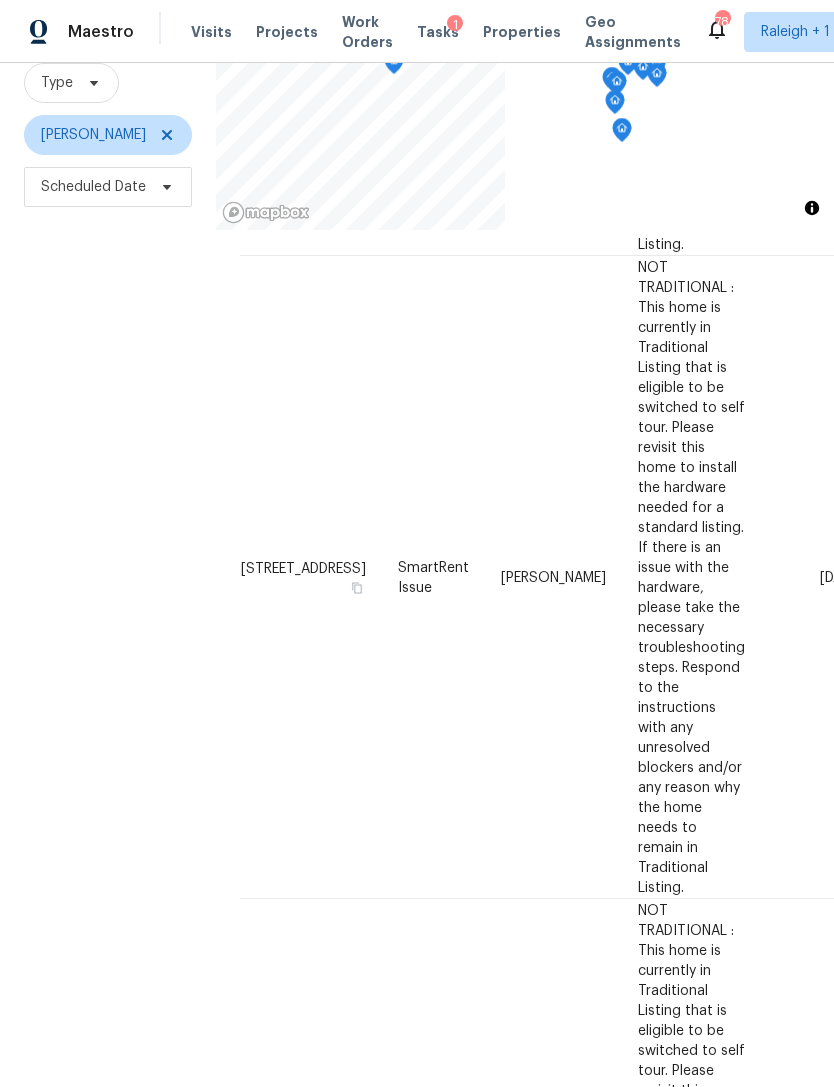 scroll, scrollTop: 193, scrollLeft: 0, axis: vertical 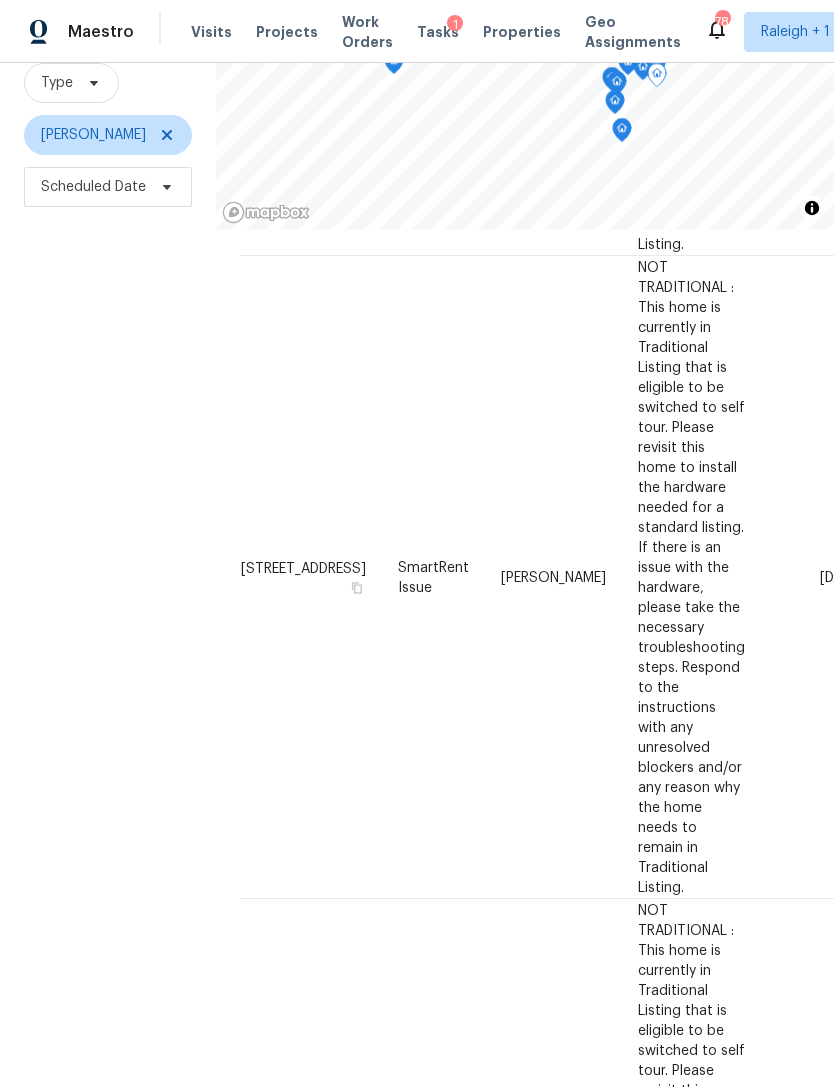 click 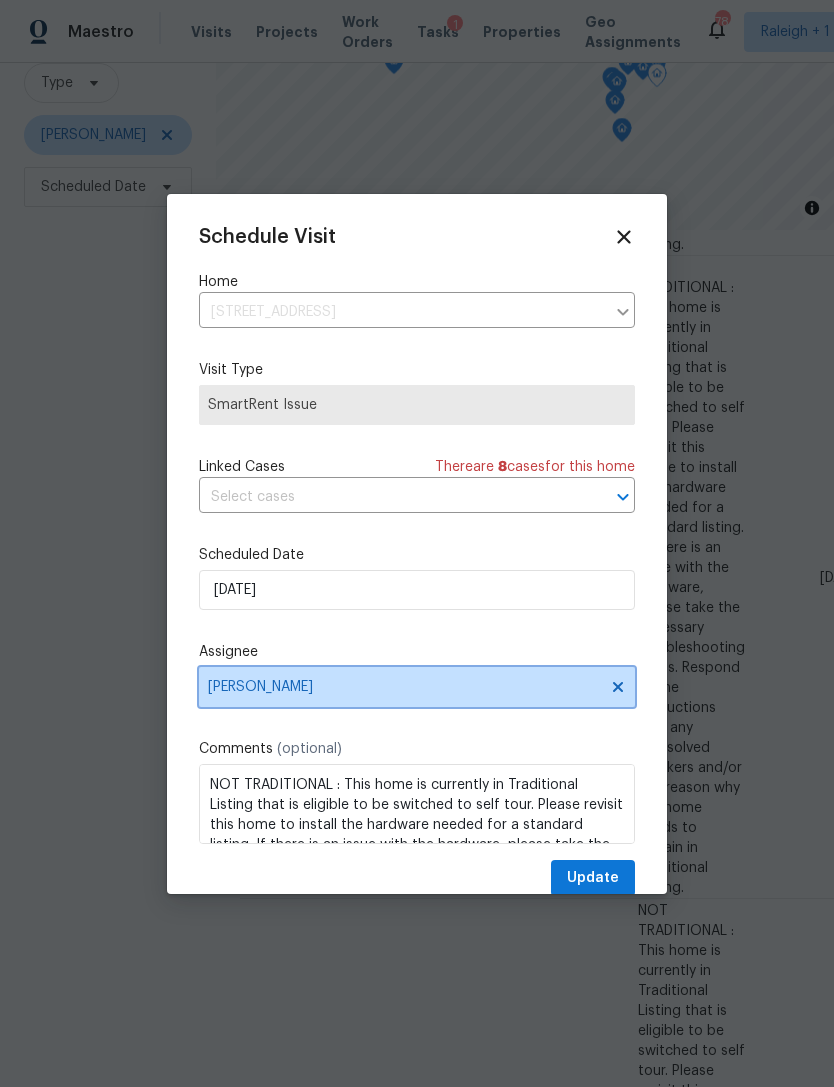 click on "[PERSON_NAME]" at bounding box center (404, 687) 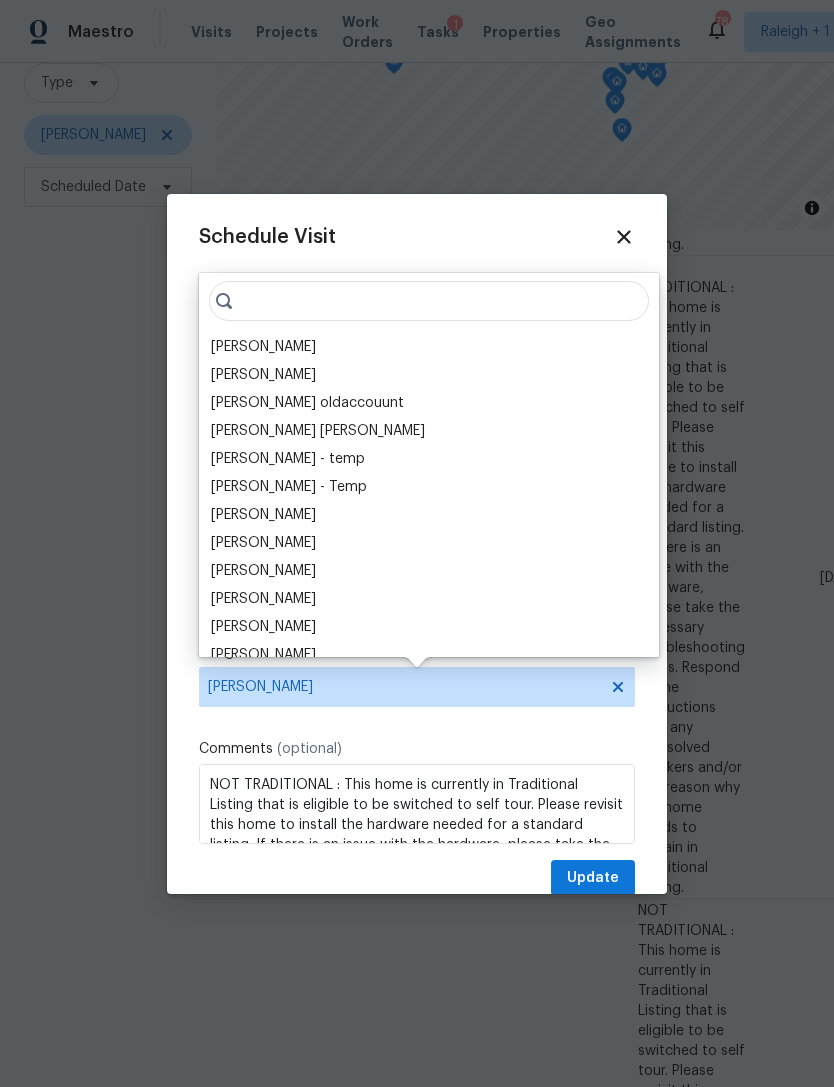 click on "Joseph White" at bounding box center [263, 347] 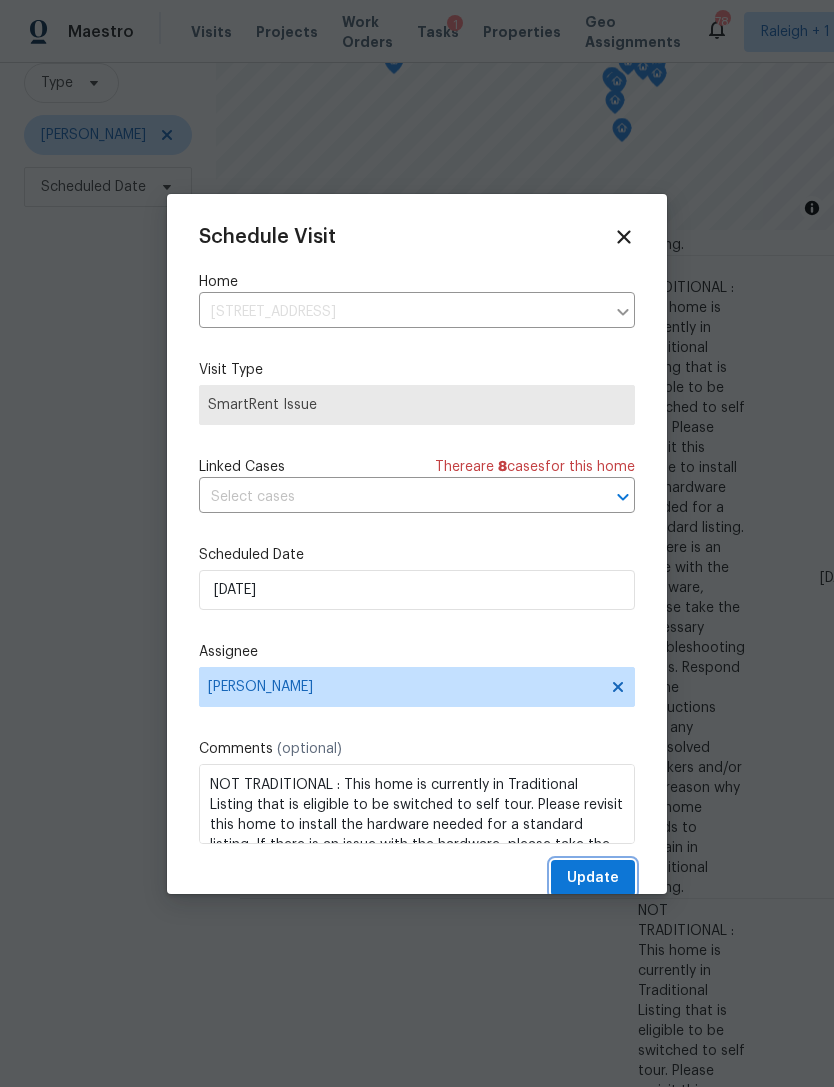 click on "Update" at bounding box center [593, 878] 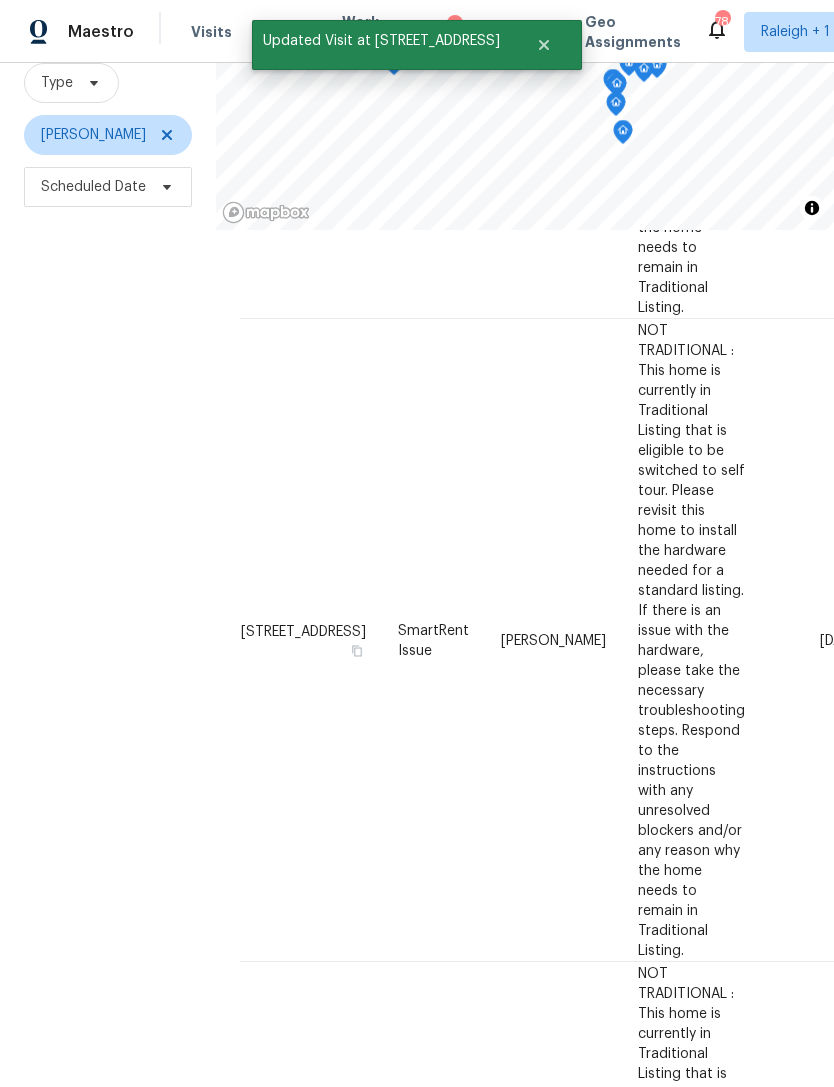 scroll, scrollTop: 4244, scrollLeft: 0, axis: vertical 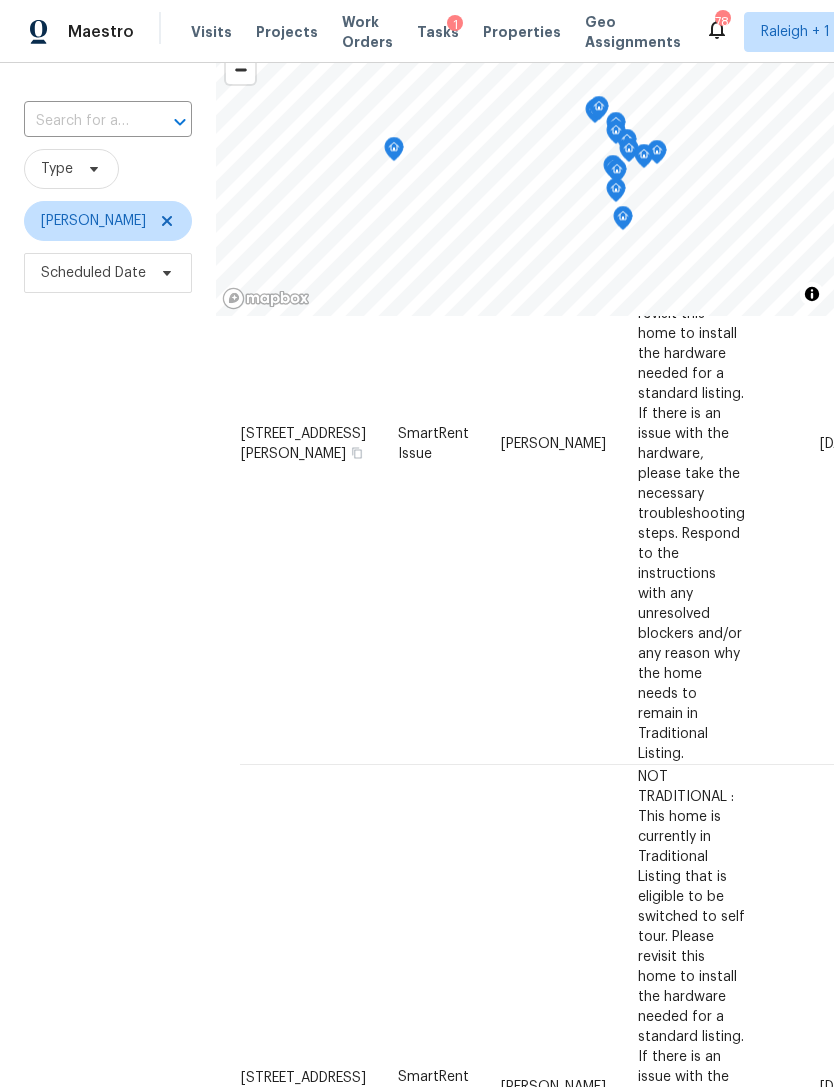 click on "Thu, Jul 31" at bounding box center [812, 3015] 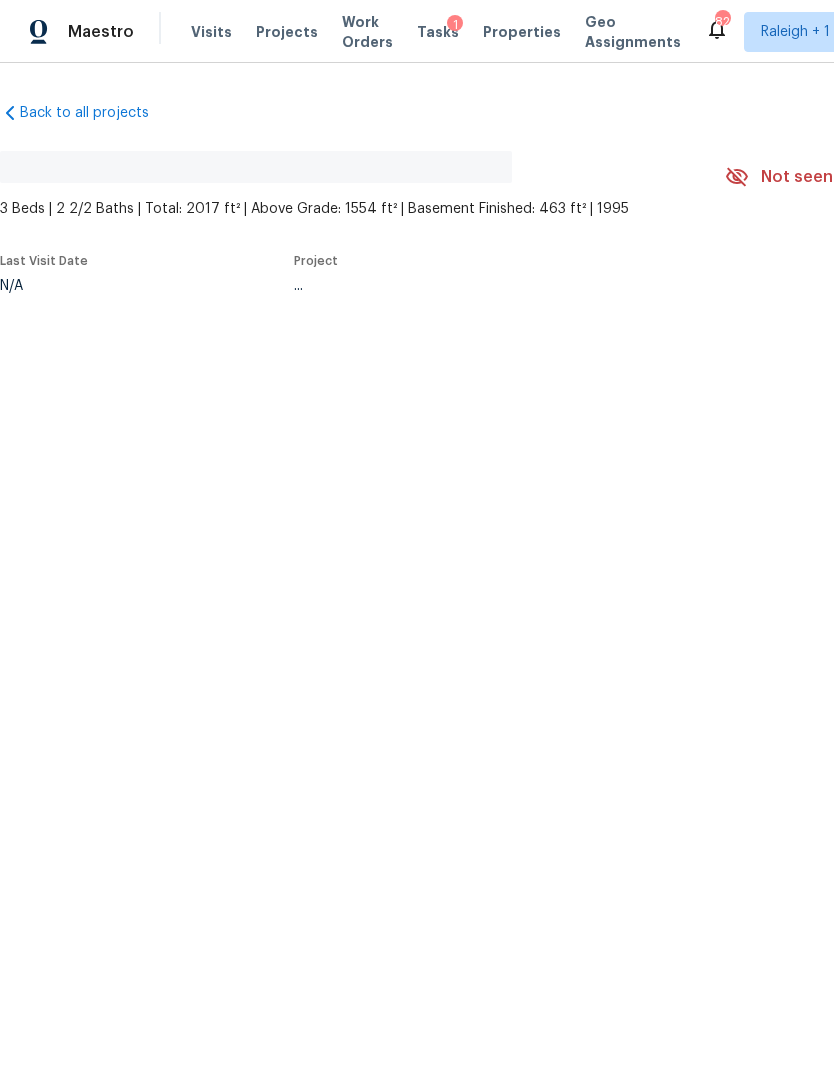 scroll, scrollTop: 0, scrollLeft: 0, axis: both 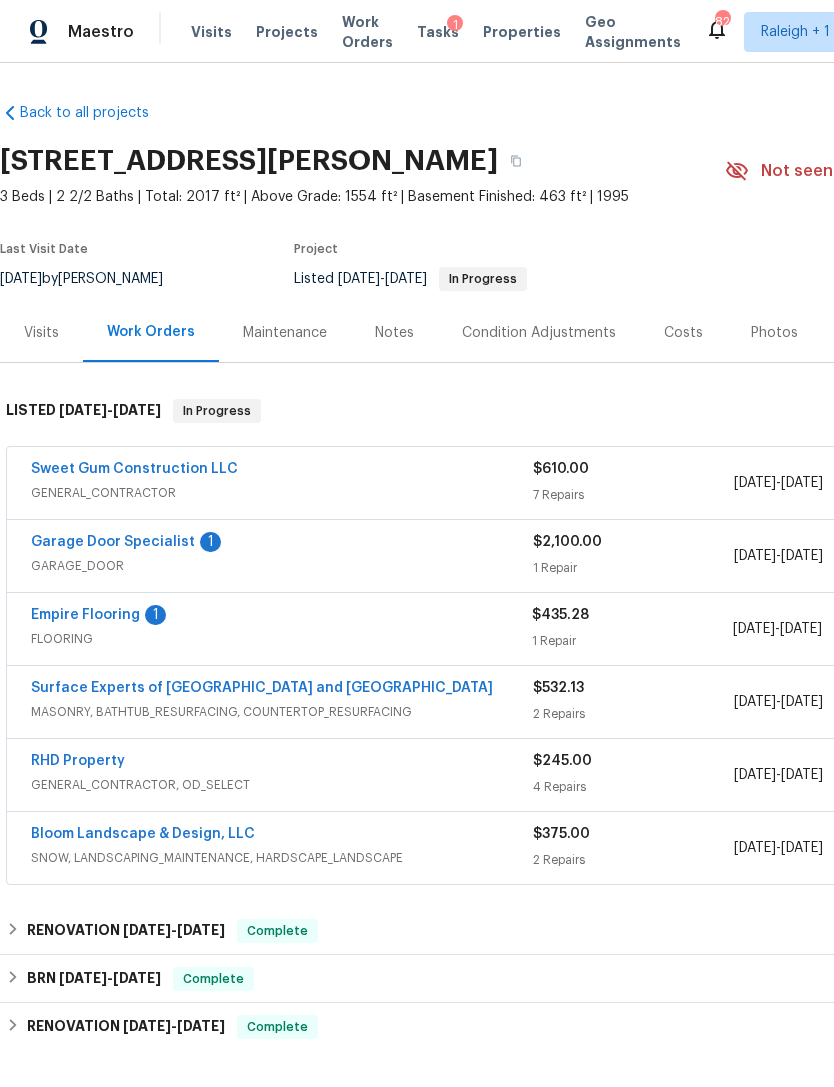 click on "Back to all projects" at bounding box center [96, 113] 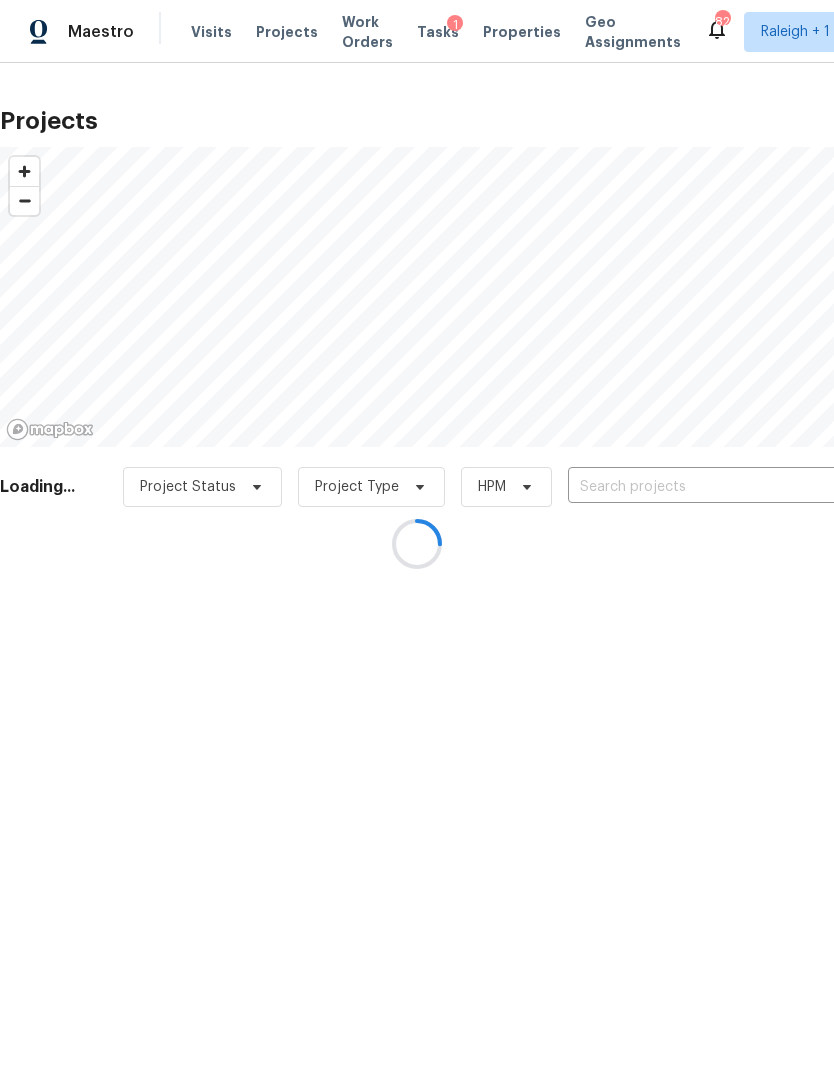 click at bounding box center [417, 543] 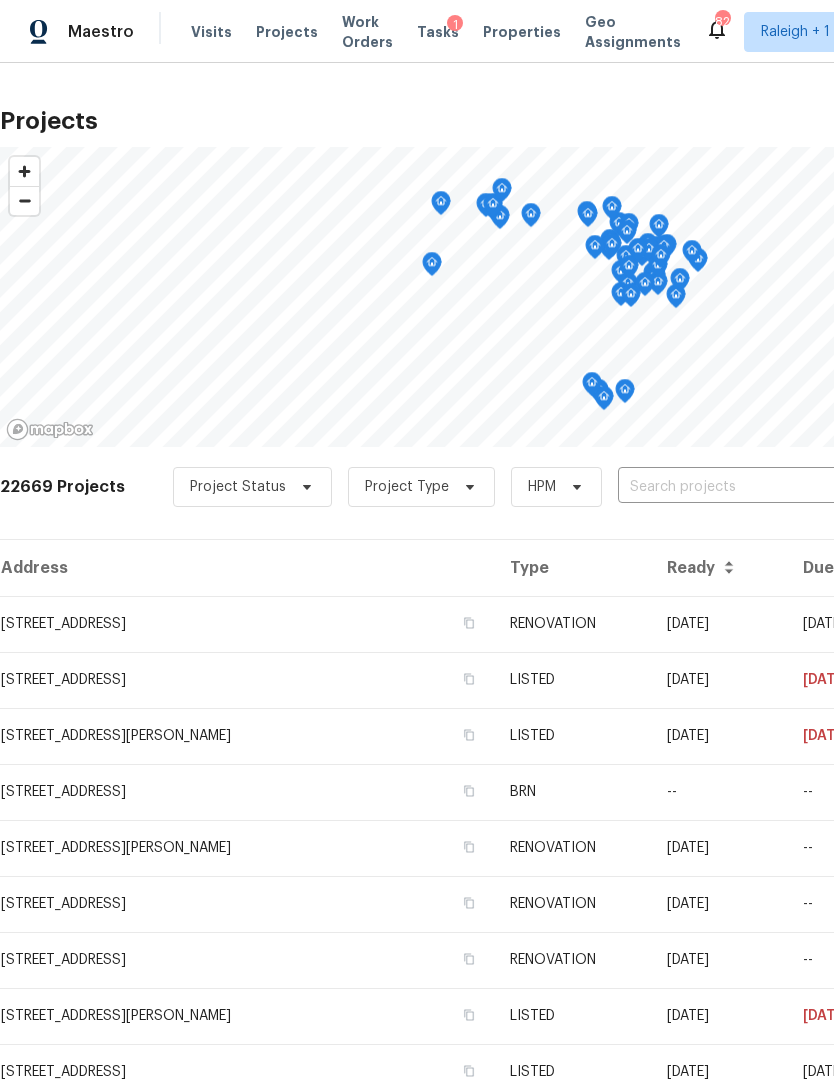 click at bounding box center (732, 487) 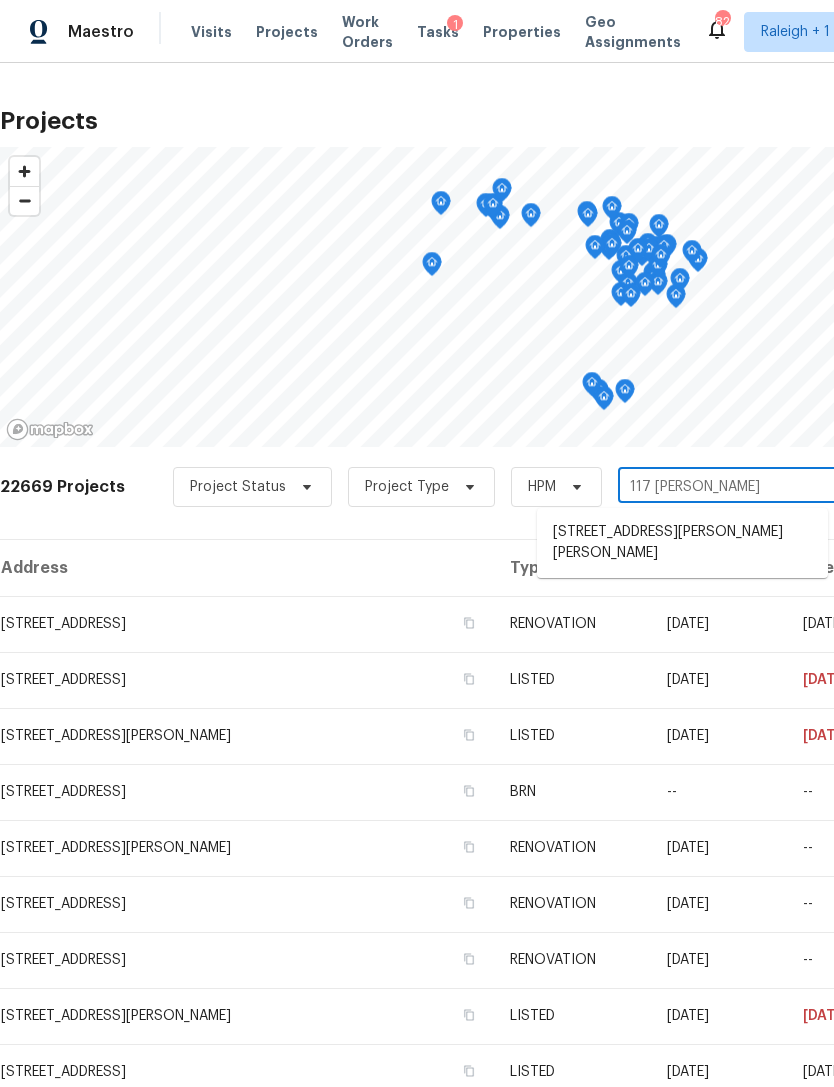 type on "117 Woodson" 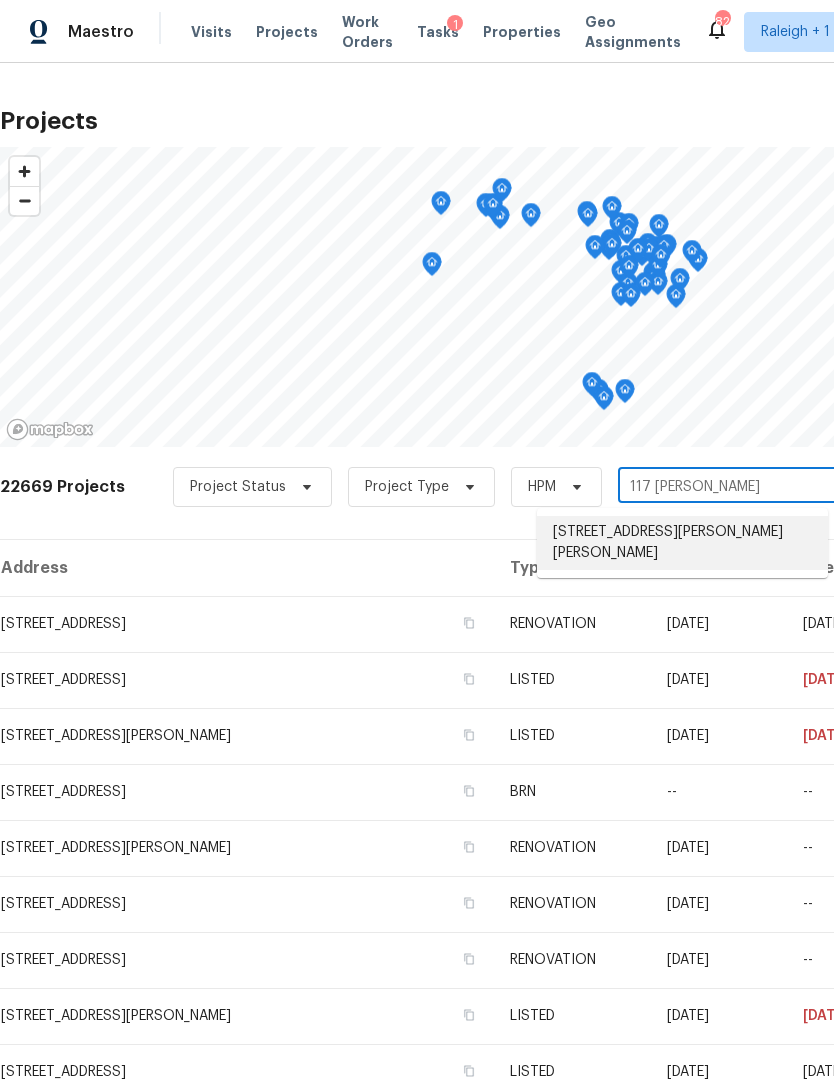 click on "[STREET_ADDRESS][PERSON_NAME][PERSON_NAME]" at bounding box center [682, 543] 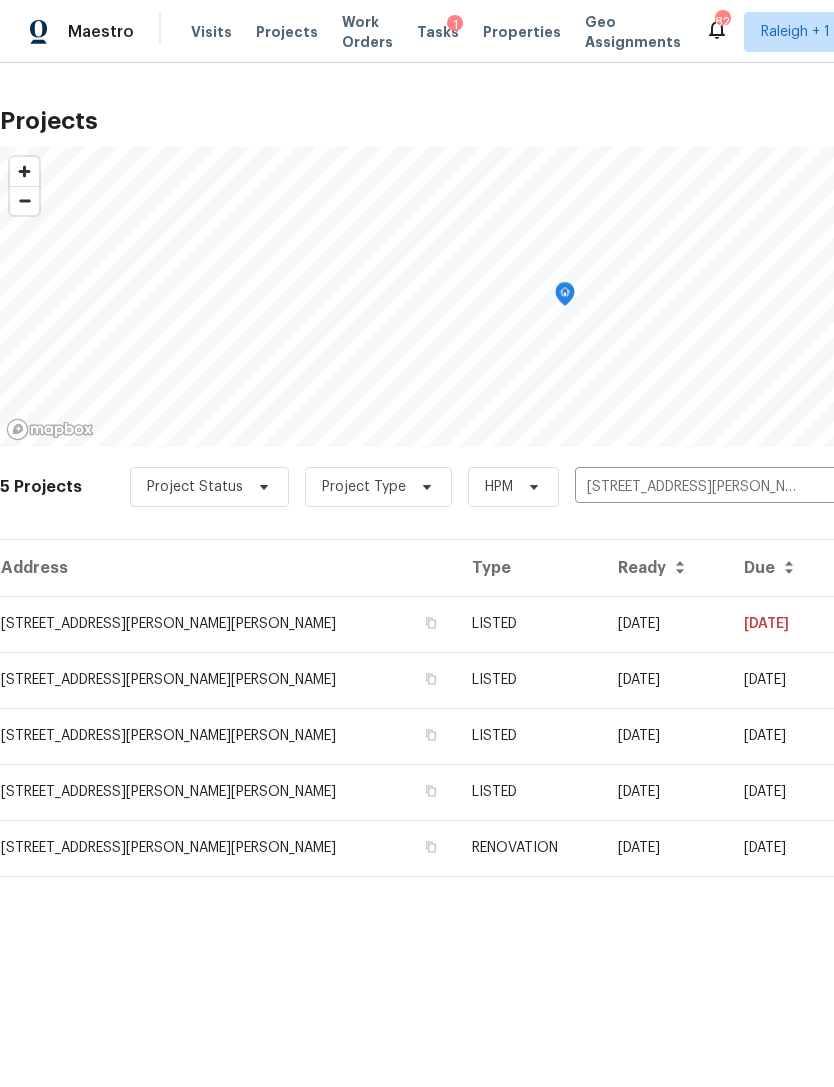 click on "[STREET_ADDRESS][PERSON_NAME][PERSON_NAME]" at bounding box center [228, 624] 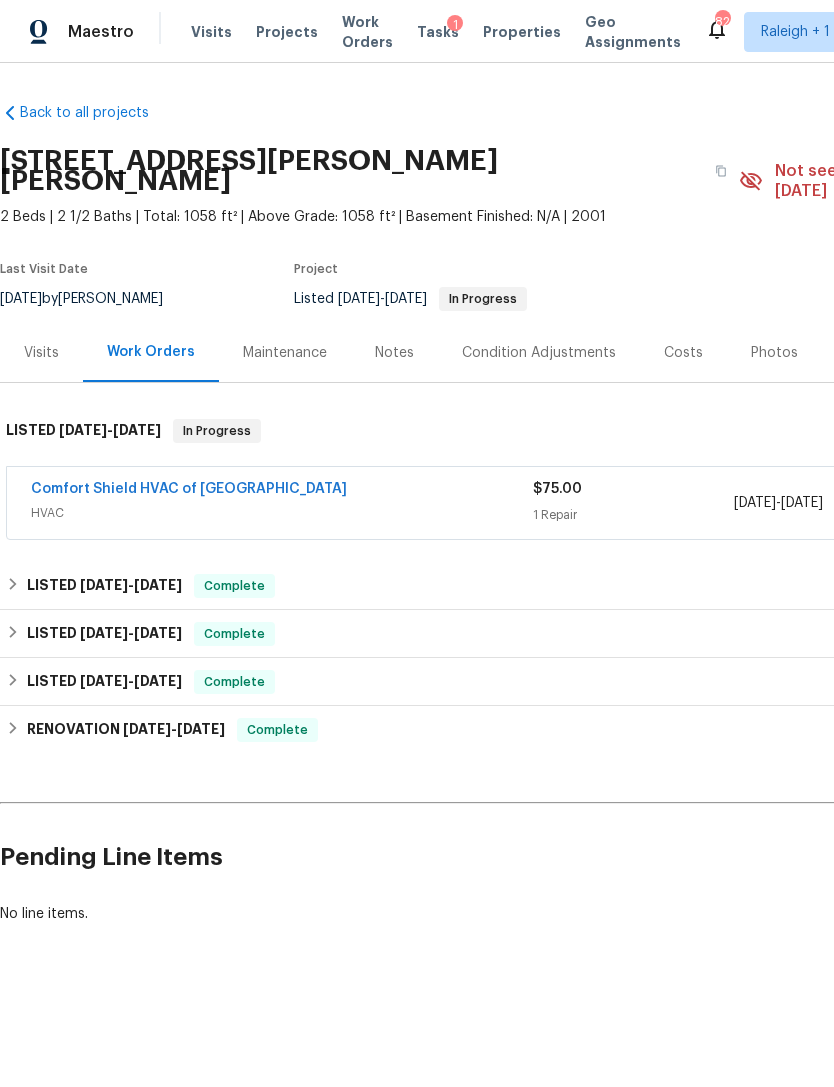 click on "Visits" at bounding box center [41, 353] 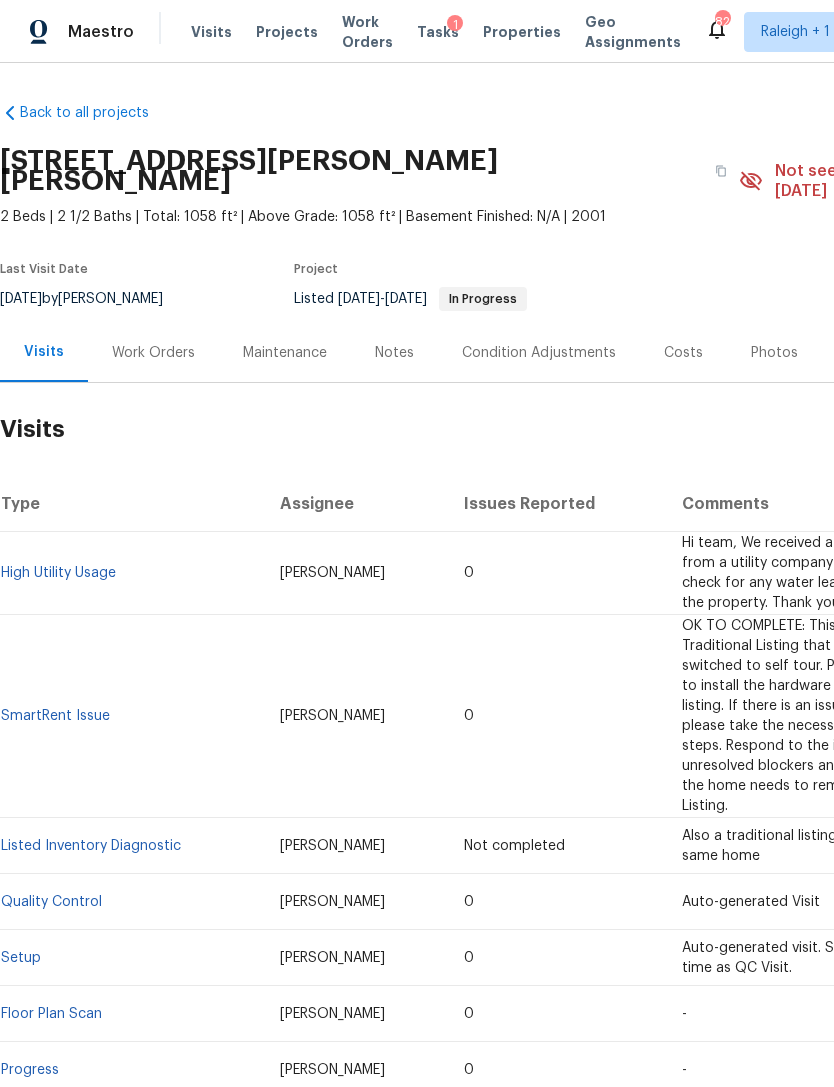 scroll, scrollTop: 0, scrollLeft: 0, axis: both 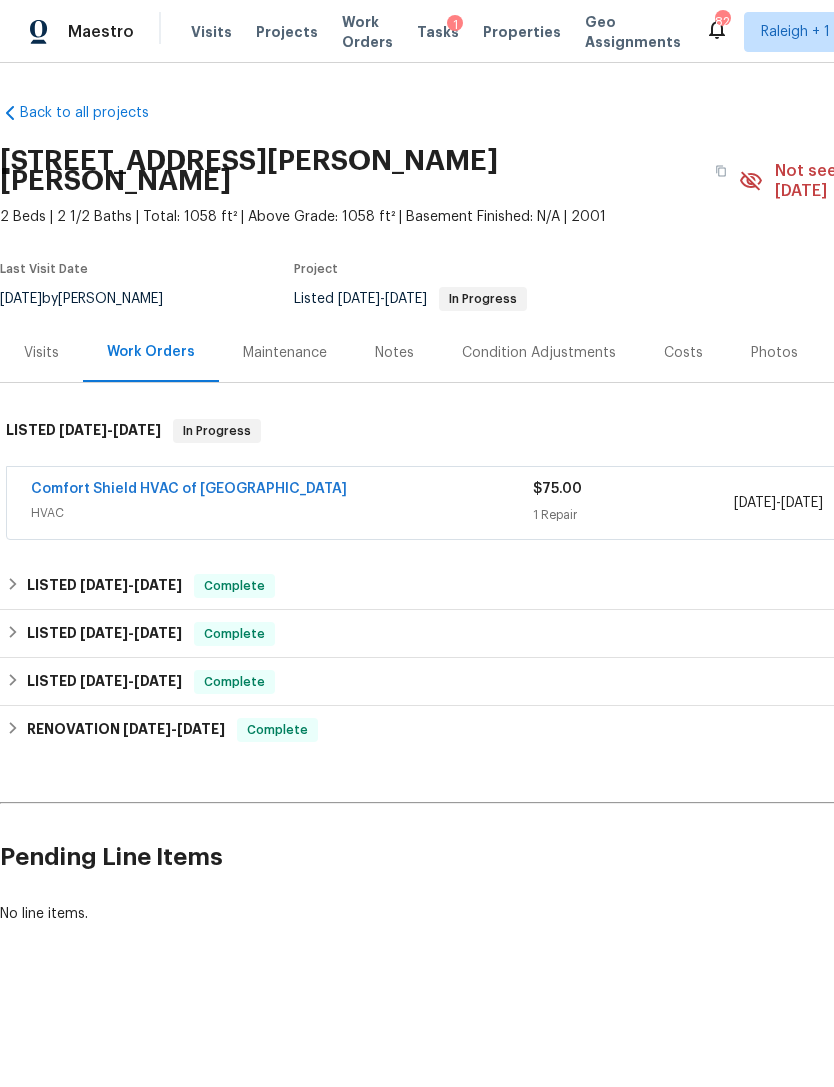 click on "Comfort Shield HVAC of NC" at bounding box center (189, 489) 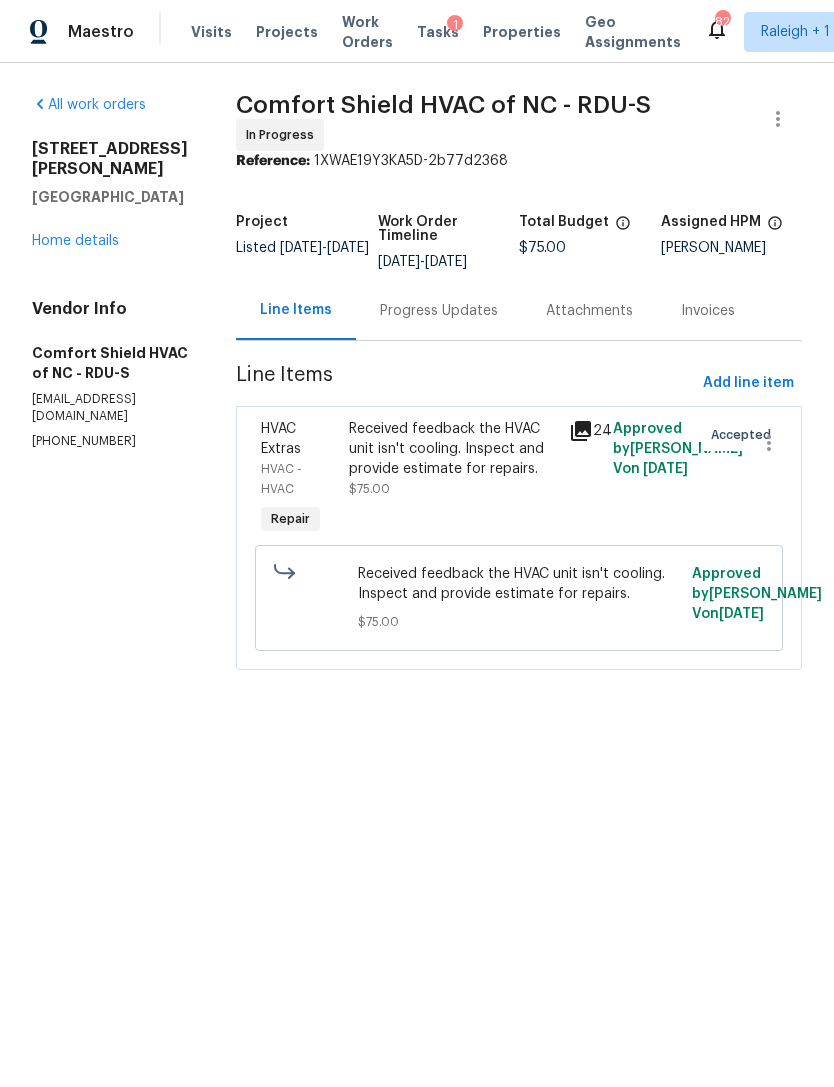 click on "Home details" at bounding box center [75, 241] 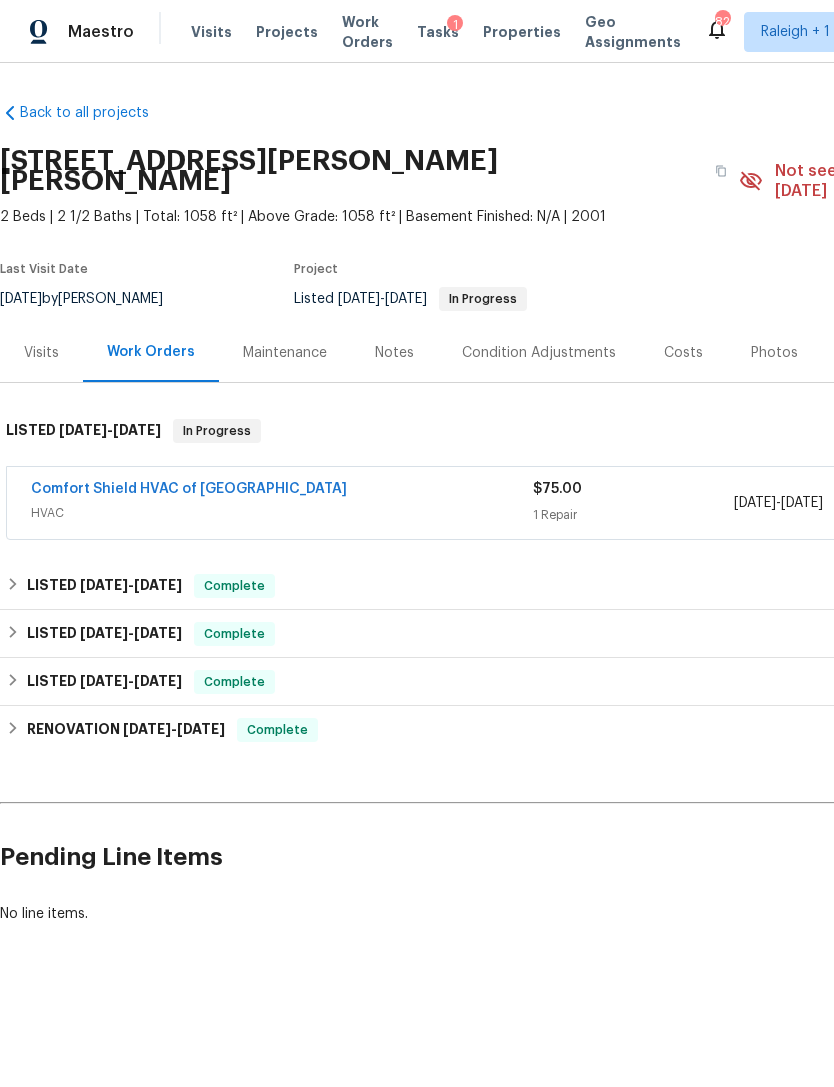 scroll, scrollTop: 0, scrollLeft: 0, axis: both 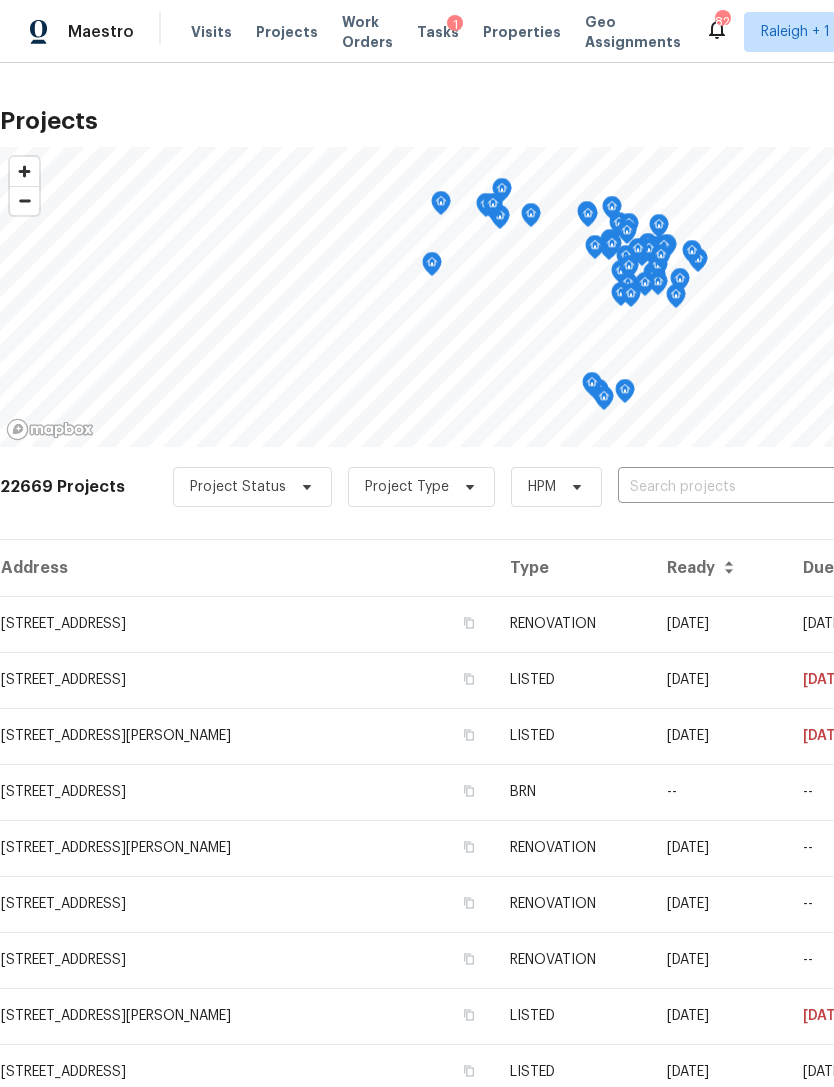 click at bounding box center (732, 487) 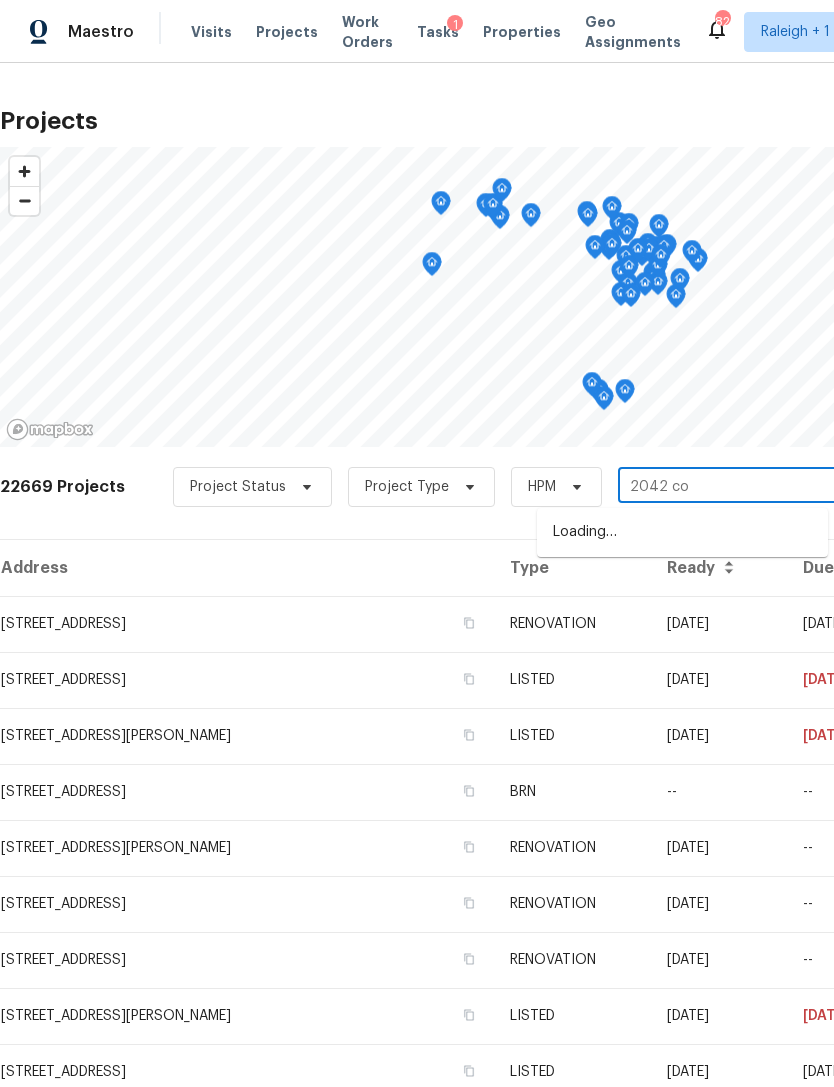 type on "2042 com" 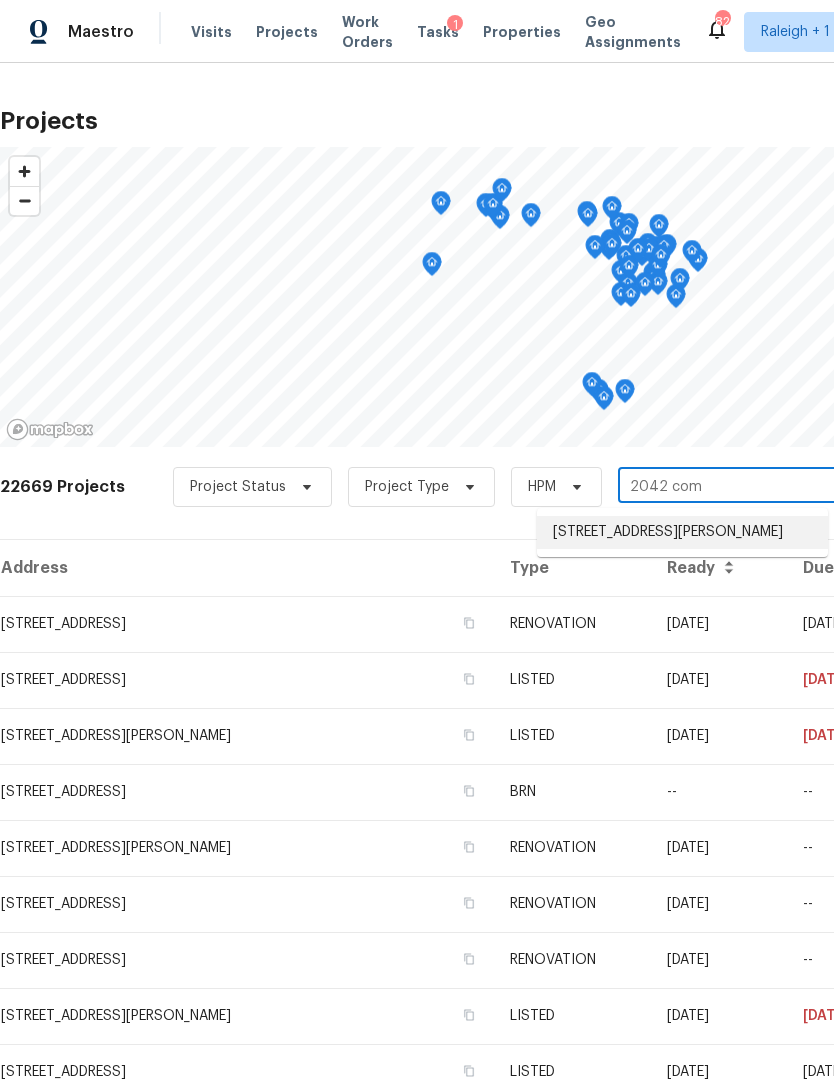click on "[STREET_ADDRESS][PERSON_NAME]" at bounding box center [682, 532] 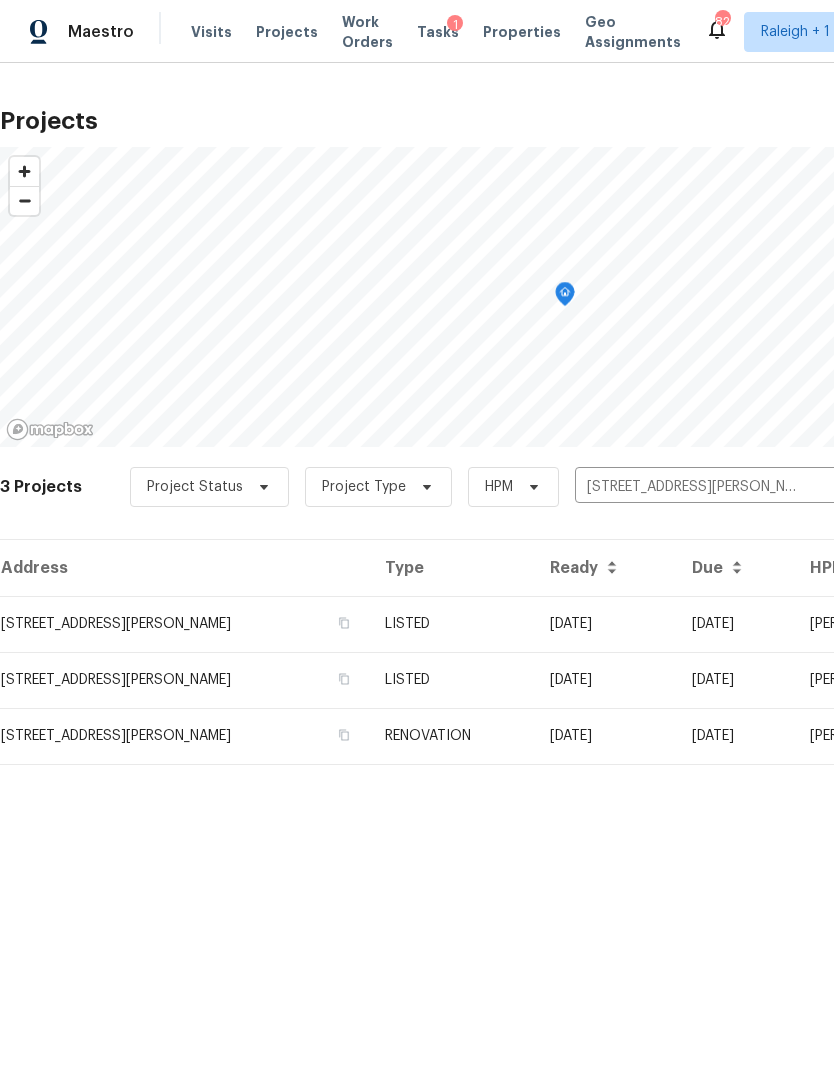 click on "[STREET_ADDRESS][PERSON_NAME]" at bounding box center (184, 624) 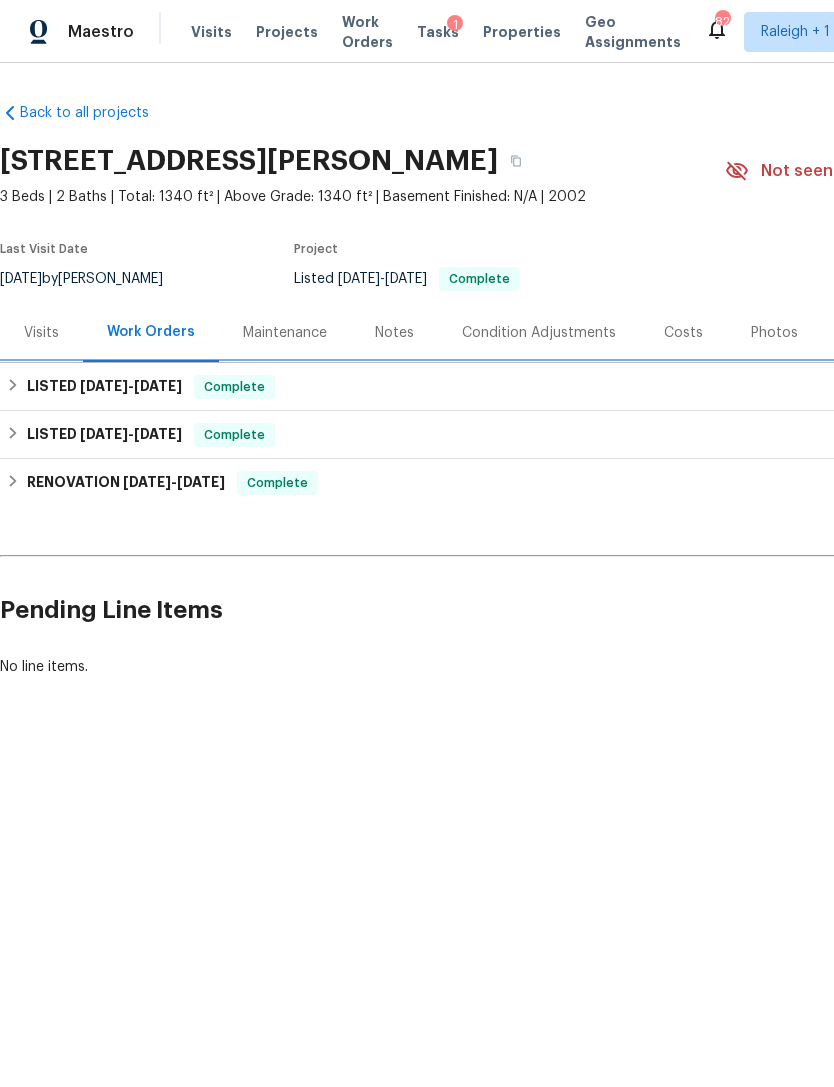 click on "LISTED   3/20/25  -  3/22/25" at bounding box center (104, 387) 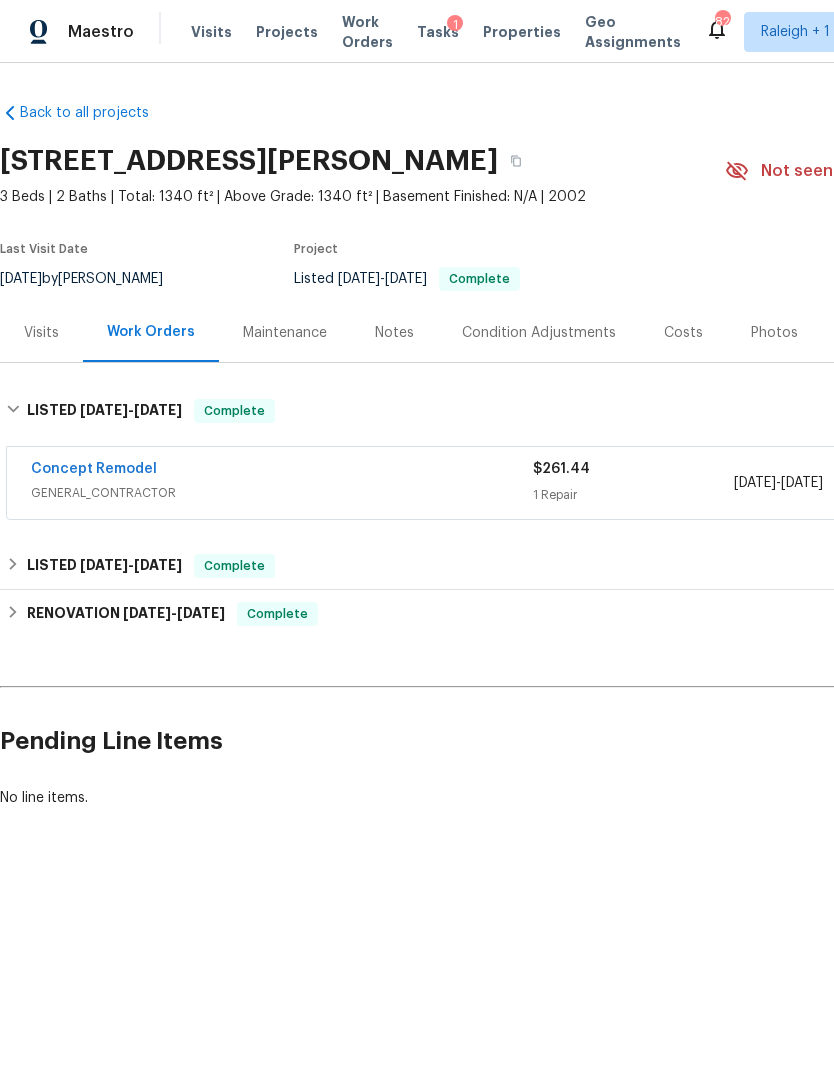 click on "Visits" at bounding box center [41, 333] 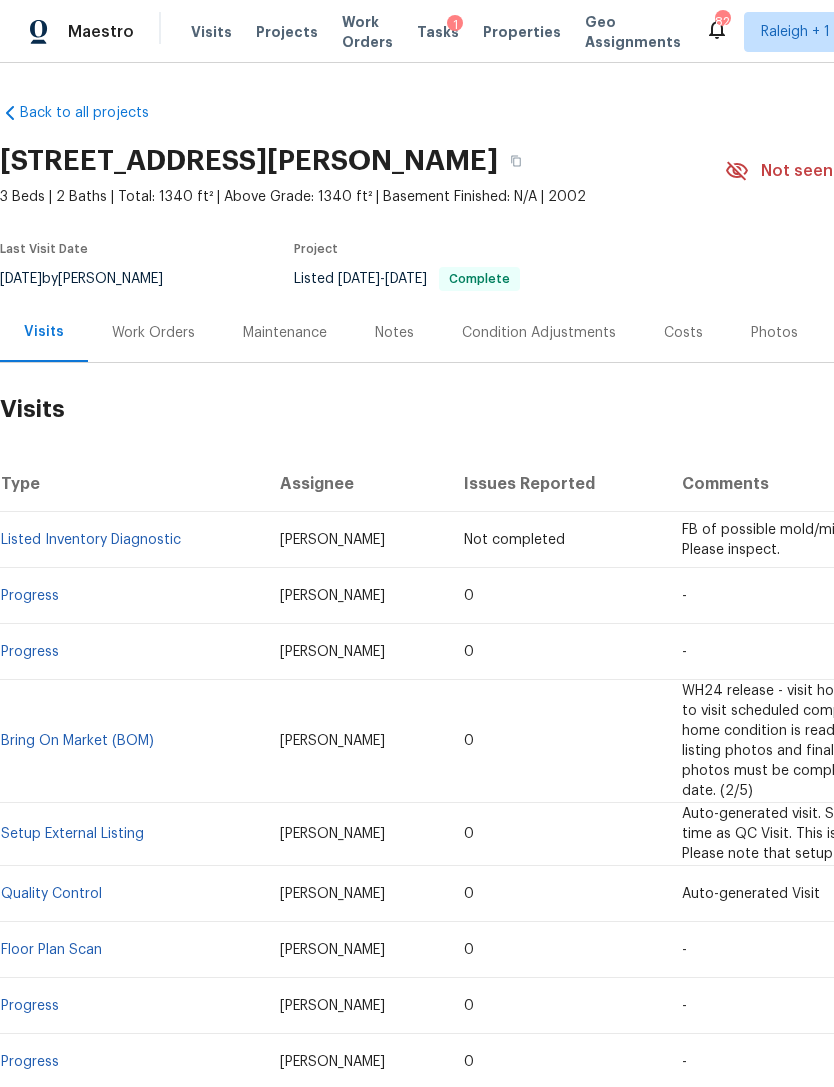 scroll, scrollTop: 0, scrollLeft: 0, axis: both 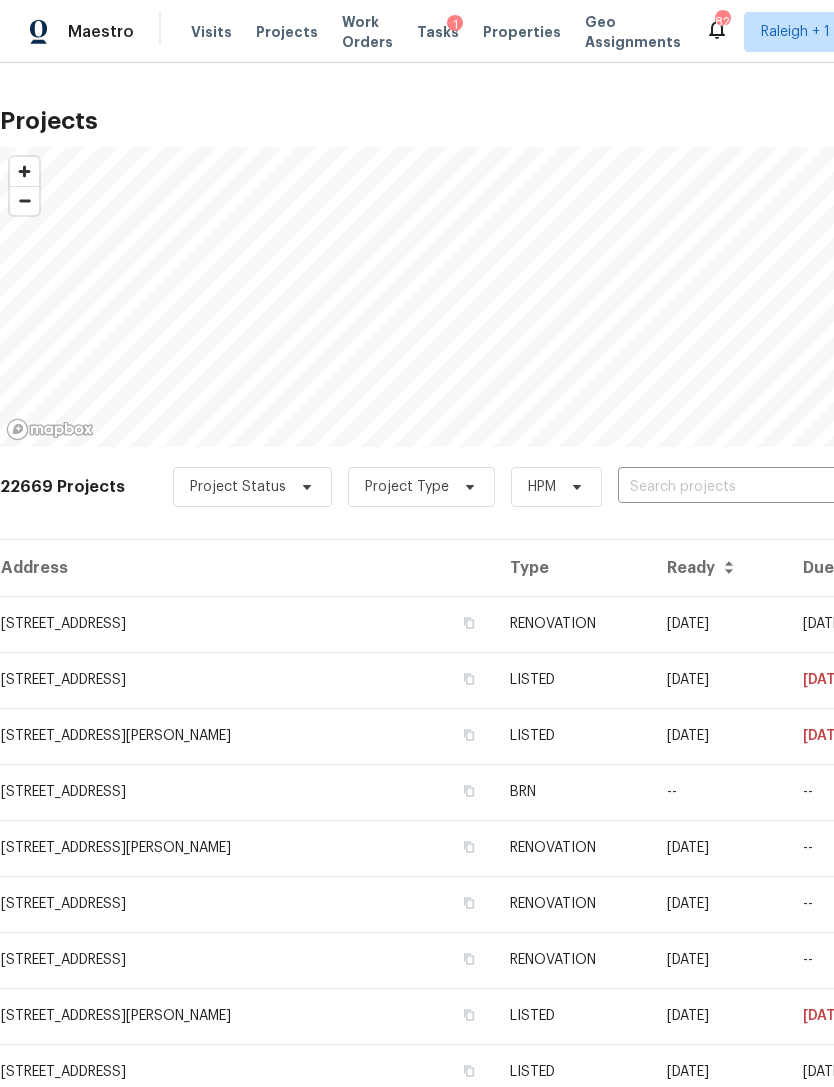 click at bounding box center (732, 487) 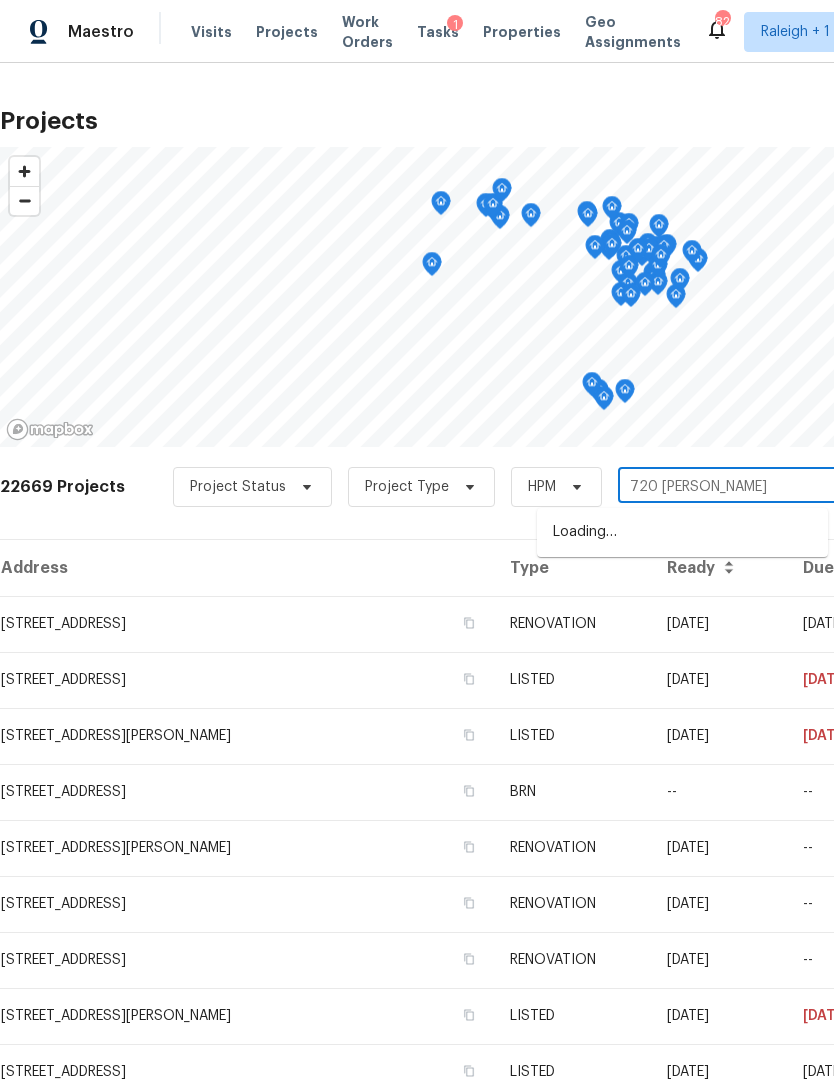 type on "720 rawls" 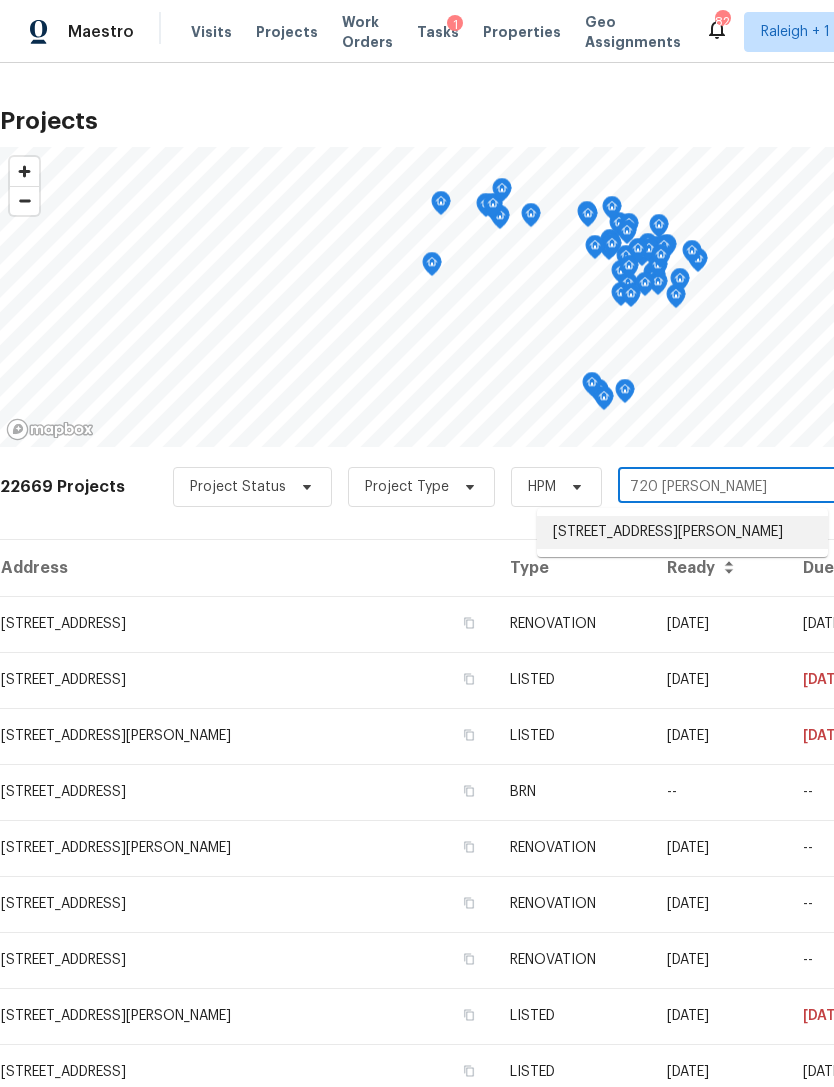 click on "[STREET_ADDRESS][PERSON_NAME]" at bounding box center [682, 532] 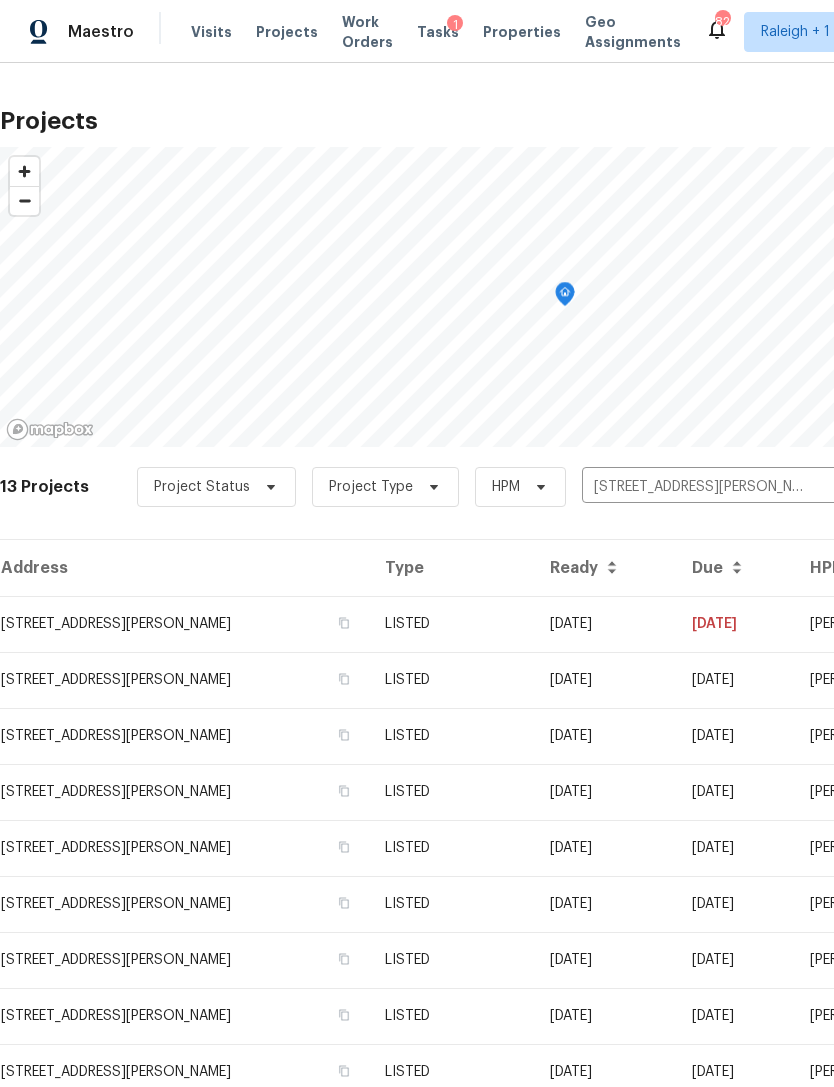 click on "[STREET_ADDRESS][PERSON_NAME]" at bounding box center [184, 624] 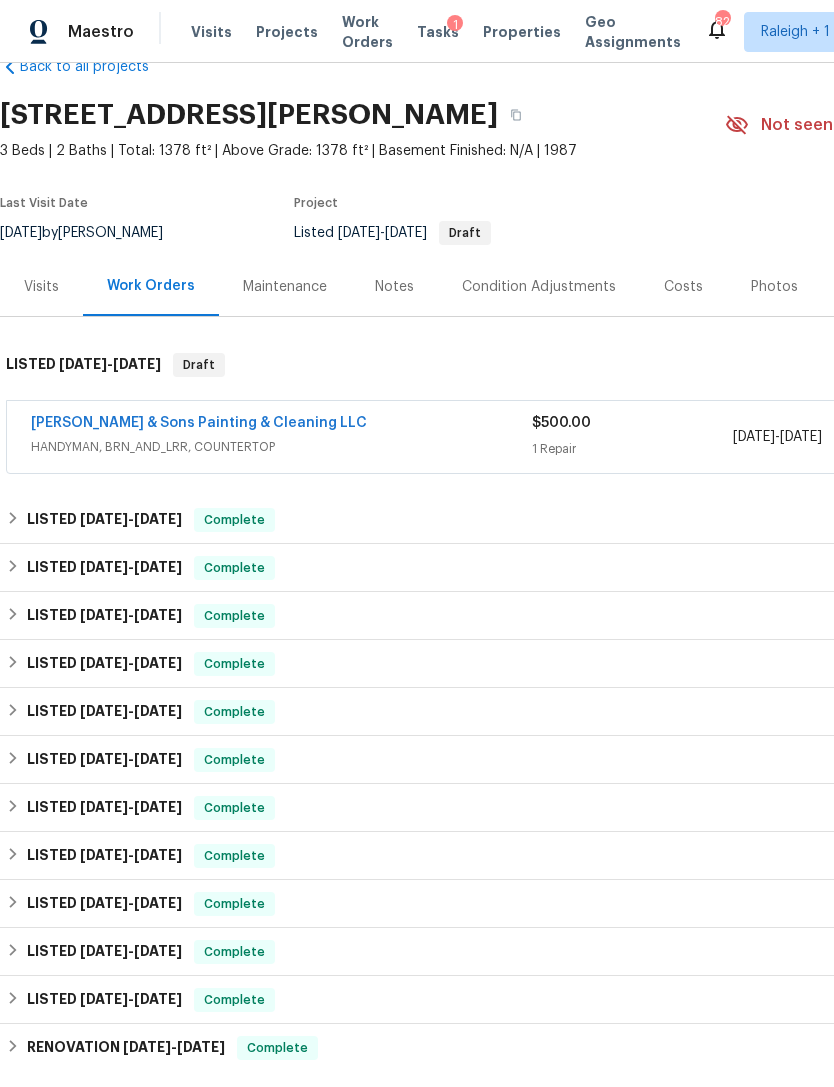 scroll, scrollTop: 47, scrollLeft: 0, axis: vertical 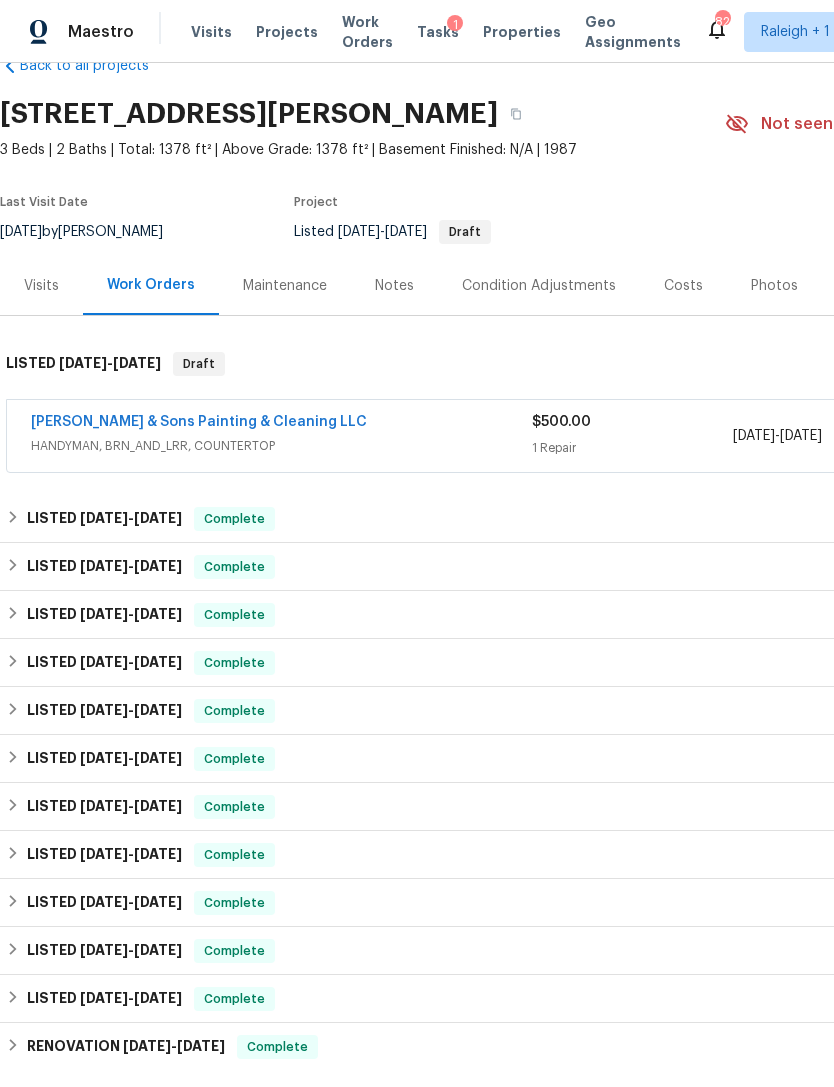 click on "Hodge & Sons Painting & Cleaning LLC" at bounding box center [199, 422] 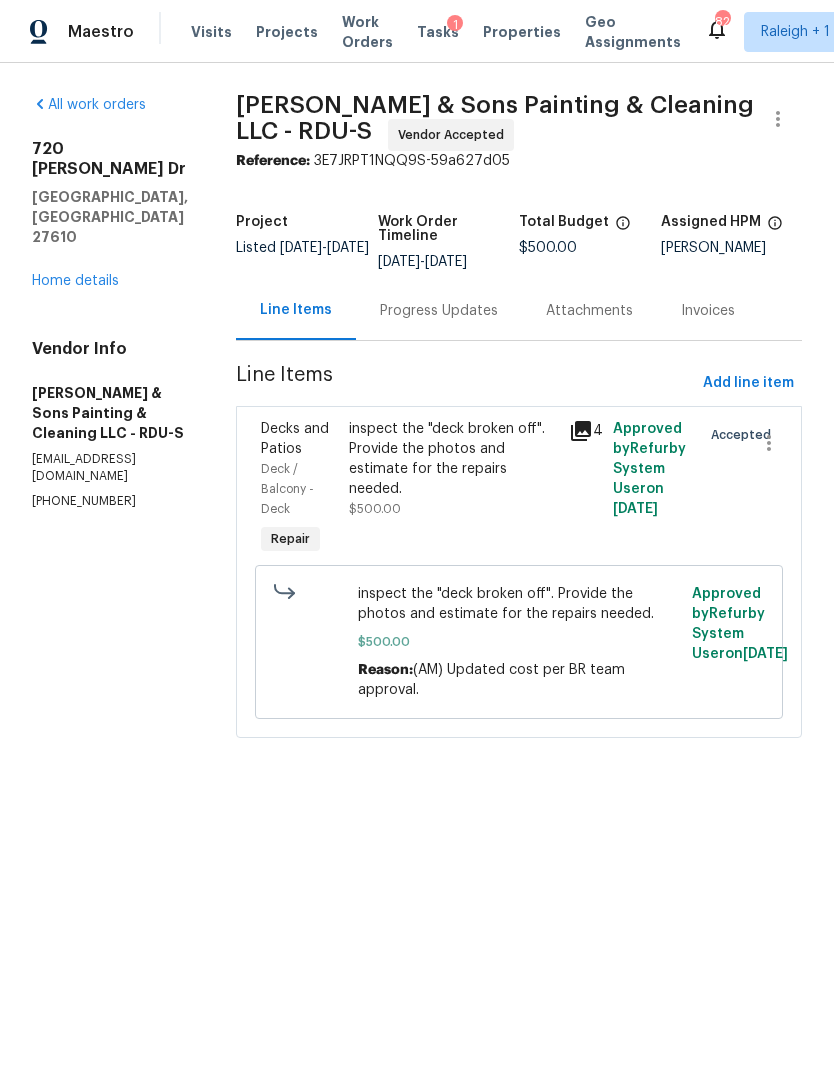 click on "Home details" at bounding box center [75, 281] 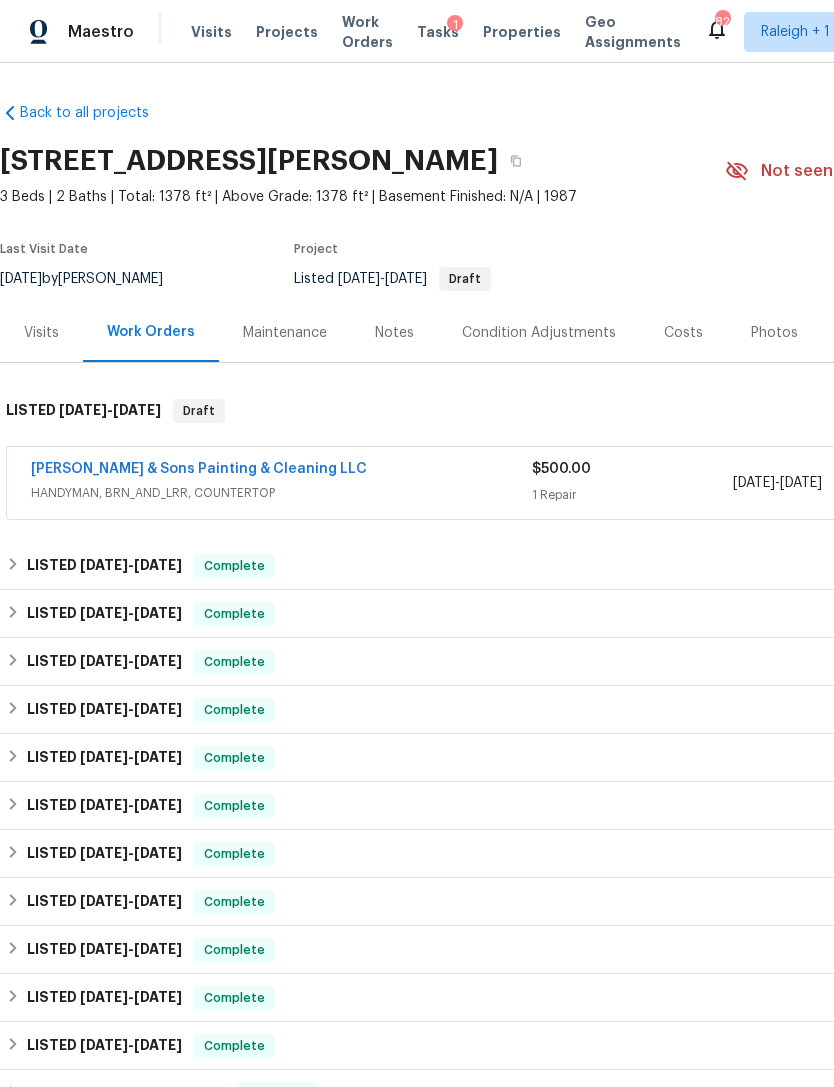 click on "Visits" at bounding box center [41, 333] 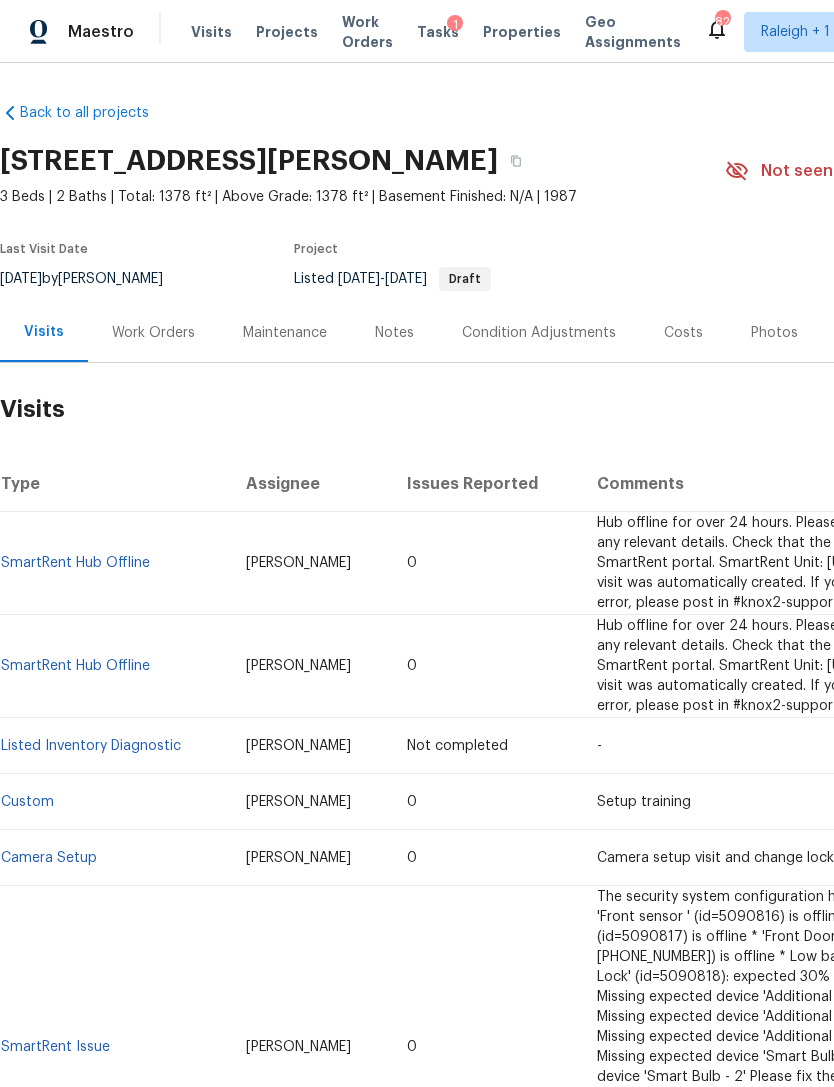 scroll, scrollTop: 0, scrollLeft: 0, axis: both 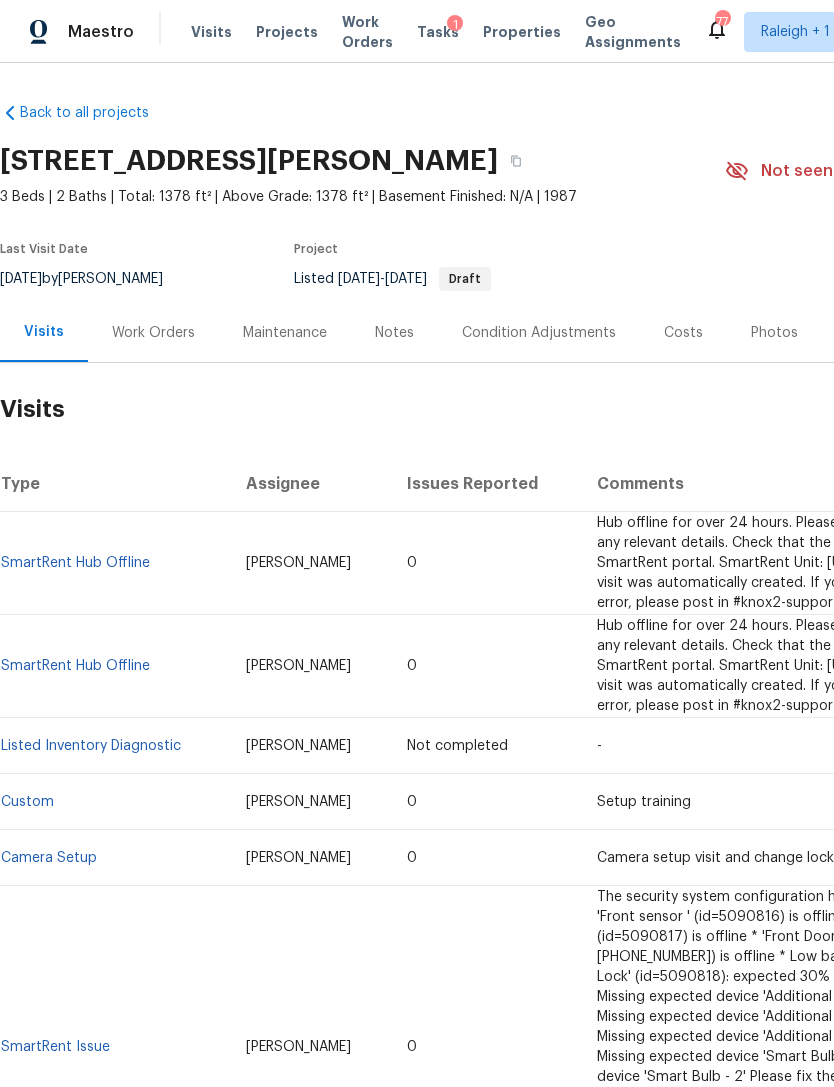 click on "Projects" at bounding box center (287, 32) 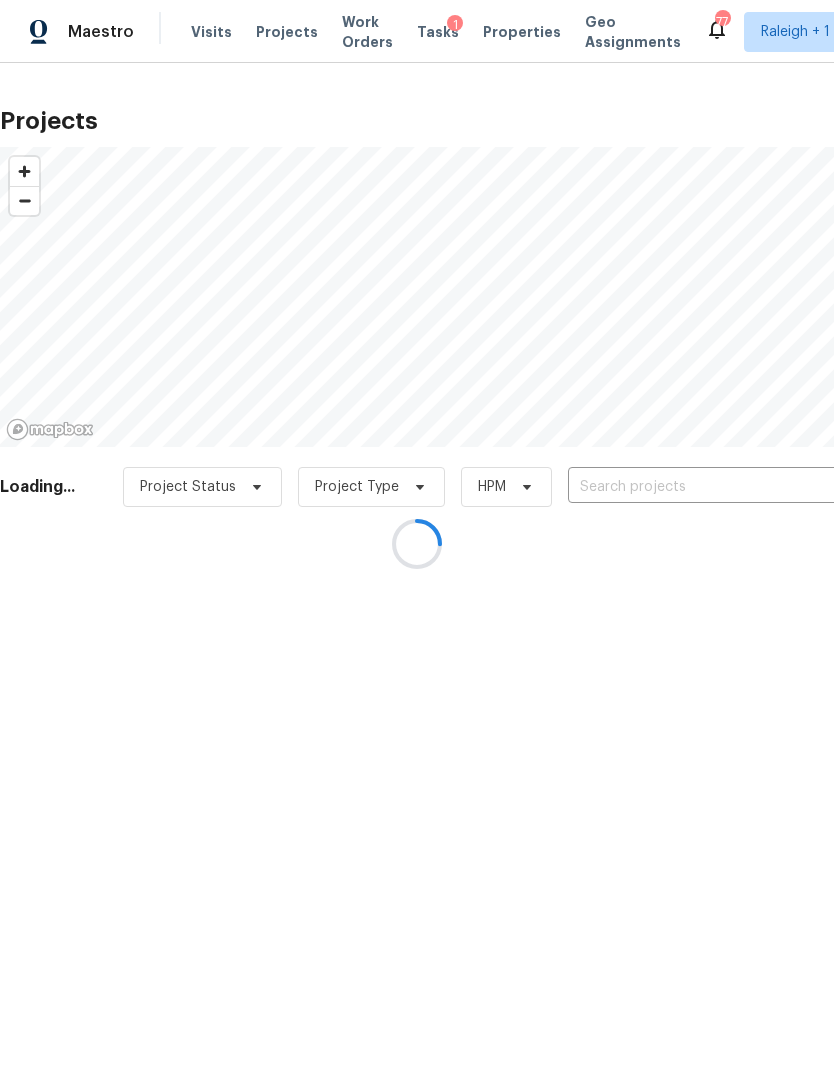click at bounding box center (417, 543) 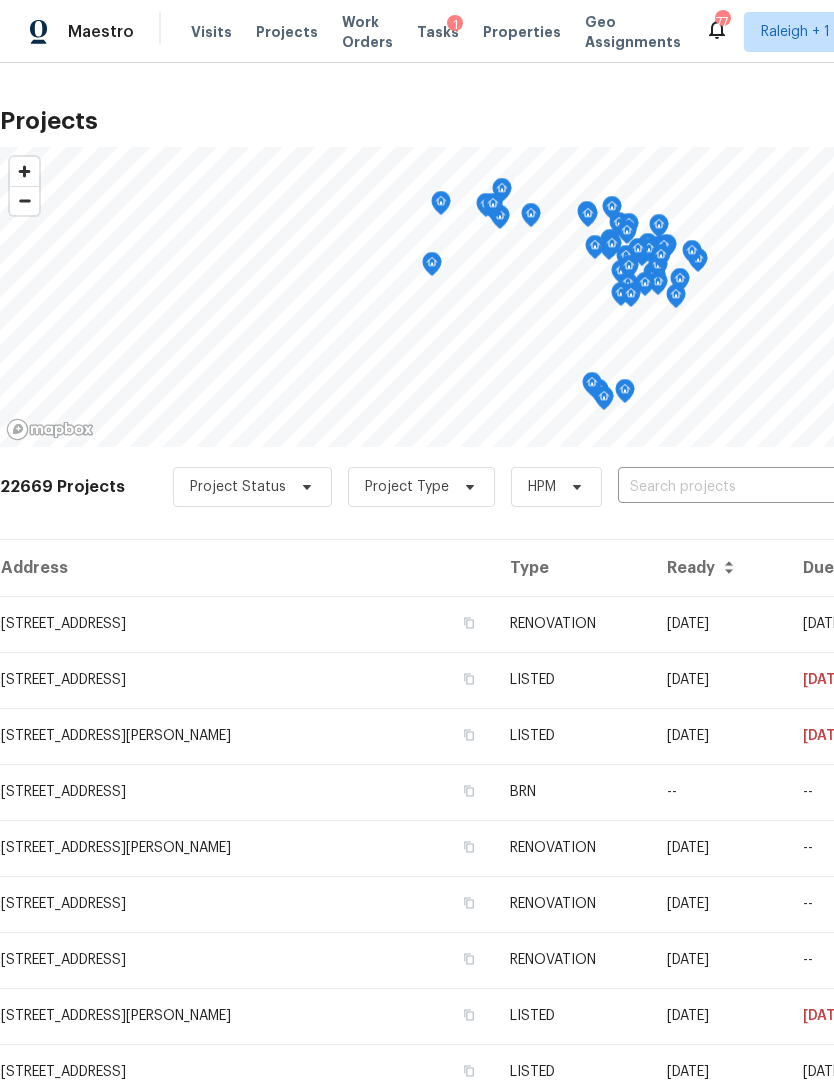 click at bounding box center [732, 487] 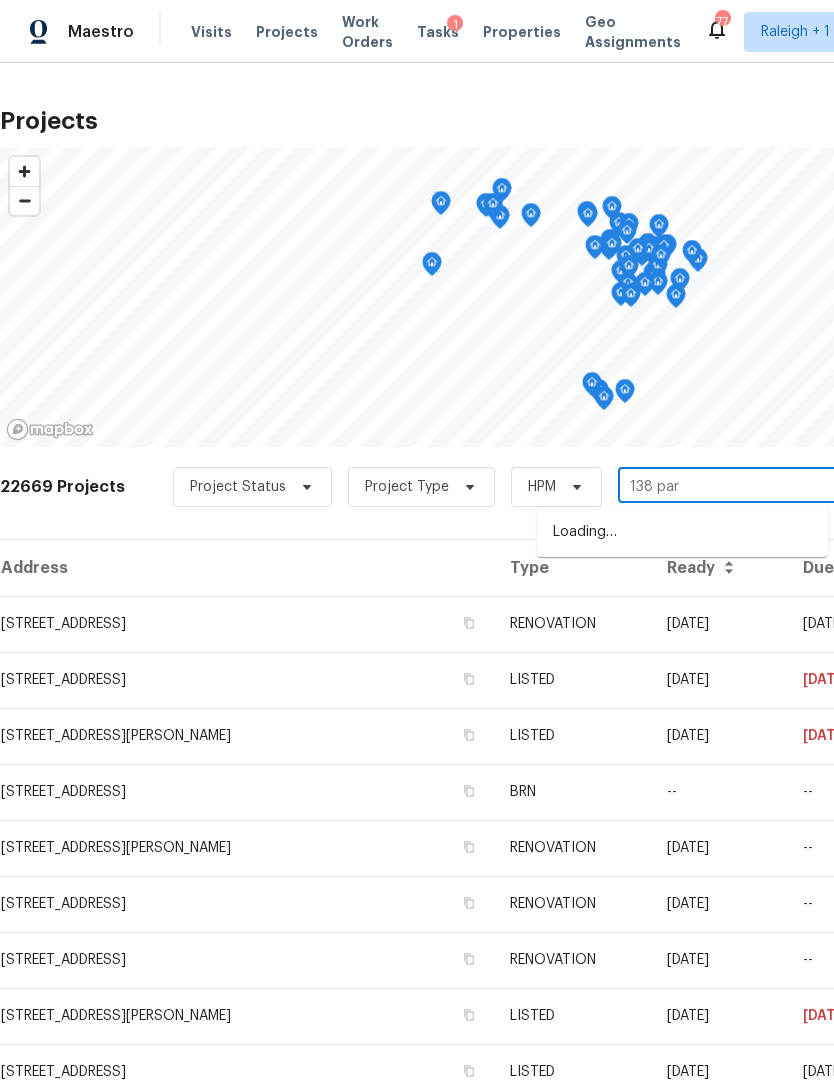 type on "138 park" 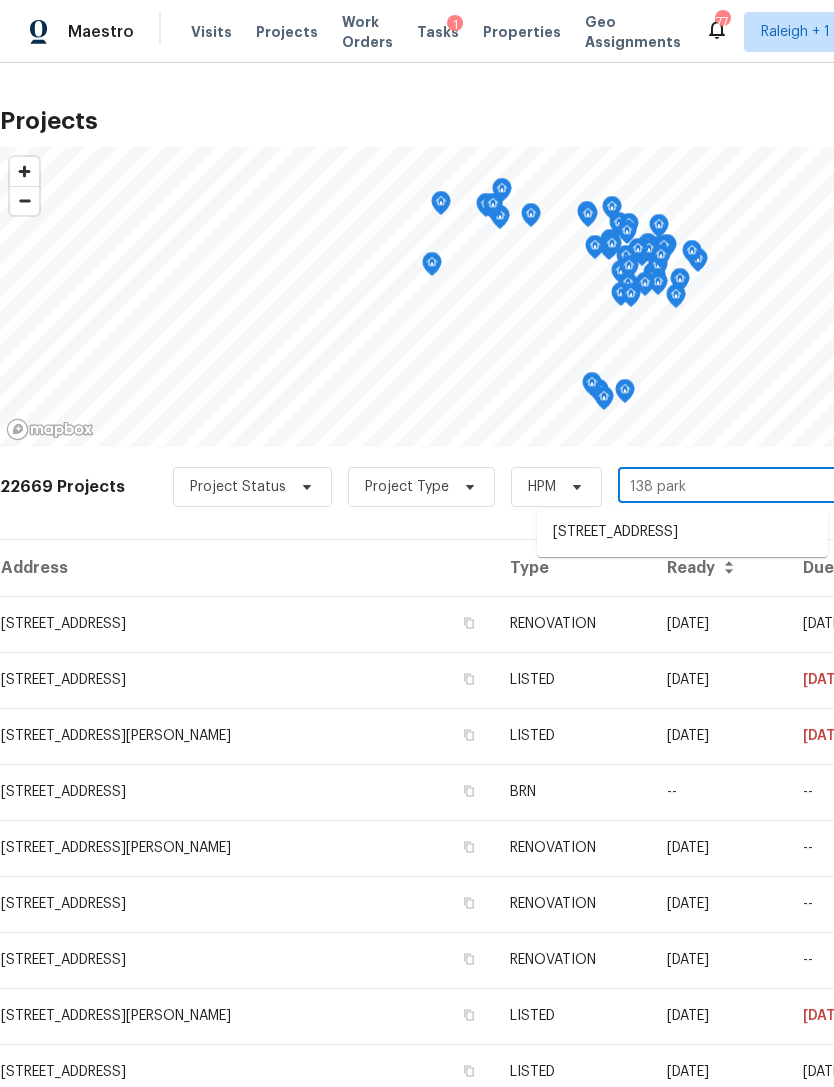click on "[STREET_ADDRESS]" at bounding box center (682, 532) 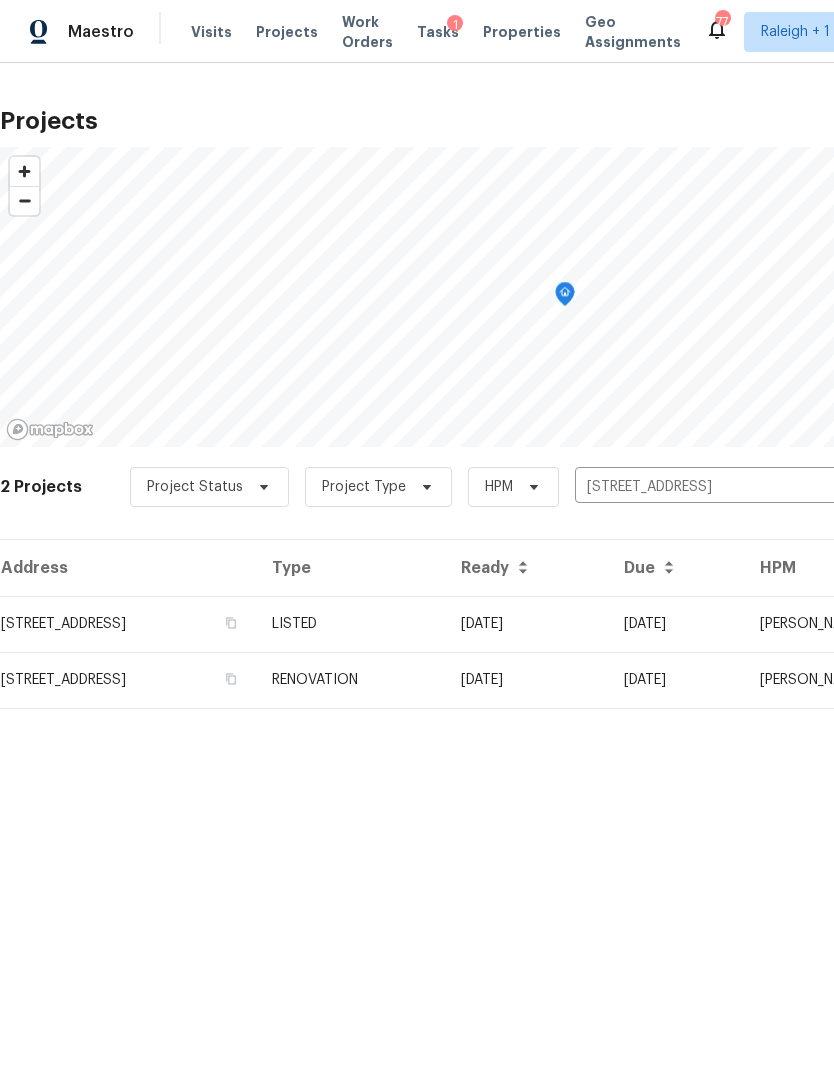 click on "[STREET_ADDRESS]" at bounding box center [128, 624] 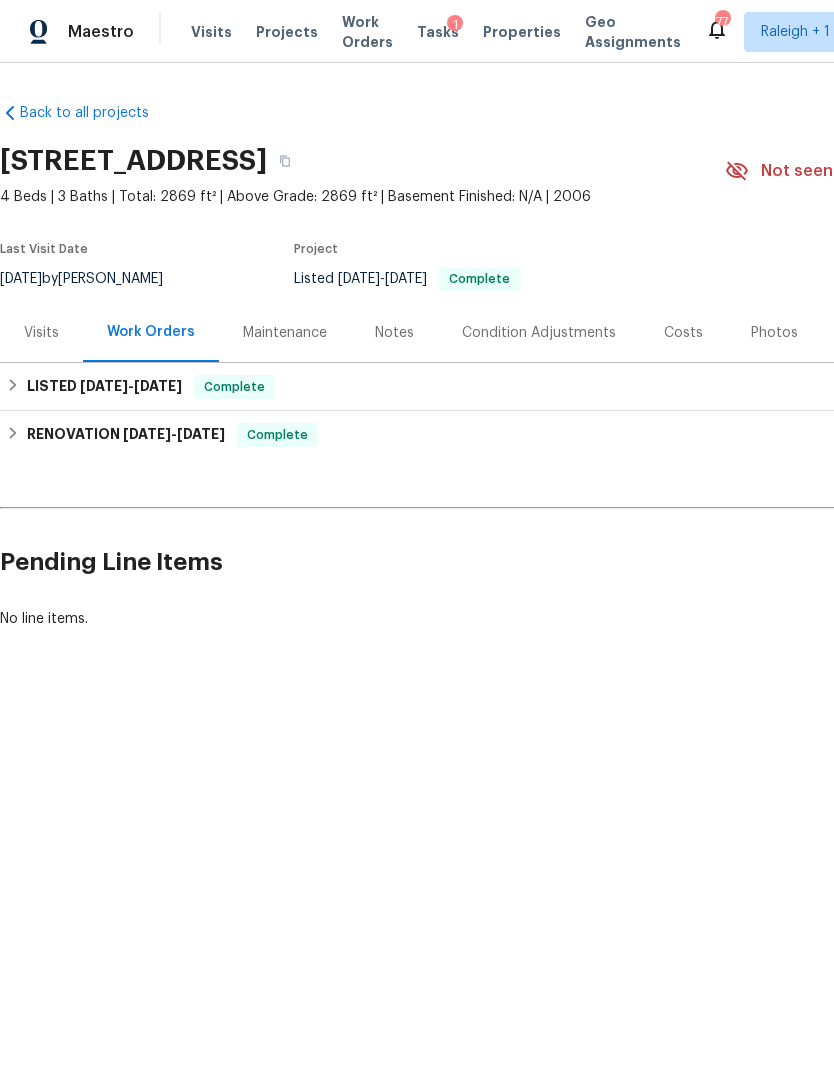 click on "Visits" at bounding box center (41, 333) 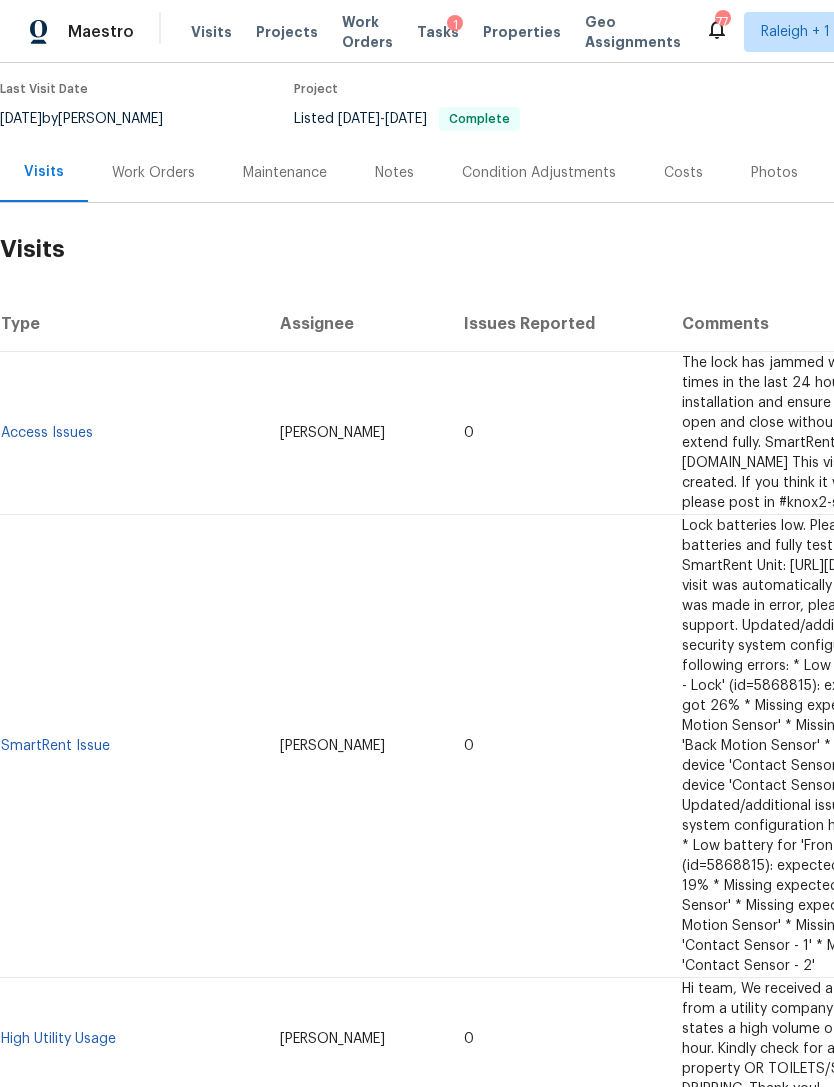 scroll, scrollTop: 160, scrollLeft: 0, axis: vertical 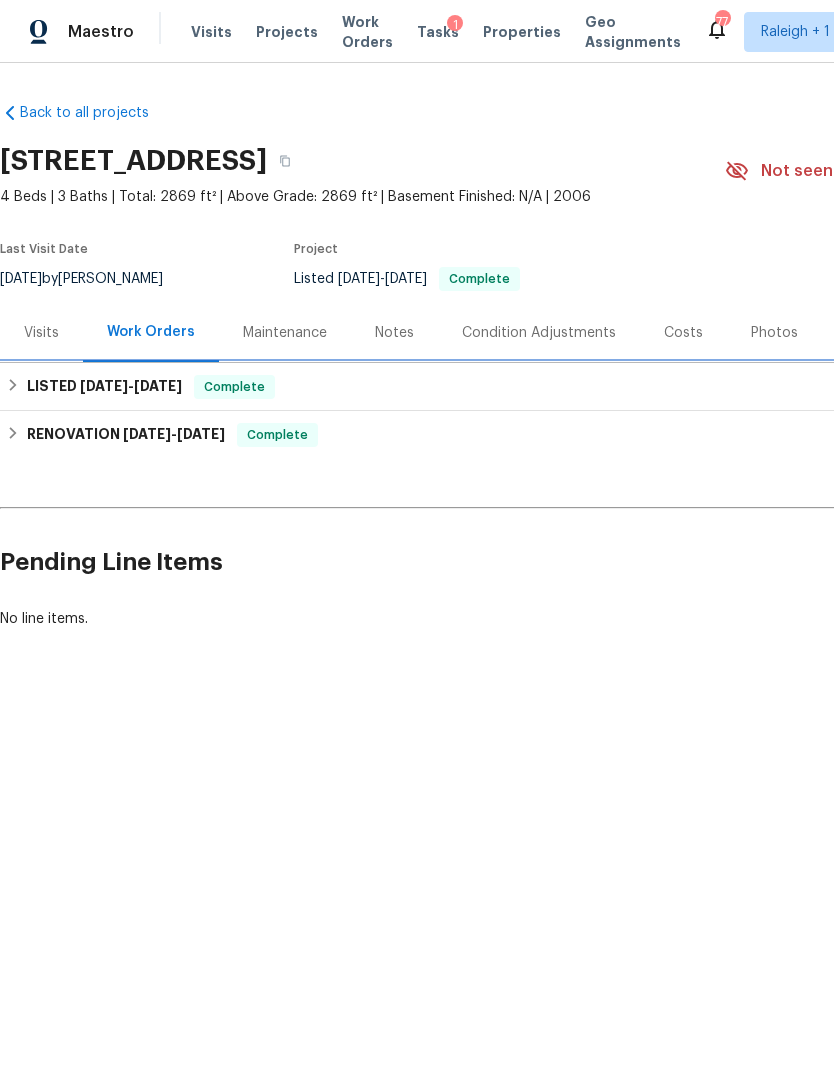 click on "6/12/25" at bounding box center [104, 386] 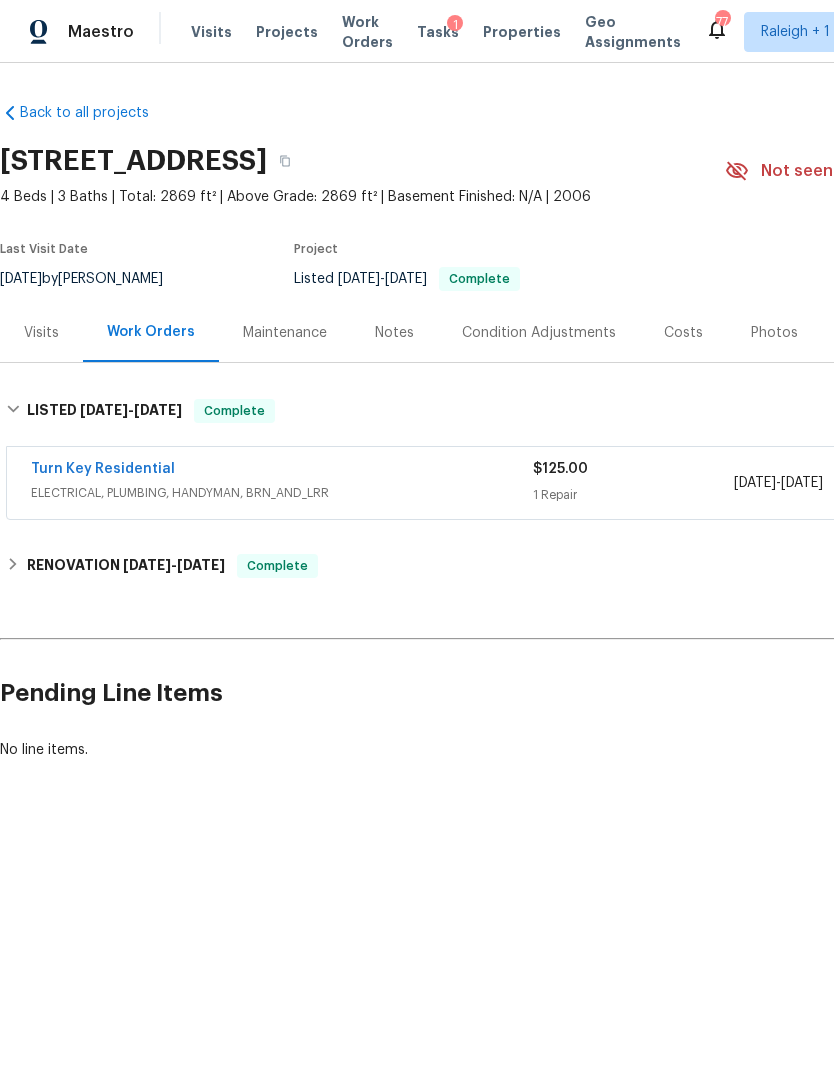 click on "Projects" at bounding box center [287, 32] 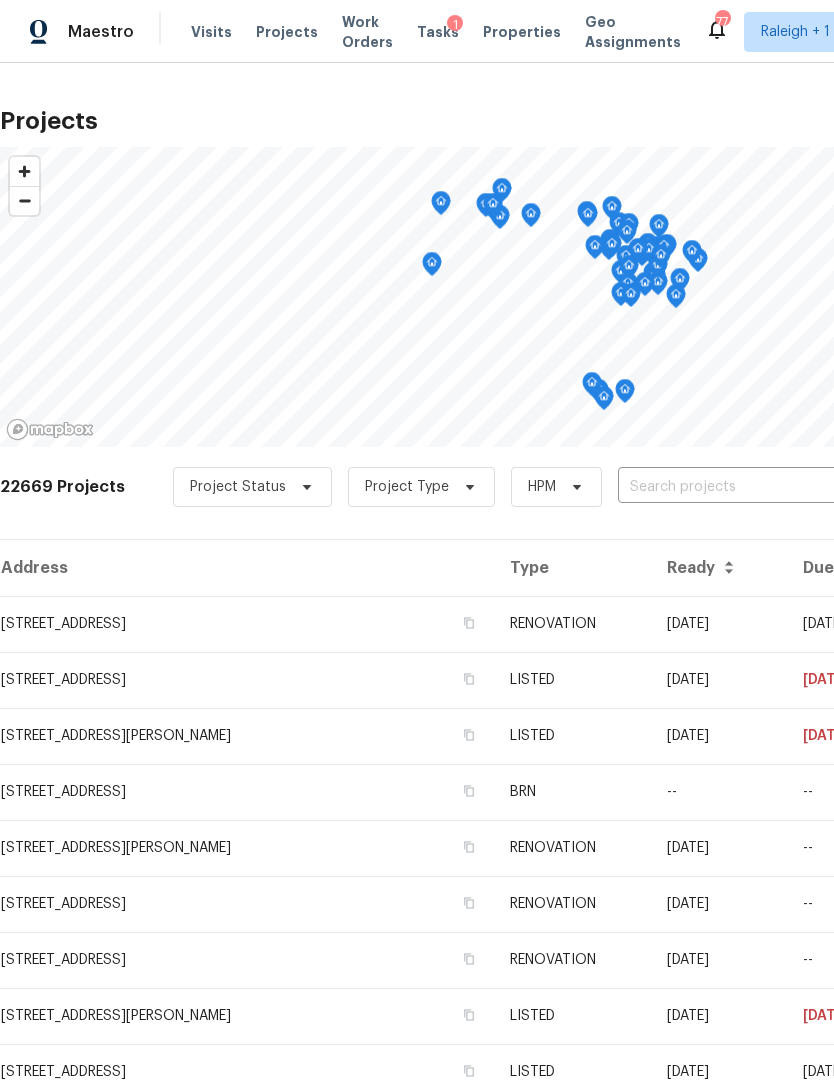 click at bounding box center [732, 487] 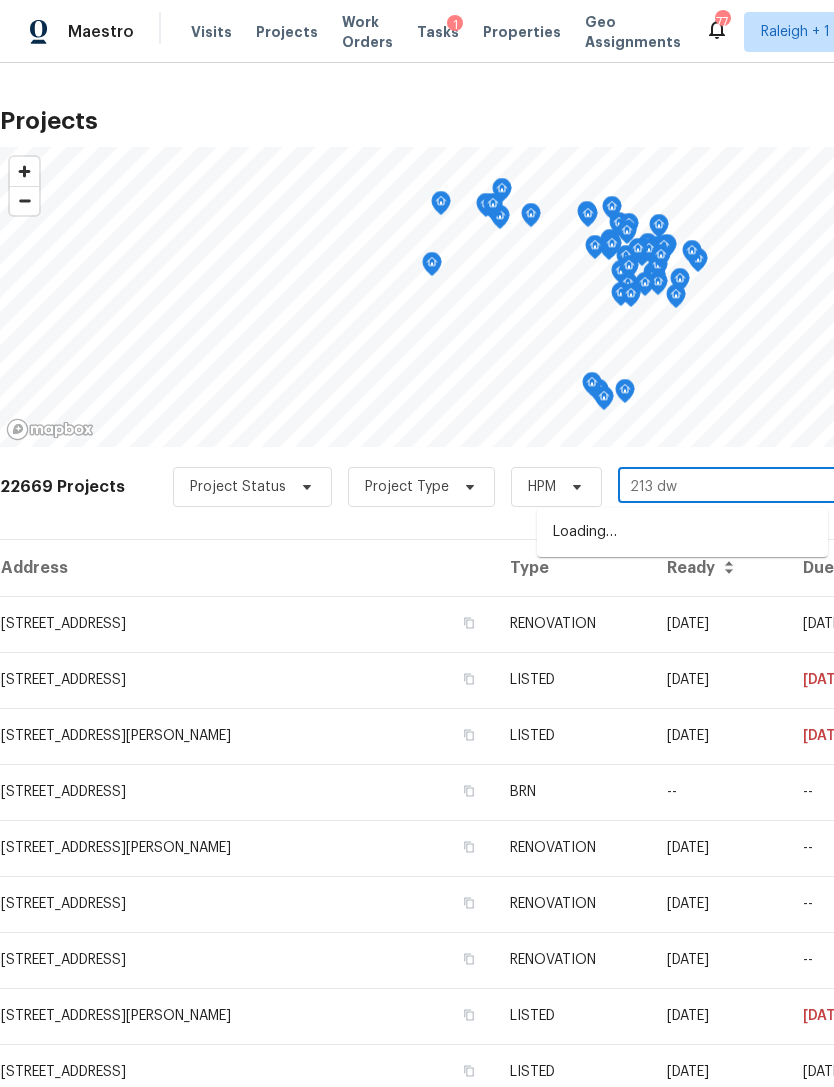 type on "213 dwe" 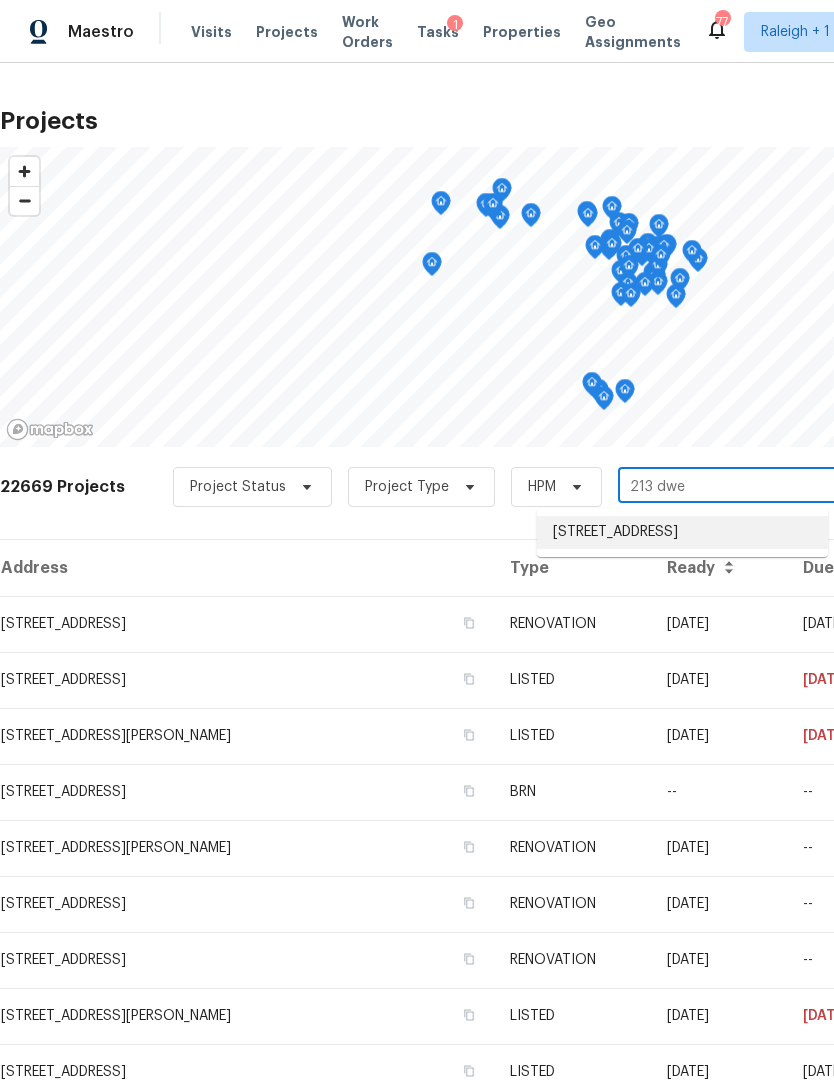 click on "[STREET_ADDRESS]" at bounding box center [682, 532] 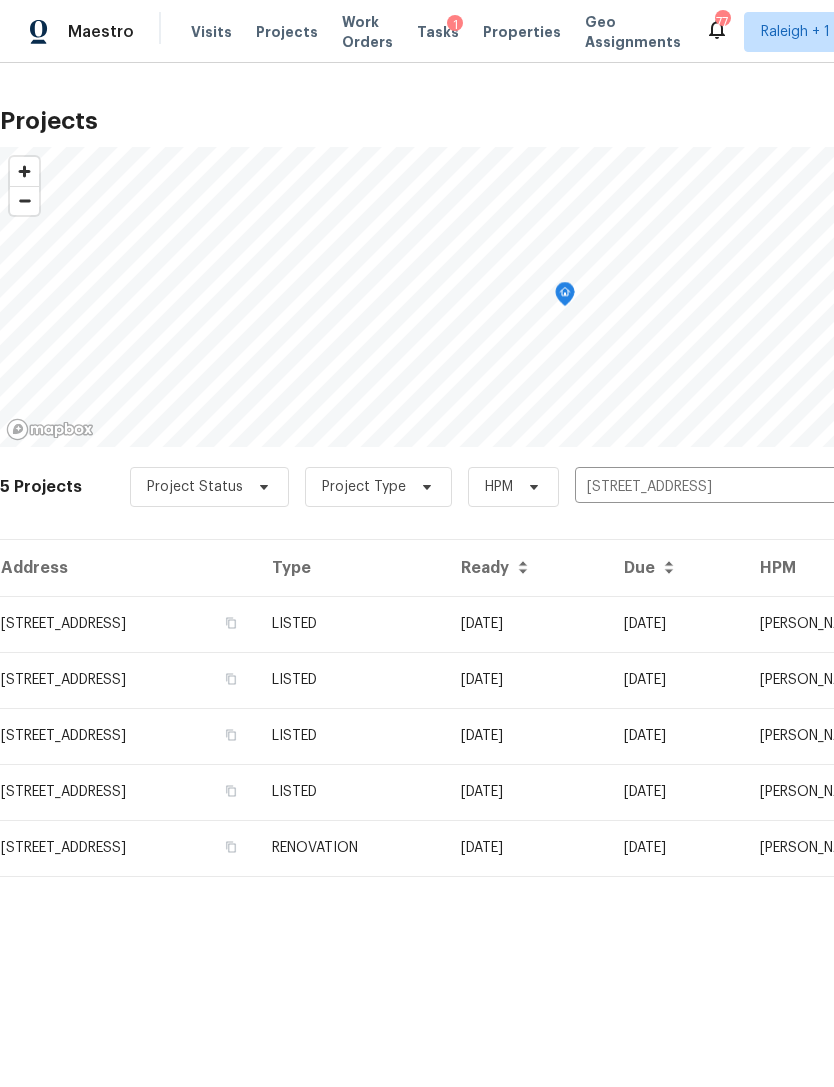 click on "[STREET_ADDRESS]" at bounding box center [128, 624] 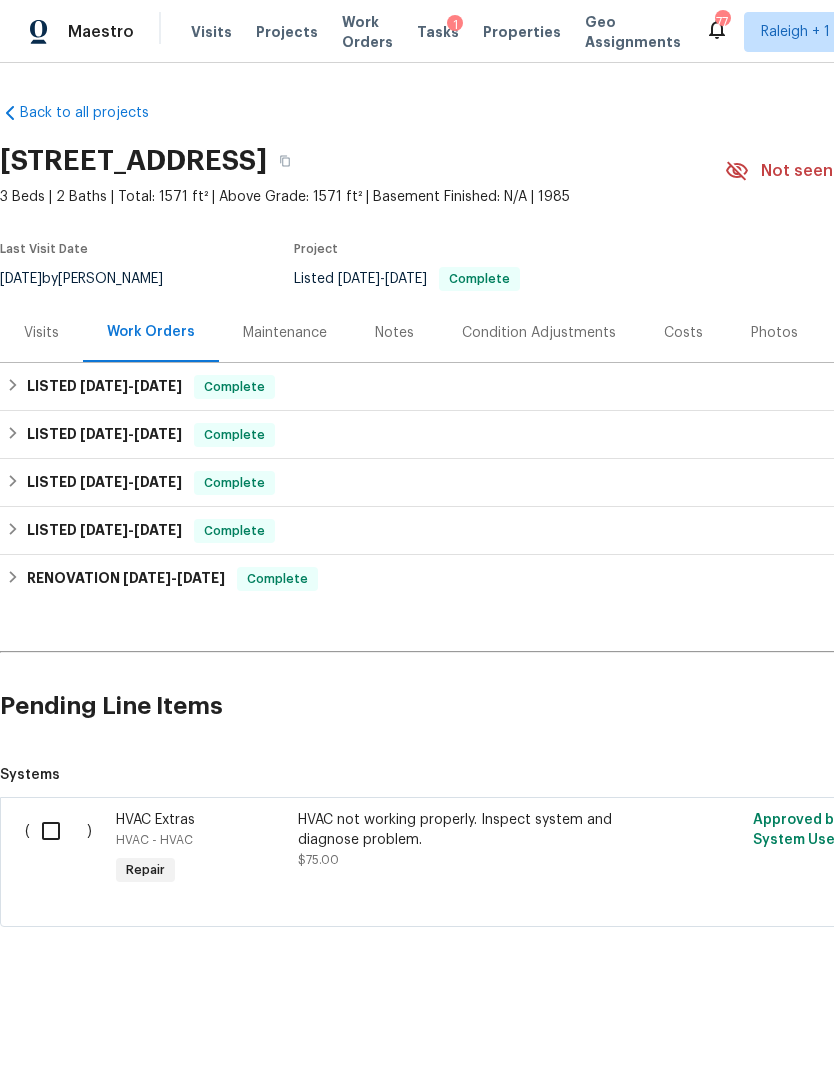 click on "Photos" at bounding box center (774, 333) 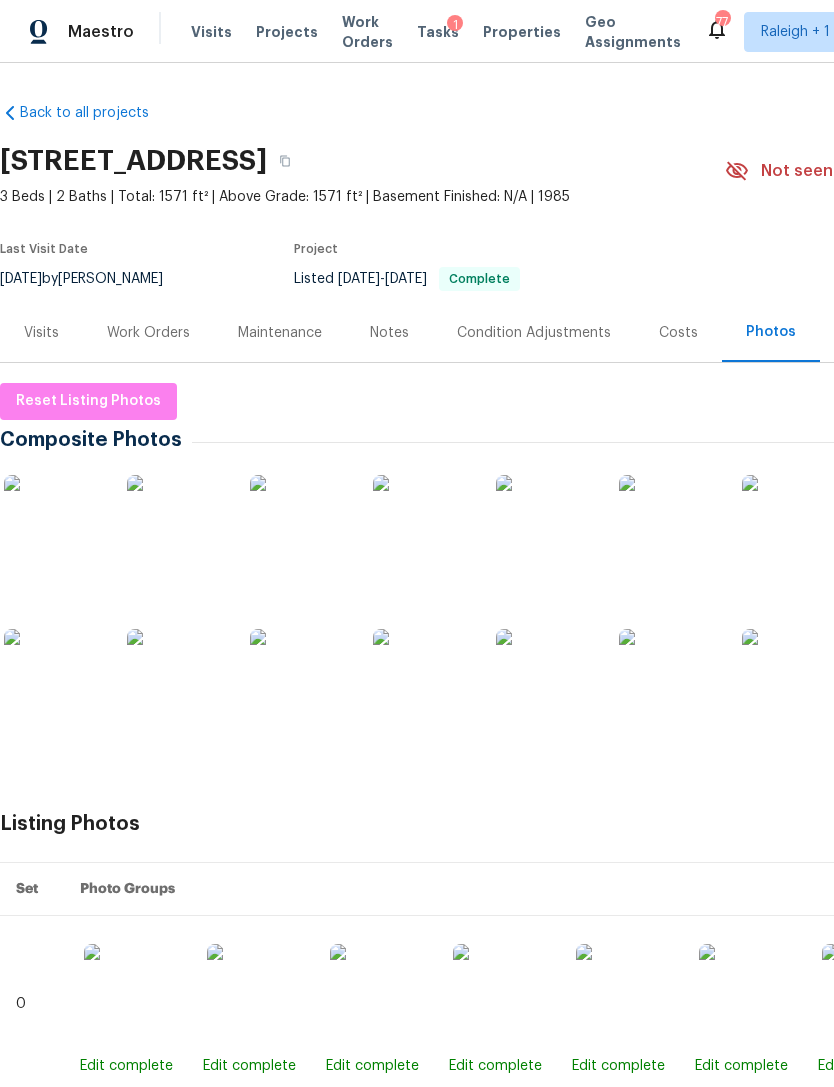click at bounding box center (54, 525) 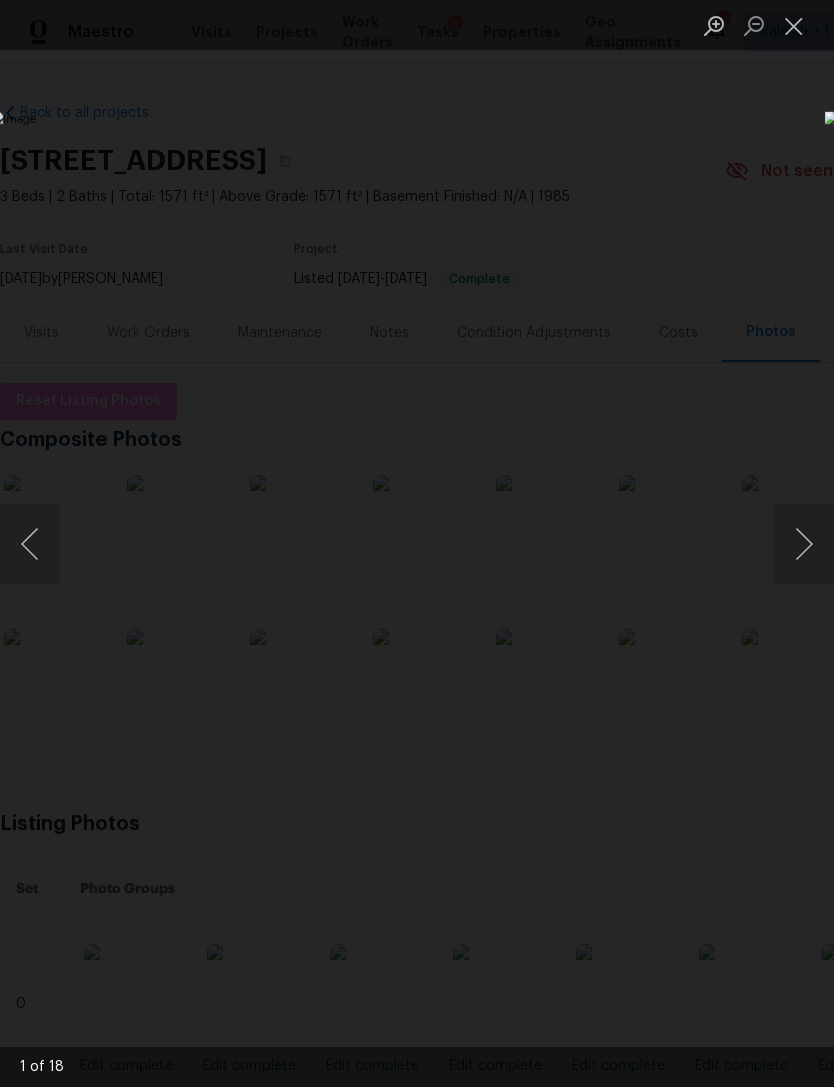 click at bounding box center (804, 544) 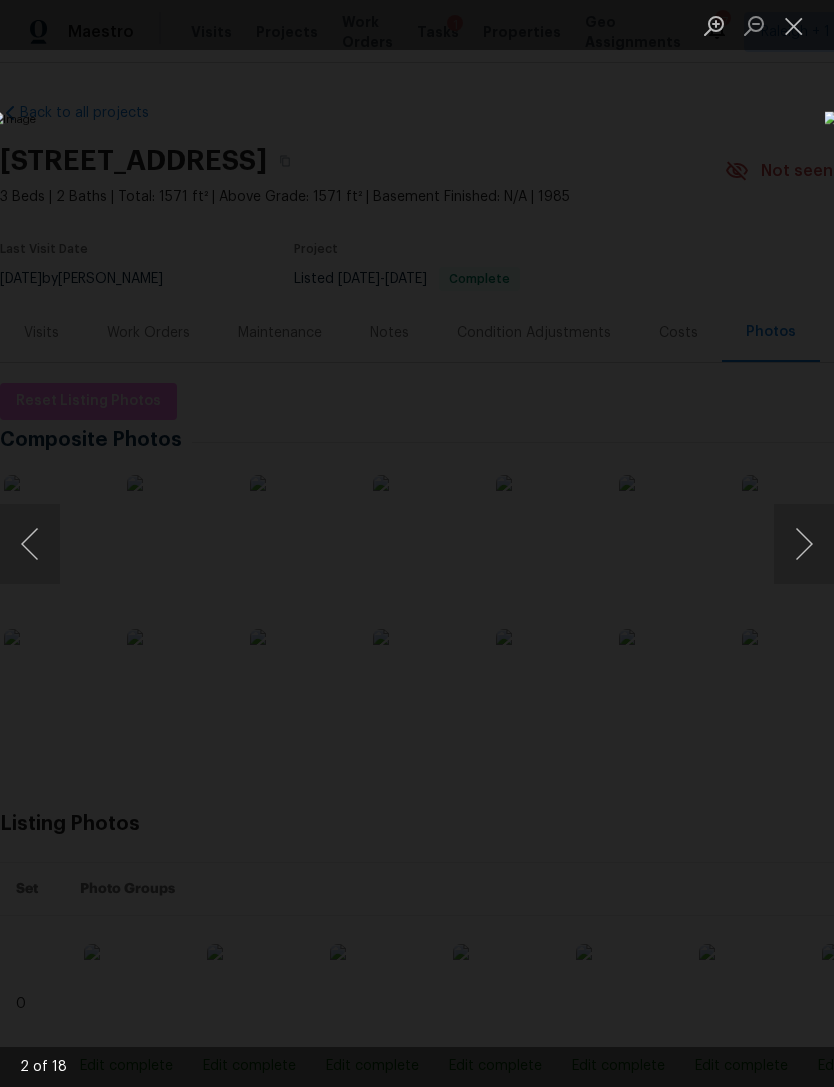 click at bounding box center [804, 544] 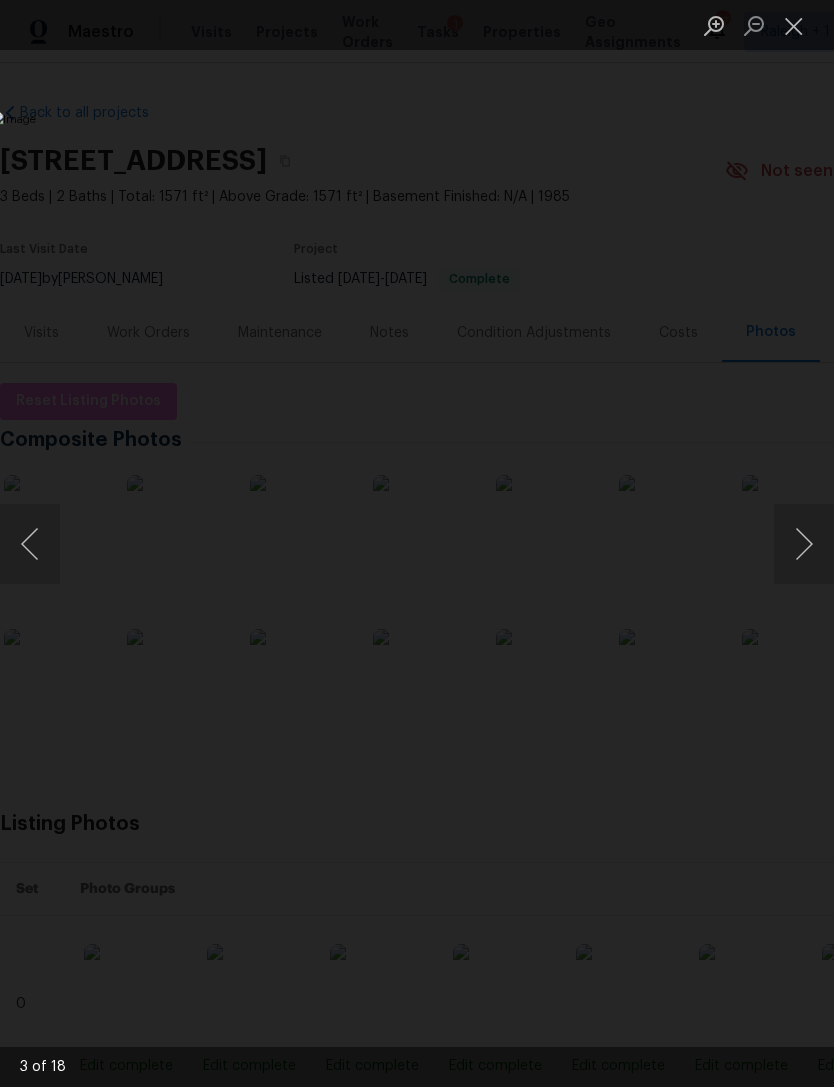 click at bounding box center [804, 544] 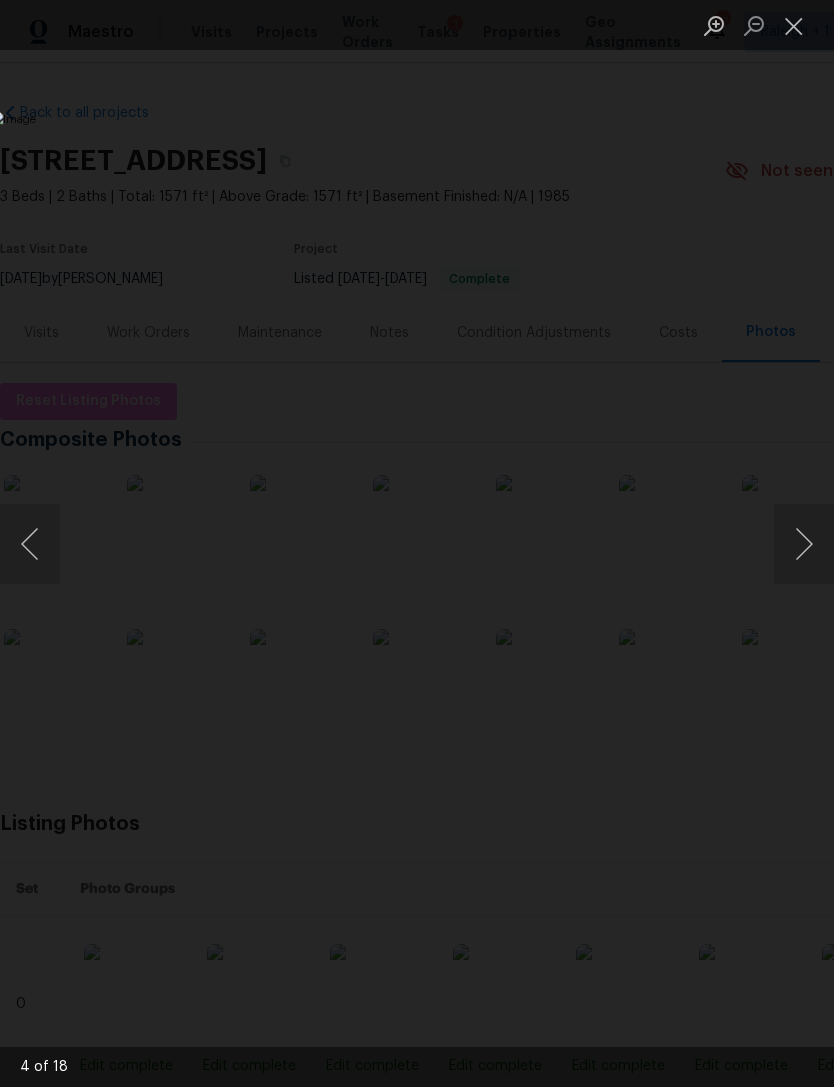 click at bounding box center (804, 544) 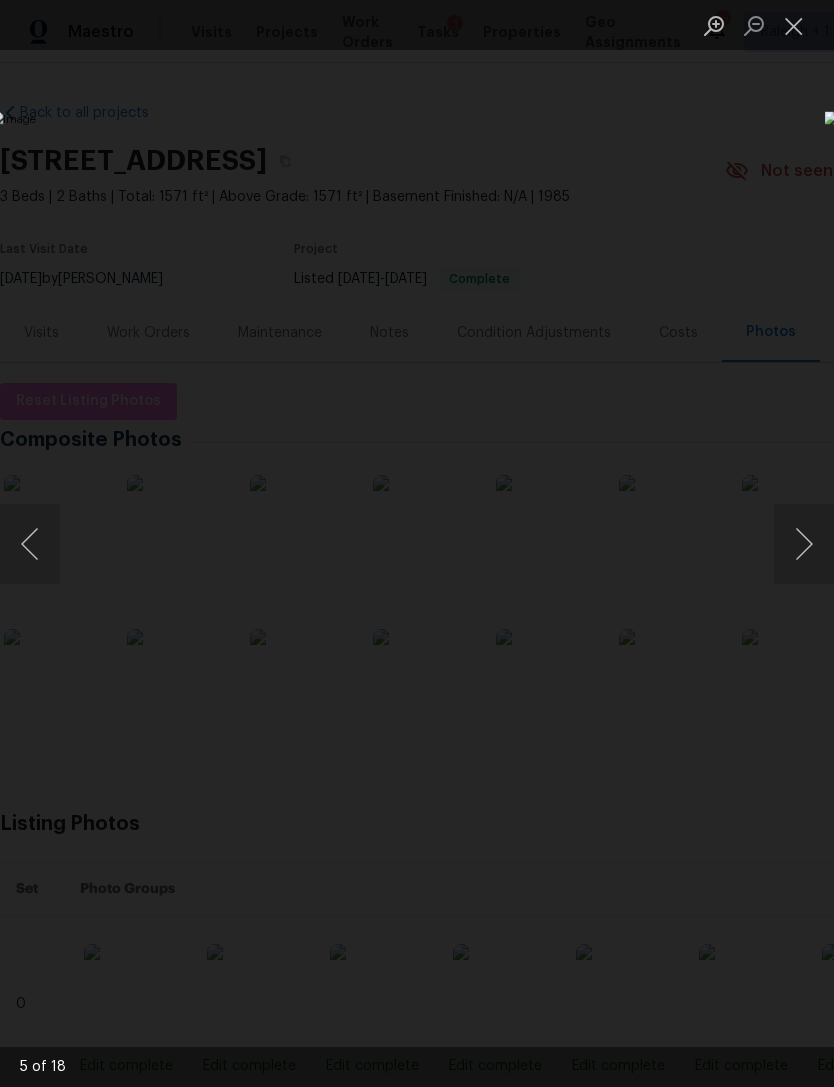 click at bounding box center [804, 544] 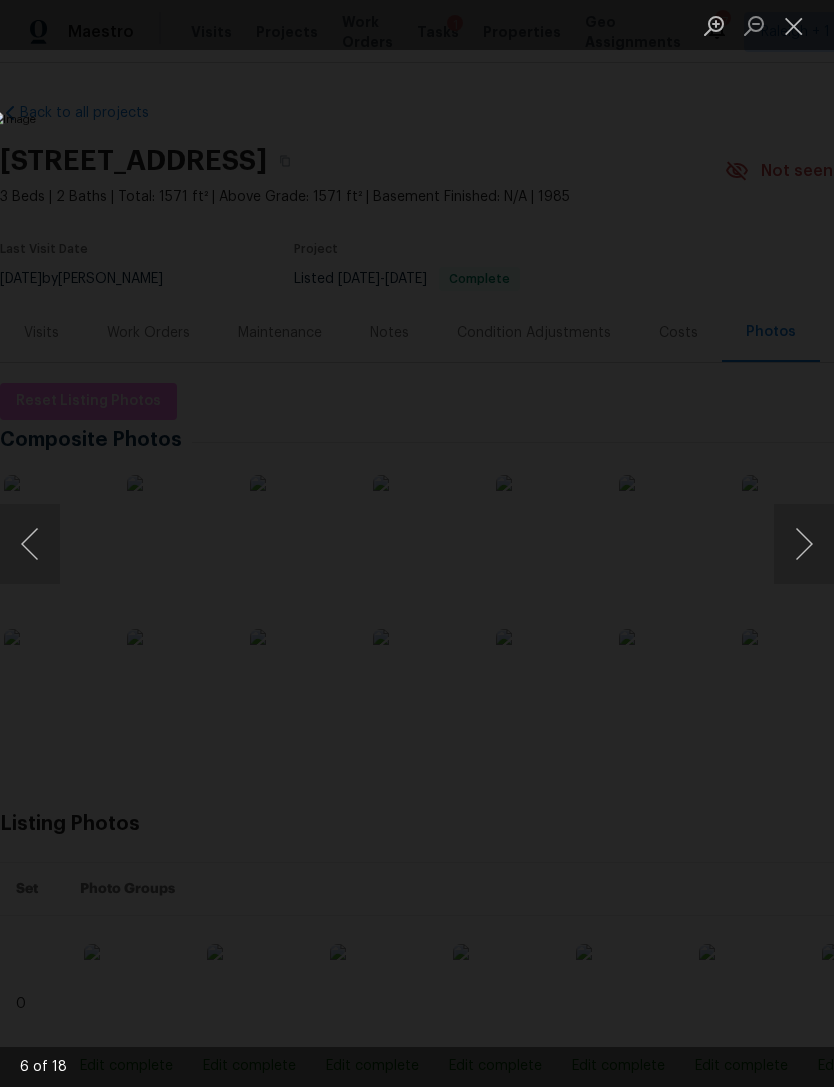 click at bounding box center [804, 544] 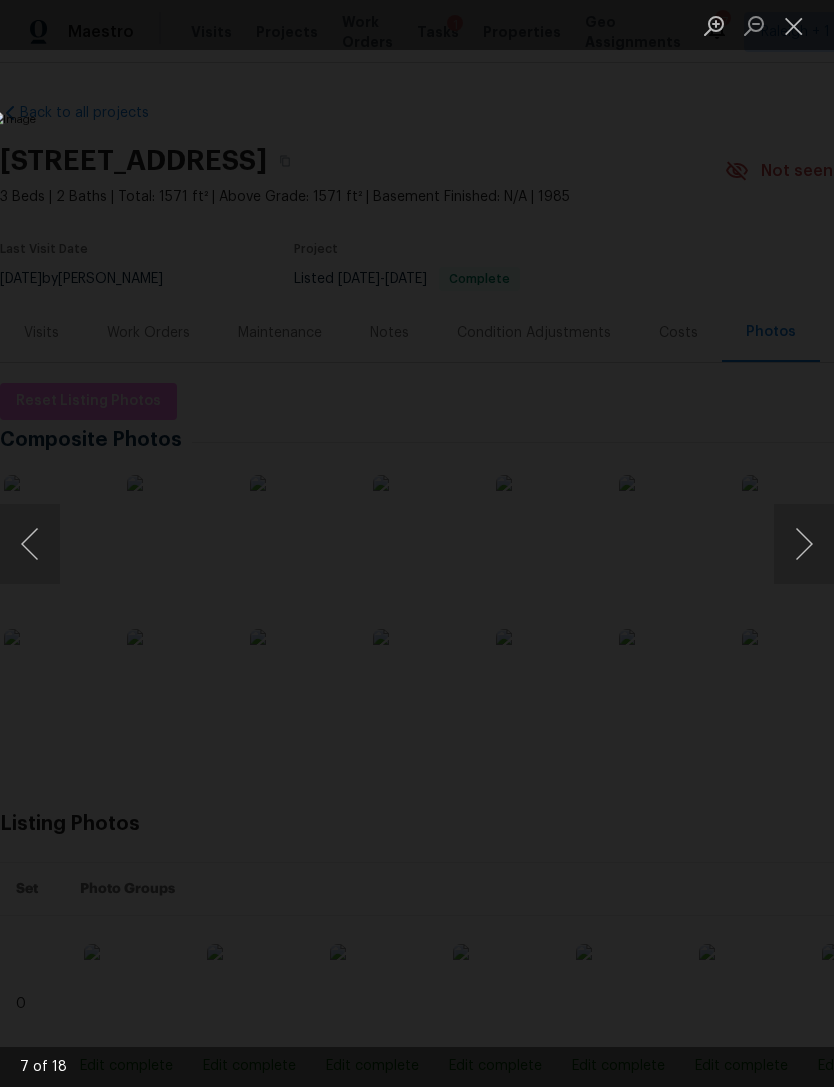 click at bounding box center (804, 544) 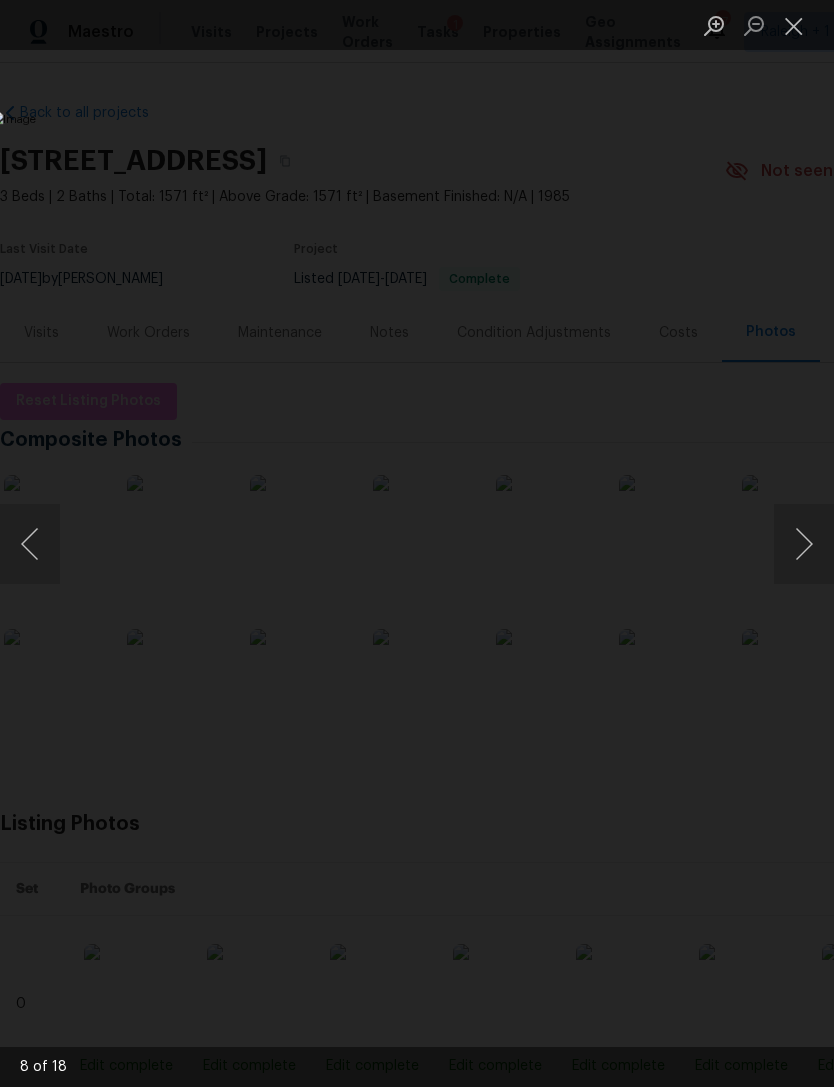 click at bounding box center (804, 544) 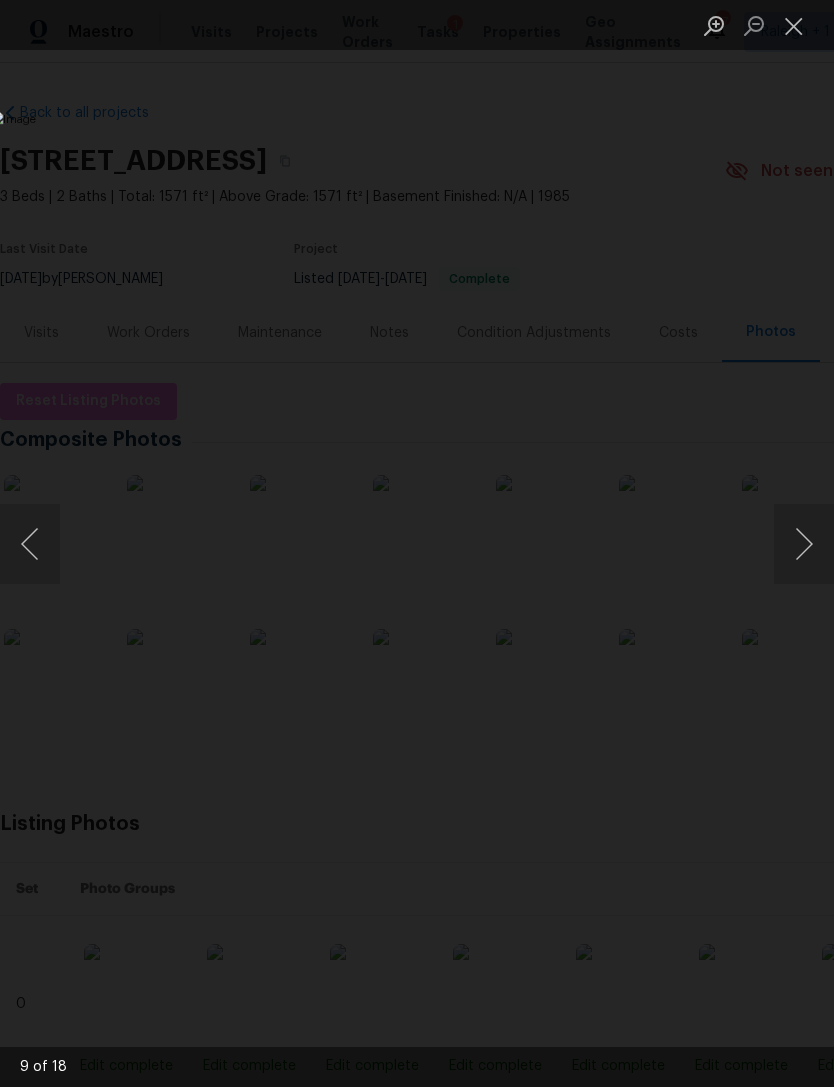 click at bounding box center [804, 544] 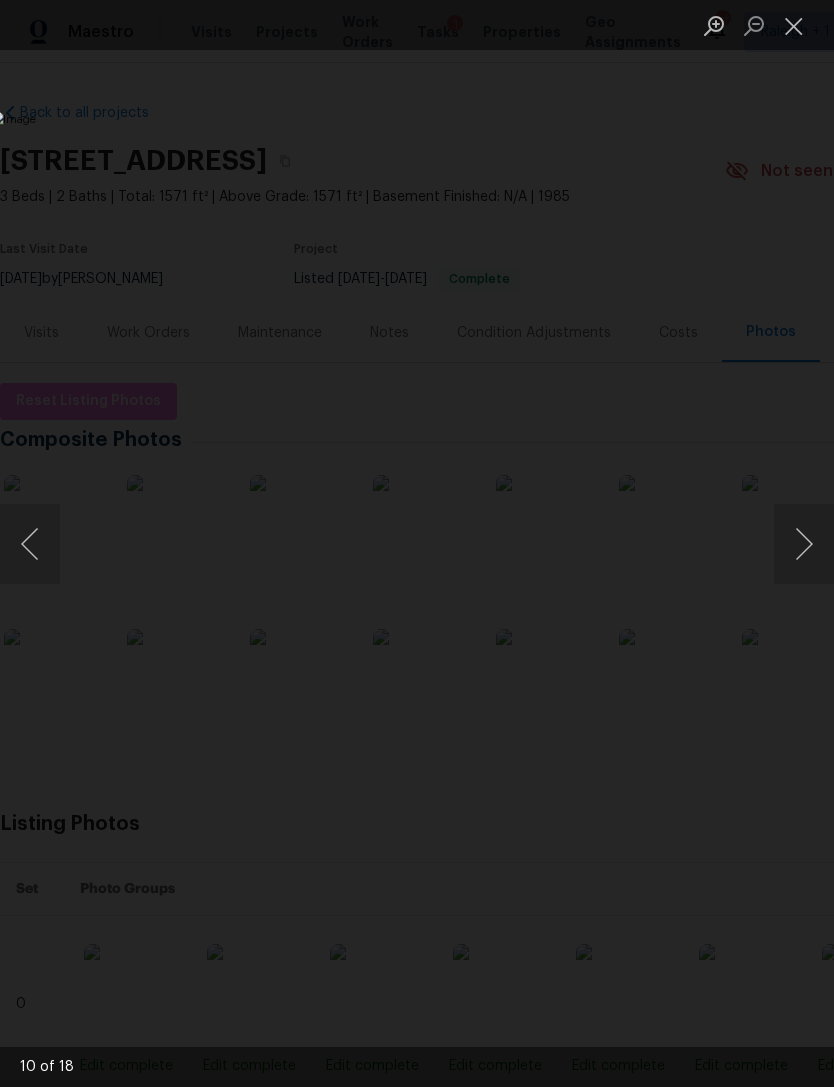 click at bounding box center (804, 544) 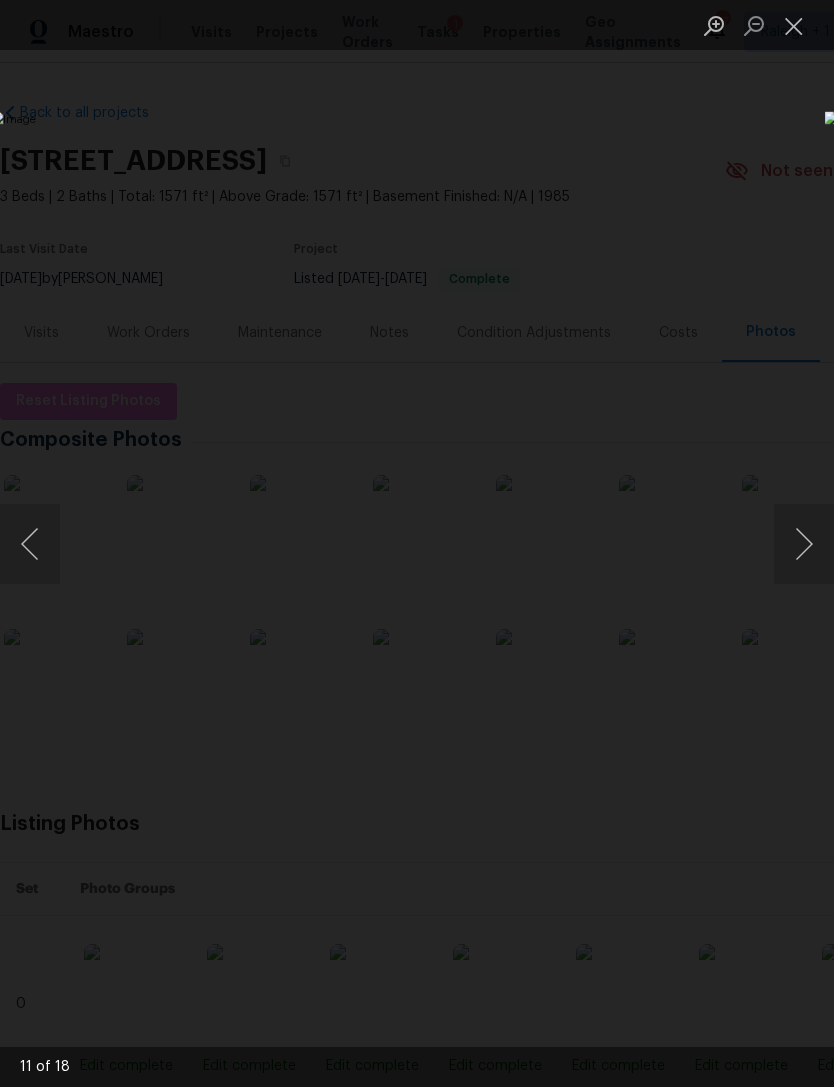 click at bounding box center [804, 544] 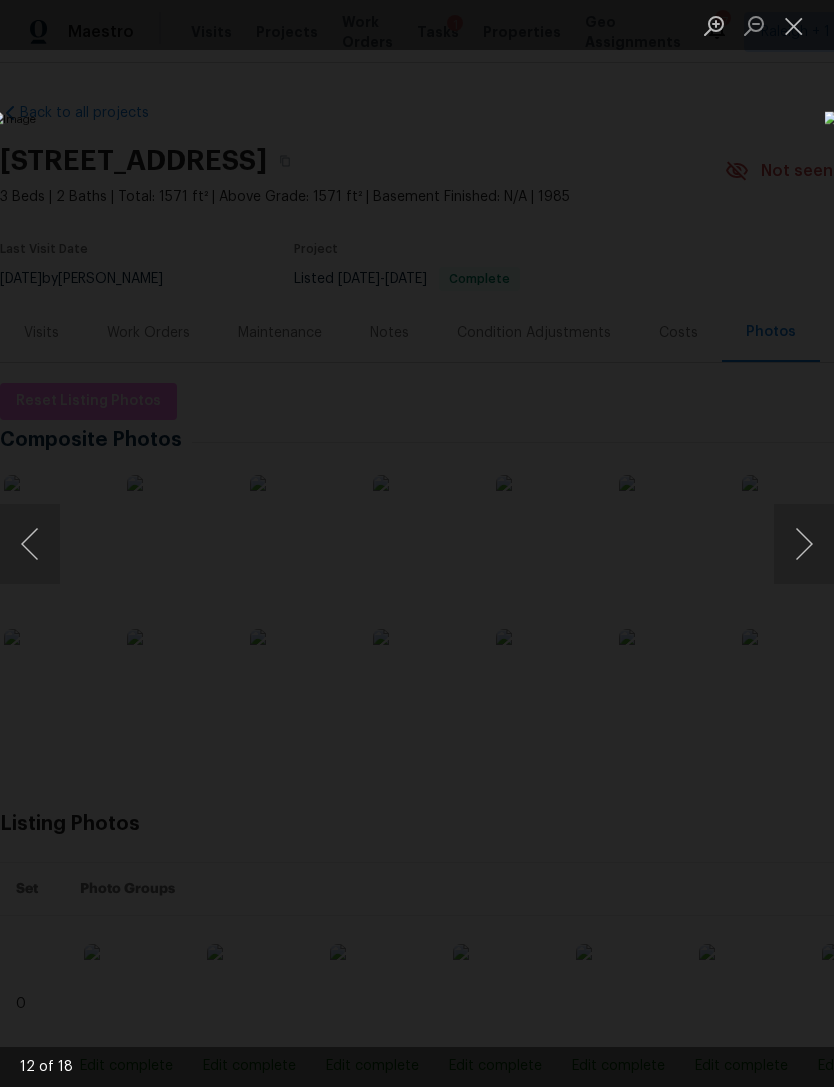 click at bounding box center (804, 544) 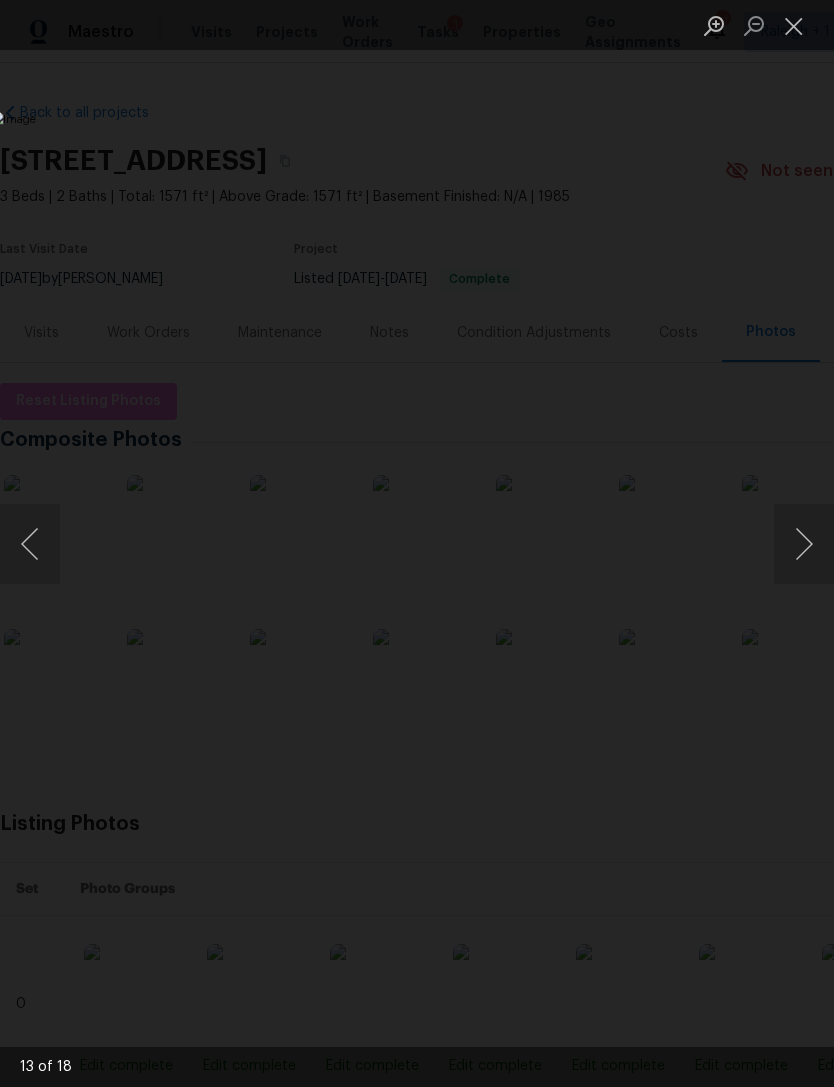 click at bounding box center (804, 544) 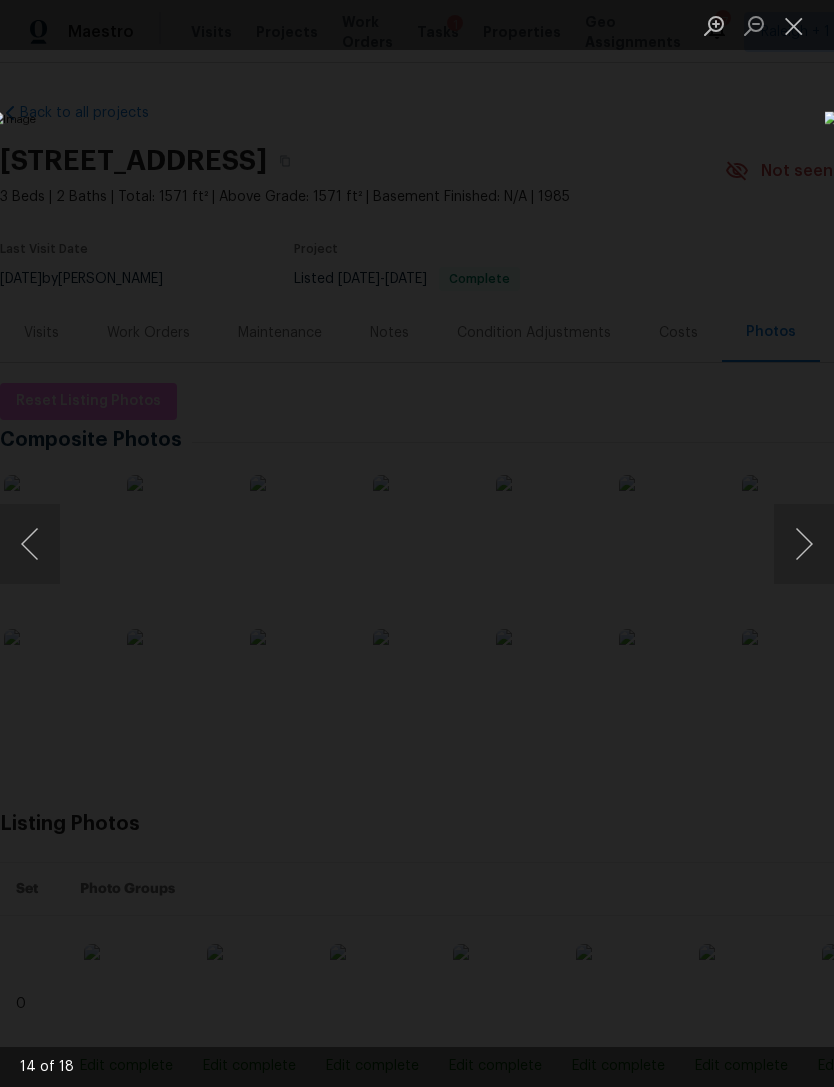 click at bounding box center (804, 544) 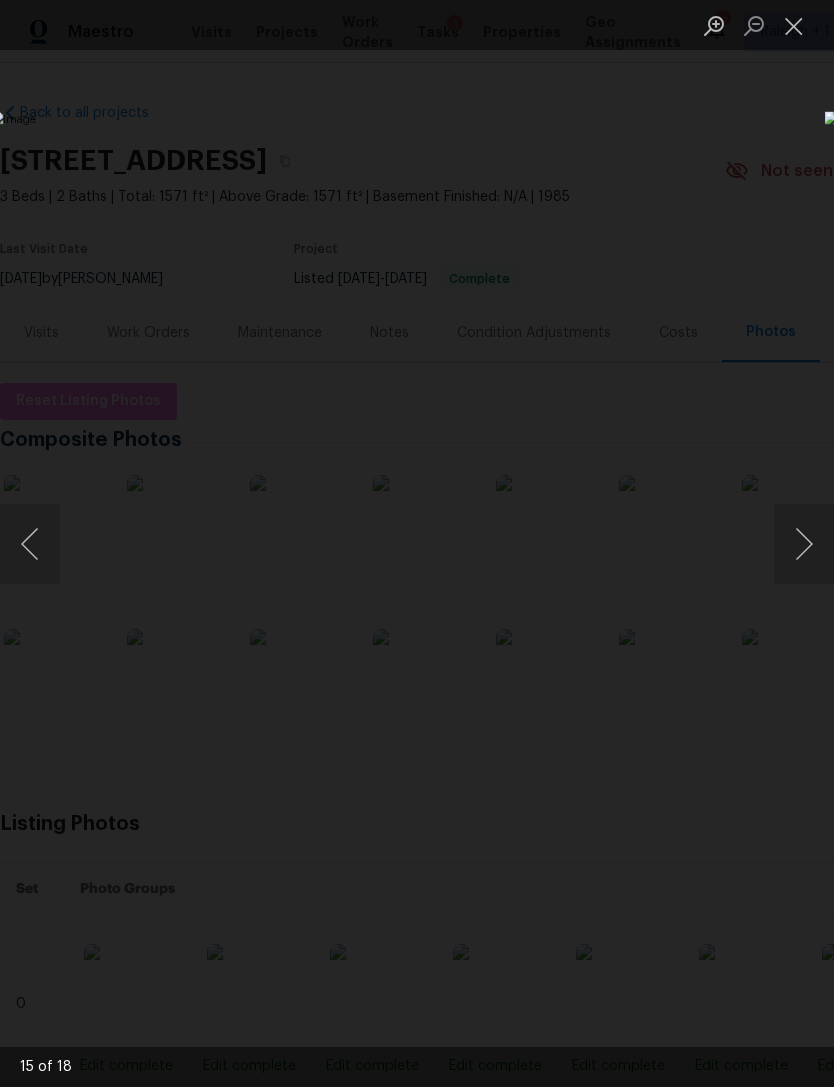 click at bounding box center (804, 544) 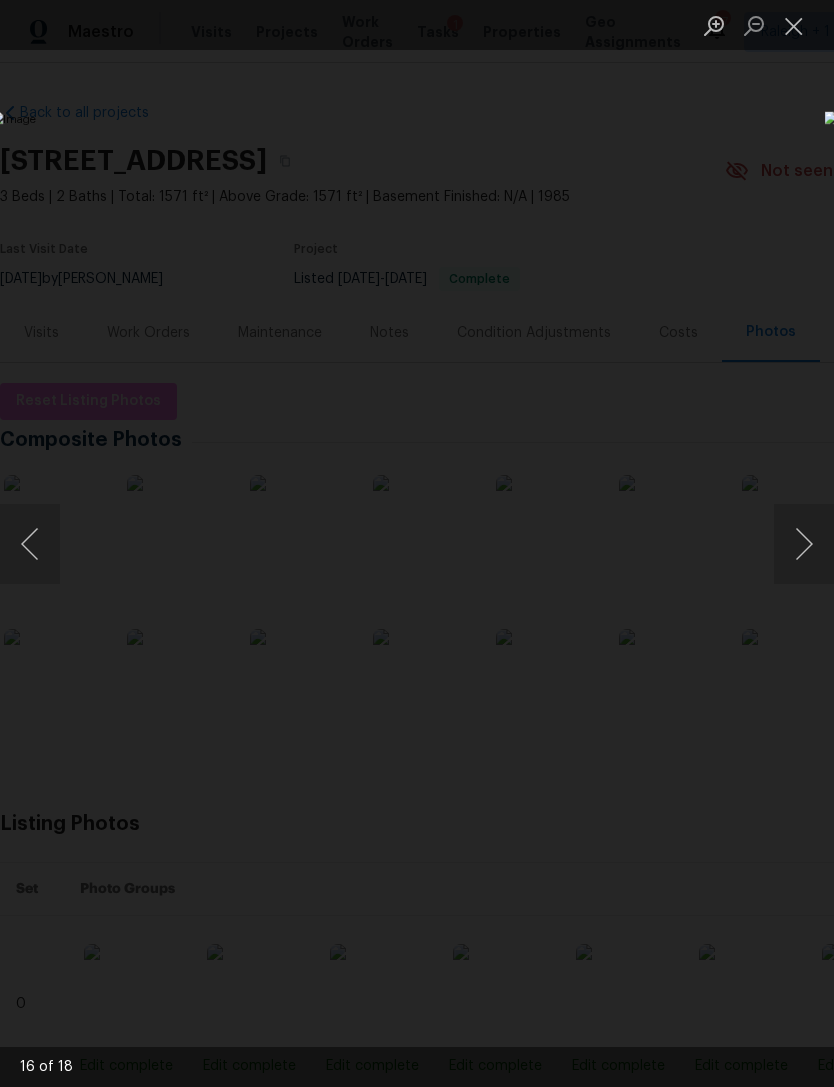 click at bounding box center [804, 544] 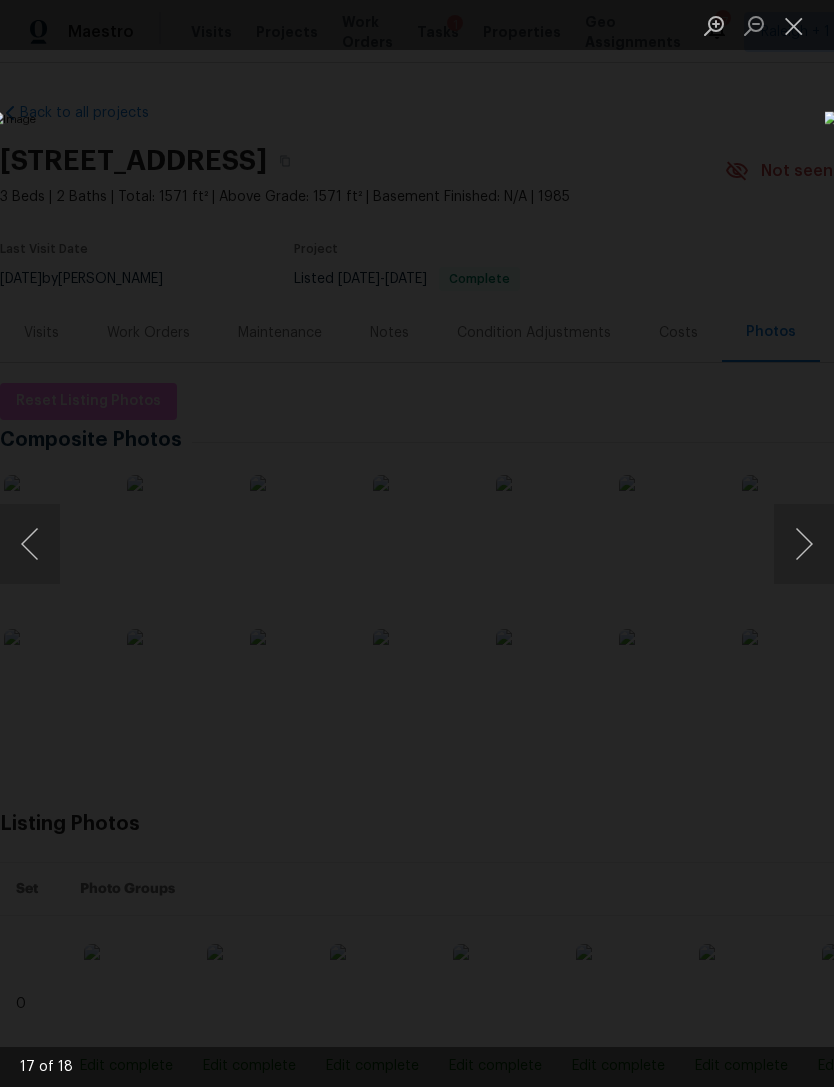 click at bounding box center (794, 25) 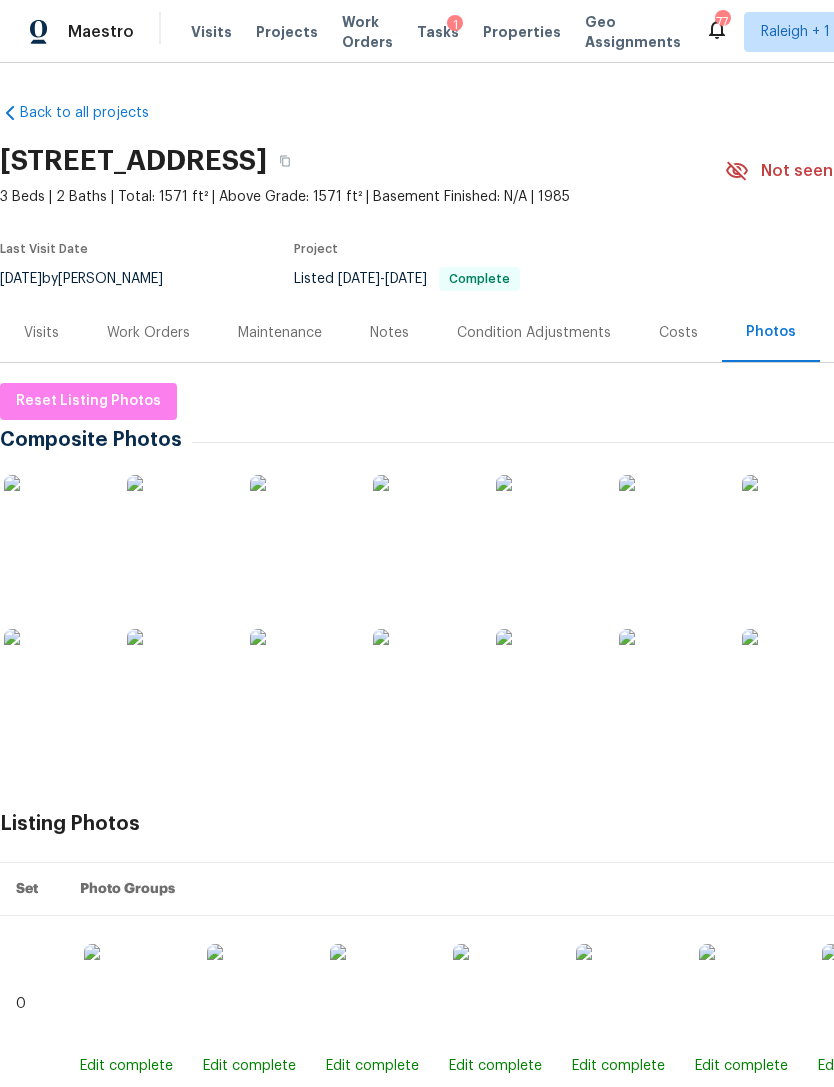 click on "Visits" at bounding box center [41, 333] 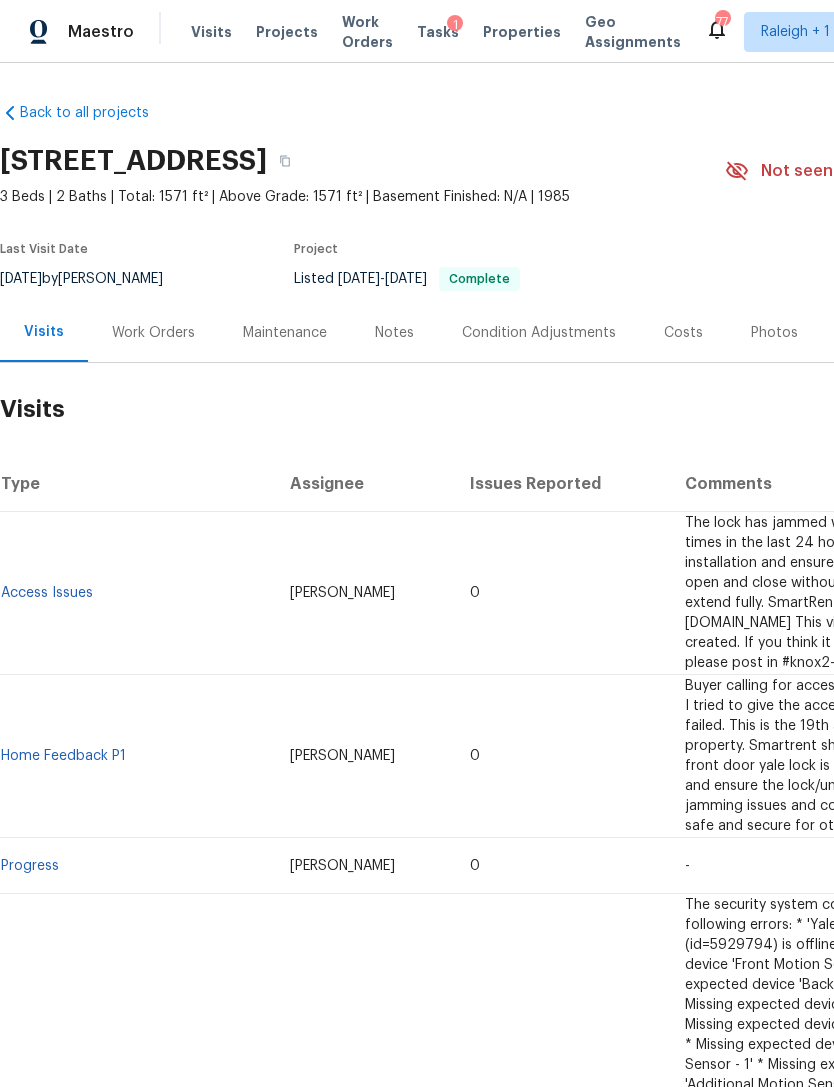 scroll, scrollTop: 0, scrollLeft: 0, axis: both 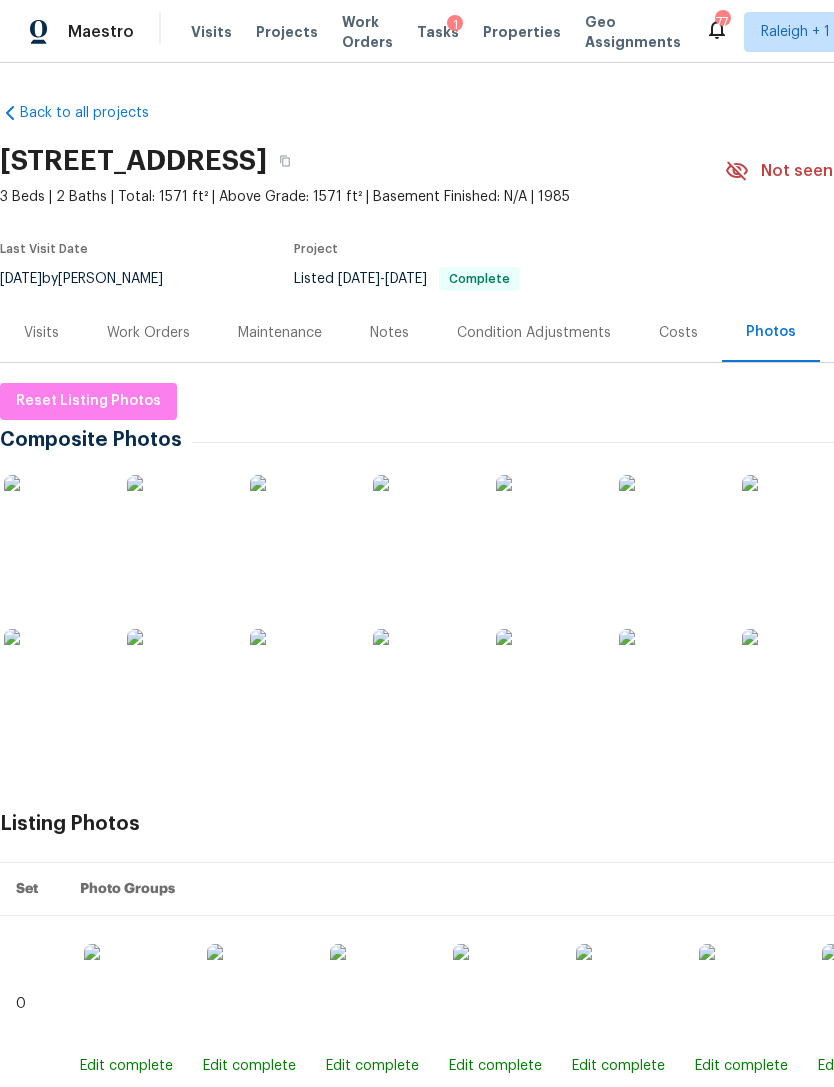 click at bounding box center (54, 525) 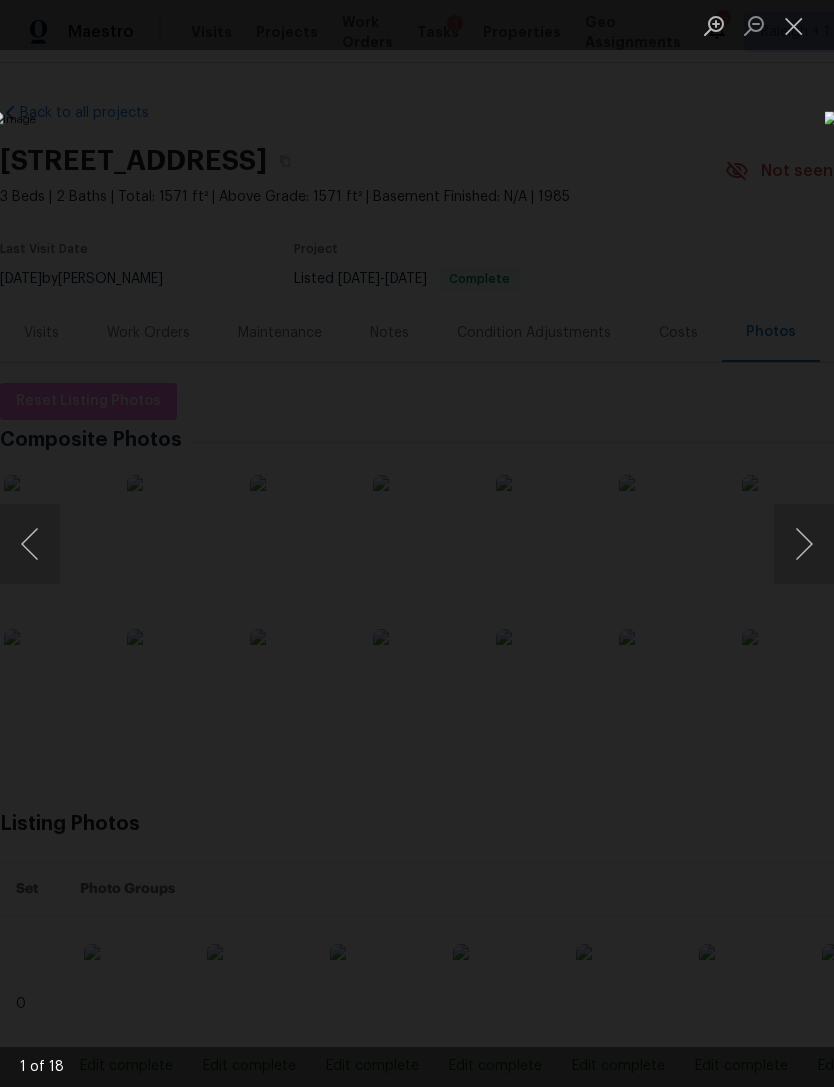 click at bounding box center [794, 25] 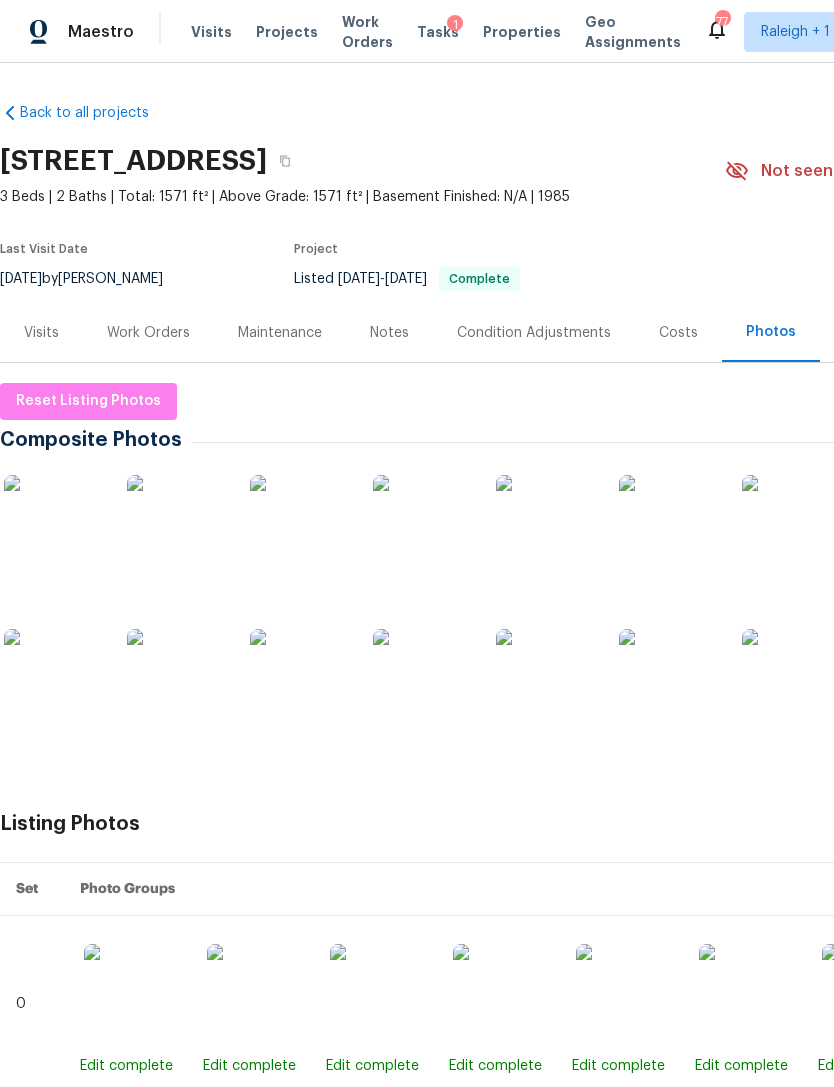 click on "Projects" at bounding box center (287, 32) 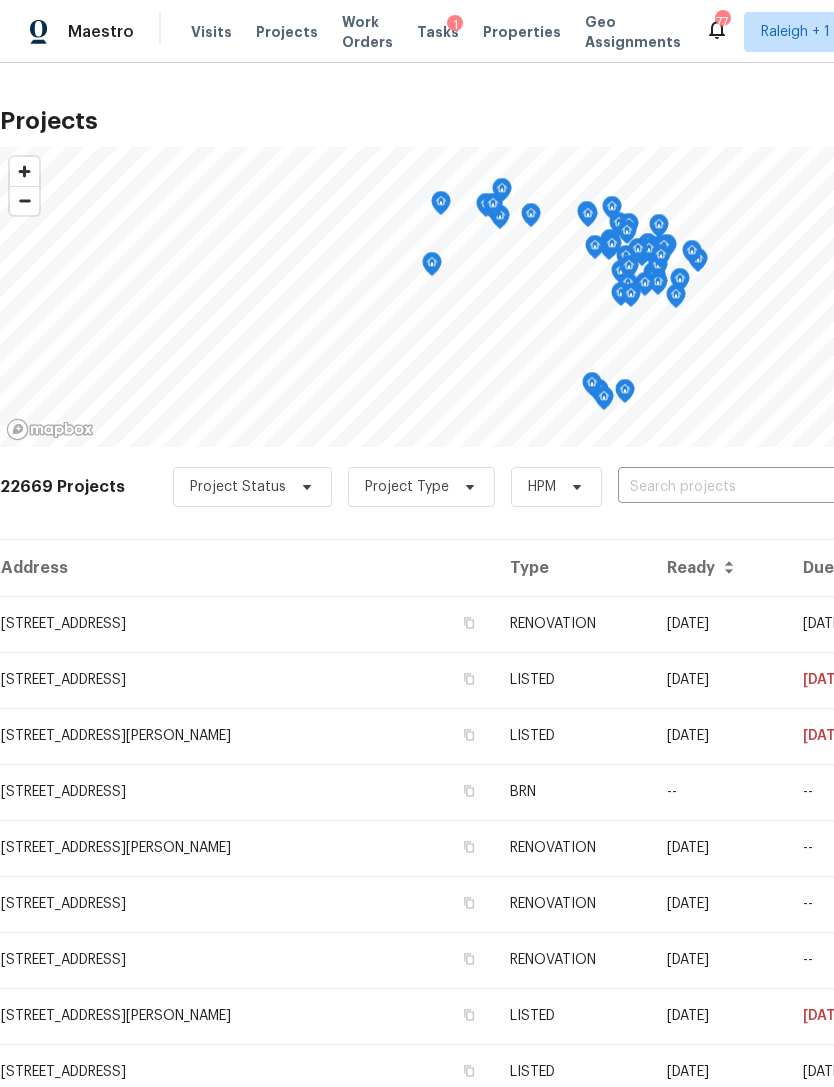 click at bounding box center (732, 487) 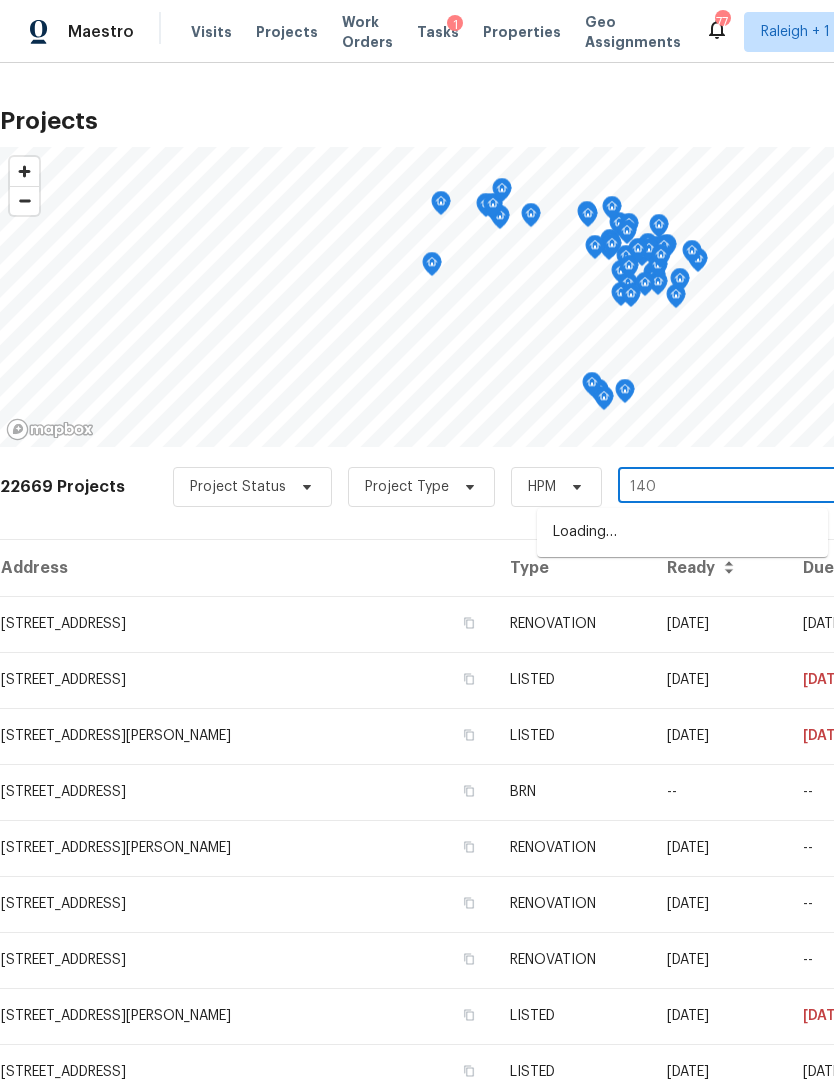 type on "1405" 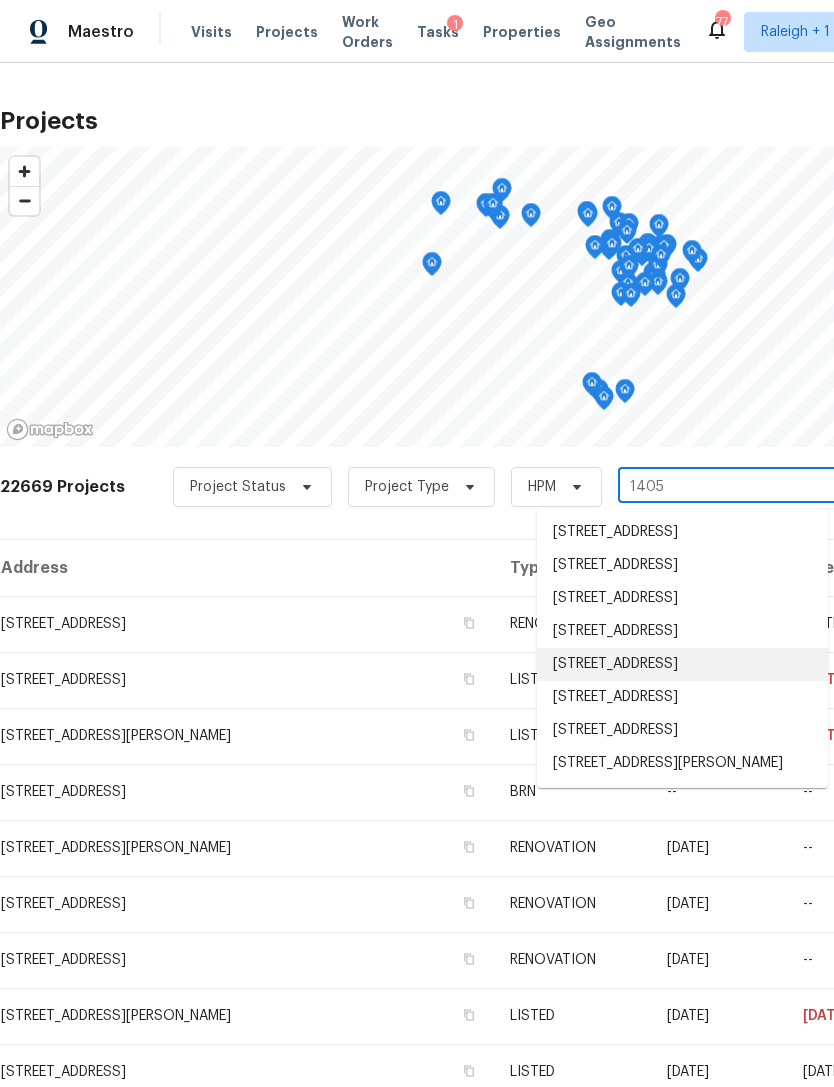 click on "[STREET_ADDRESS]" at bounding box center (682, 664) 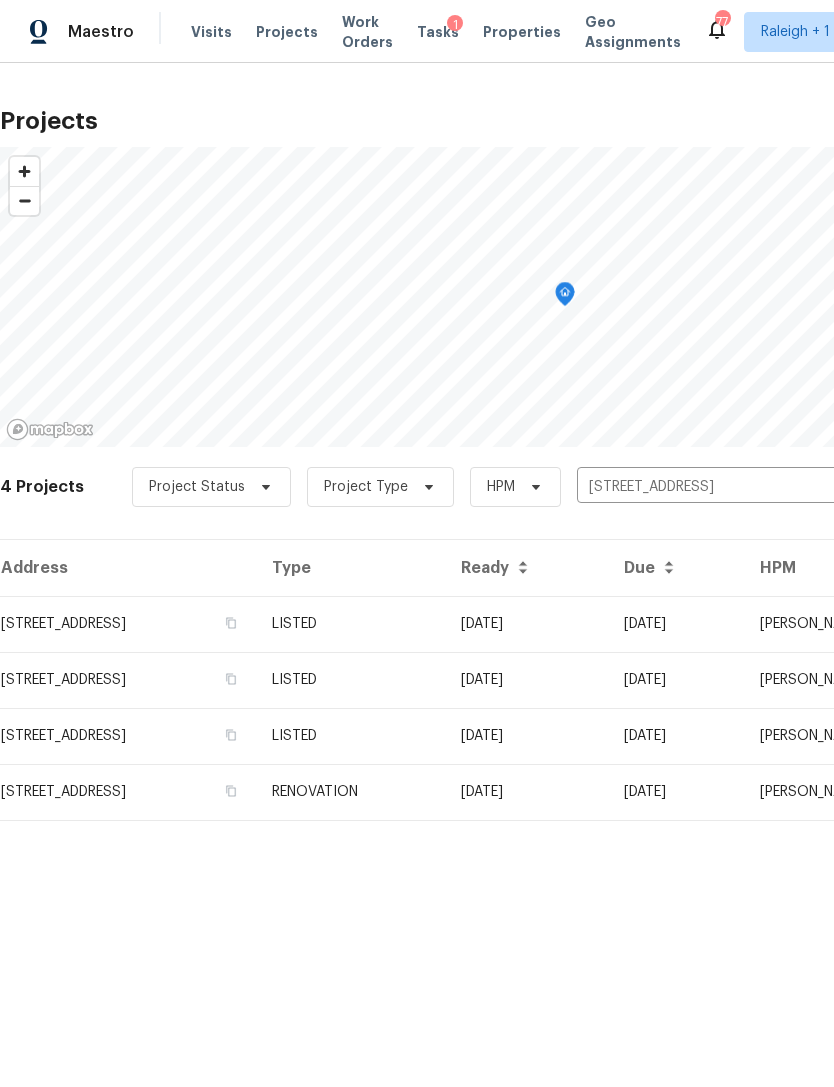 click on "[STREET_ADDRESS]" at bounding box center (128, 624) 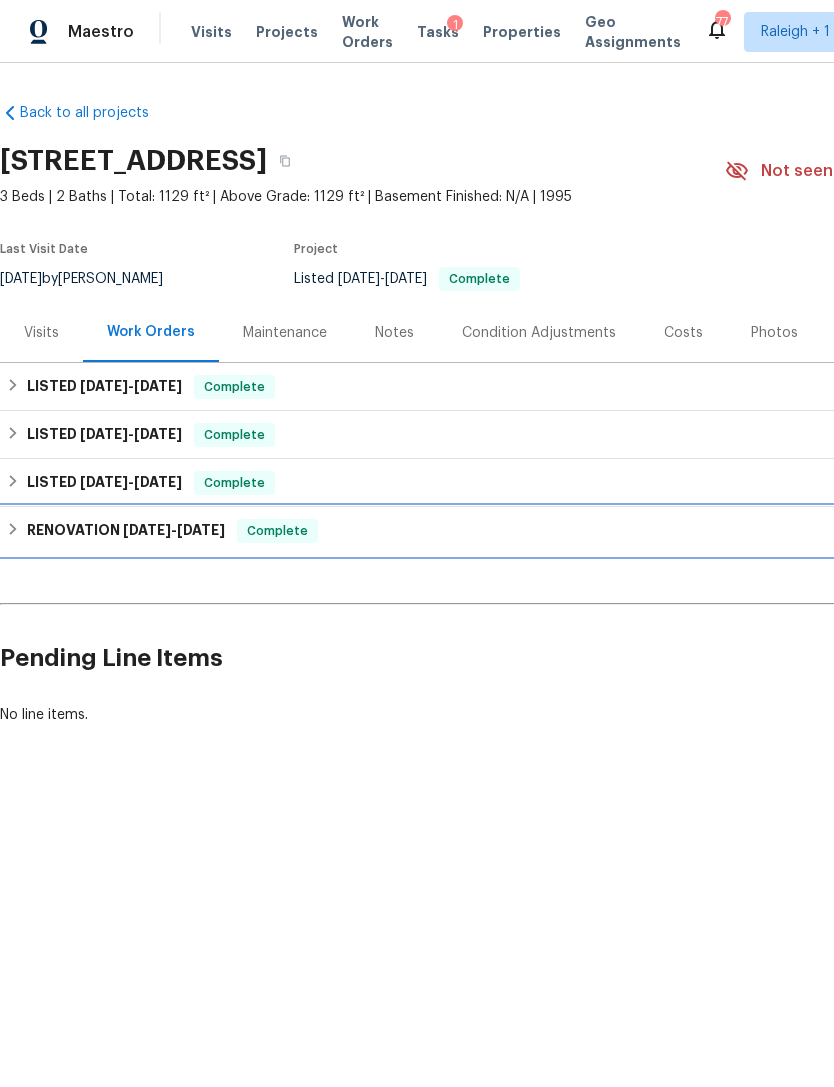 click on "RENOVATION   9/16/24  -  10/14/24" at bounding box center [126, 531] 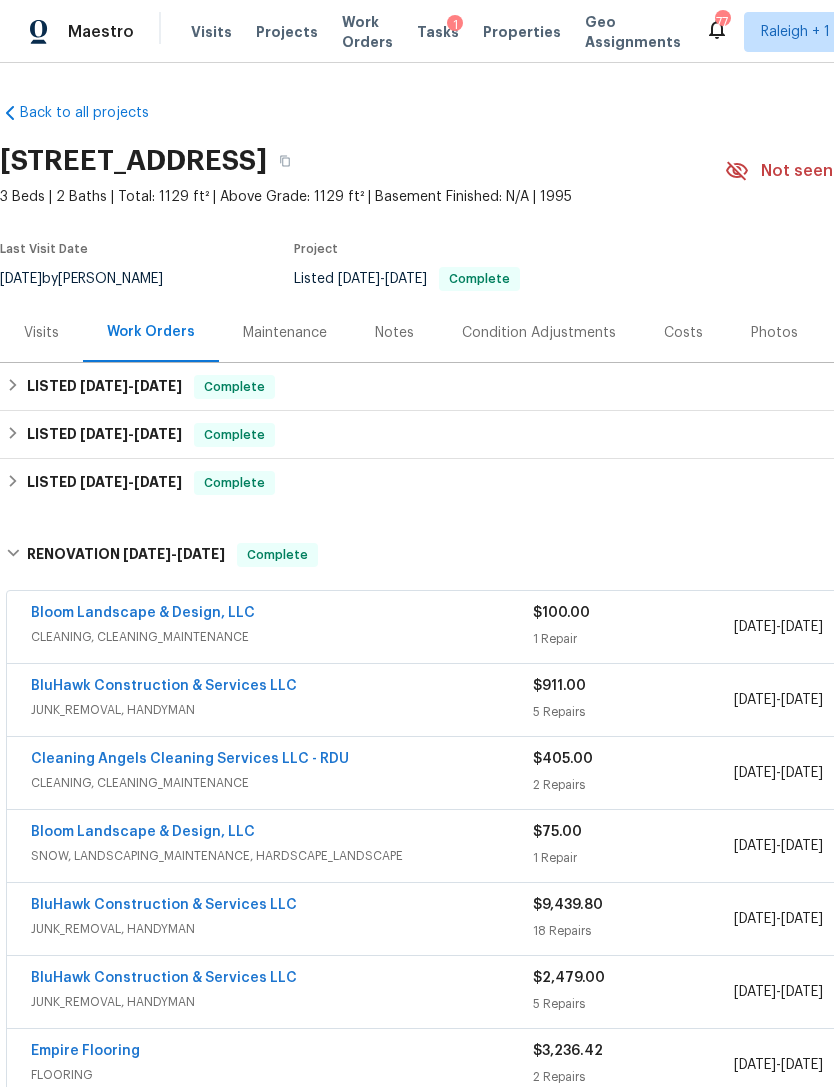 click on "Photos" at bounding box center (774, 333) 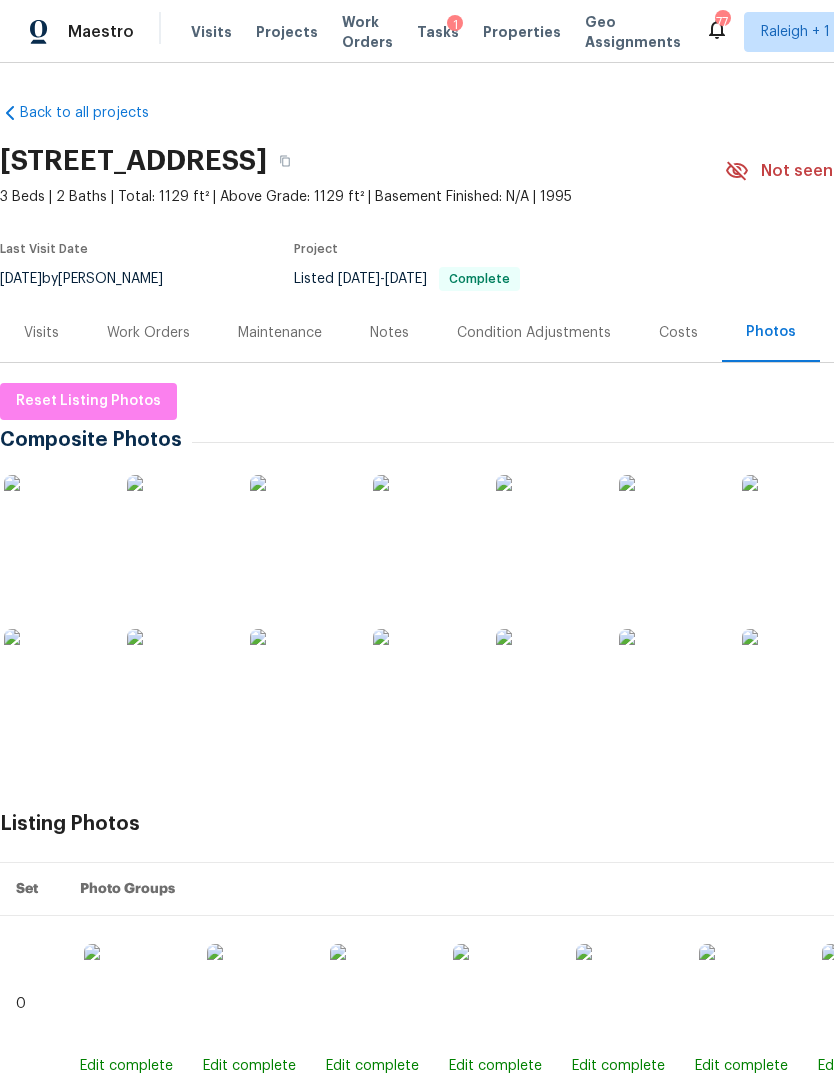 click at bounding box center (54, 525) 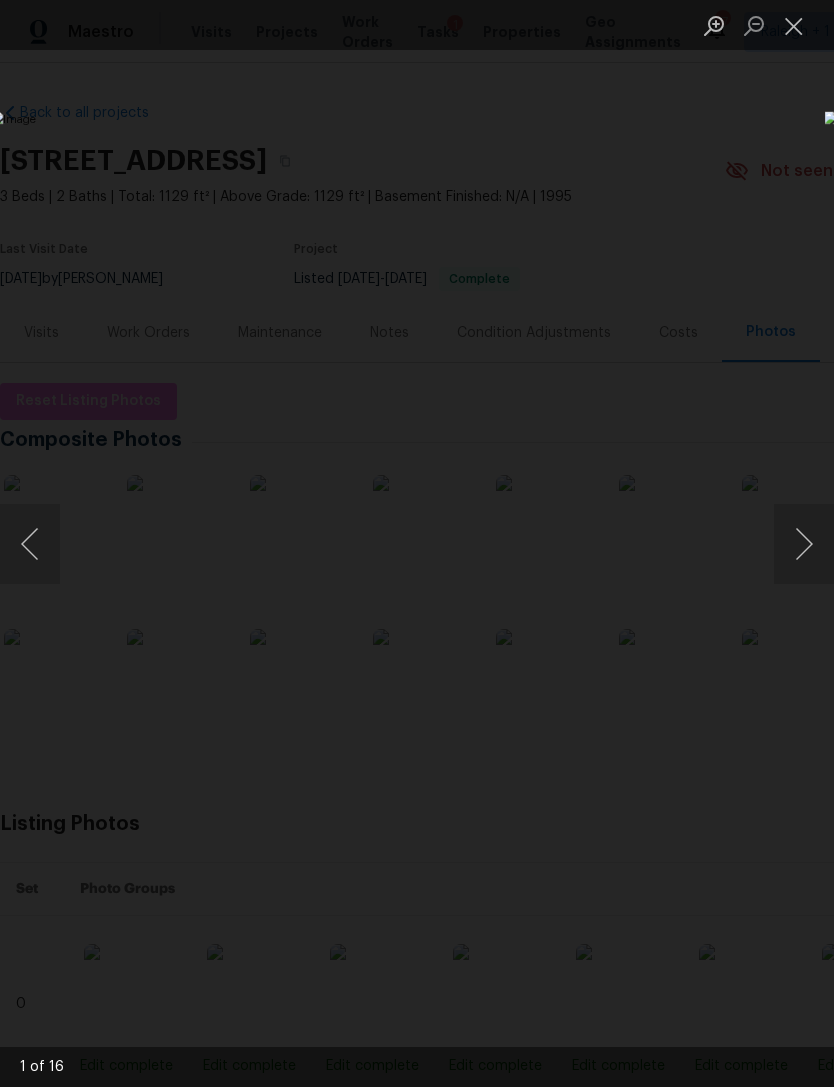 click at bounding box center (804, 544) 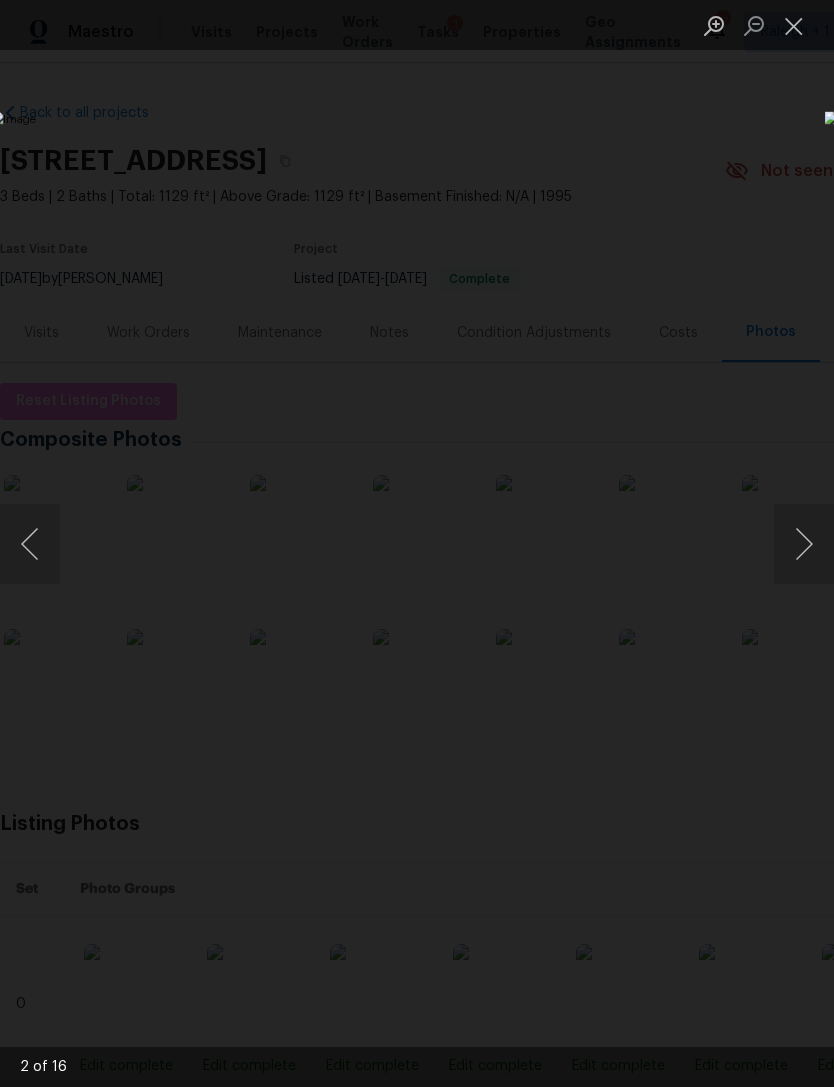 click at bounding box center [804, 544] 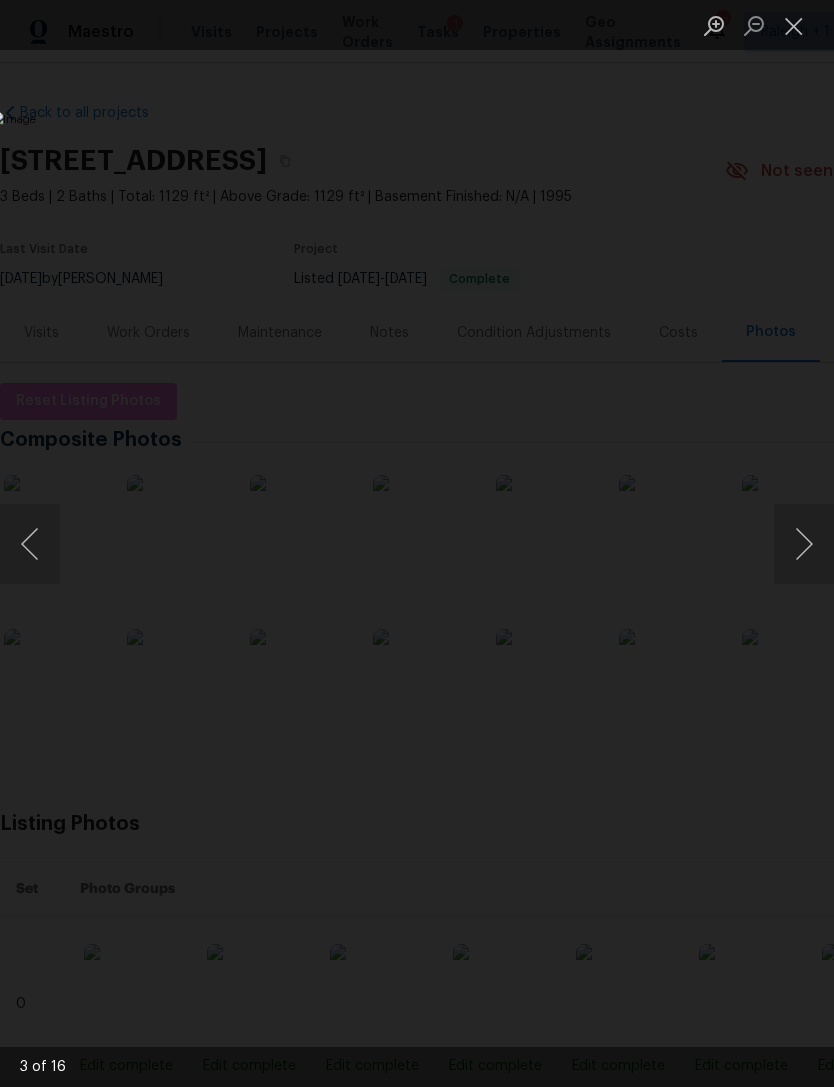 click at bounding box center (804, 544) 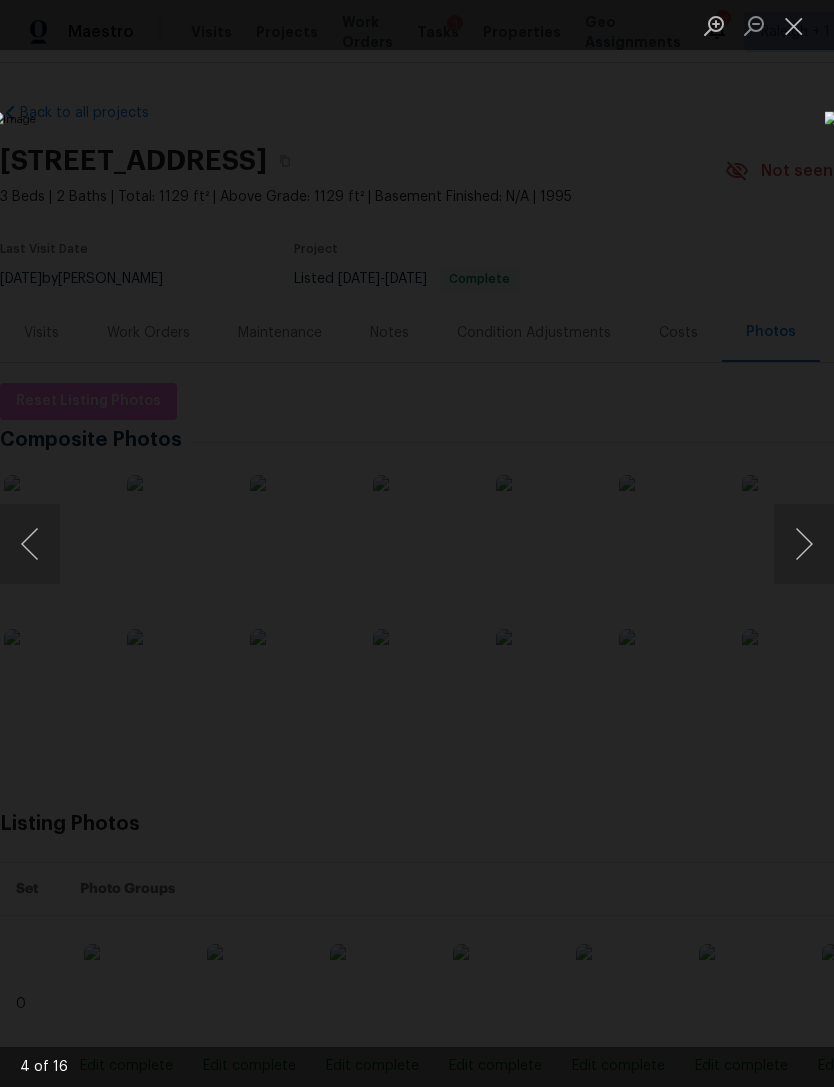 click at bounding box center [804, 544] 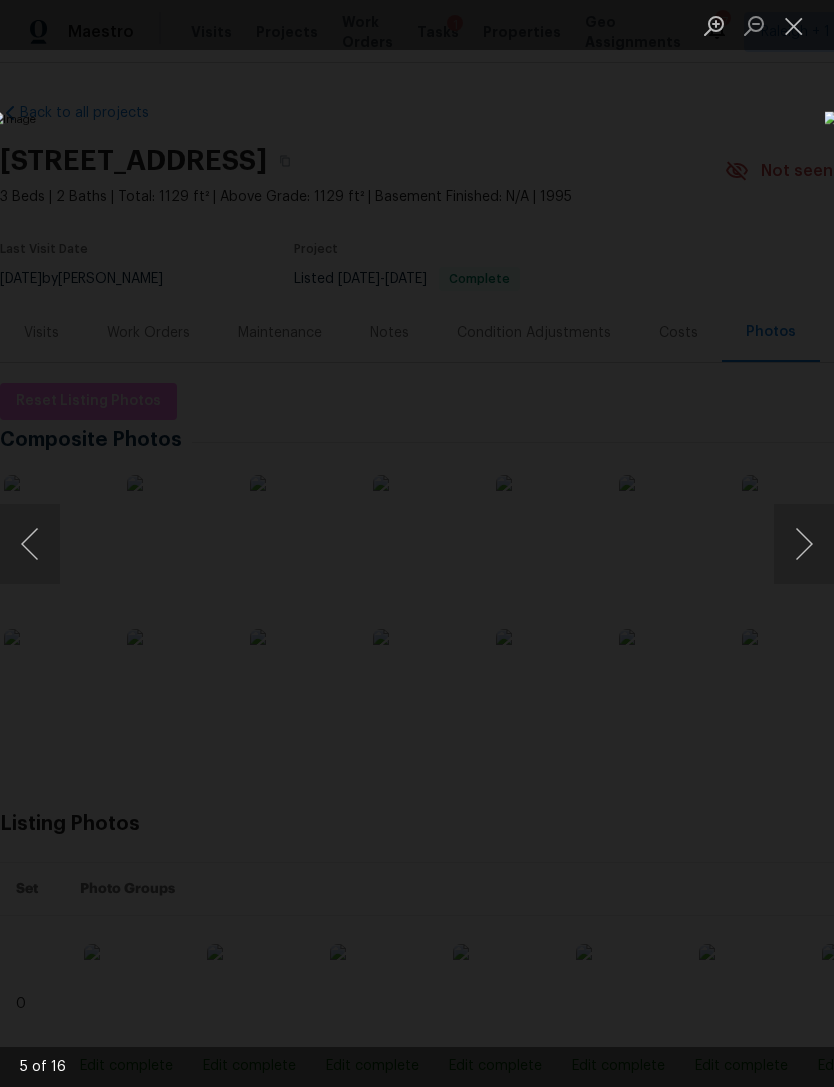 click at bounding box center [804, 544] 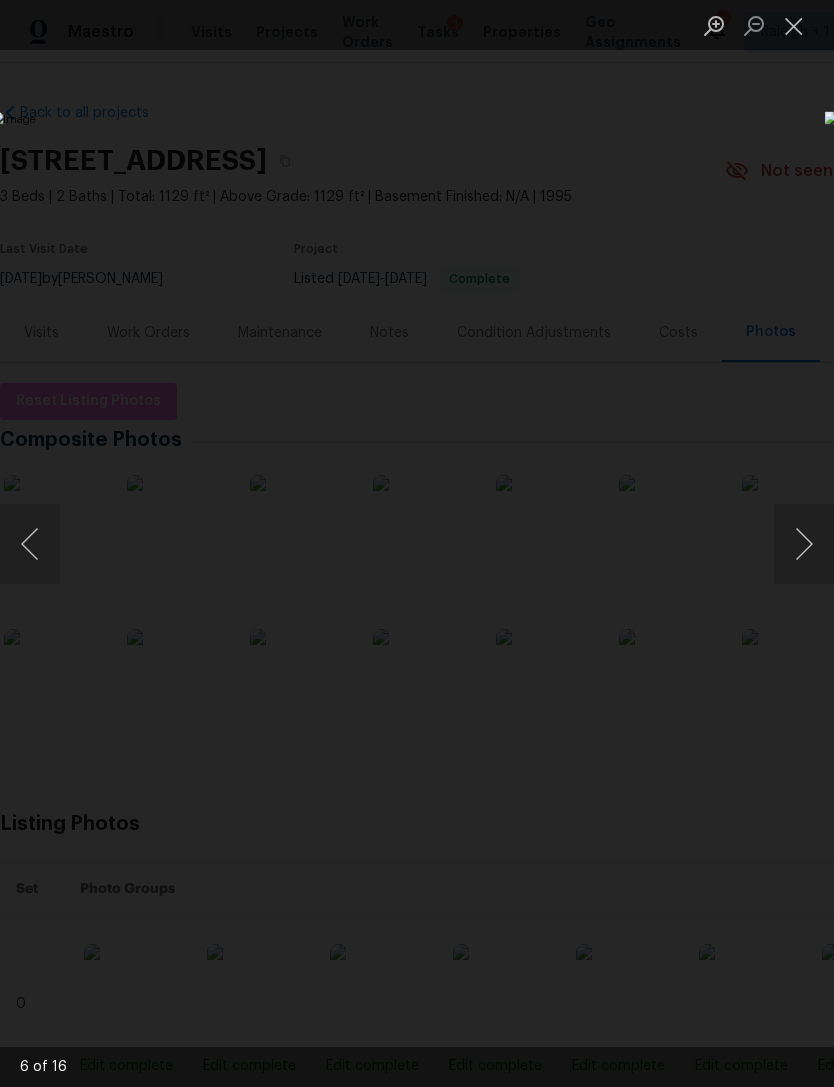 click at bounding box center [804, 544] 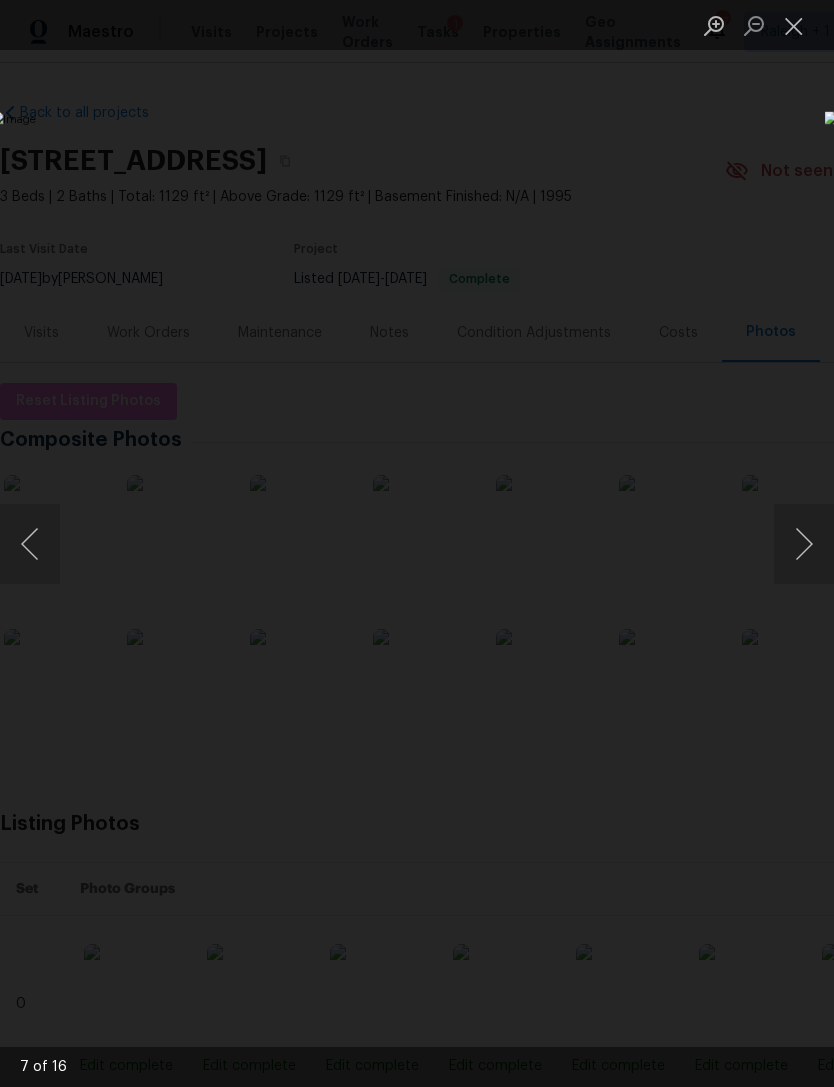 click at bounding box center [804, 544] 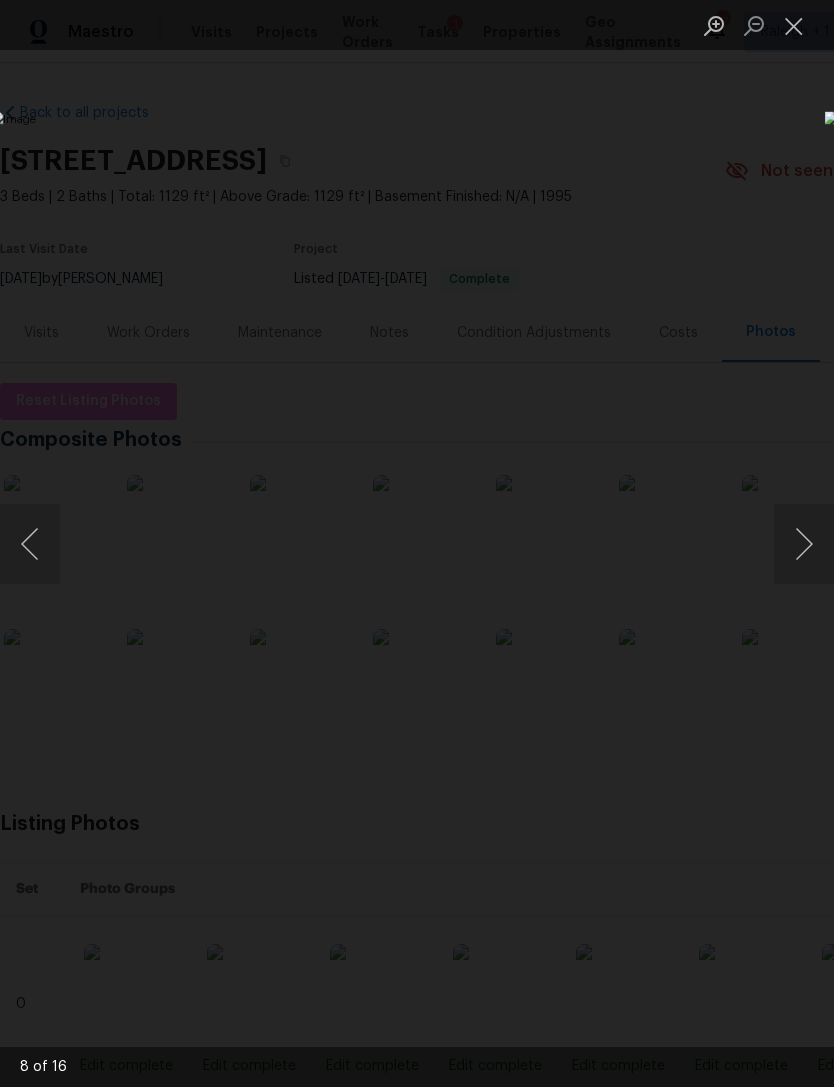 click at bounding box center [804, 544] 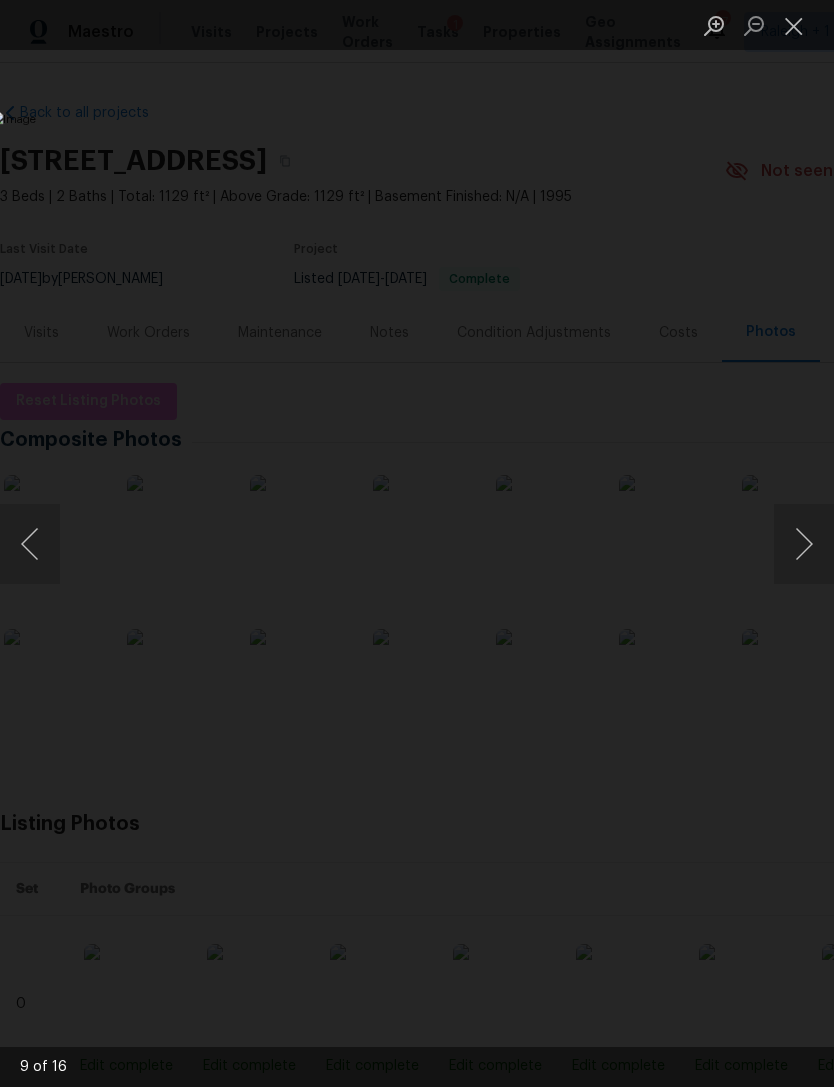 click at bounding box center [804, 544] 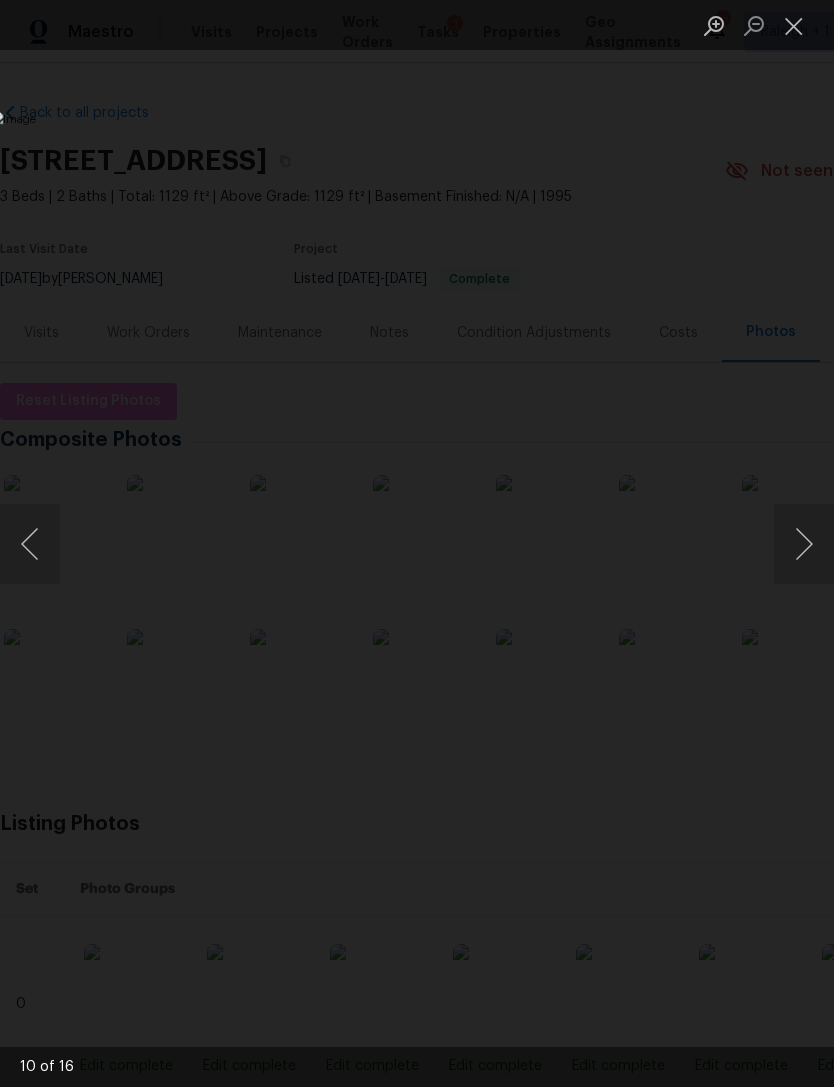 click at bounding box center [804, 544] 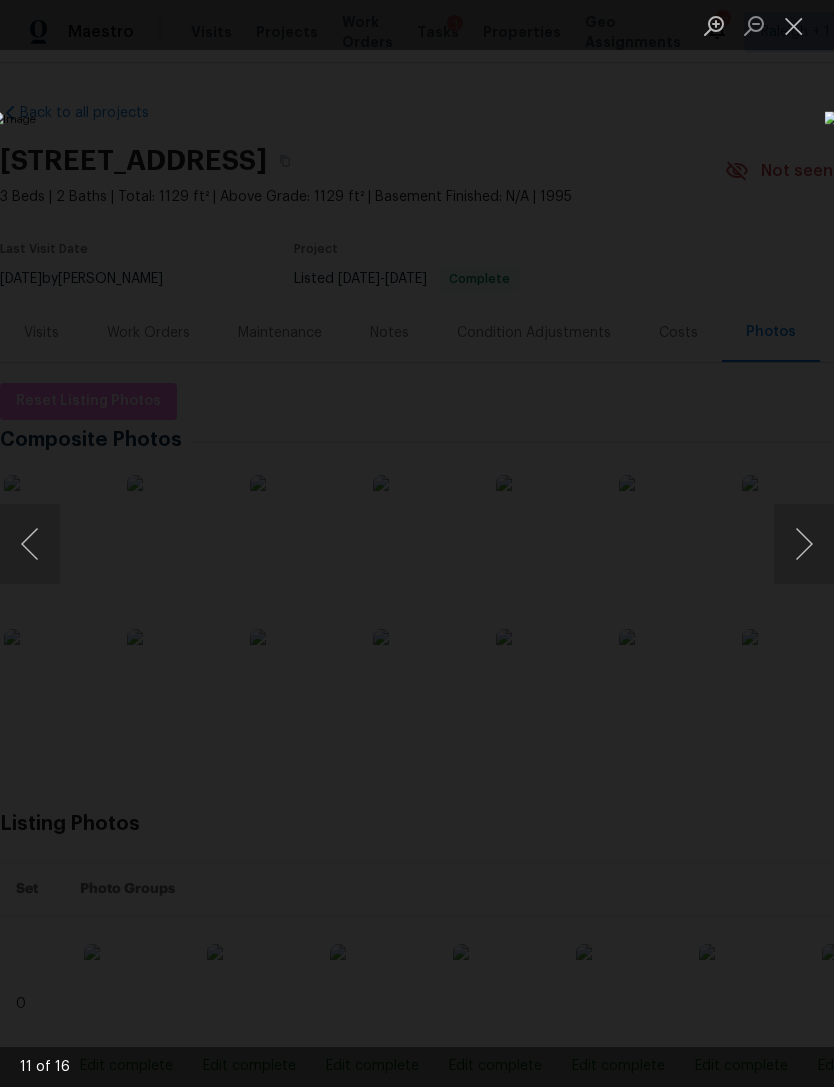 click at bounding box center (804, 544) 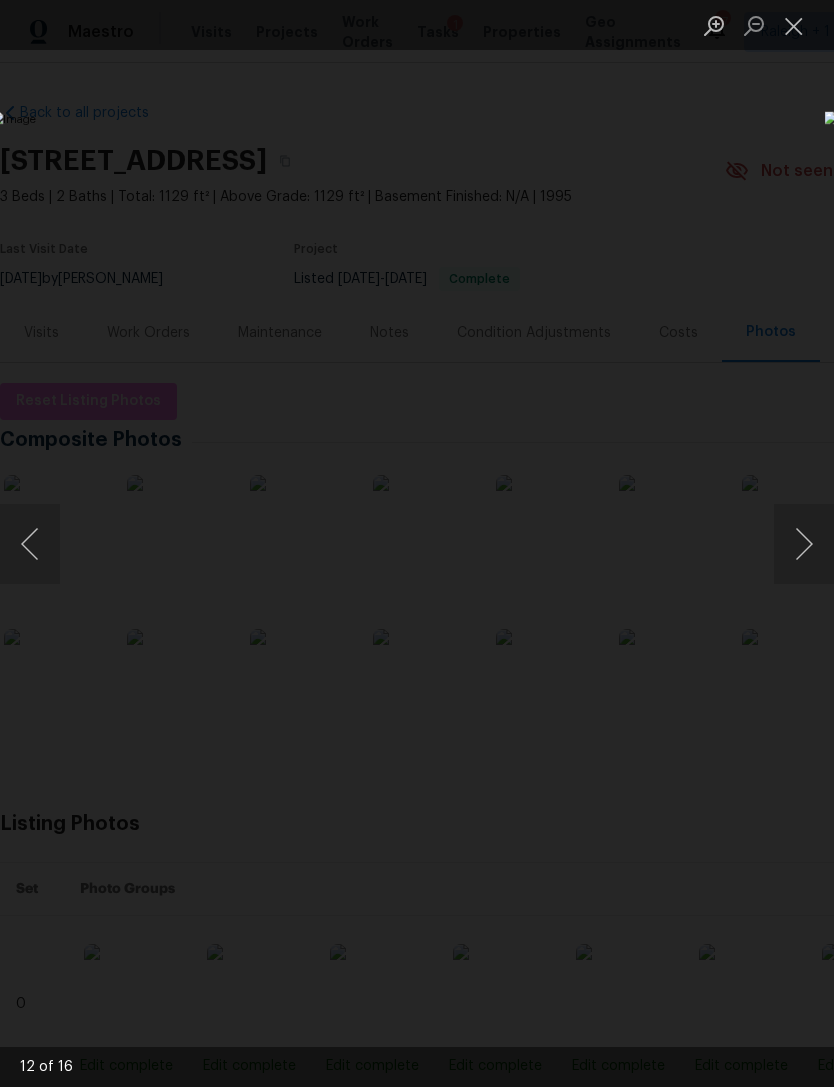 click at bounding box center (804, 544) 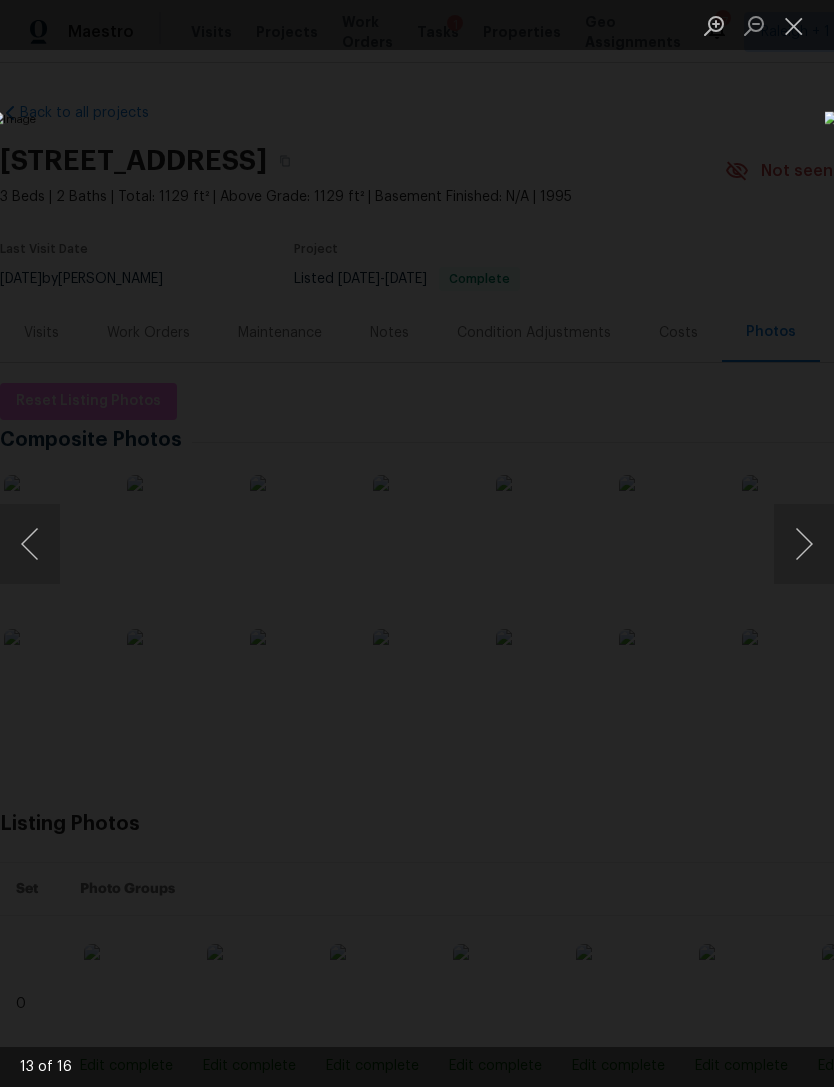 click at bounding box center [804, 544] 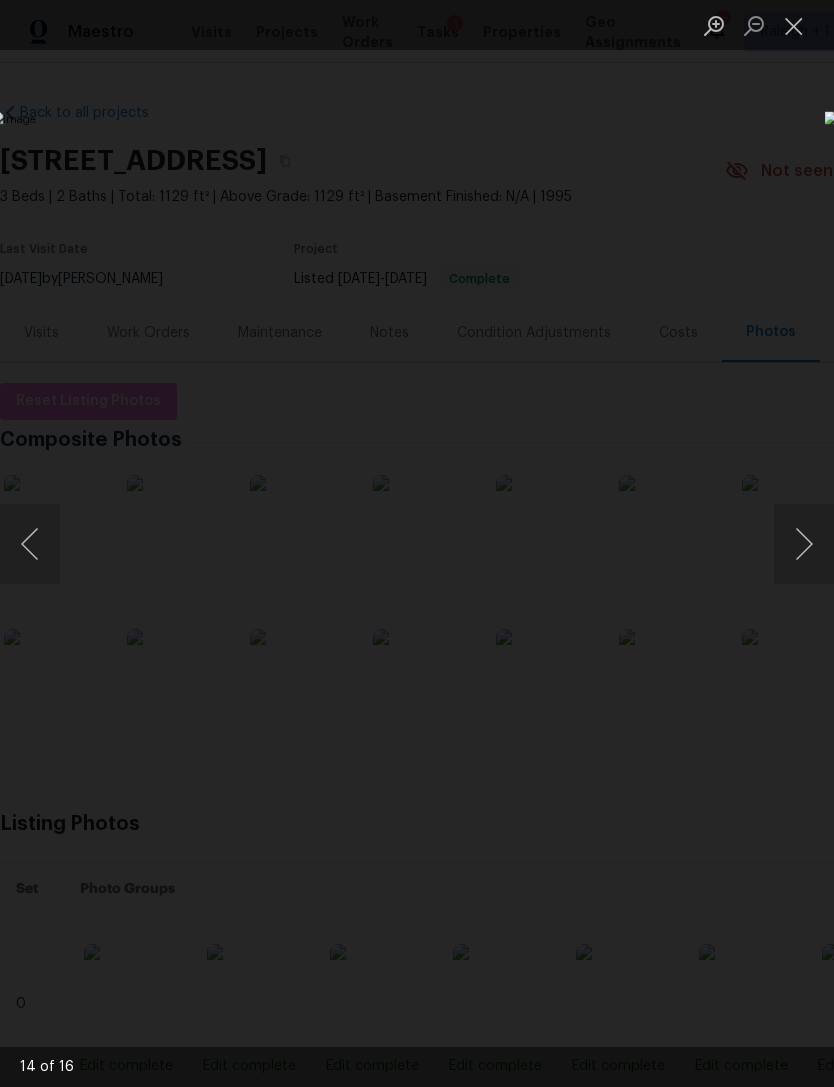 click at bounding box center (794, 25) 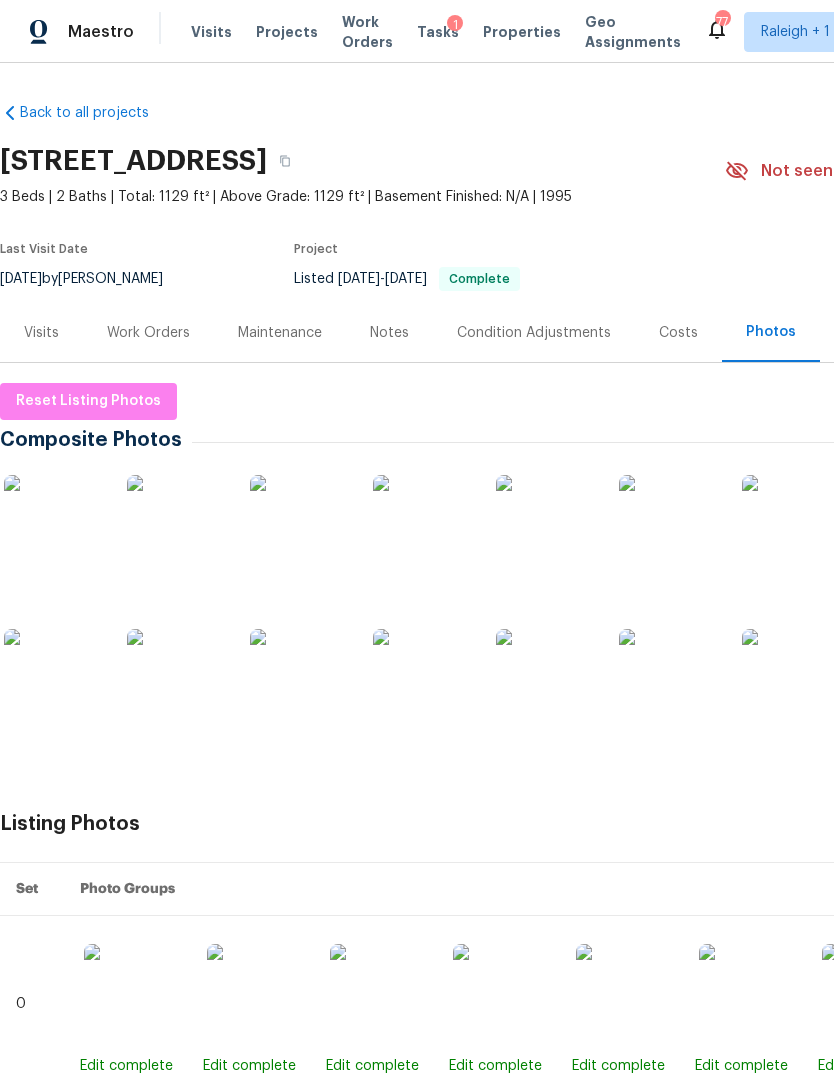 click on "Visits" at bounding box center [41, 333] 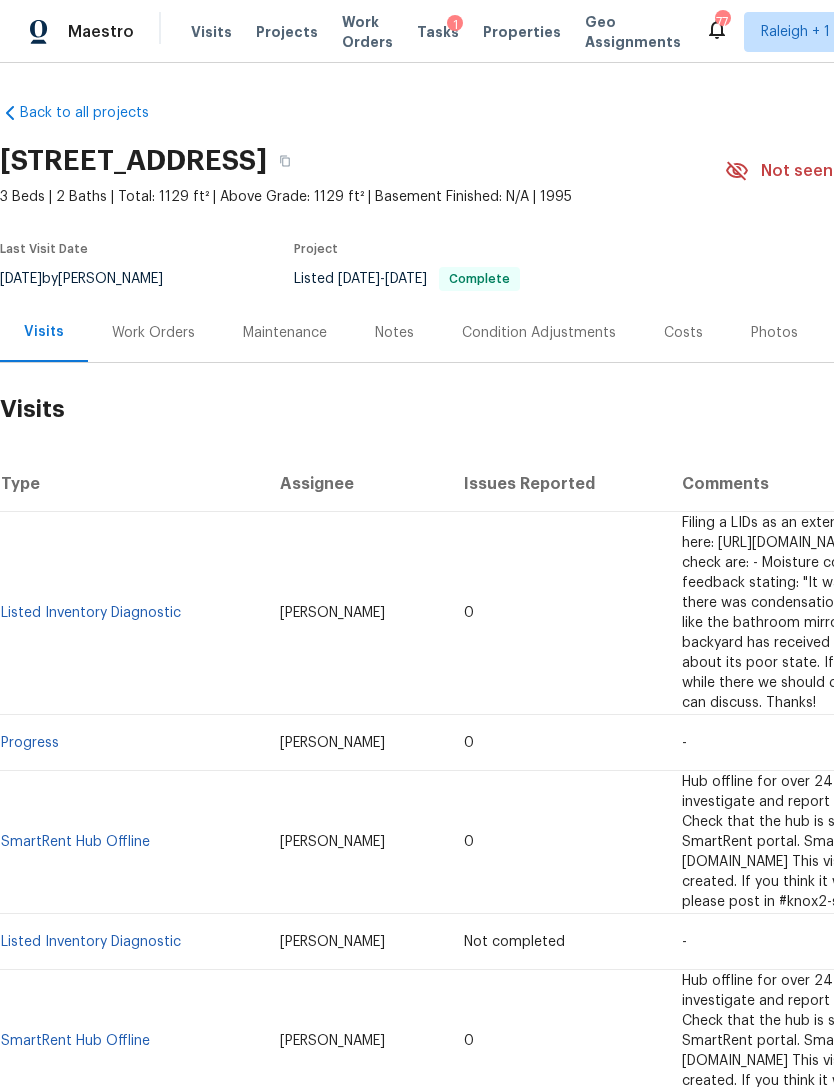 scroll, scrollTop: 0, scrollLeft: 0, axis: both 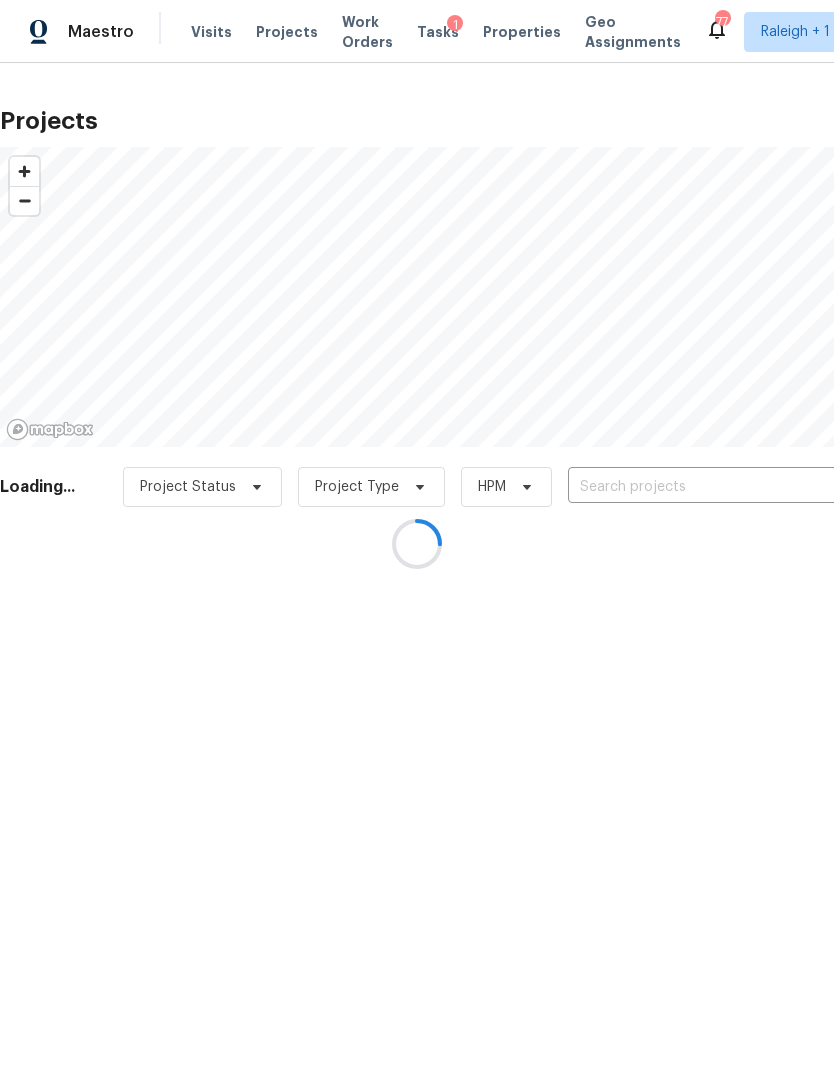 click at bounding box center [417, 543] 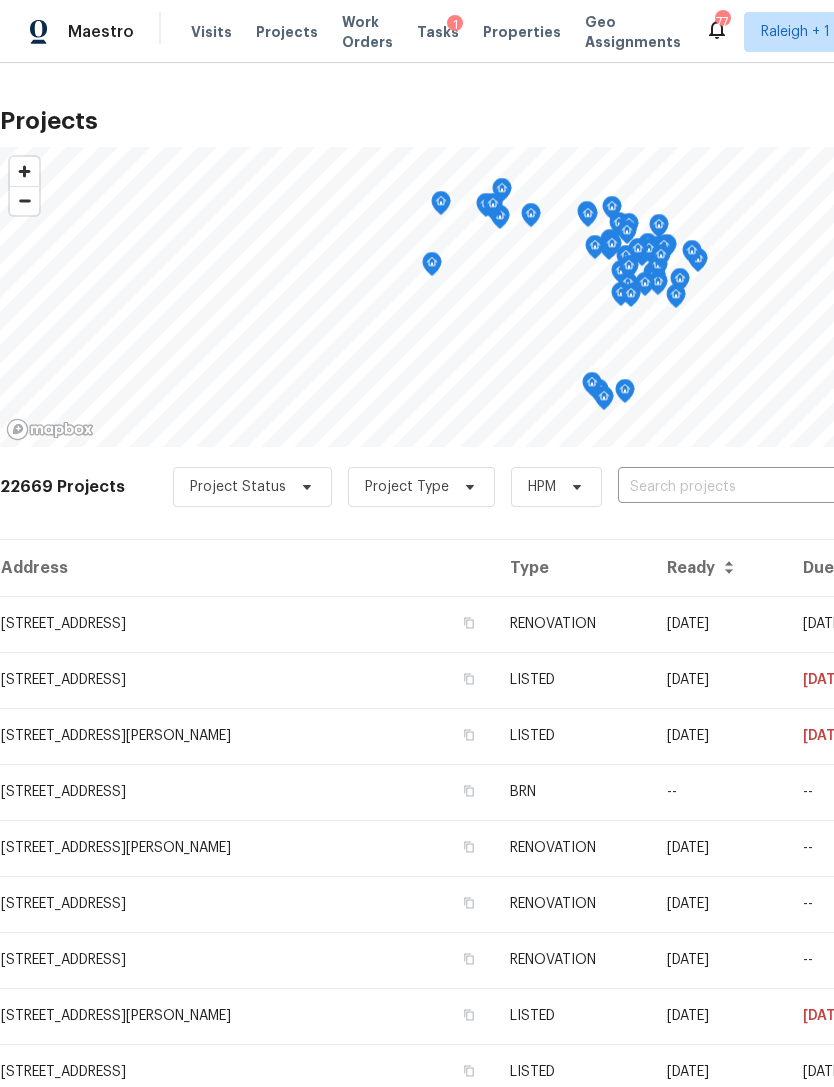 click at bounding box center (732, 487) 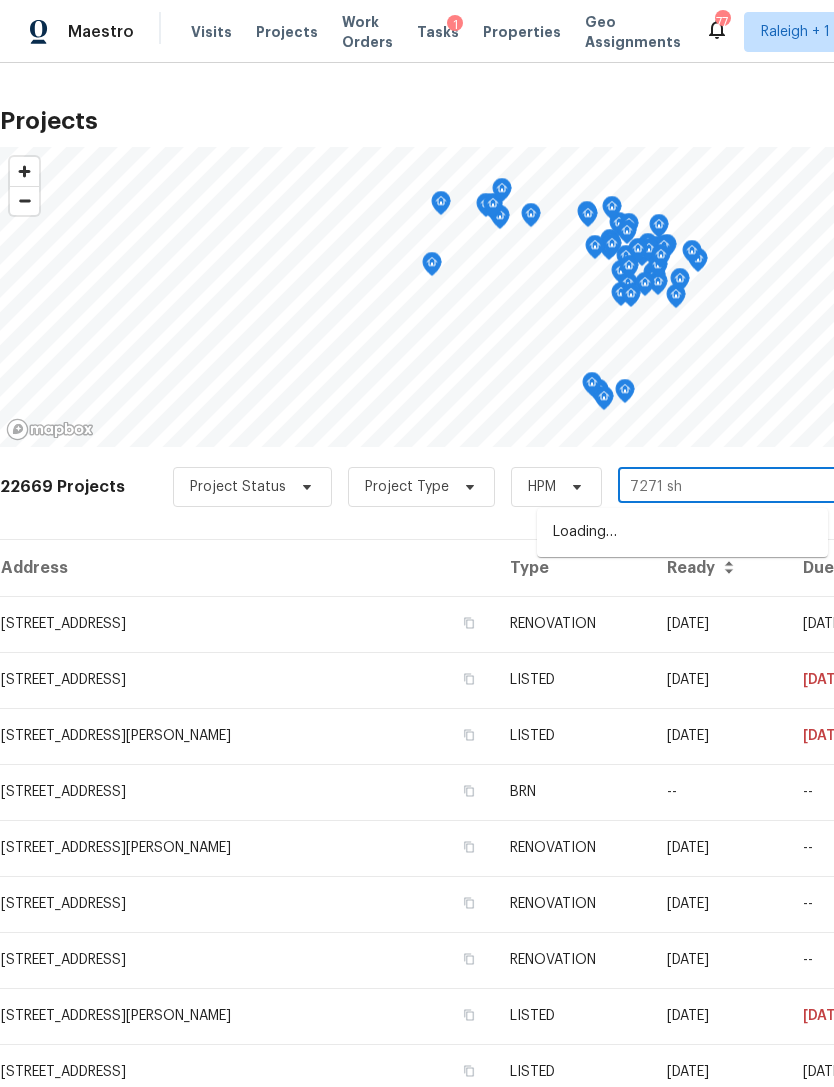 type on "7271 she" 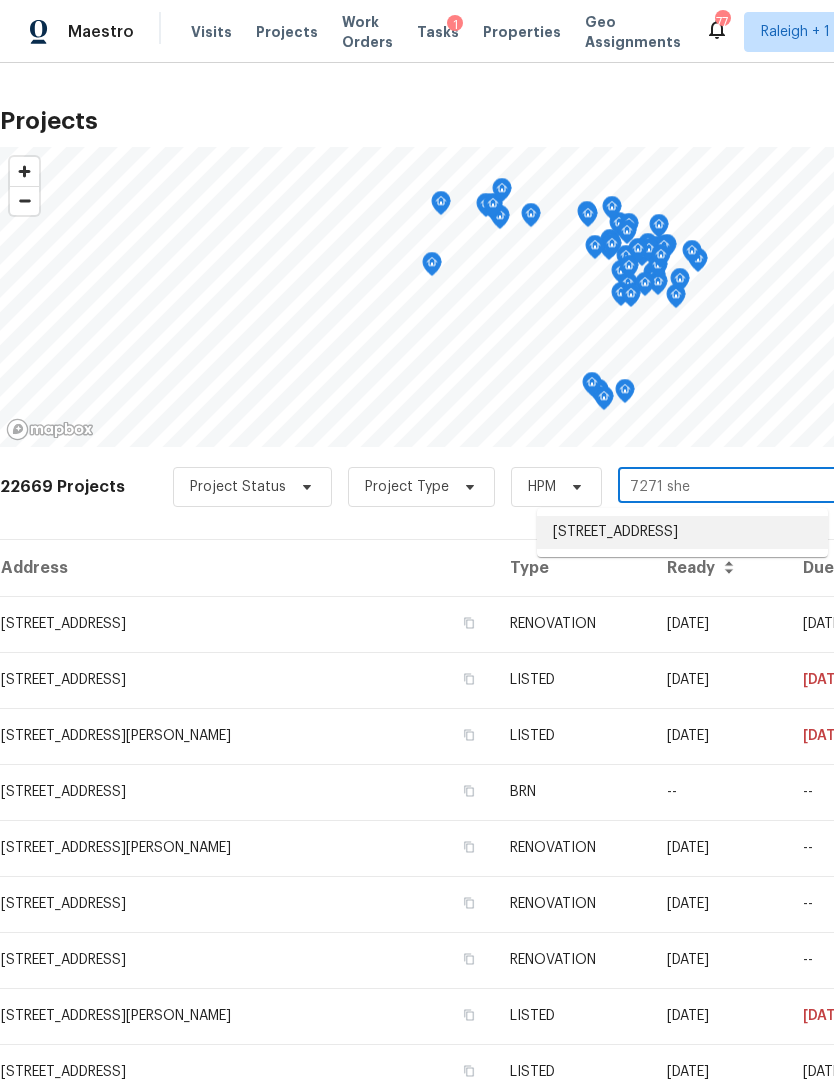 click on "7271 Shellburne Dr, Raleigh, NC 27612" at bounding box center (682, 532) 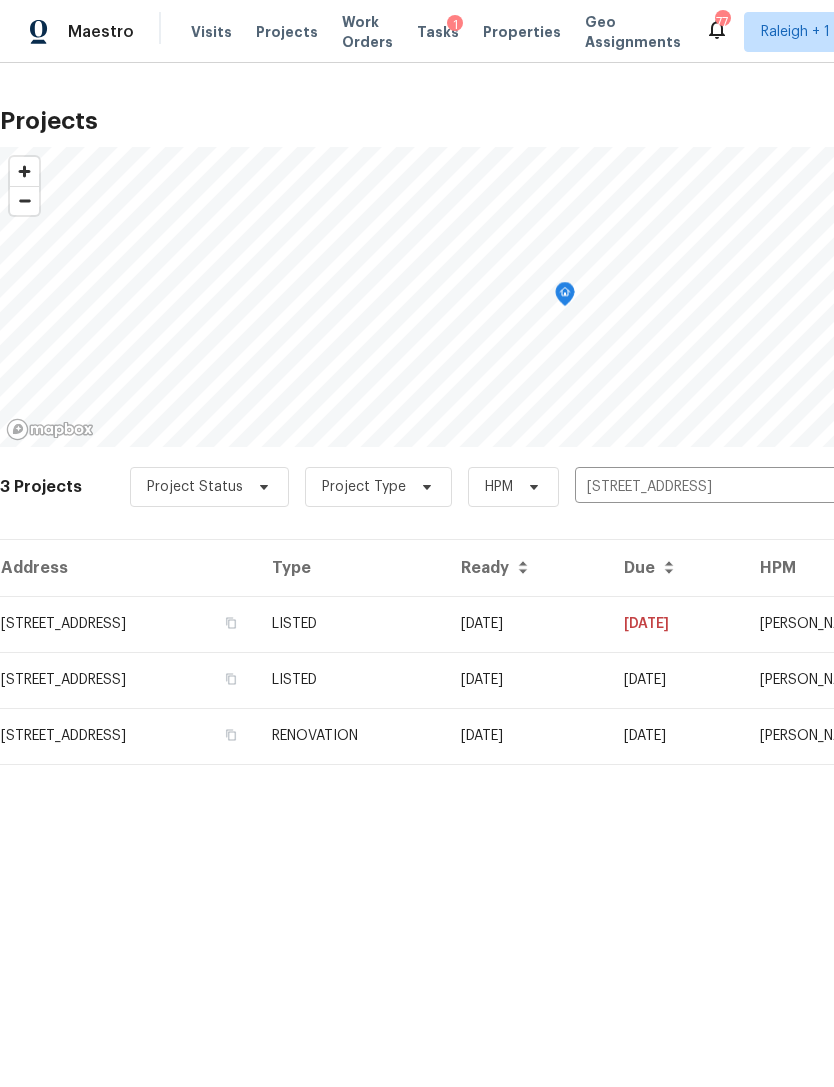 click on "7271 Shellburne Dr, Raleigh, NC 27612" at bounding box center (128, 624) 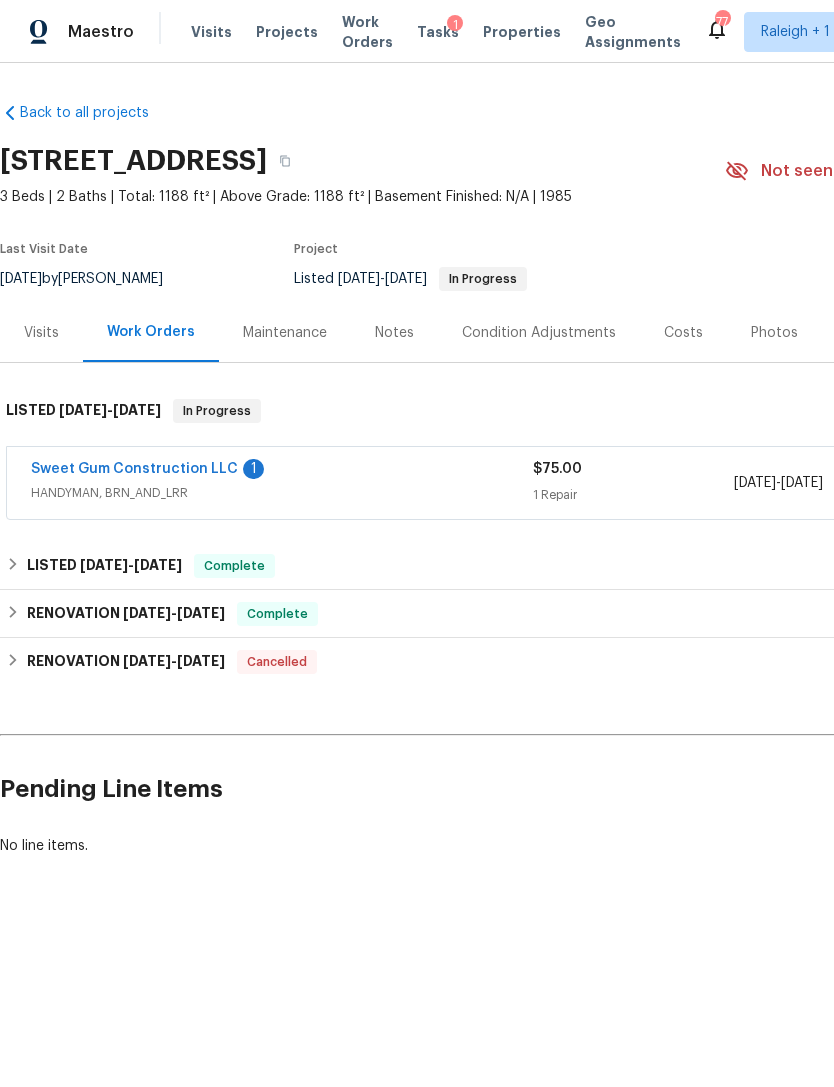 scroll, scrollTop: 0, scrollLeft: 0, axis: both 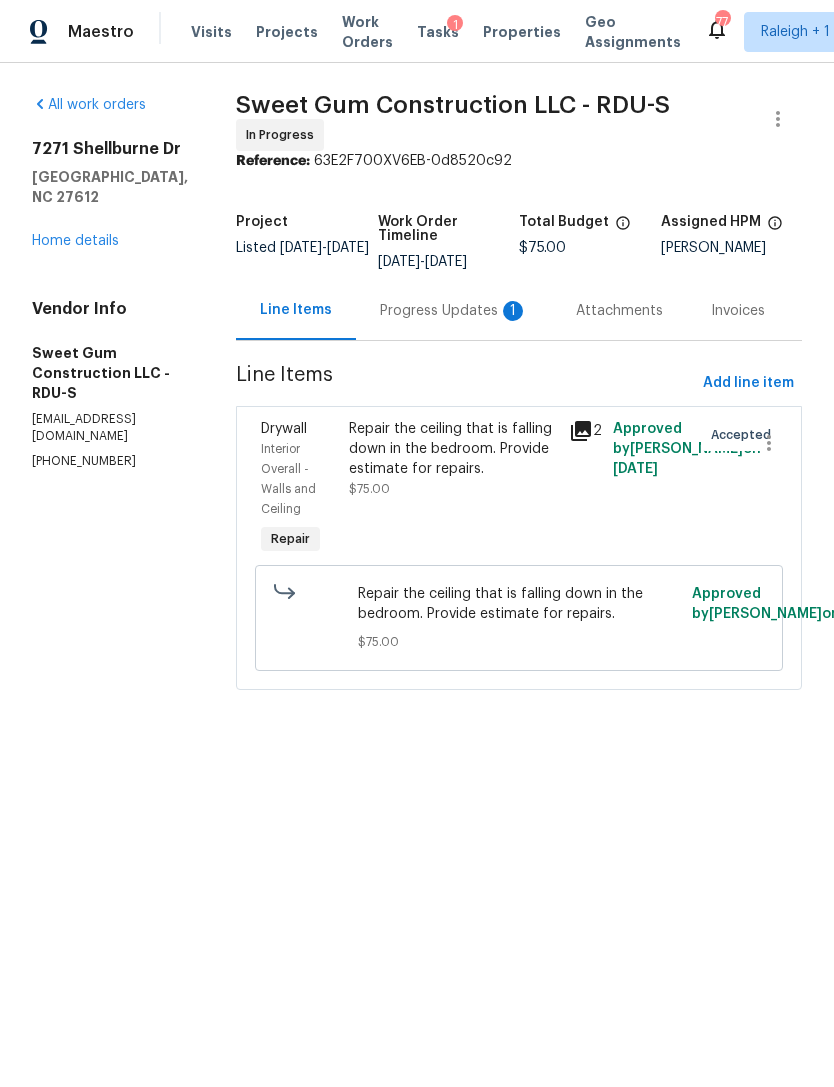 click on "Progress Updates 1" at bounding box center (454, 311) 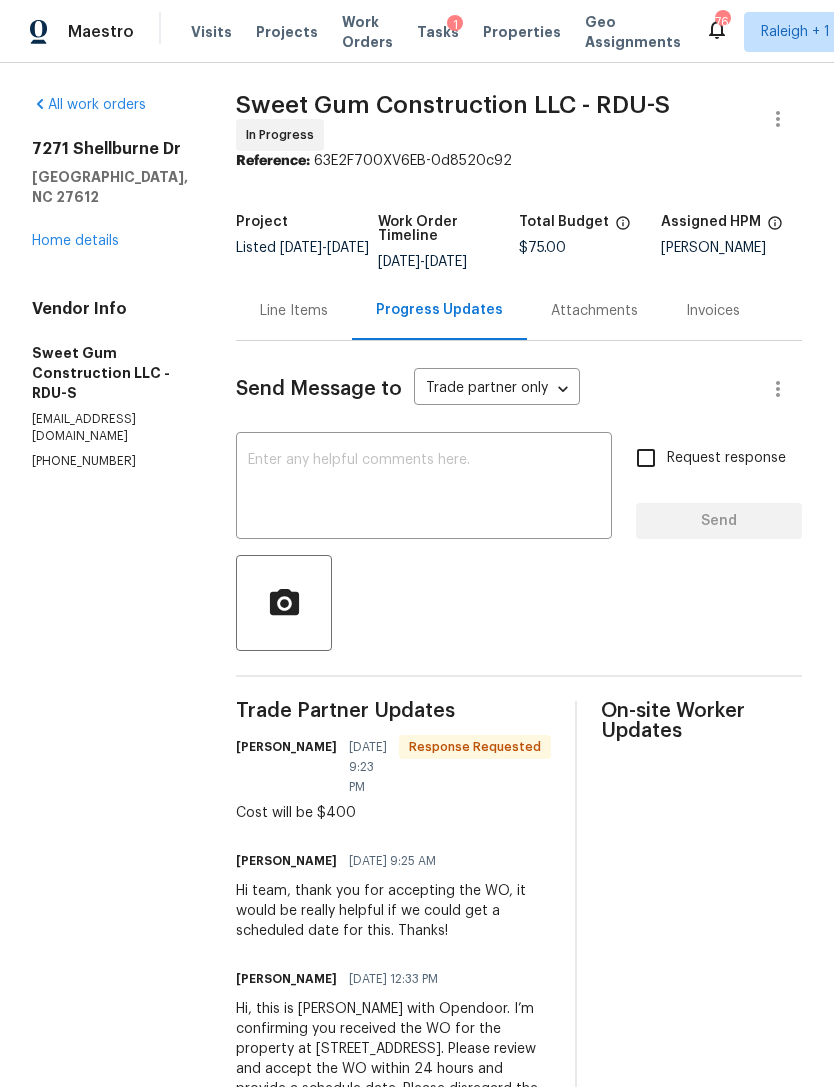 click on "Home details" at bounding box center [75, 241] 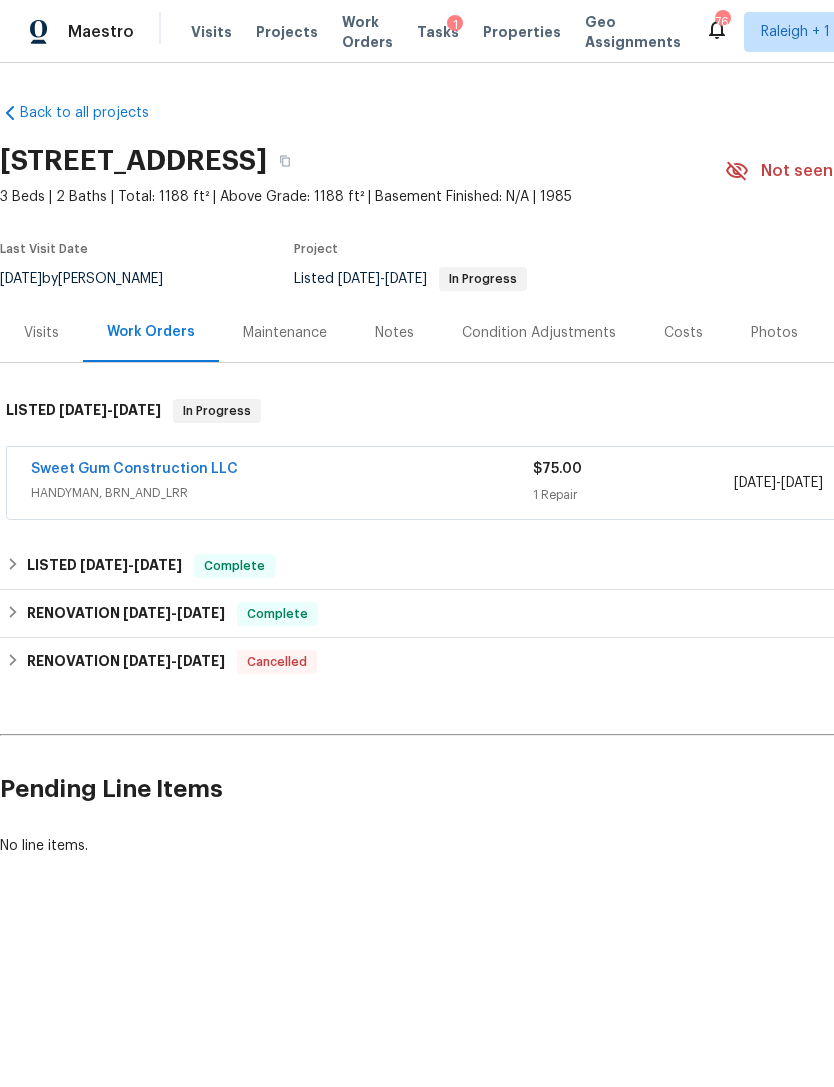 click on "Visits" at bounding box center (41, 333) 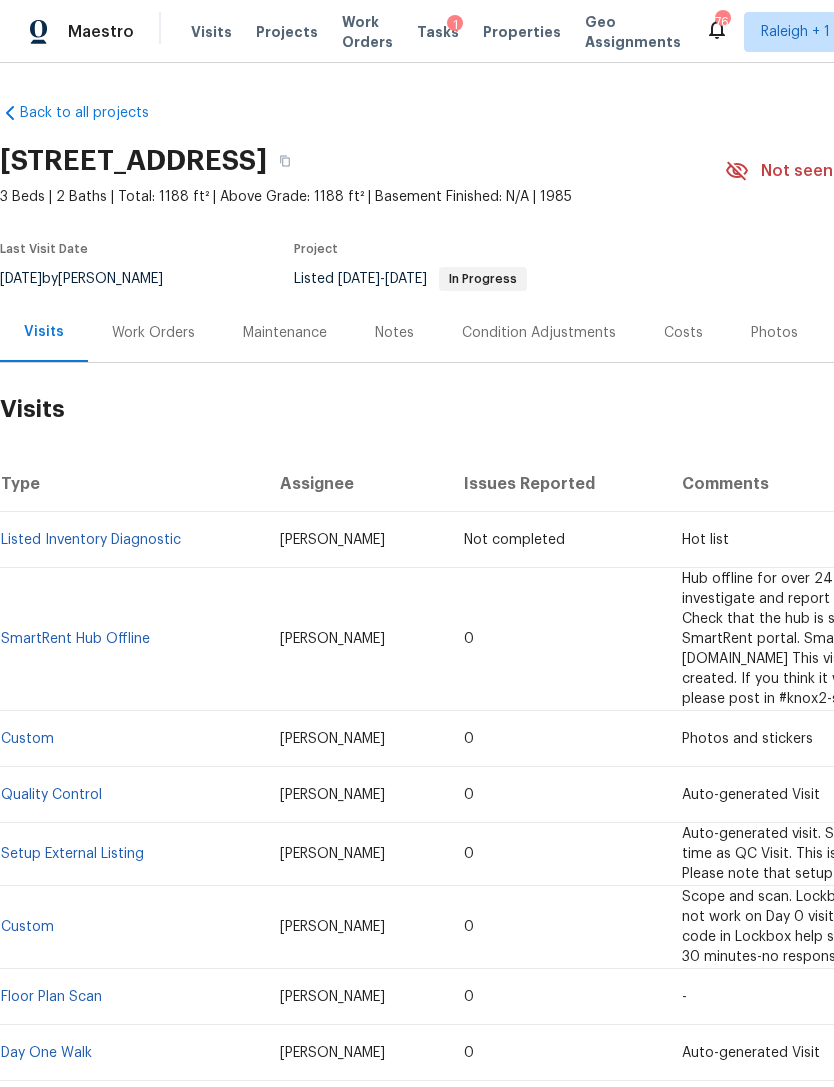 scroll, scrollTop: 0, scrollLeft: 0, axis: both 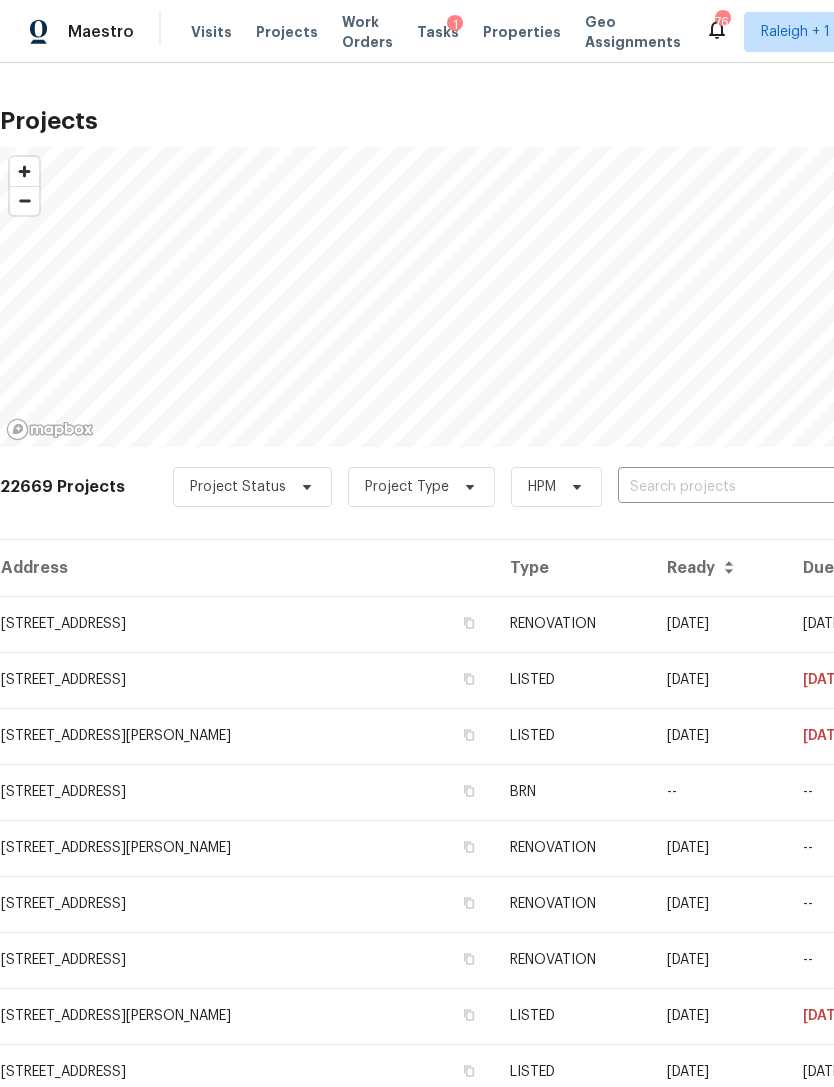 click at bounding box center [732, 487] 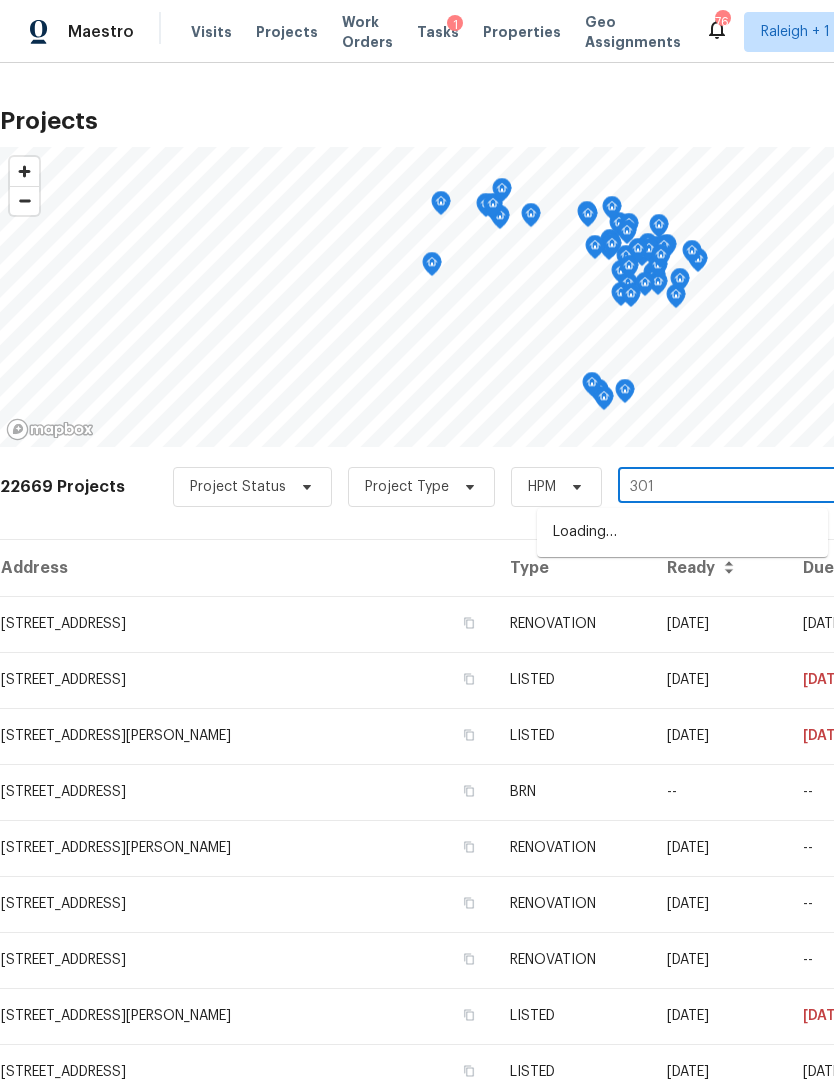 type on "3010" 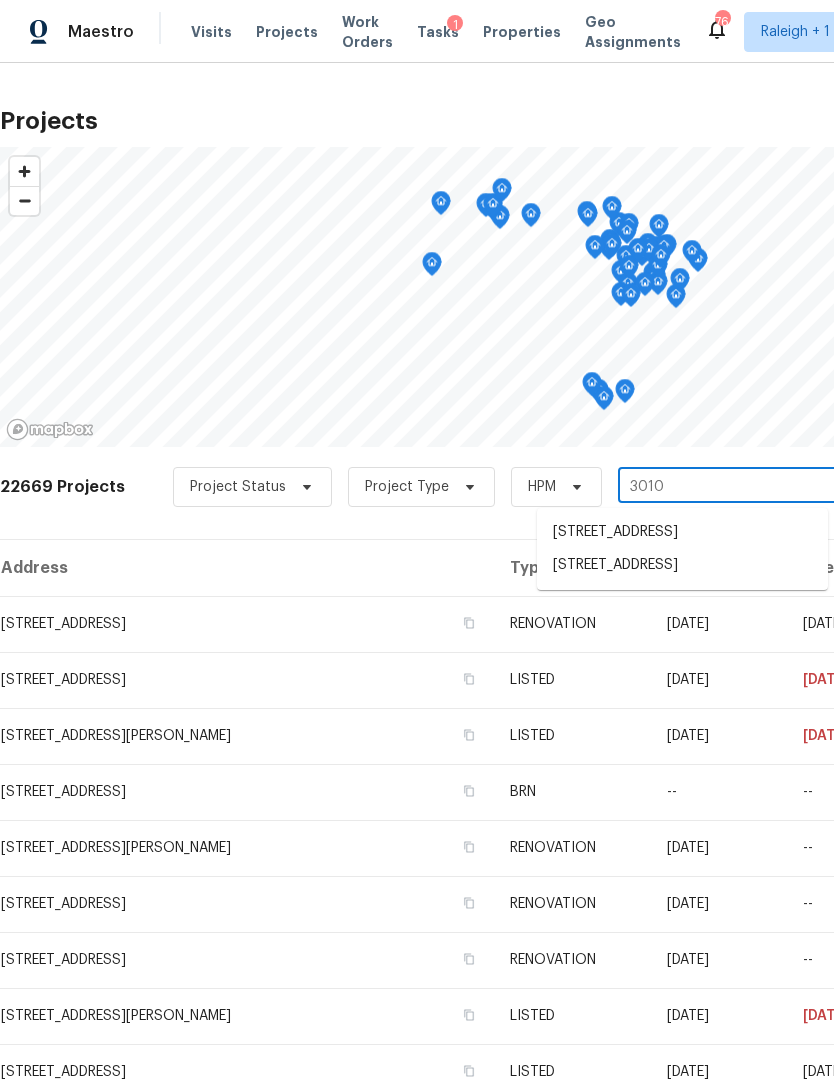 click on "3010 Berkeley Springs Pl, Raleigh, NC 27616" at bounding box center (682, 565) 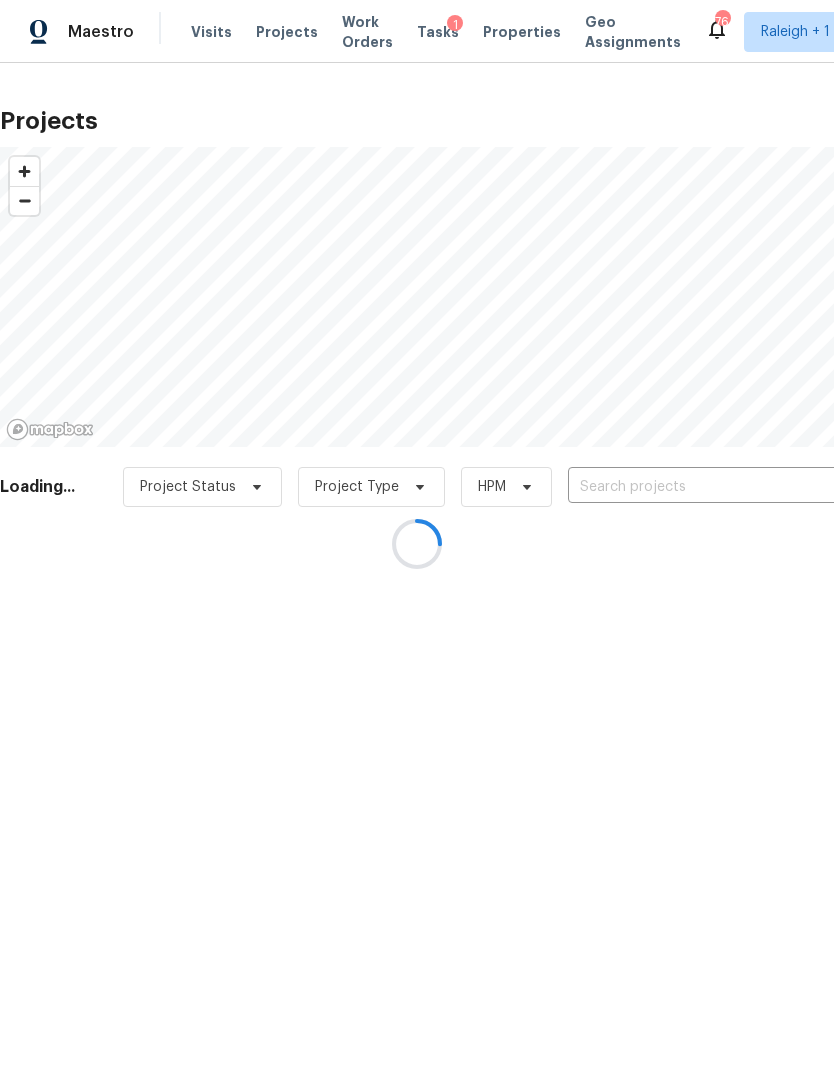 type on "3010 Berkeley Springs Pl, Raleigh, NC 27616" 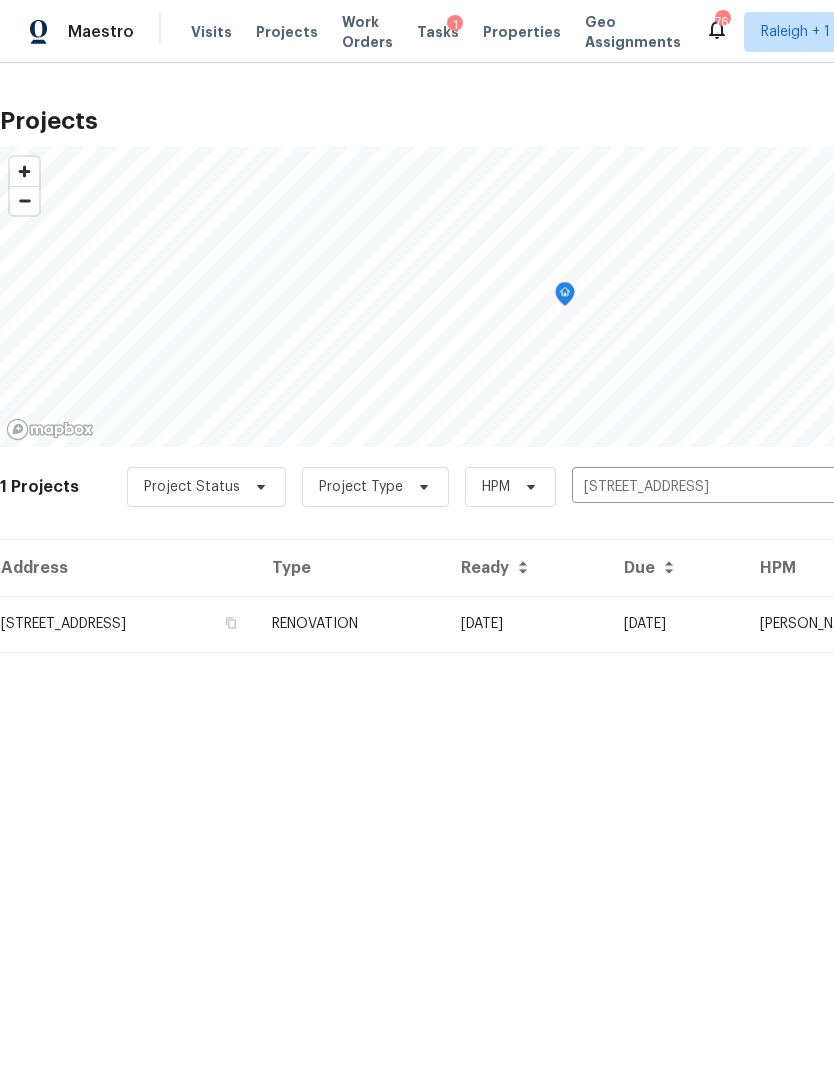 click on "3010 Berkeley Springs Pl, Raleigh, NC 27616" at bounding box center [128, 624] 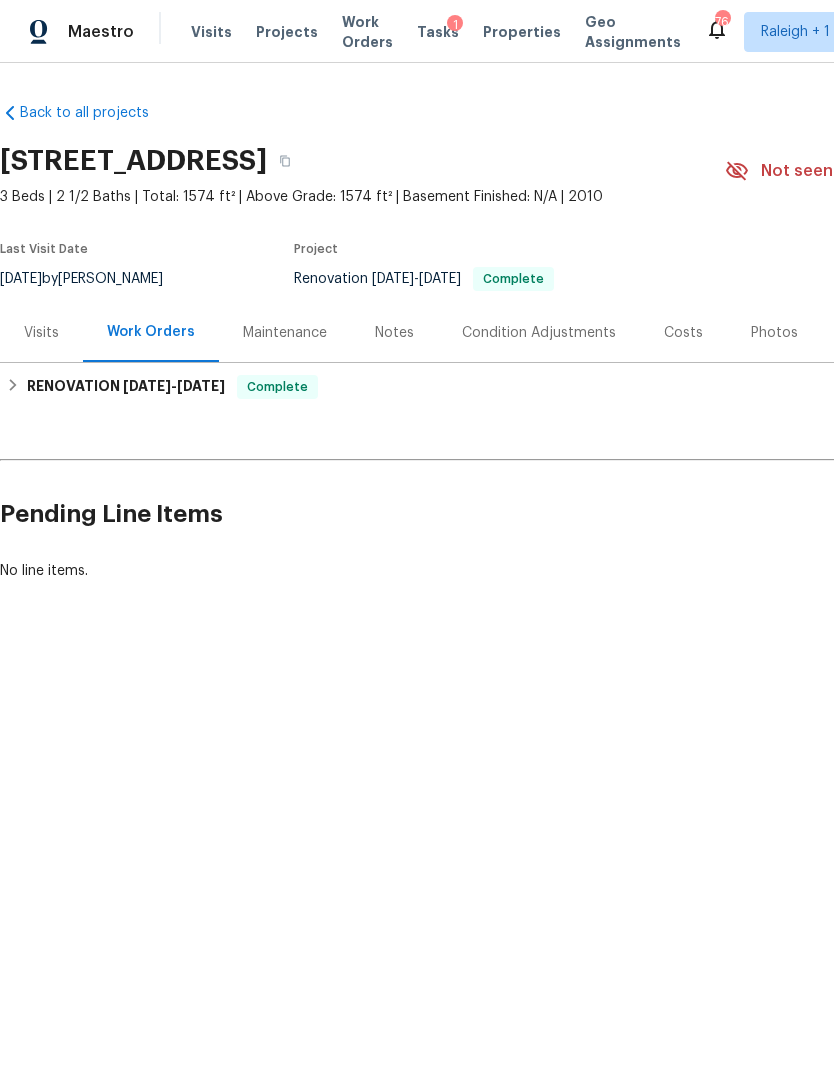 click on "Visits" at bounding box center (41, 333) 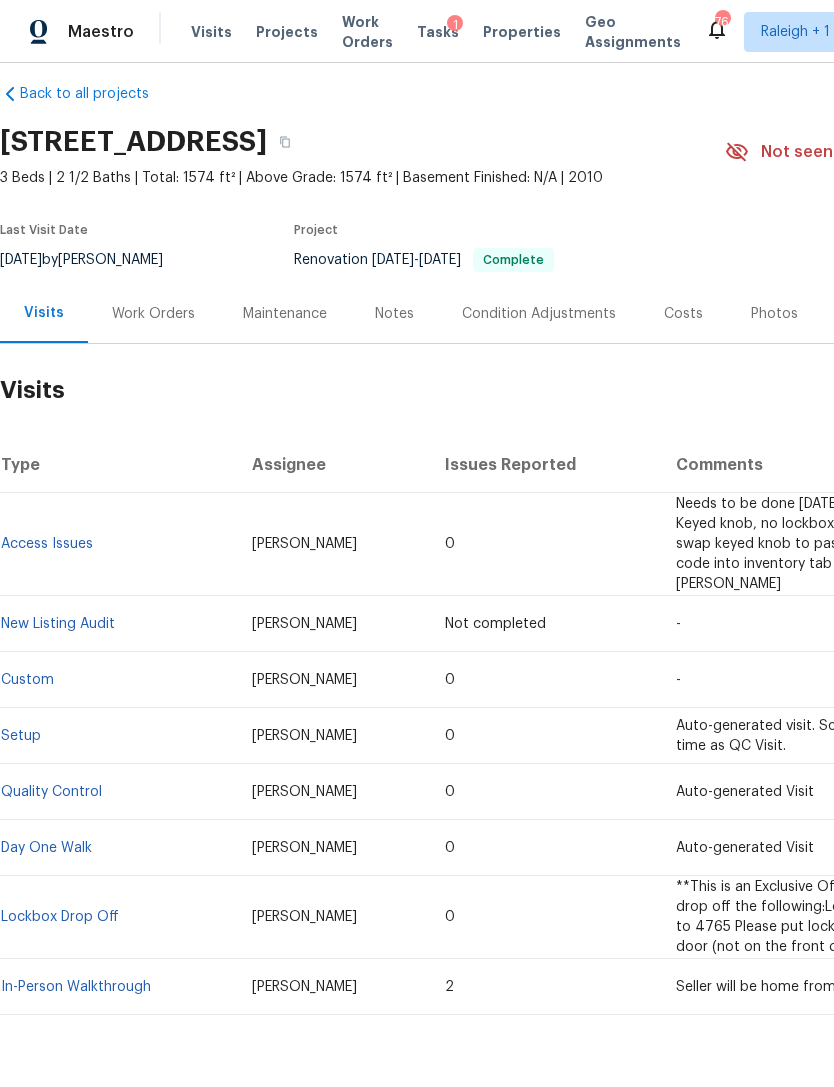 scroll, scrollTop: 19, scrollLeft: 0, axis: vertical 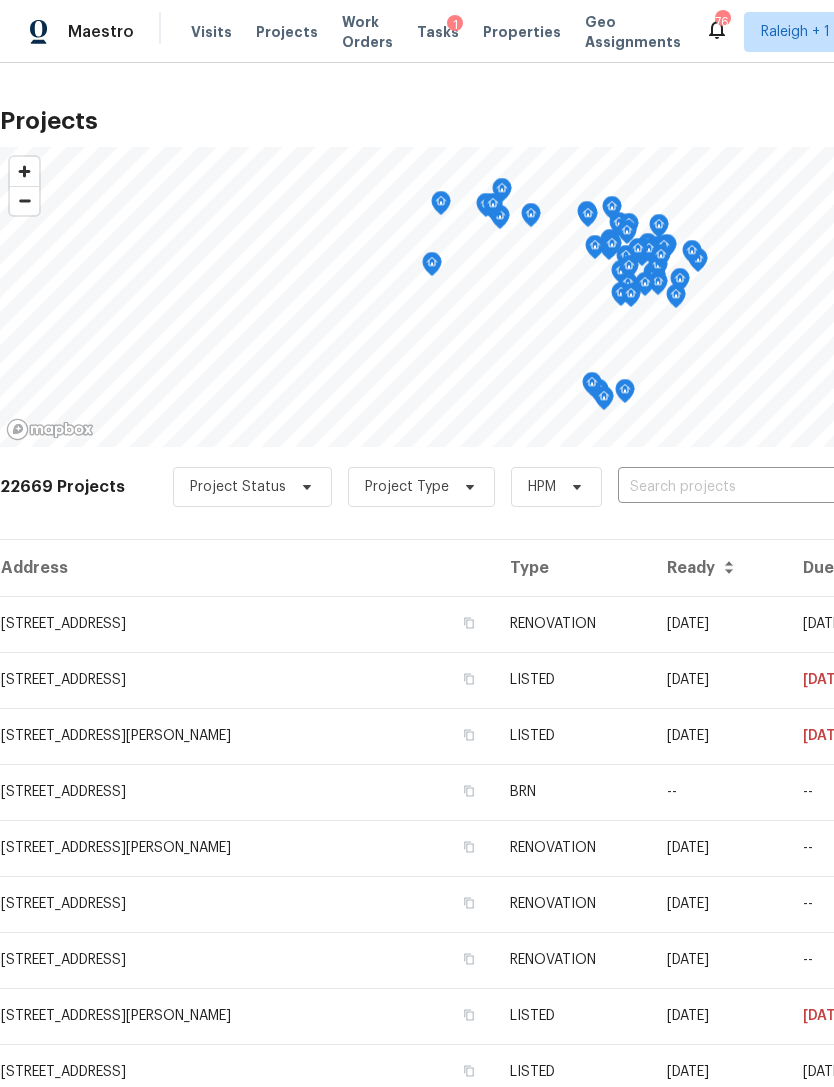 click at bounding box center [732, 487] 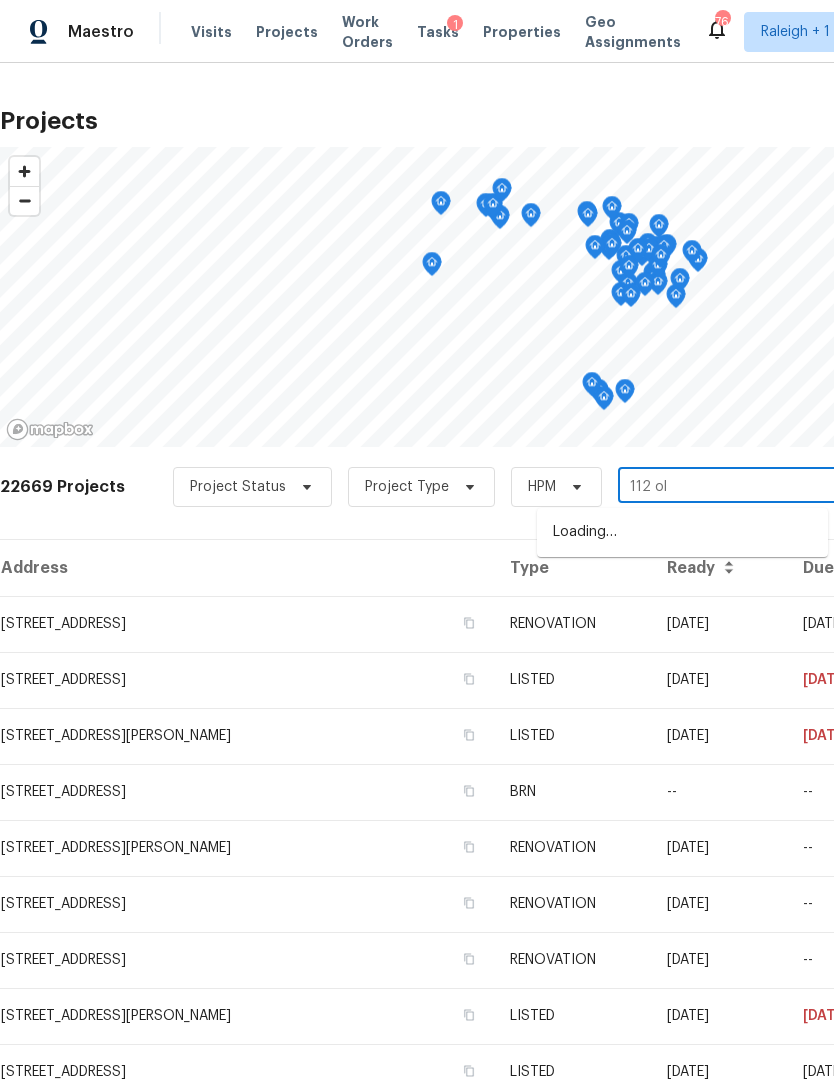 type on "112 old" 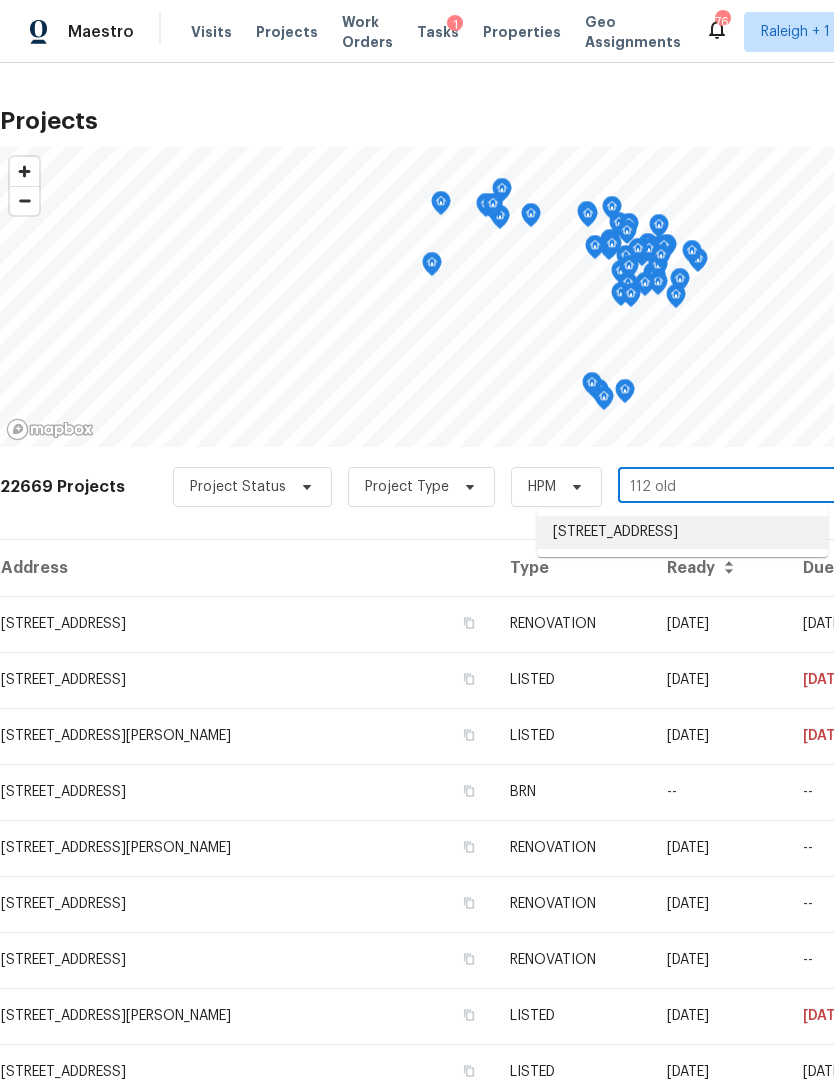 click on "[STREET_ADDRESS]" at bounding box center [682, 532] 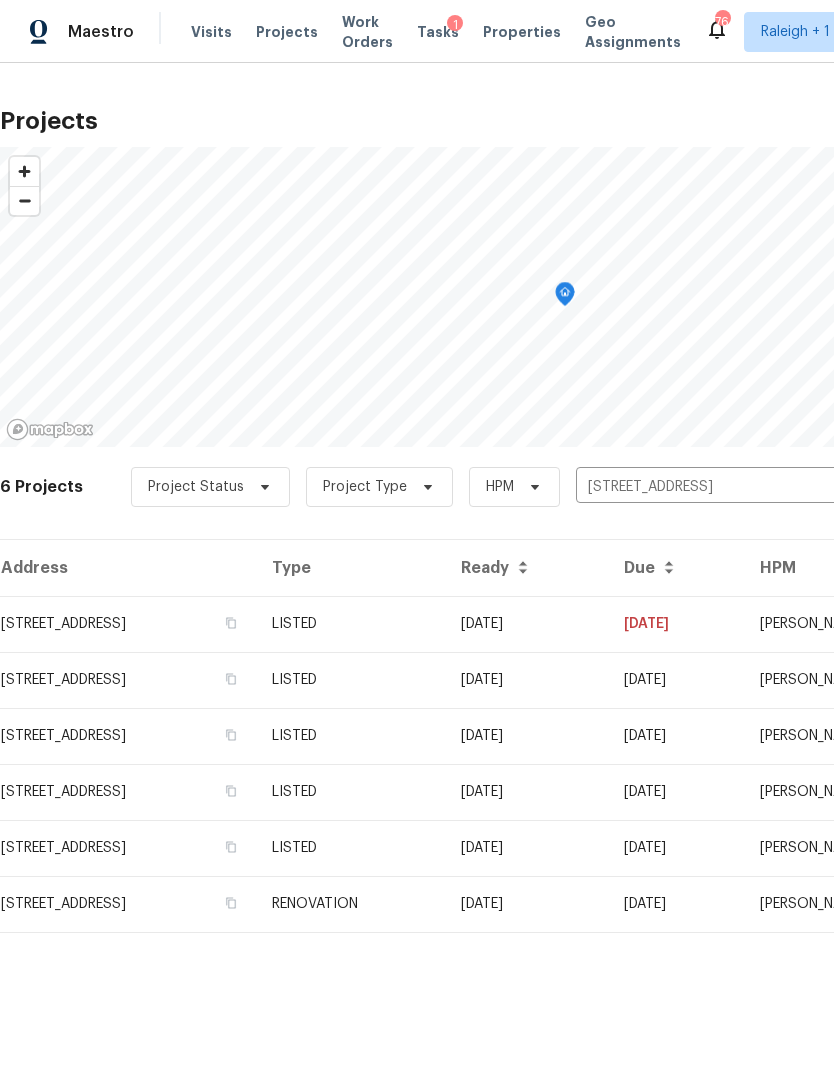 click on "[STREET_ADDRESS]" at bounding box center [128, 624] 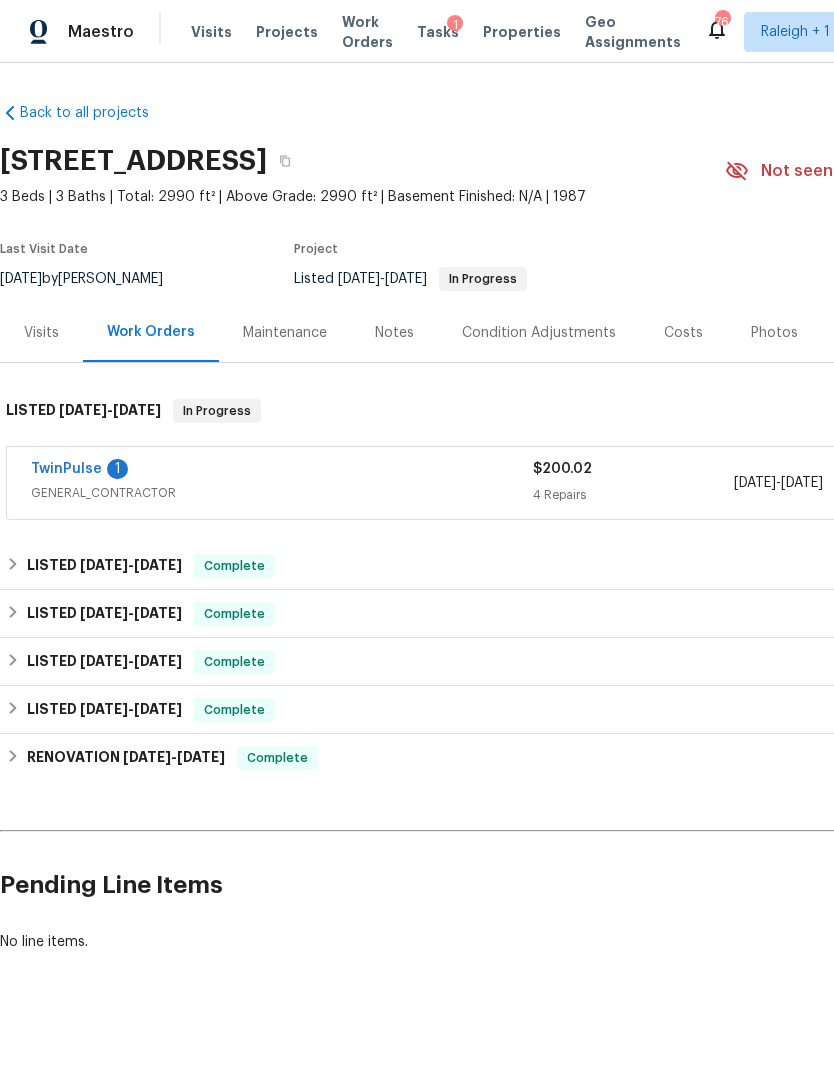 scroll, scrollTop: 0, scrollLeft: 0, axis: both 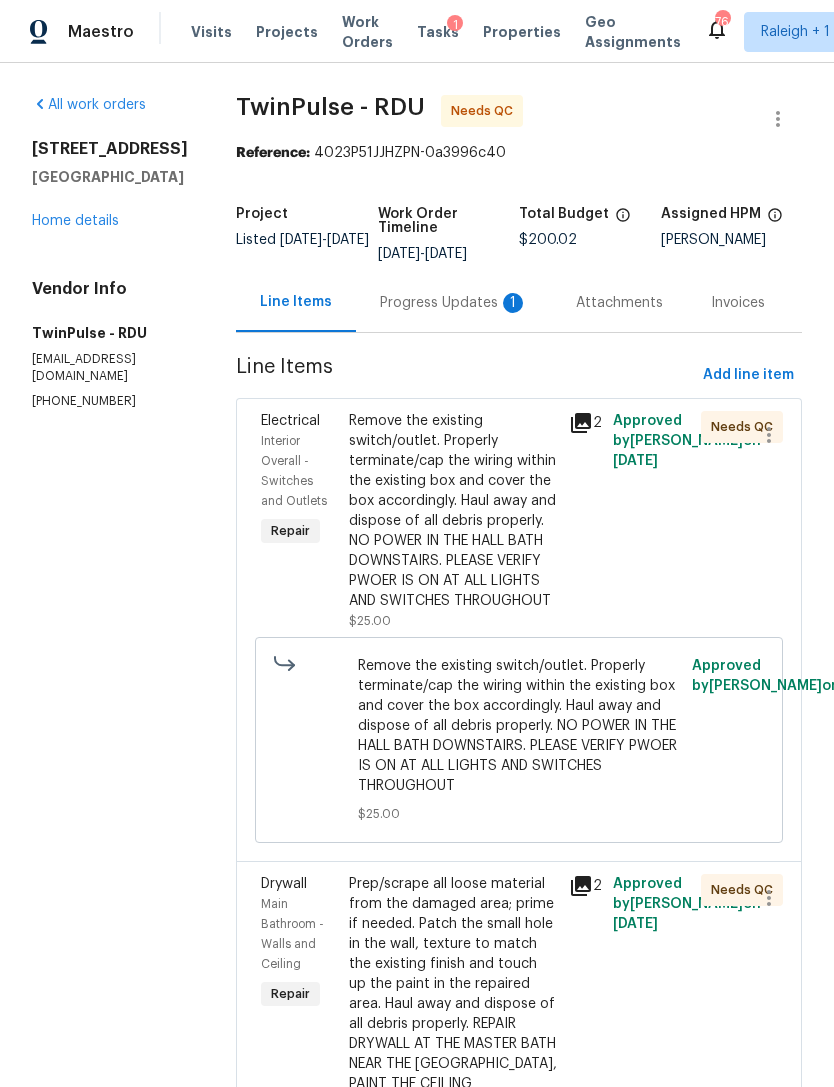 click on "Progress Updates 1" at bounding box center [454, 302] 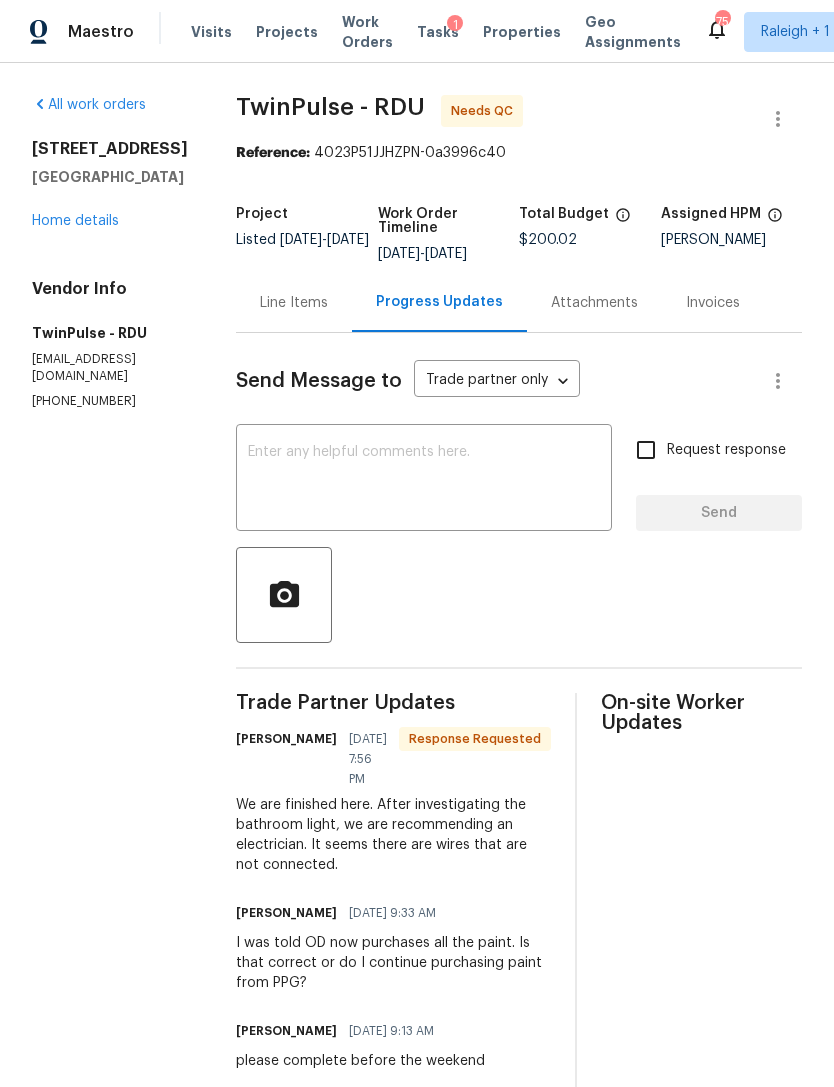 scroll, scrollTop: 0, scrollLeft: 0, axis: both 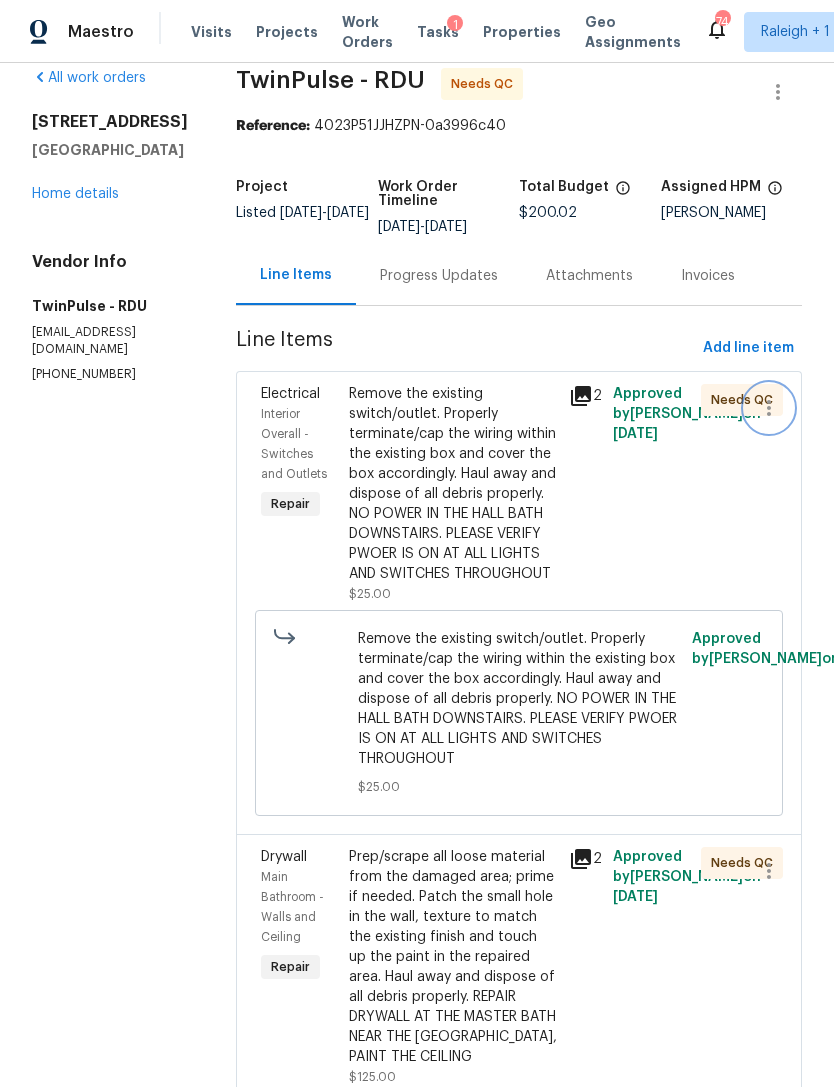 click 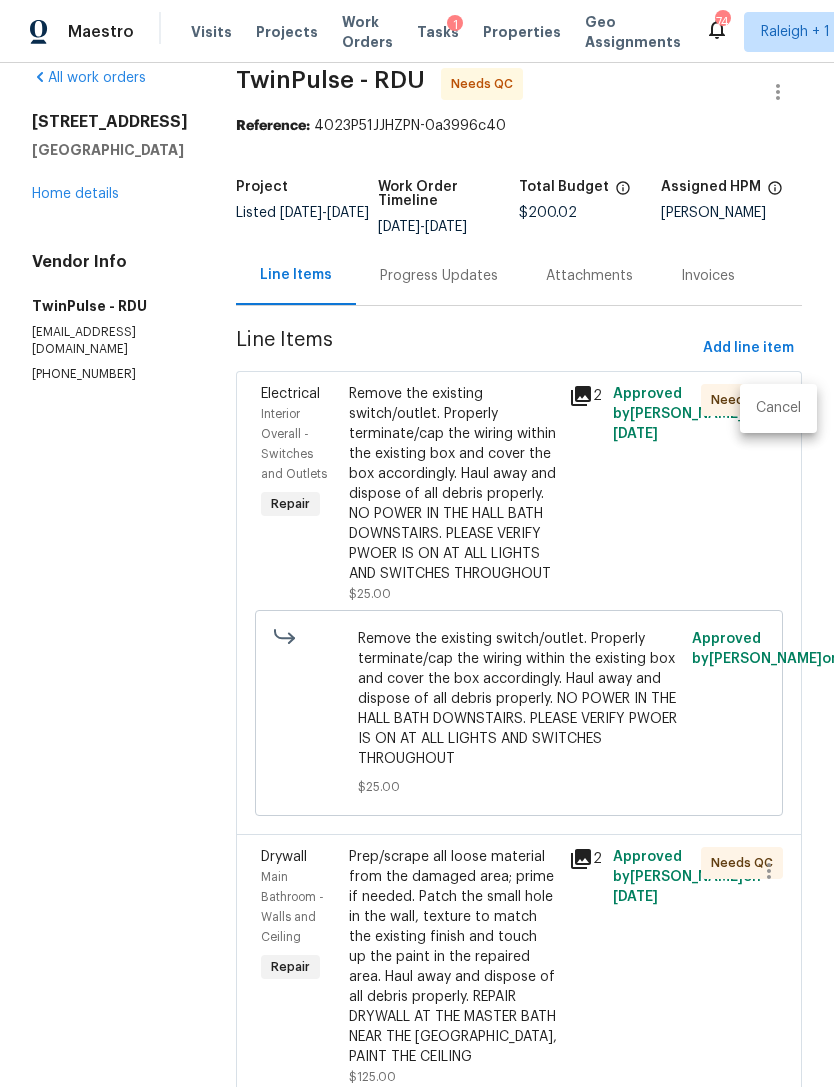 click at bounding box center [417, 543] 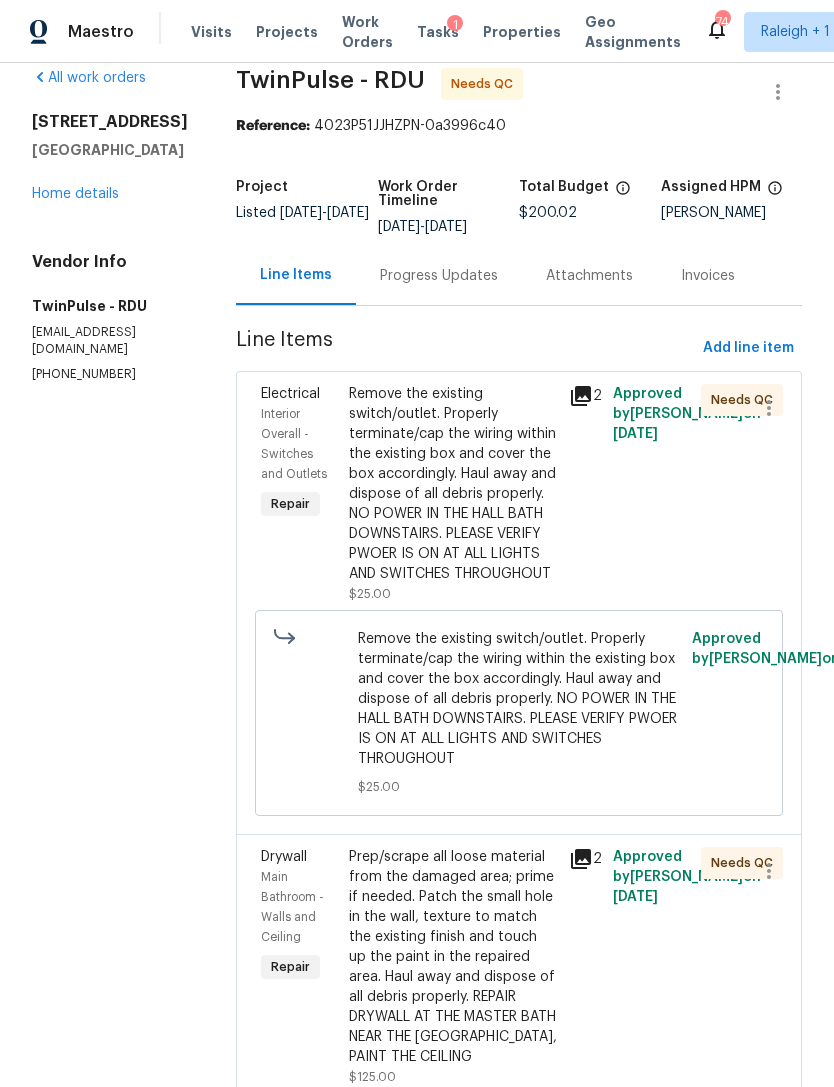 click on "Remove the existing switch/outlet. Properly terminate/cap the wiring within the existing box and cover the box accordingly. Haul away and dispose of all debris properly.  NO POWER IN THE HALL BATH DOWNSTAIRS.  PLEASE VERIFY PWOER IS ON AT ALL LIGHTS AND SWITCHES THROUGHOUT" at bounding box center [453, 484] 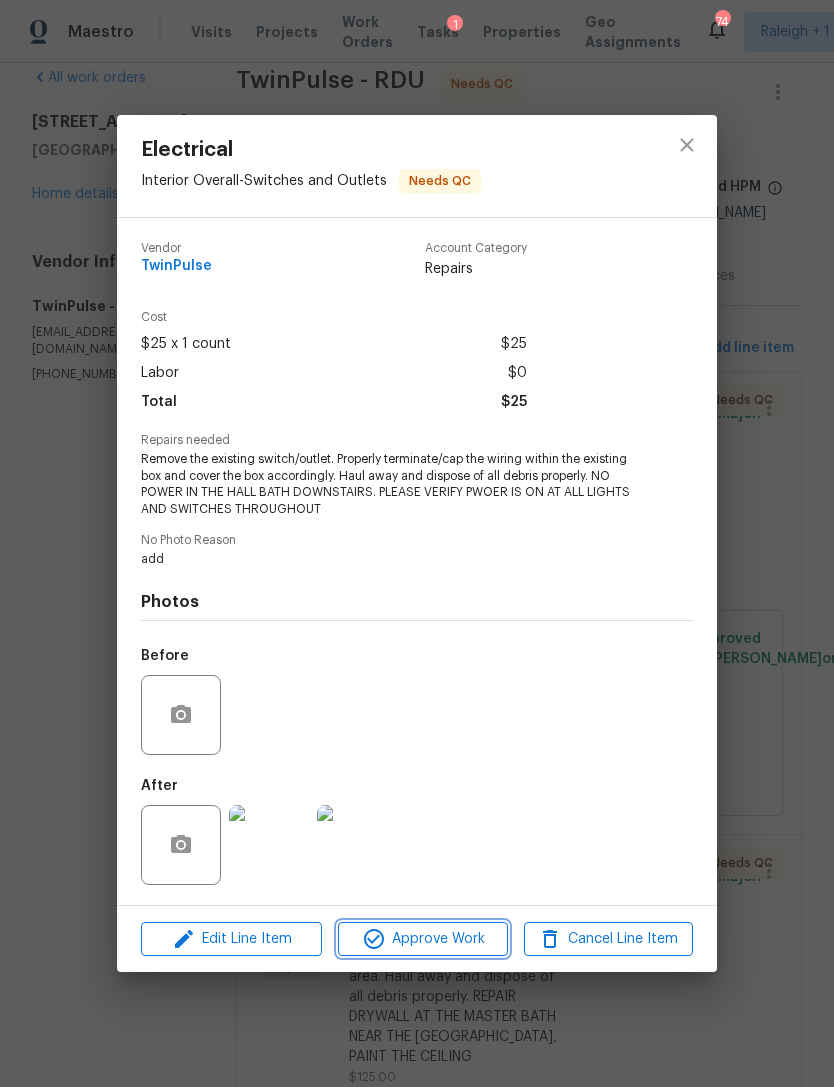 click on "Approve Work" at bounding box center (422, 939) 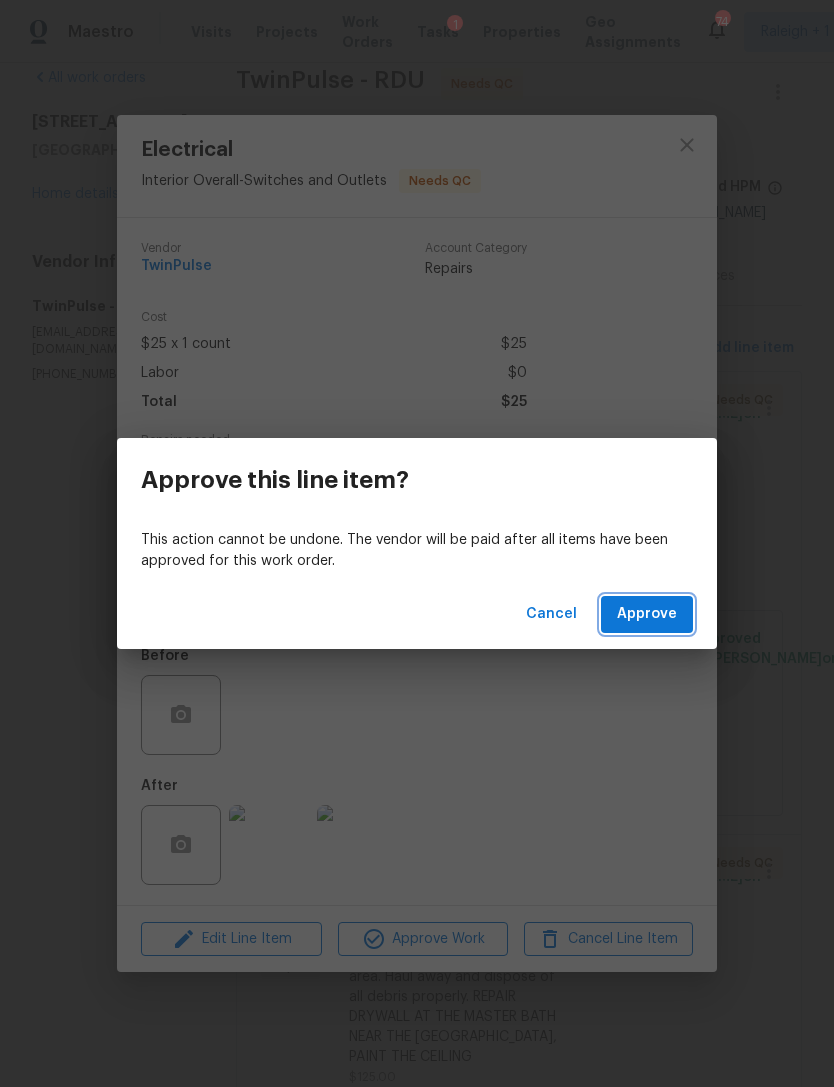 click on "Approve" at bounding box center (647, 614) 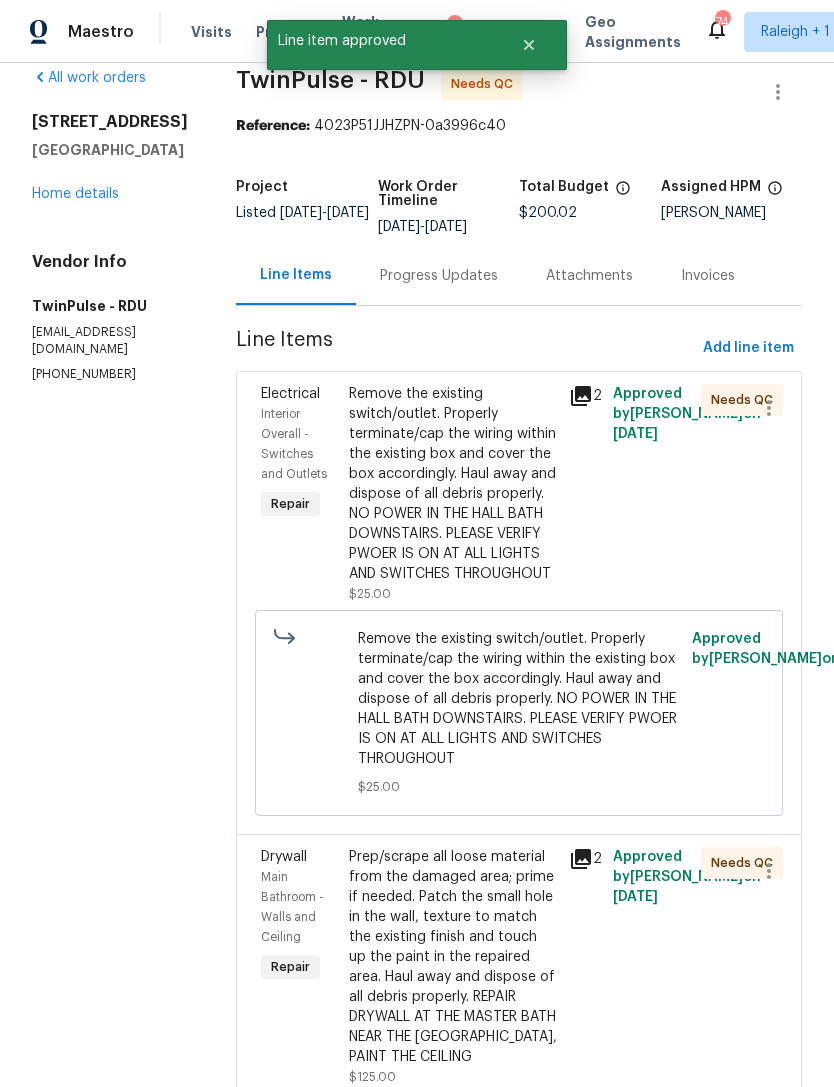 scroll, scrollTop: 0, scrollLeft: 0, axis: both 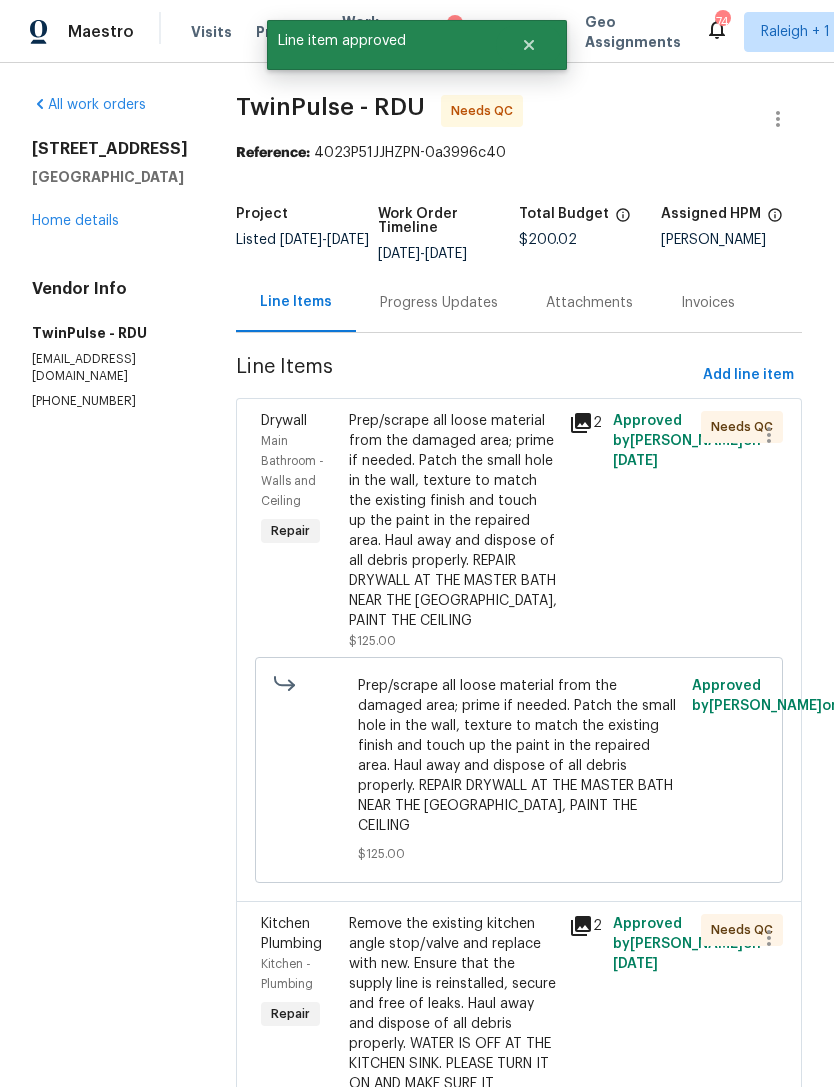 click on "Prep/scrape all loose material from the damaged area; prime if needed. Patch the small hole in the wall, texture to match the existing finish and touch up the paint in the repaired area. Haul away and dispose of all debris properly.  REPAIR DRYWALL AT THE MASTER BATH NEAR THE FAN, PAINT THE CEILING" at bounding box center [453, 521] 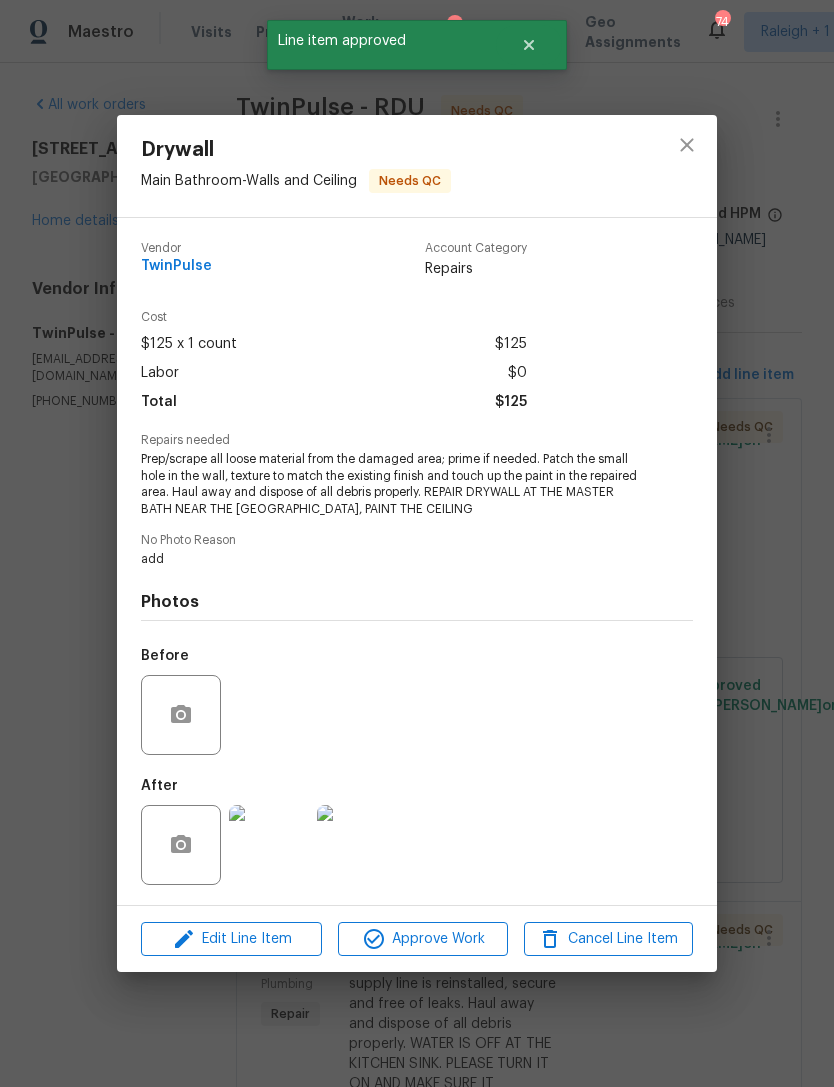 click at bounding box center (269, 845) 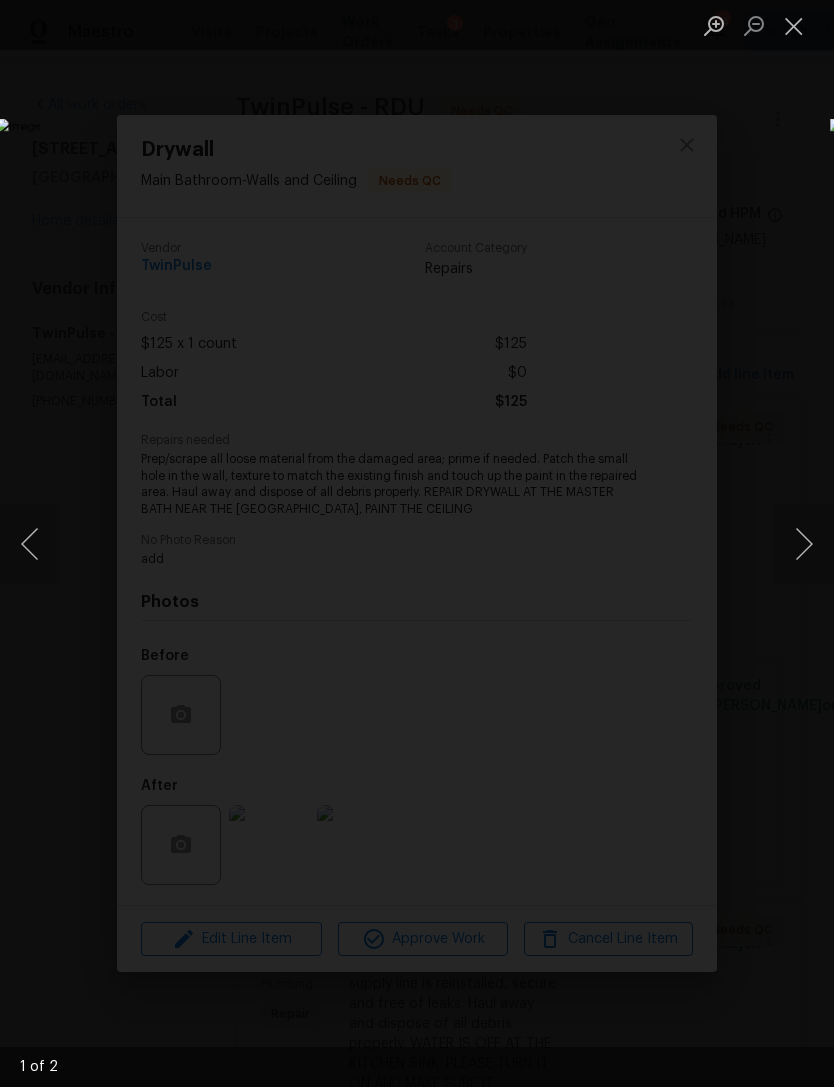 click at bounding box center (804, 544) 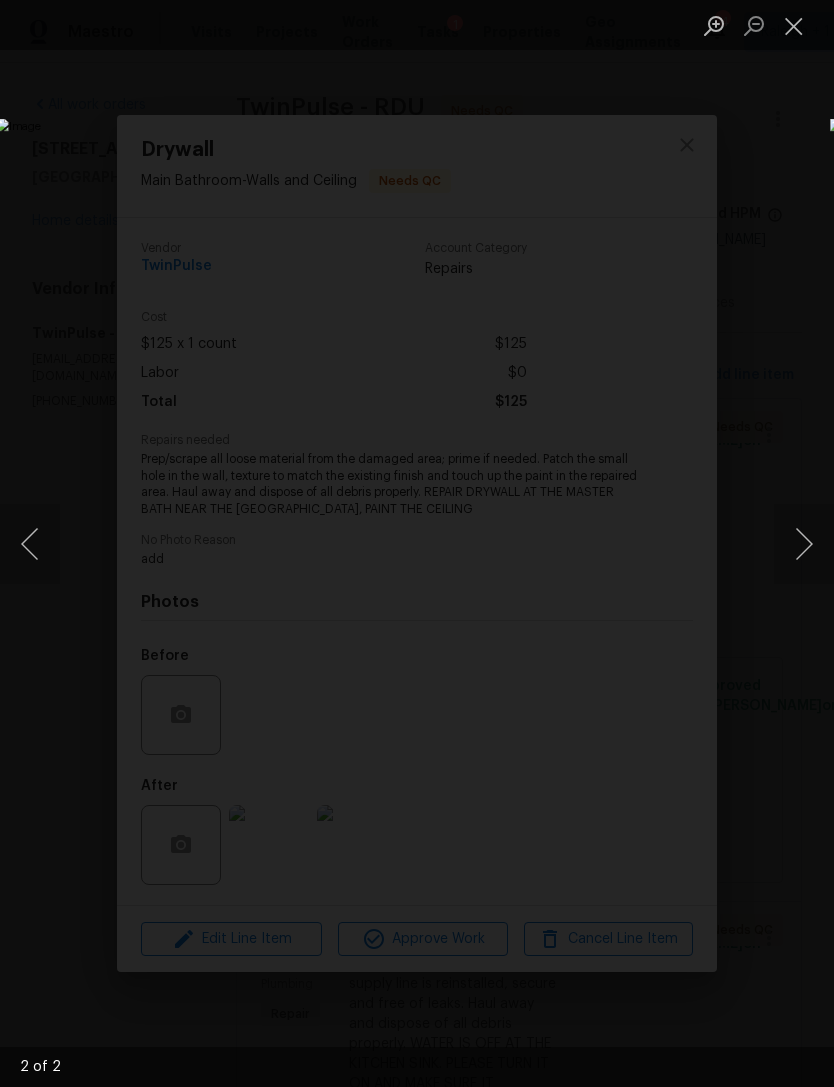 click at bounding box center (804, 544) 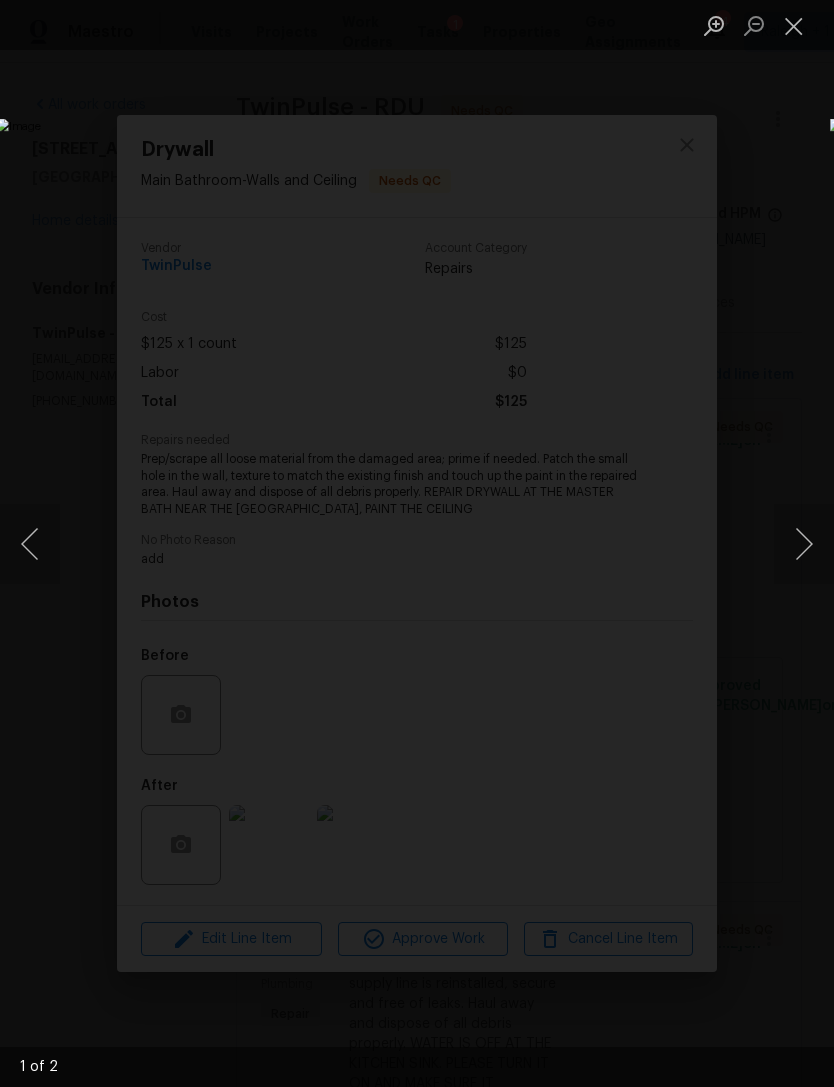 click at bounding box center (804, 544) 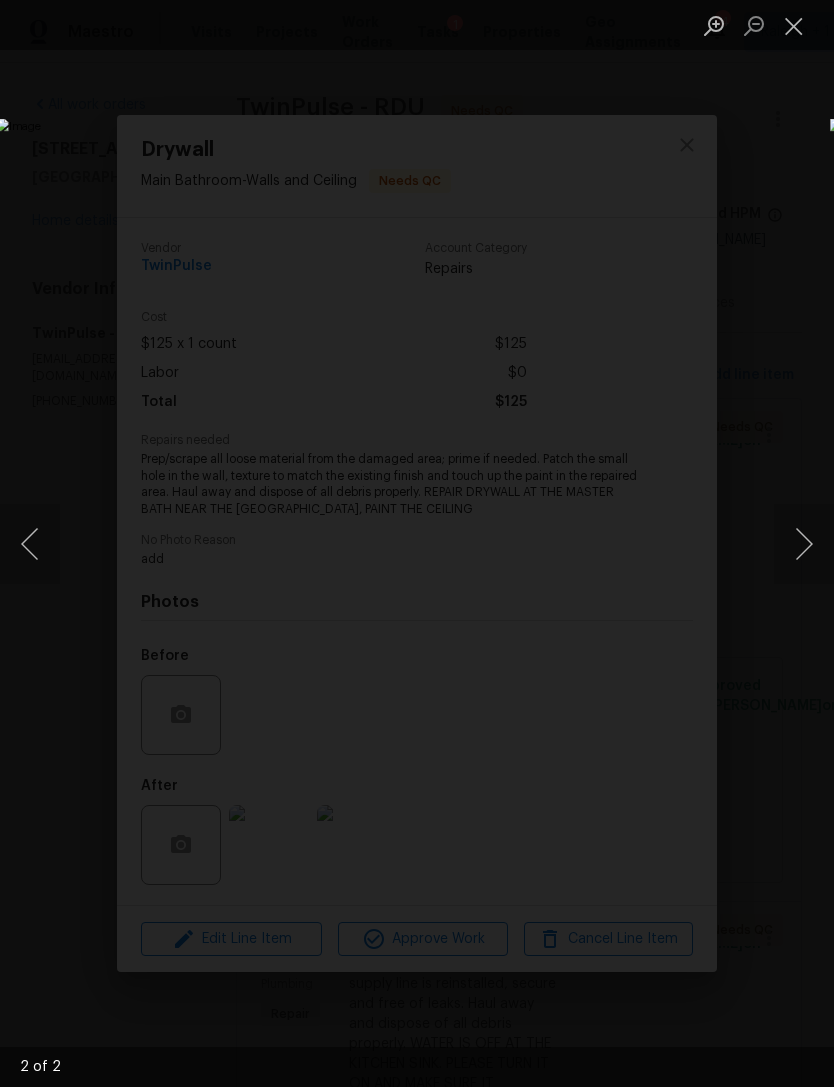 click at bounding box center [794, 25] 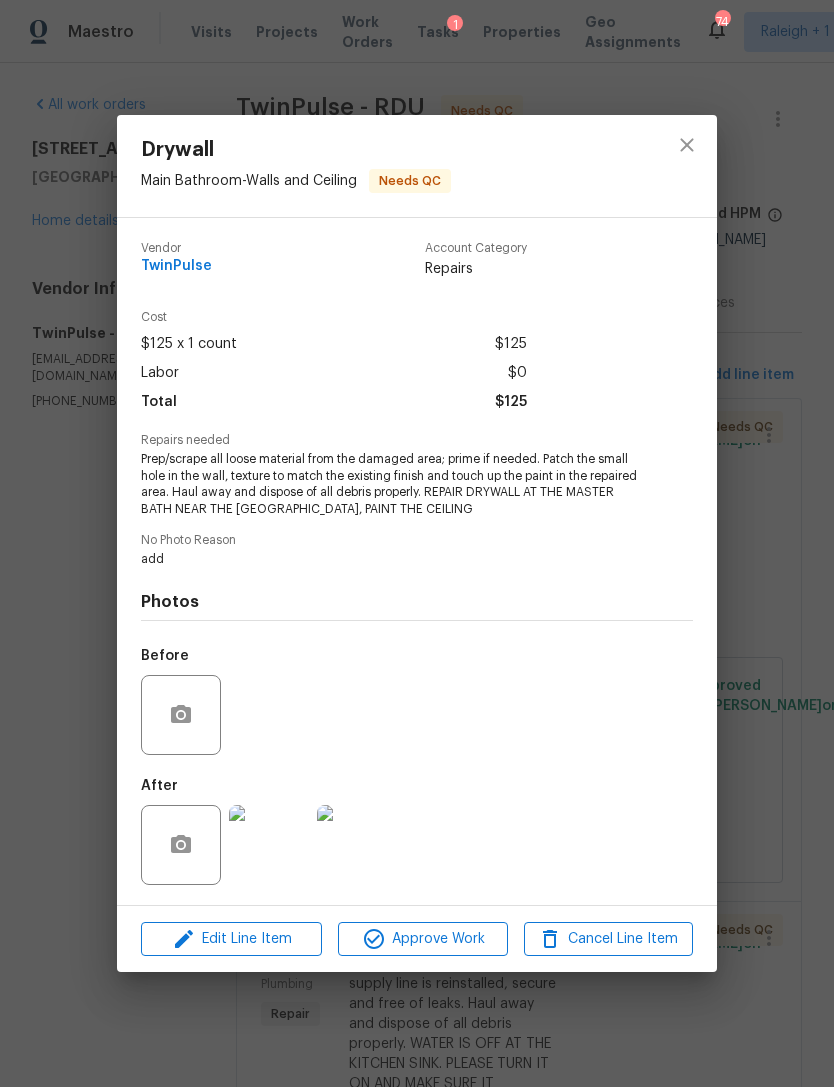 click at bounding box center [269, 845] 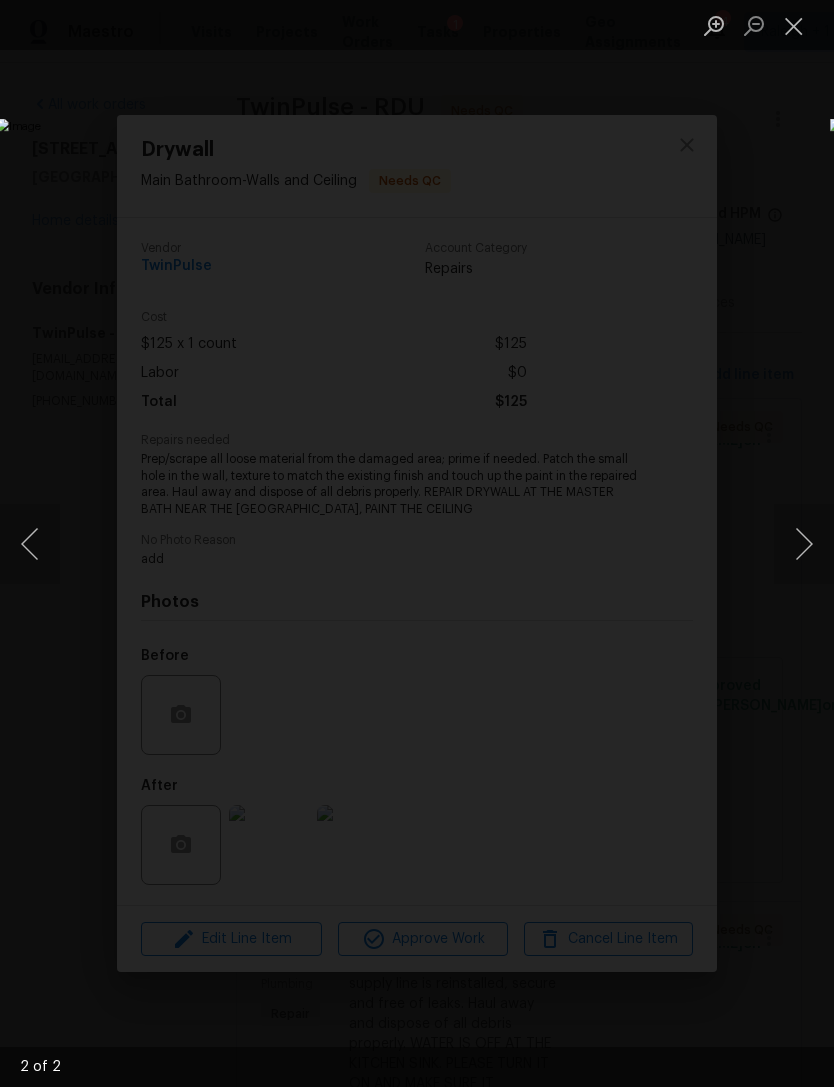 click at bounding box center (804, 544) 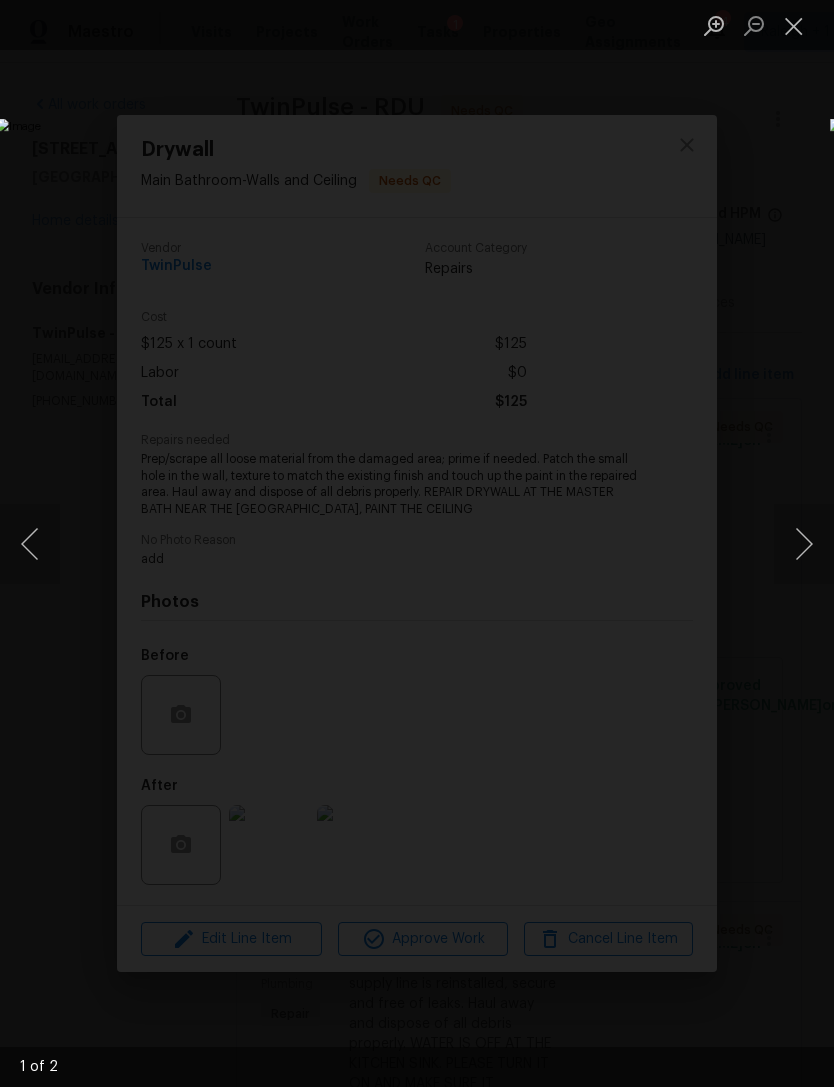 click at bounding box center [794, 25] 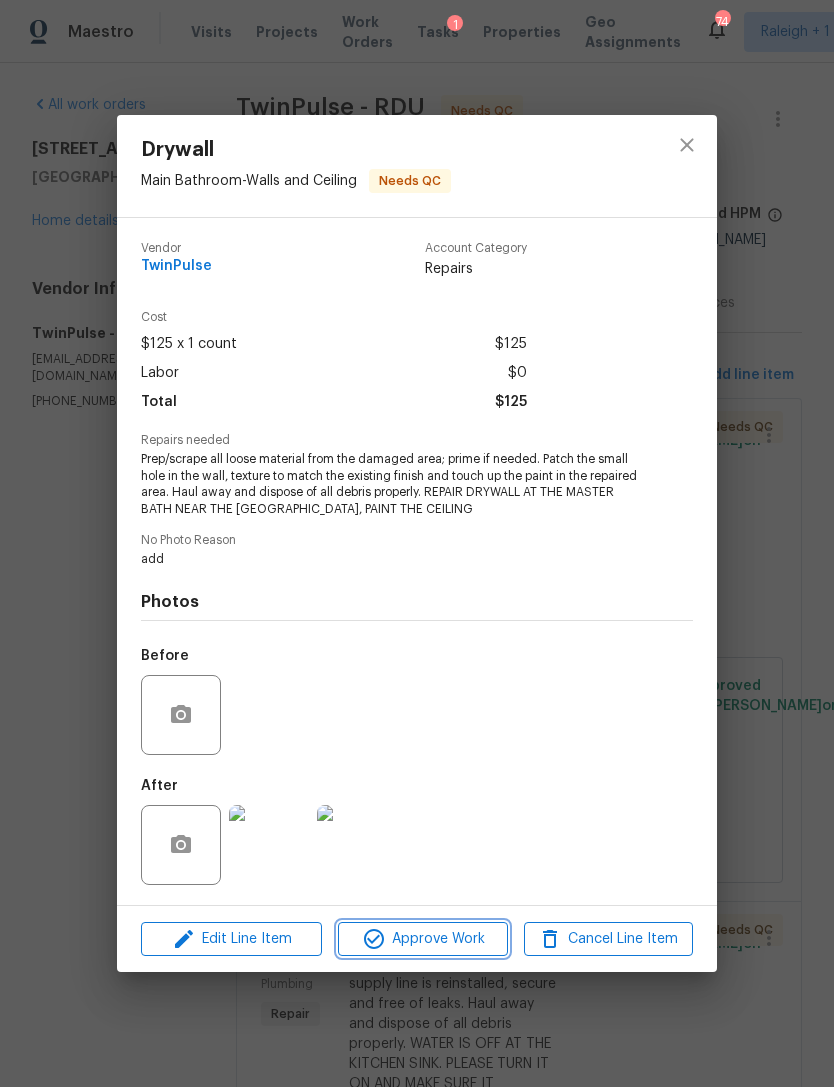 click on "Approve Work" at bounding box center [422, 939] 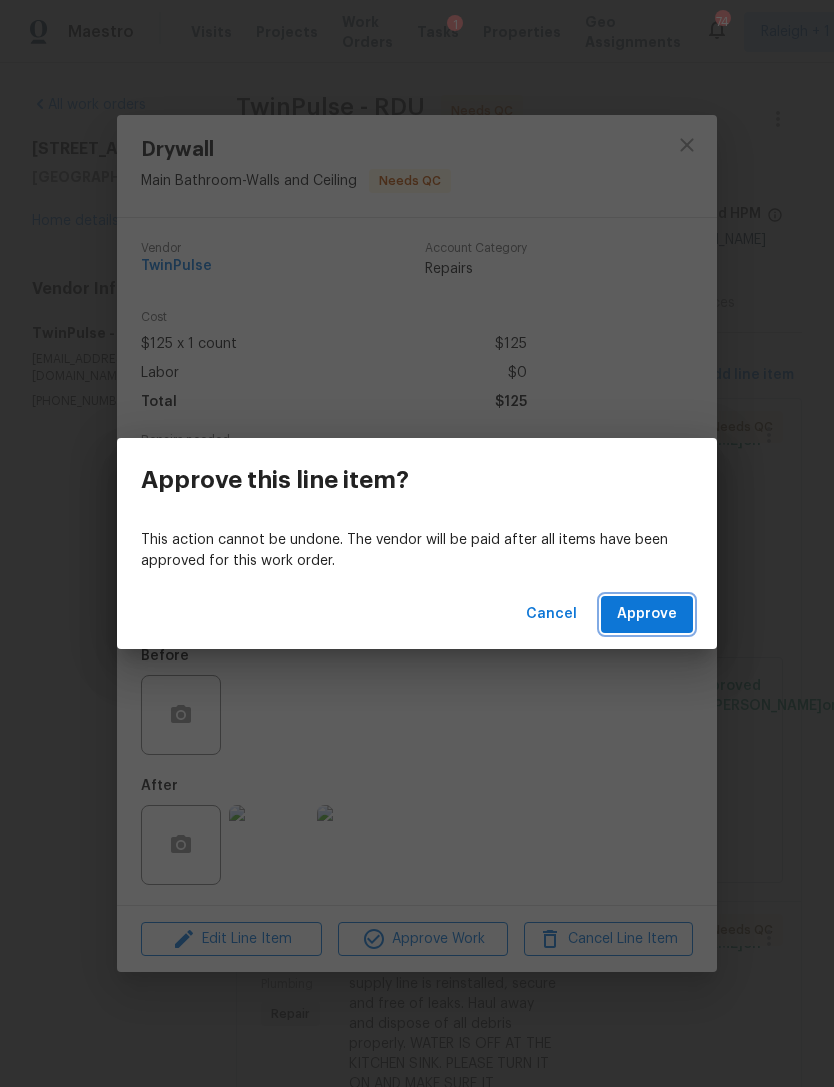 click on "Approve" at bounding box center [647, 614] 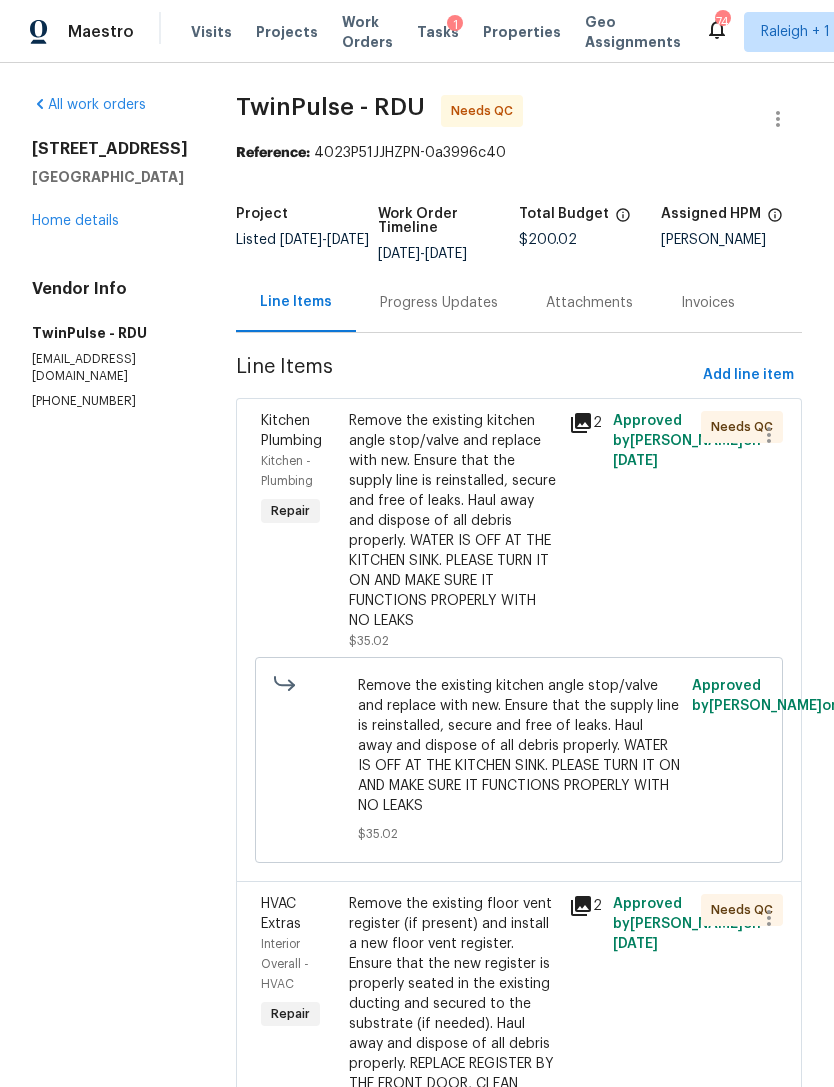 click on "Remove the existing kitchen angle stop/valve and replace with new. Ensure that the supply line is reinstalled, secure and free of leaks. Haul away and dispose of all debris properly.  WATER IS OFF AT THE KITCHEN SINK.  PLEASE TURN IT ON AND MAKE SURE IT FUNCTIONS PROPERLY WITH NO LEAKS" at bounding box center [453, 521] 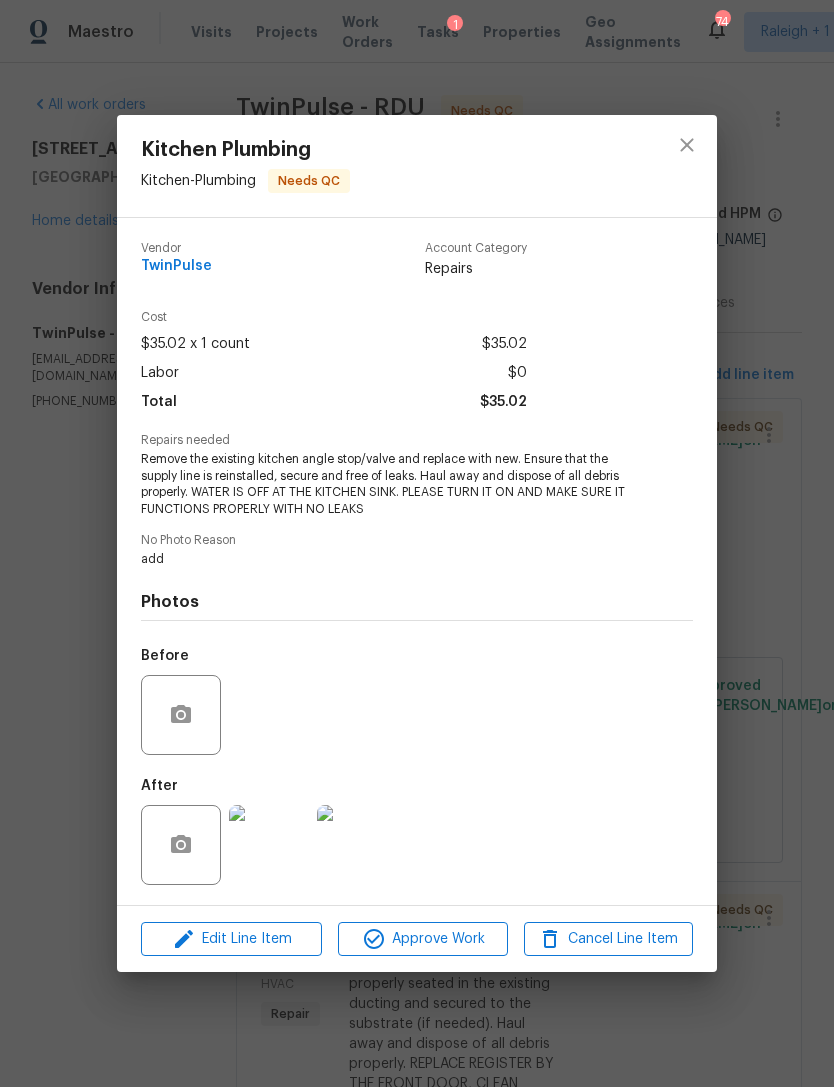 click at bounding box center [269, 845] 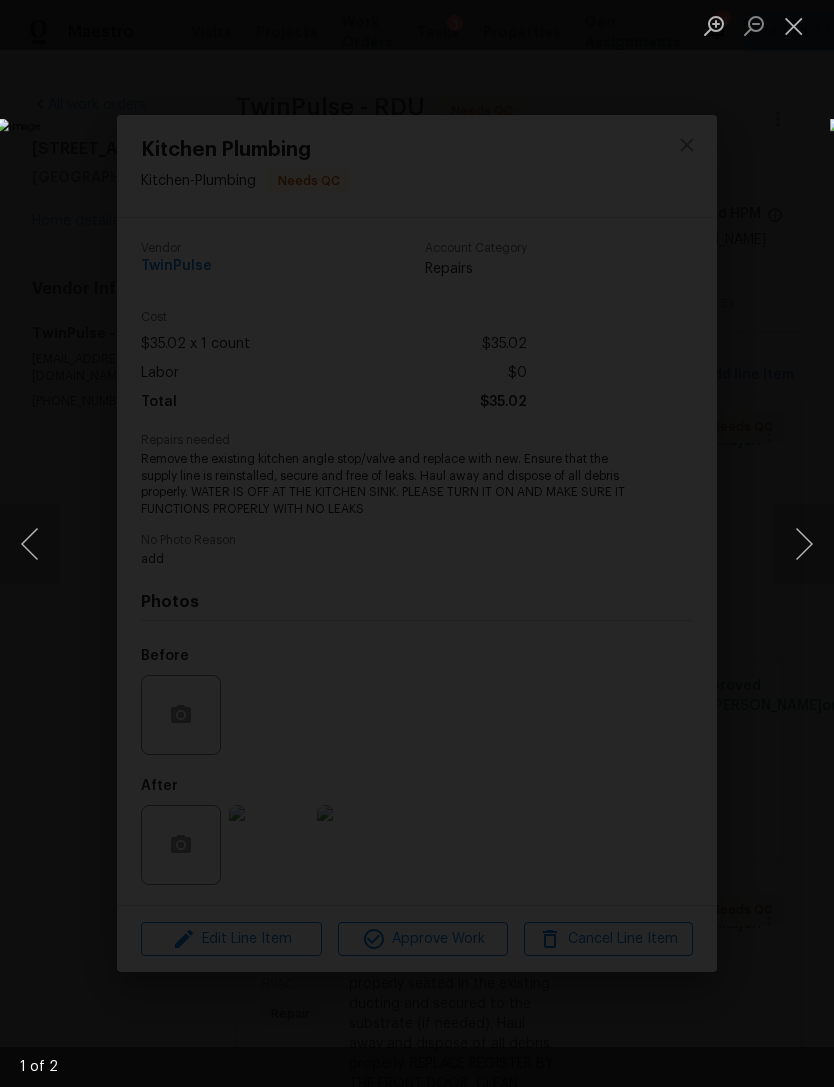 click at bounding box center [804, 544] 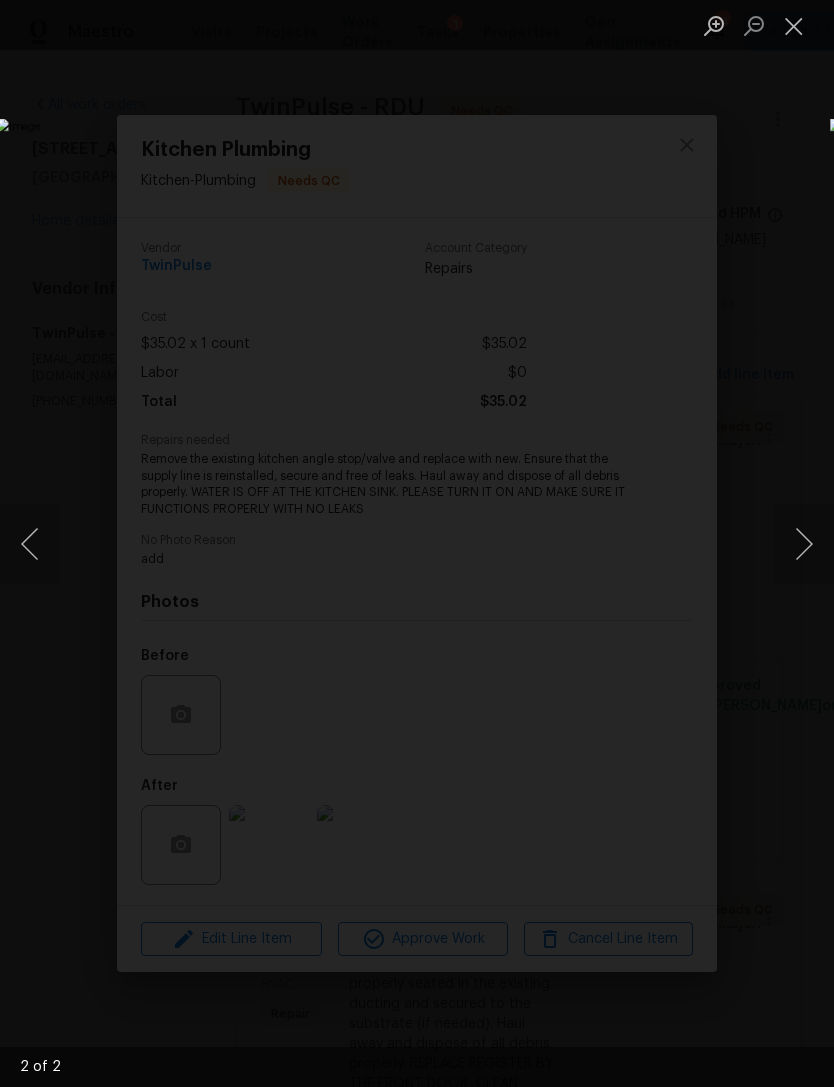 click at bounding box center (794, 25) 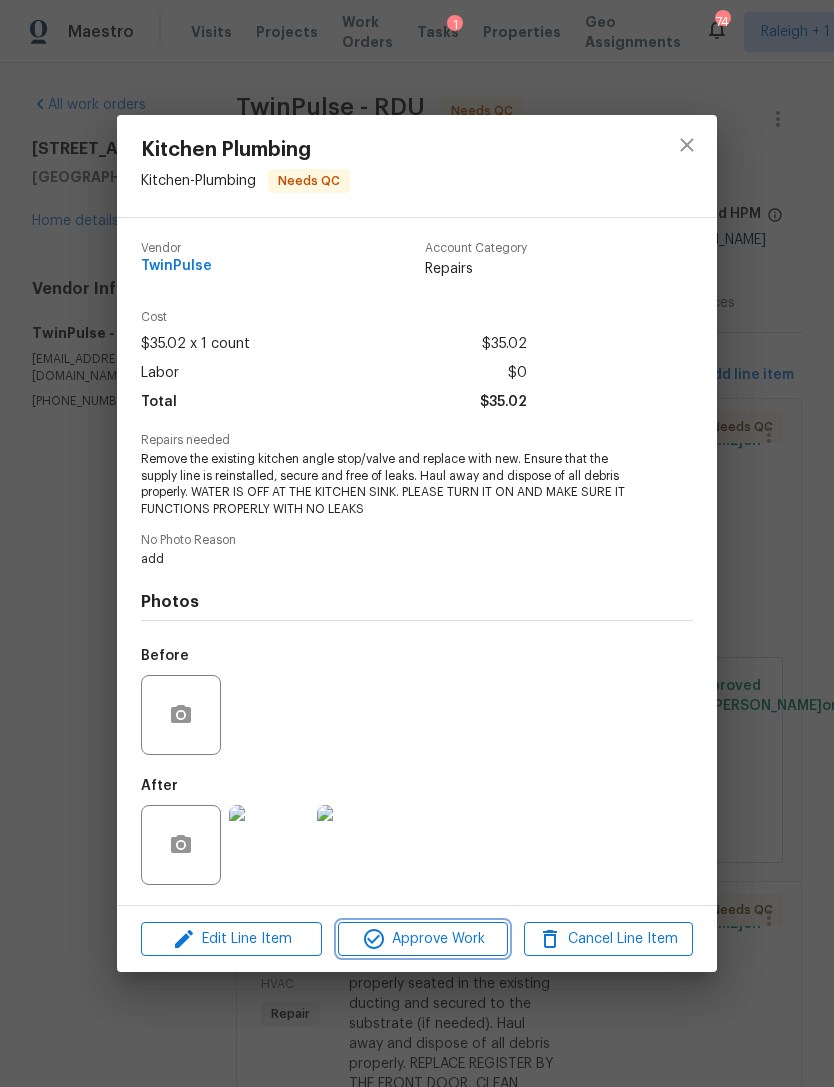 click on "Approve Work" at bounding box center [422, 939] 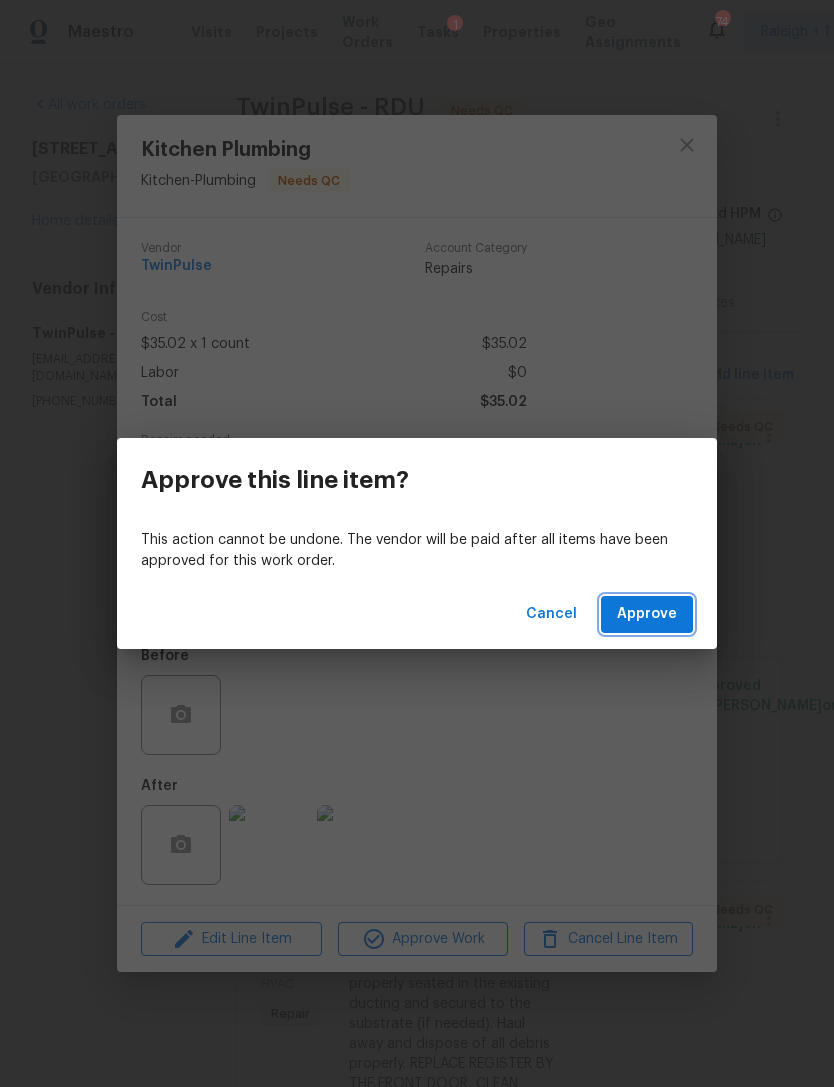 click on "Approve" at bounding box center (647, 614) 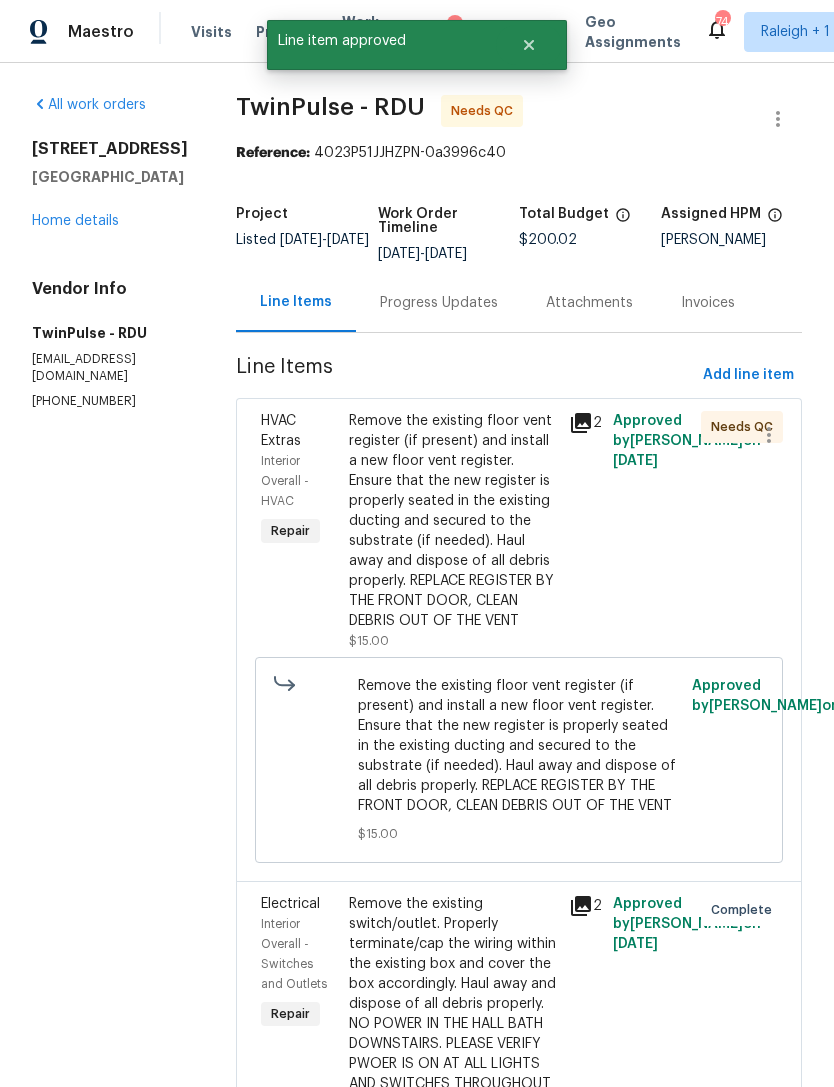 click on "Remove the existing floor vent register (if present) and install a new floor vent register. Ensure that the new register is properly seated in the existing ducting and secured to the substrate (if needed). Haul away and dispose of all debris properly.  REPLACE REGISTER BY THE FRONT DOOR, CLEAN DEBRIS OUT OF THE VENT" at bounding box center [453, 521] 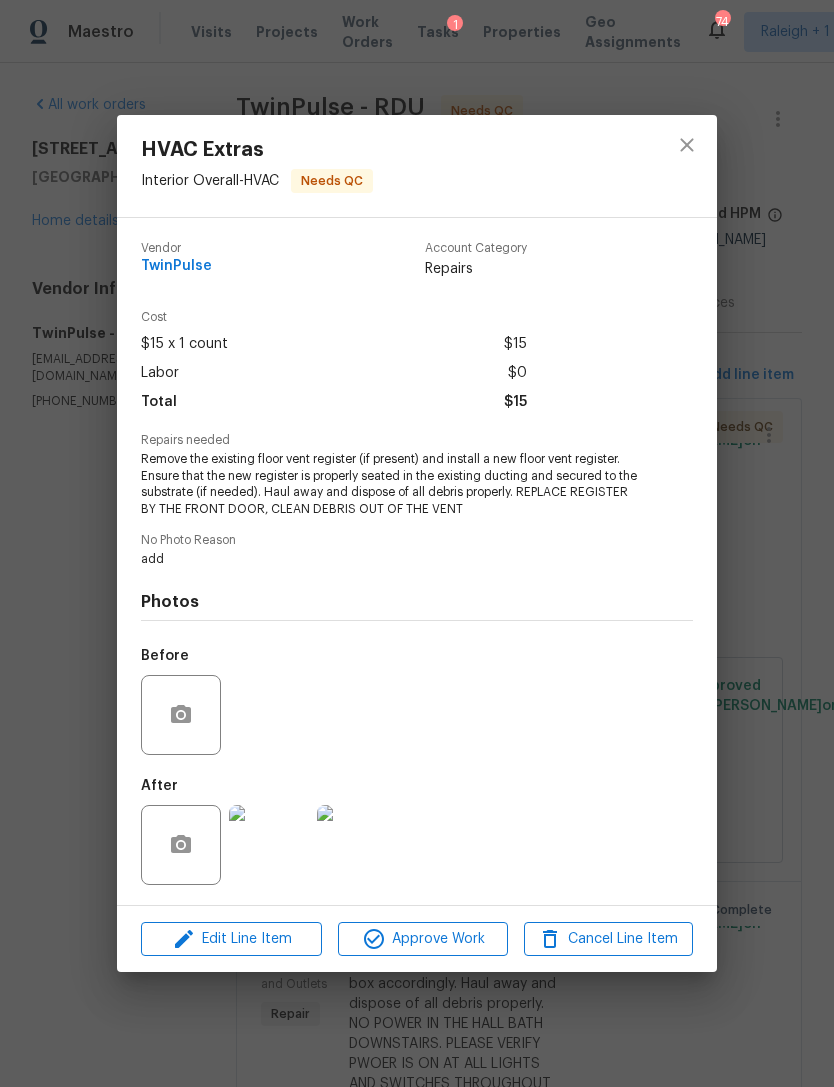 click at bounding box center (269, 845) 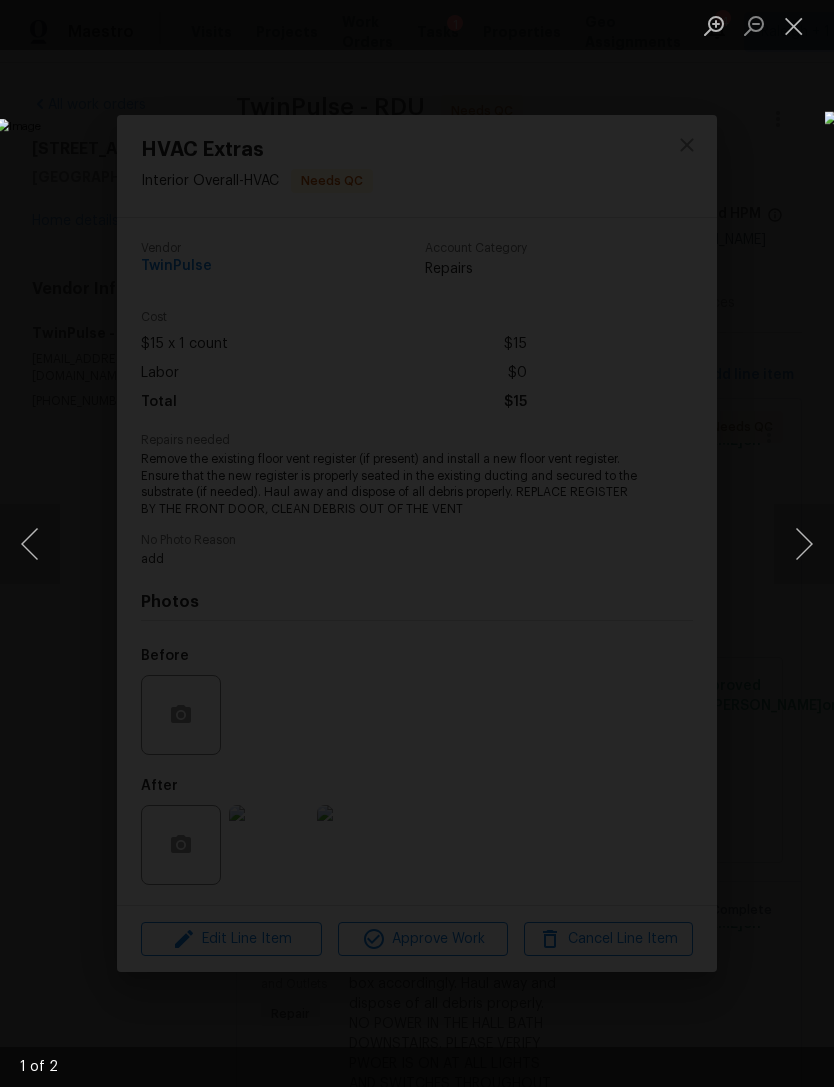 click at bounding box center (804, 544) 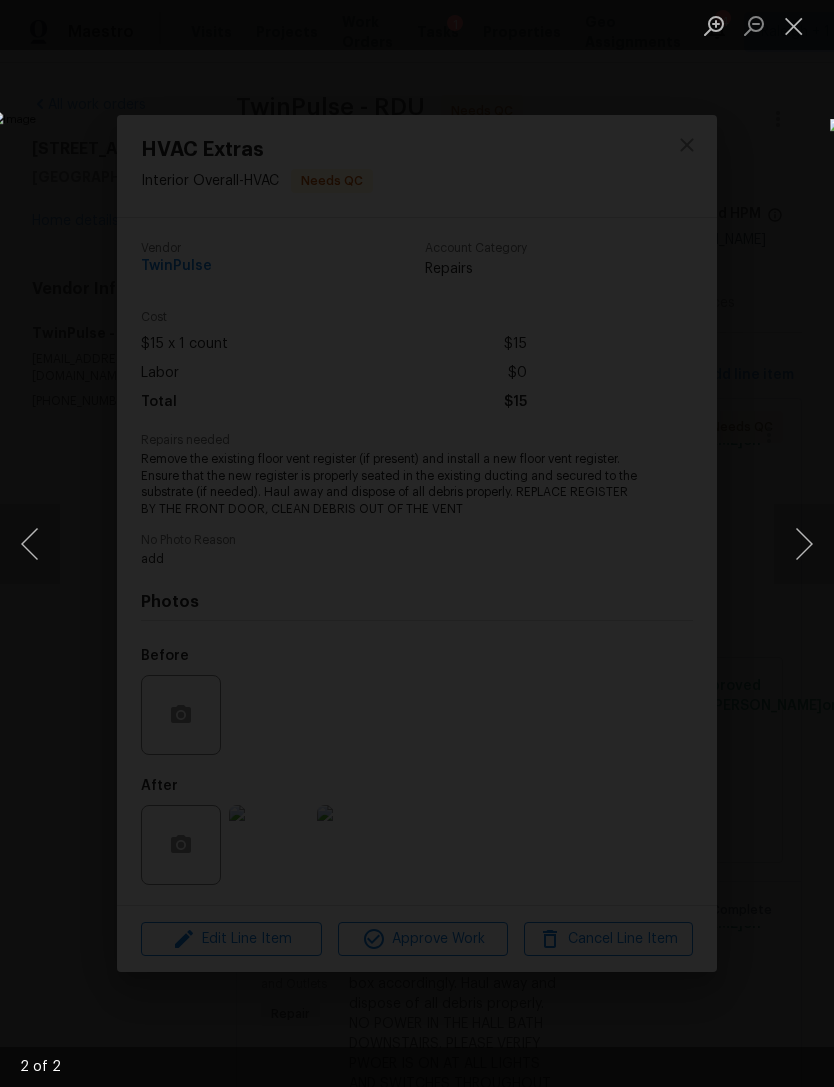 click at bounding box center (794, 25) 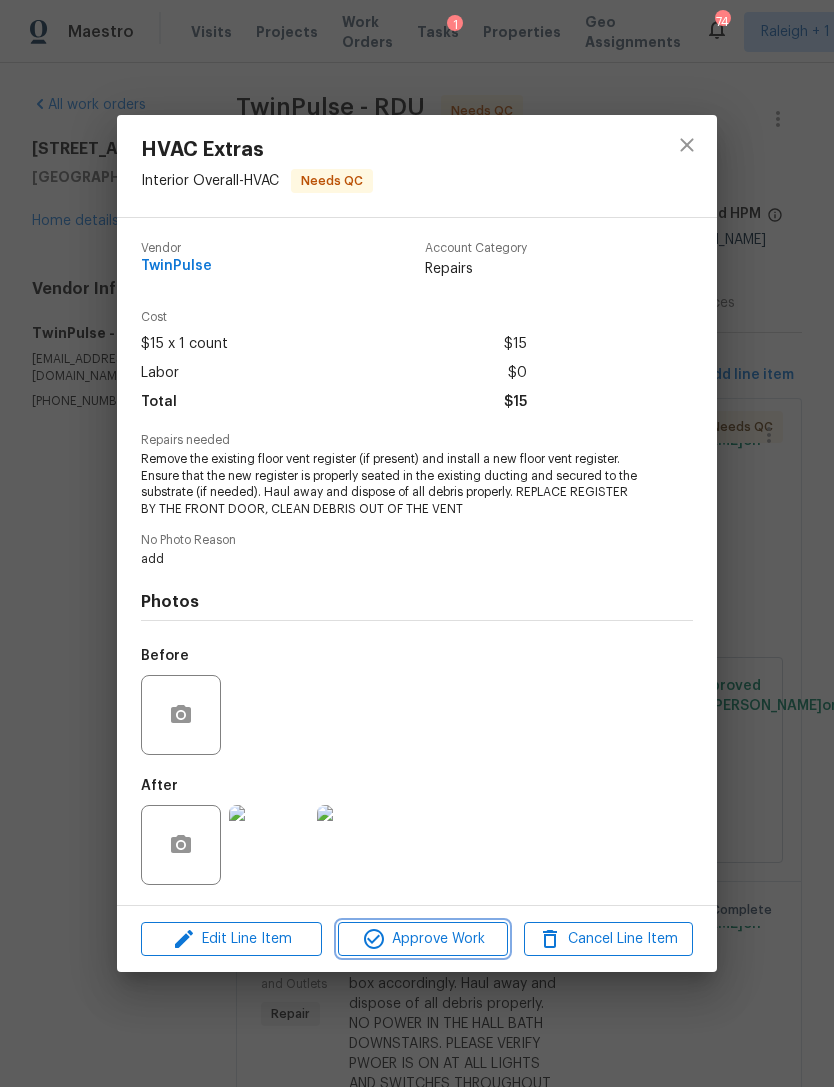 click on "Approve Work" at bounding box center [422, 939] 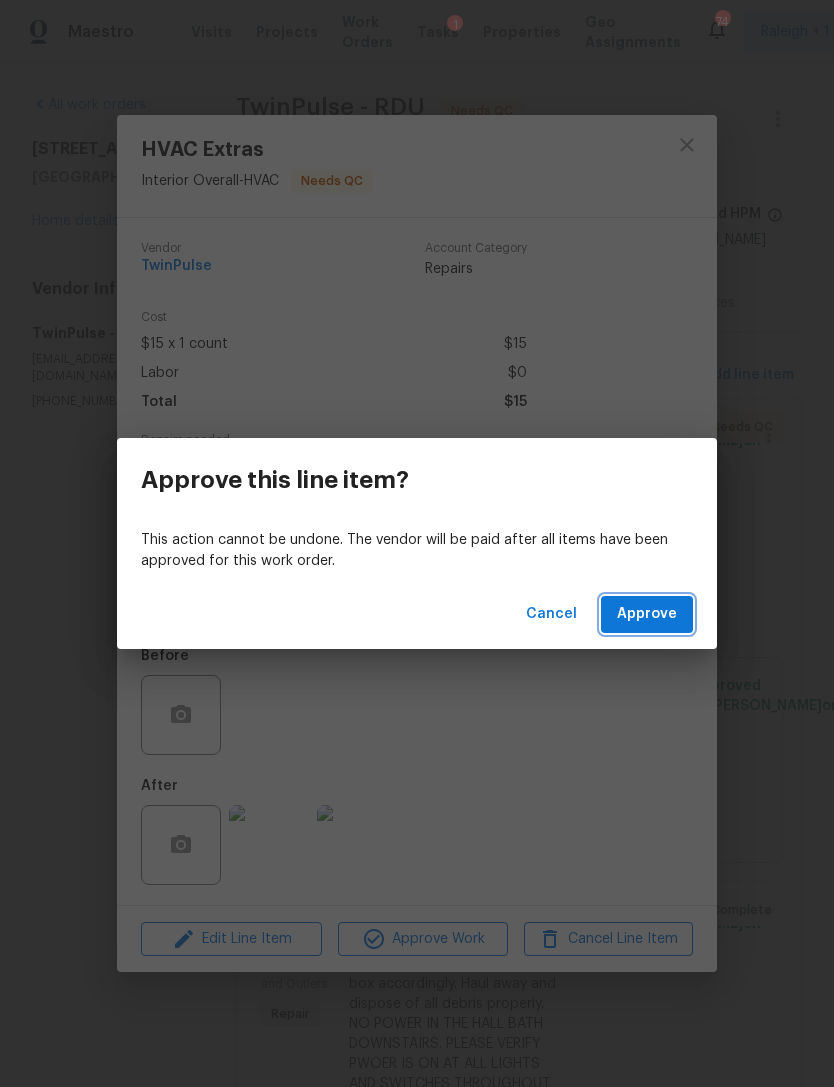 click on "Approve" at bounding box center (647, 614) 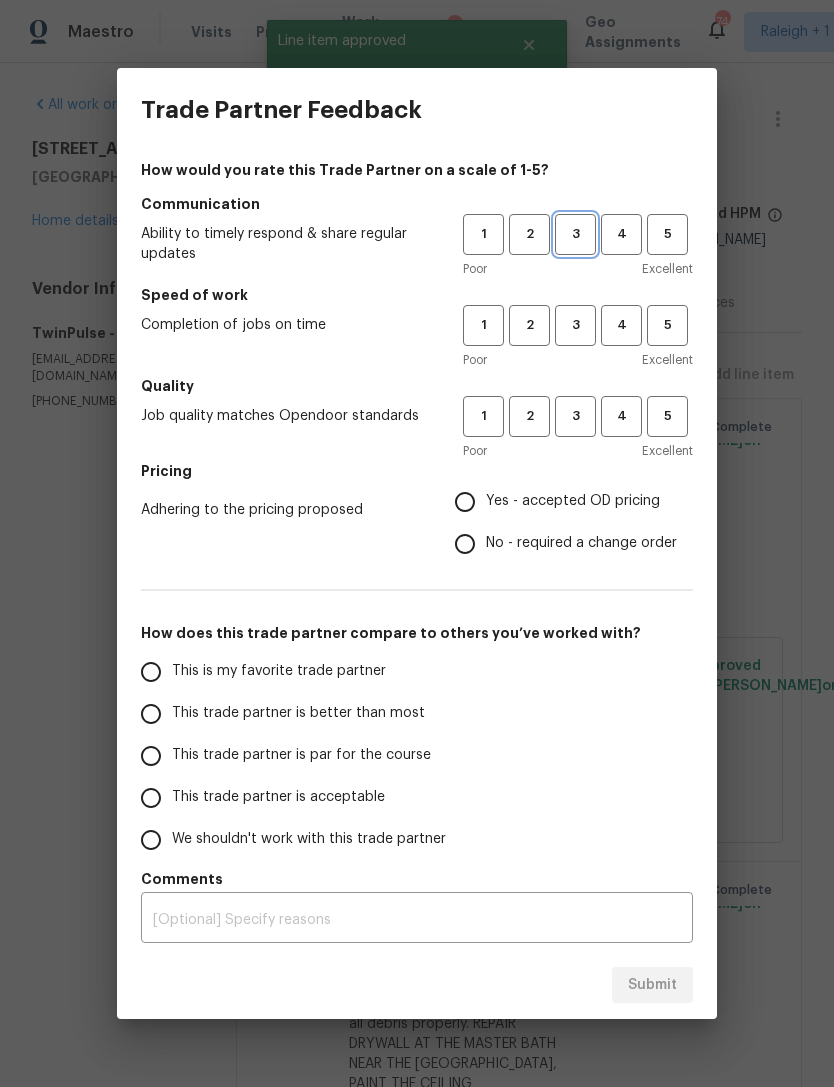 click on "3" at bounding box center (575, 234) 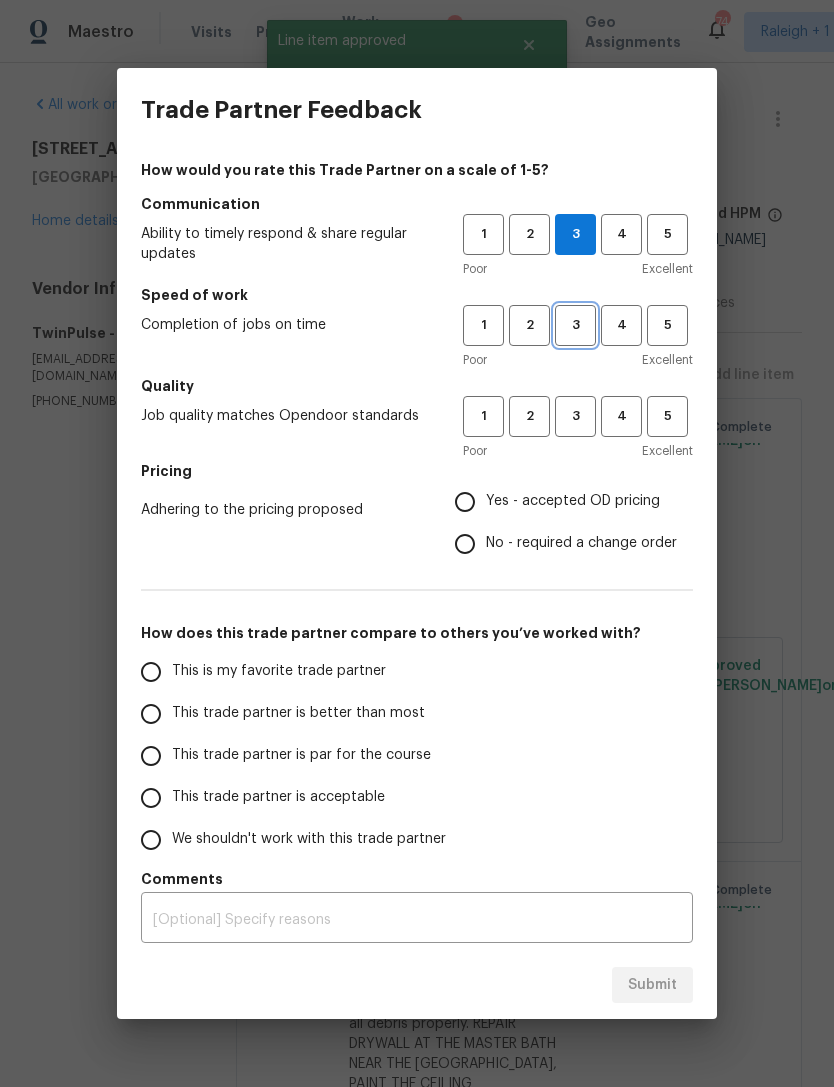 click on "3" at bounding box center [575, 325] 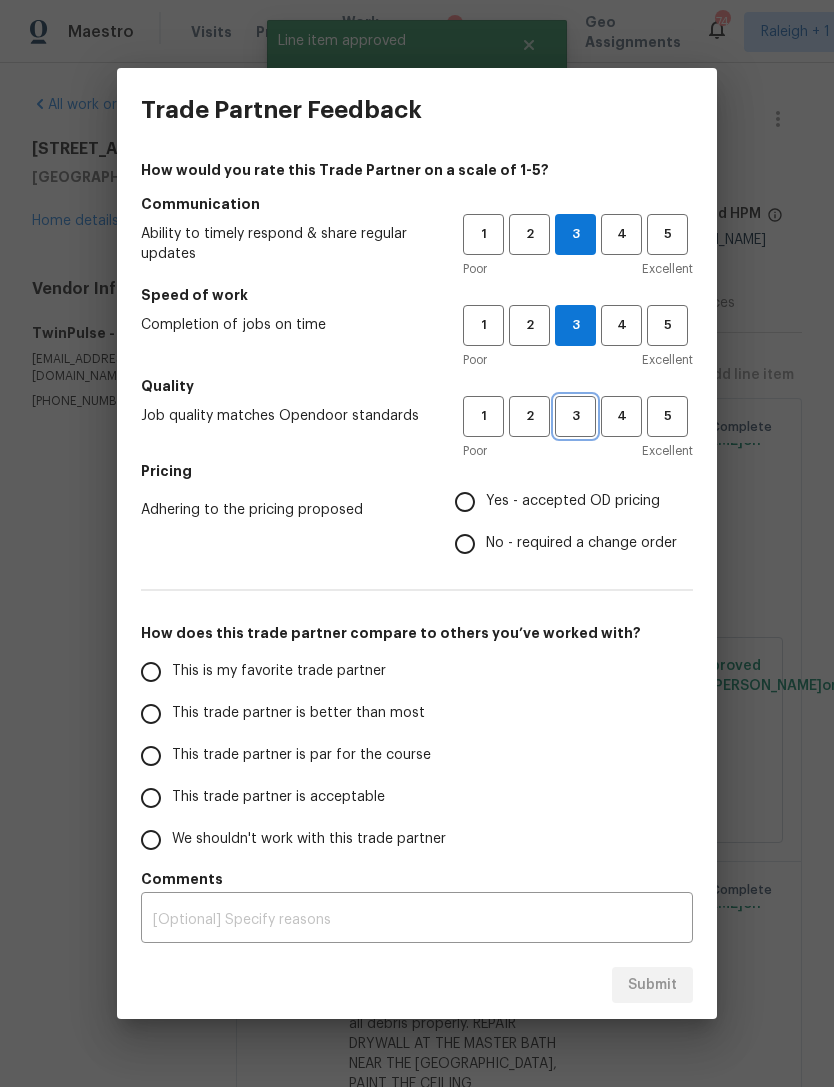 click on "3" at bounding box center [575, 416] 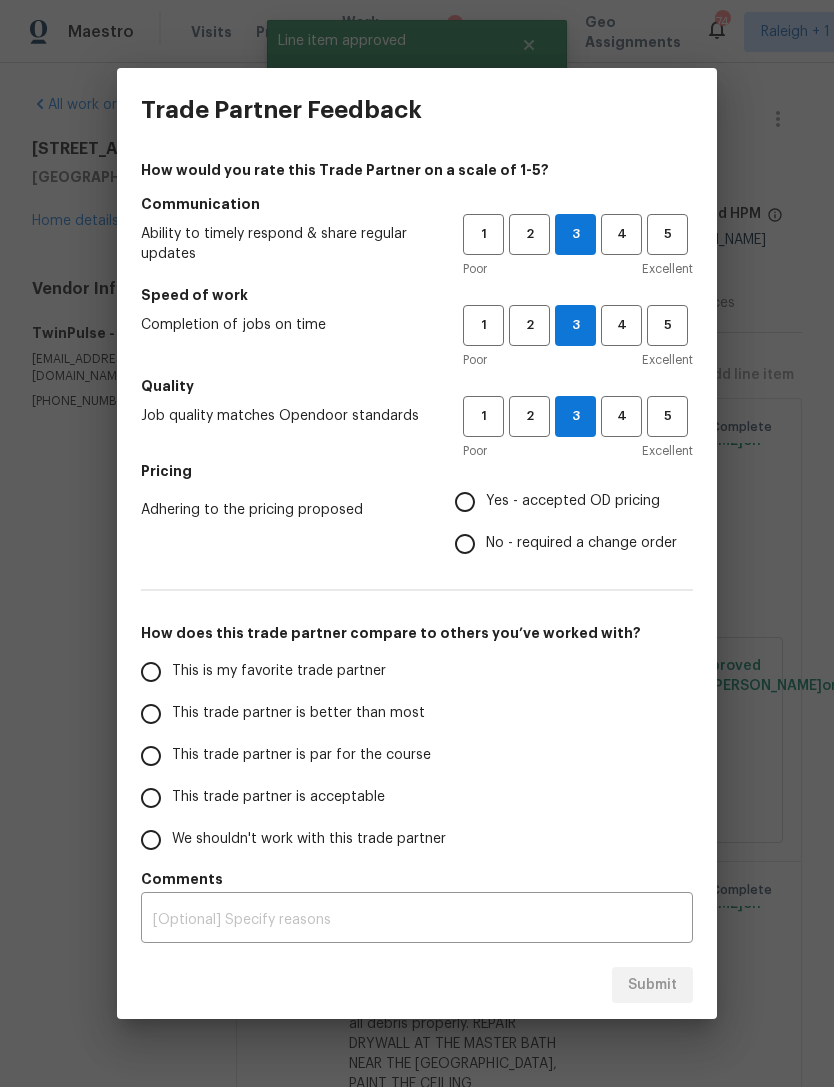 click on "Yes - accepted OD pricing" at bounding box center (465, 502) 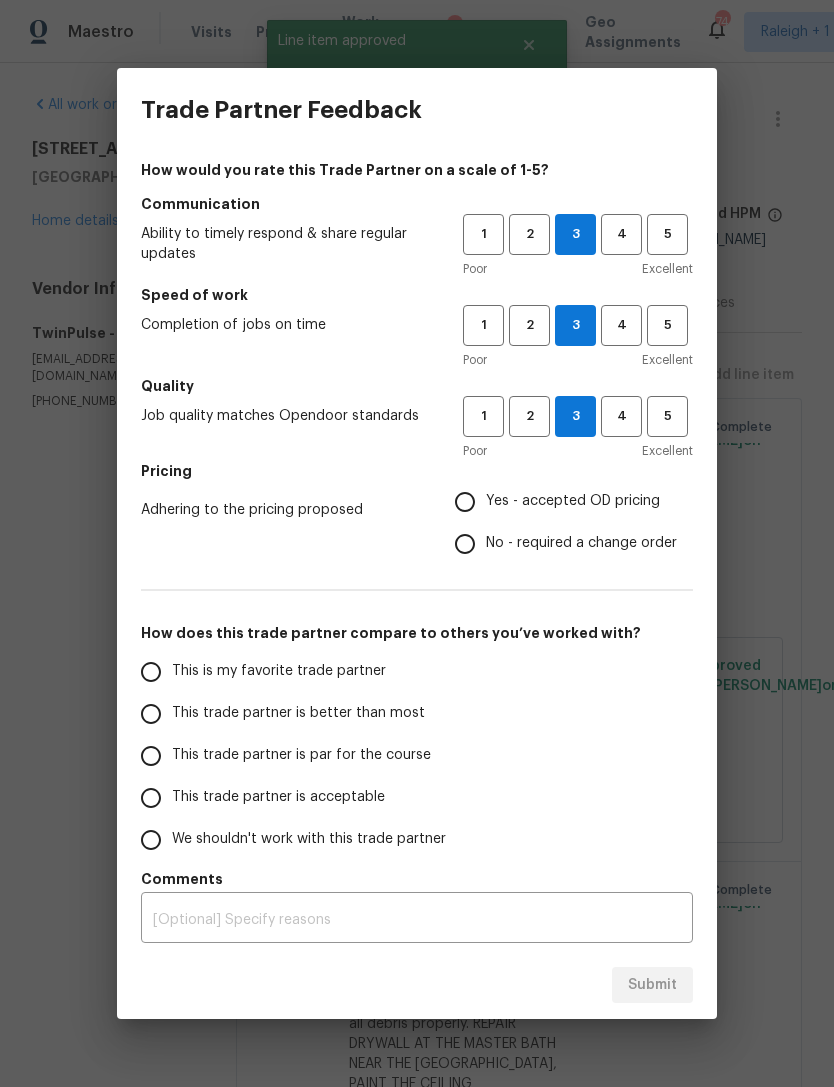 radio on "true" 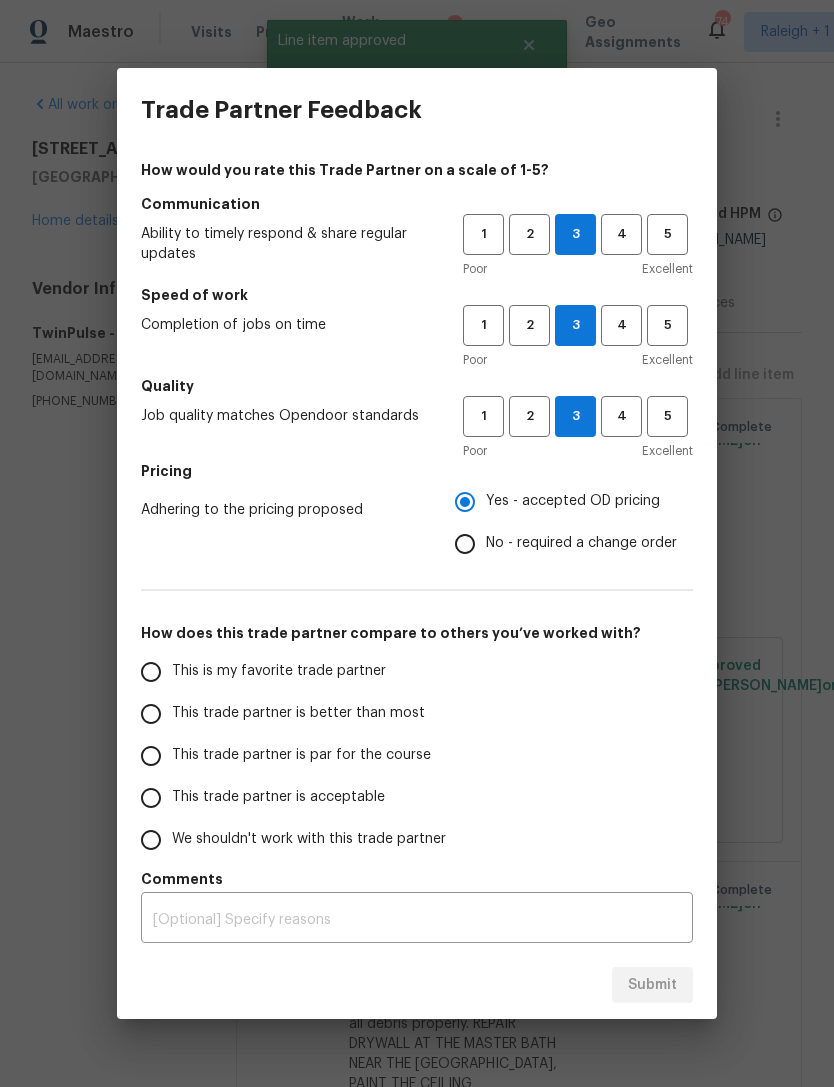 click on "This trade partner is par for the course" at bounding box center (301, 755) 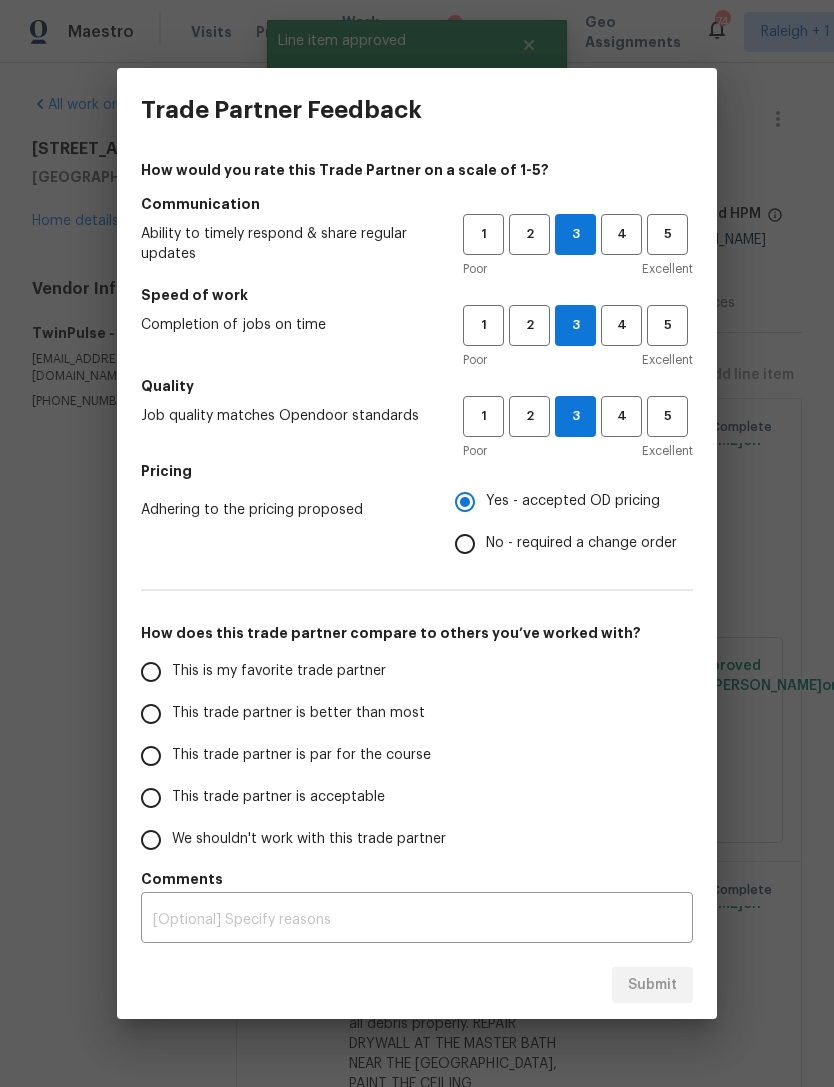 click on "This trade partner is par for the course" at bounding box center [151, 756] 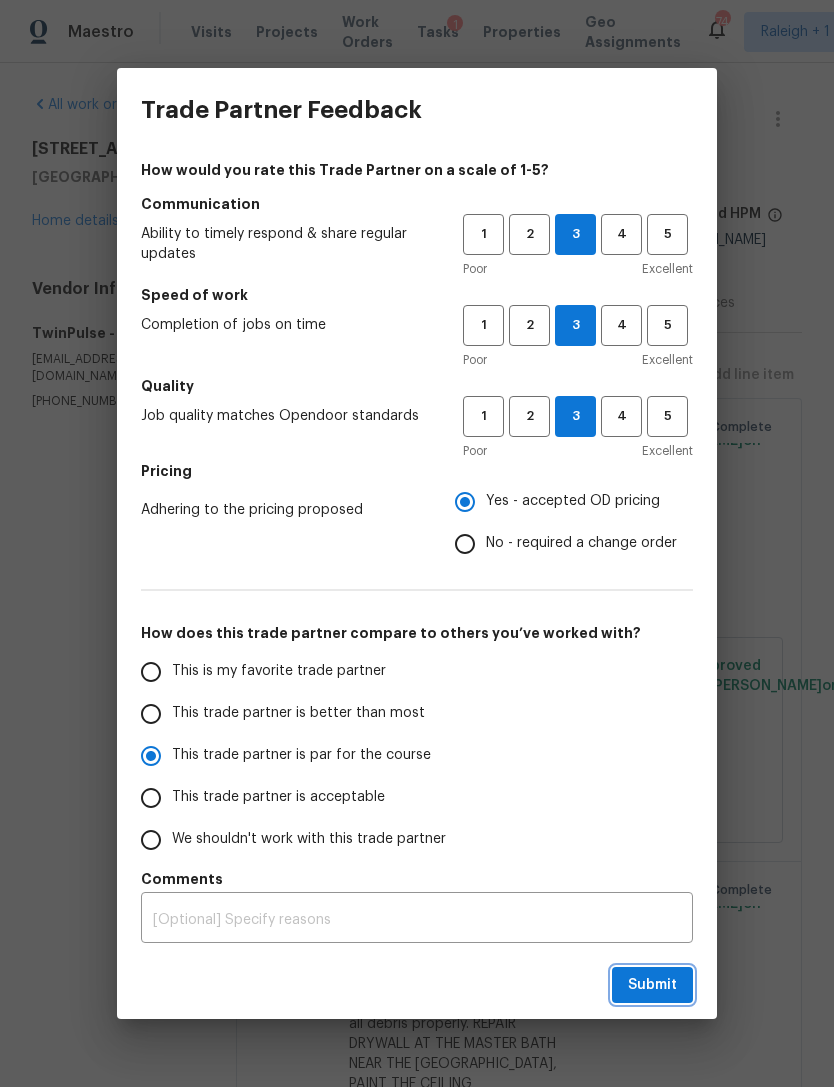 click on "Submit" at bounding box center (652, 985) 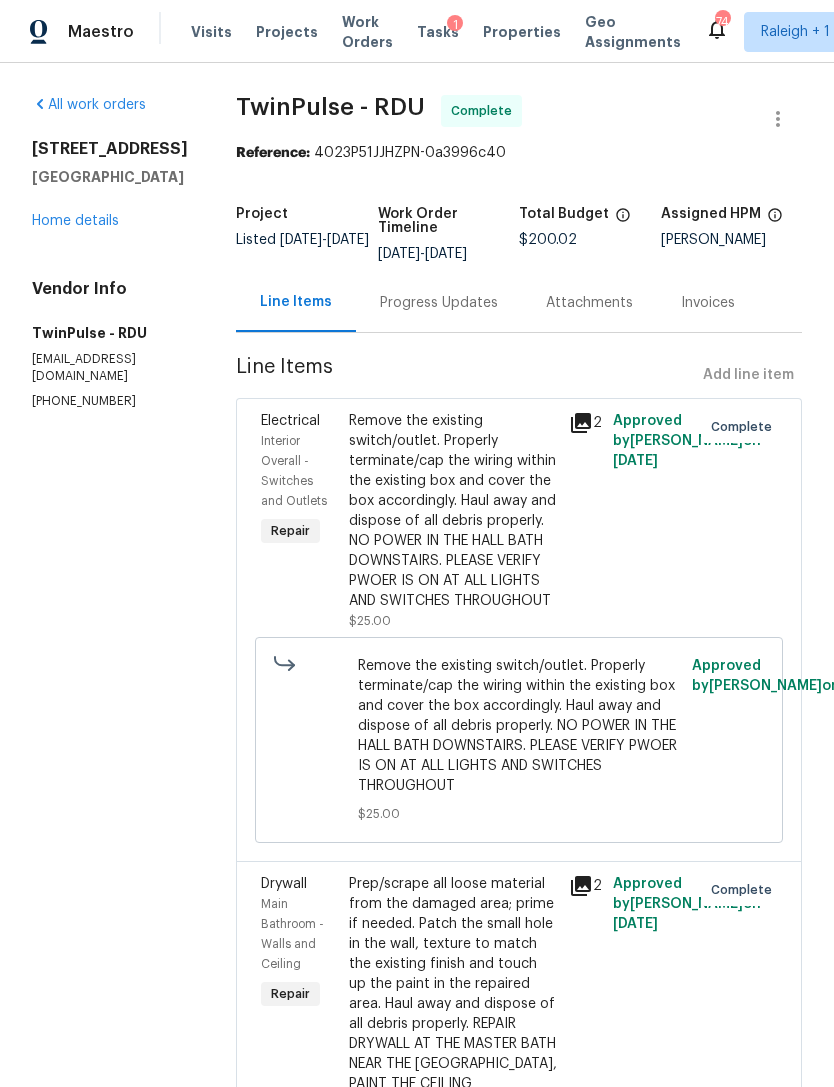 radio on "true" 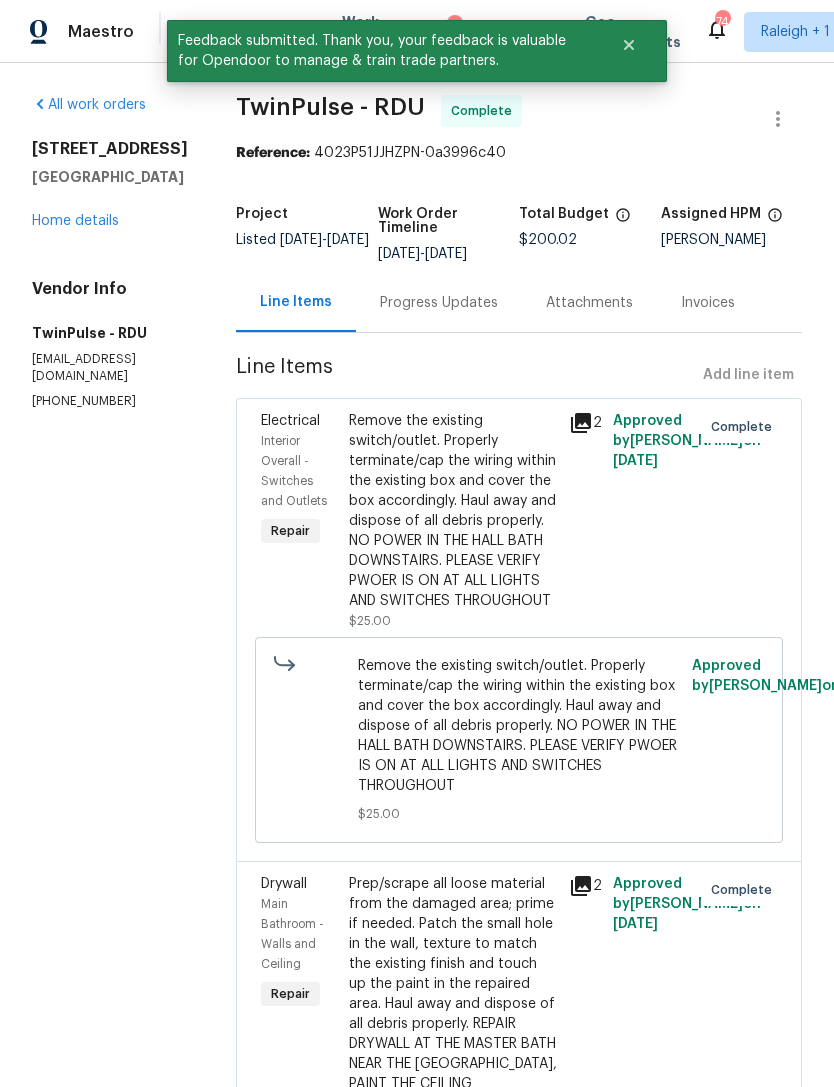 click on "Remove the existing switch/outlet. Properly terminate/cap the wiring within the existing box and cover the box accordingly. Haul away and dispose of all debris properly.  NO POWER IN THE HALL BATH DOWNSTAIRS.  PLEASE VERIFY PWOER IS ON AT ALL LIGHTS AND SWITCHES THROUGHOUT" at bounding box center (453, 511) 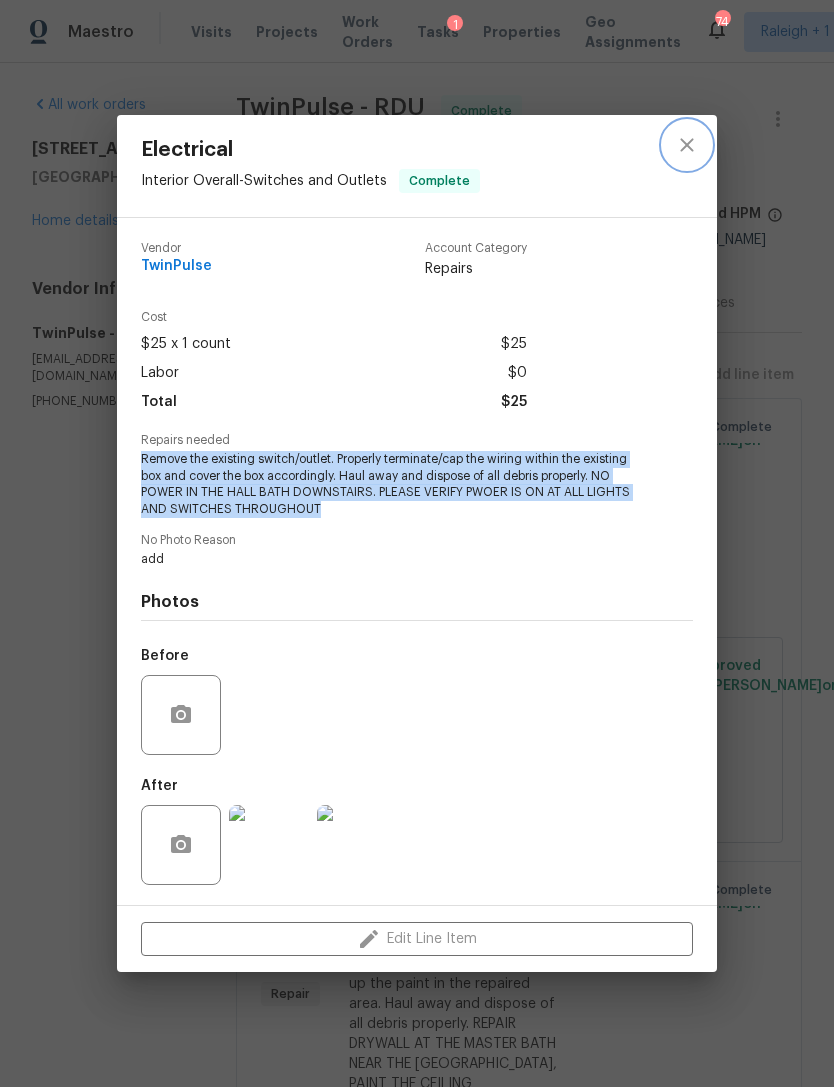 click 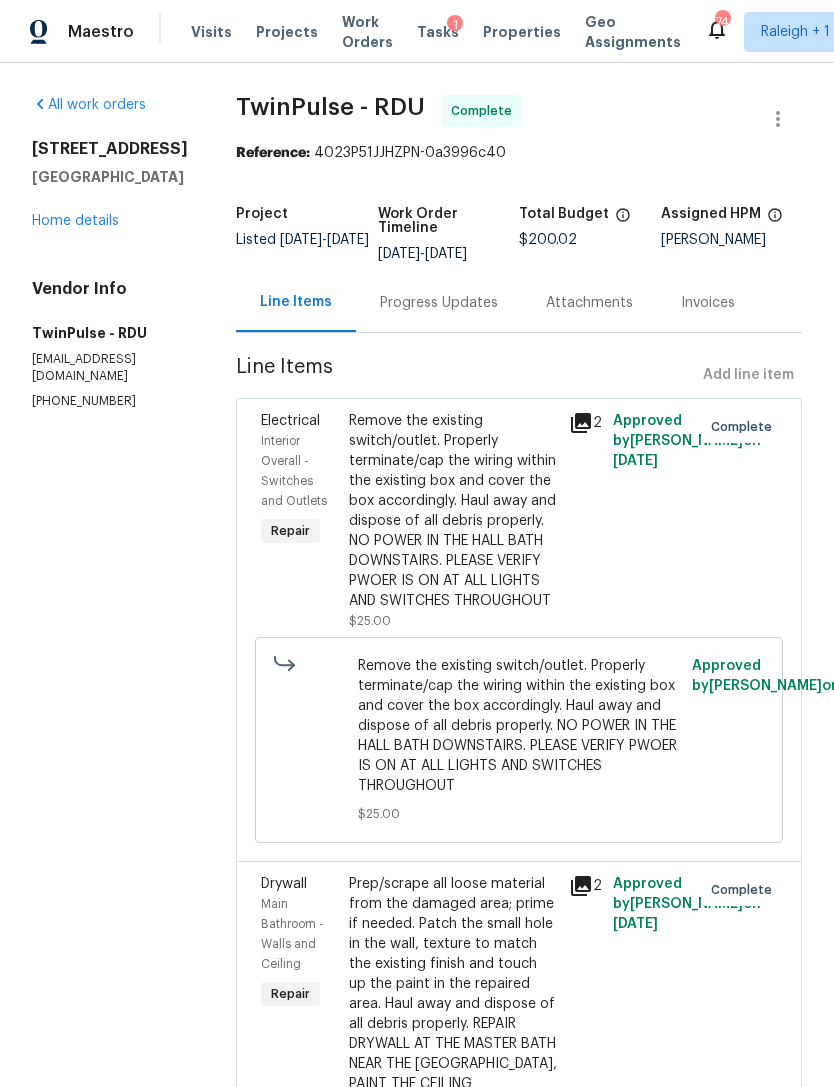click on "Home details" at bounding box center [75, 221] 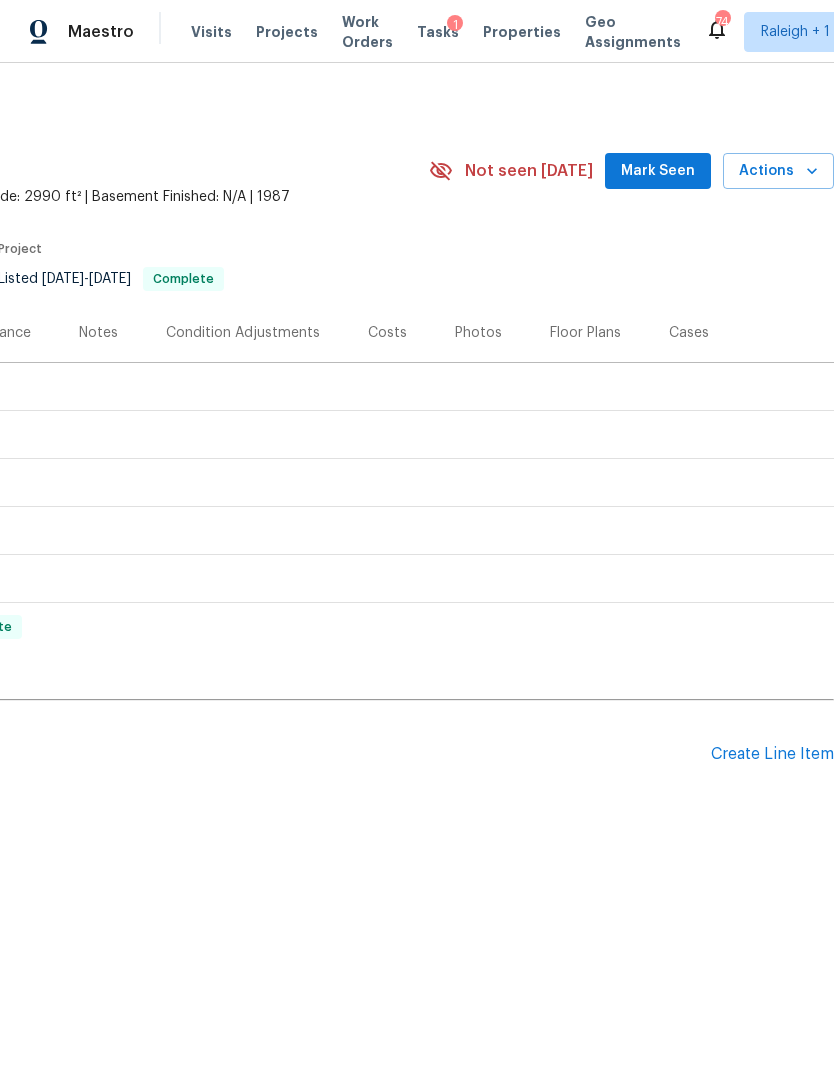 scroll, scrollTop: 0, scrollLeft: 296, axis: horizontal 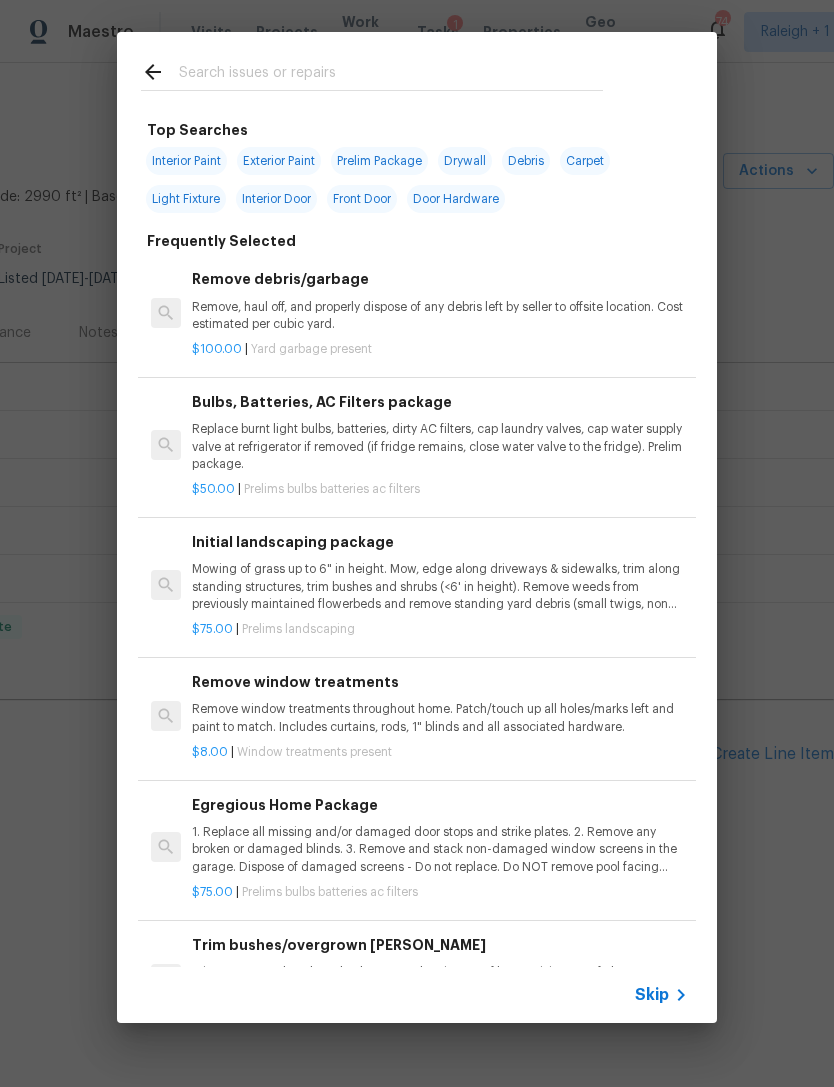 click at bounding box center [391, 75] 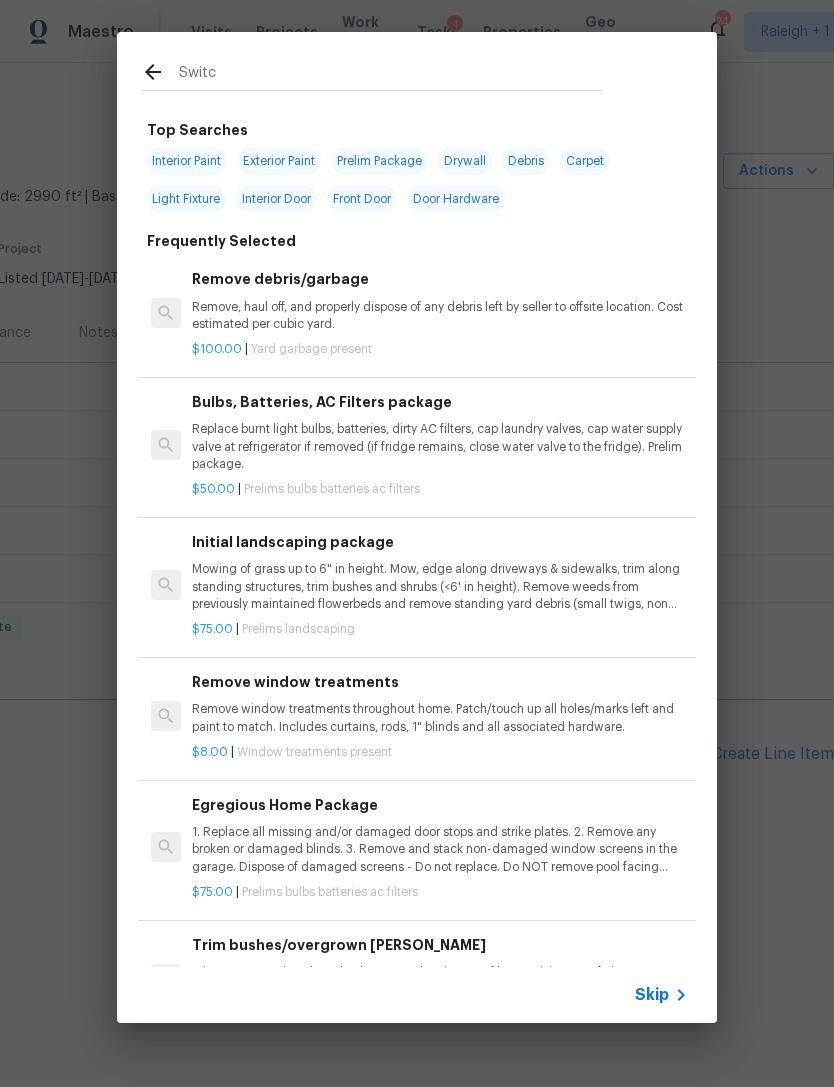 type on "Switch" 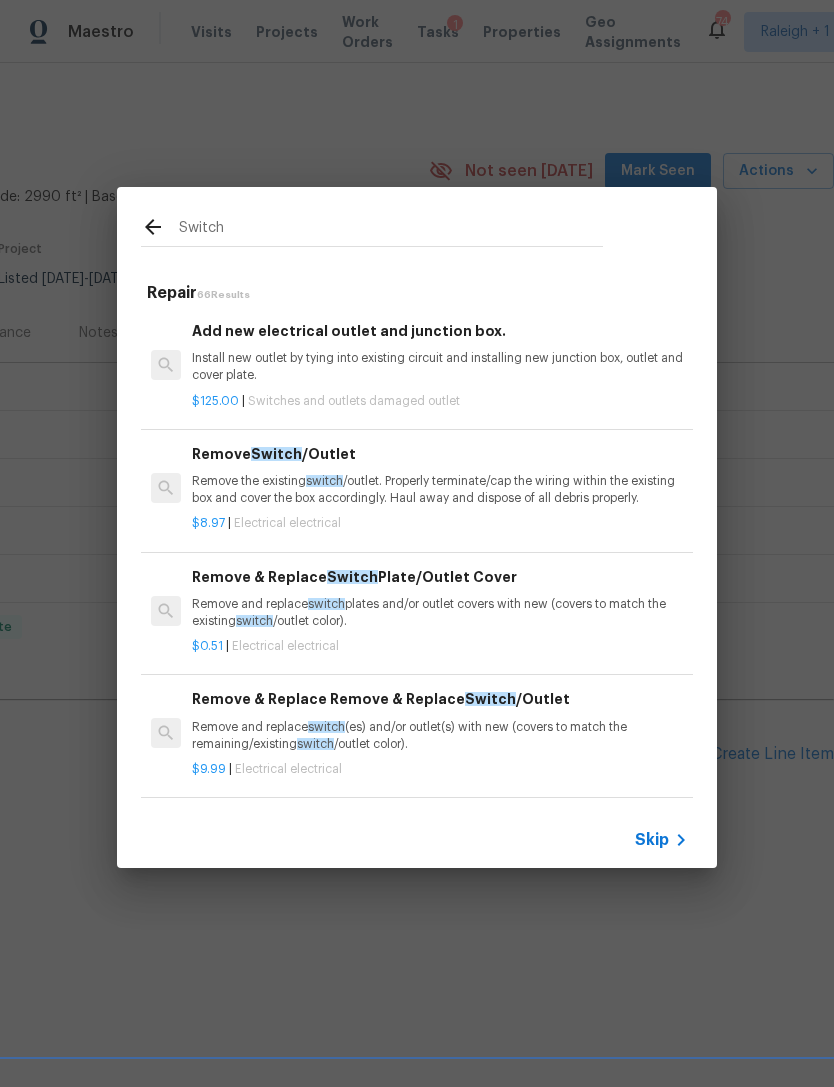 click on "Remove the existing  switch /outlet. Properly terminate/cap the wiring within the existing box and cover the box accordingly. Haul away and dispose of all debris properly." at bounding box center [440, 490] 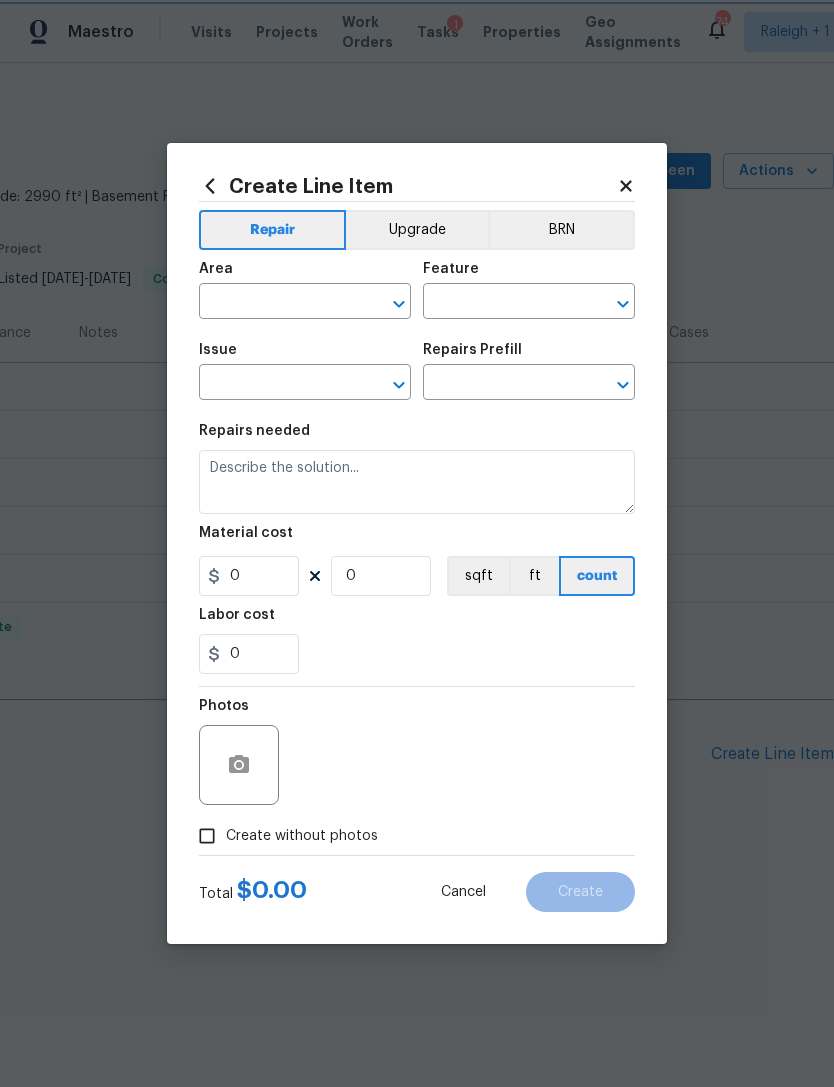 type on "Electrical" 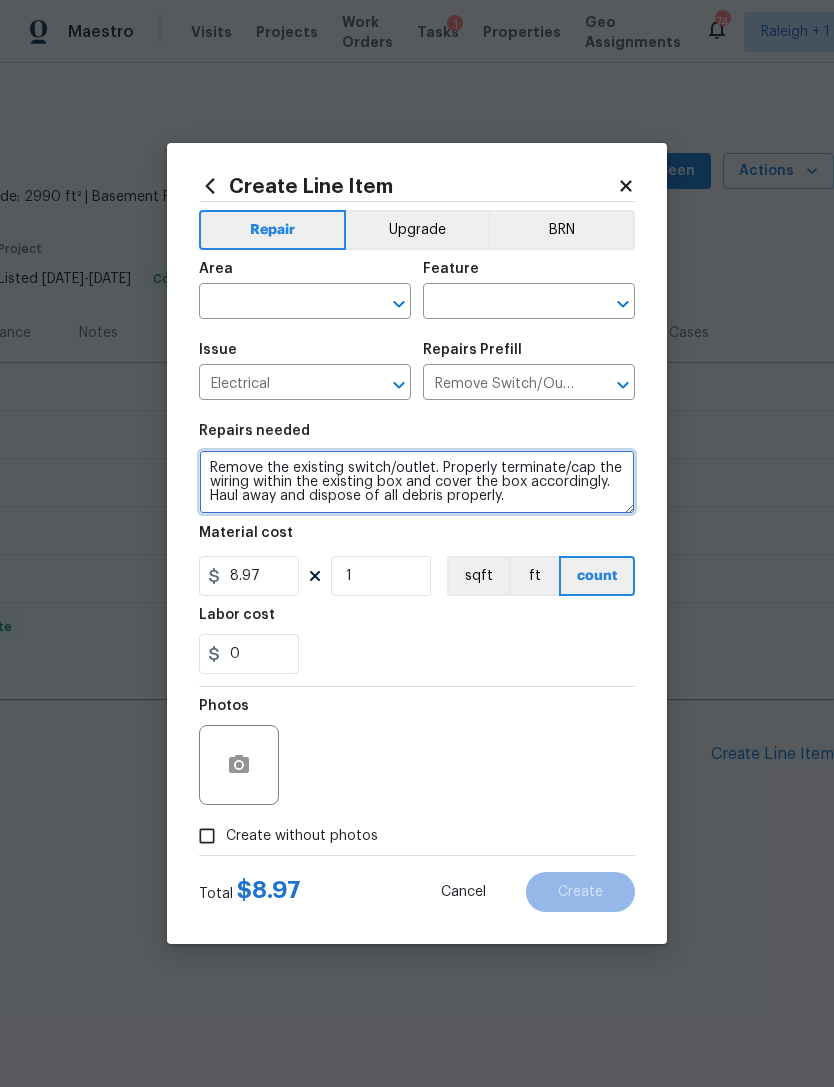 click on "Remove the existing switch/outlet. Properly terminate/cap the wiring within the existing box and cover the box accordingly. Haul away and dispose of all debris properly." at bounding box center [417, 482] 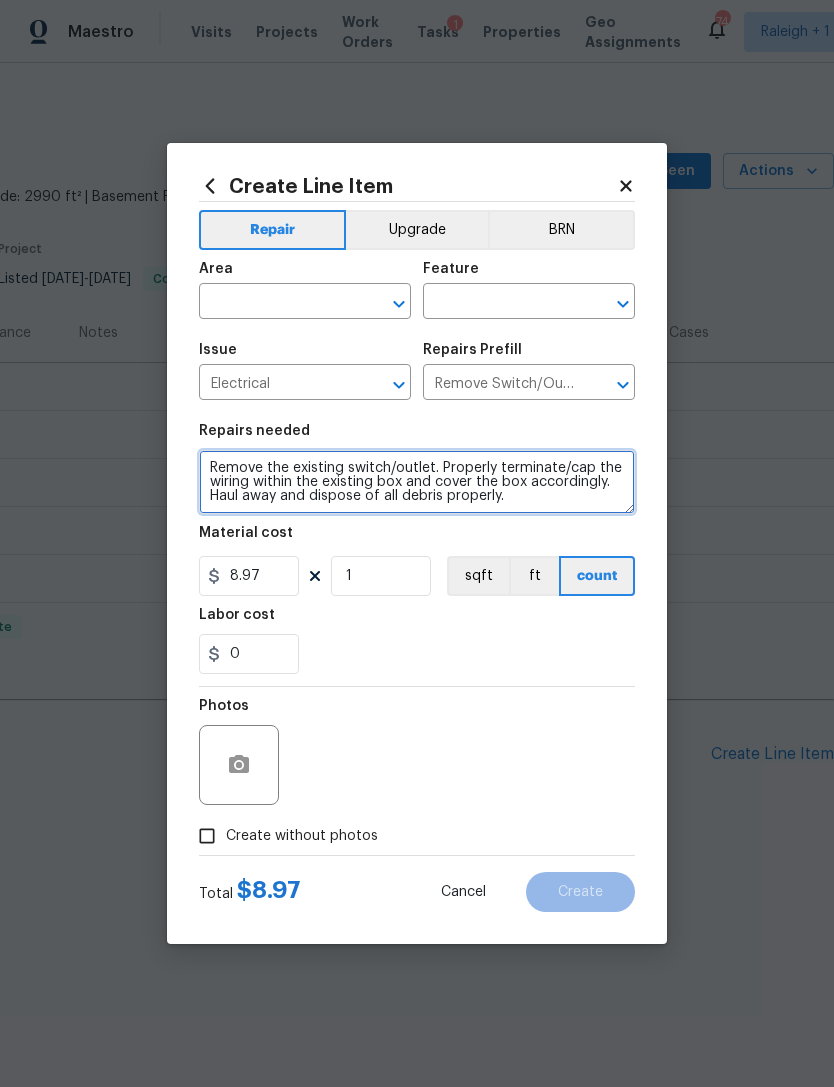 click on "Remove the existing switch/outlet. Properly terminate/cap the wiring within the existing box and cover the box accordingly. Haul away and dispose of all debris properly." at bounding box center (417, 482) 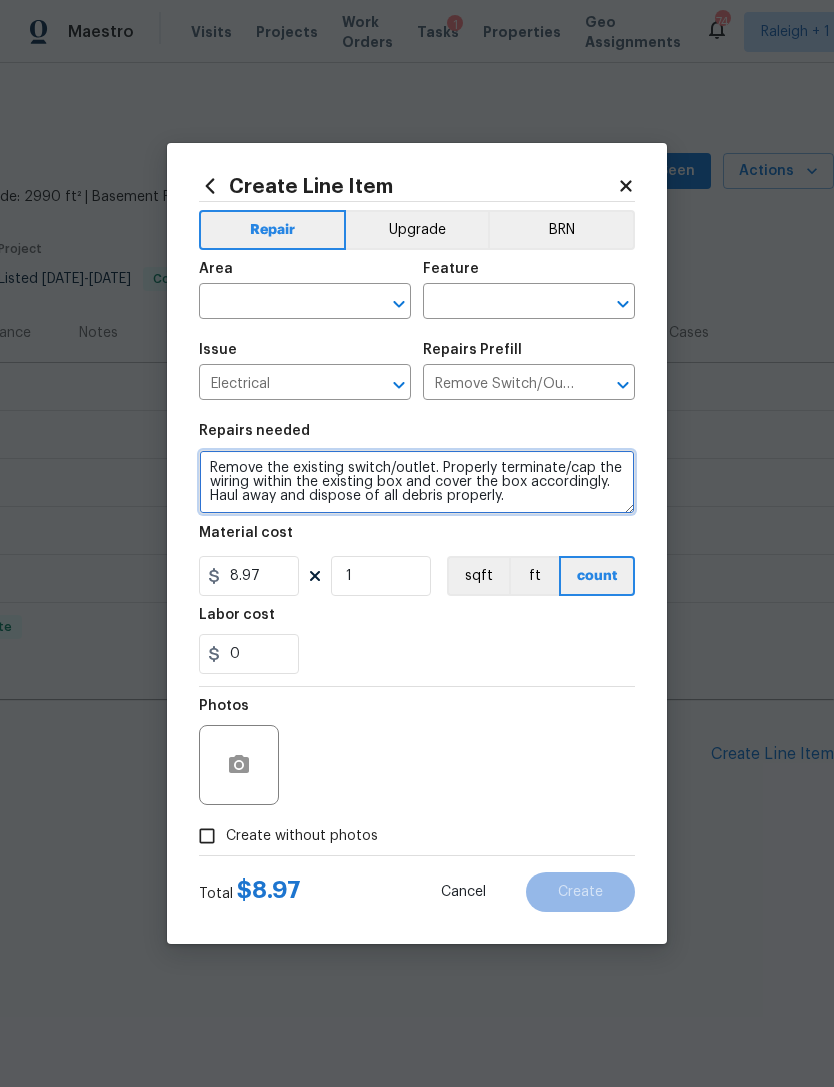 paste on "NO POWER IN THE HALL BATH DOWNSTAIRS. PLEASE VERIFY PWOER IS ON AT ALL LIGHTS AND SWITCHES THROUGHOUT" 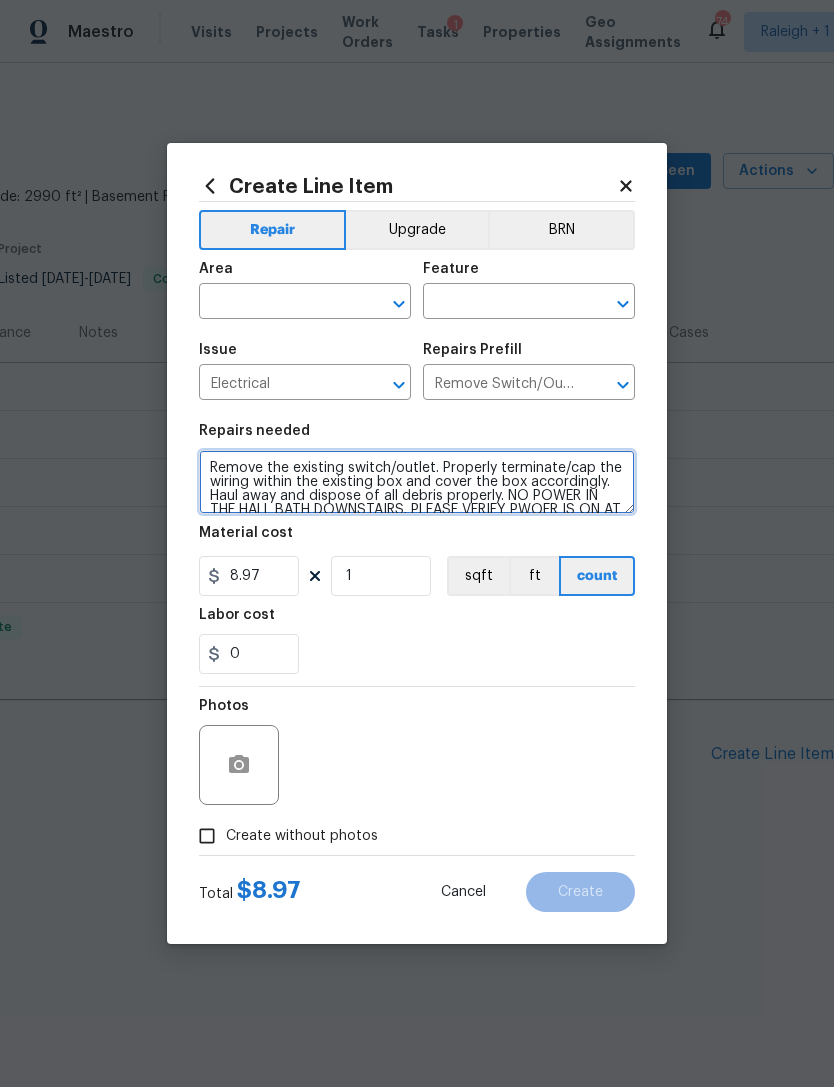 scroll, scrollTop: 28, scrollLeft: 0, axis: vertical 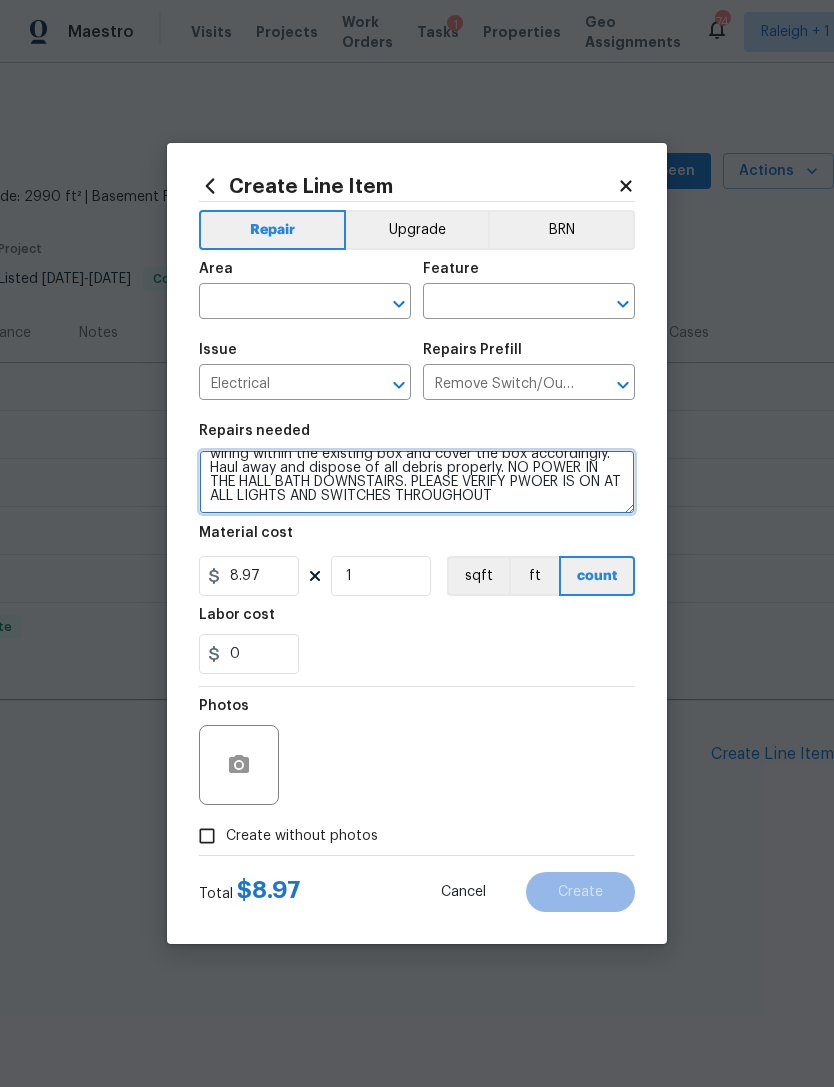 type on "Remove the existing switch/outlet. Properly terminate/cap the wiring within the existing box and cover the box accordingly. Haul away and dispose of all debris properly. NO POWER IN THE HALL BATH DOWNSTAIRS. PLEASE VERIFY PWOER IS ON AT ALL LIGHTS AND SWITCHES THROUGHOUT" 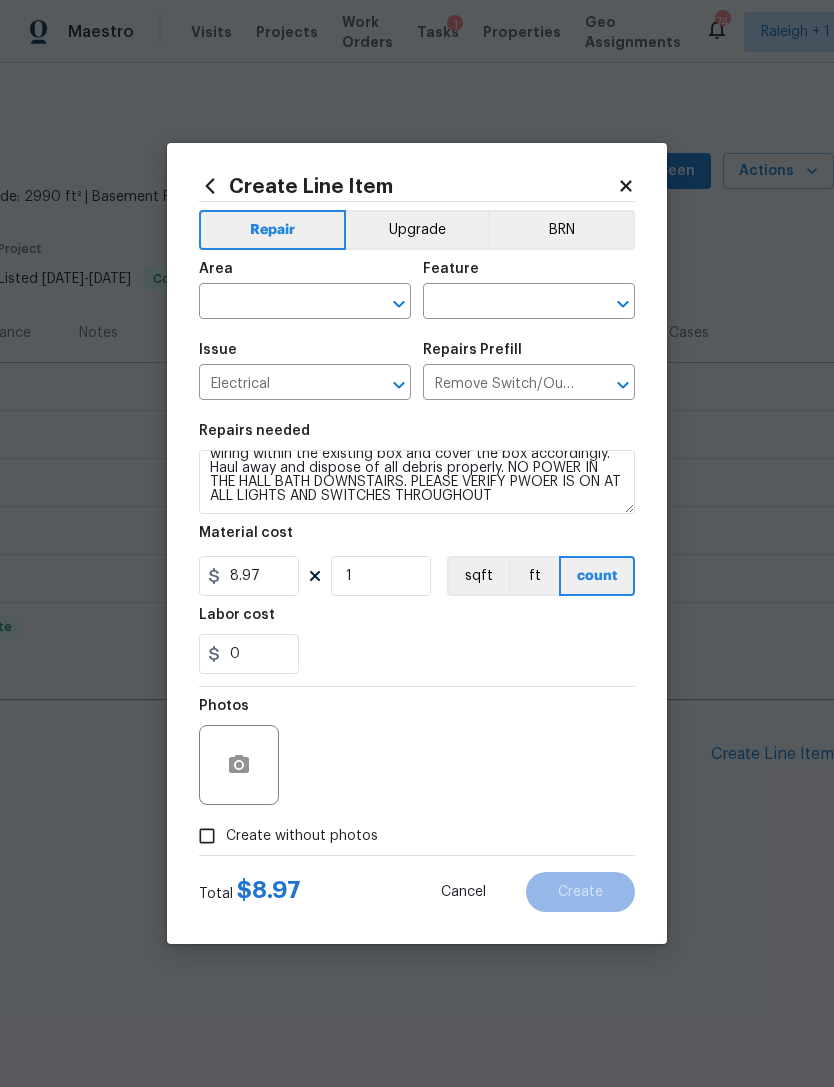 click at bounding box center (277, 303) 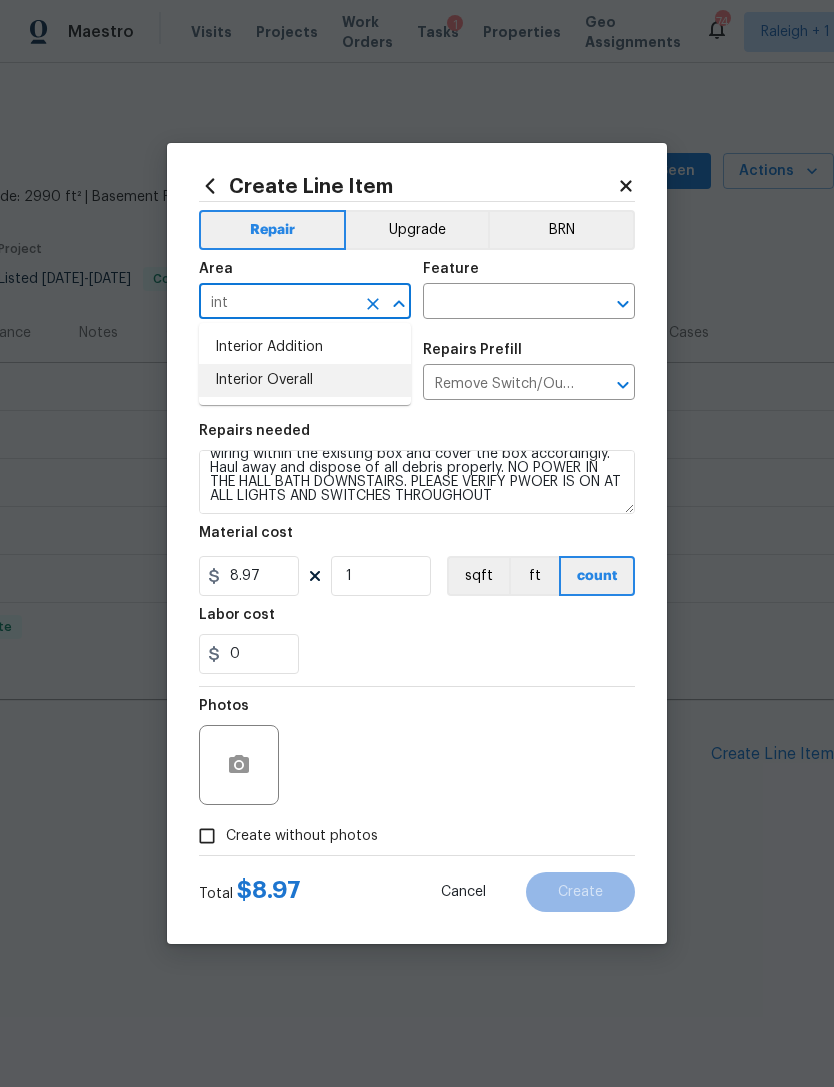 click on "Interior Overall" at bounding box center (305, 380) 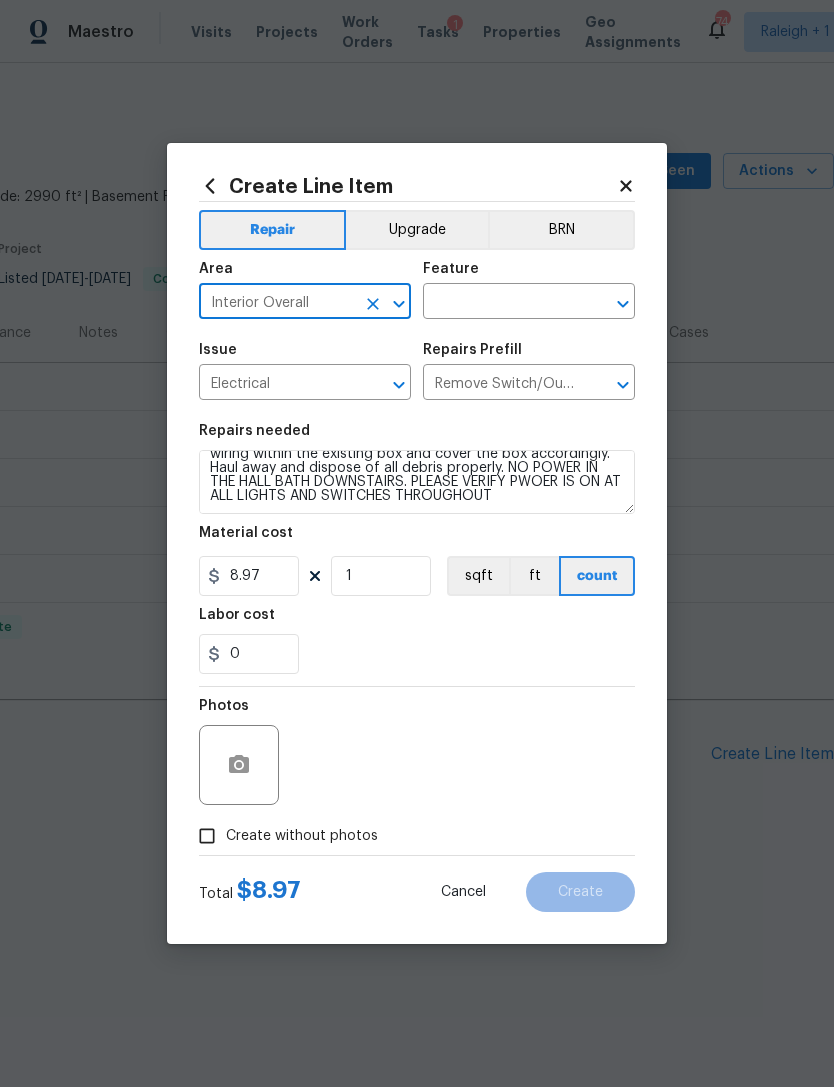 click at bounding box center [501, 303] 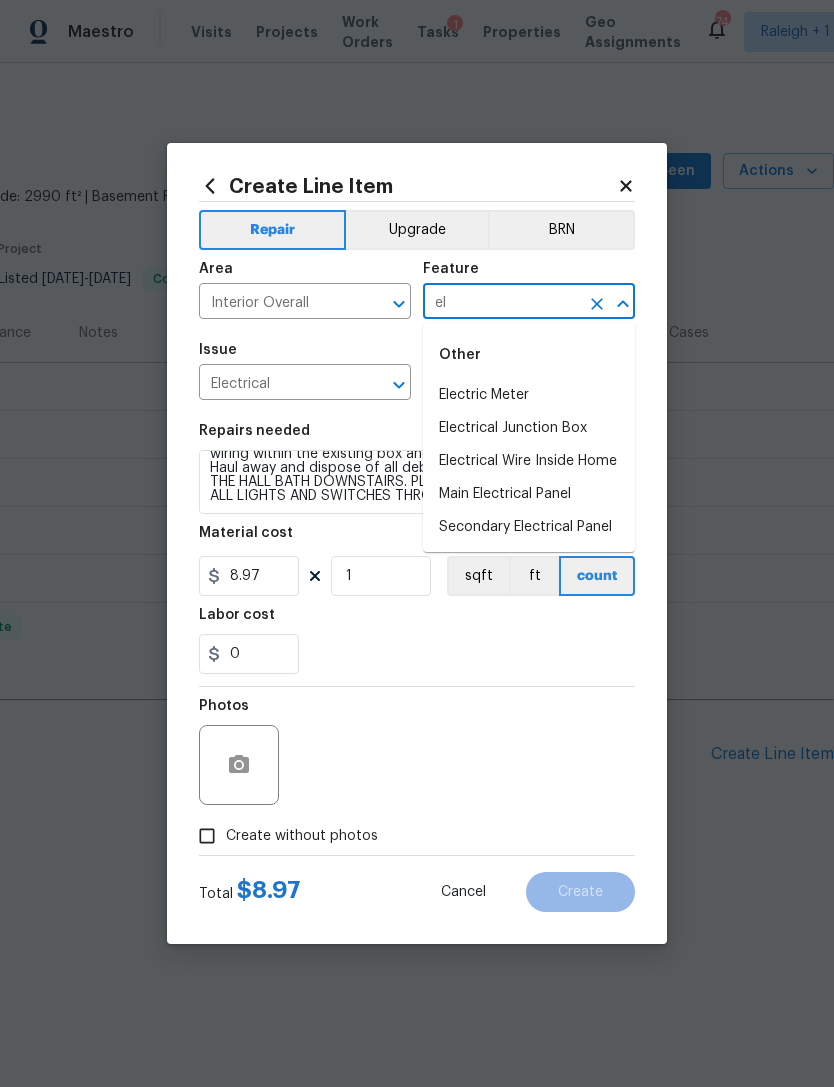 type on "e" 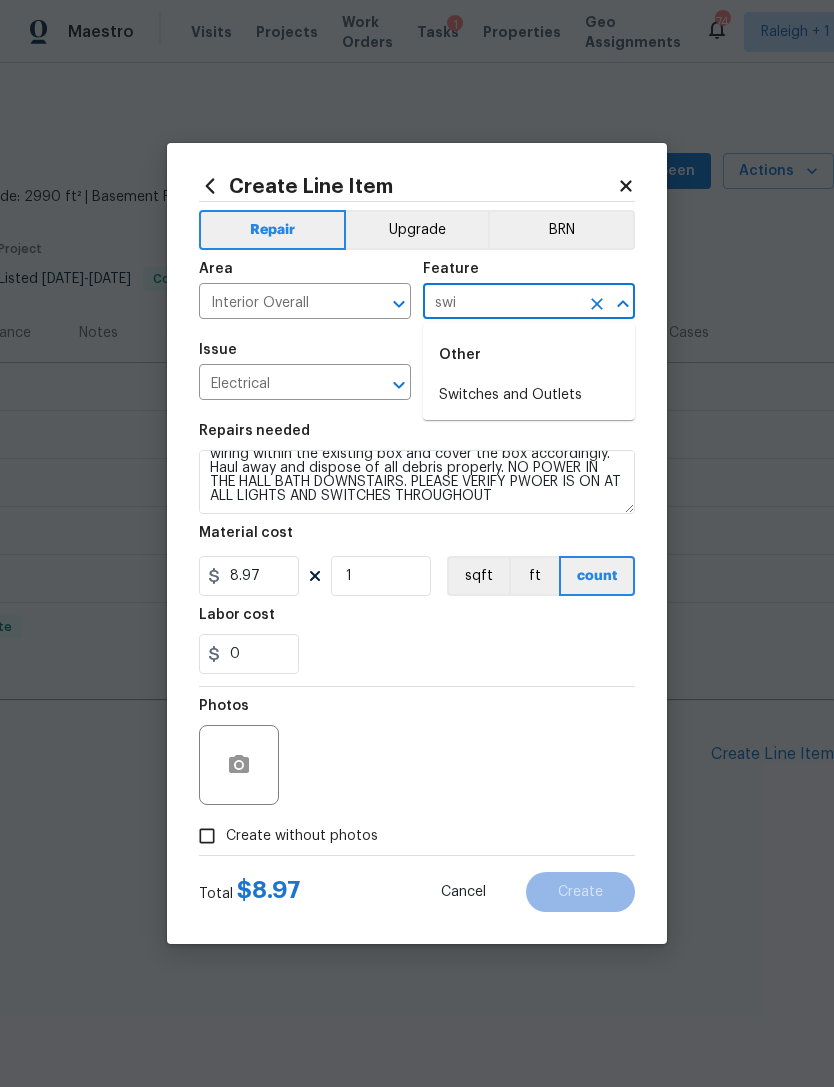 click on "Switches and Outlets" at bounding box center (529, 395) 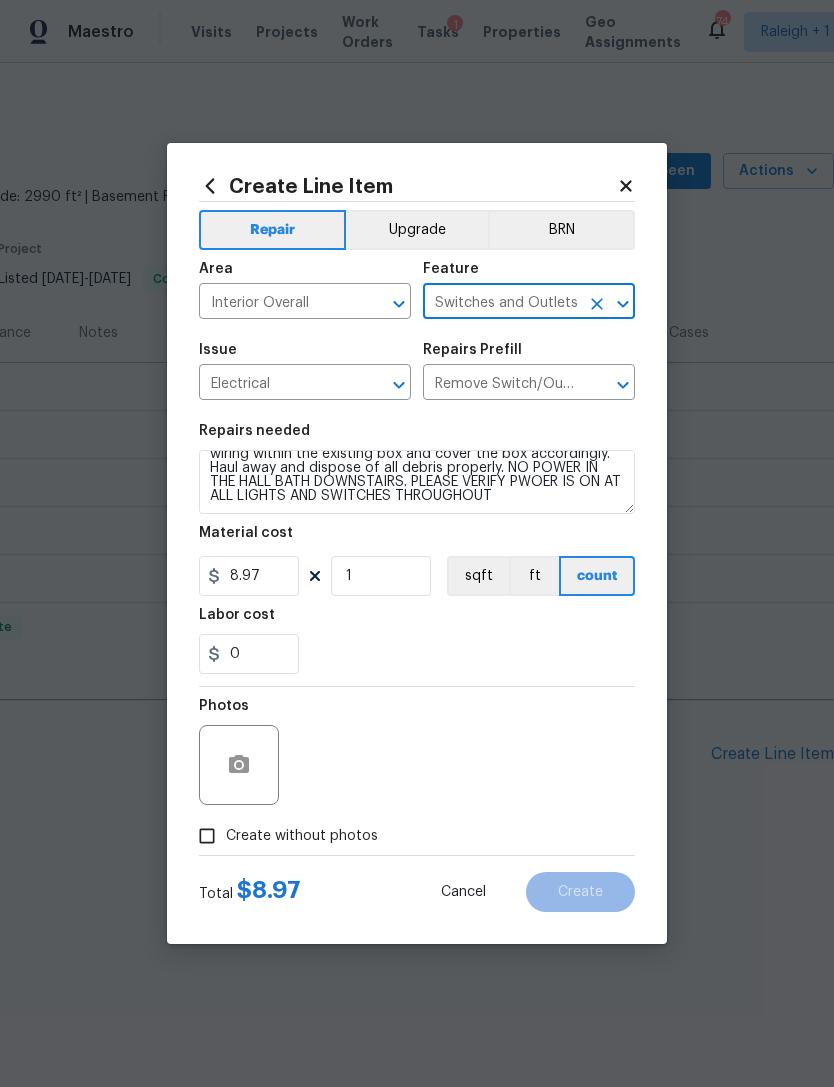 click on "Repairs needed Remove the existing switch/outlet. Properly terminate/cap the wiring within the existing box and cover the box accordingly. Haul away and dispose of all debris properly. NO POWER IN THE HALL BATH DOWNSTAIRS. PLEASE VERIFY PWOER IS ON AT ALL LIGHTS AND SWITCHES THROUGHOUT Material cost 8.97 1 sqft ft count Labor cost 0" at bounding box center (417, 549) 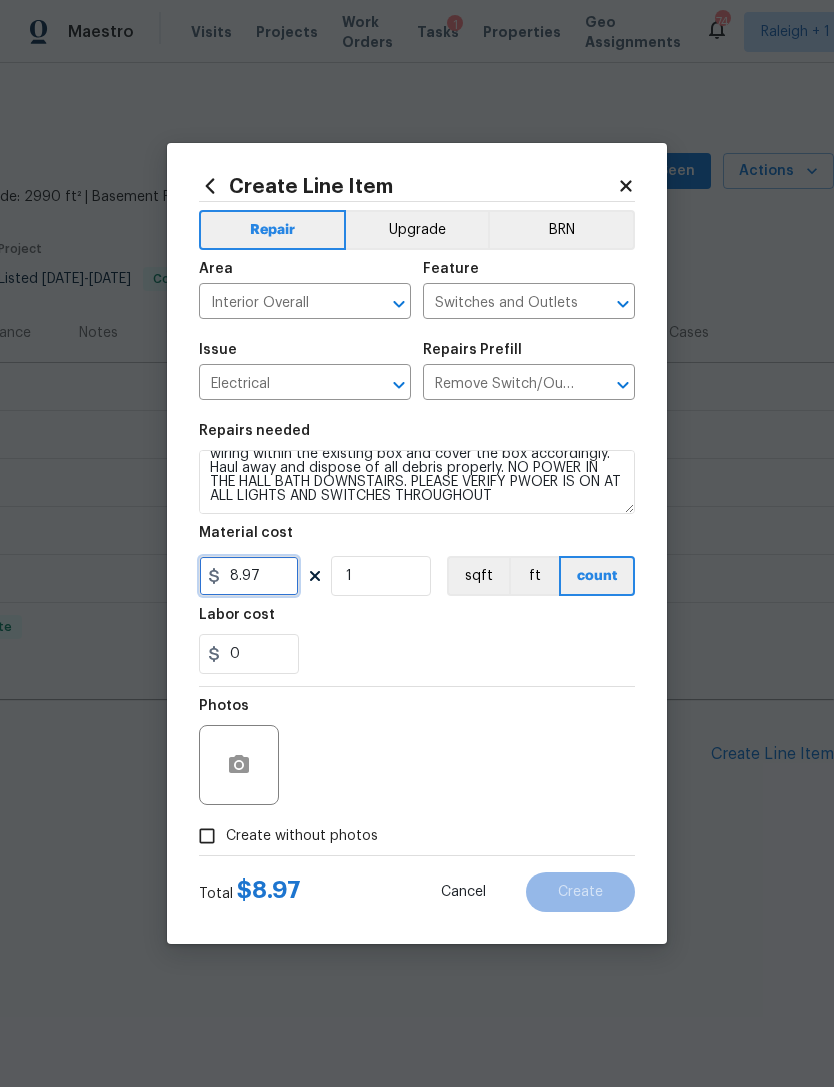 click on "8.97" at bounding box center (249, 576) 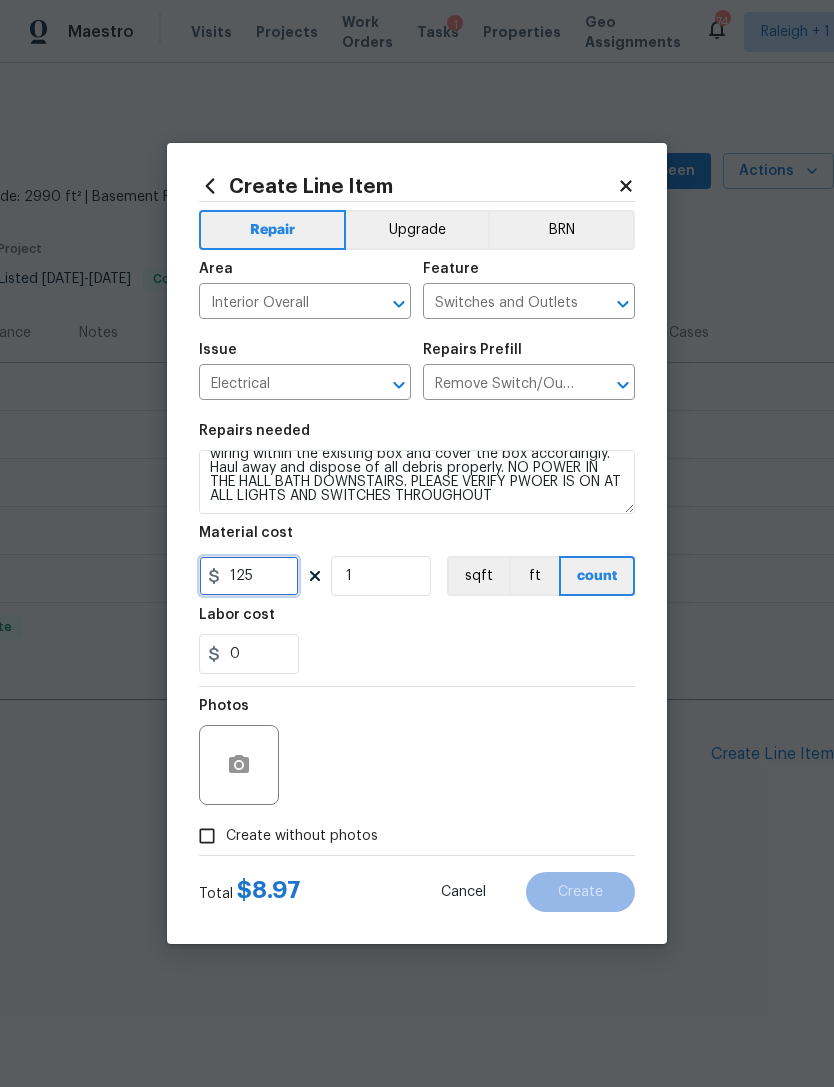 type on "125" 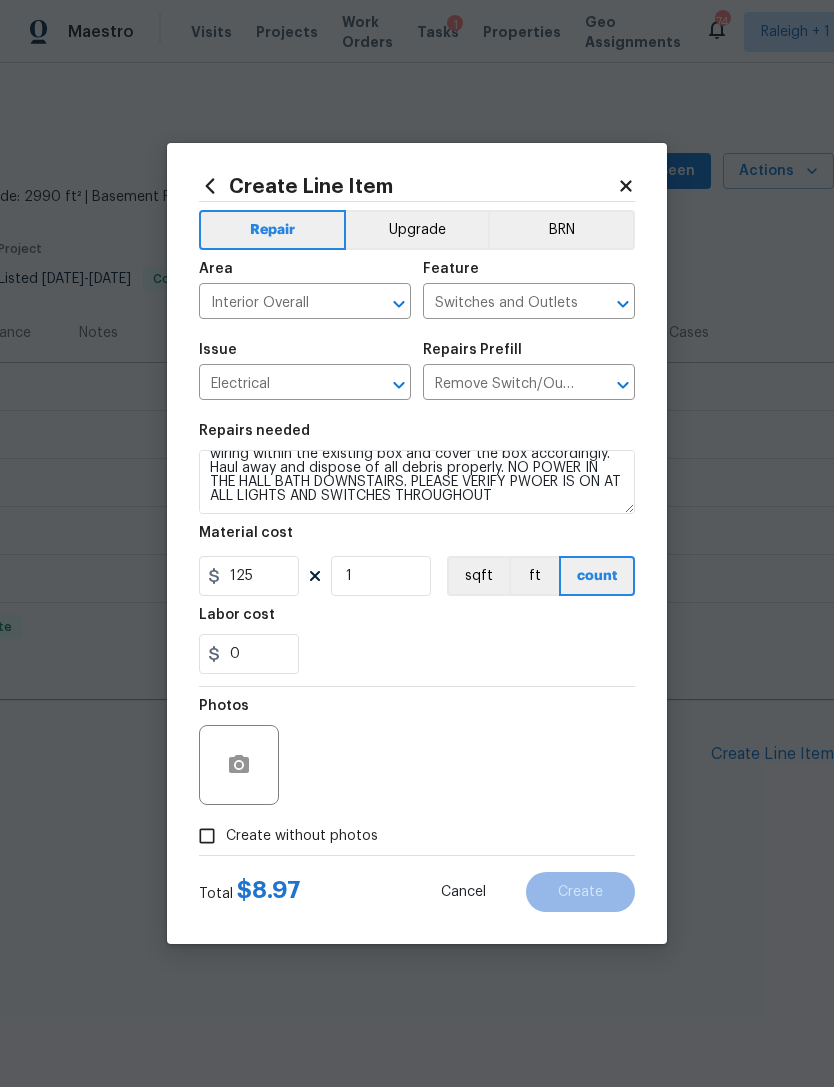 click on "0" at bounding box center [417, 654] 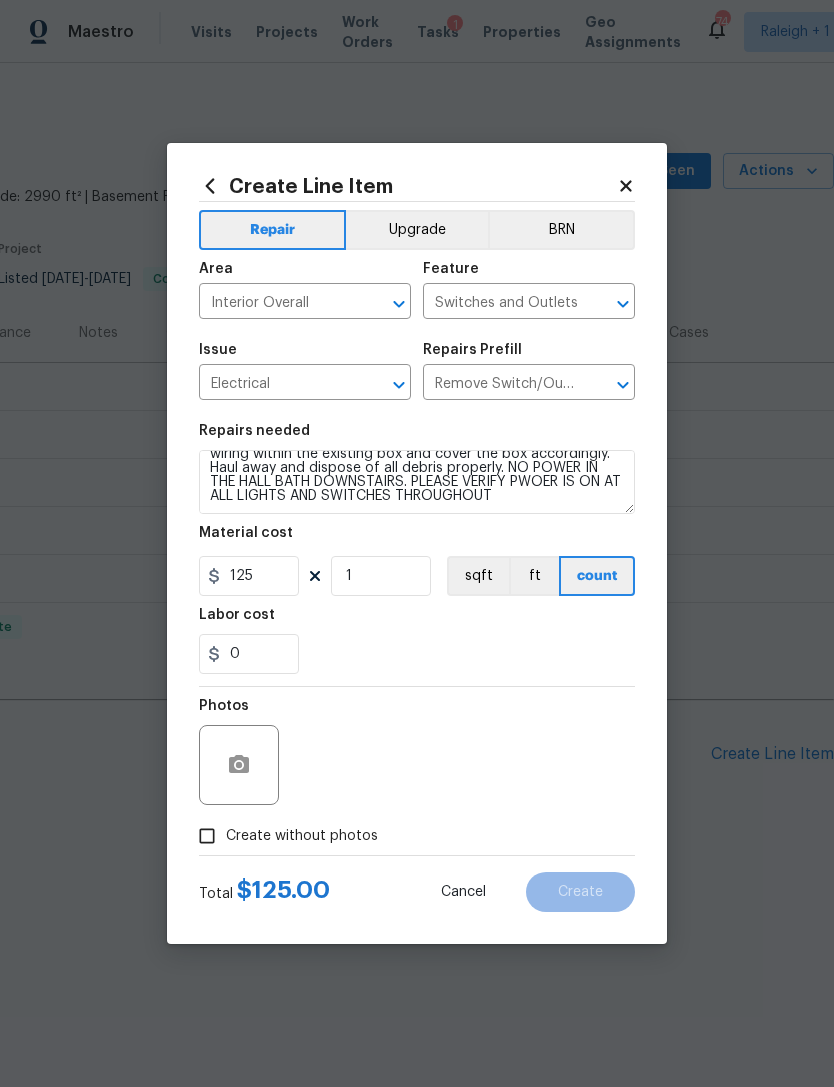 click on "Create without photos" at bounding box center (207, 836) 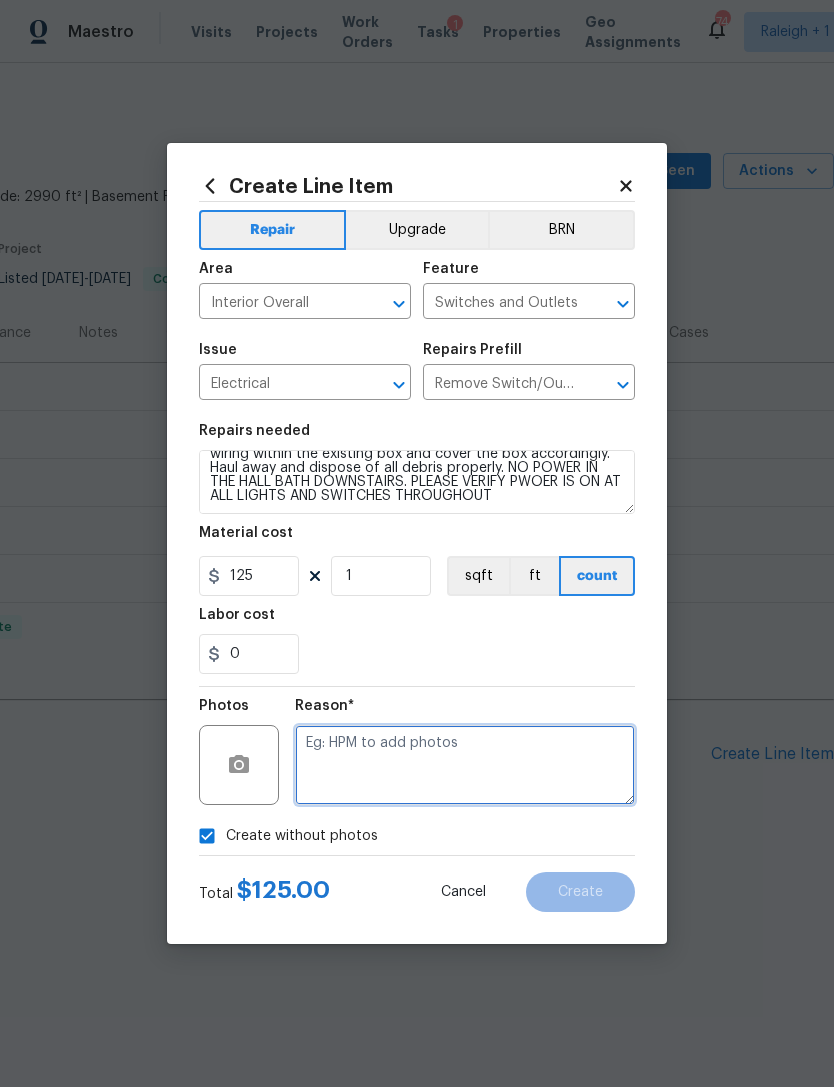 click at bounding box center [465, 765] 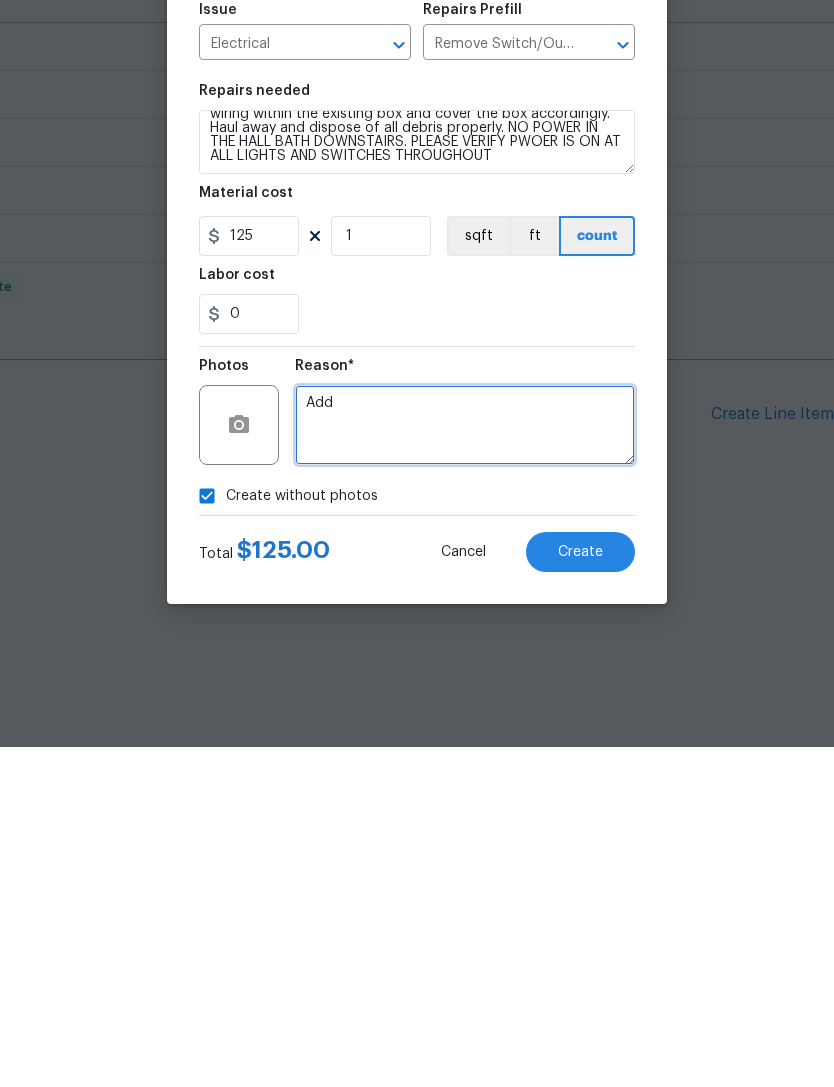 type on "Add" 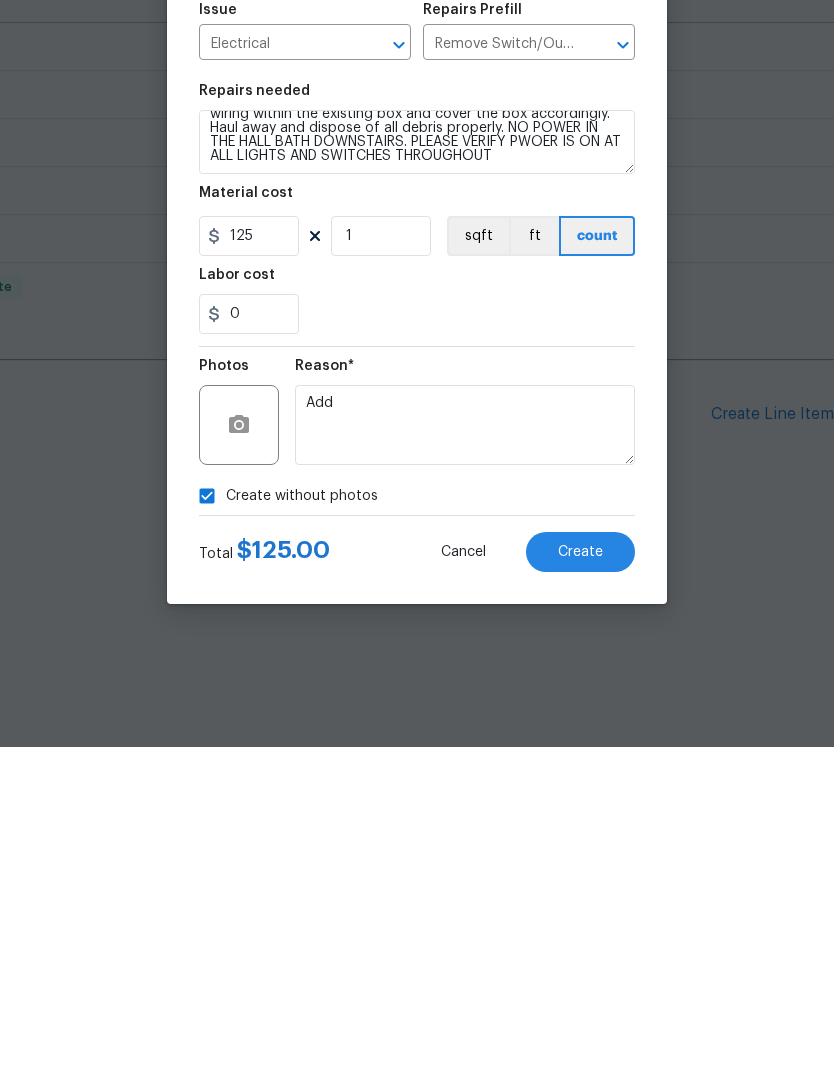 click on "Create" at bounding box center [580, 892] 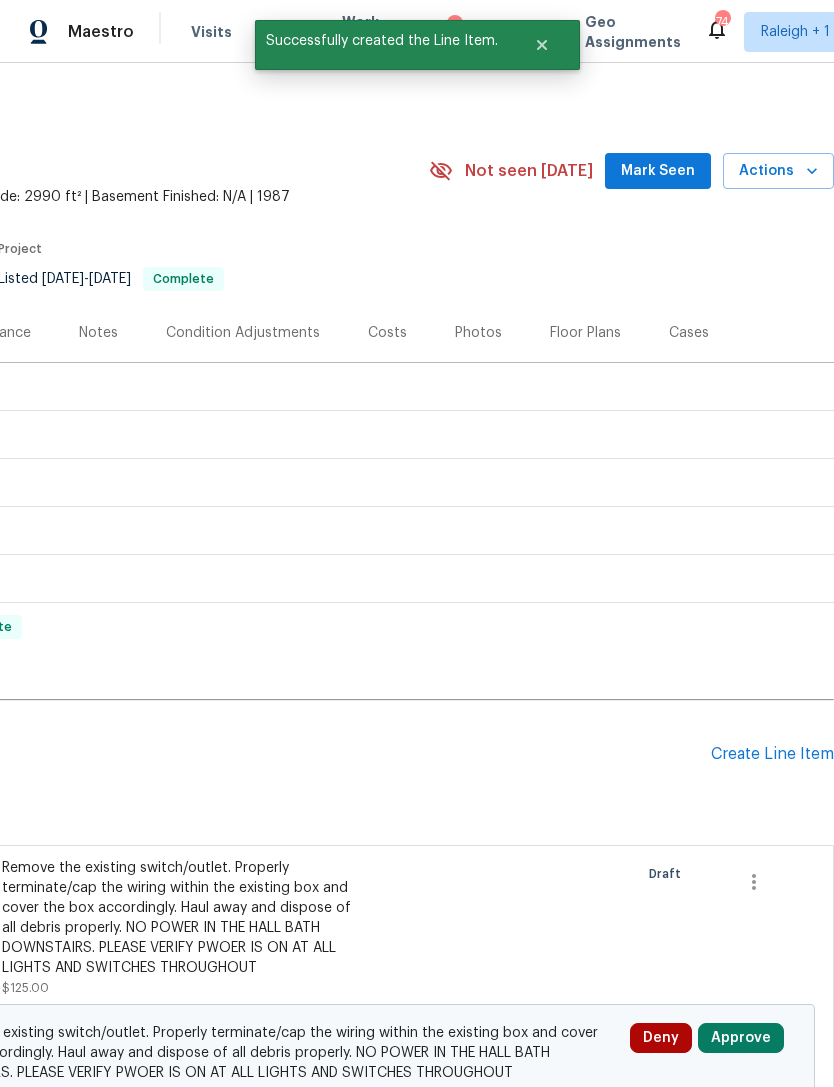 click on "Approve" at bounding box center (741, 1038) 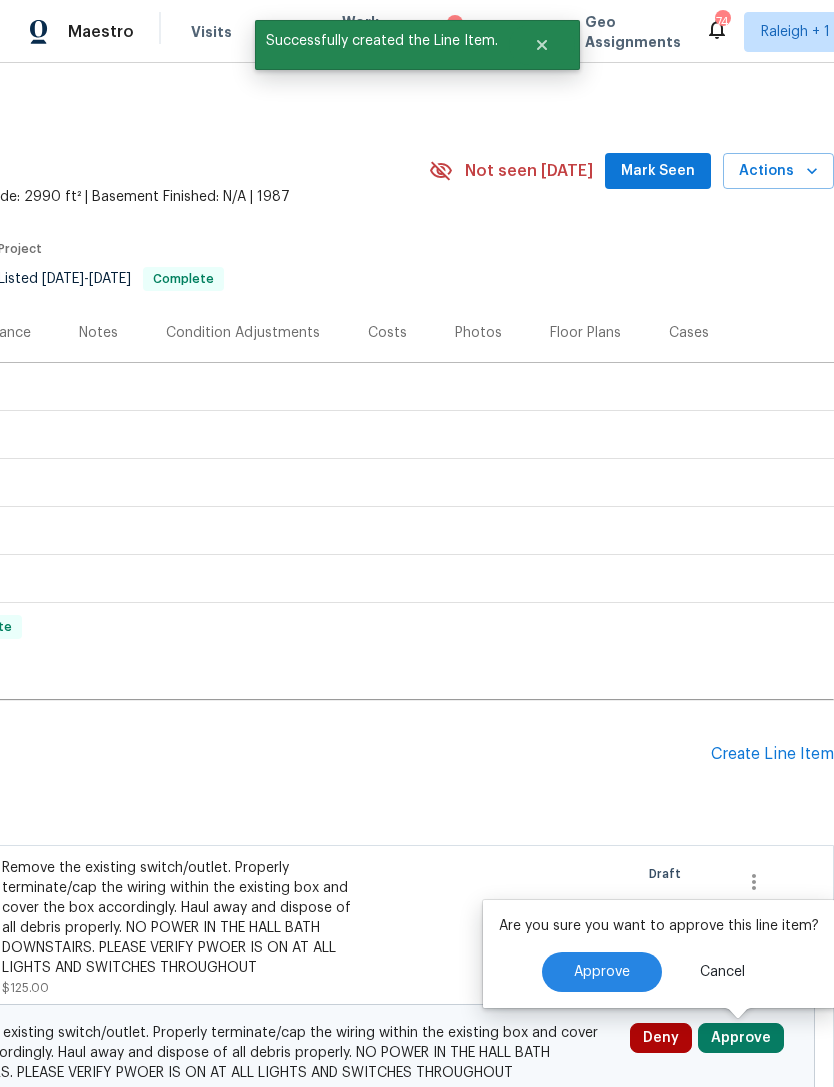 click on "Approve" at bounding box center [602, 972] 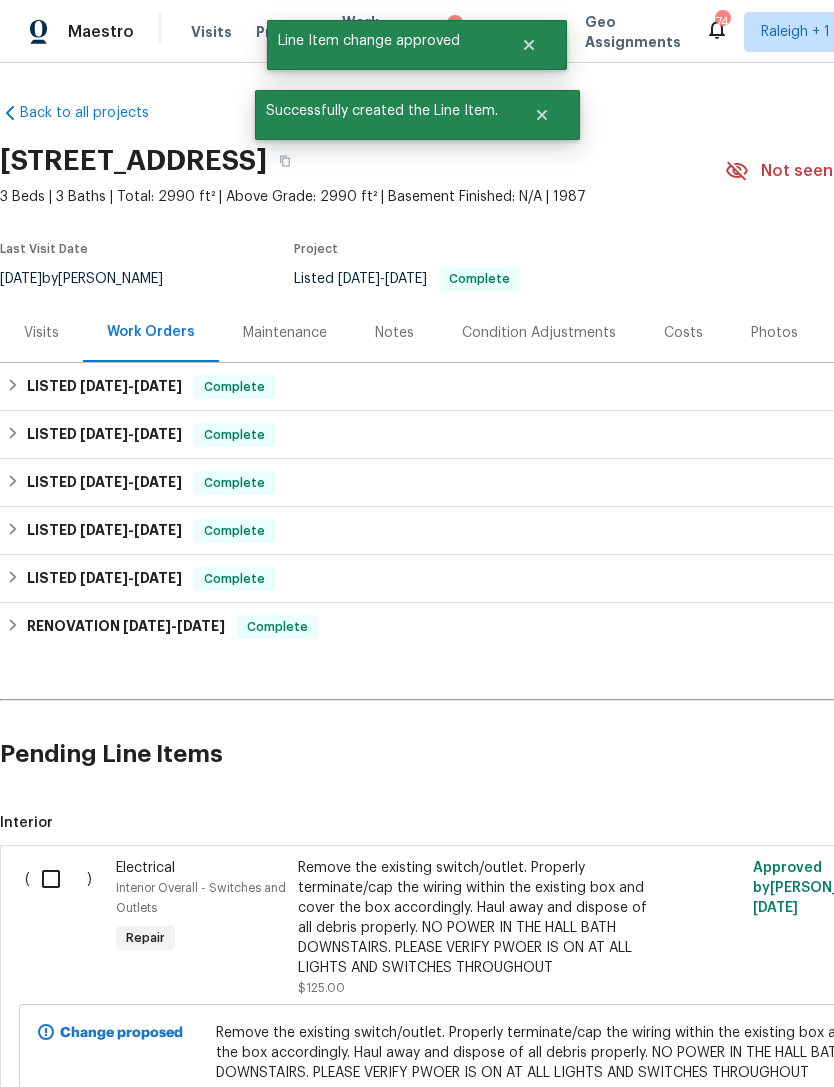 scroll, scrollTop: 0, scrollLeft: 0, axis: both 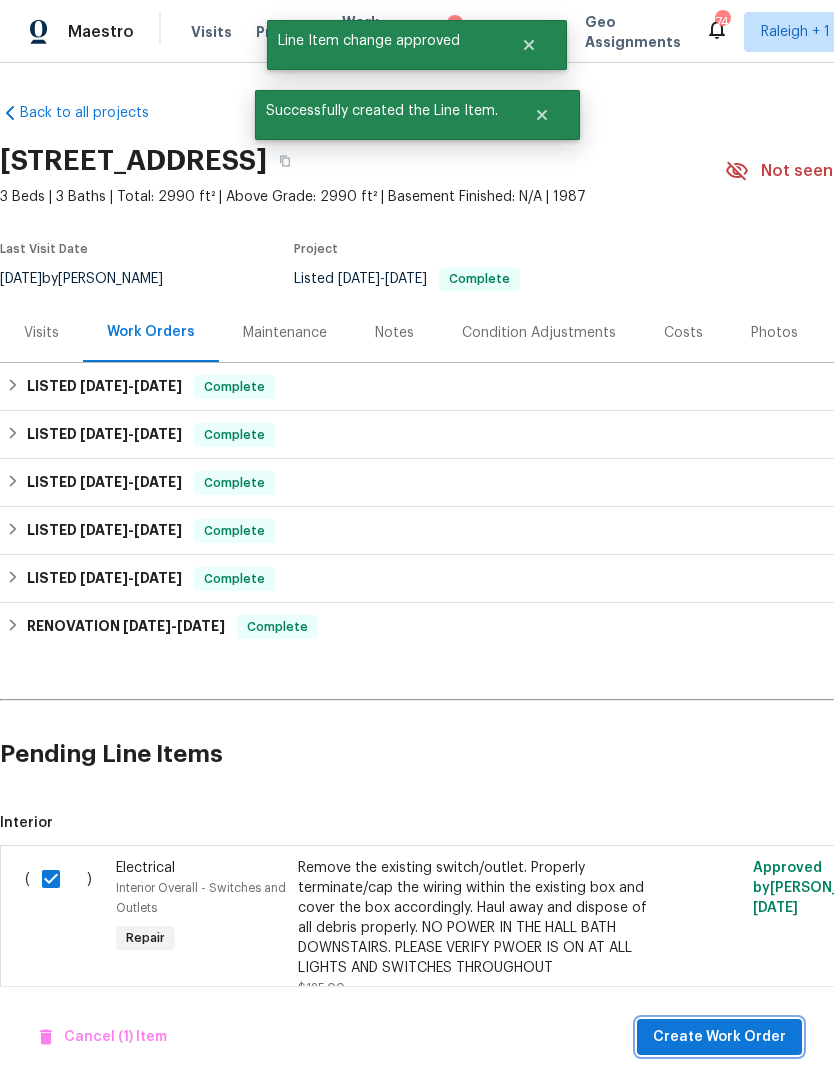 click on "Create Work Order" at bounding box center (719, 1037) 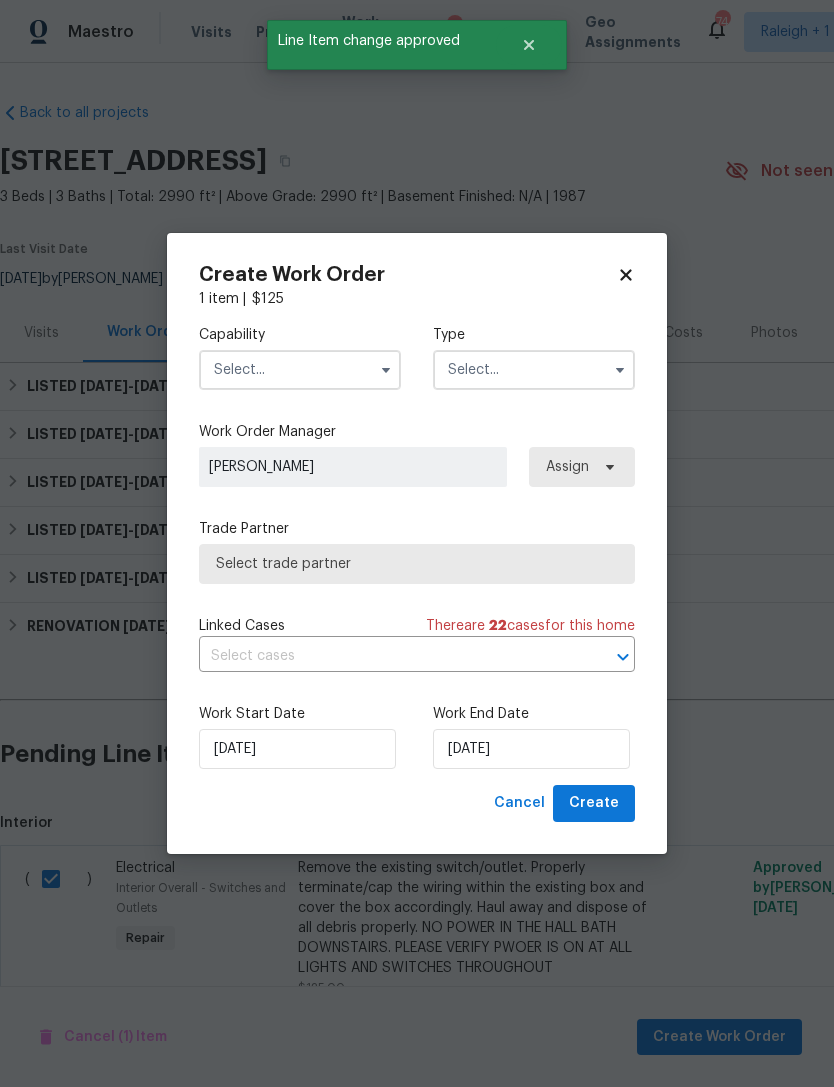 click at bounding box center [300, 370] 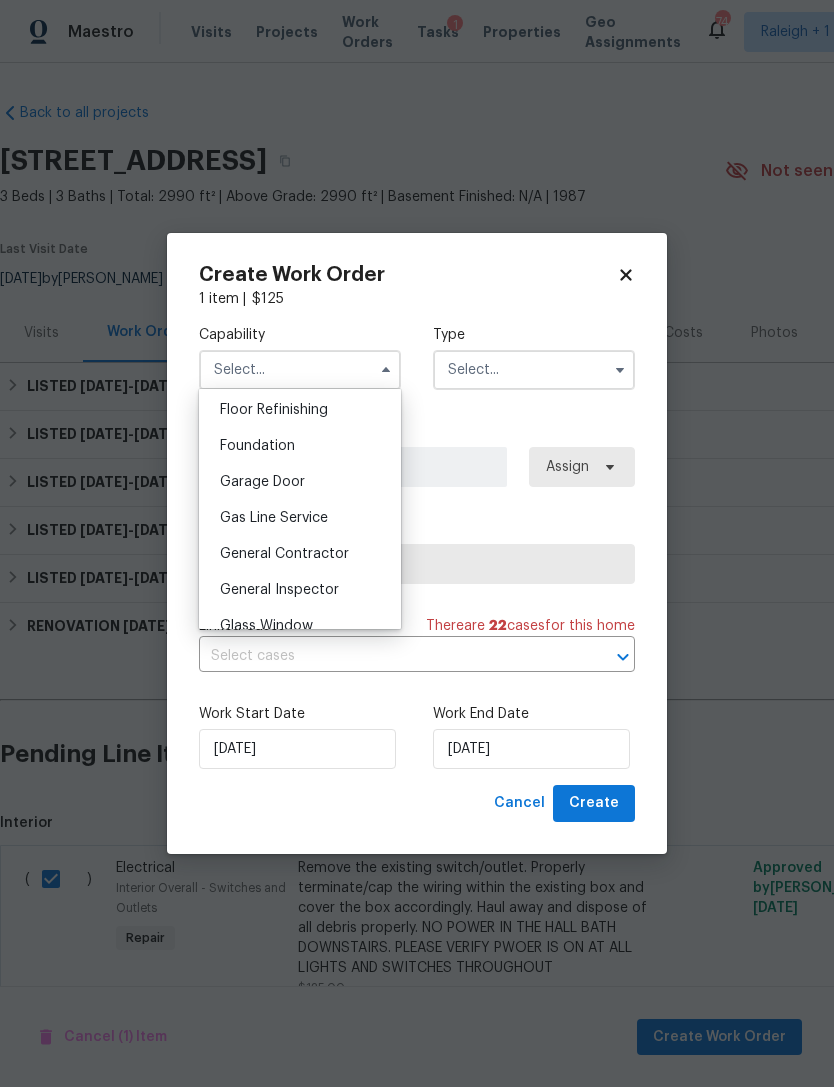 scroll, scrollTop: 813, scrollLeft: 0, axis: vertical 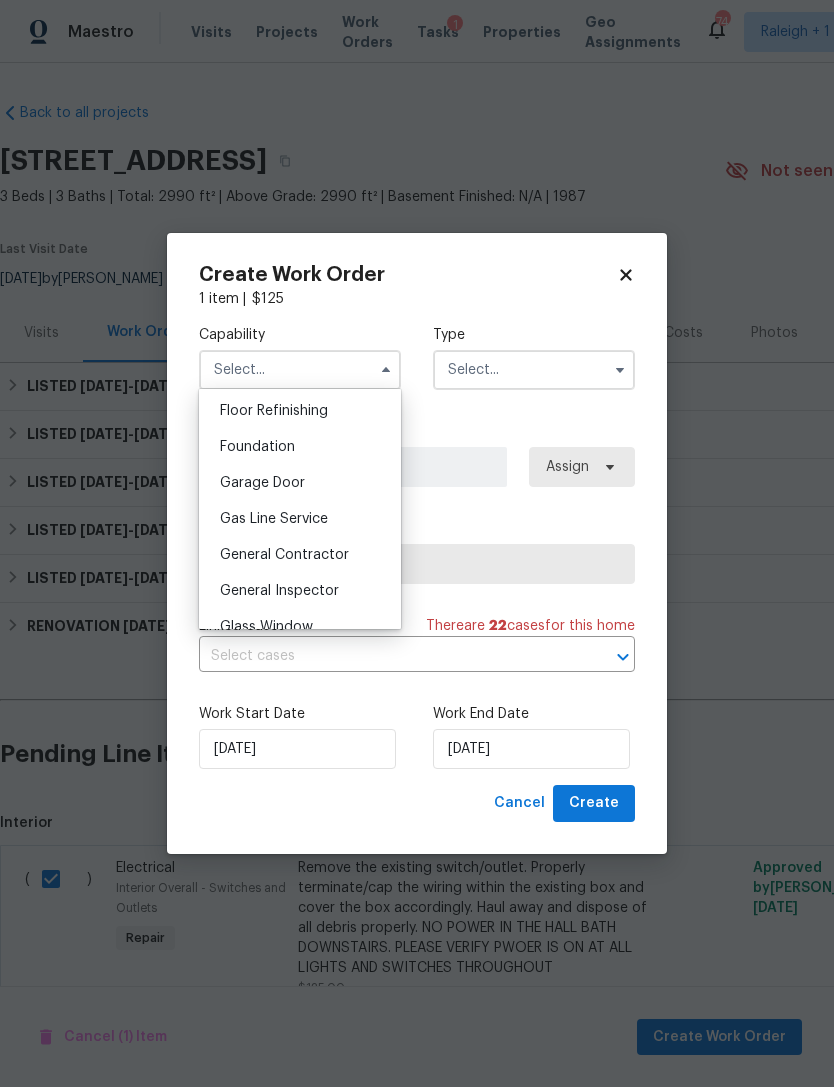 click on "General Contractor" at bounding box center [300, 555] 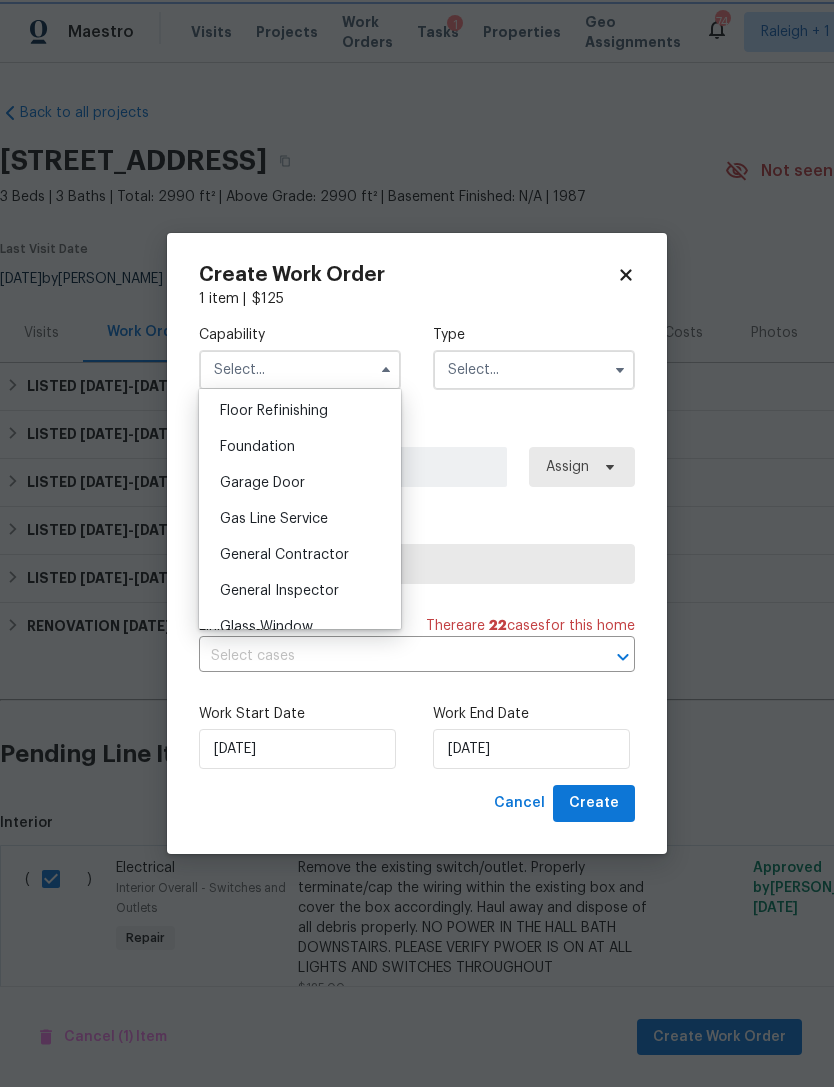 type on "General Contractor" 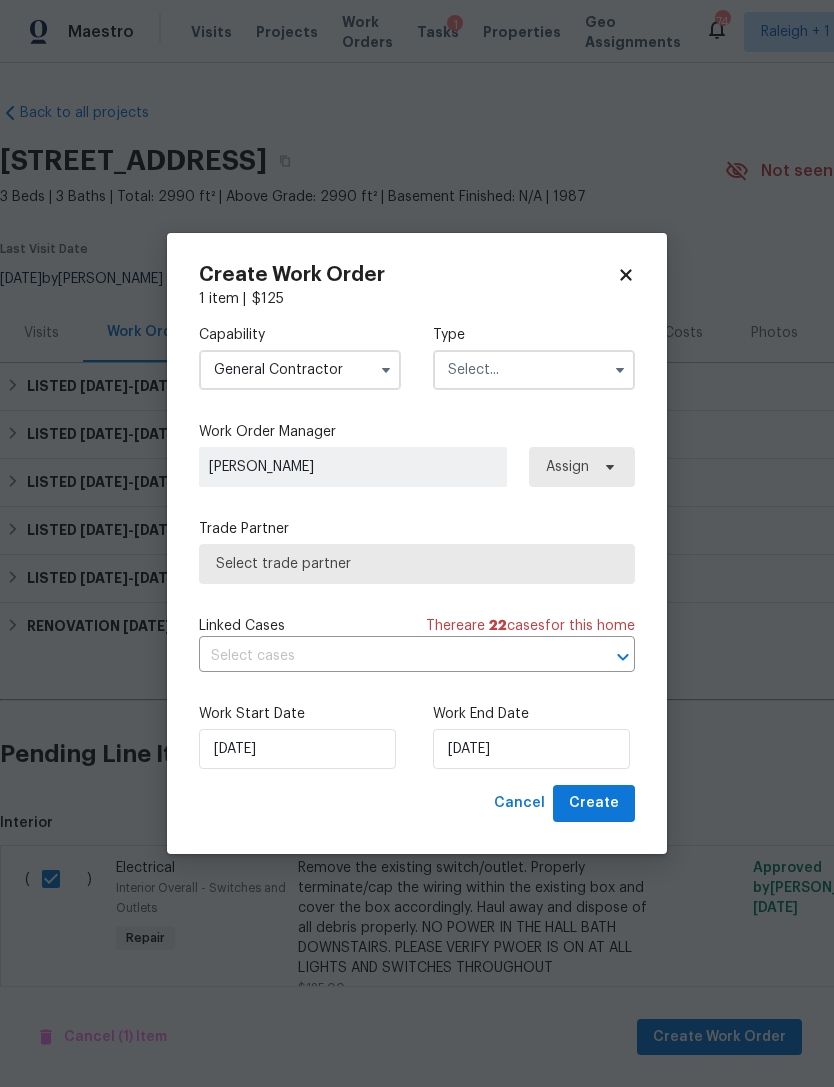 click at bounding box center (534, 370) 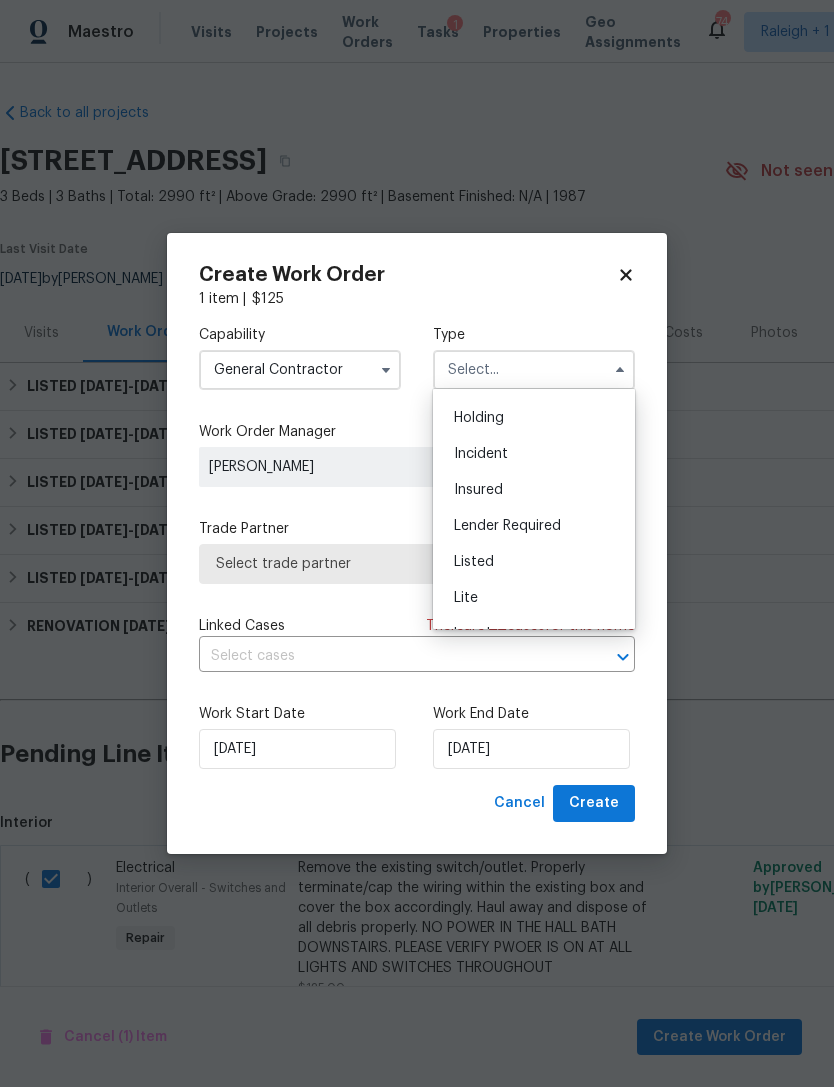 scroll, scrollTop: 103, scrollLeft: 0, axis: vertical 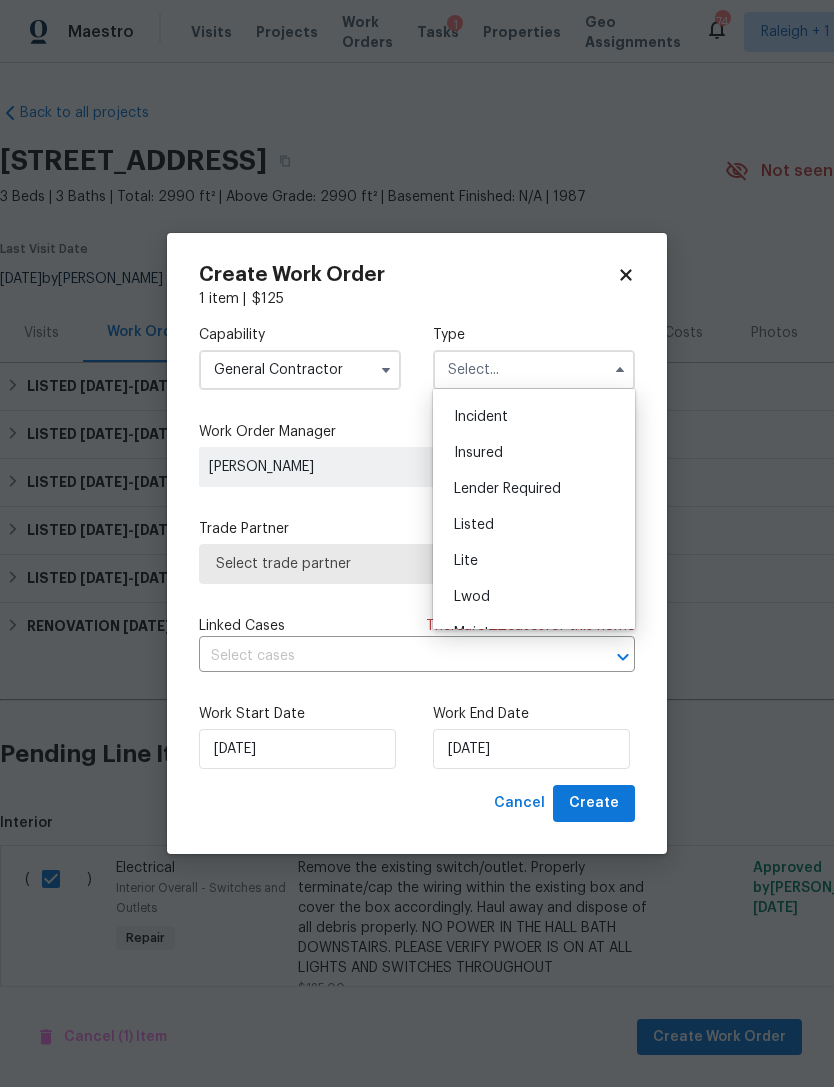 click on "Listed" at bounding box center (534, 525) 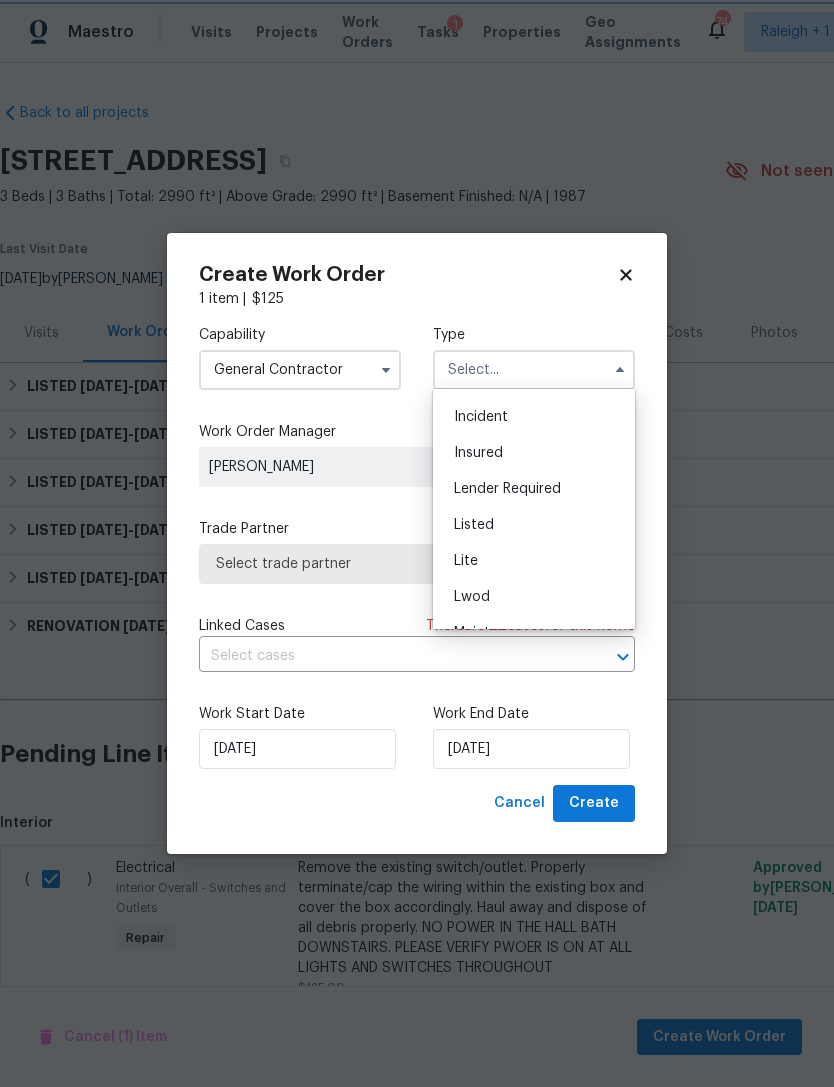 type on "Listed" 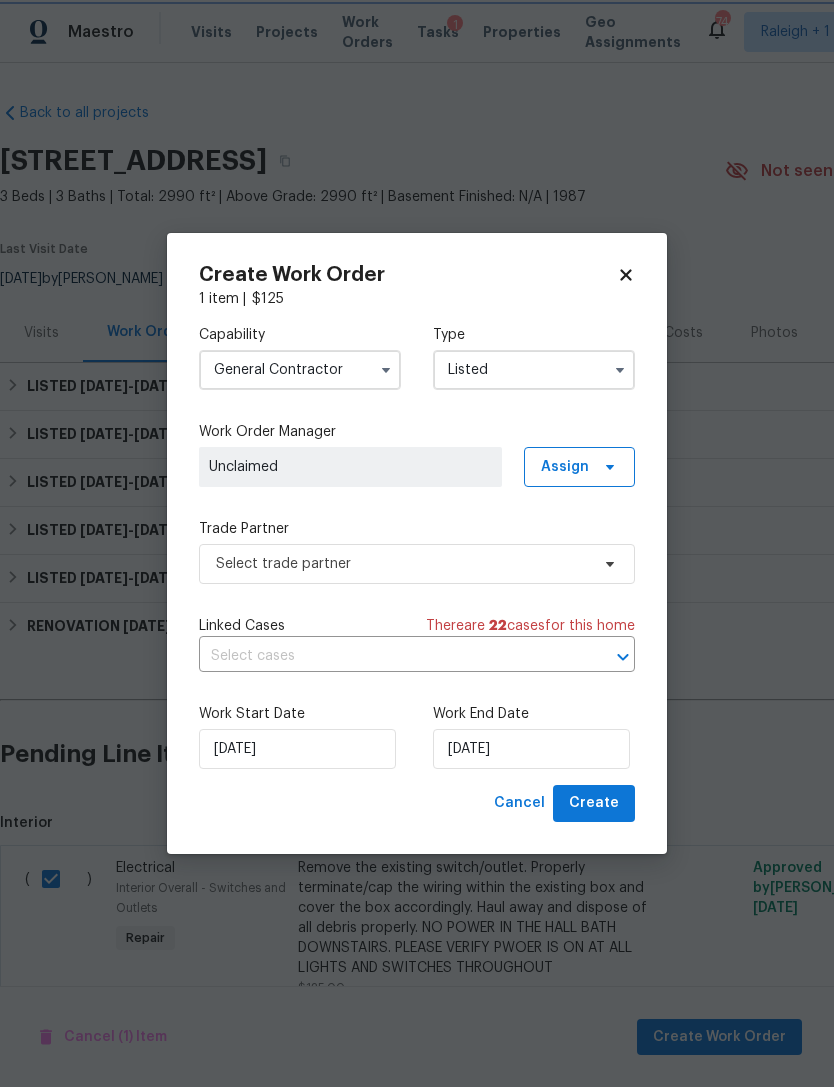 scroll, scrollTop: 0, scrollLeft: 0, axis: both 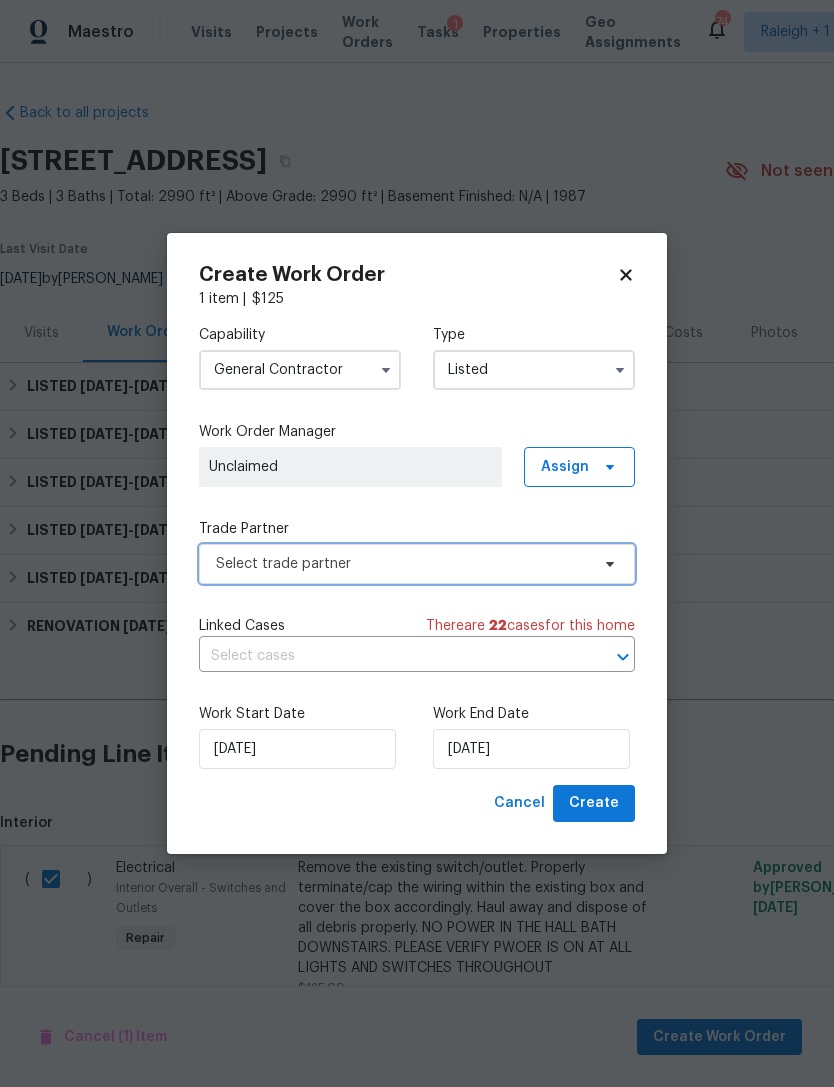 click on "Select trade partner" at bounding box center (402, 564) 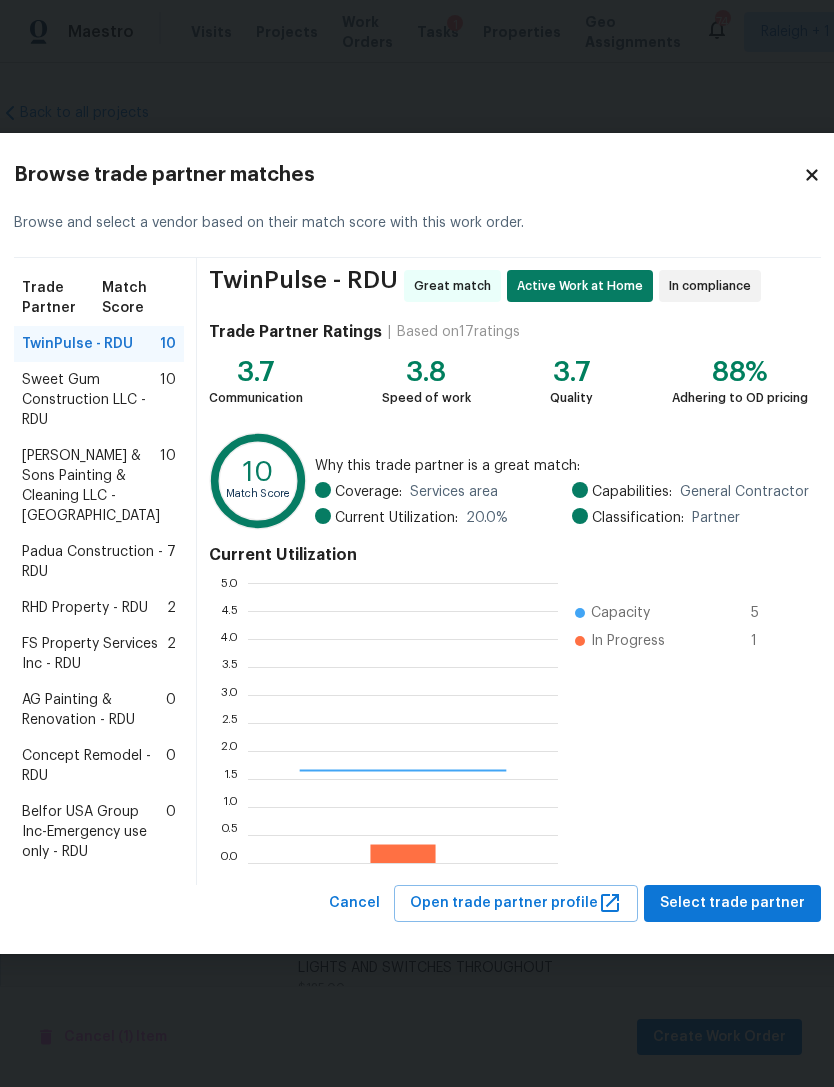scroll, scrollTop: 2, scrollLeft: 2, axis: both 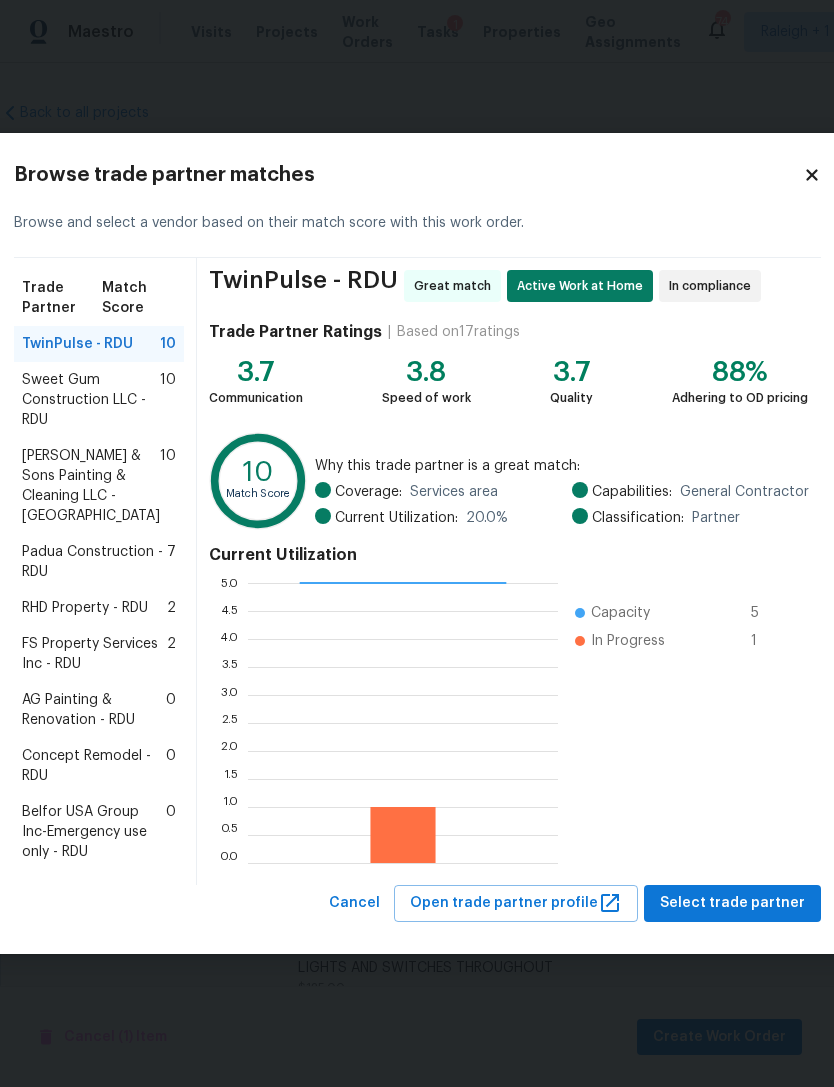 click on "Padua Construction - RDU" at bounding box center (94, 562) 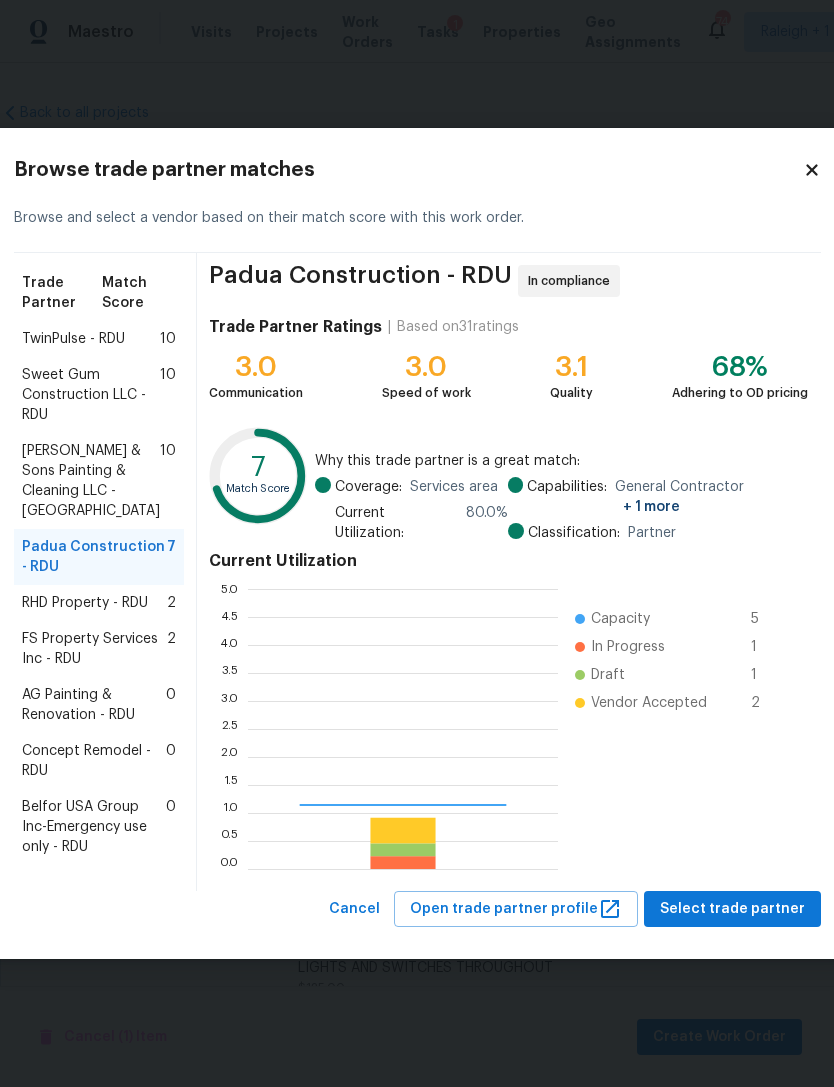 scroll, scrollTop: 2, scrollLeft: 2, axis: both 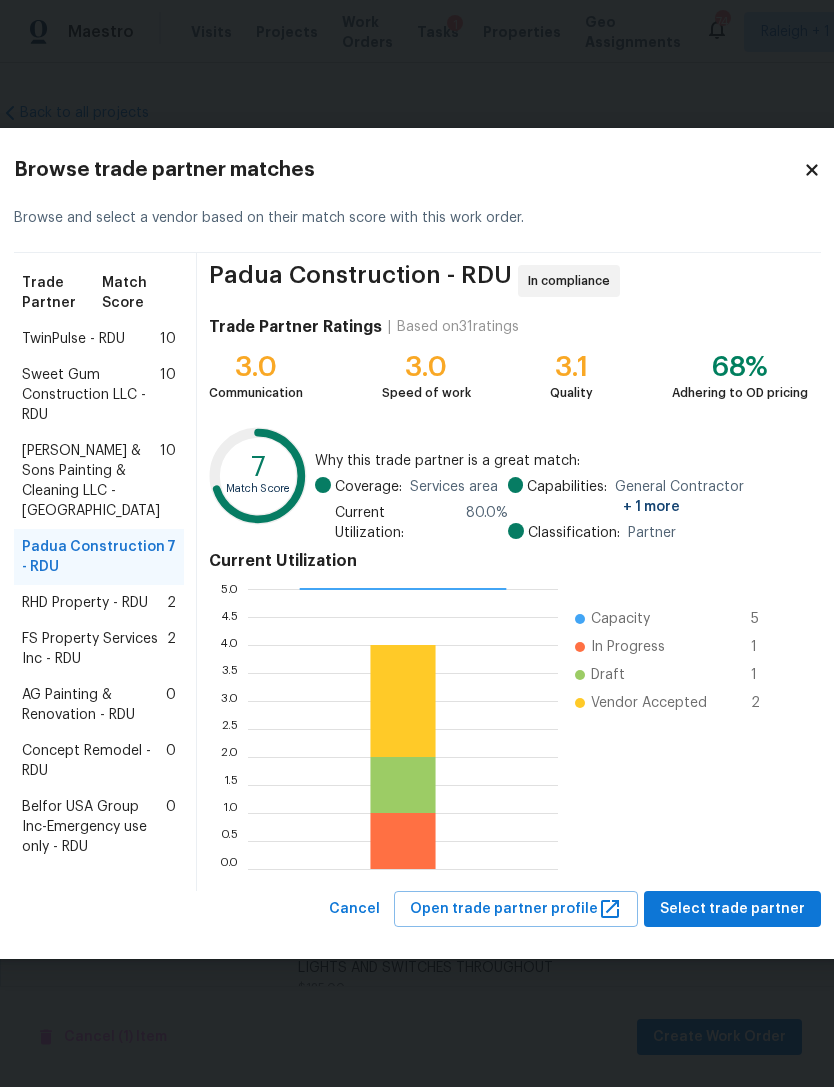 click on "RHD Property - RDU" at bounding box center [85, 603] 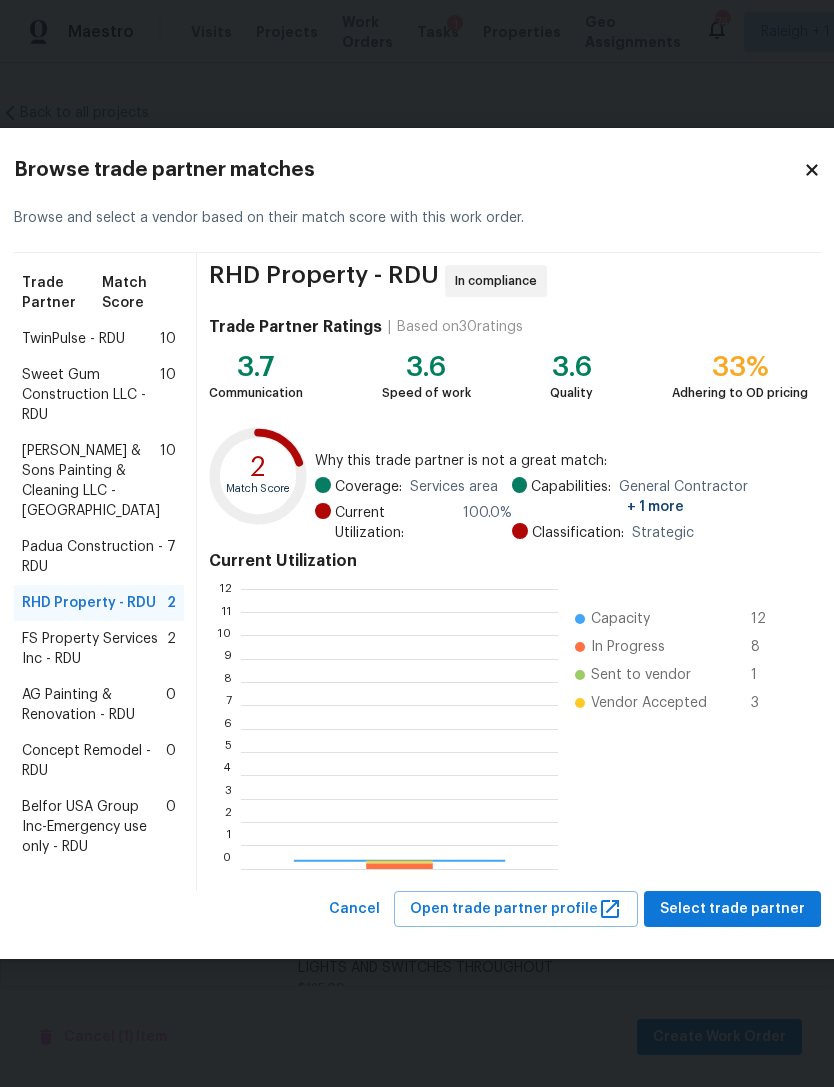 scroll, scrollTop: 2, scrollLeft: 2, axis: both 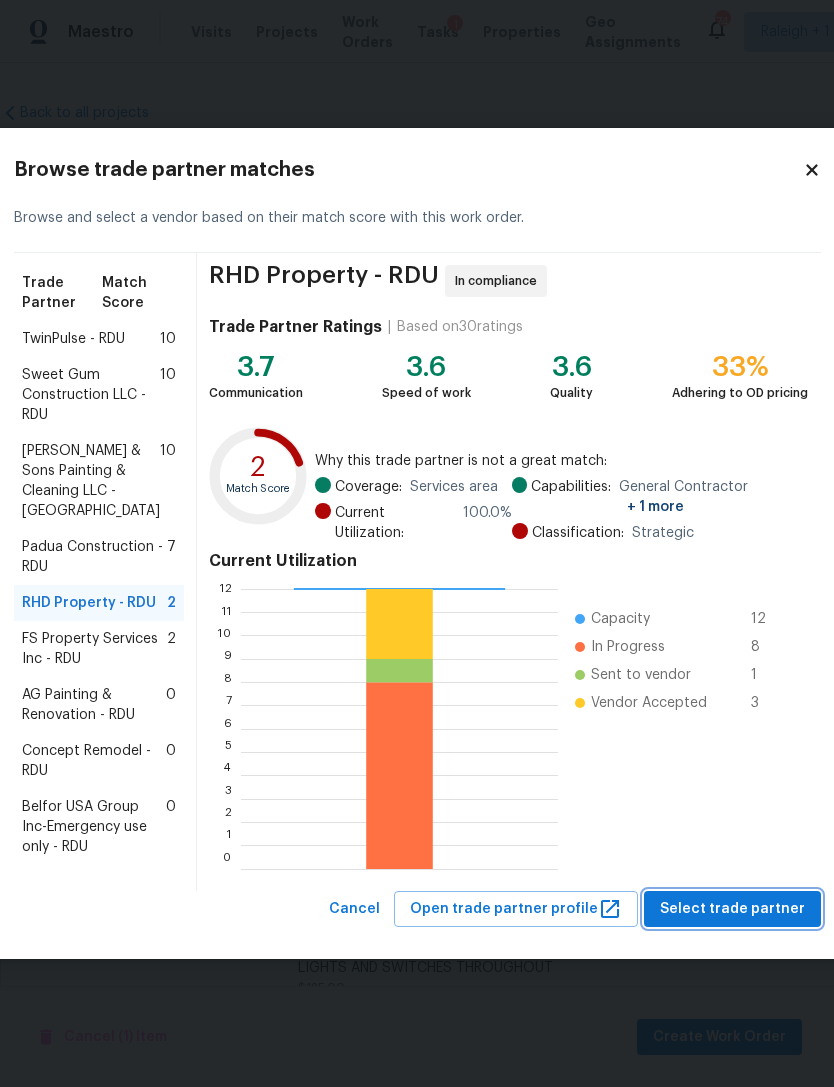 click on "Select trade partner" at bounding box center [732, 909] 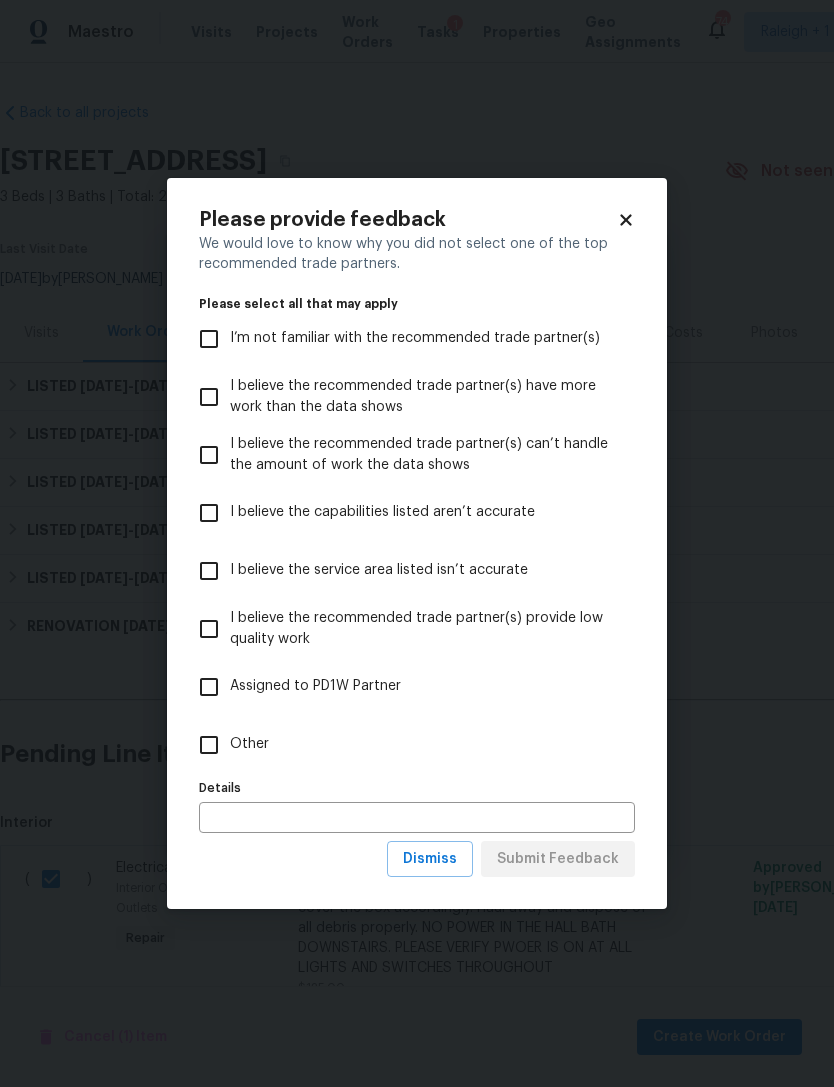 click on "Other" at bounding box center [209, 745] 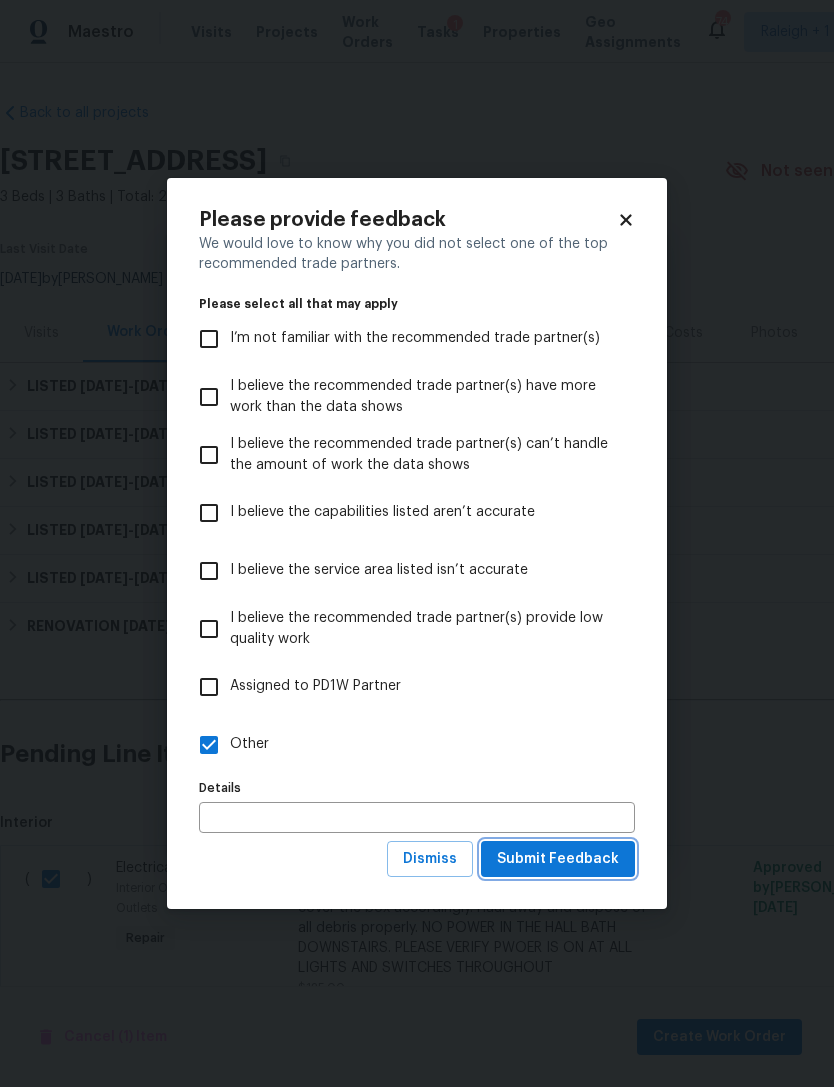 click on "Submit Feedback" at bounding box center [558, 859] 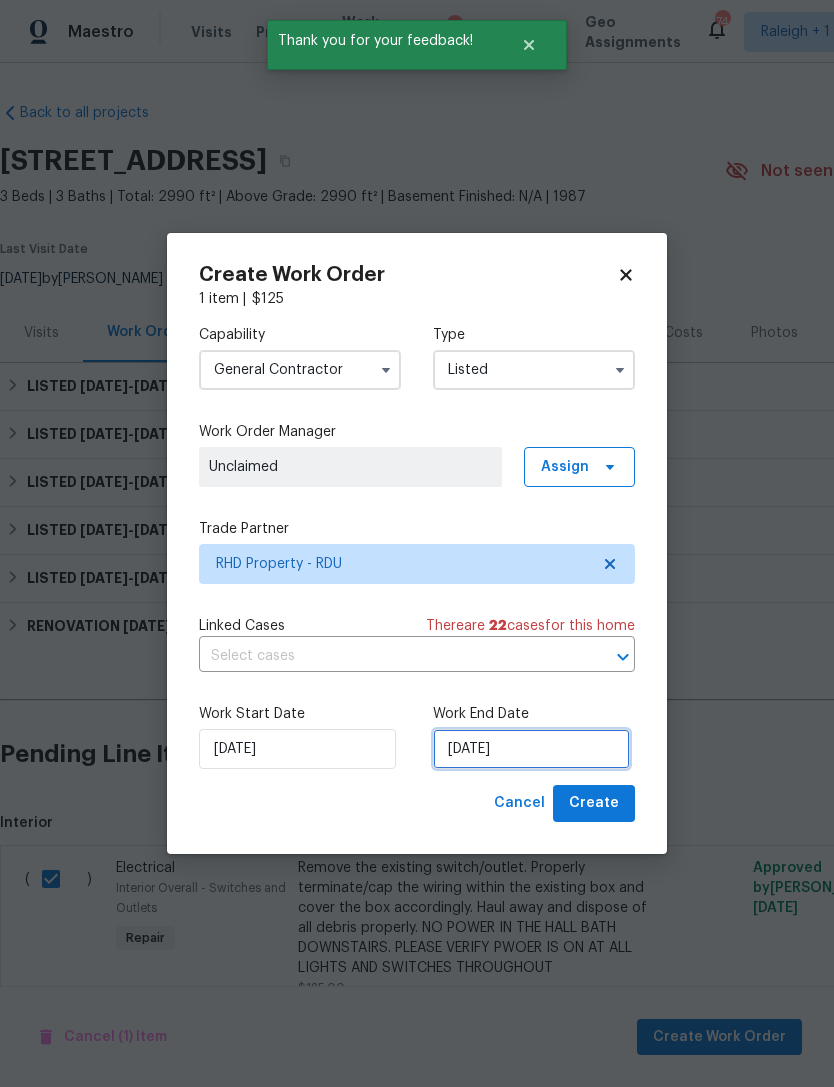 click on "[DATE]" at bounding box center [531, 749] 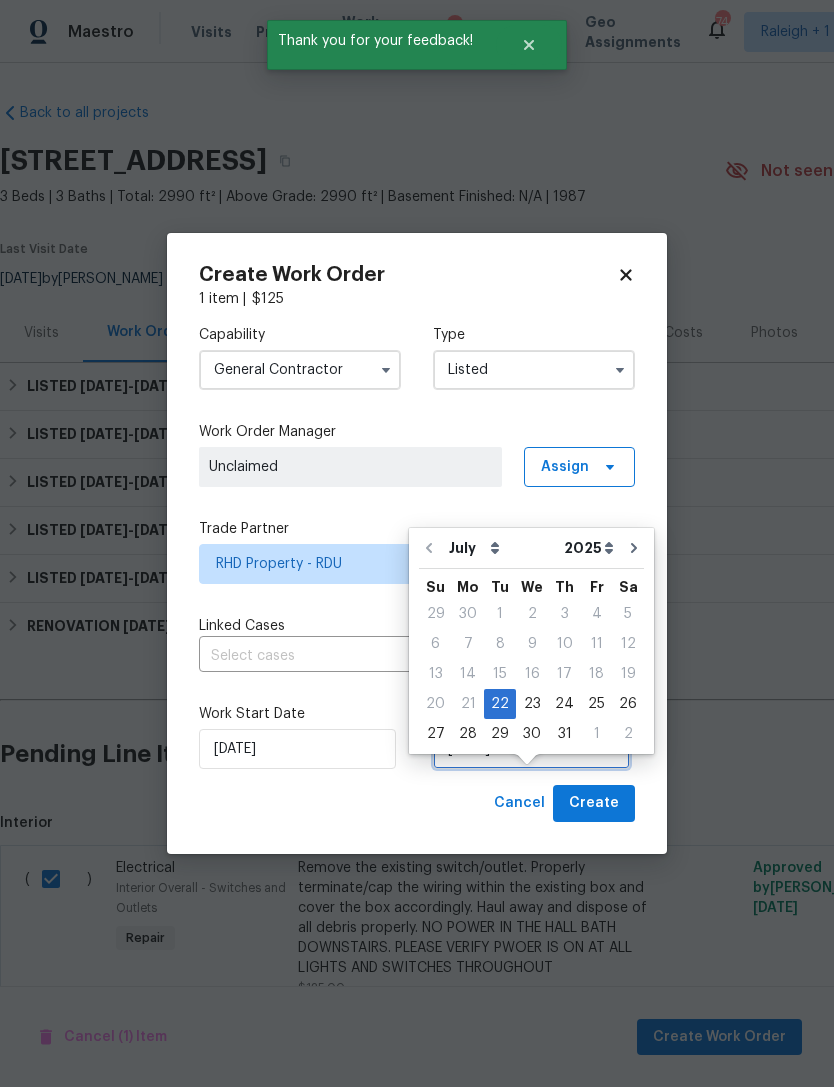 scroll, scrollTop: 37, scrollLeft: 0, axis: vertical 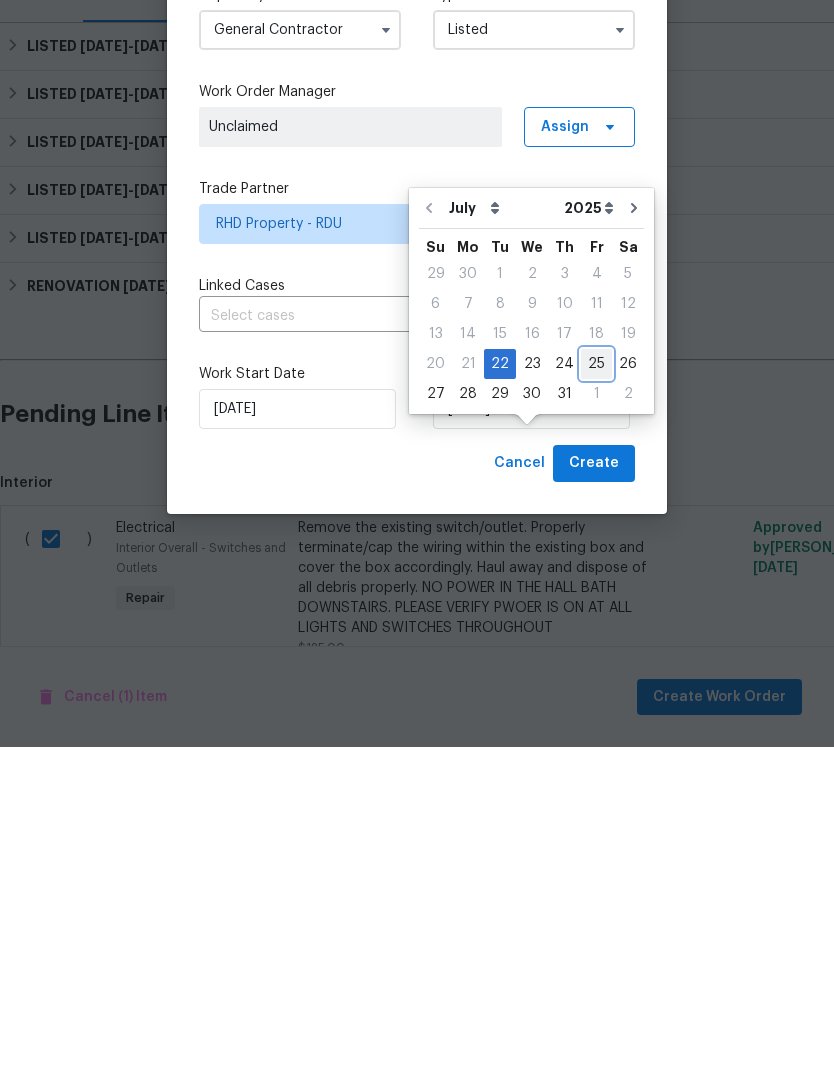 click on "25" at bounding box center (596, 704) 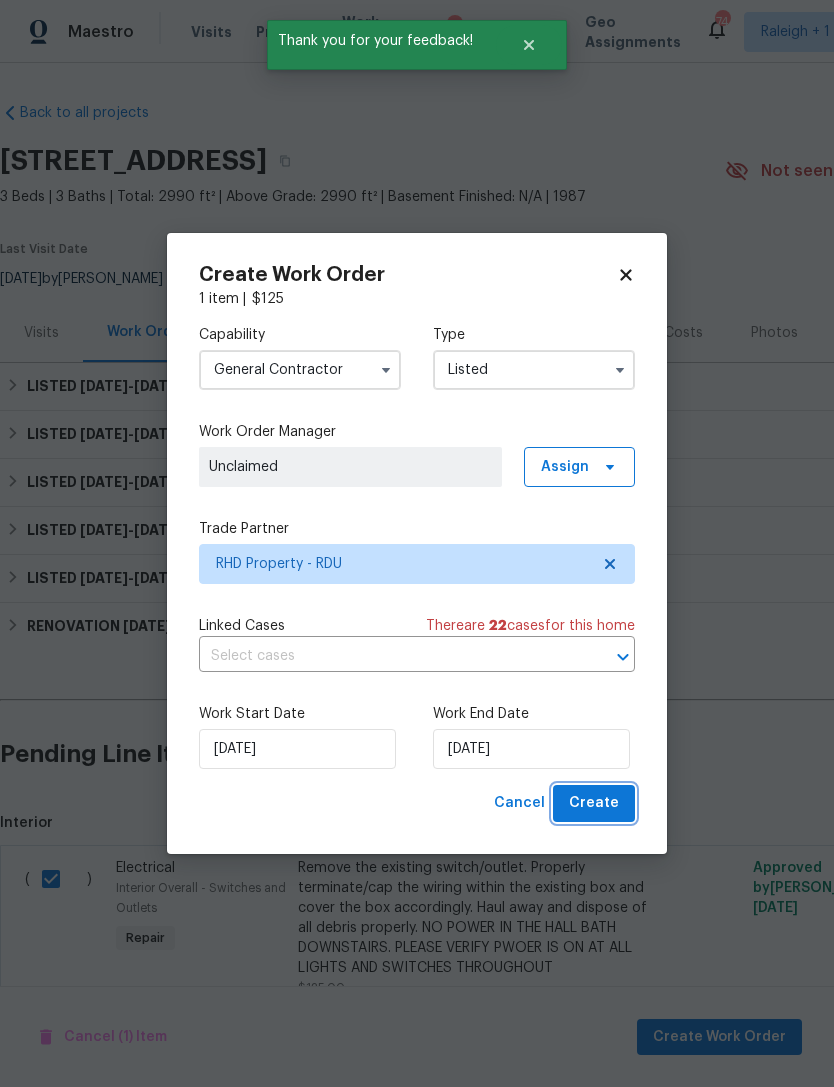 click on "Create" at bounding box center (594, 803) 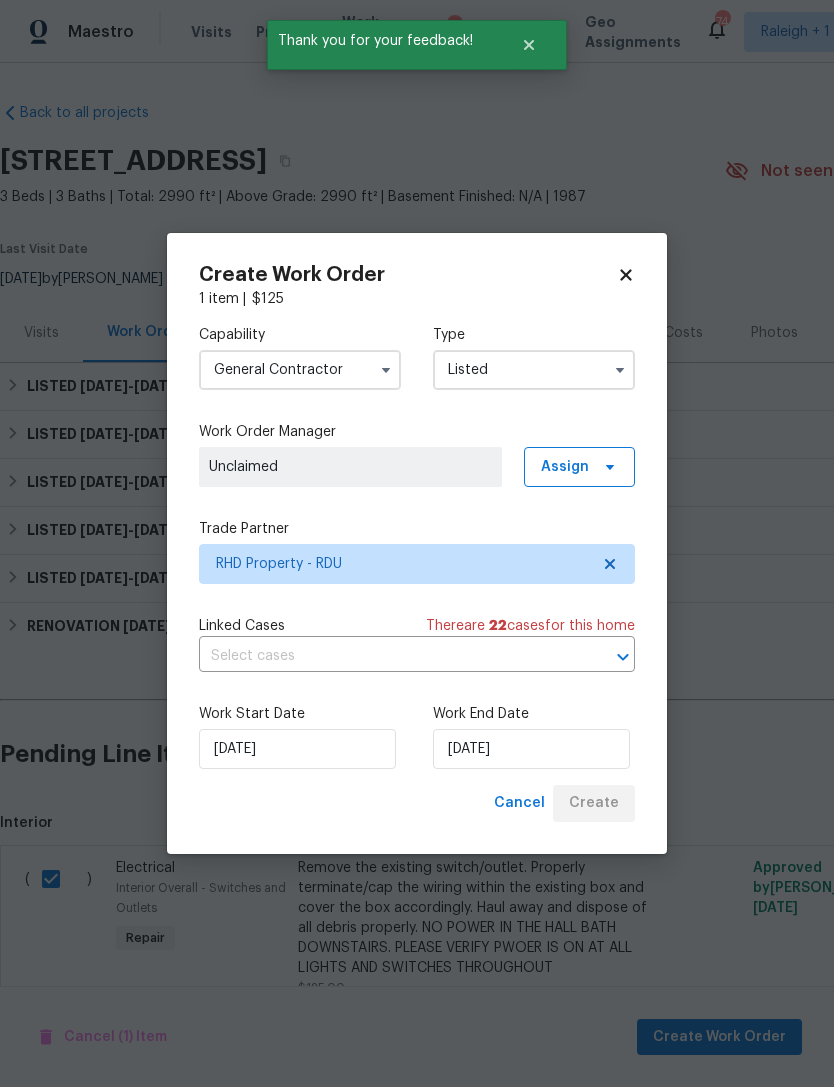 checkbox on "false" 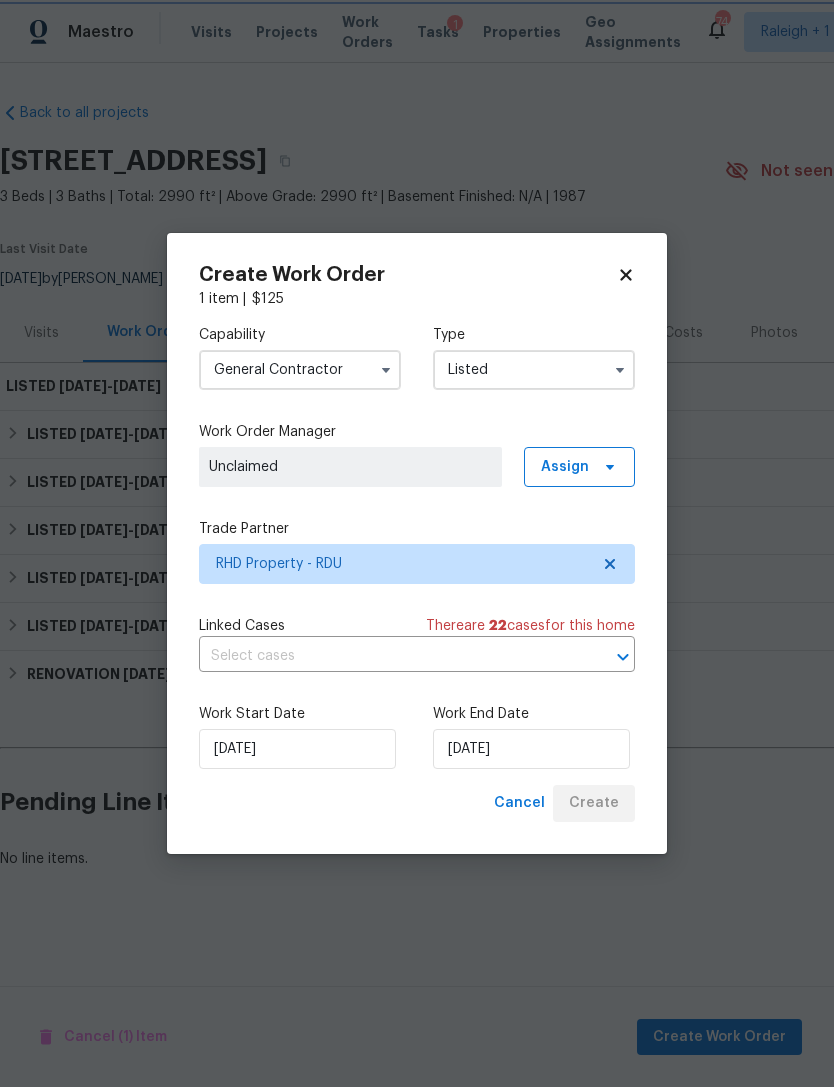 scroll, scrollTop: 0, scrollLeft: 0, axis: both 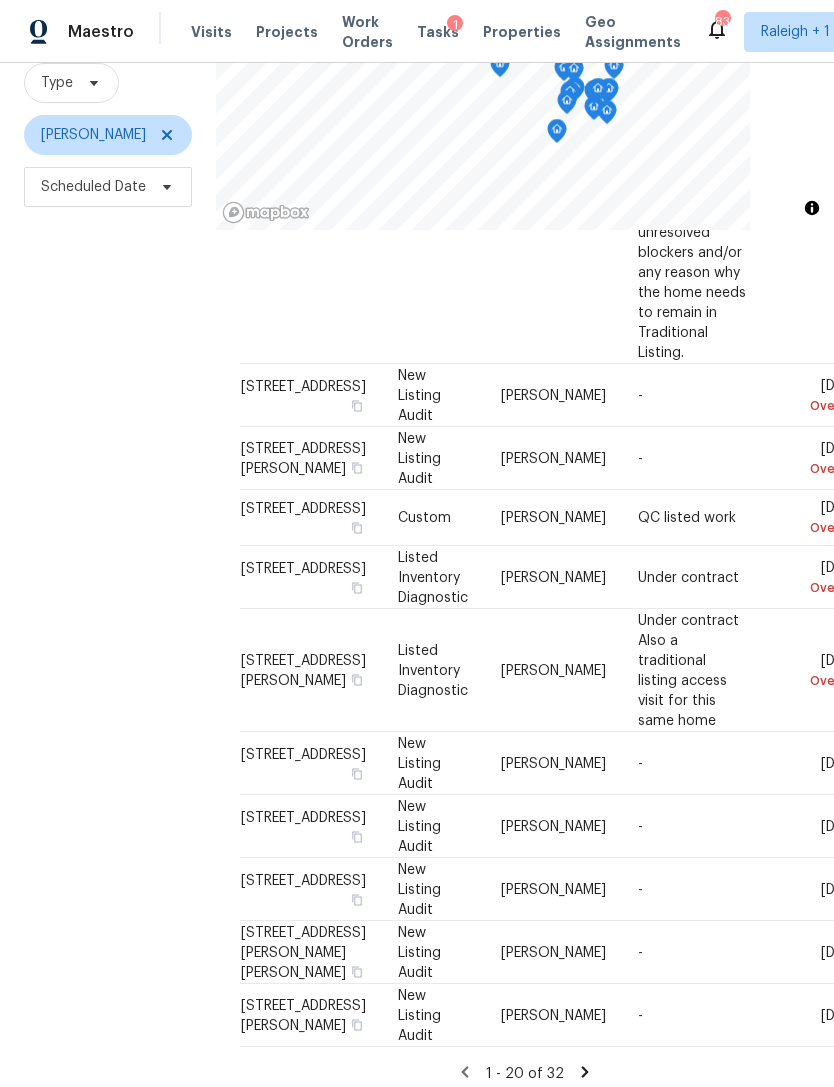 click 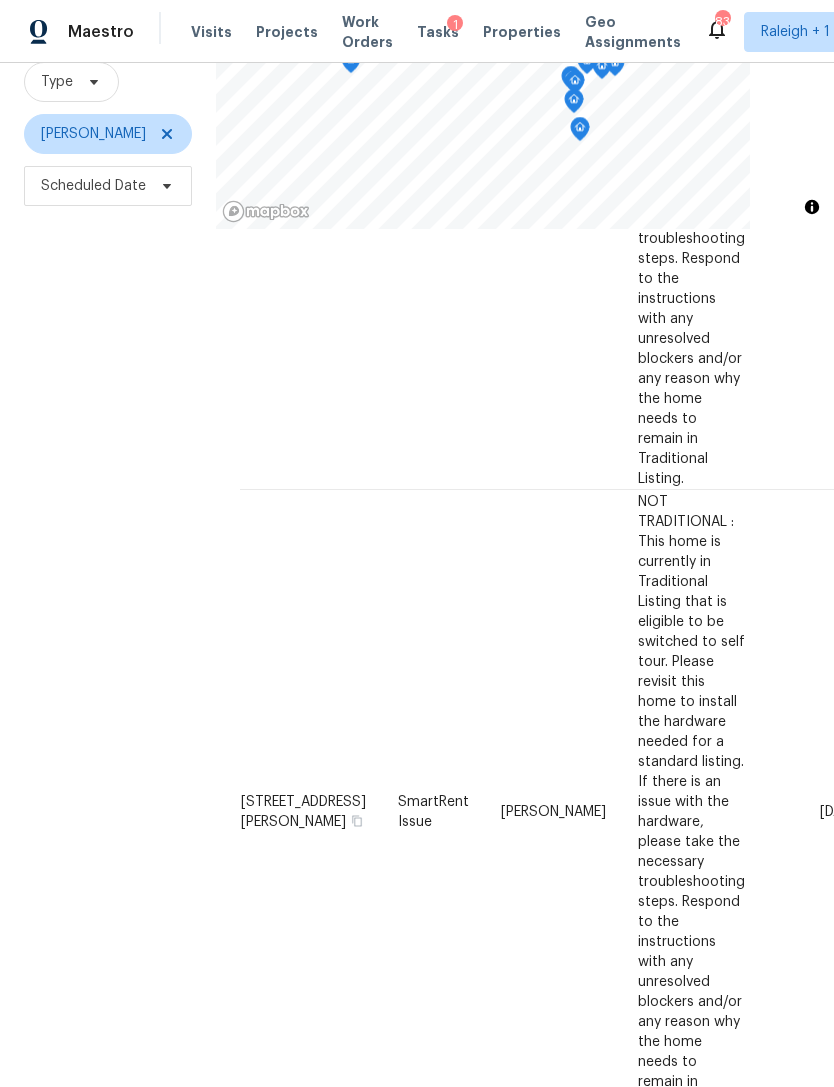 scroll, scrollTop: 193, scrollLeft: 0, axis: vertical 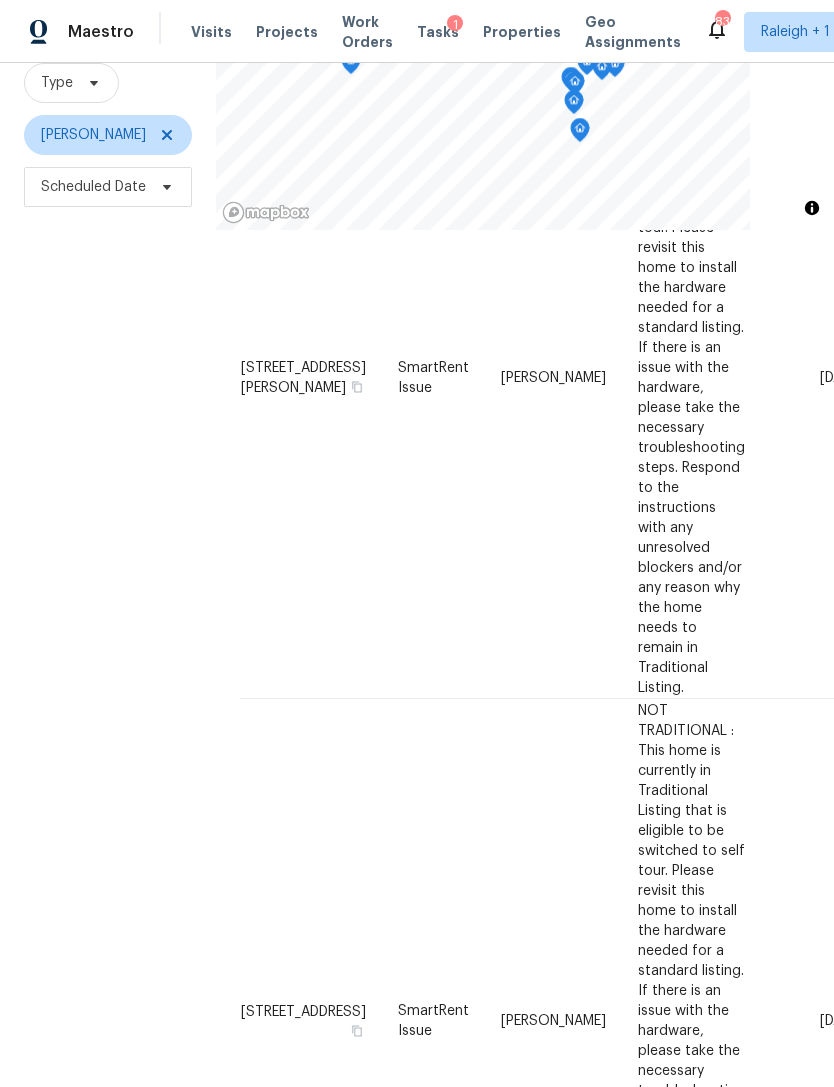 click 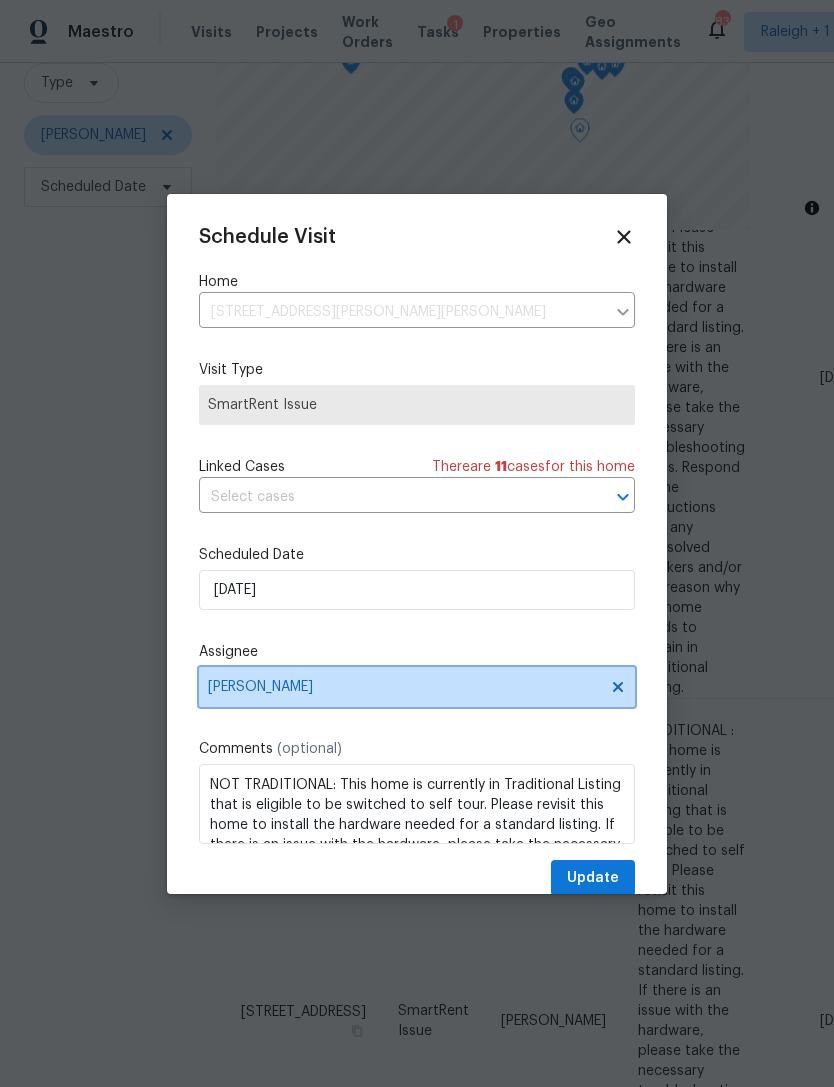 click on "[PERSON_NAME]" at bounding box center [404, 687] 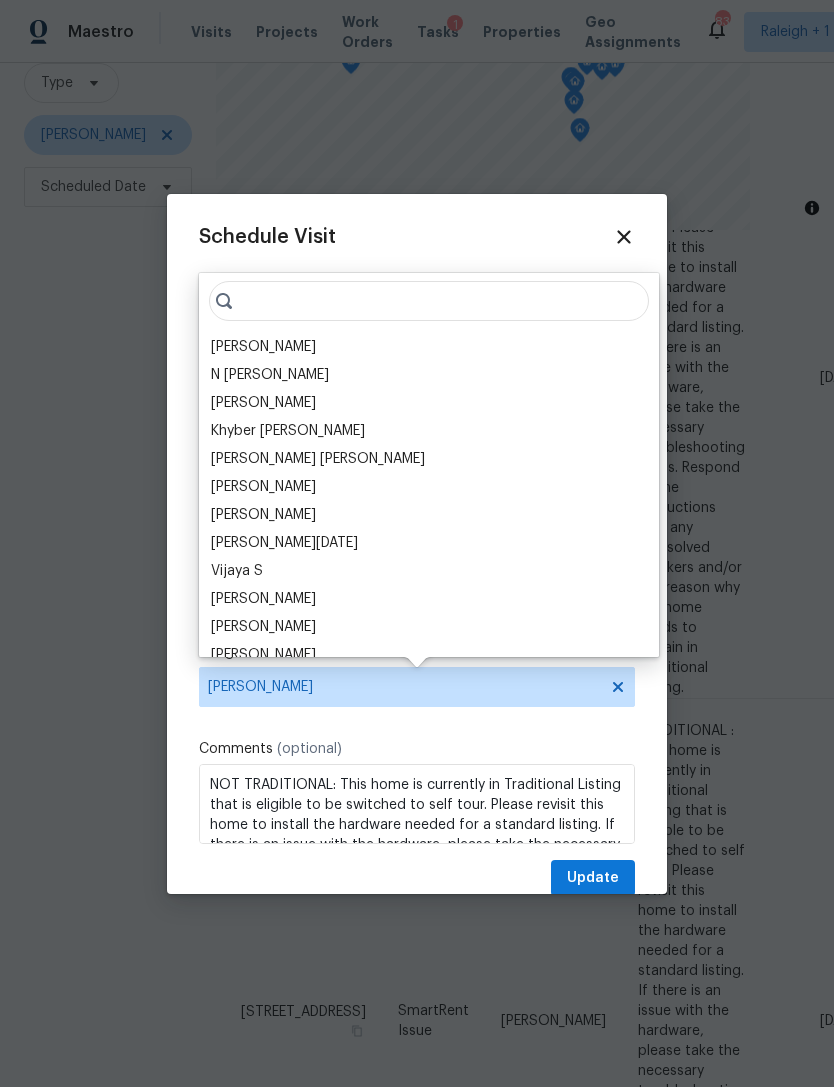 click on "[PERSON_NAME]" at bounding box center [263, 347] 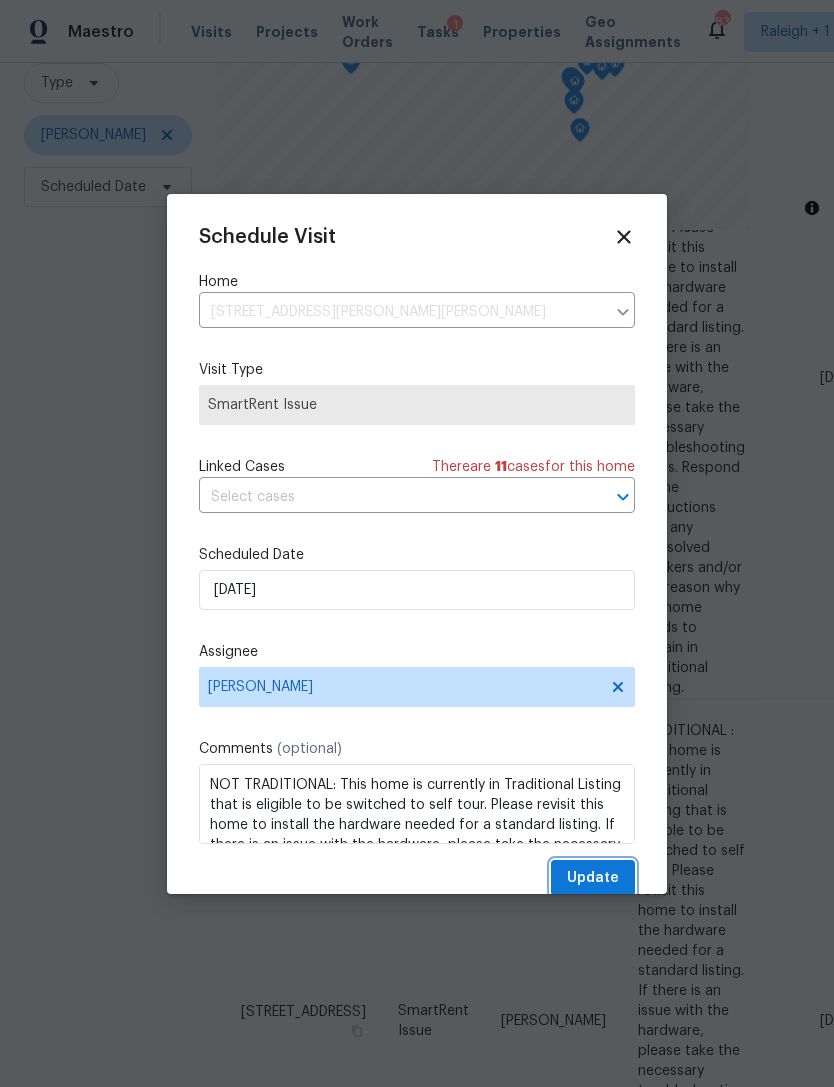 click on "Update" at bounding box center [593, 878] 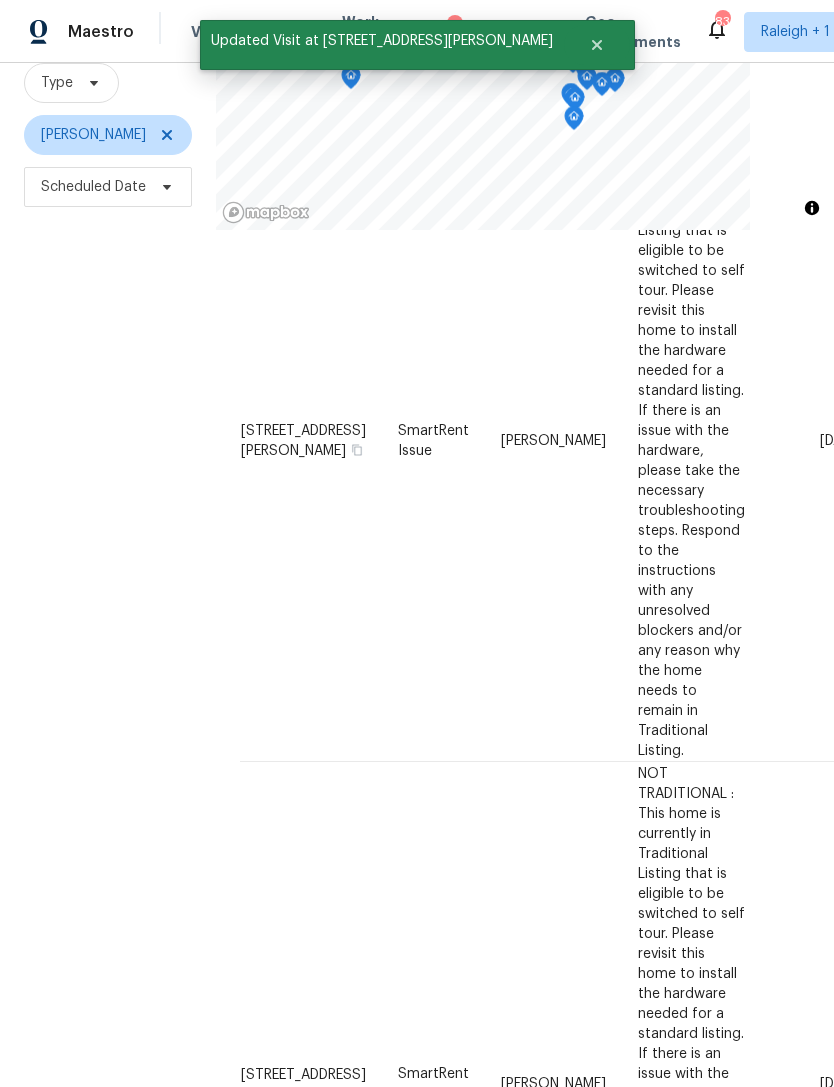 scroll, scrollTop: 3801, scrollLeft: 0, axis: vertical 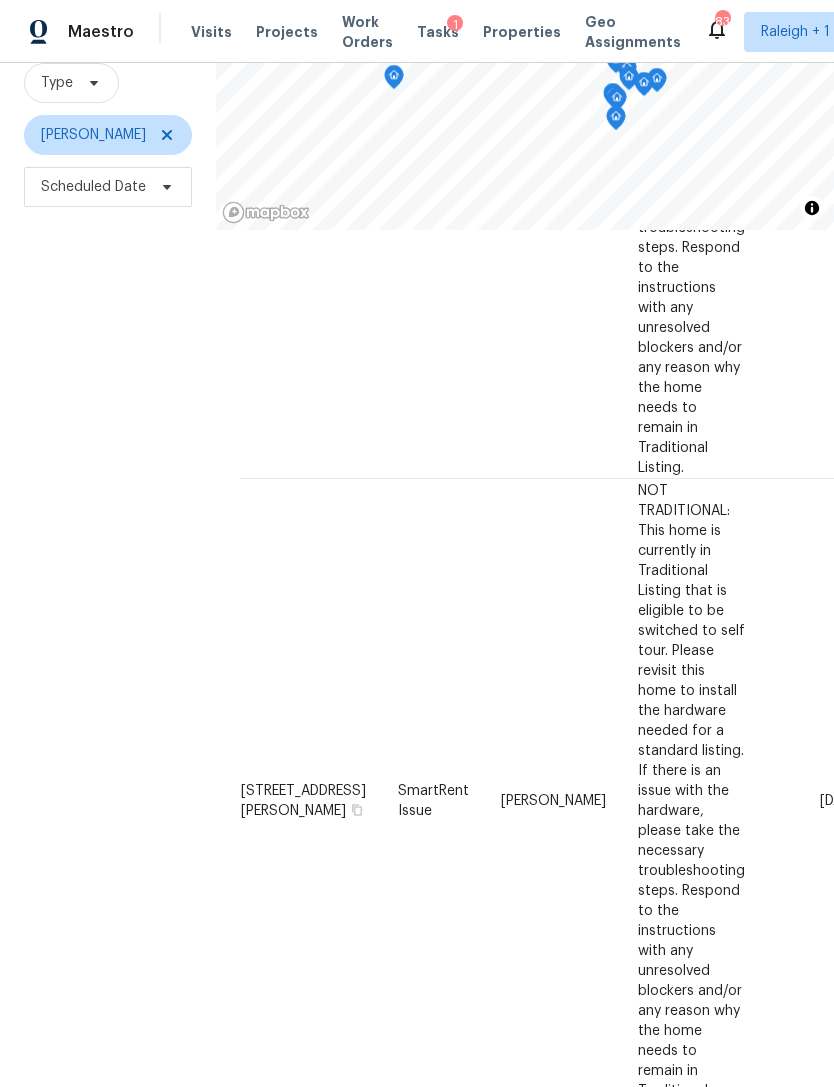 click 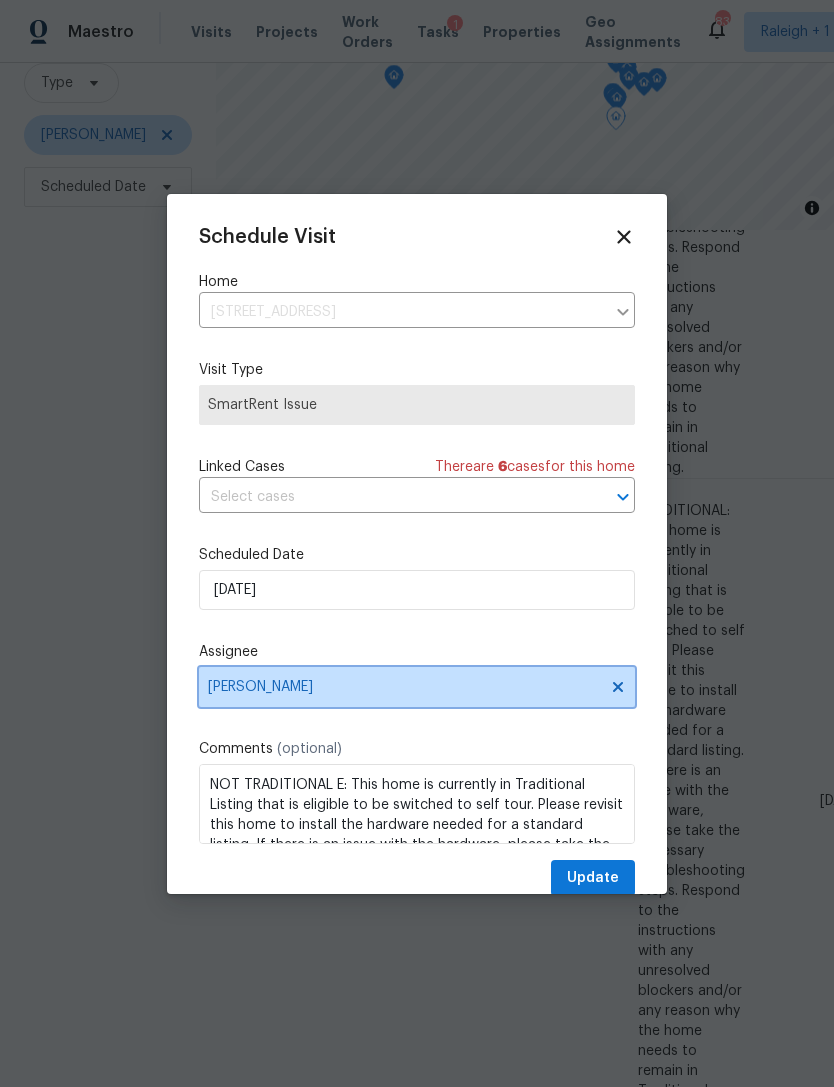 click on "[PERSON_NAME]" at bounding box center [404, 687] 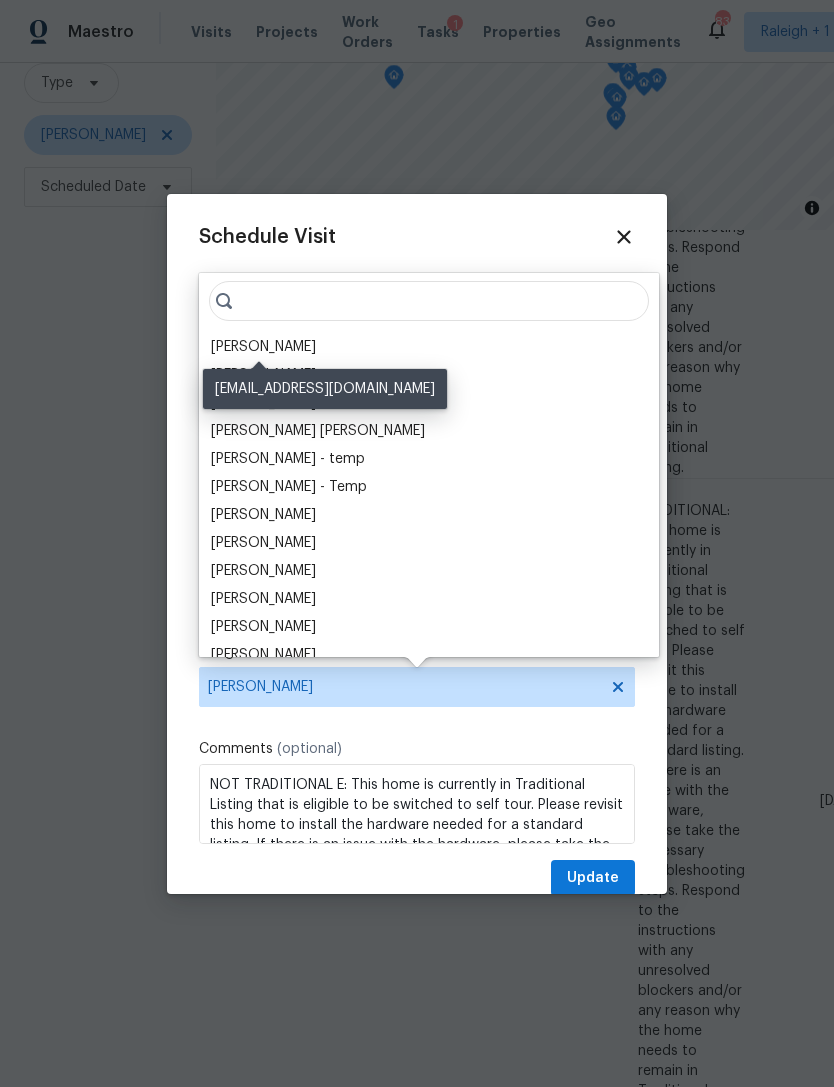 click on "[PERSON_NAME]" at bounding box center (263, 347) 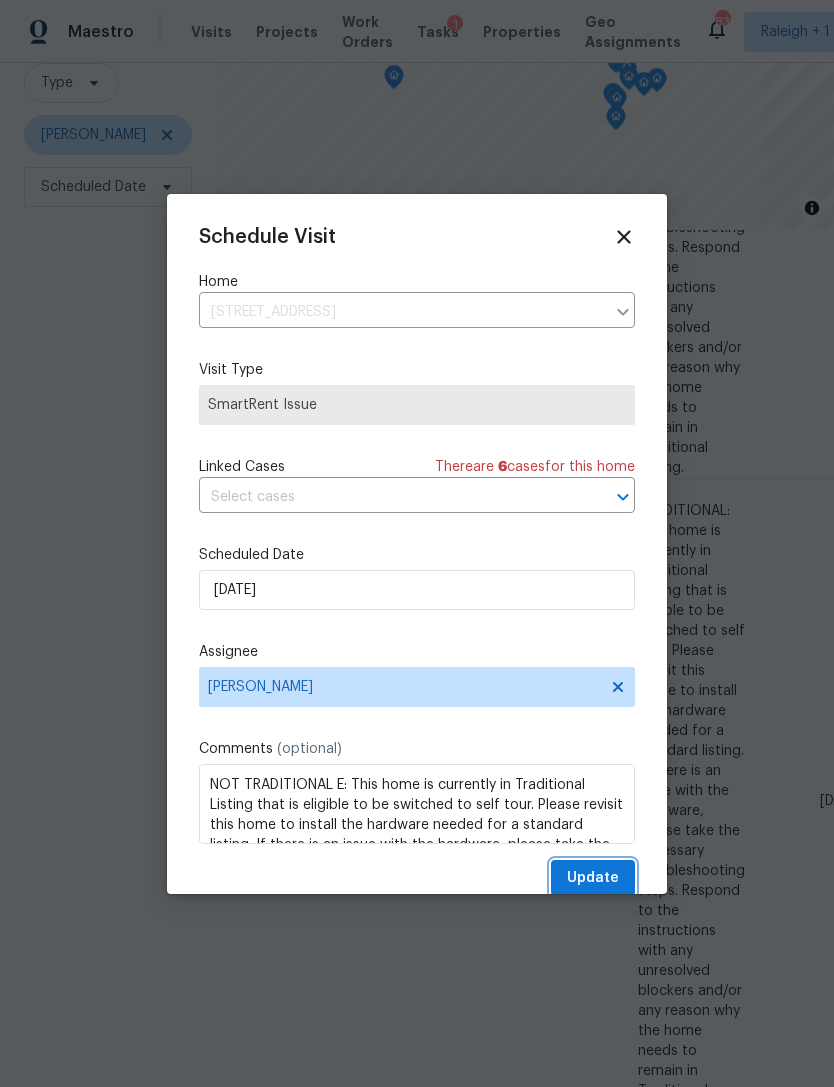 click on "Update" at bounding box center (593, 878) 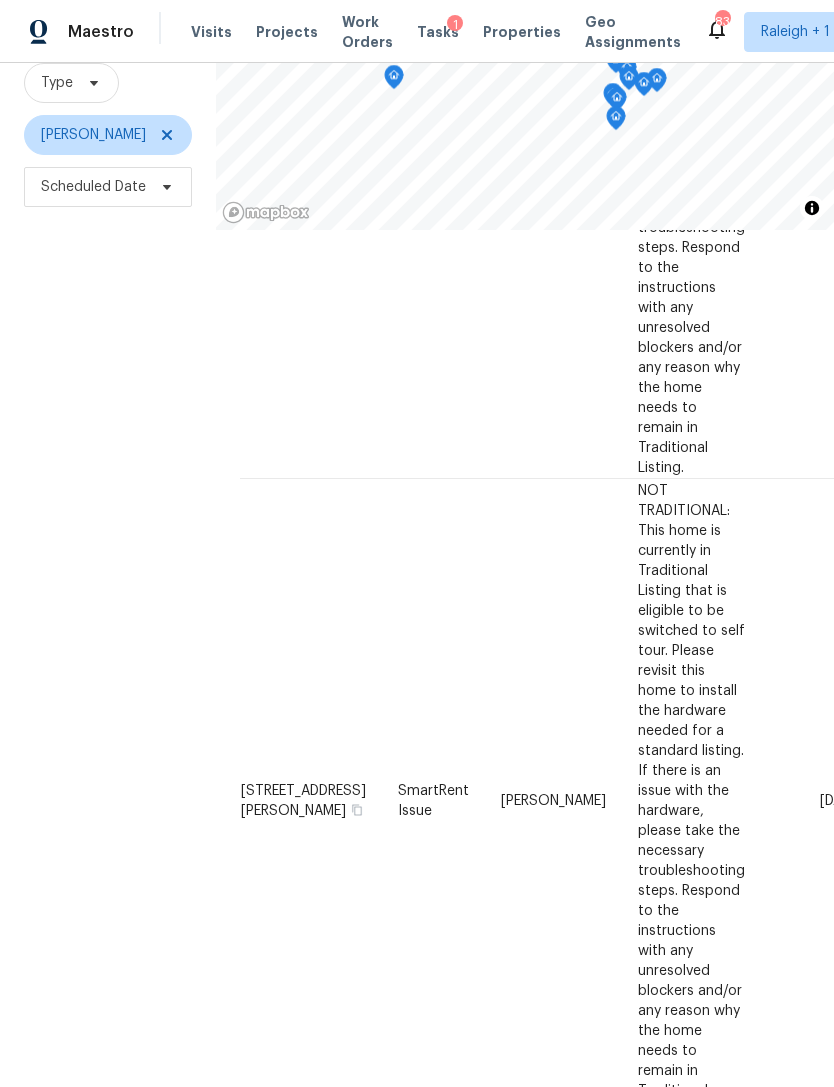 scroll, scrollTop: 3459, scrollLeft: 0, axis: vertical 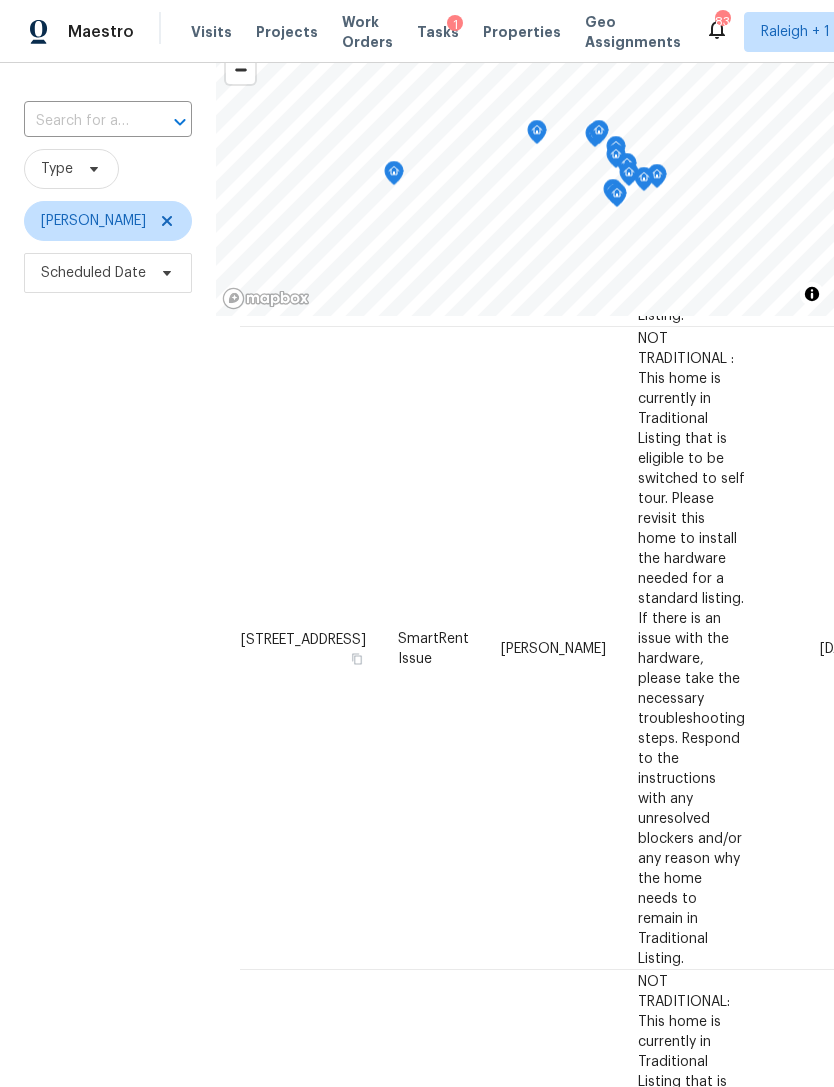 click on "[DATE]" at bounding box center (812, 2577) 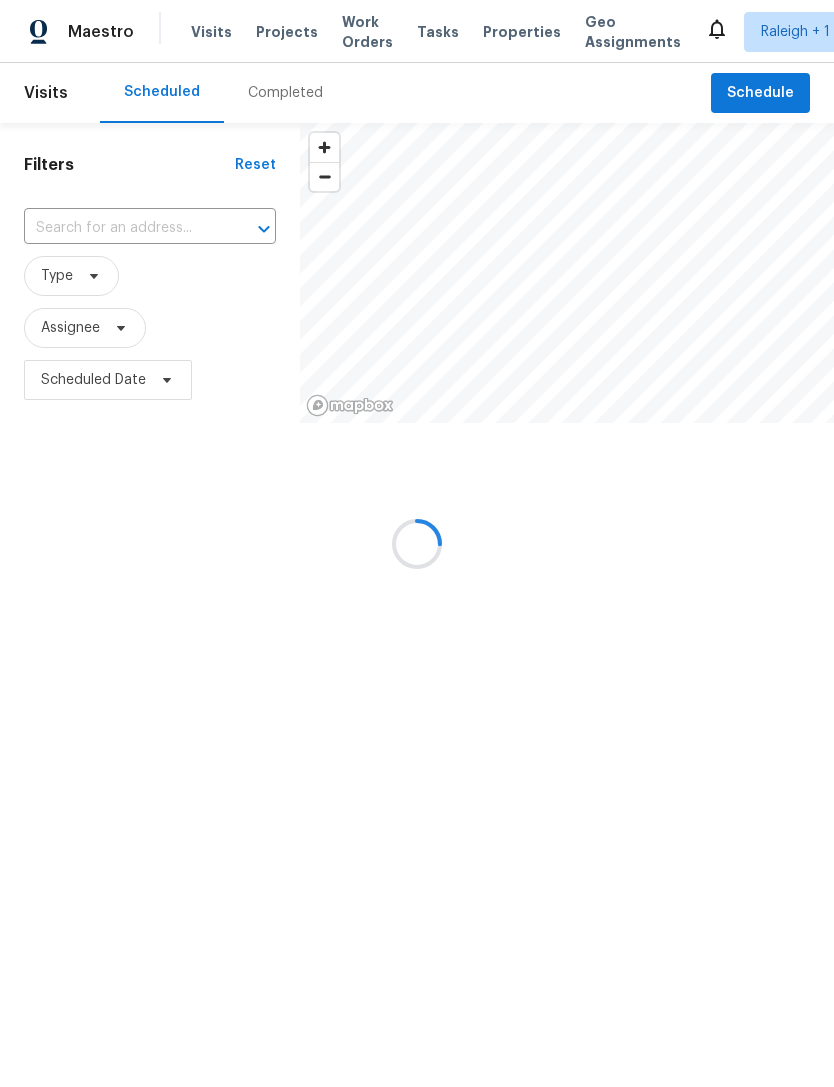 scroll, scrollTop: 0, scrollLeft: 0, axis: both 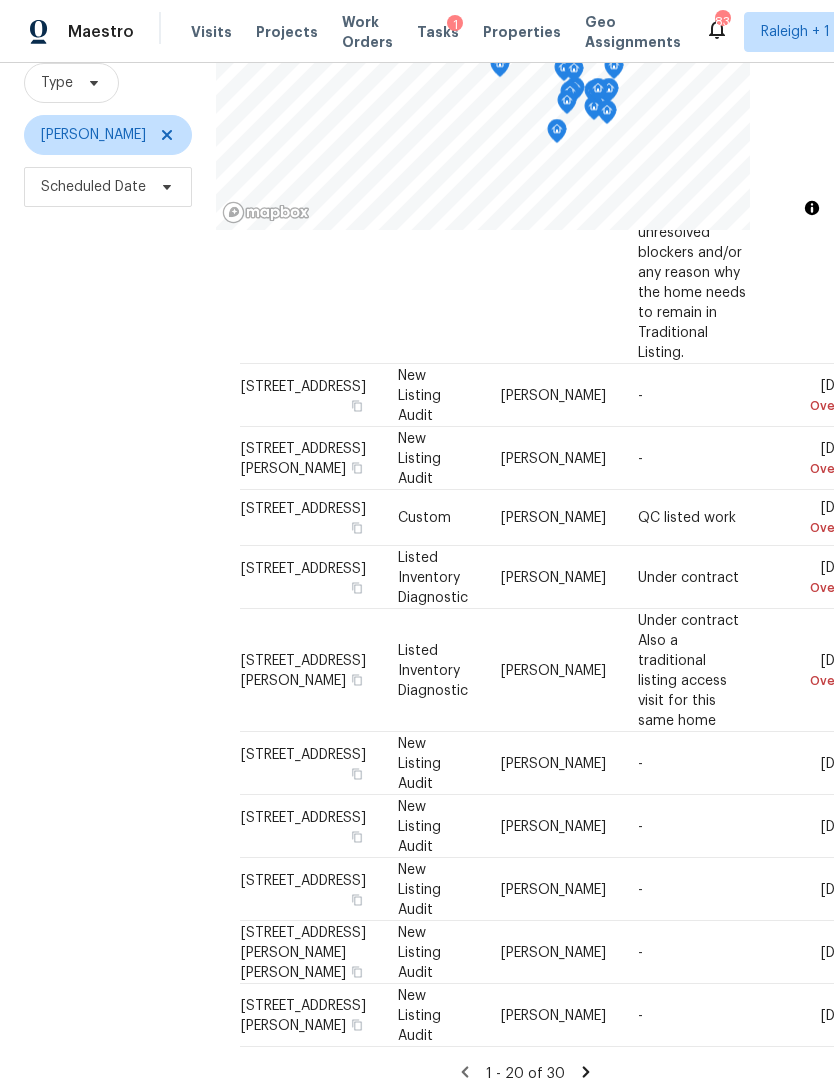 click 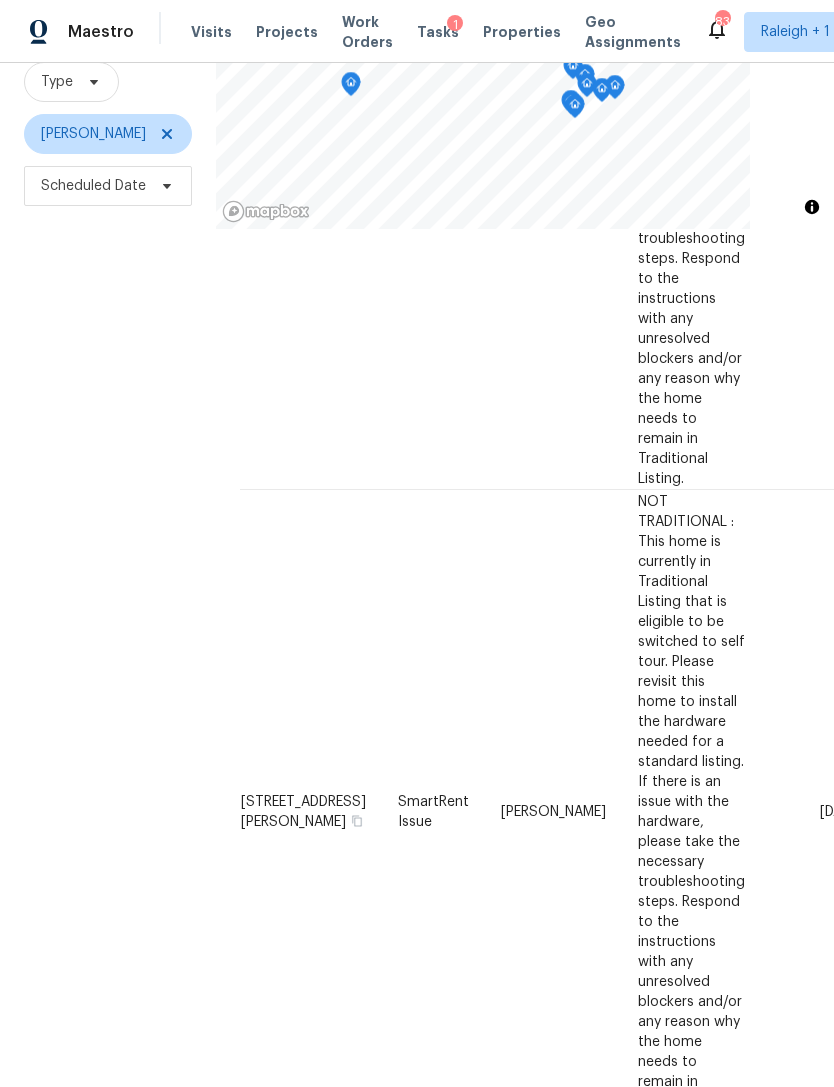 scroll, scrollTop: 193, scrollLeft: 0, axis: vertical 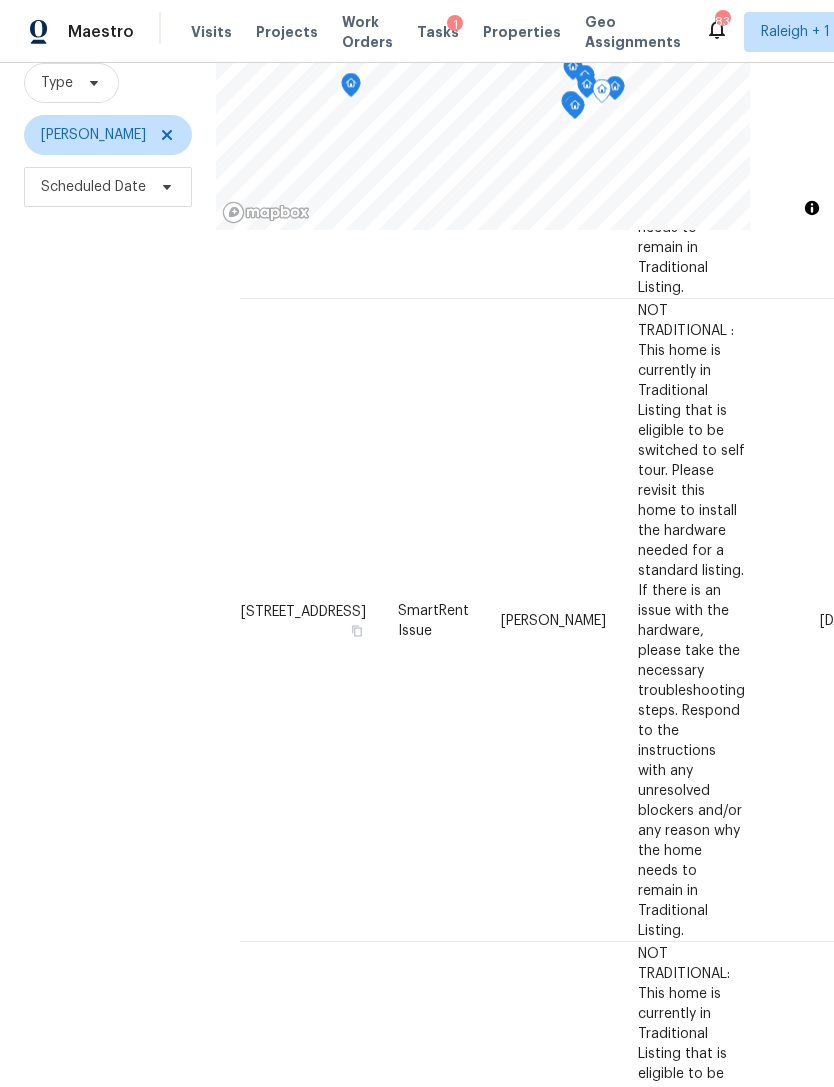 click 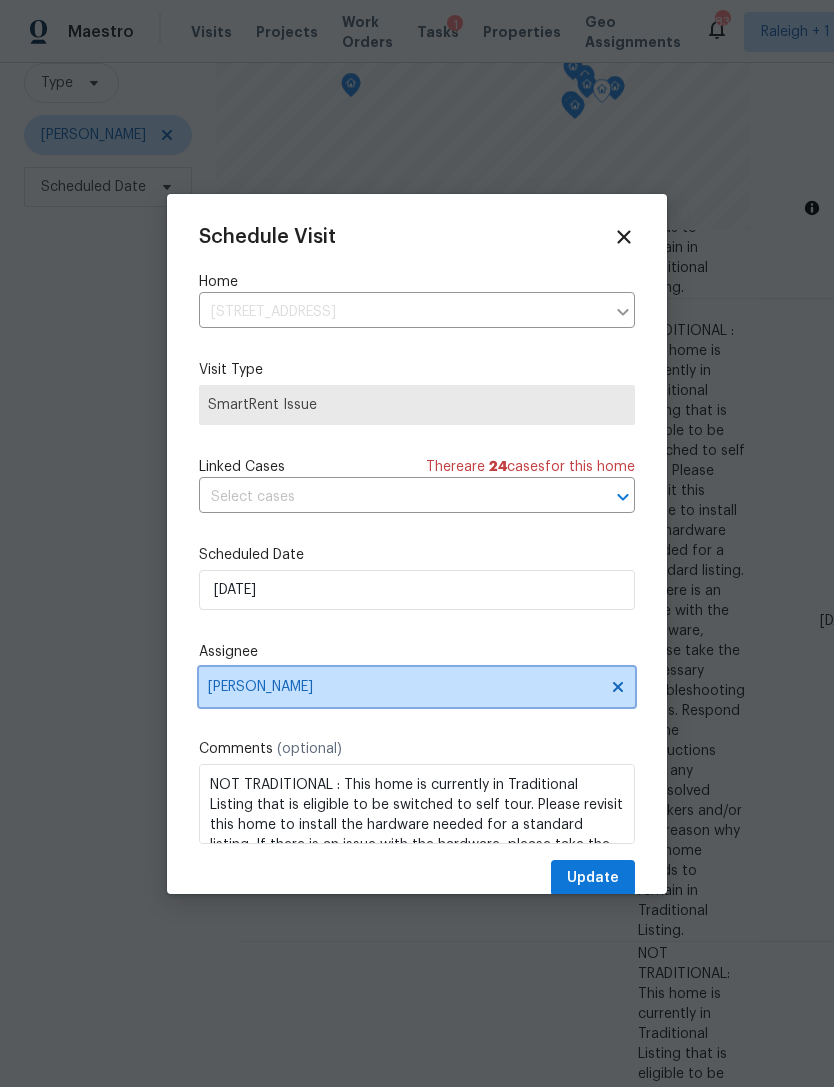 click on "[PERSON_NAME]" at bounding box center (404, 687) 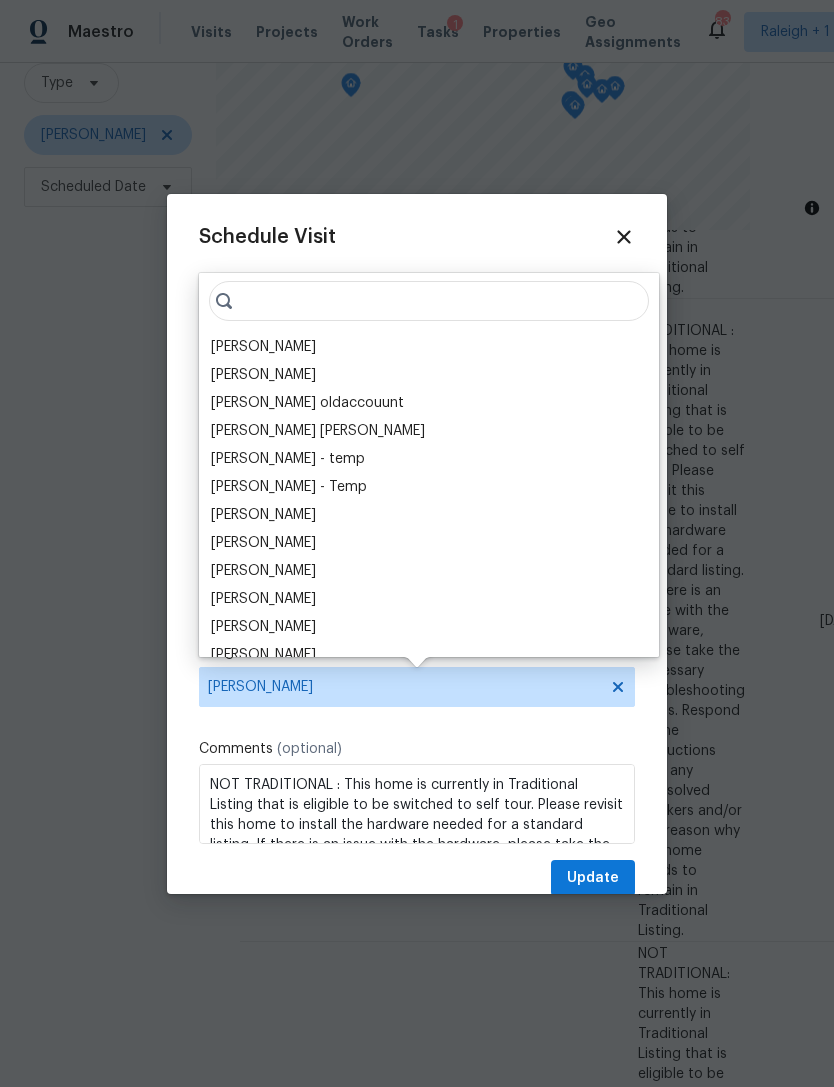 click on "[PERSON_NAME]" at bounding box center [263, 347] 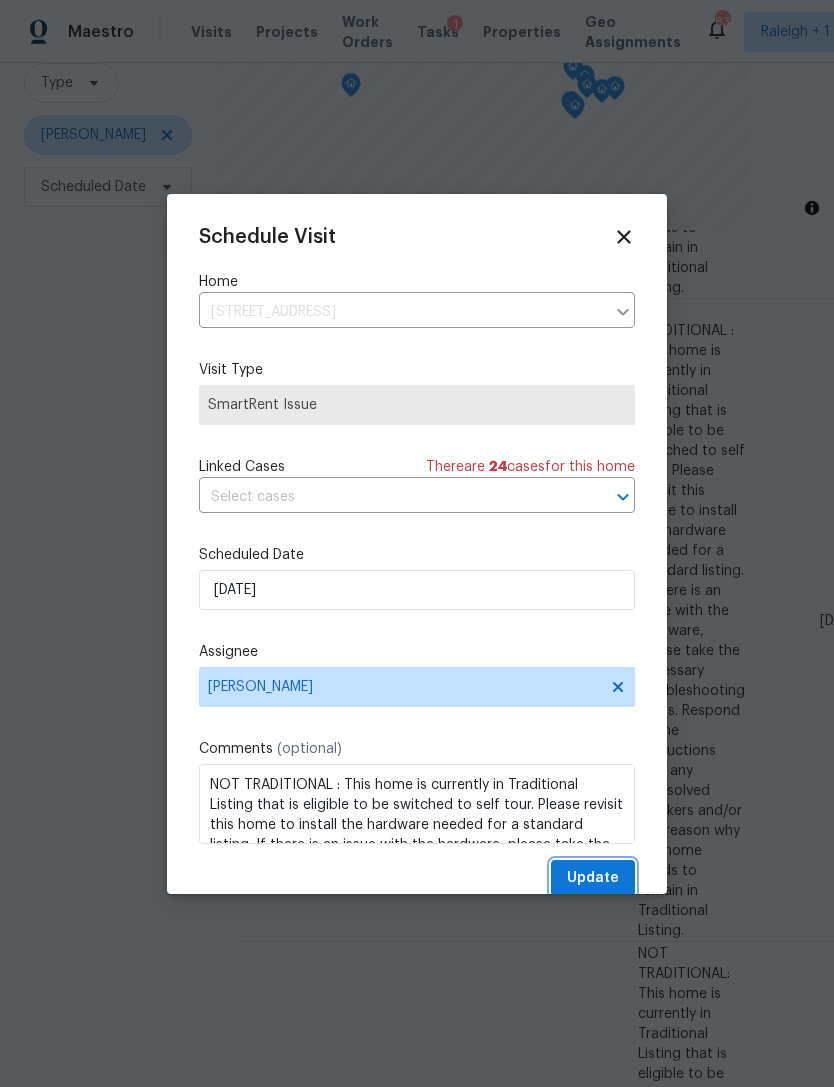 click on "Update" at bounding box center (593, 878) 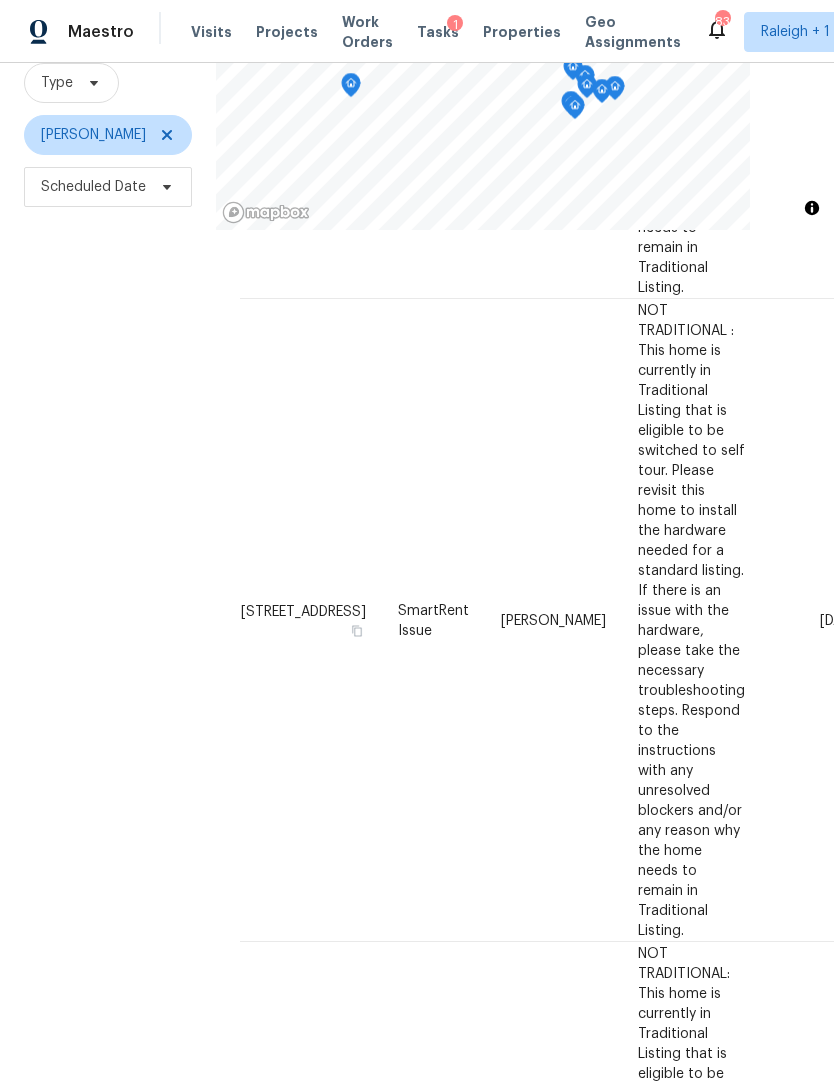 scroll, scrollTop: 2915, scrollLeft: 0, axis: vertical 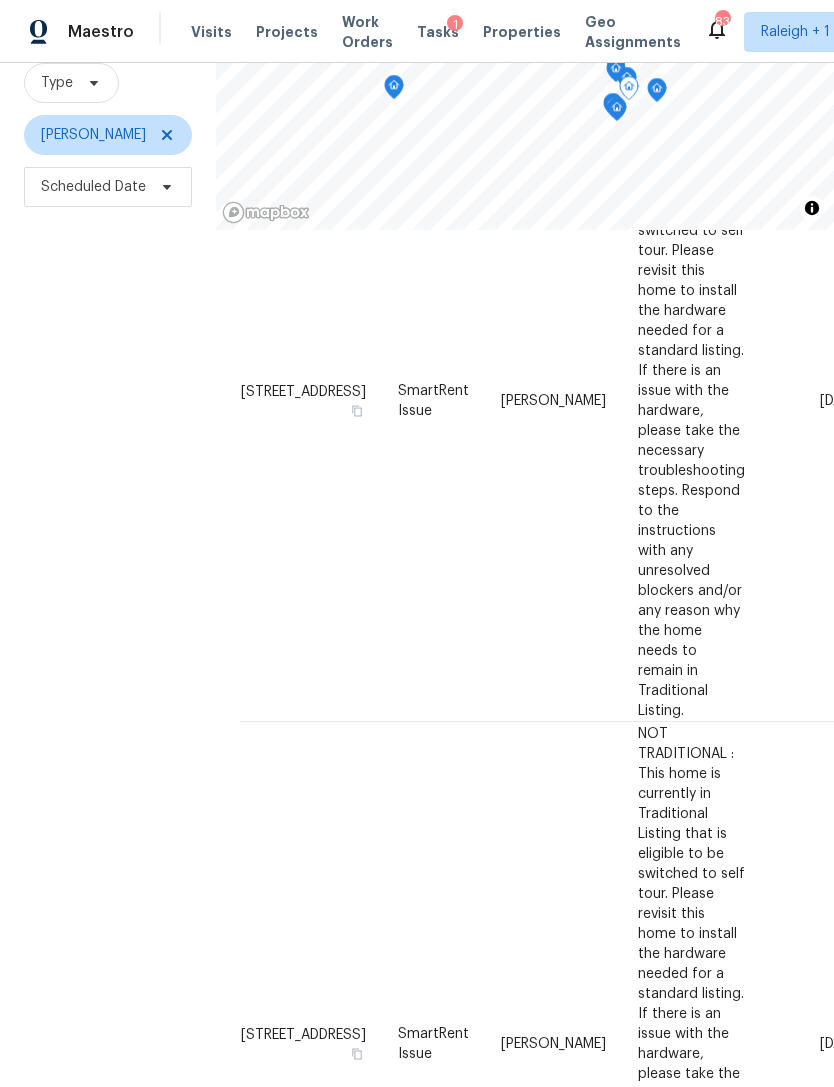 click at bounding box center (0, 0) 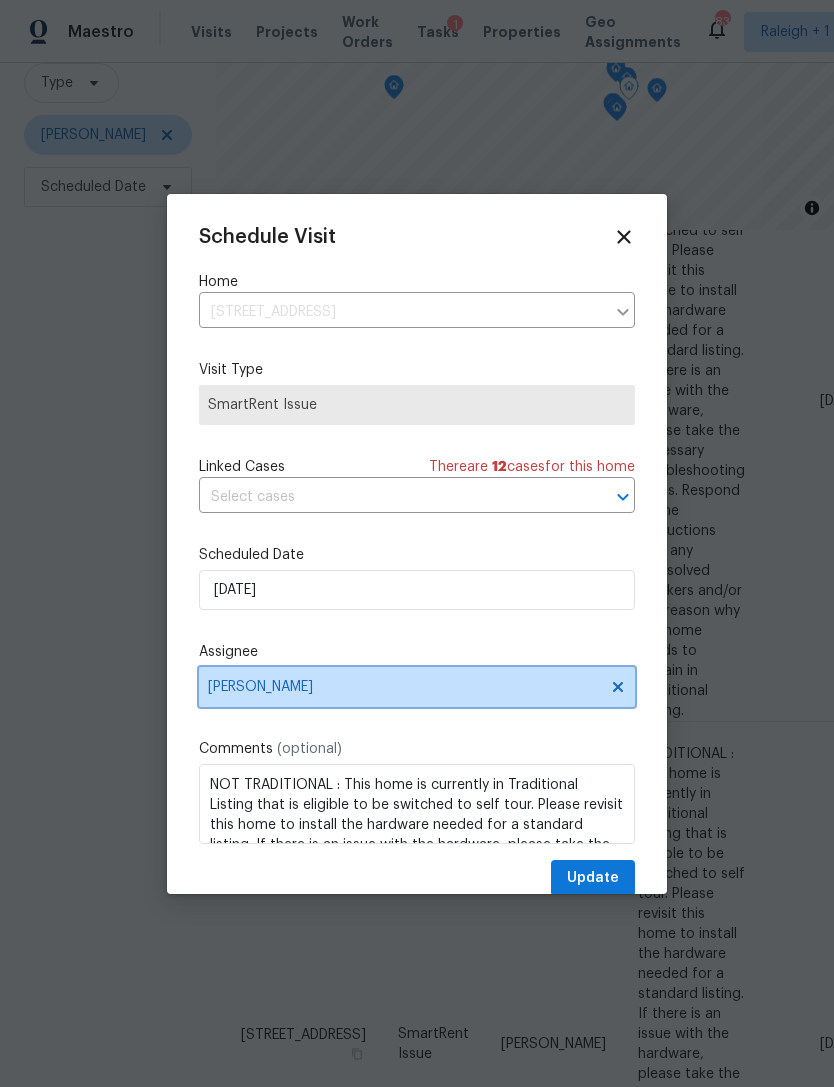 click on "[PERSON_NAME]" at bounding box center [404, 687] 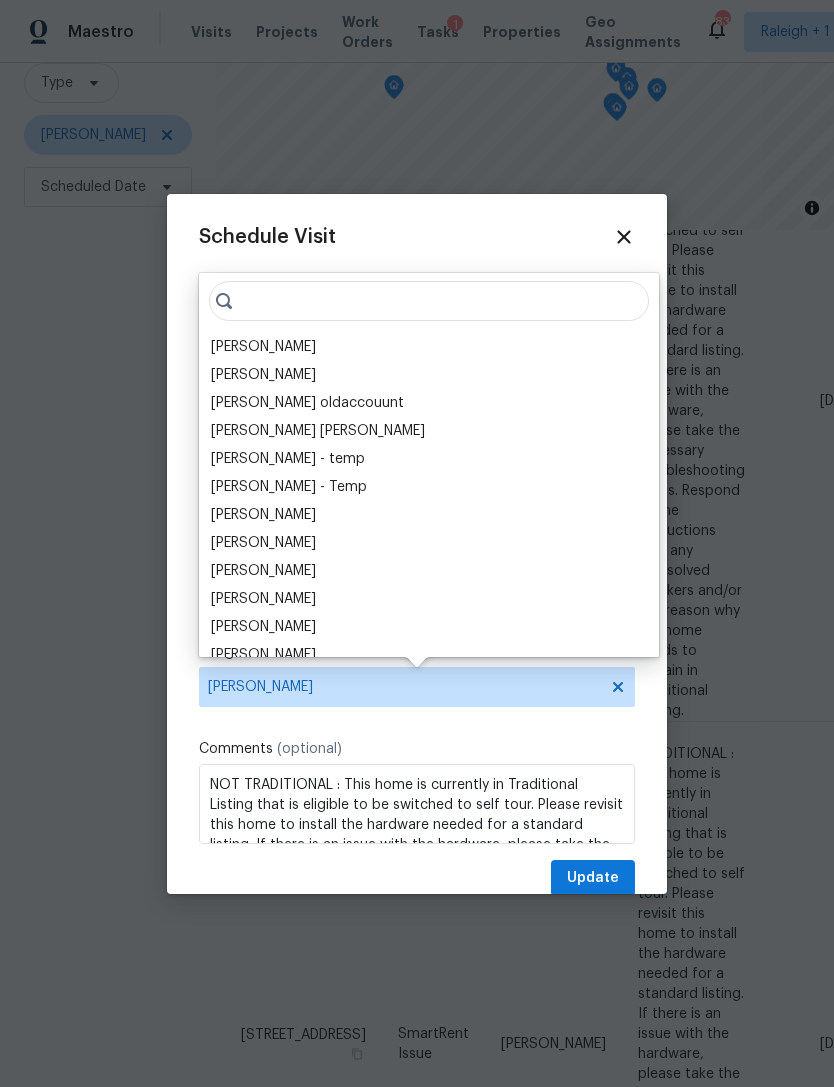 click on "[PERSON_NAME]" at bounding box center [263, 347] 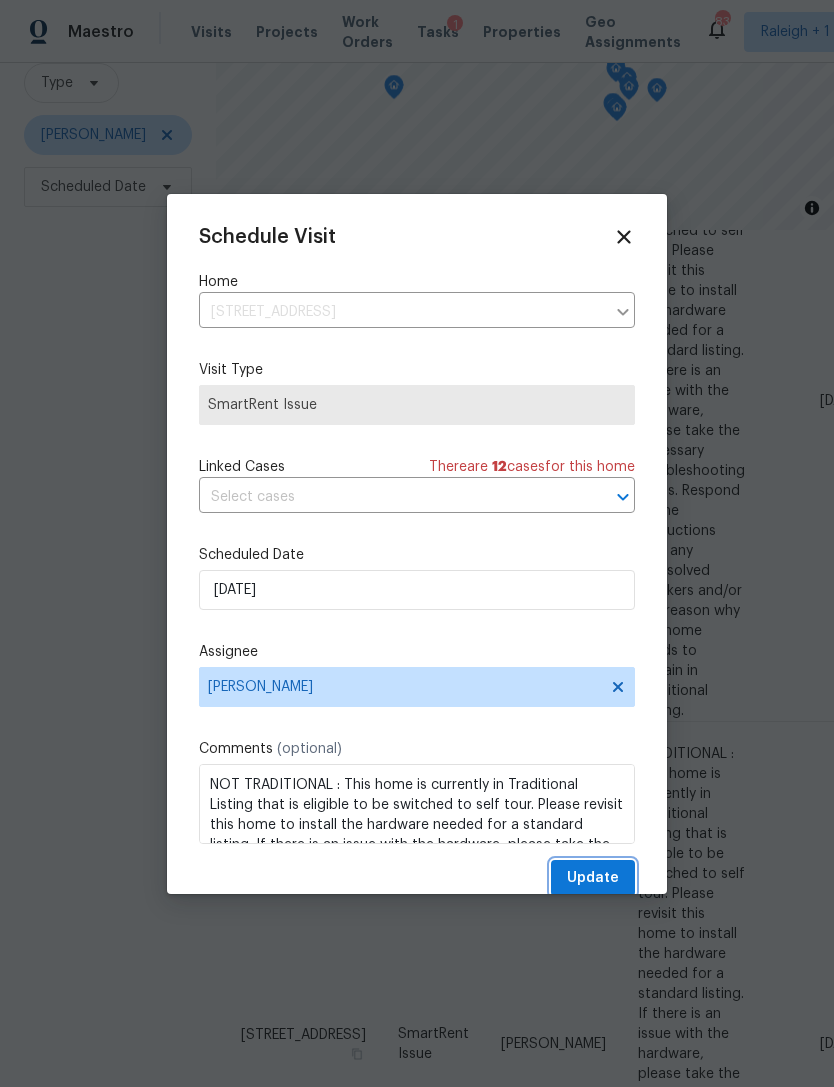 click on "Update" at bounding box center (593, 878) 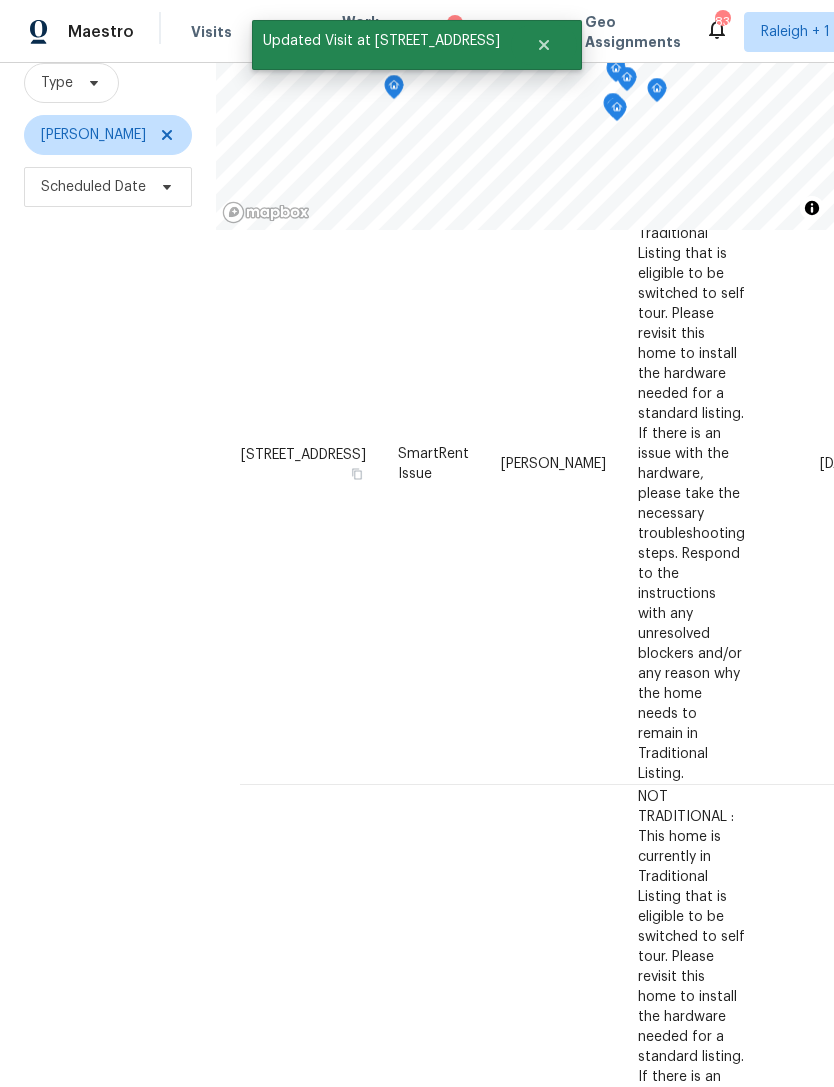 scroll, scrollTop: 2573, scrollLeft: 0, axis: vertical 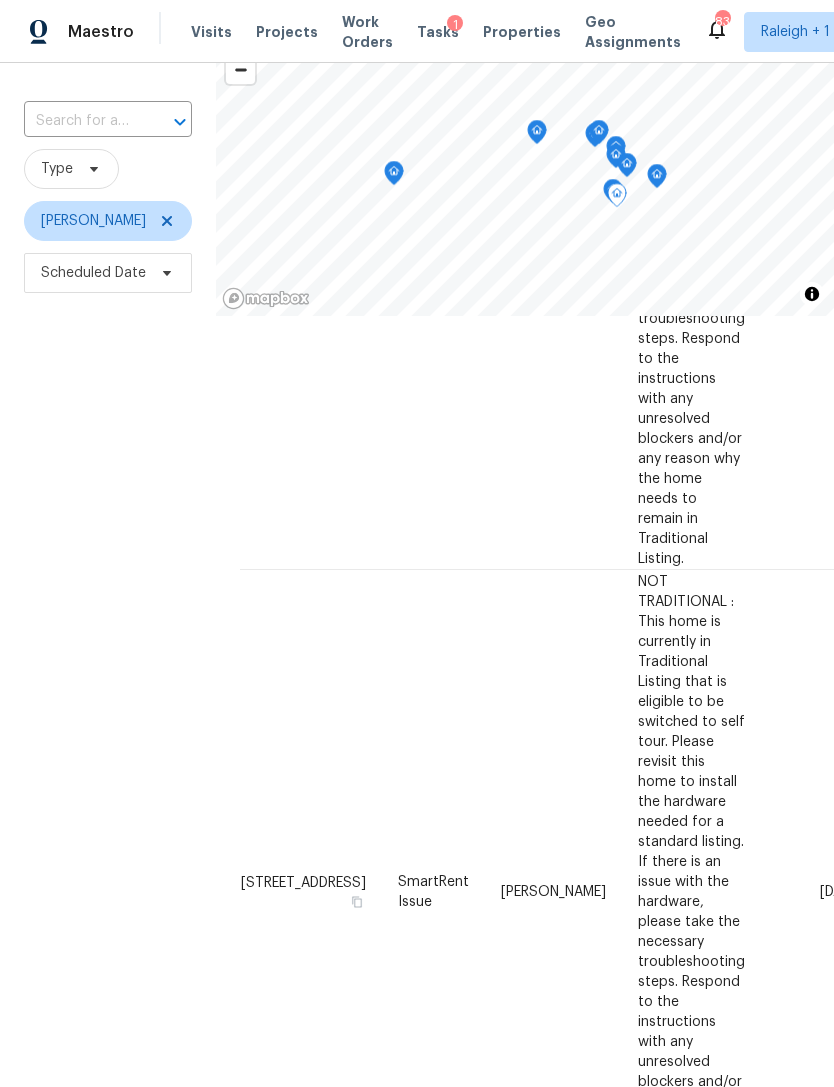 click on "[DATE]" at bounding box center (812, 2177) 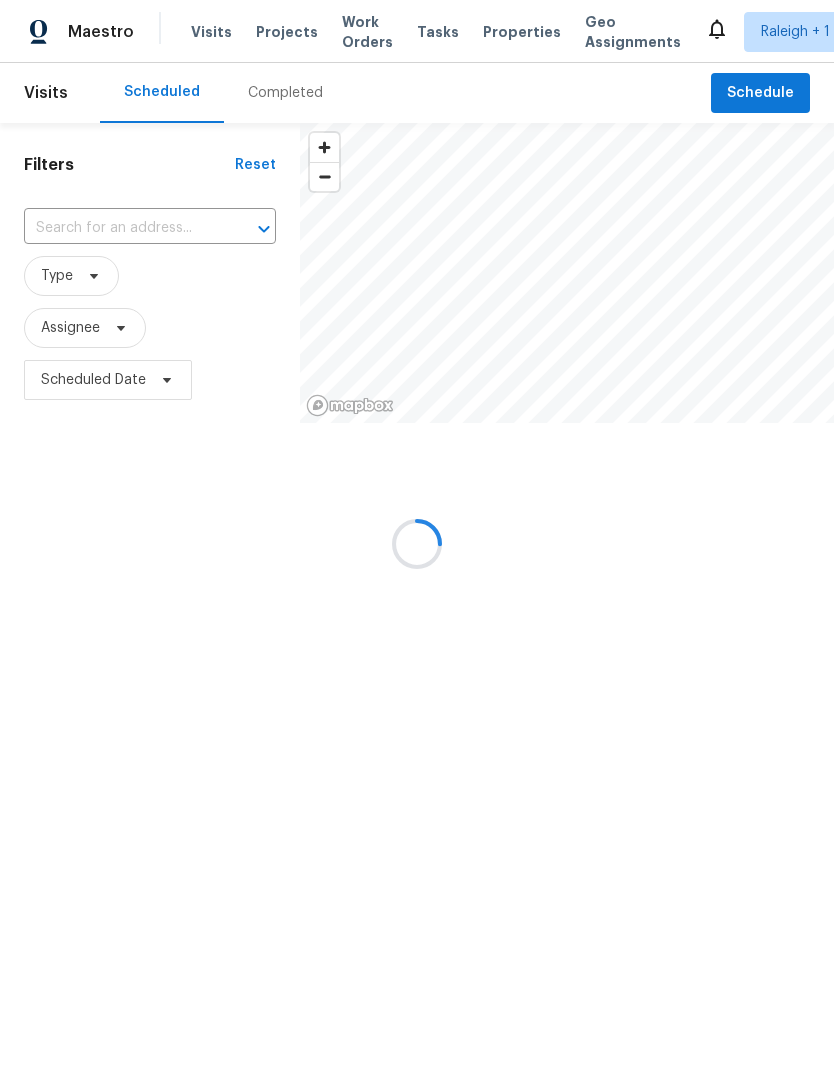 scroll, scrollTop: 0, scrollLeft: 0, axis: both 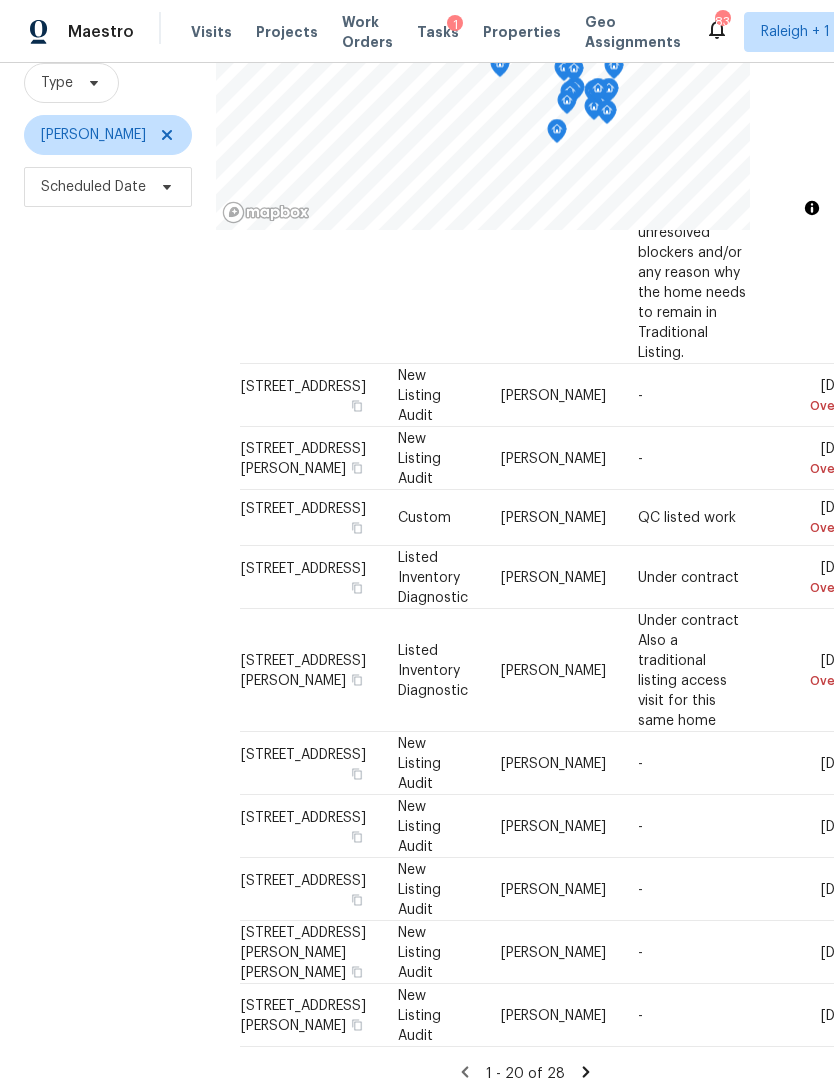 click 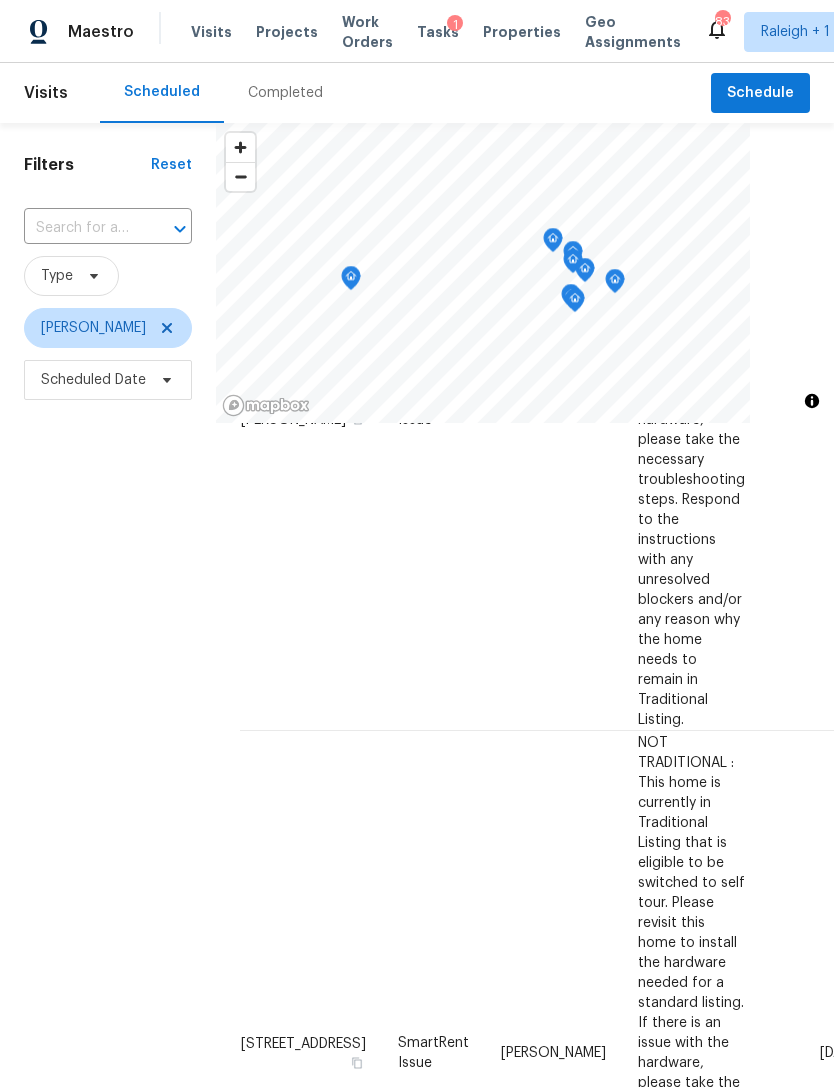 scroll, scrollTop: 2390, scrollLeft: 0, axis: vertical 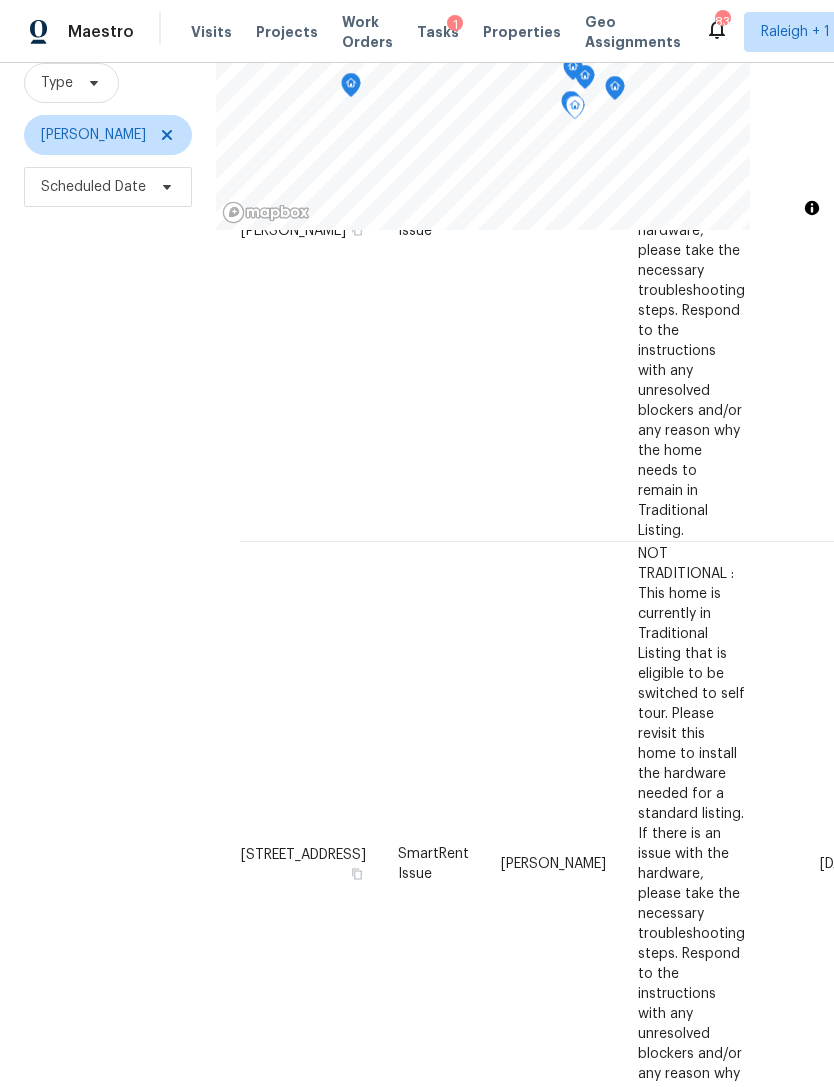 click 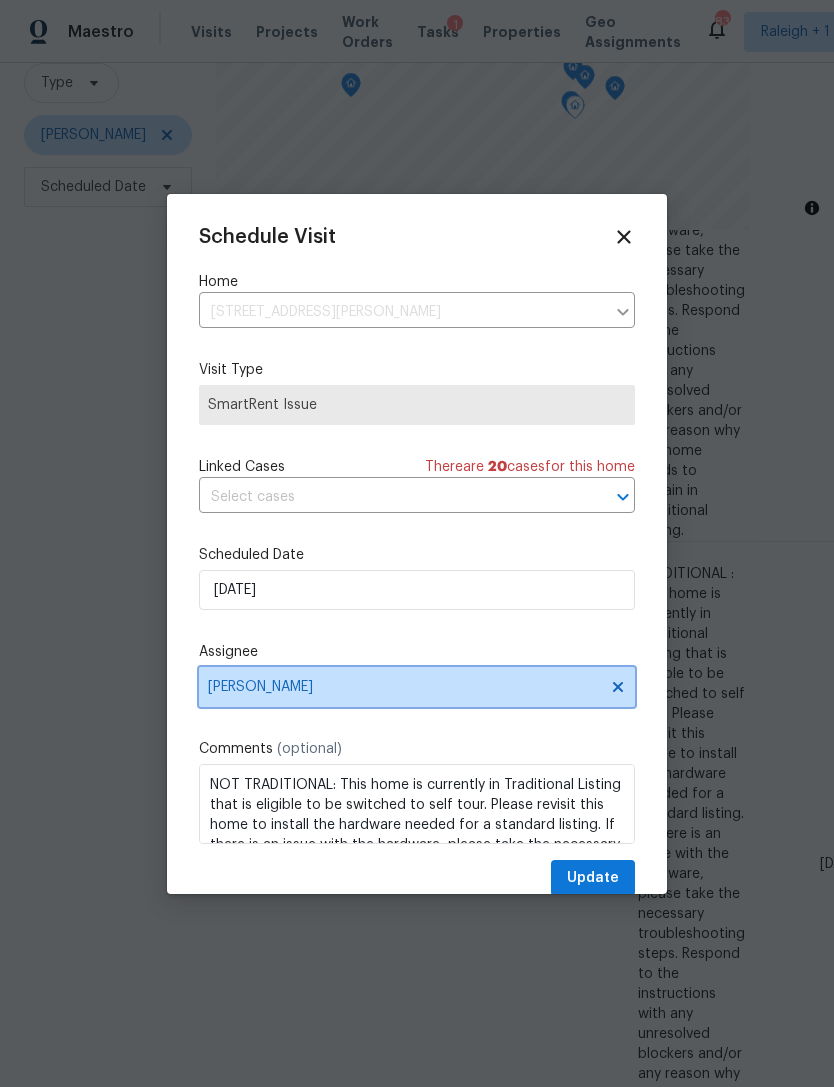 click on "[PERSON_NAME]" at bounding box center (404, 687) 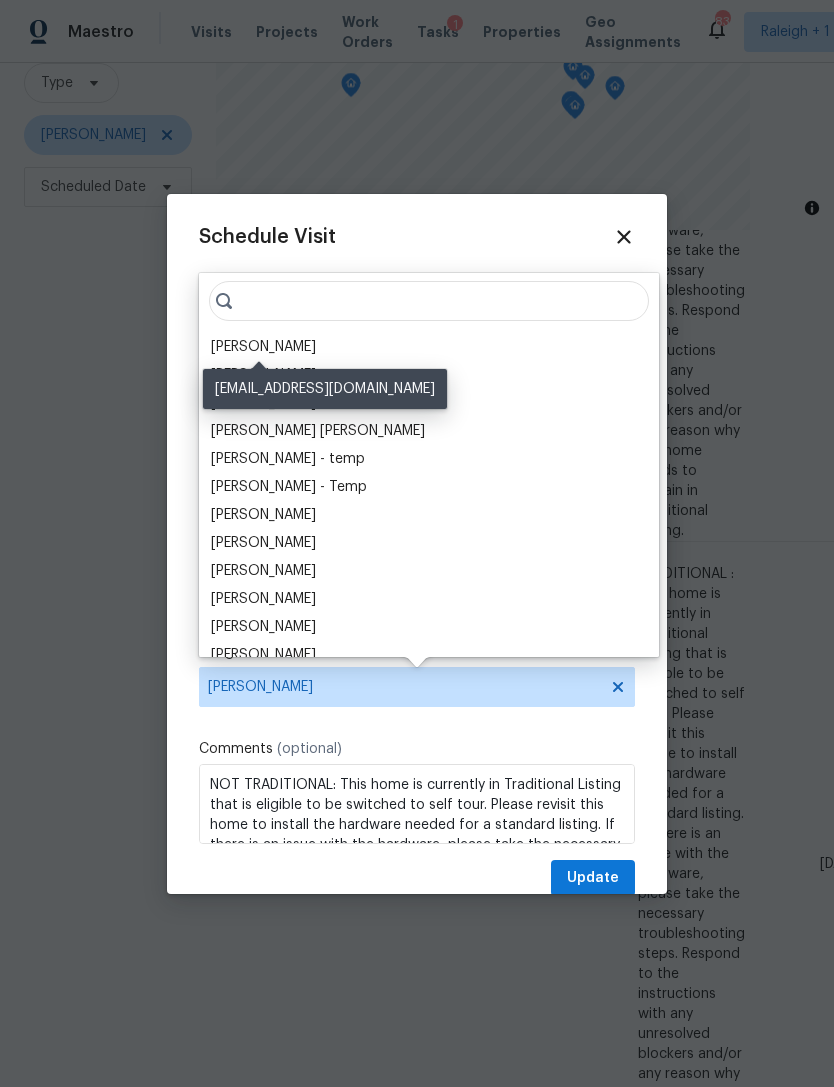 click on "[PERSON_NAME]" at bounding box center (263, 347) 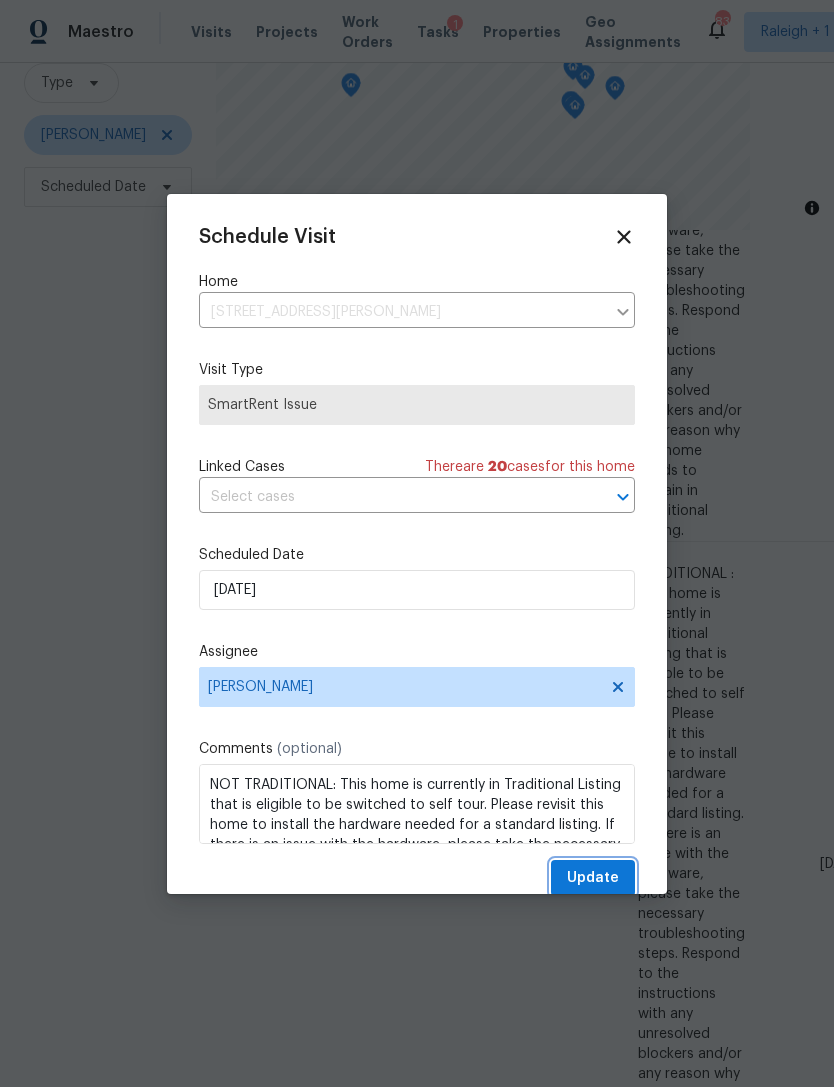 click on "Update" at bounding box center [593, 878] 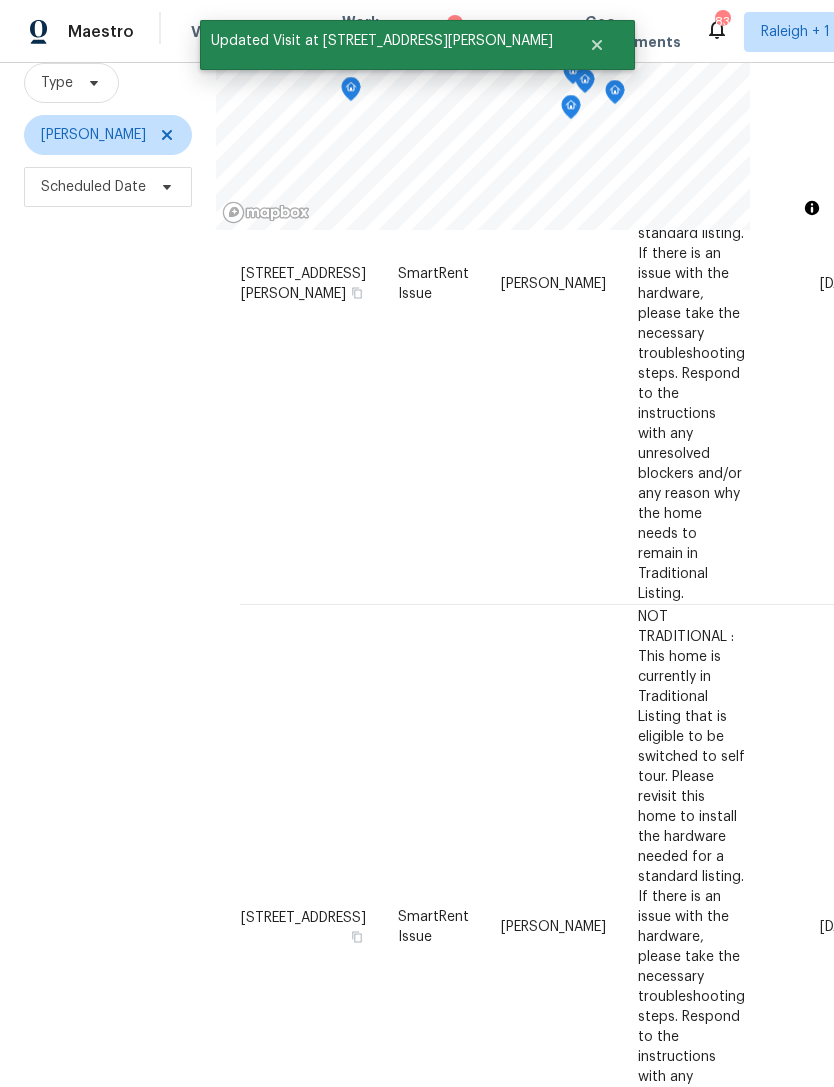 scroll, scrollTop: 2029, scrollLeft: 0, axis: vertical 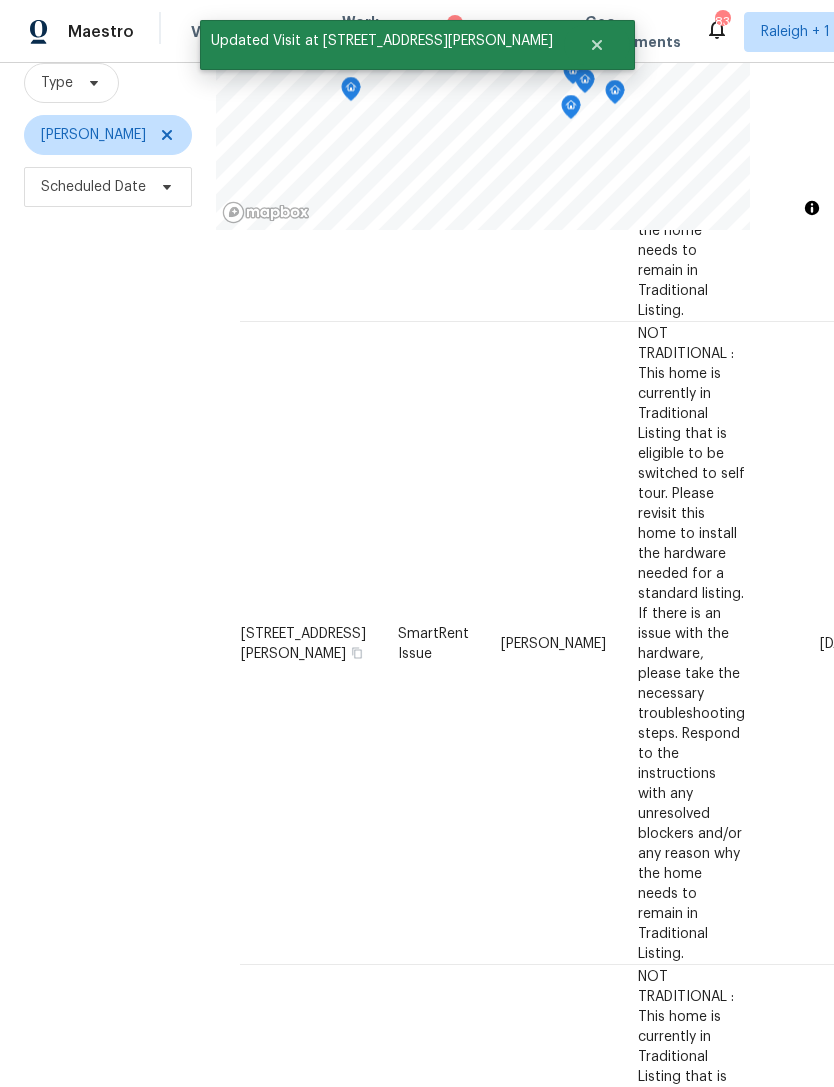 click 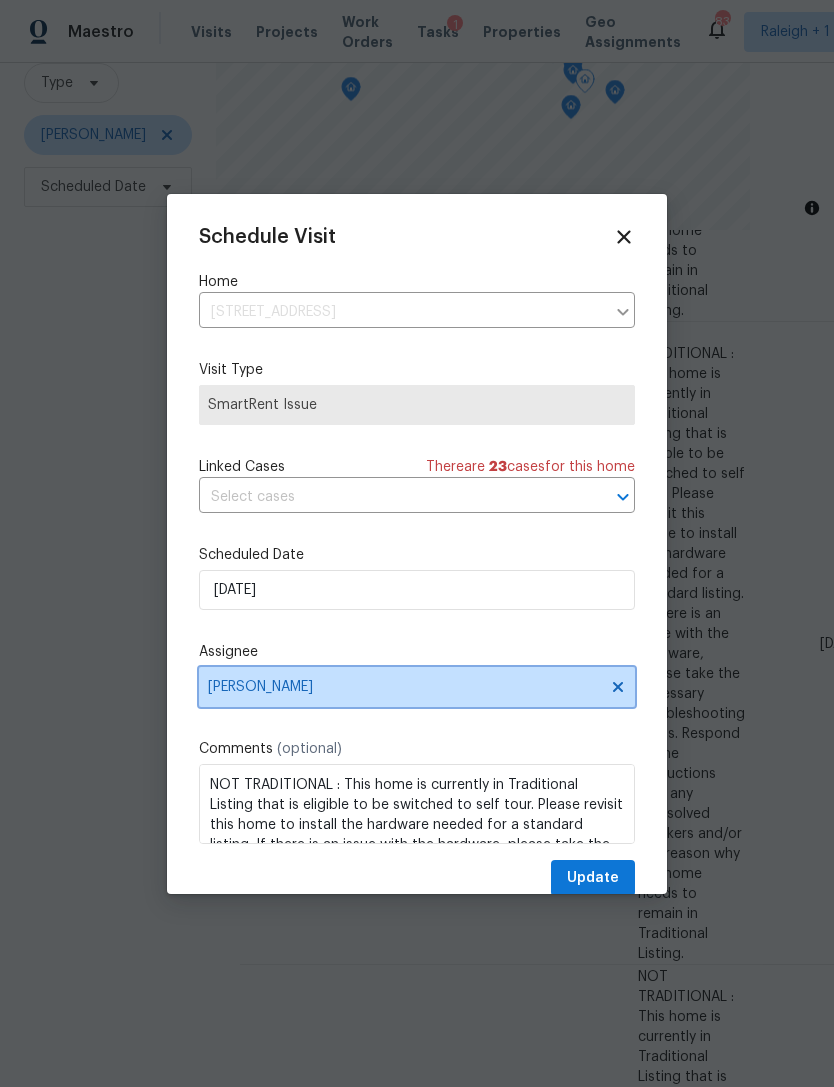 click on "[PERSON_NAME]" at bounding box center (404, 687) 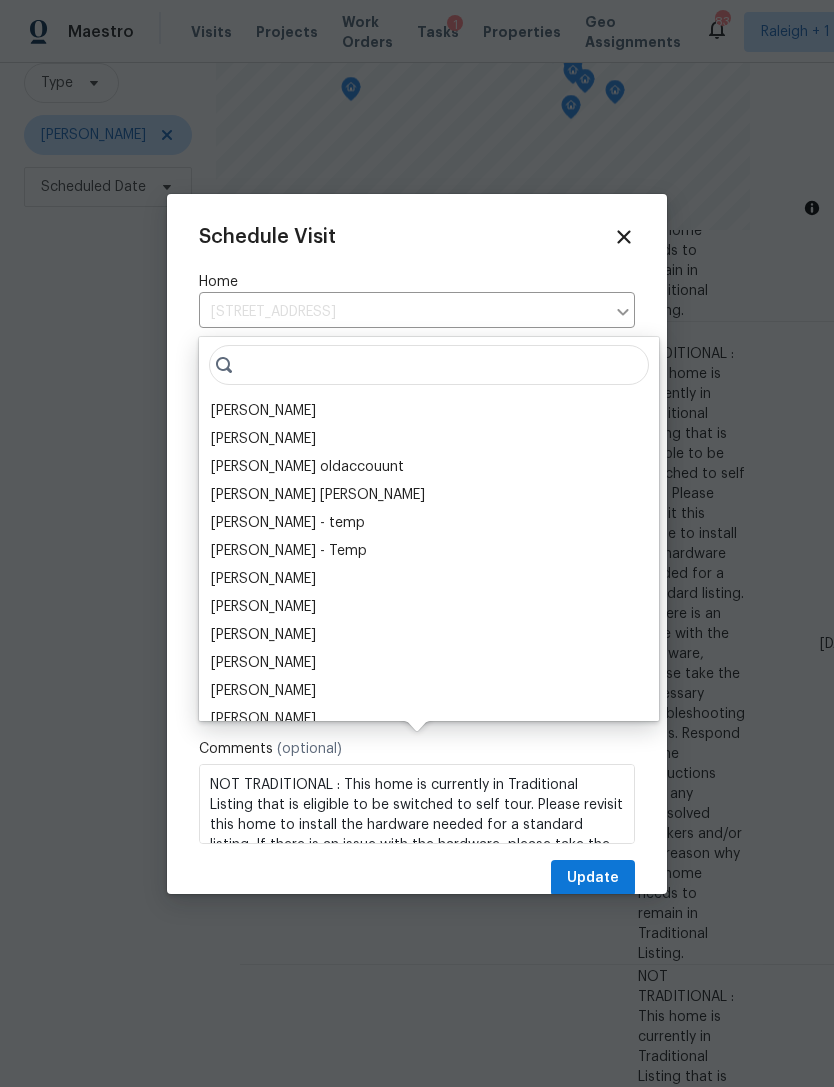 click on "[PERSON_NAME]" at bounding box center (263, 411) 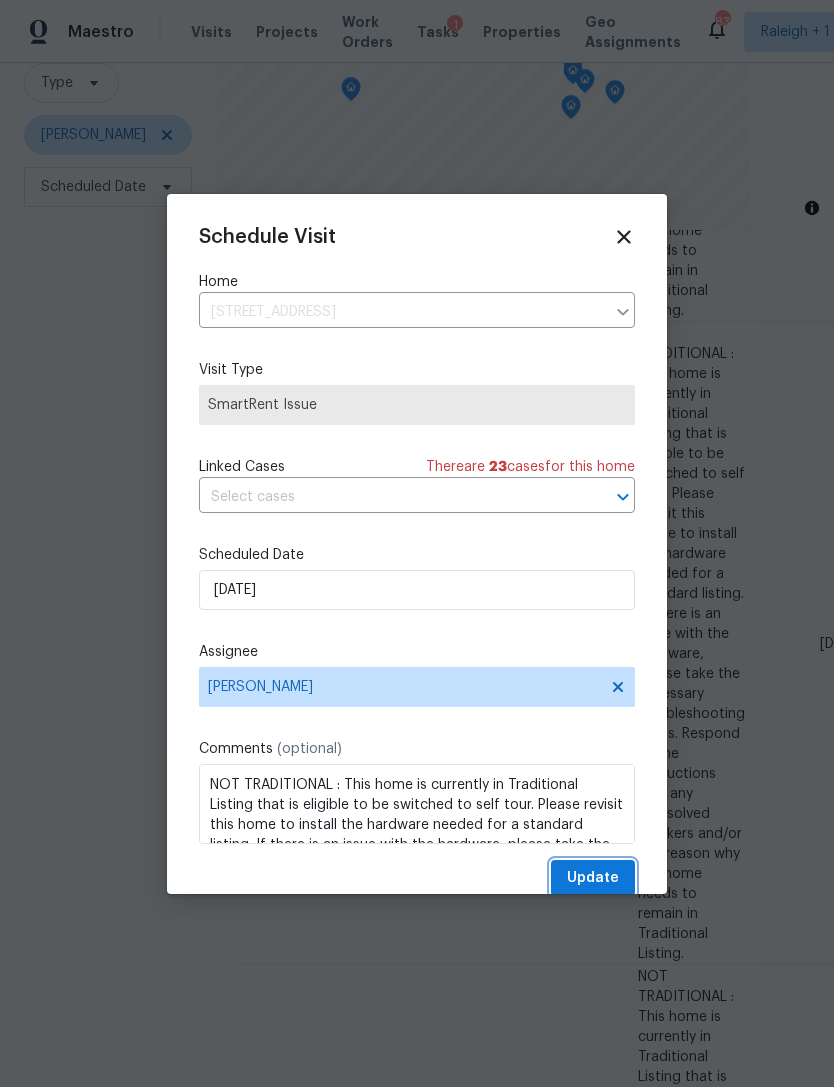 click on "Update" at bounding box center [593, 878] 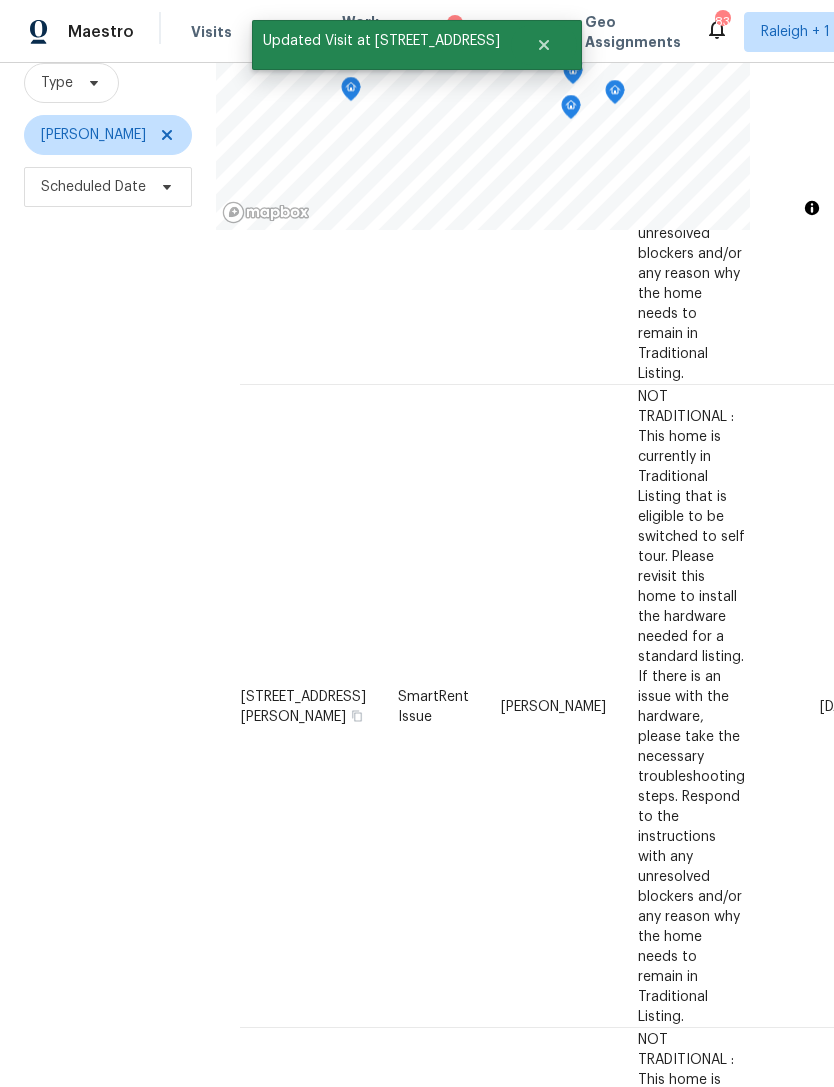 scroll, scrollTop: 1687, scrollLeft: 0, axis: vertical 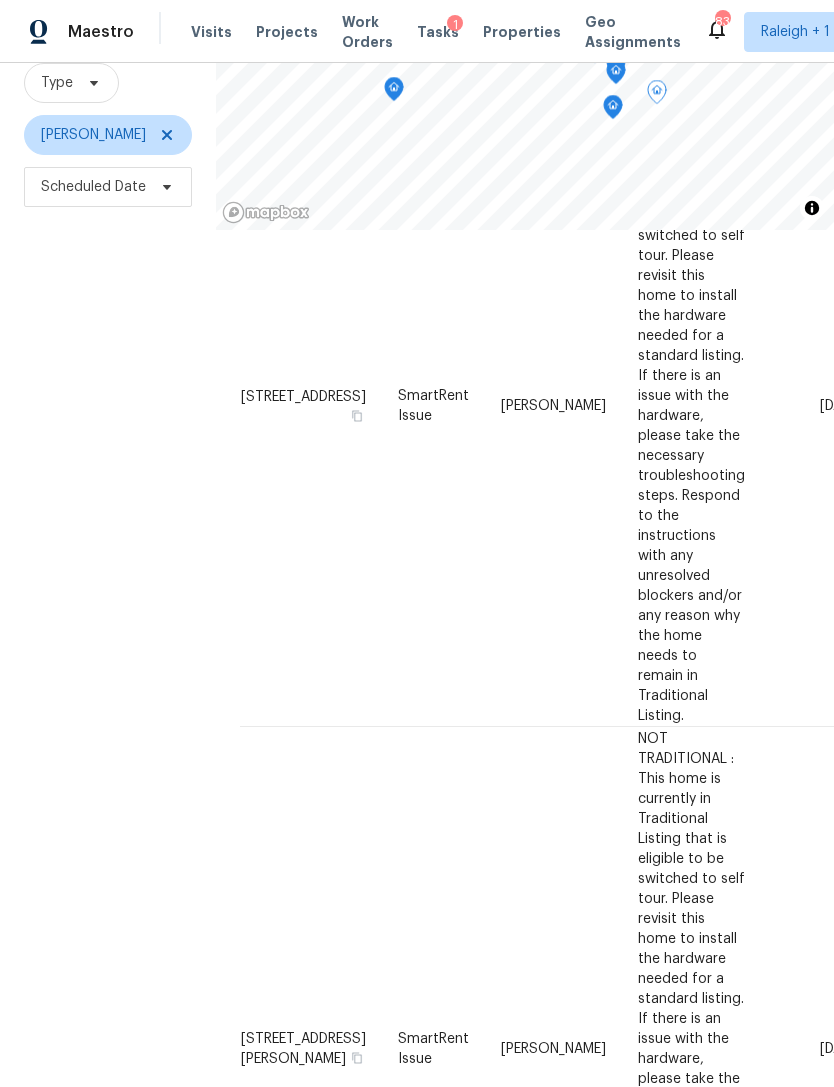 click 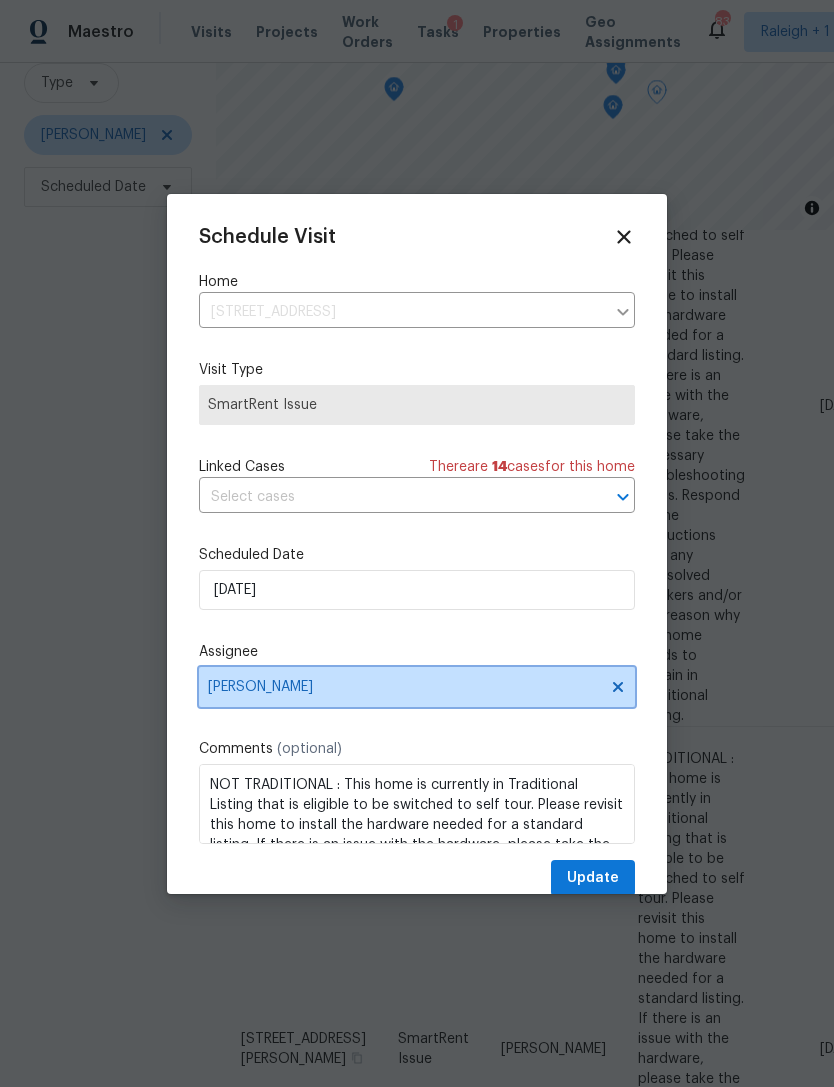 click on "[PERSON_NAME]" at bounding box center [404, 687] 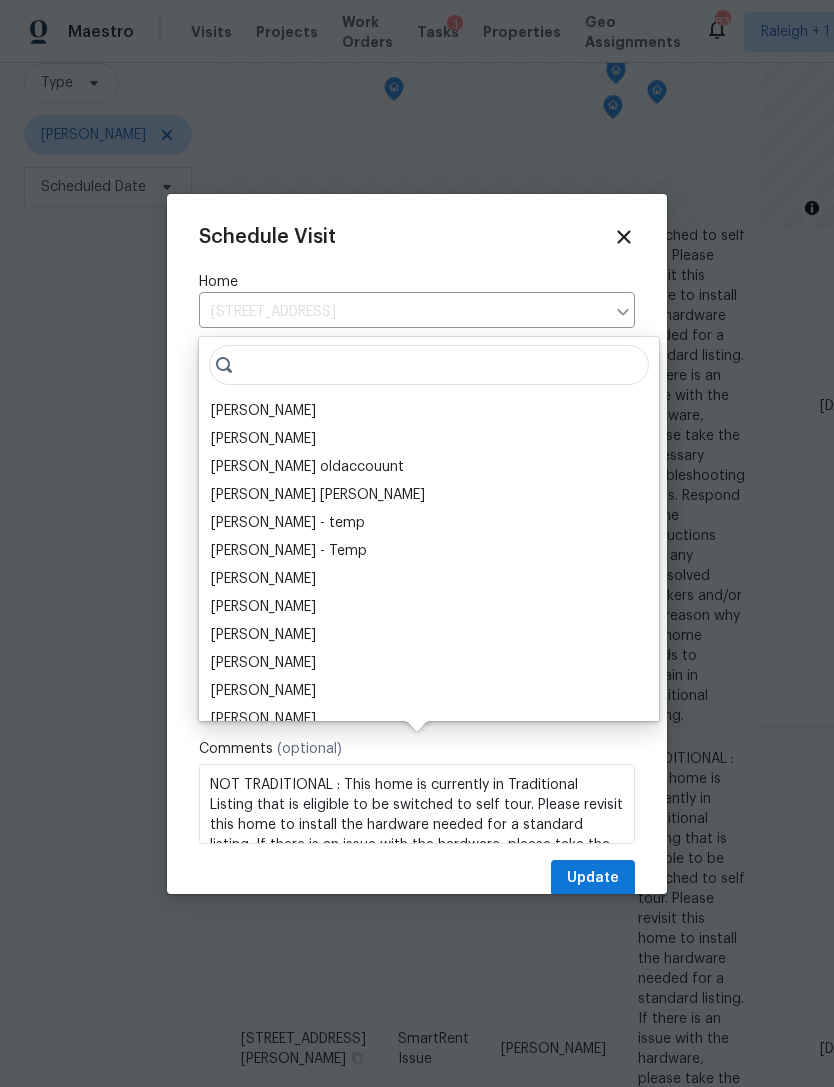 click on "[PERSON_NAME]" at bounding box center (263, 411) 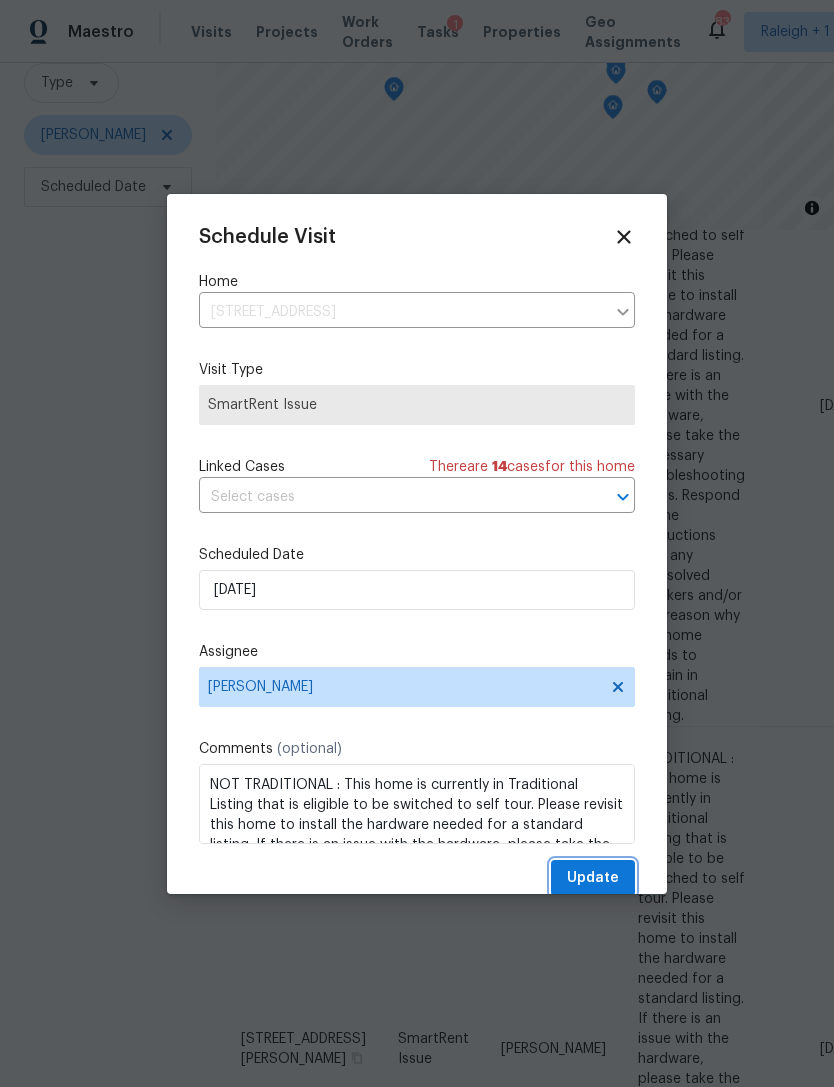 click on "Update" at bounding box center [593, 878] 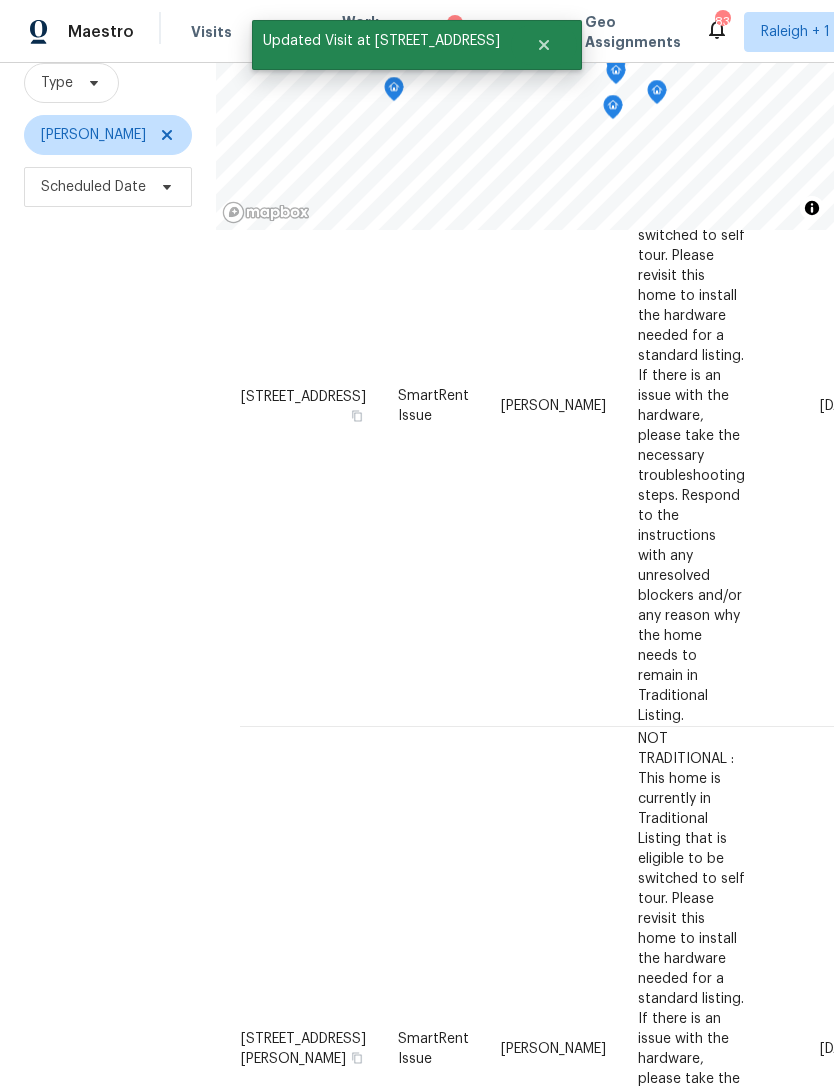 scroll, scrollTop: 1325, scrollLeft: 0, axis: vertical 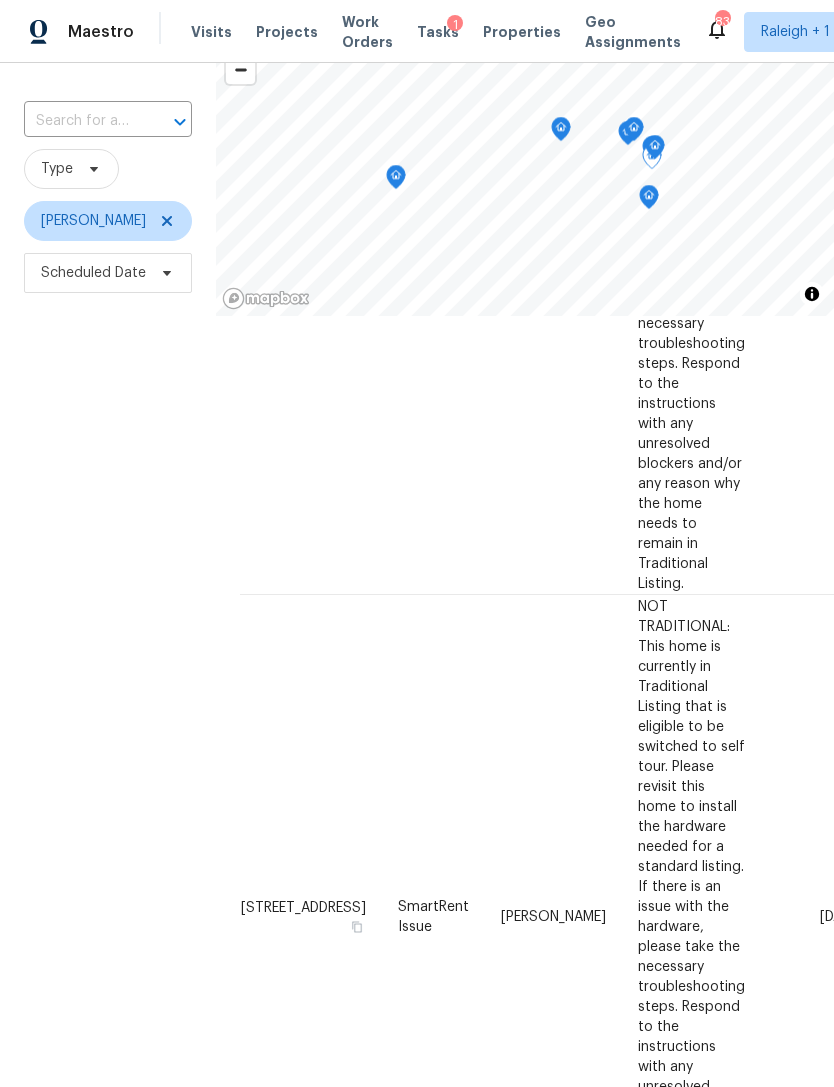 click on "[DATE]" at bounding box center [812, 1559] 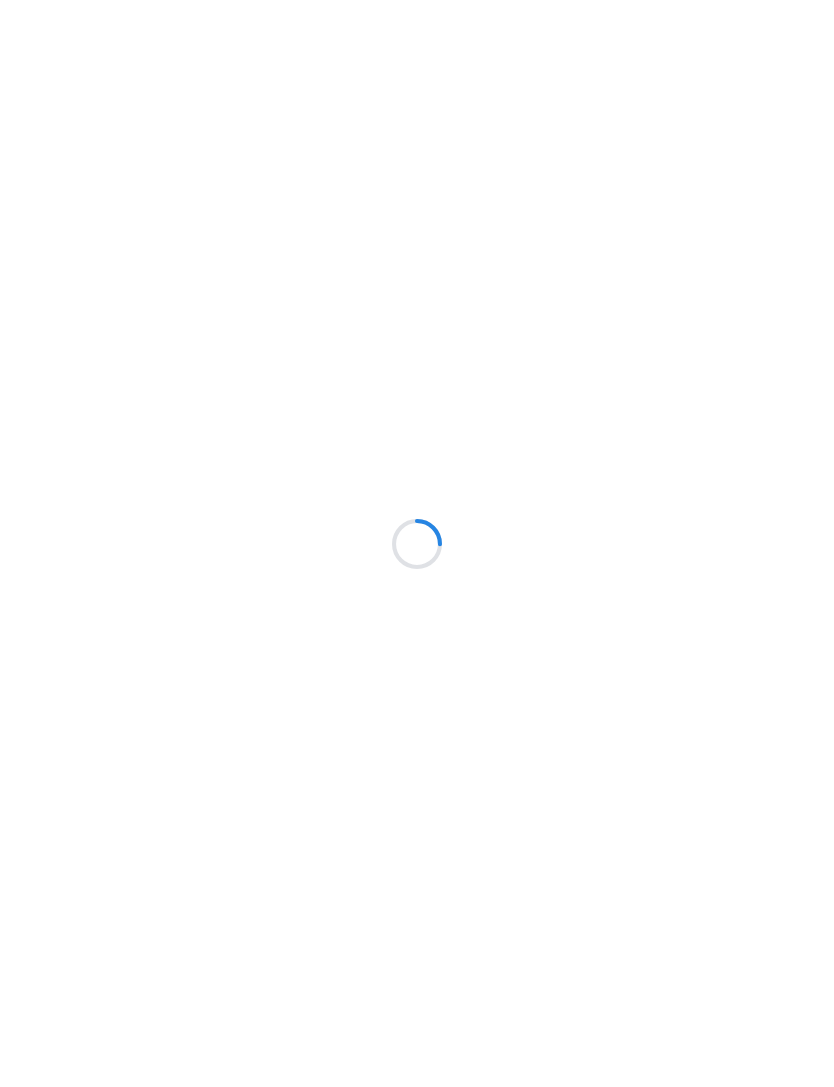 scroll, scrollTop: 0, scrollLeft: 0, axis: both 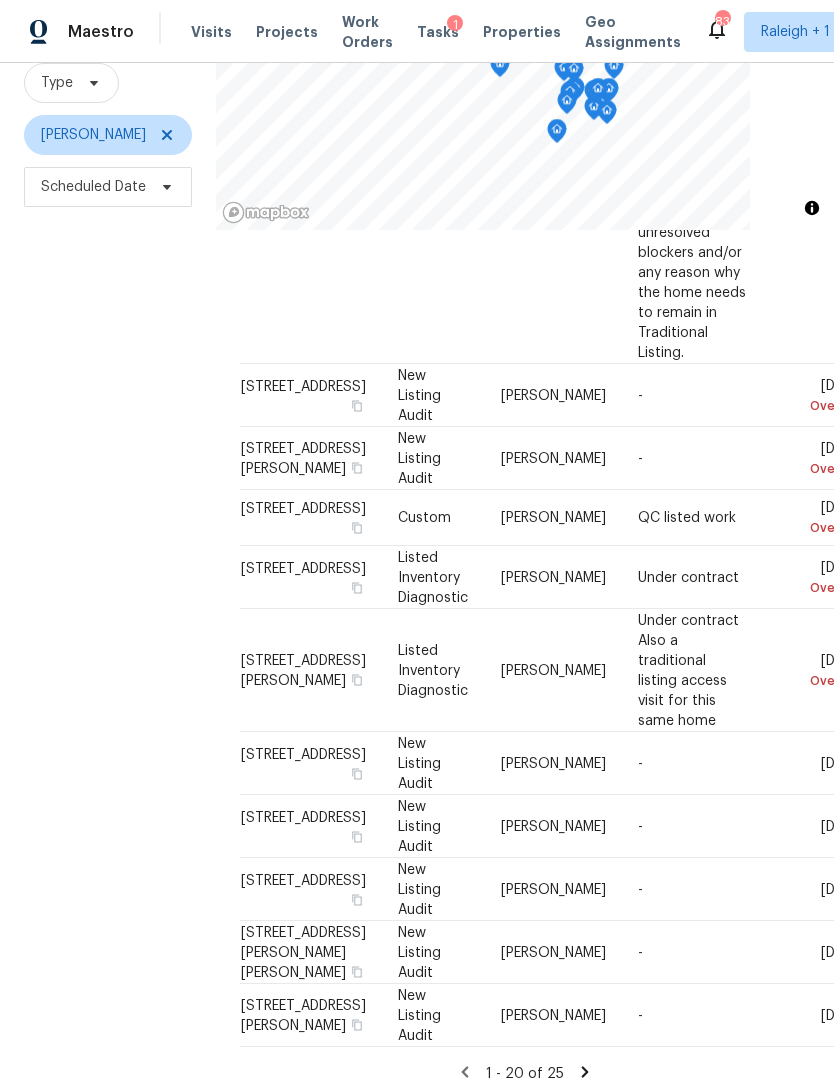 click 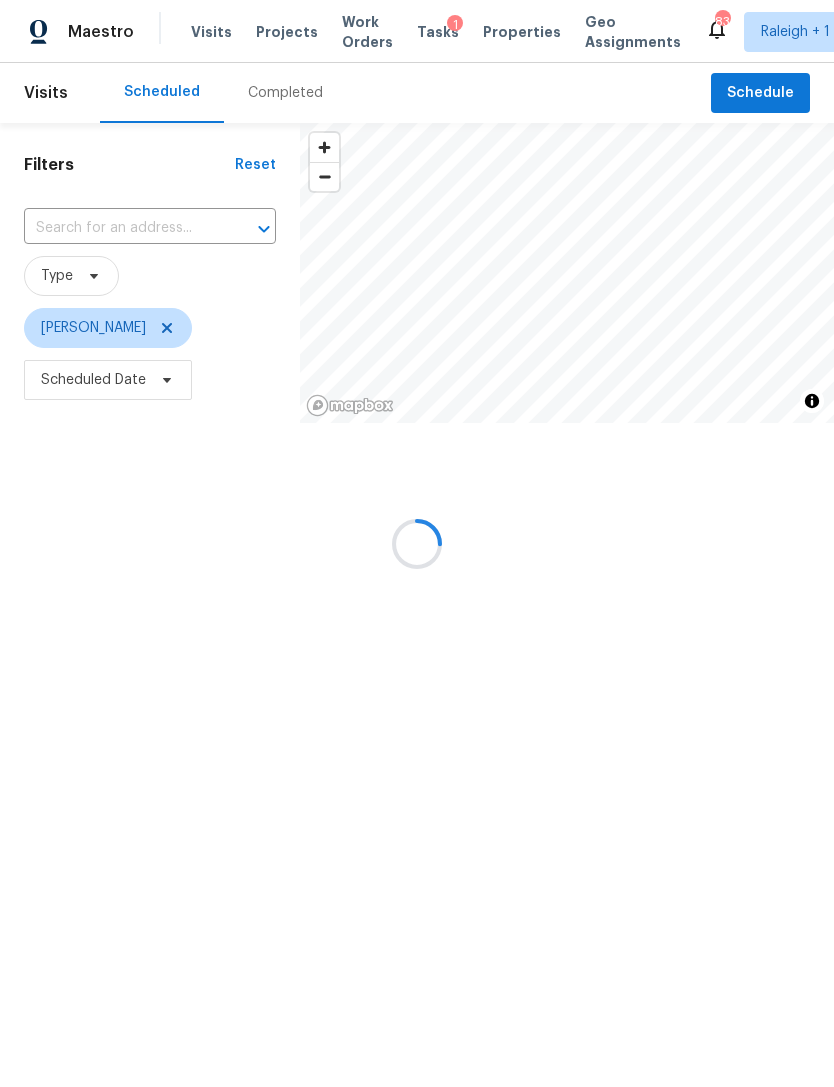 scroll, scrollTop: 1060, scrollLeft: 0, axis: vertical 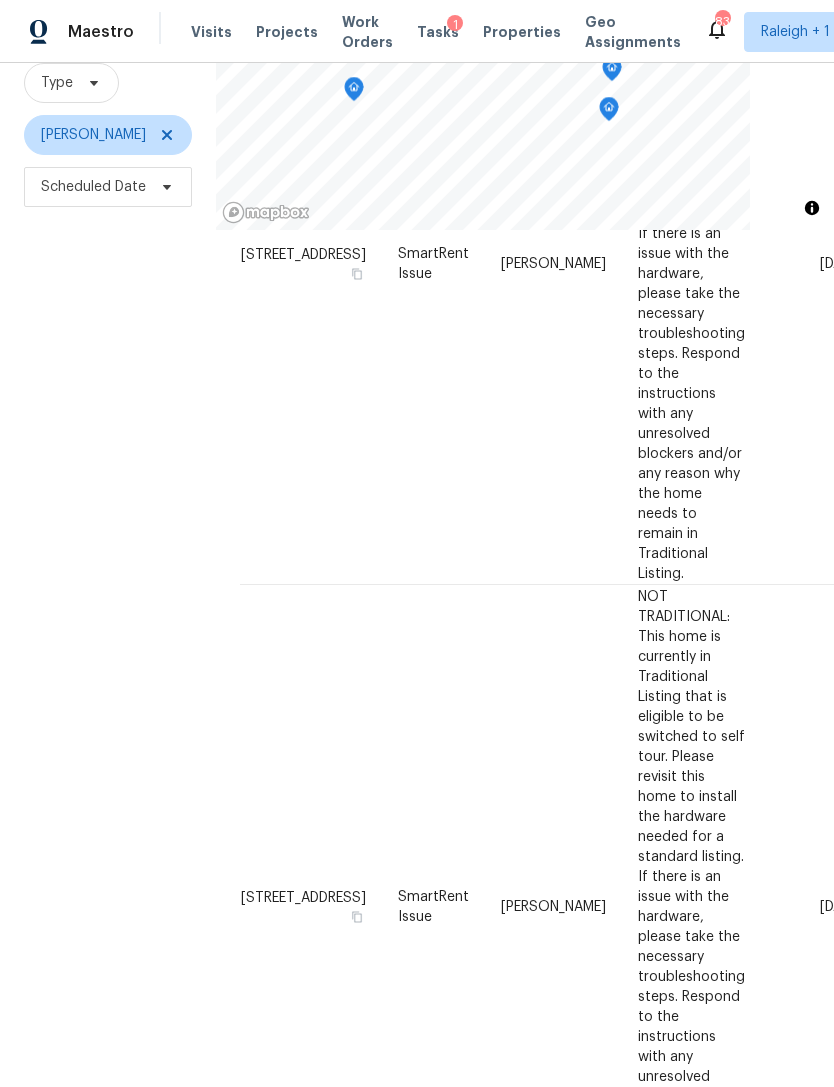 click at bounding box center [0, 0] 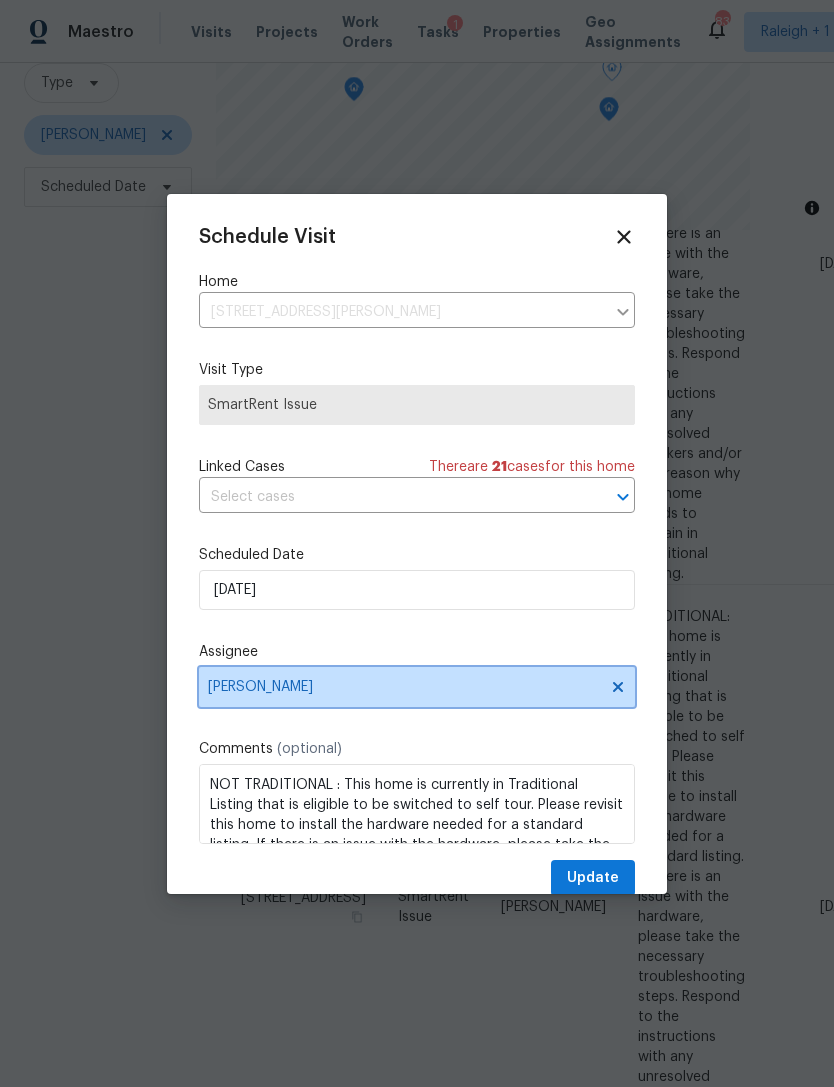 click on "[PERSON_NAME]" at bounding box center [404, 687] 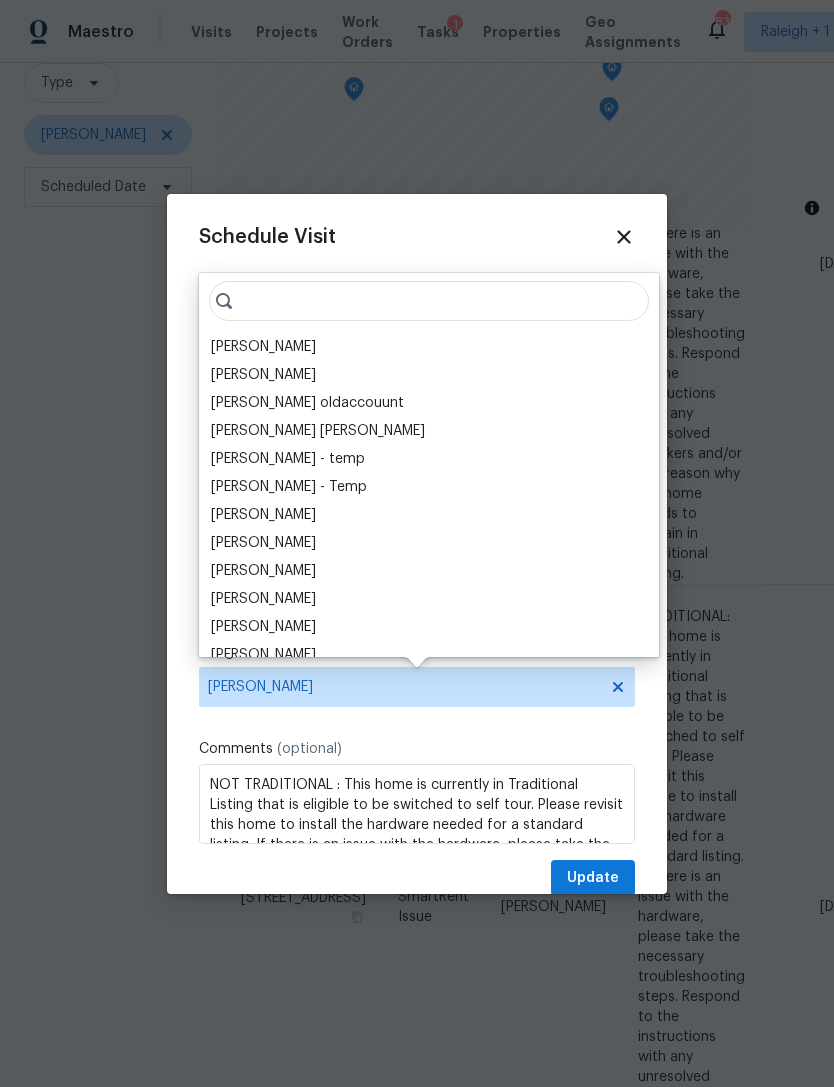 click on "[PERSON_NAME]" at bounding box center [263, 347] 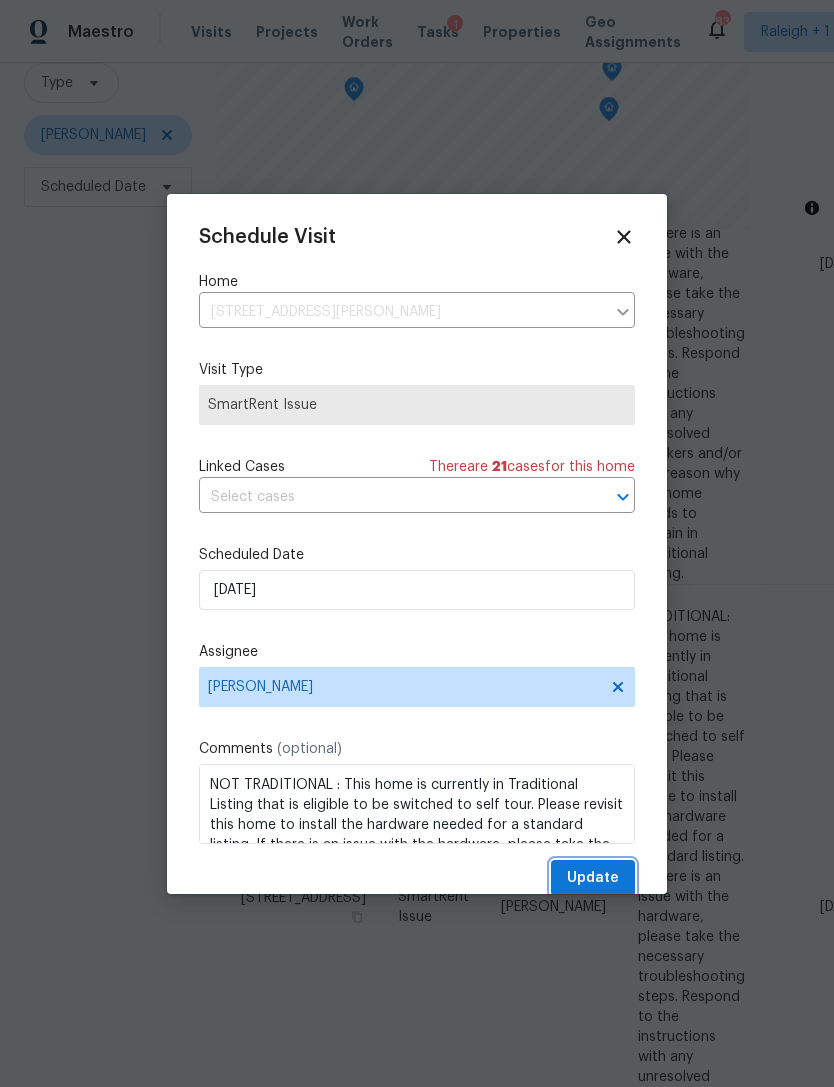 click on "Update" at bounding box center (593, 878) 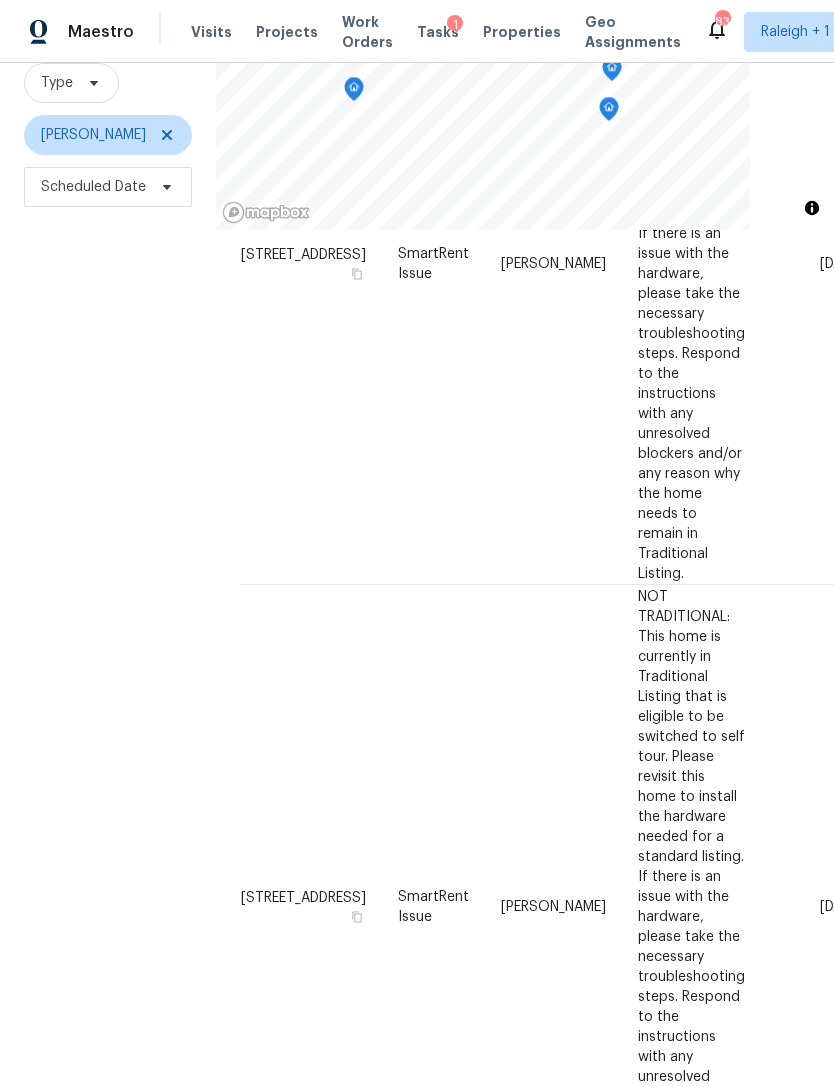 scroll, scrollTop: 700, scrollLeft: 0, axis: vertical 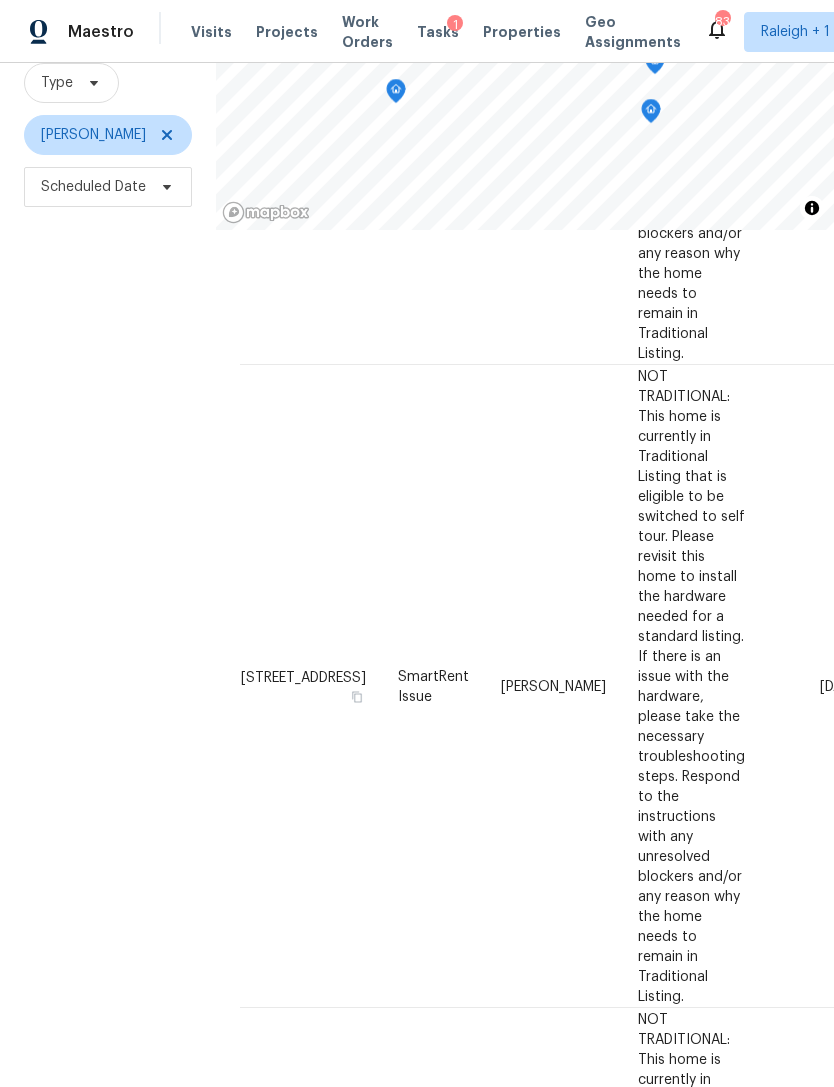 click on "Address Type Assignee Comments Scheduled Date ↑ [STREET_ADDRESS][PERSON_NAME] New Listing Audit [PERSON_NAME] - [DATE] [STREET_ADDRESS] Day One Walk [PERSON_NAME] Auto-generated Visit [DATE] [STREET_ADDRESS] SmartRent Issue [PERSON_NAME] NOT TRADITIONAL: This home is currently in Traditional Listing that is eligible to be switched to self tour. Please revisit this home to install the hardware needed for a standard listing. If there is an issue with the hardware, please take the necessary troubleshooting steps. Respond to the instructions with any unresolved blockers and/or any reason why the home needs to remain in Traditional Listing. [DATE] [STREET_ADDRESS] SmartRent Issue [PERSON_NAME] [DATE] [STREET_ADDRESS] SmartRent Issue [PERSON_NAME] [DATE] - 24 of 24" at bounding box center [525, 665] 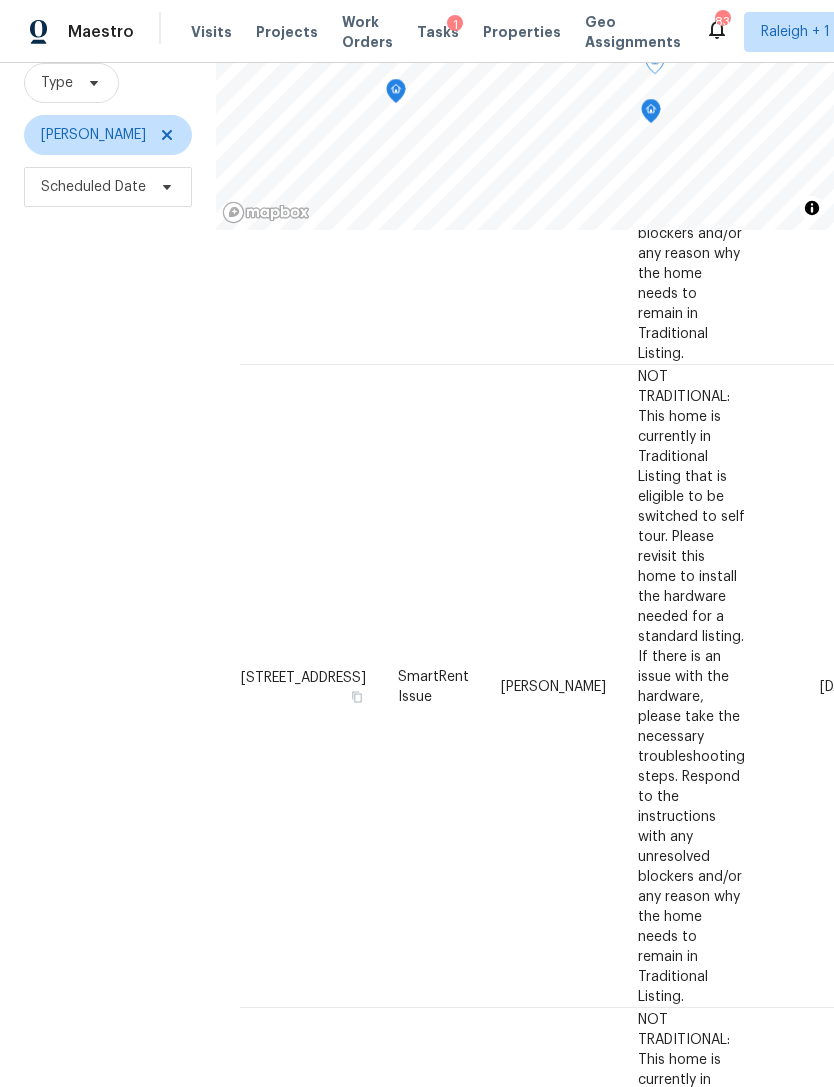 click 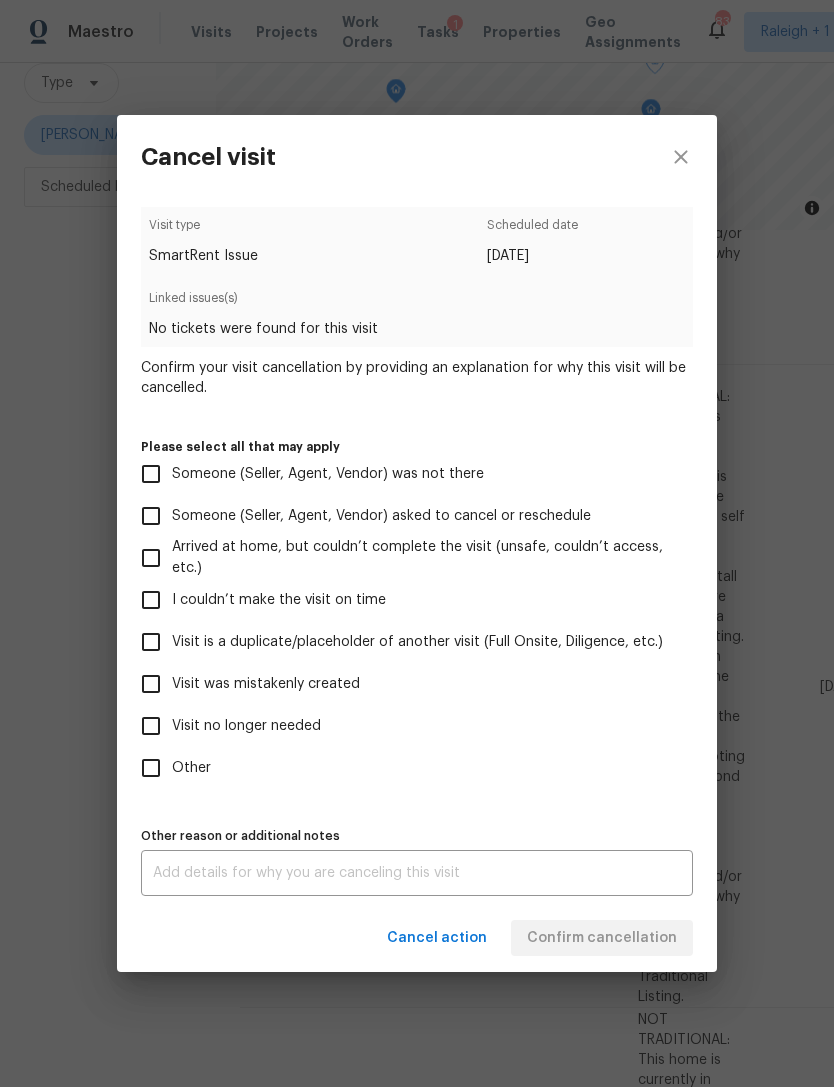 click on "Visit was mistakenly created" at bounding box center [151, 684] 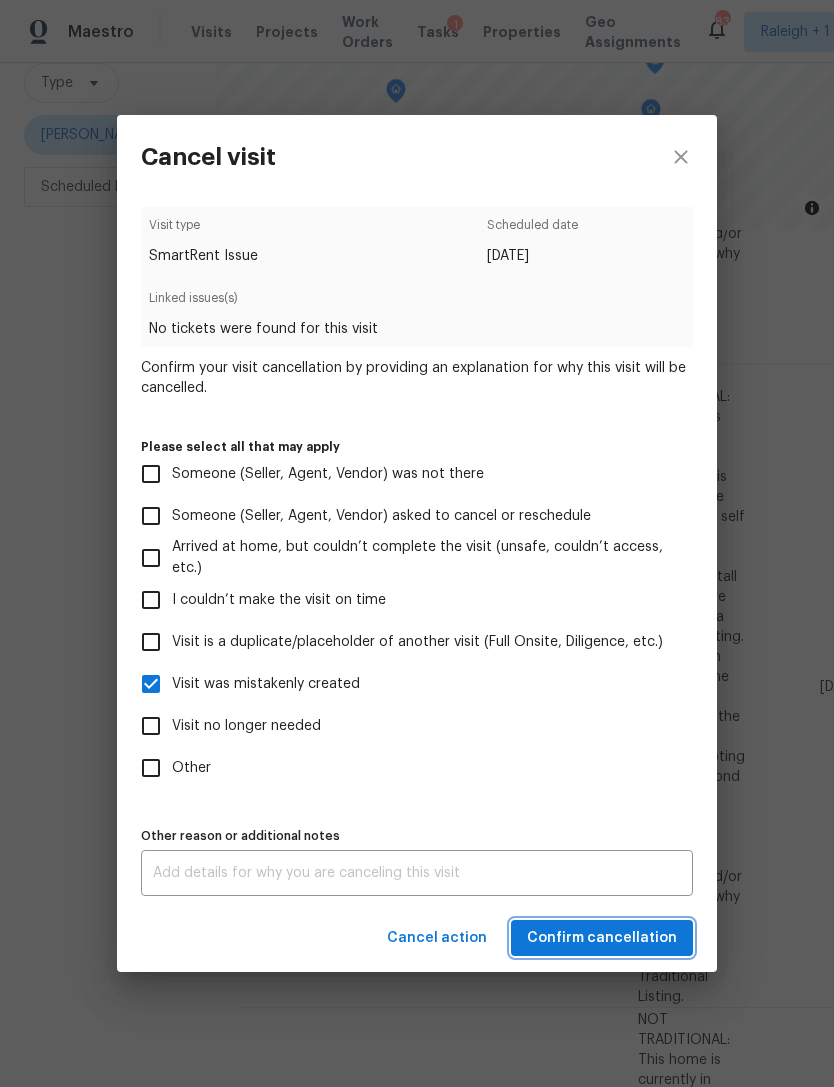click on "Confirm cancellation" at bounding box center (602, 938) 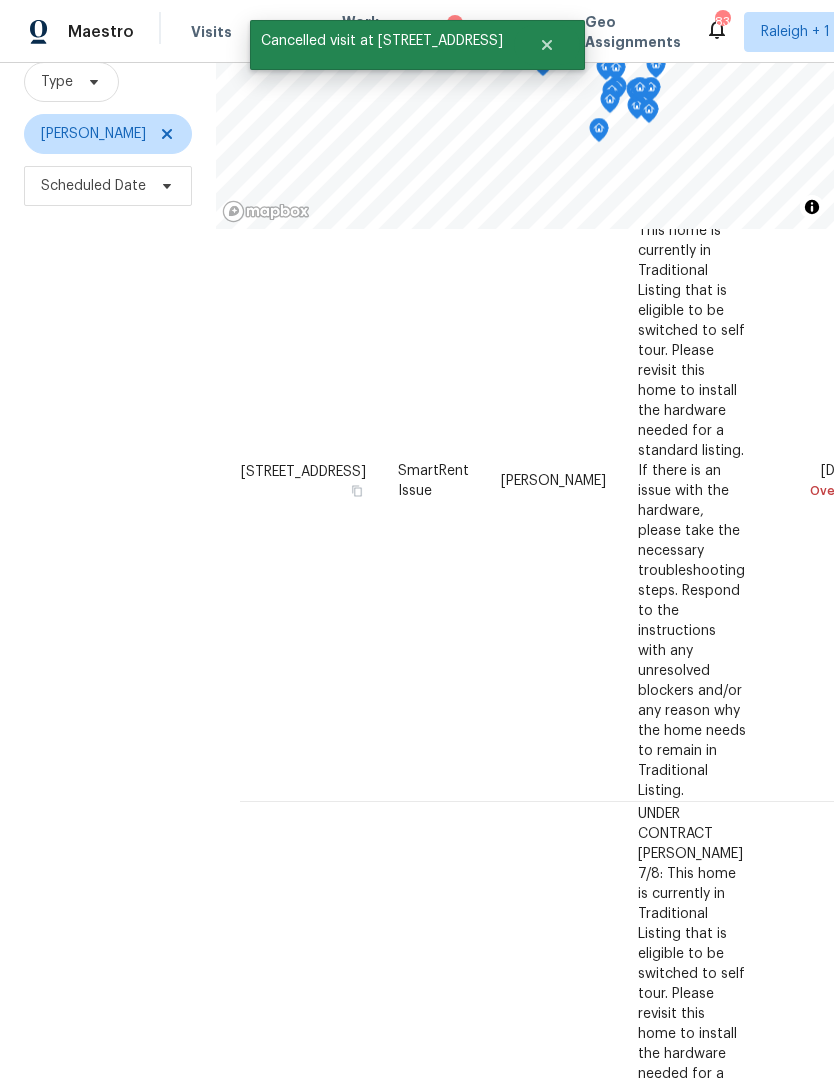 scroll, scrollTop: 193, scrollLeft: 0, axis: vertical 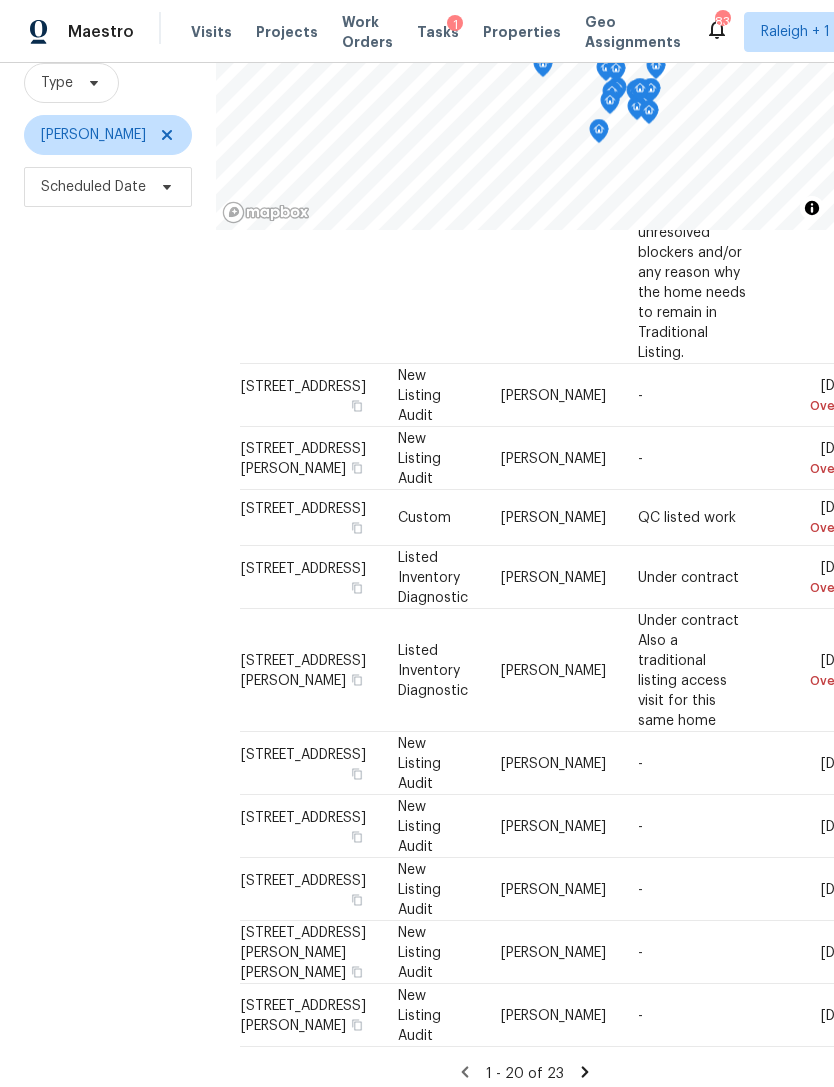 click 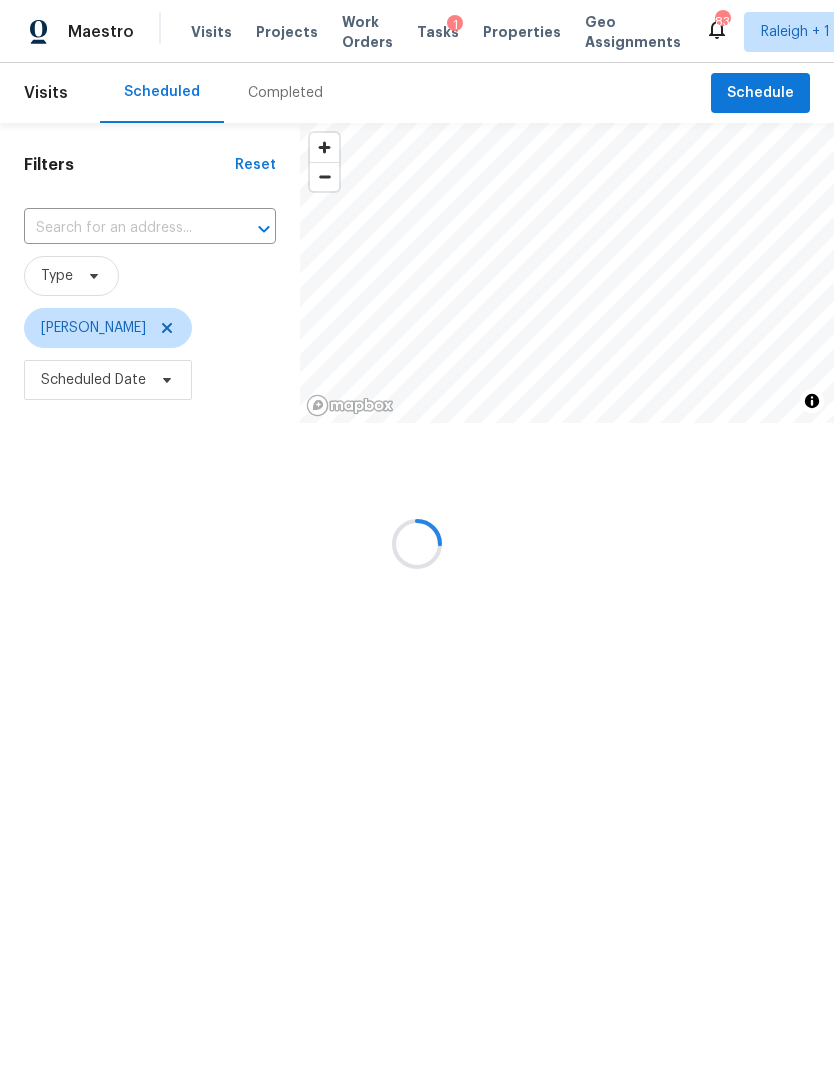 scroll, scrollTop: 0, scrollLeft: 0, axis: both 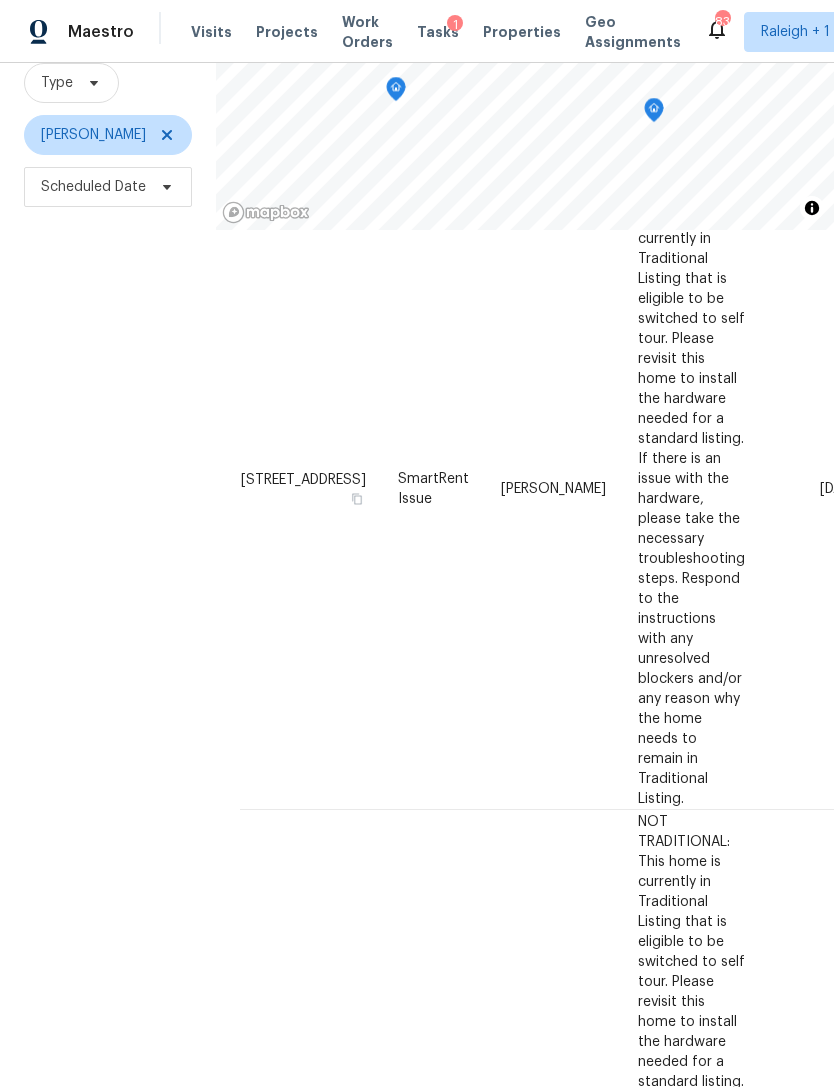 click 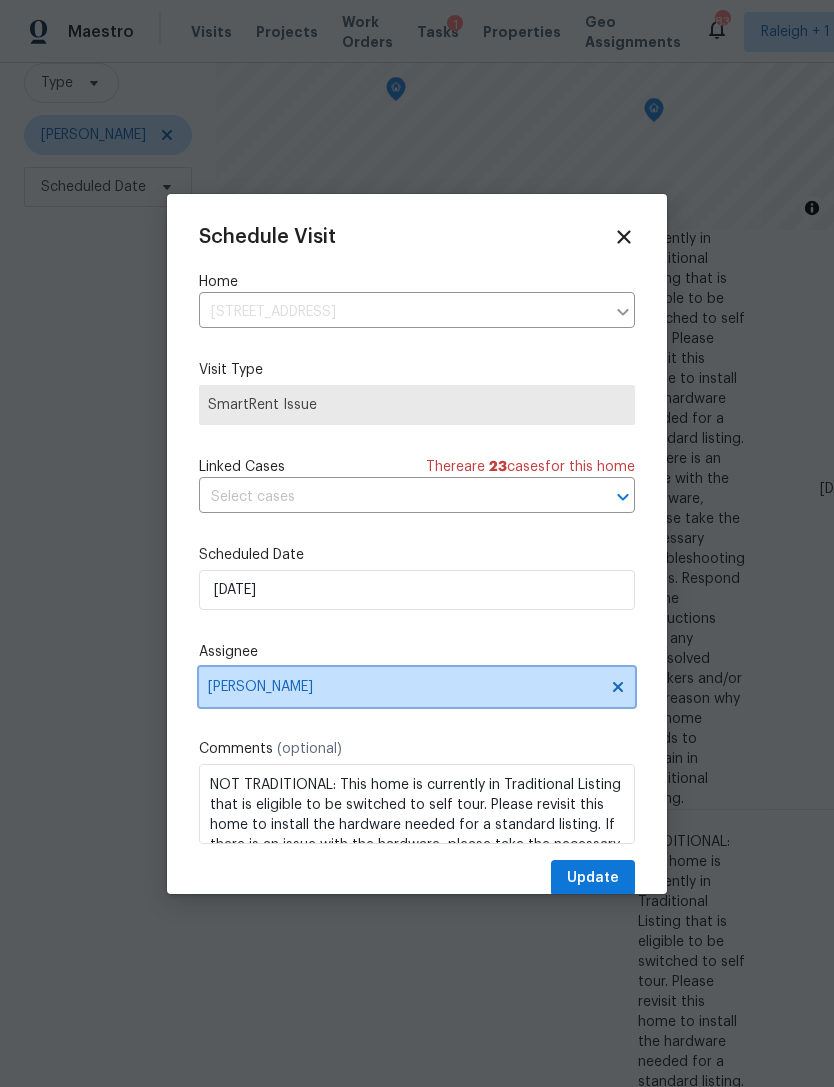 click on "[PERSON_NAME]" at bounding box center (417, 687) 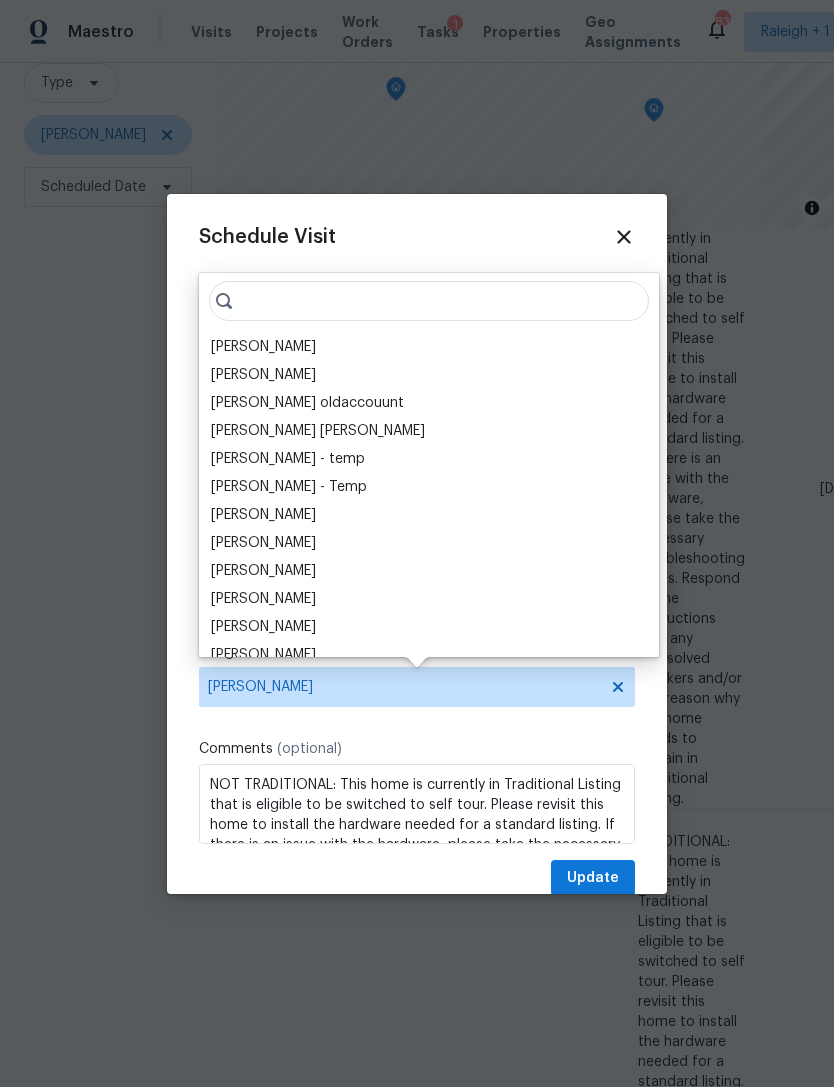 click on "[PERSON_NAME]" at bounding box center [263, 347] 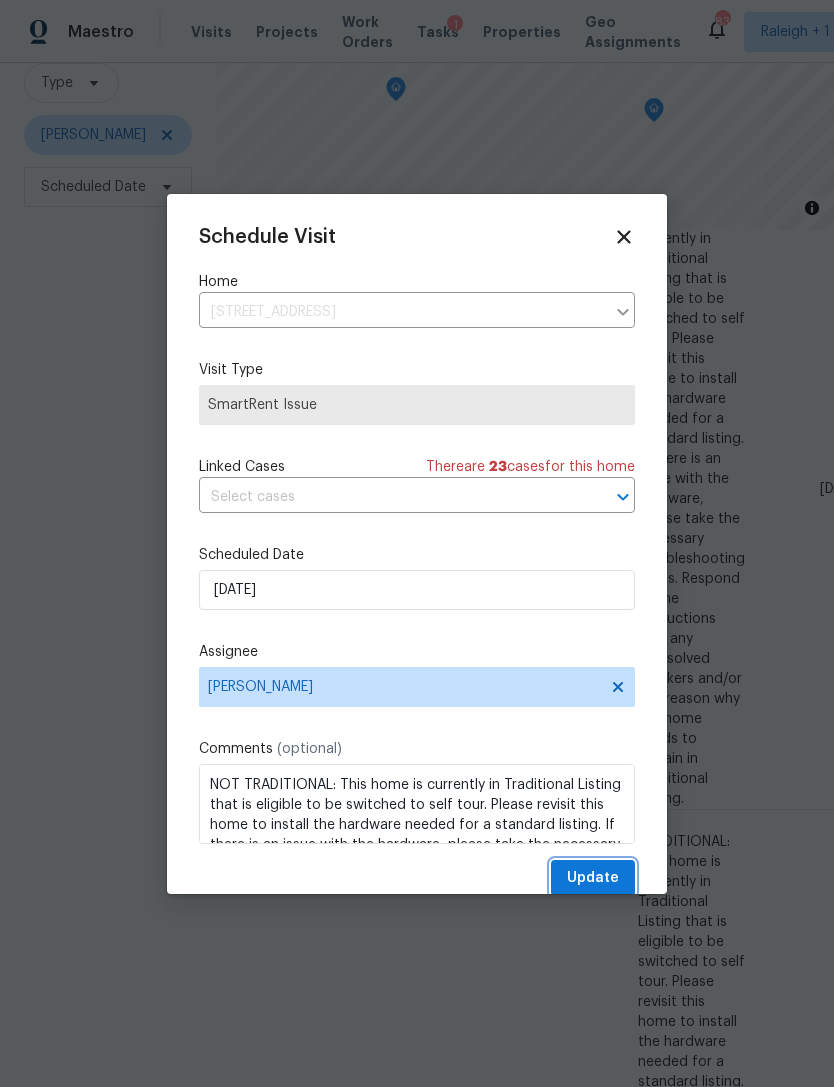 click on "Update" at bounding box center (593, 878) 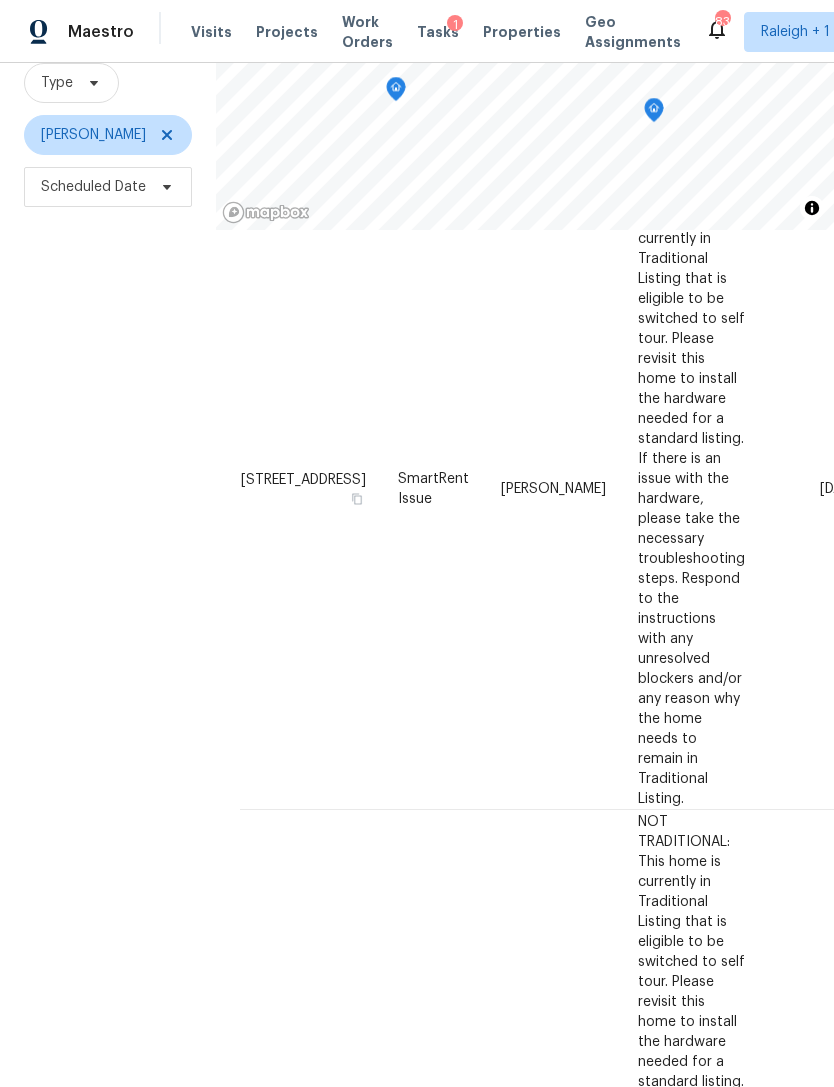 scroll, scrollTop: 0, scrollLeft: 0, axis: both 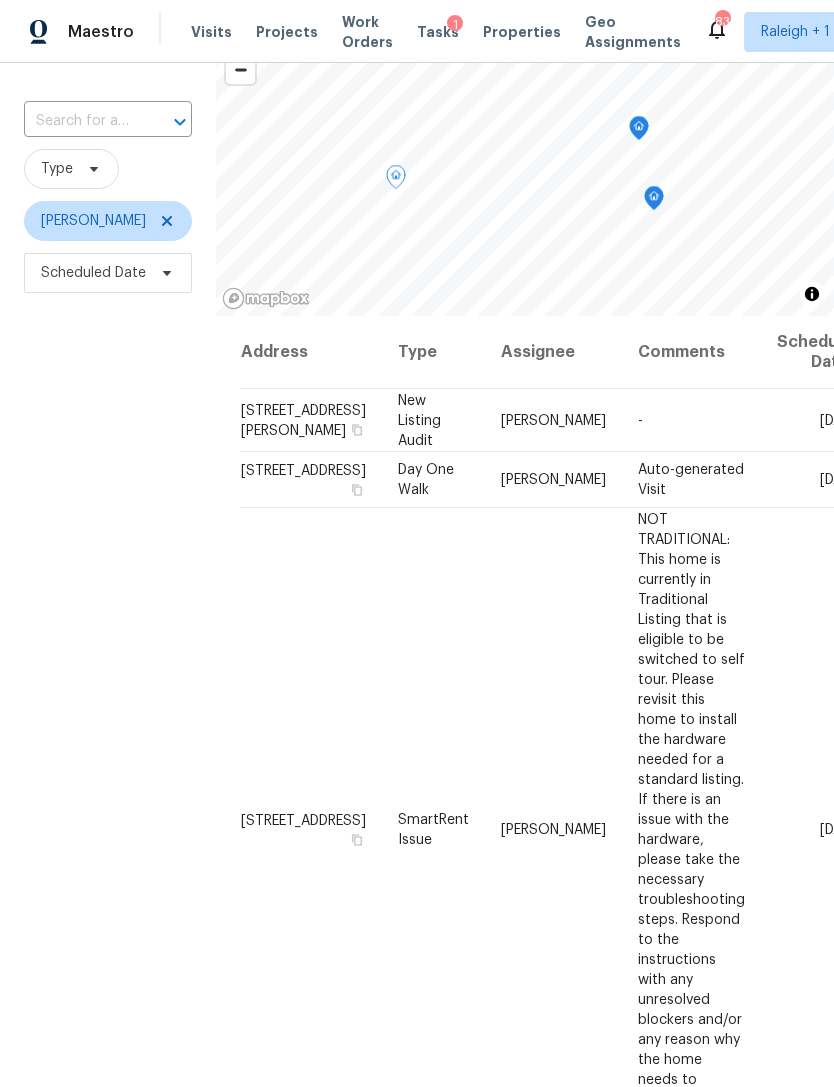 click on "[DATE]" at bounding box center [812, 829] 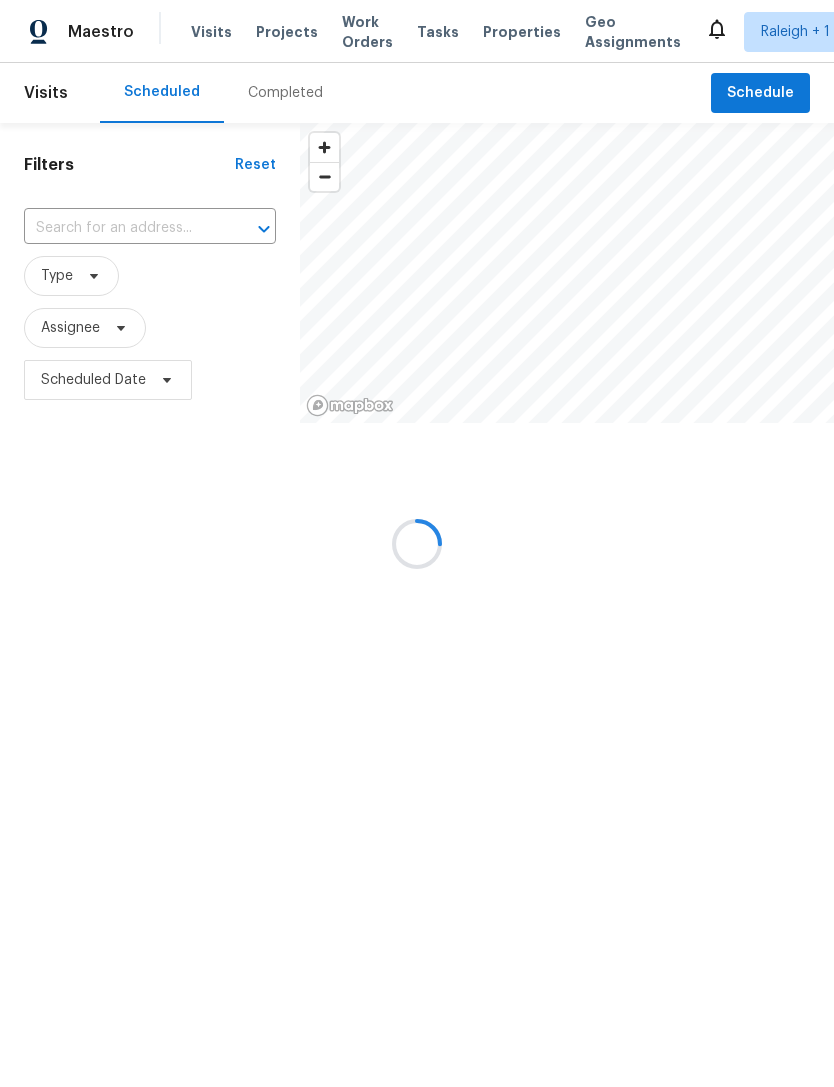 scroll, scrollTop: 0, scrollLeft: 0, axis: both 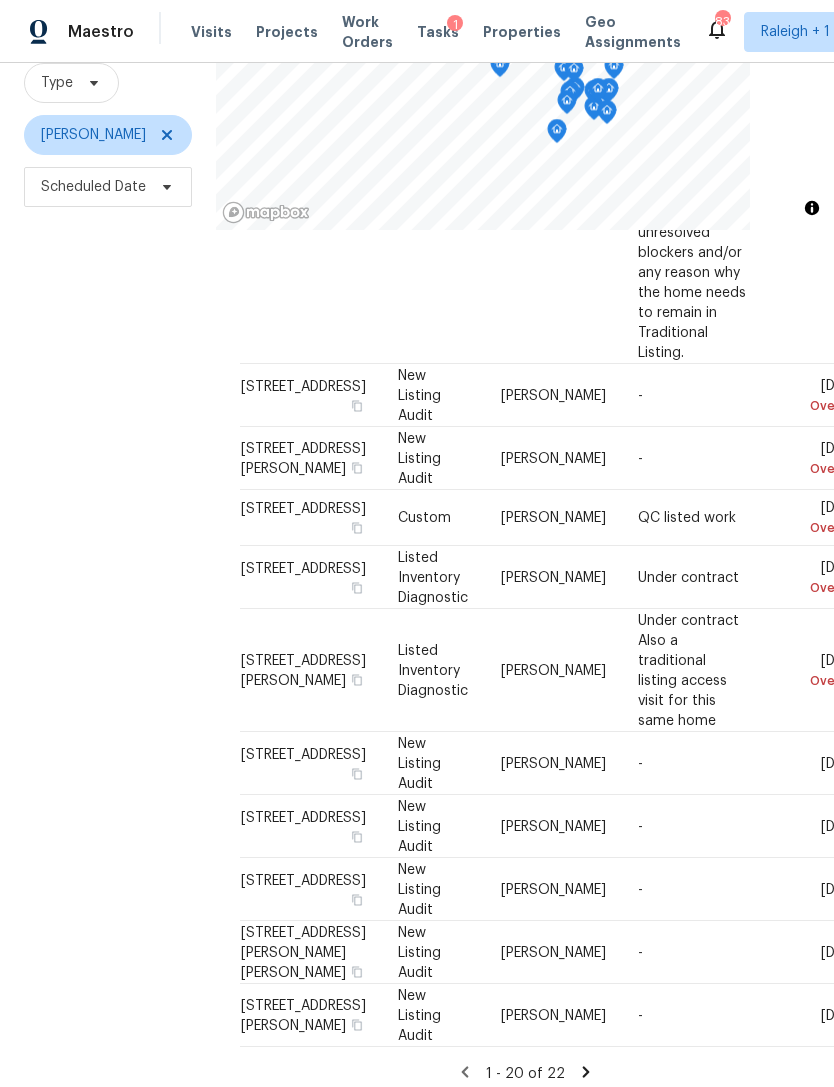 click 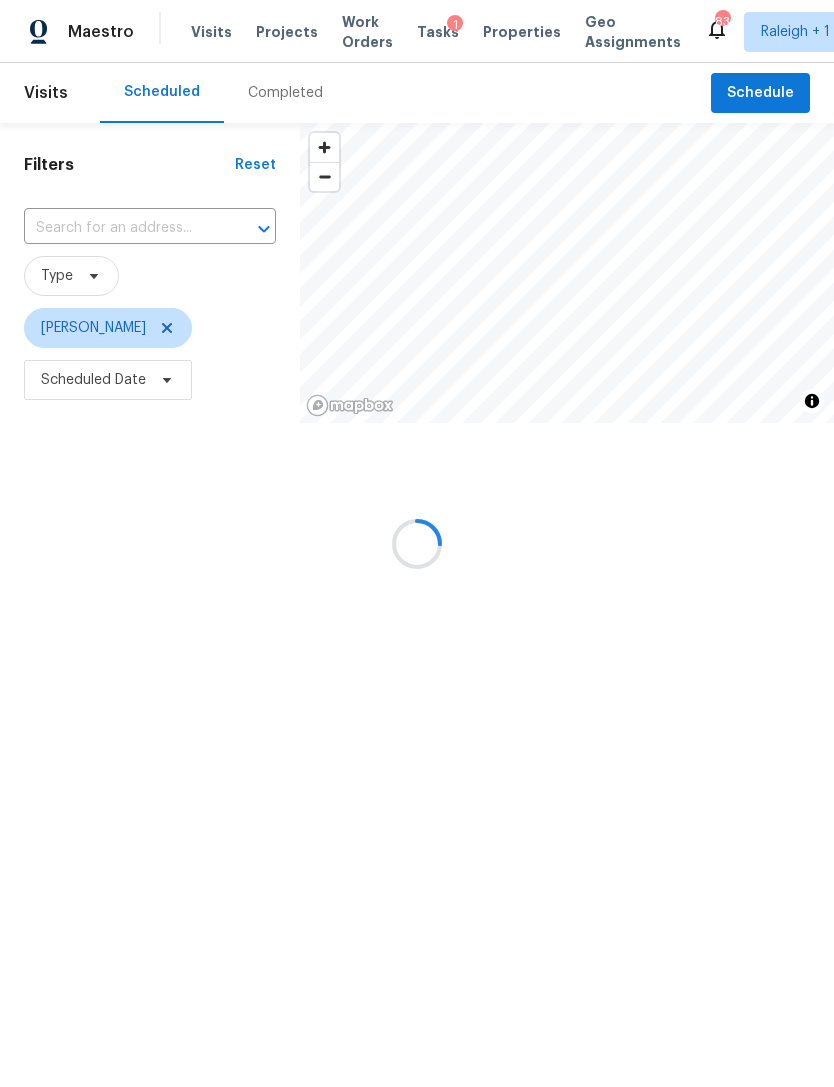 scroll, scrollTop: 0, scrollLeft: 0, axis: both 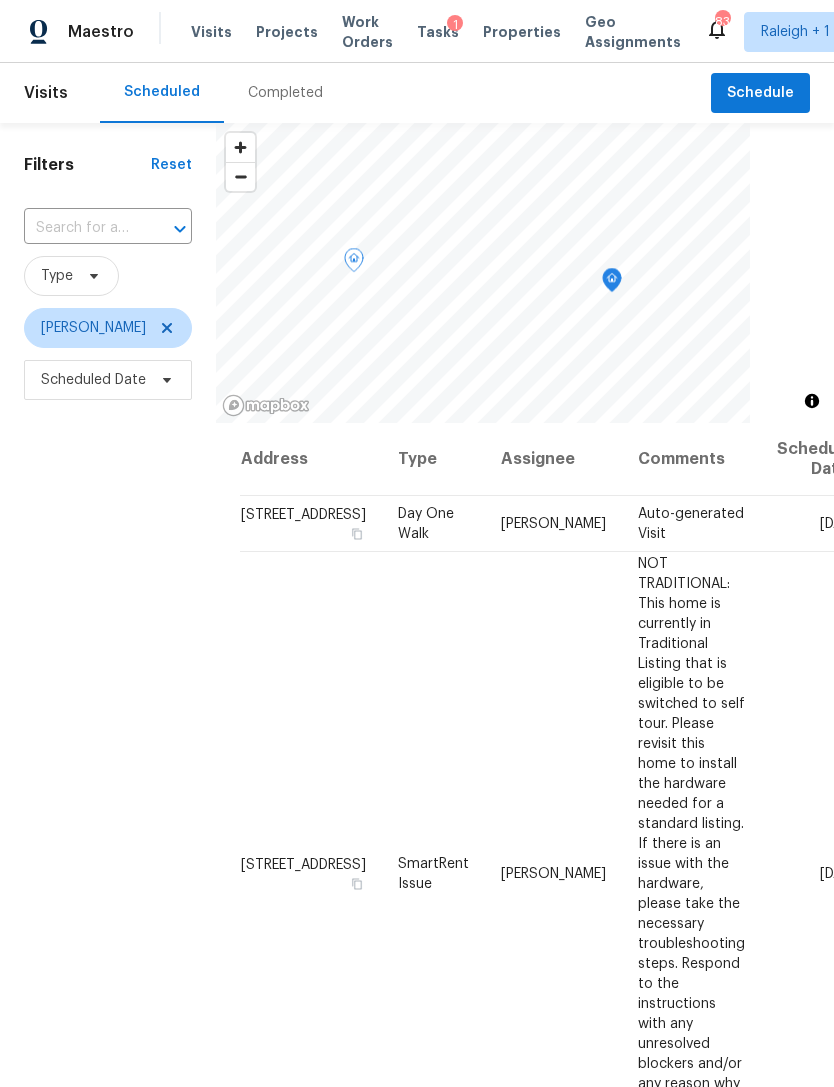 click 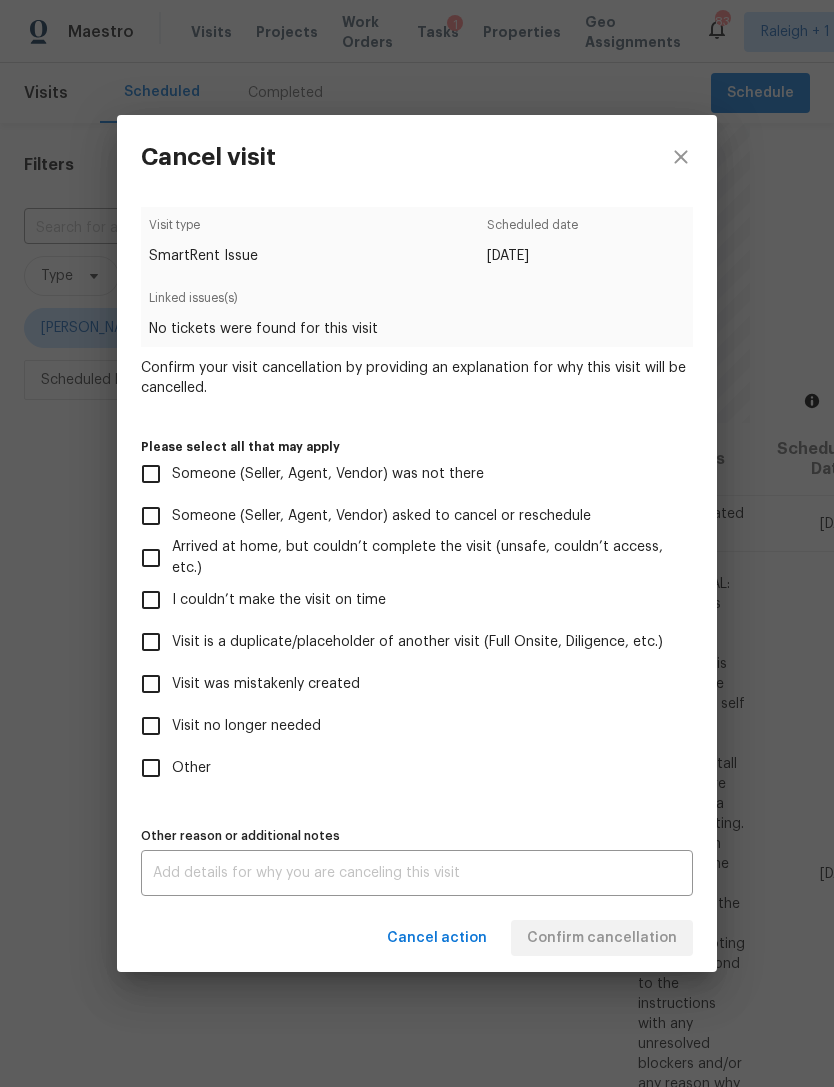 click on "Visit was mistakenly created" at bounding box center (151, 684) 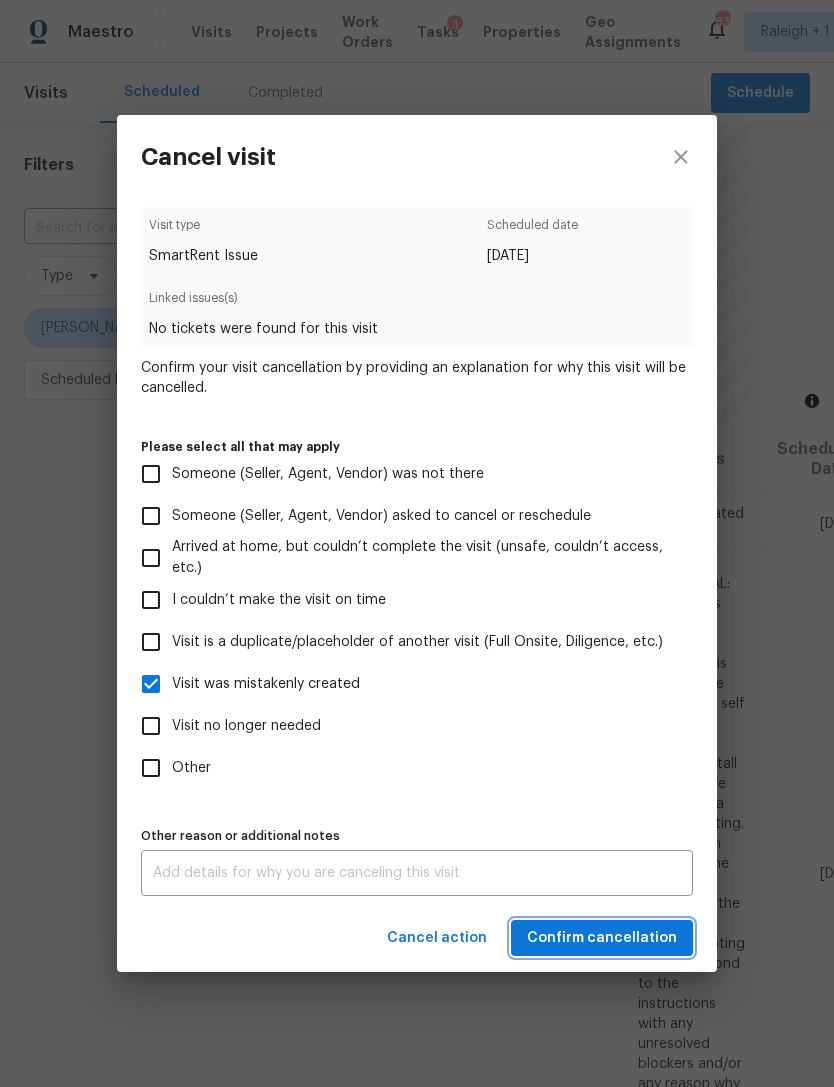 click on "Confirm cancellation" at bounding box center [602, 938] 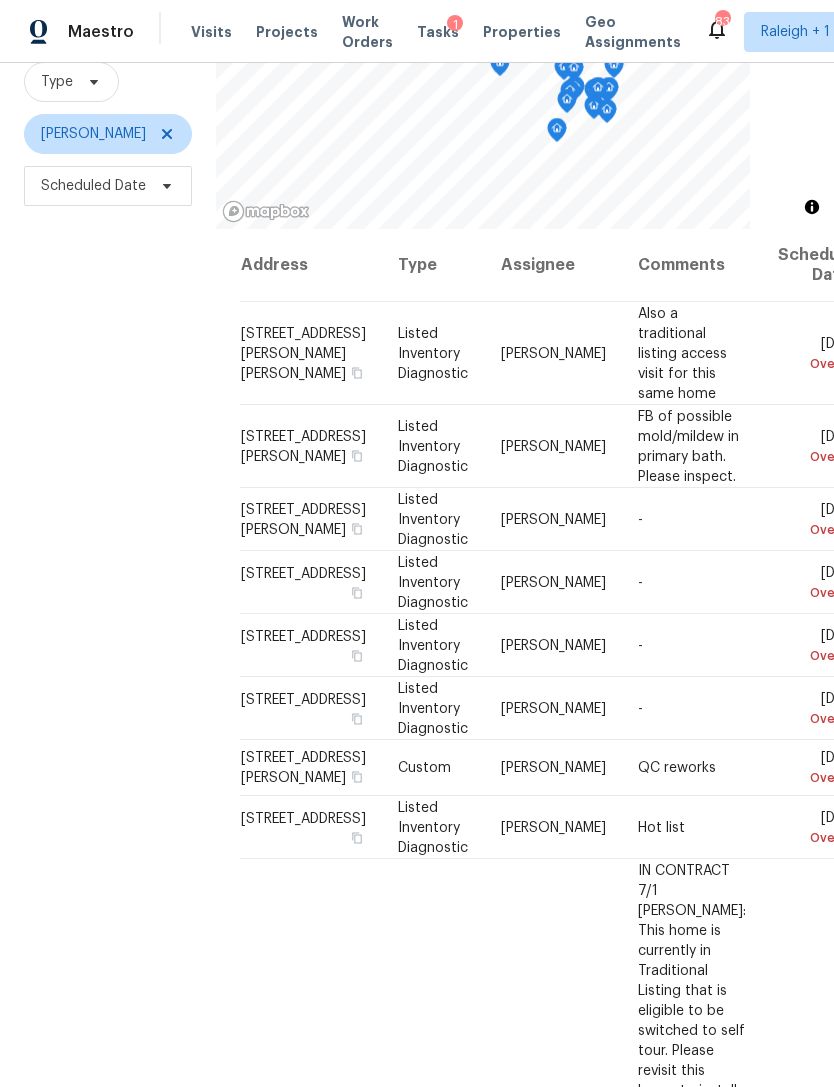scroll, scrollTop: 193, scrollLeft: 0, axis: vertical 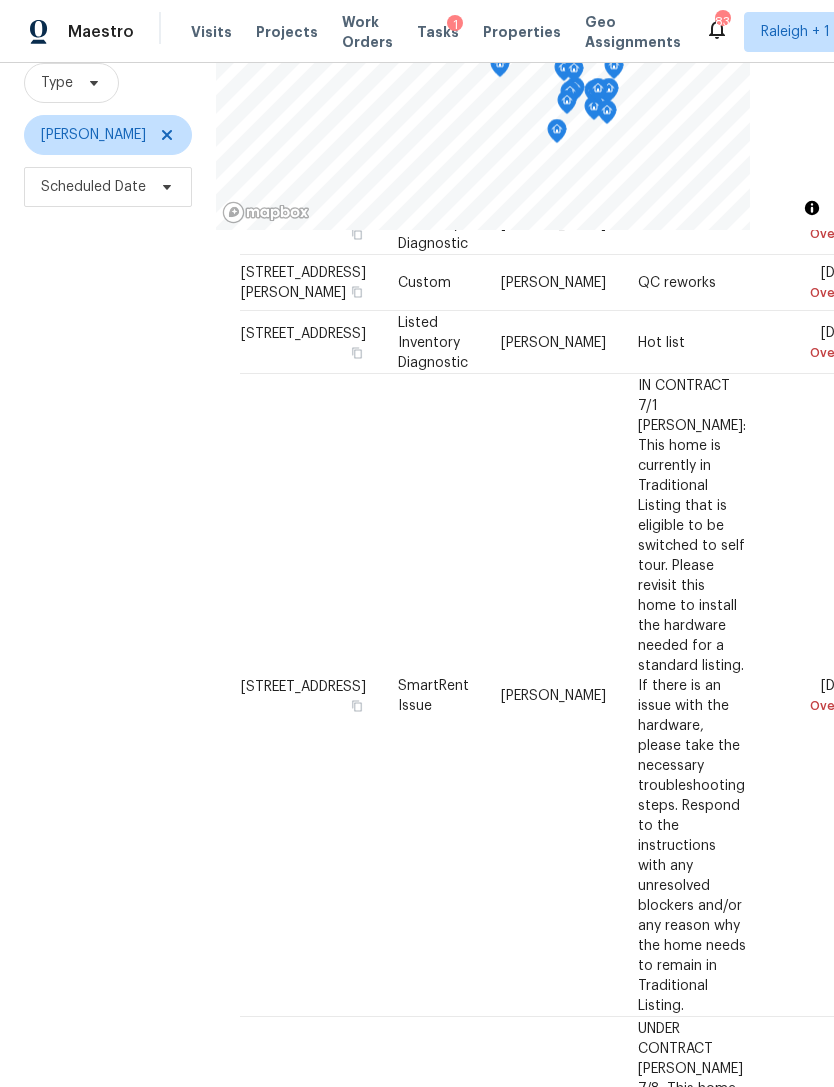 click 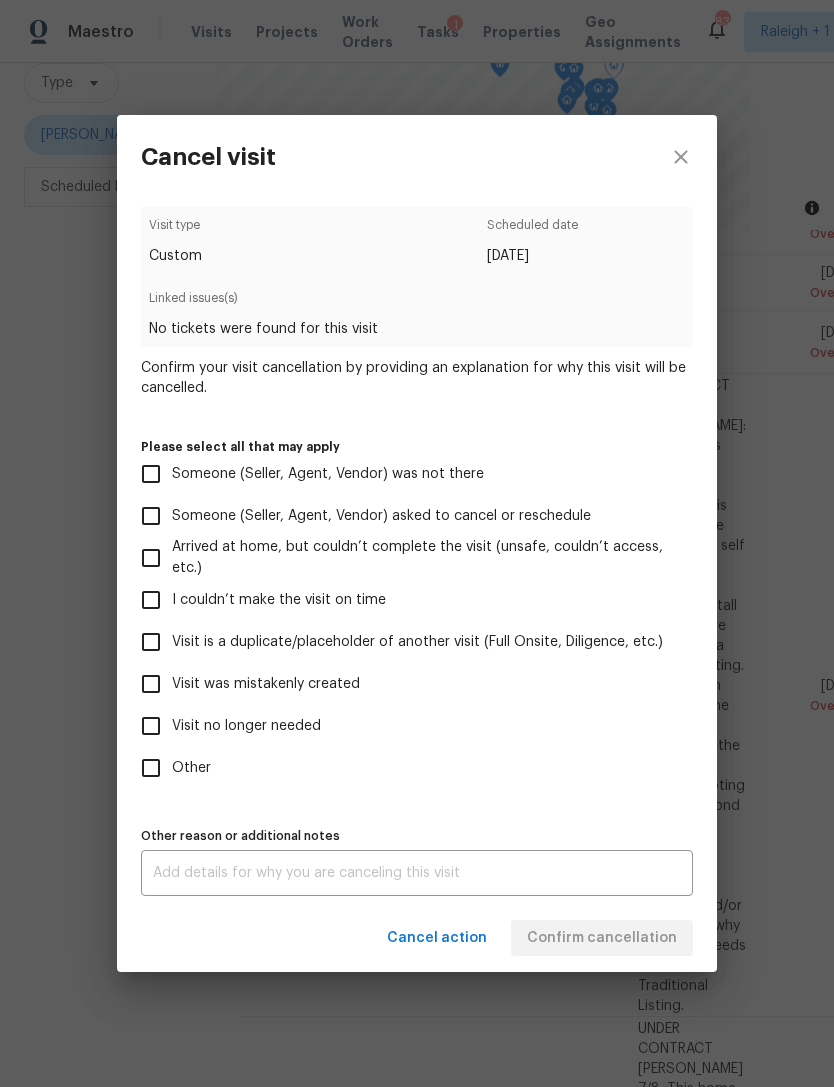 click on "Visit was mistakenly created" at bounding box center [151, 684] 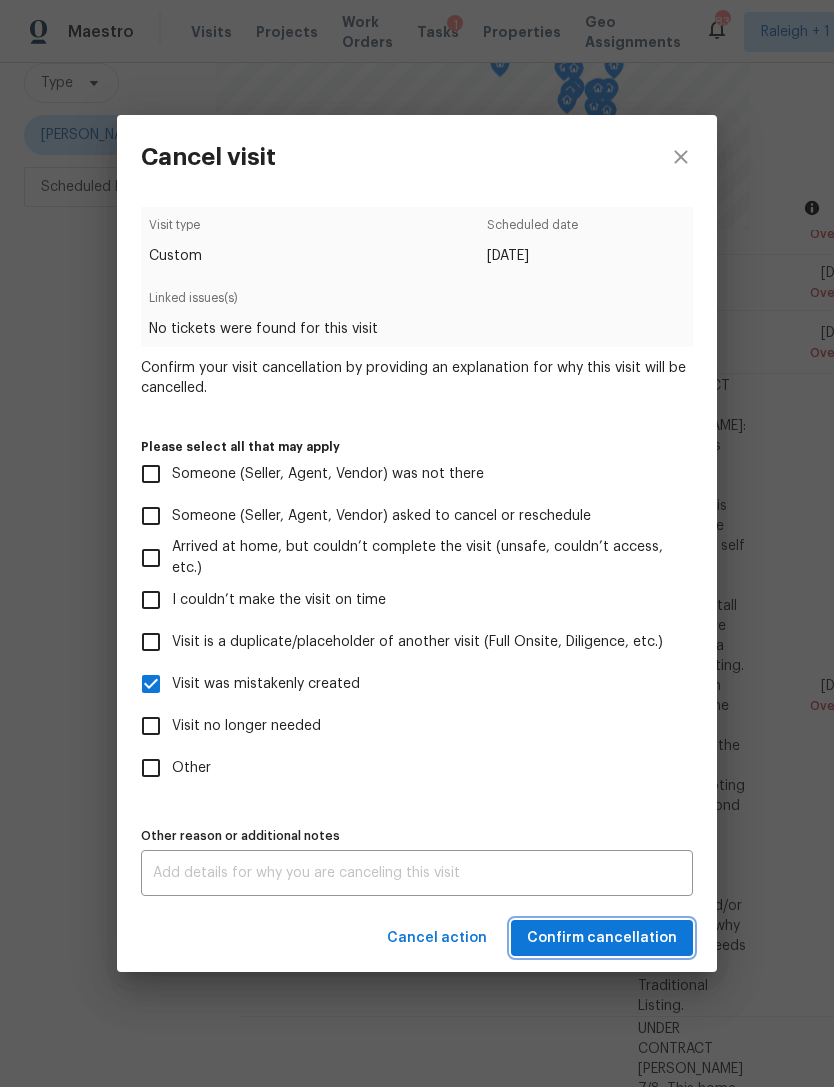 click on "Confirm cancellation" at bounding box center [602, 938] 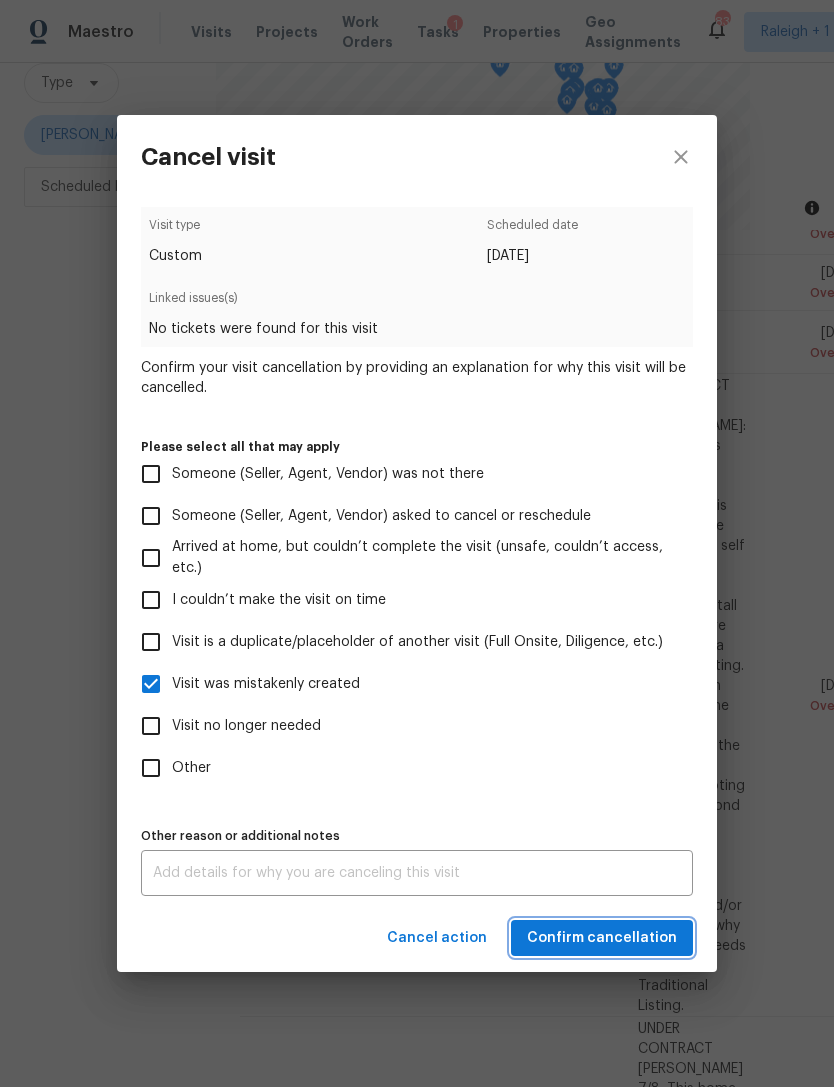 scroll, scrollTop: 0, scrollLeft: 0, axis: both 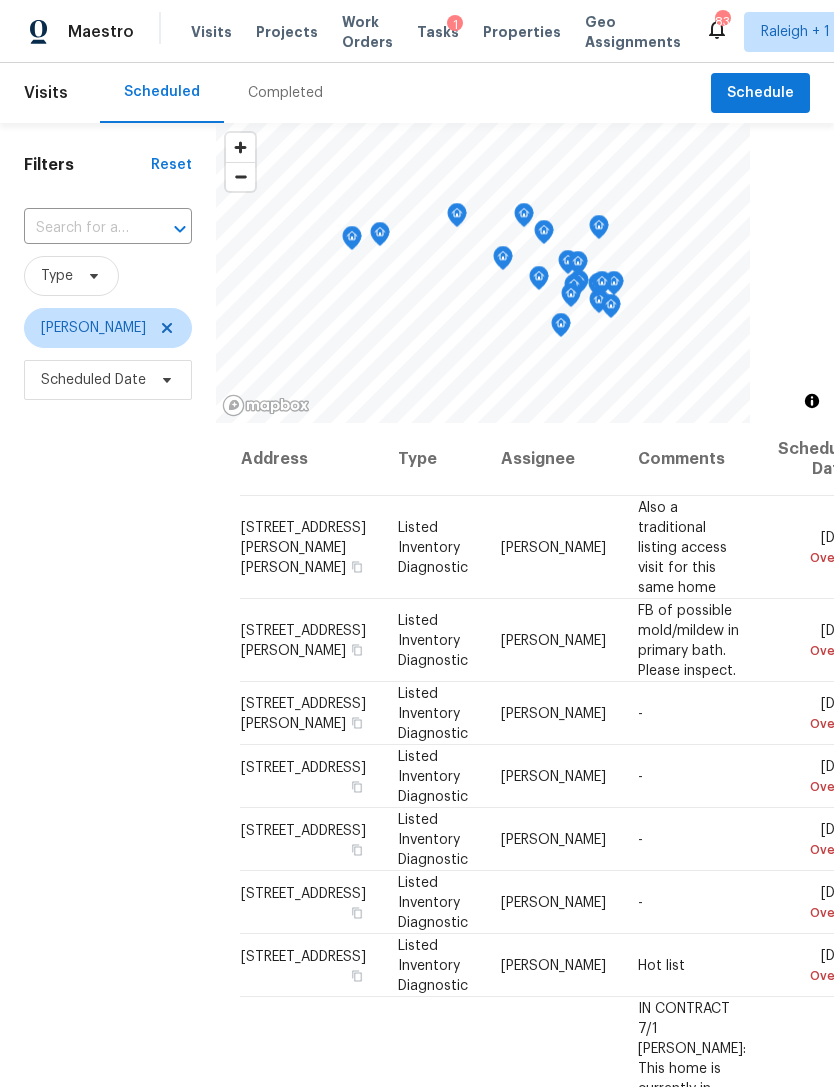 click 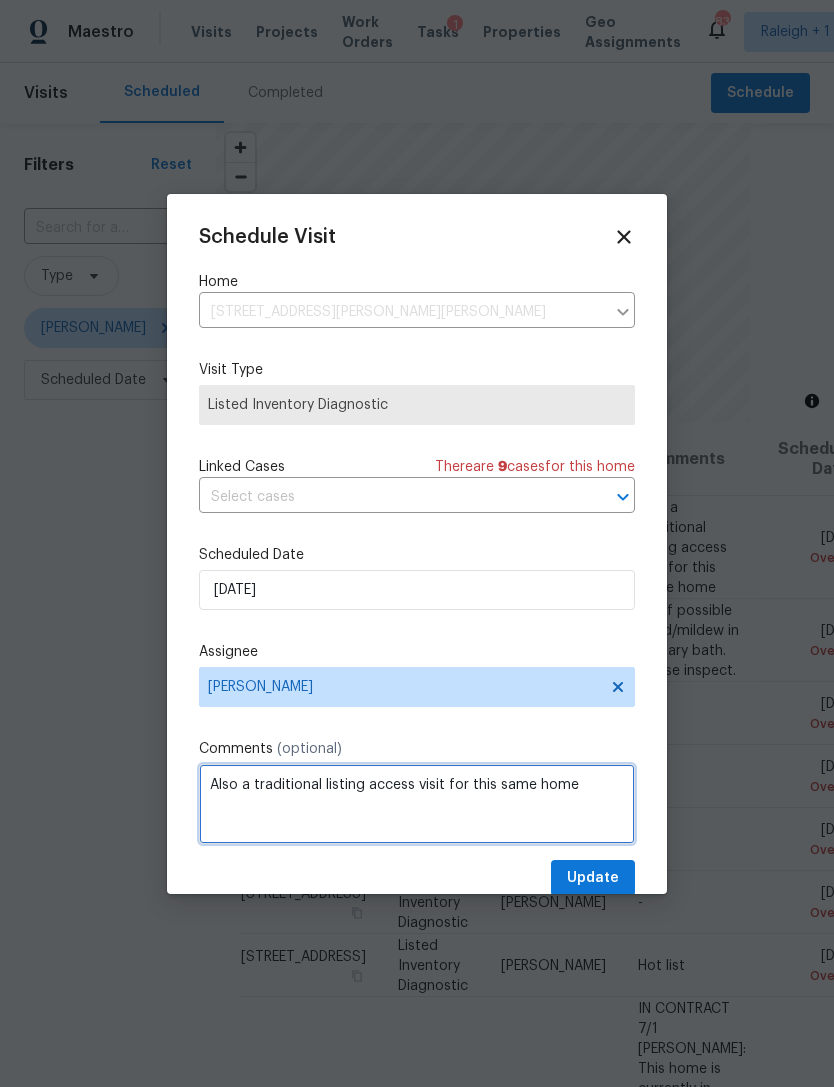 click on "Also a traditional listing access visit for this same home" at bounding box center [417, 804] 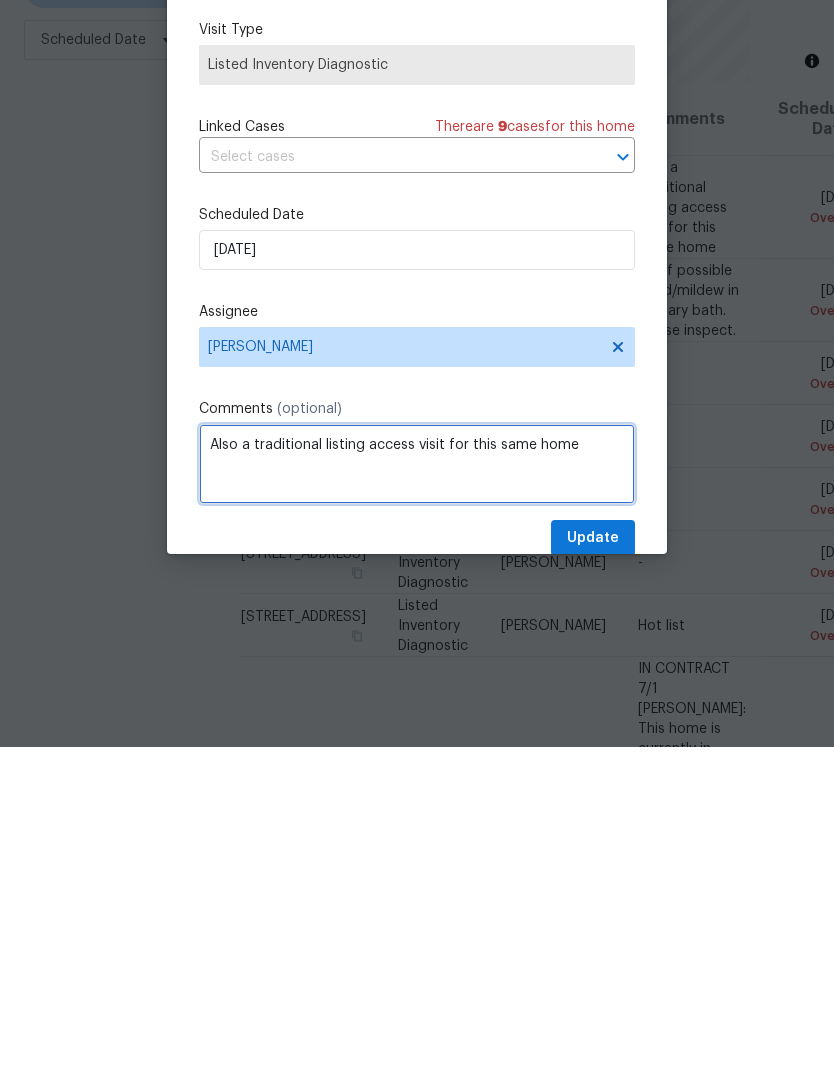 click on "Also a traditional listing access visit for this same home" at bounding box center (417, 804) 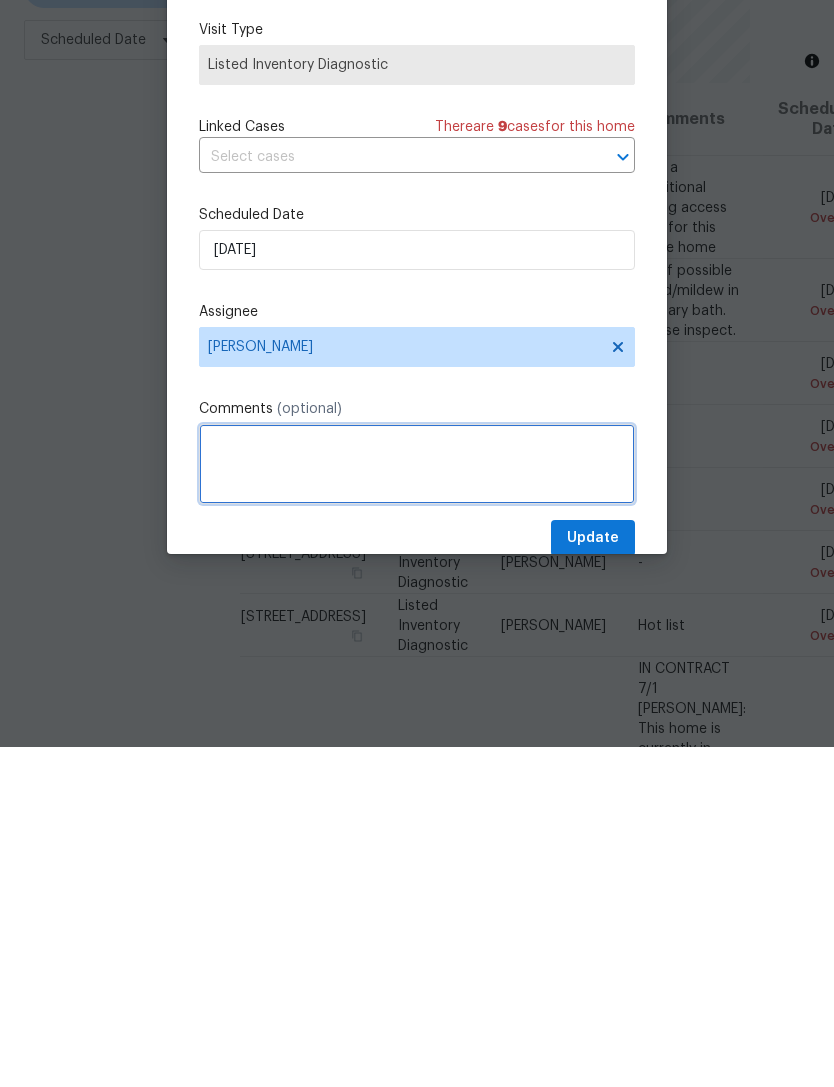 scroll, scrollTop: 0, scrollLeft: 0, axis: both 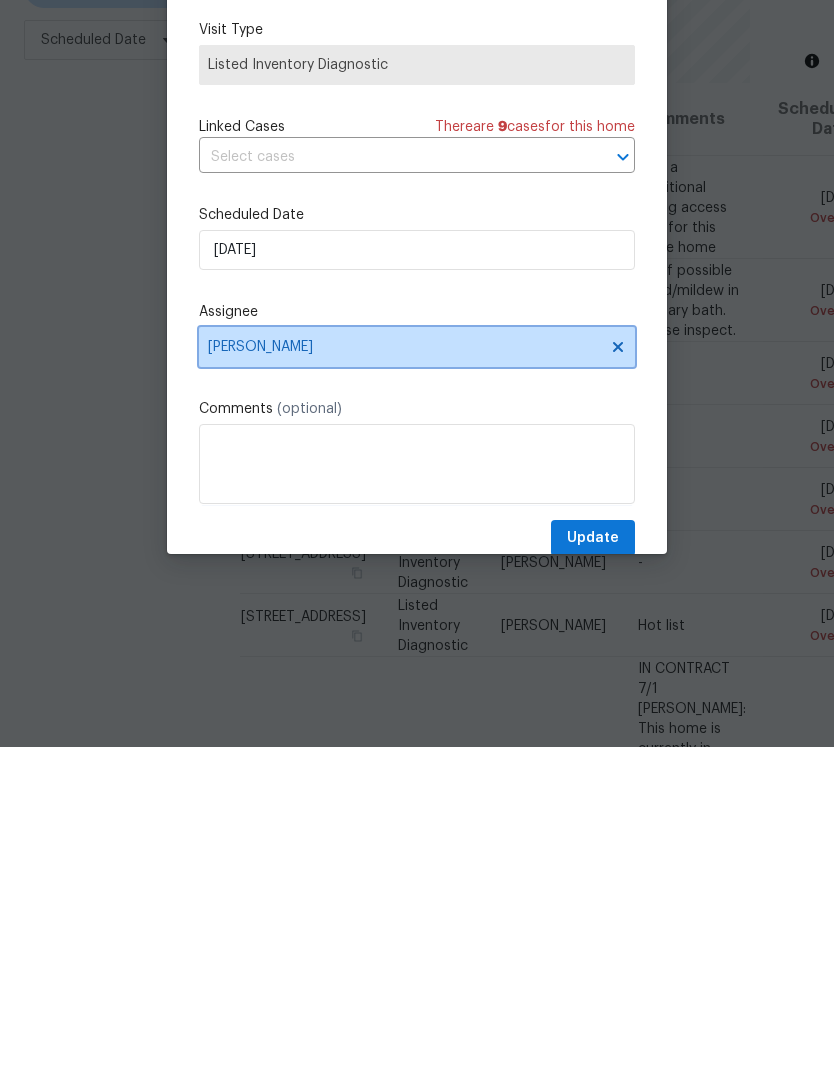 click on "[PERSON_NAME]" at bounding box center [404, 687] 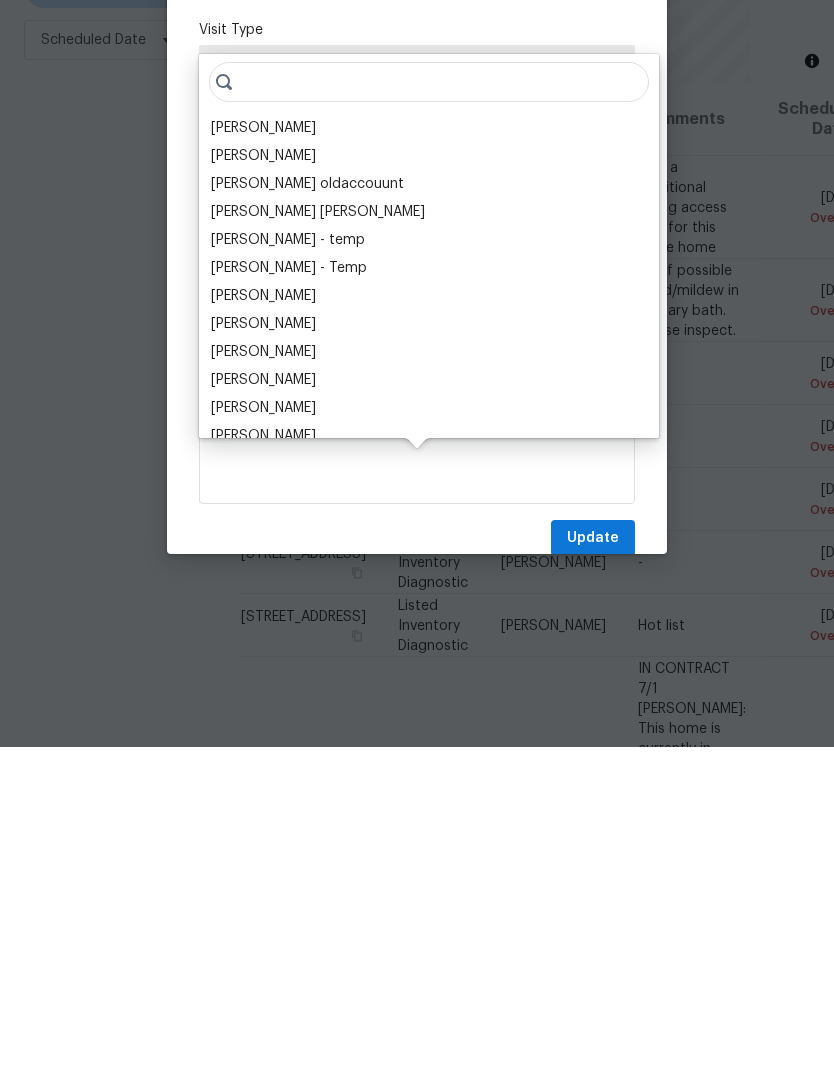 click on "Sayali Pendse" at bounding box center (429, 748) 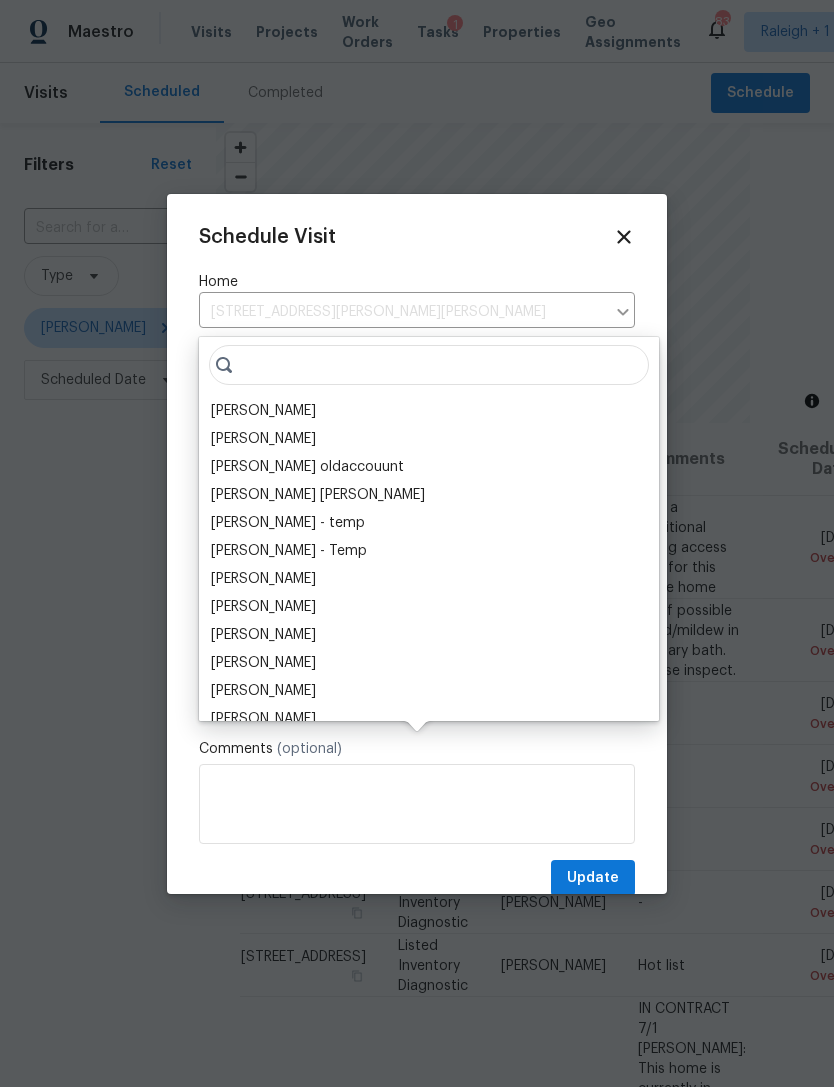 click on "Amanda Horton" at bounding box center (263, 411) 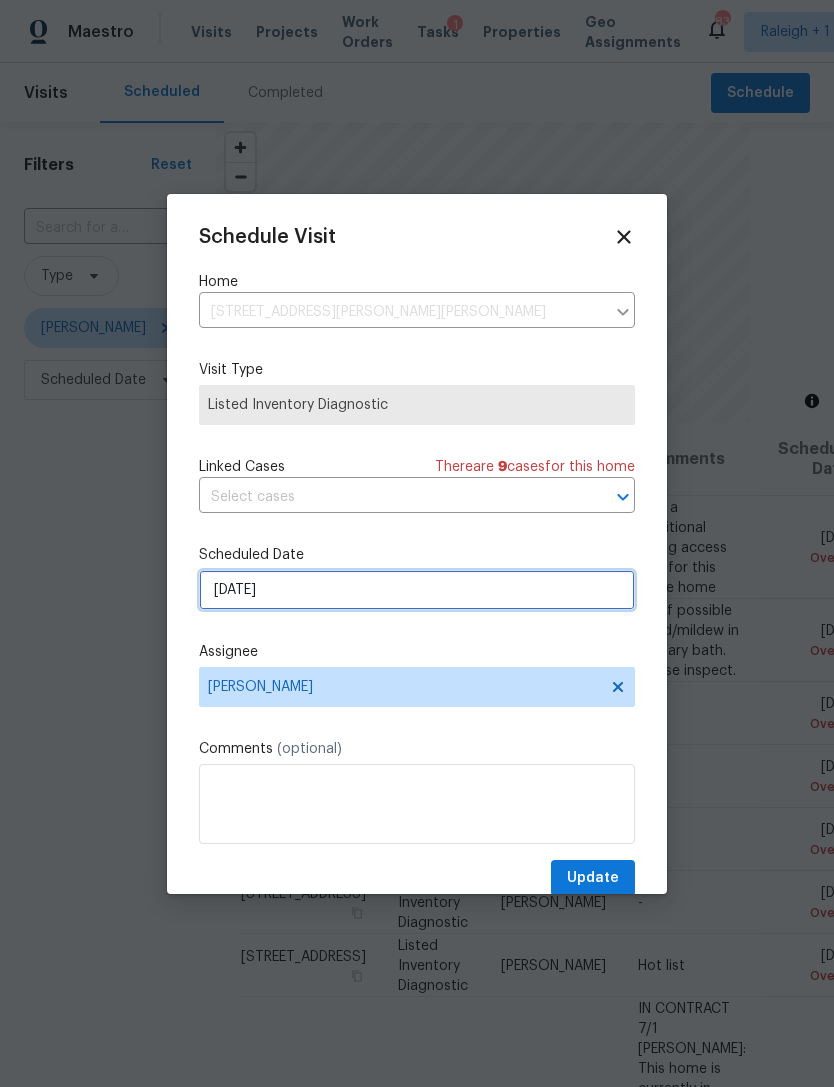click on "[DATE]" at bounding box center (417, 590) 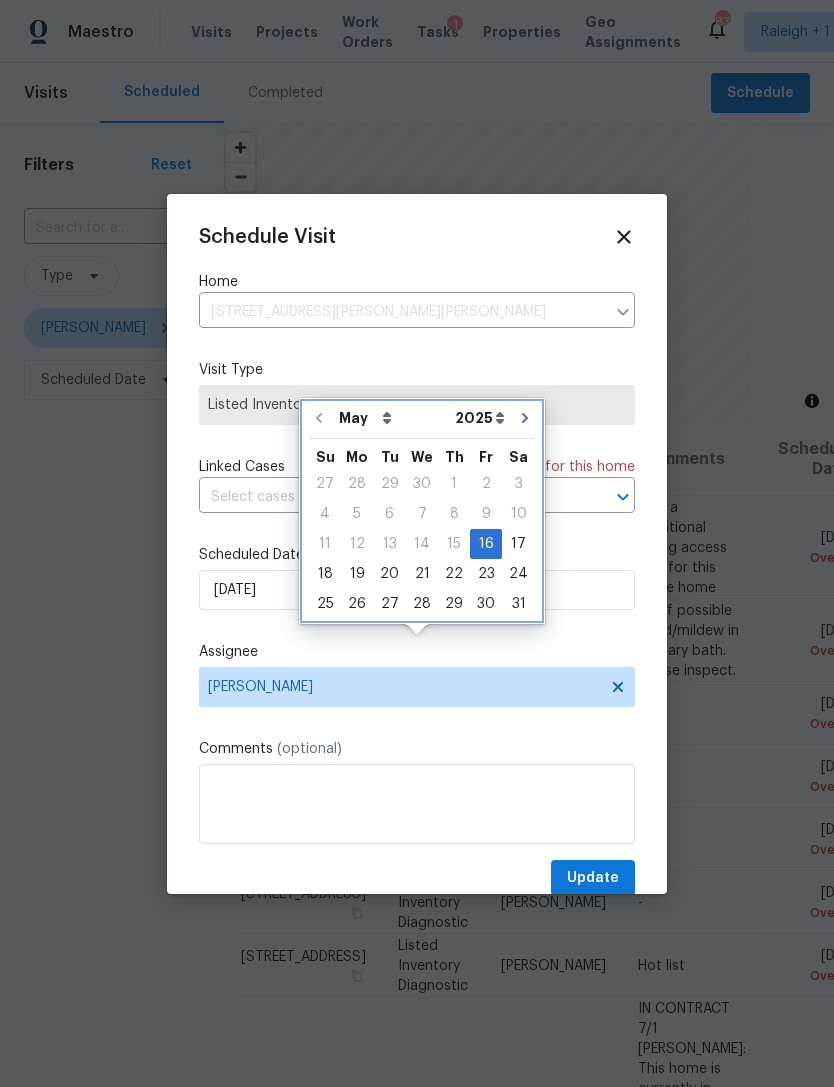 click 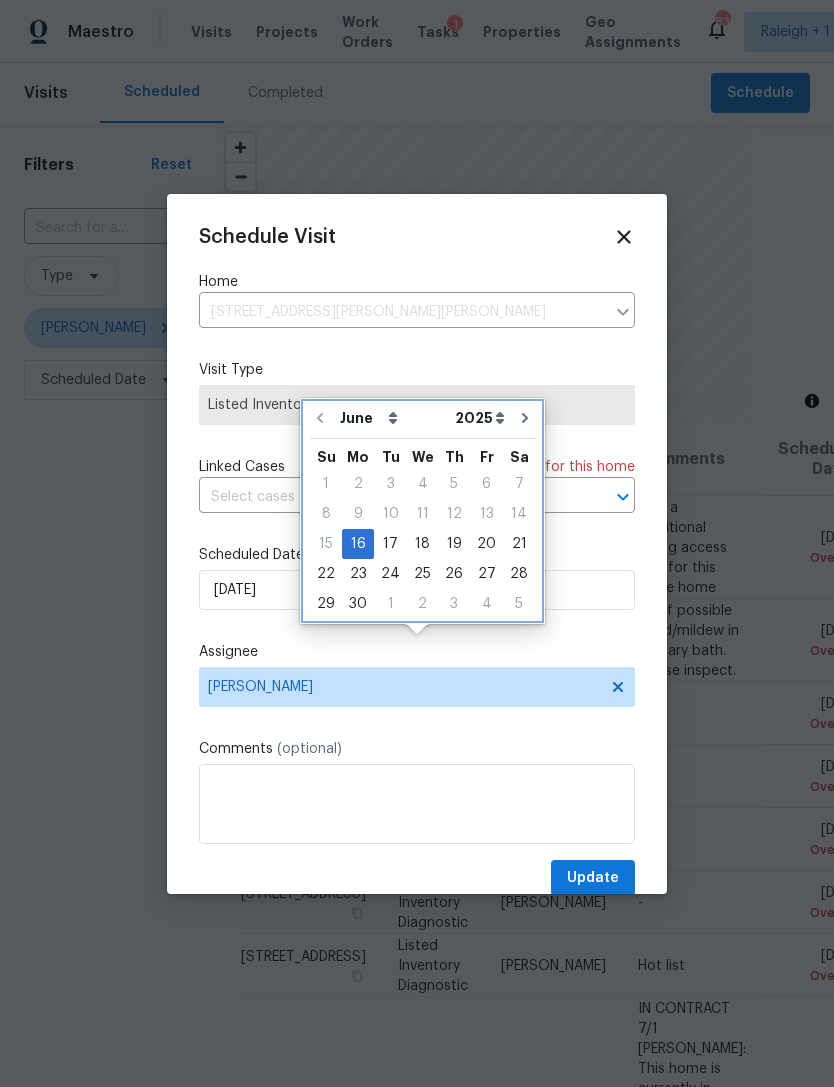 click 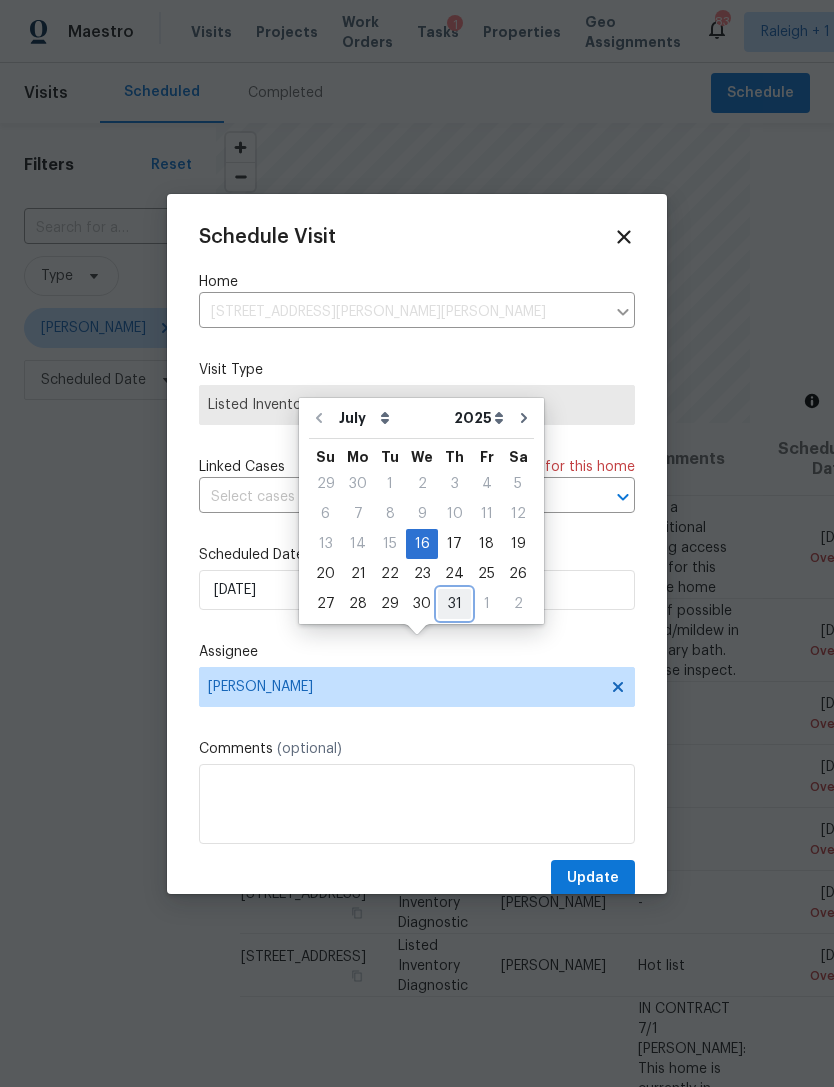 click on "31" at bounding box center (454, 604) 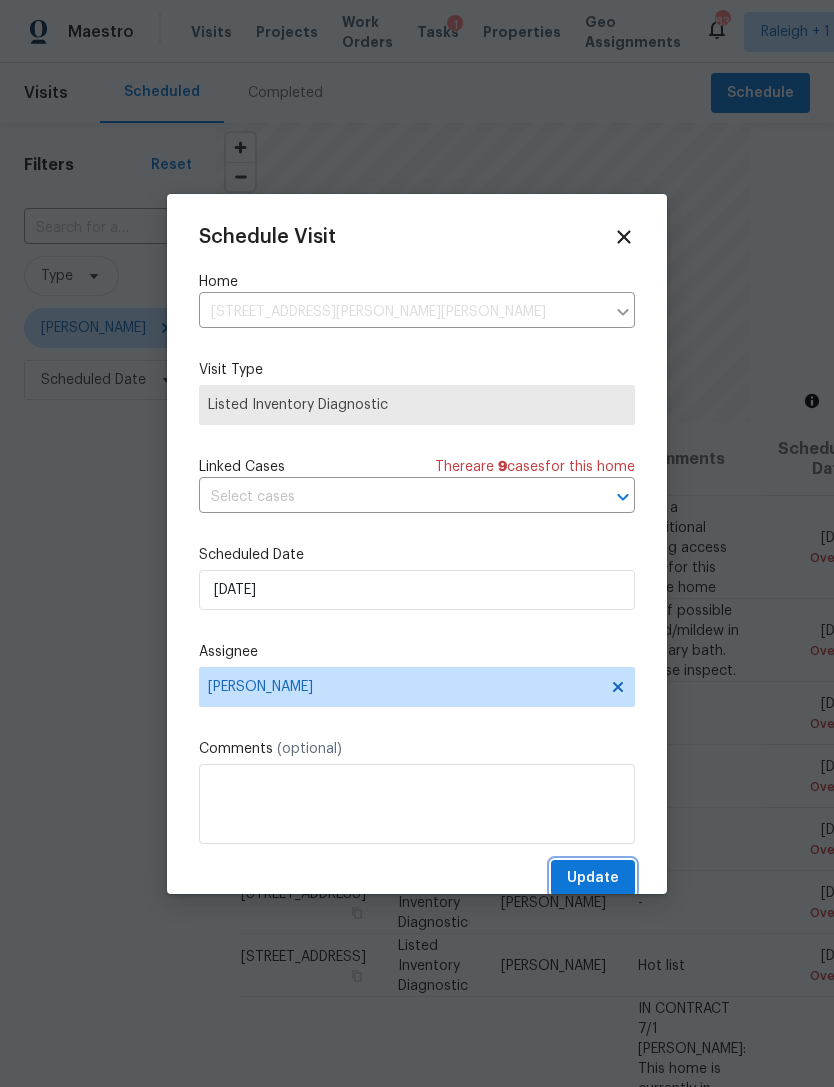 click on "Update" at bounding box center (593, 878) 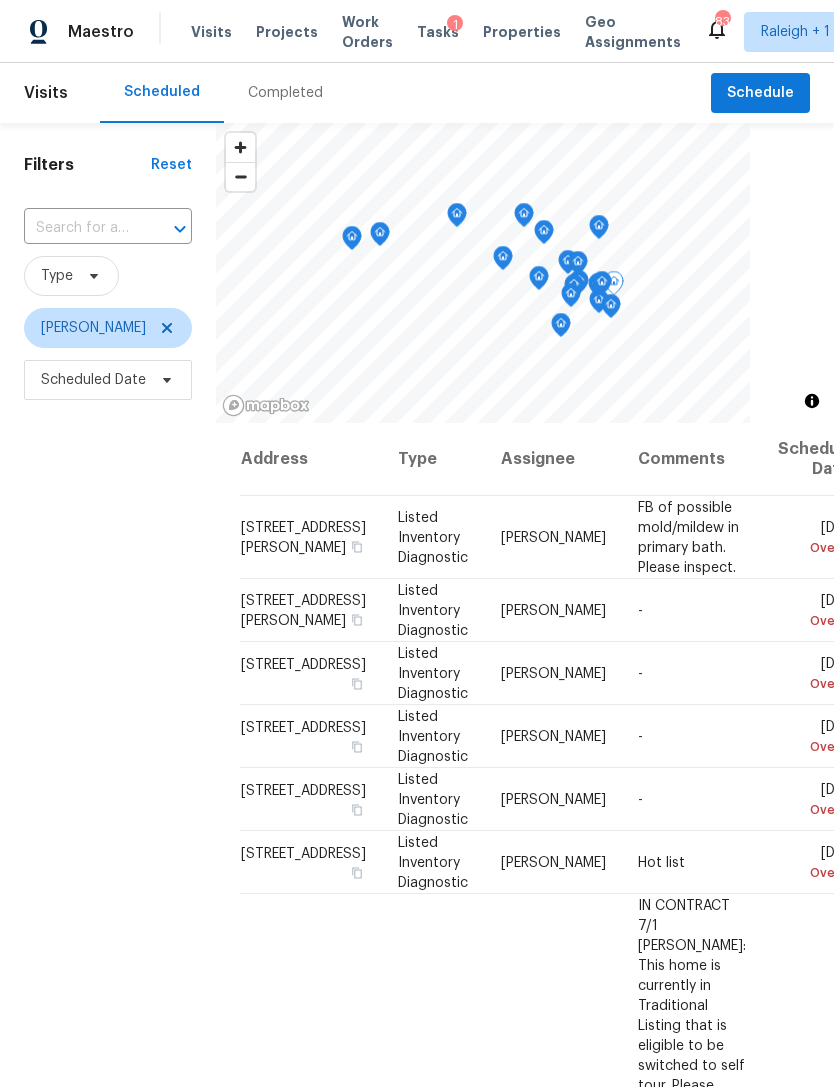 click 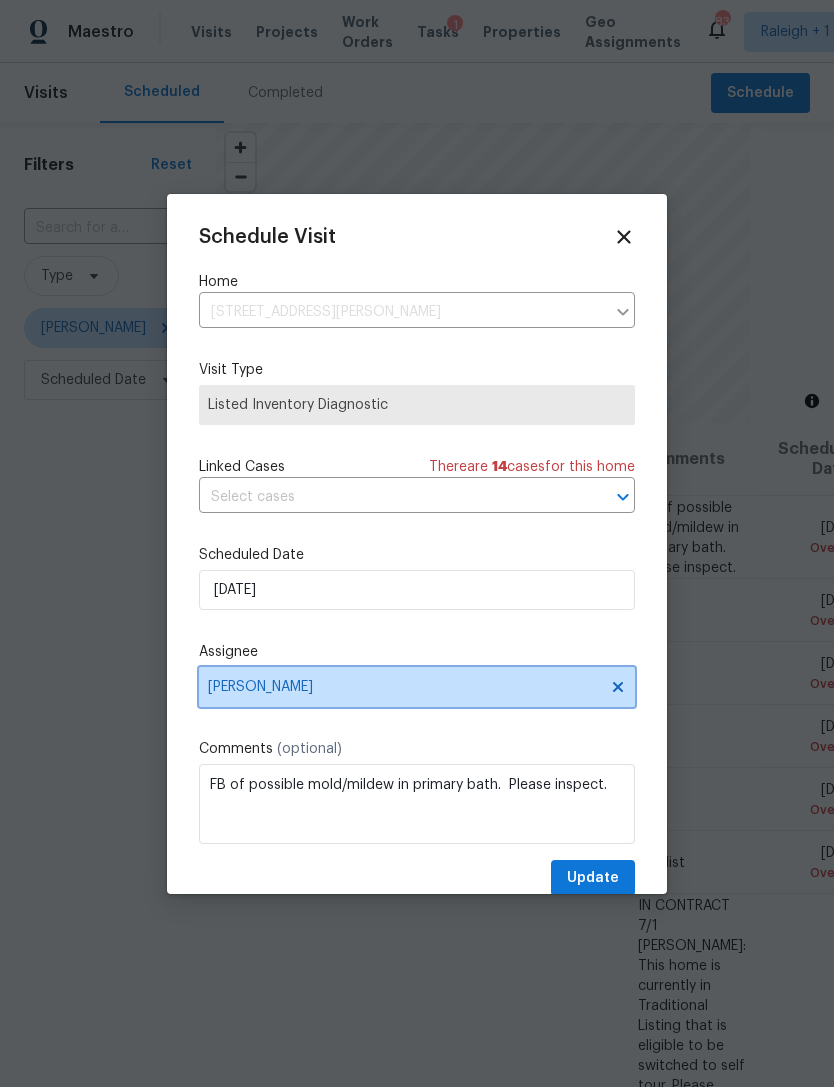 click on "[PERSON_NAME]" at bounding box center [404, 687] 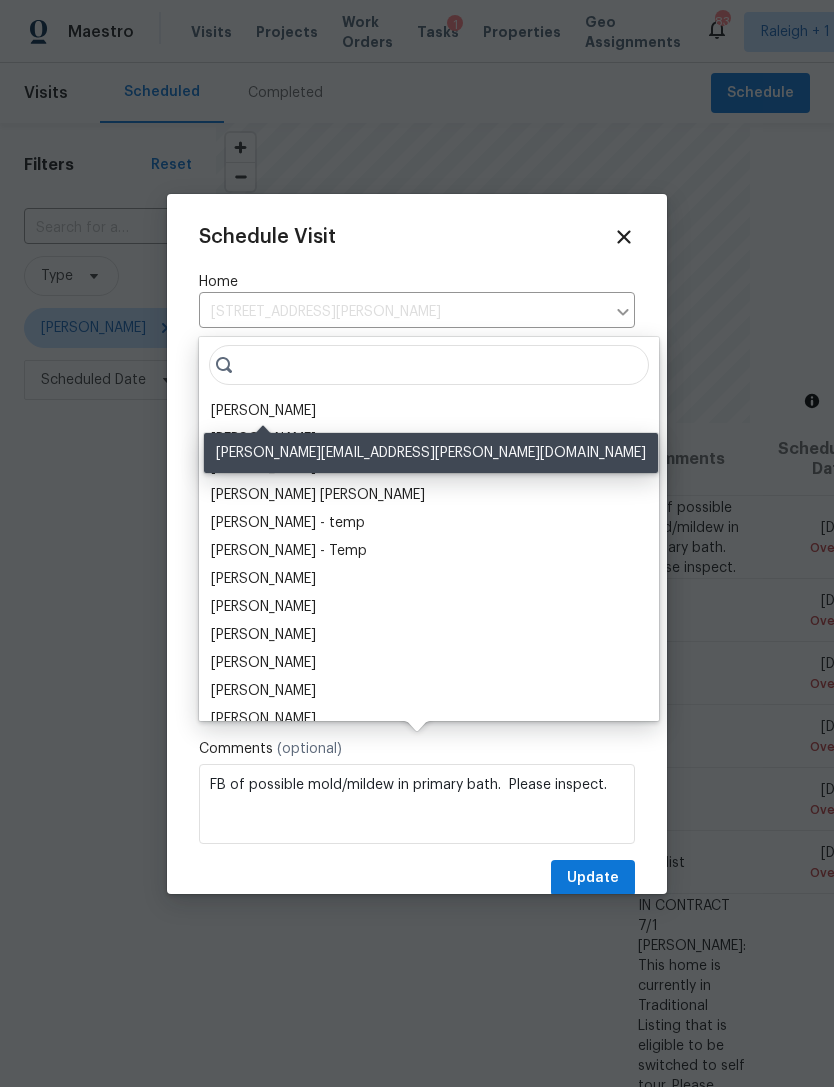 click on "Amanda Horton" at bounding box center [263, 411] 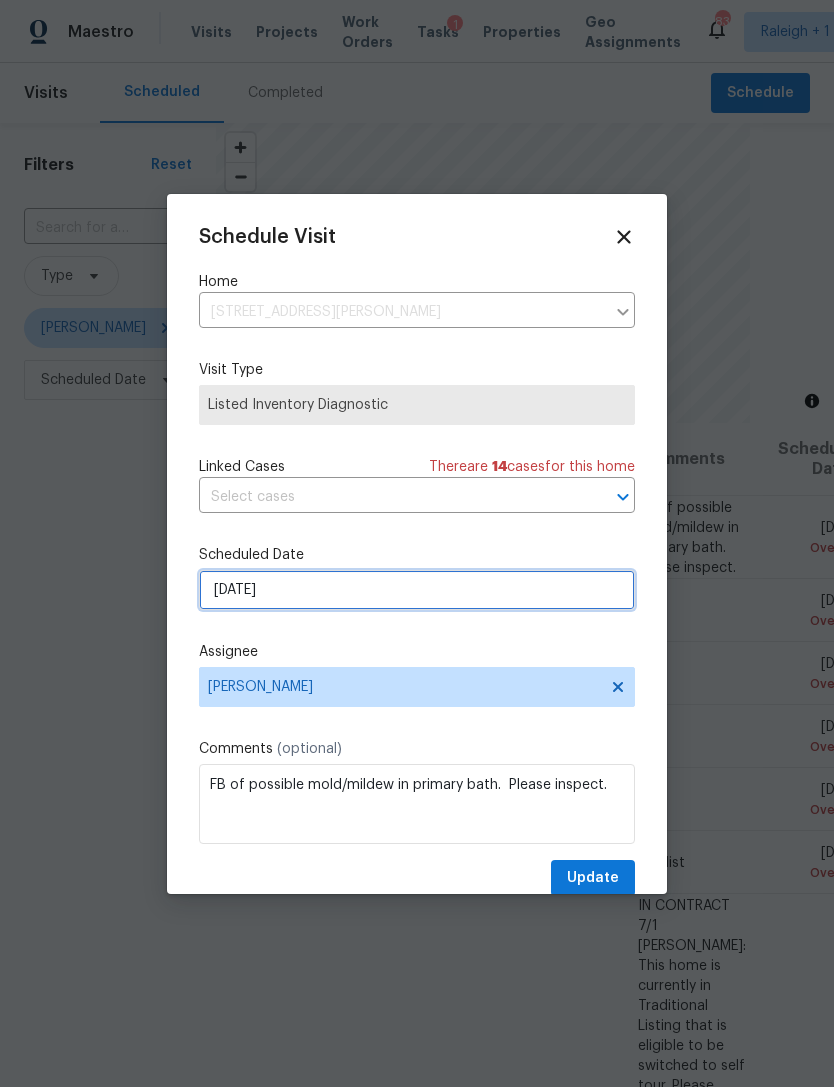 click on "5/23/2025" at bounding box center [417, 590] 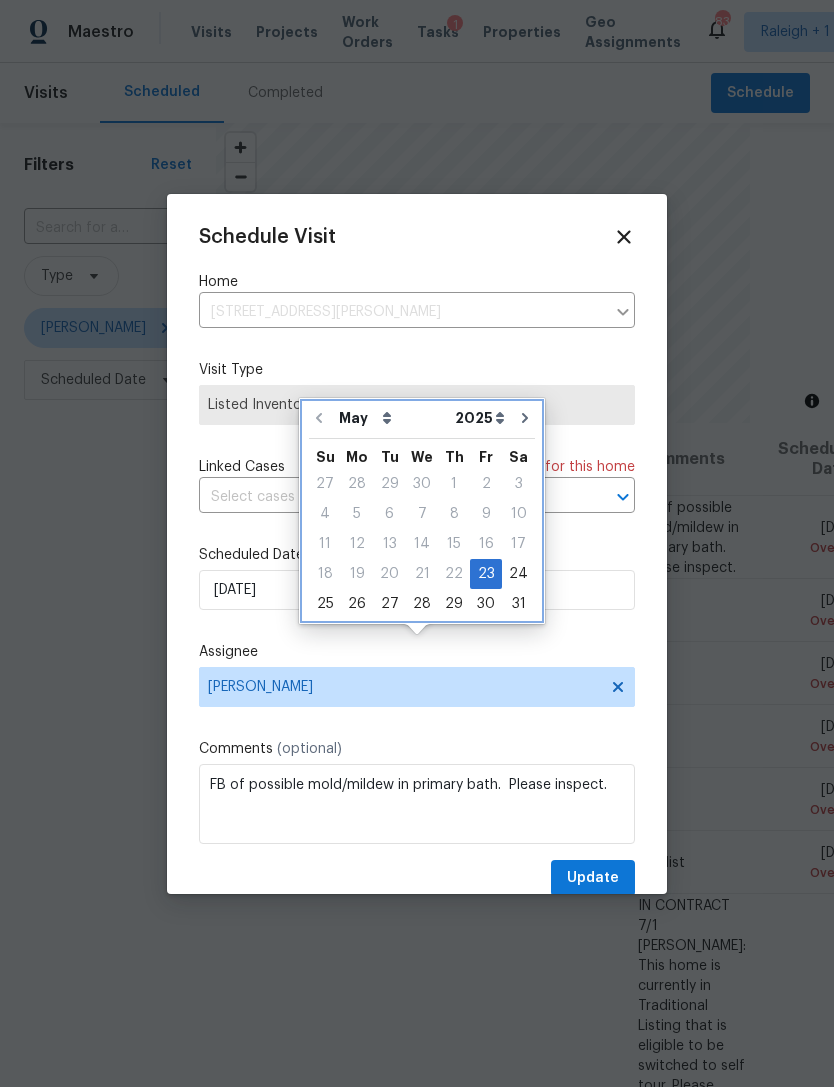 click 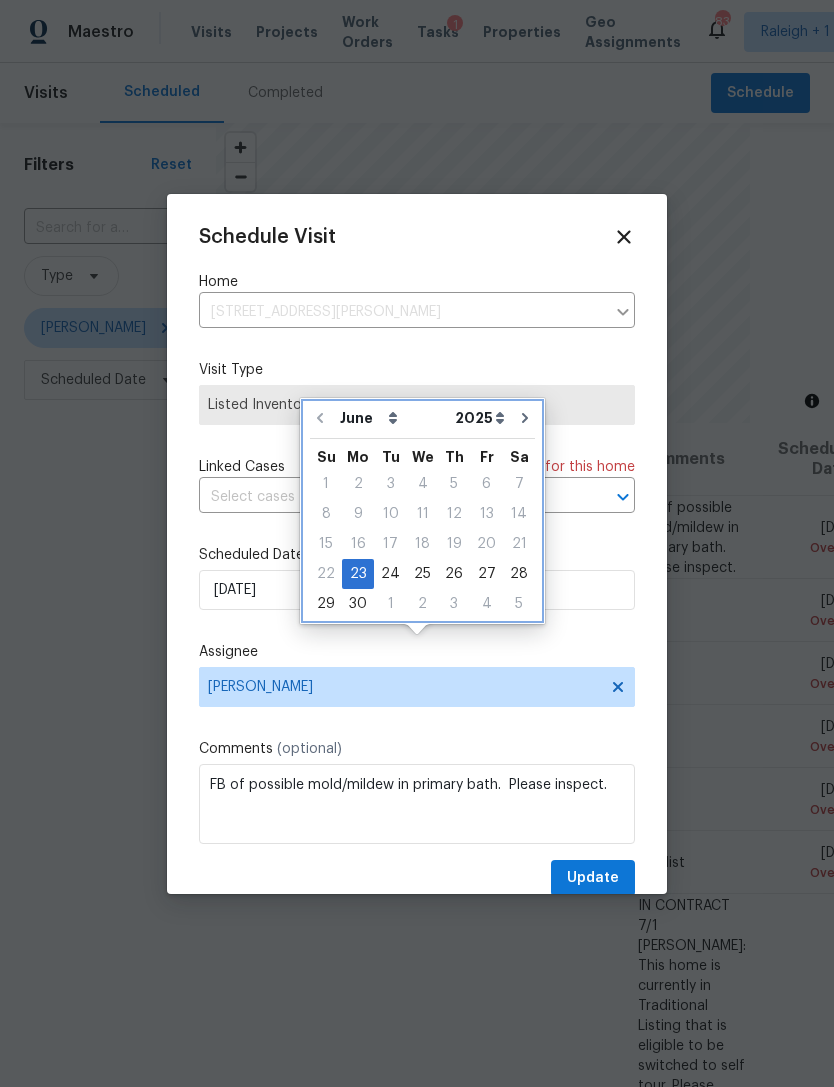 click 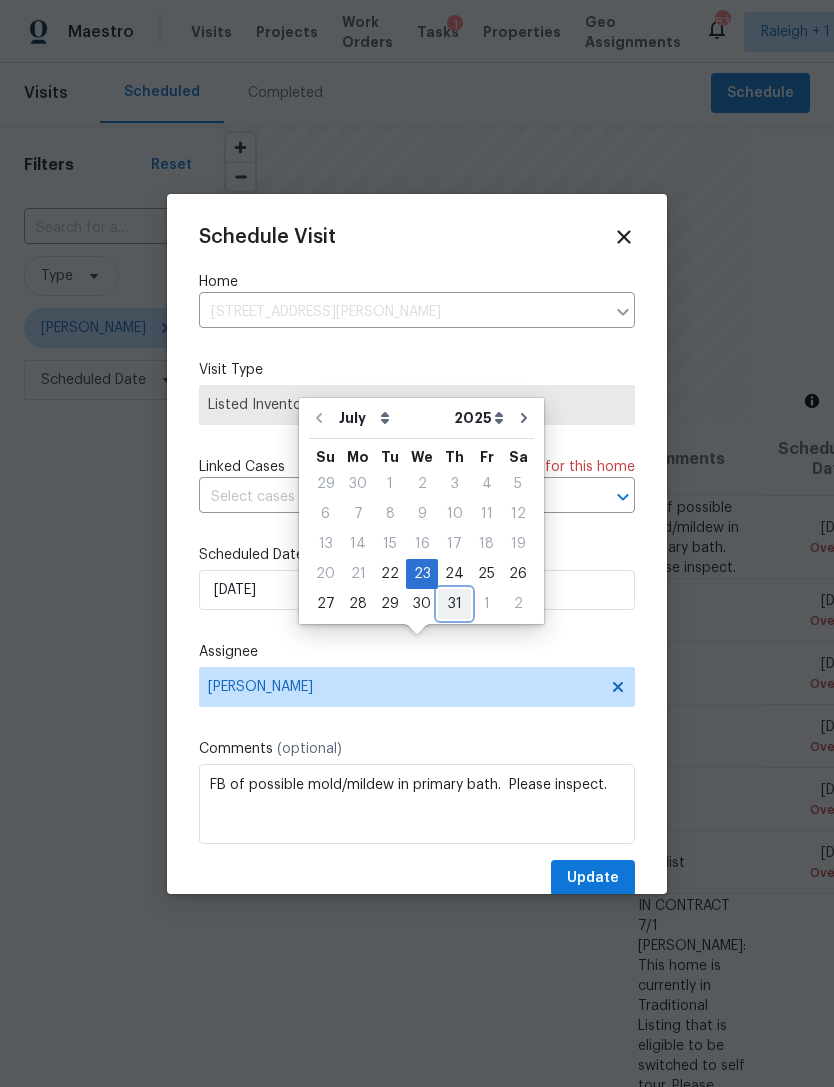 click on "31" at bounding box center (454, 604) 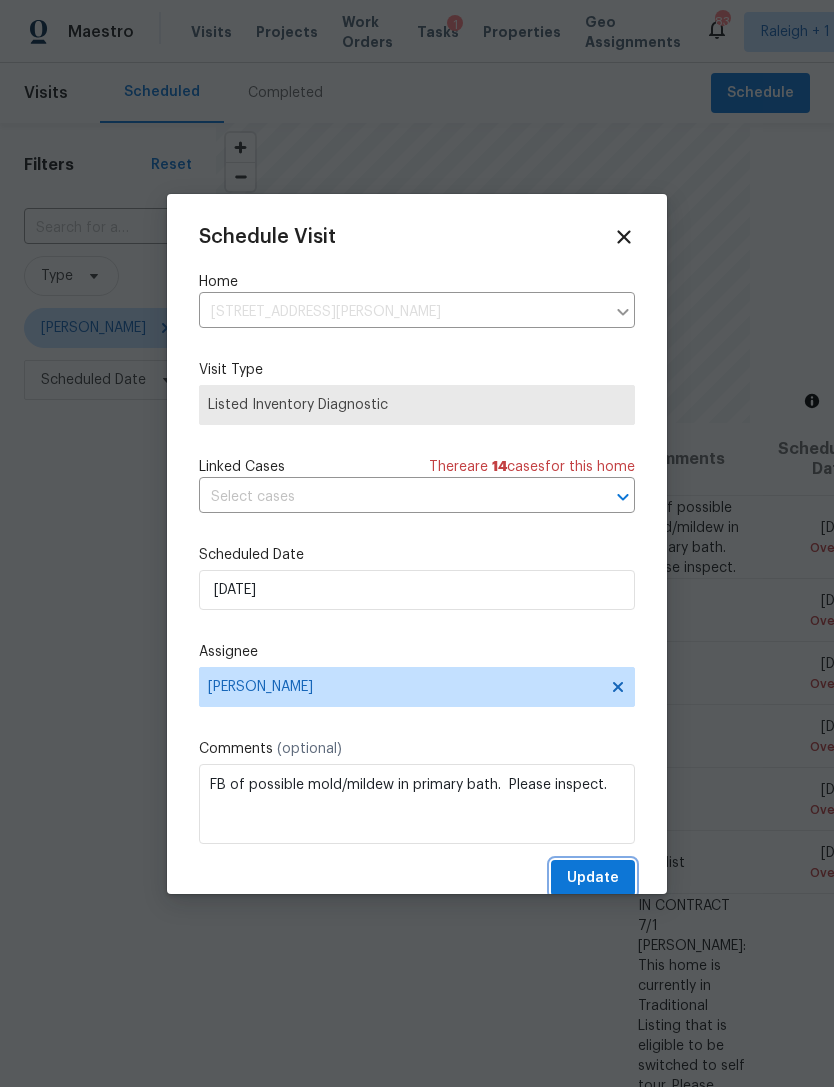 click on "Update" at bounding box center (593, 878) 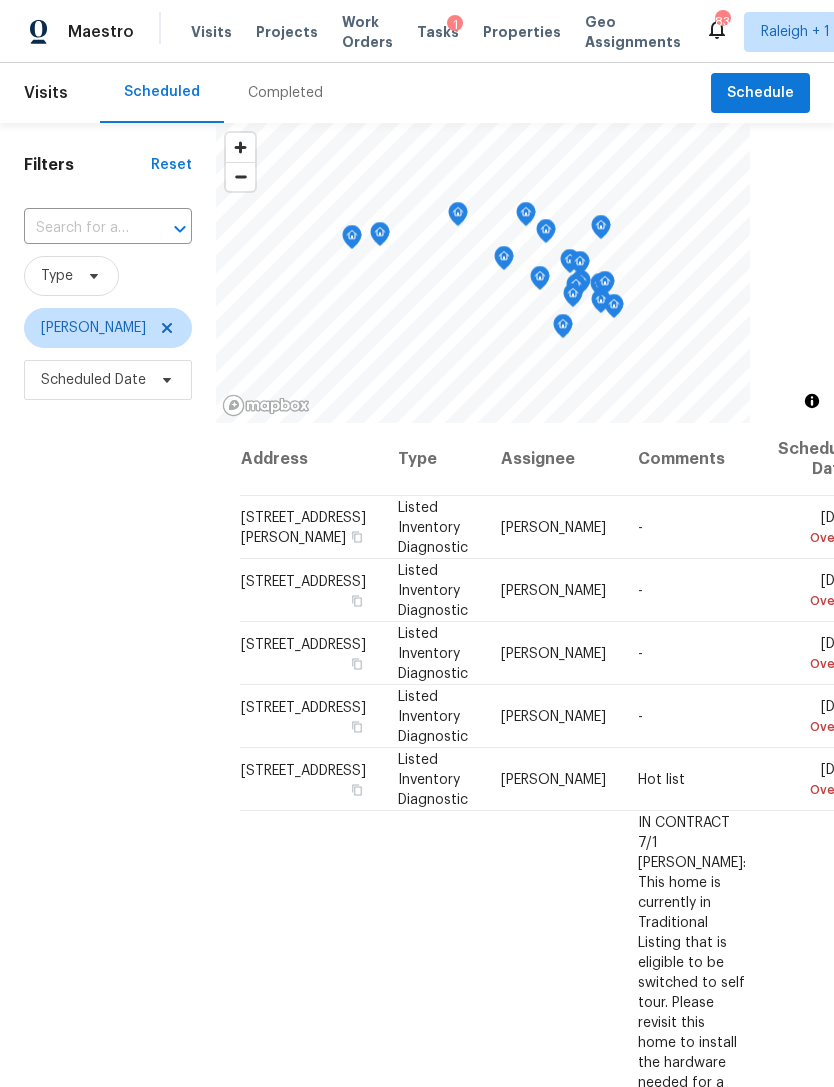 click on "Filters Reset ​ Type Ryan Williams Scheduled Date" at bounding box center [108, 708] 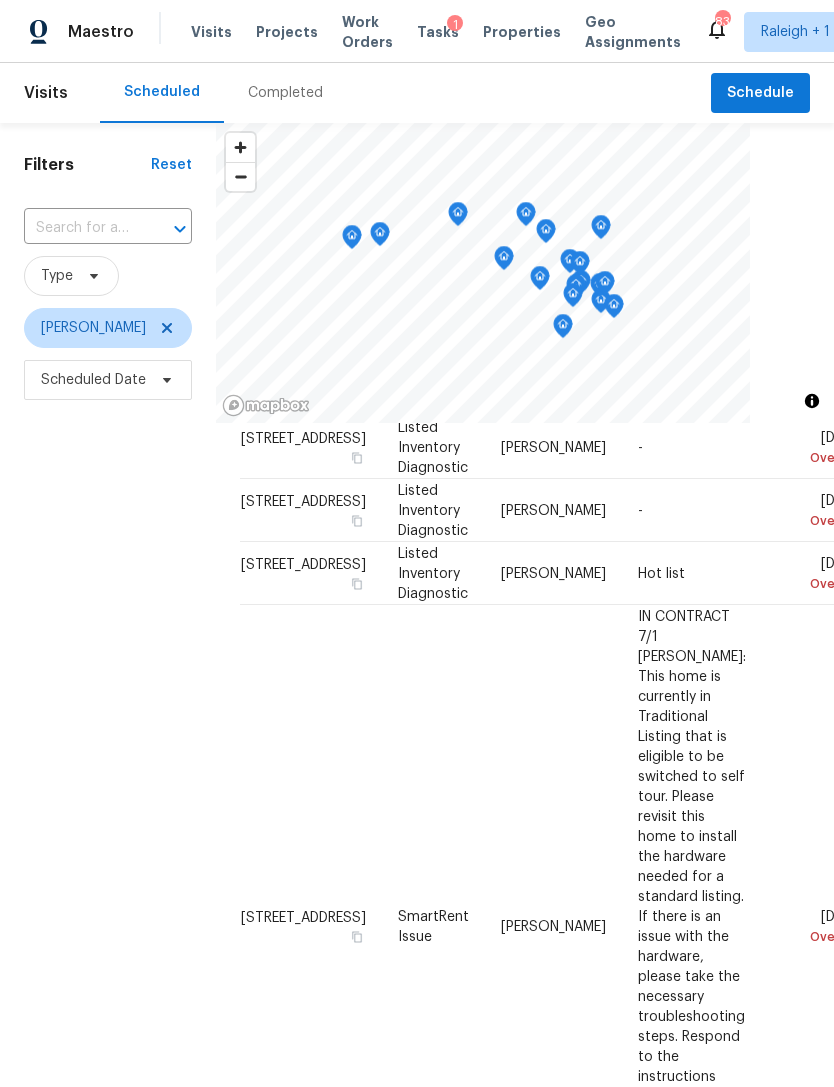 scroll, scrollTop: 207, scrollLeft: 0, axis: vertical 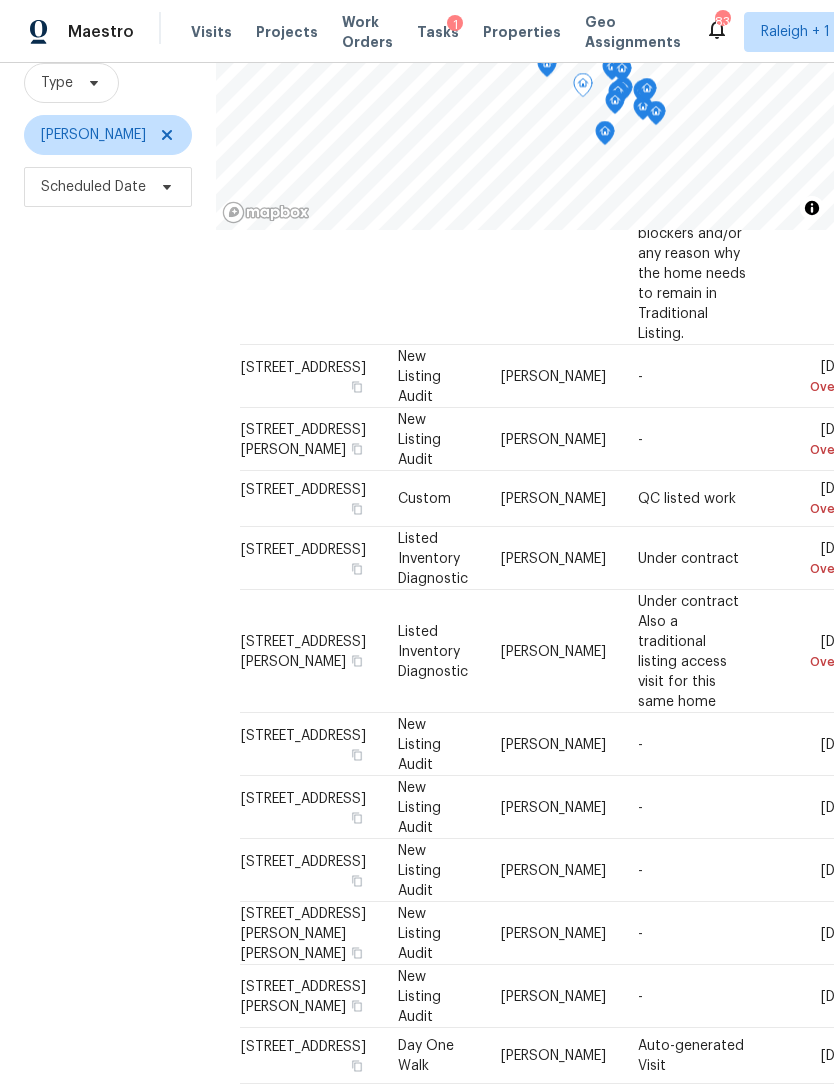 click 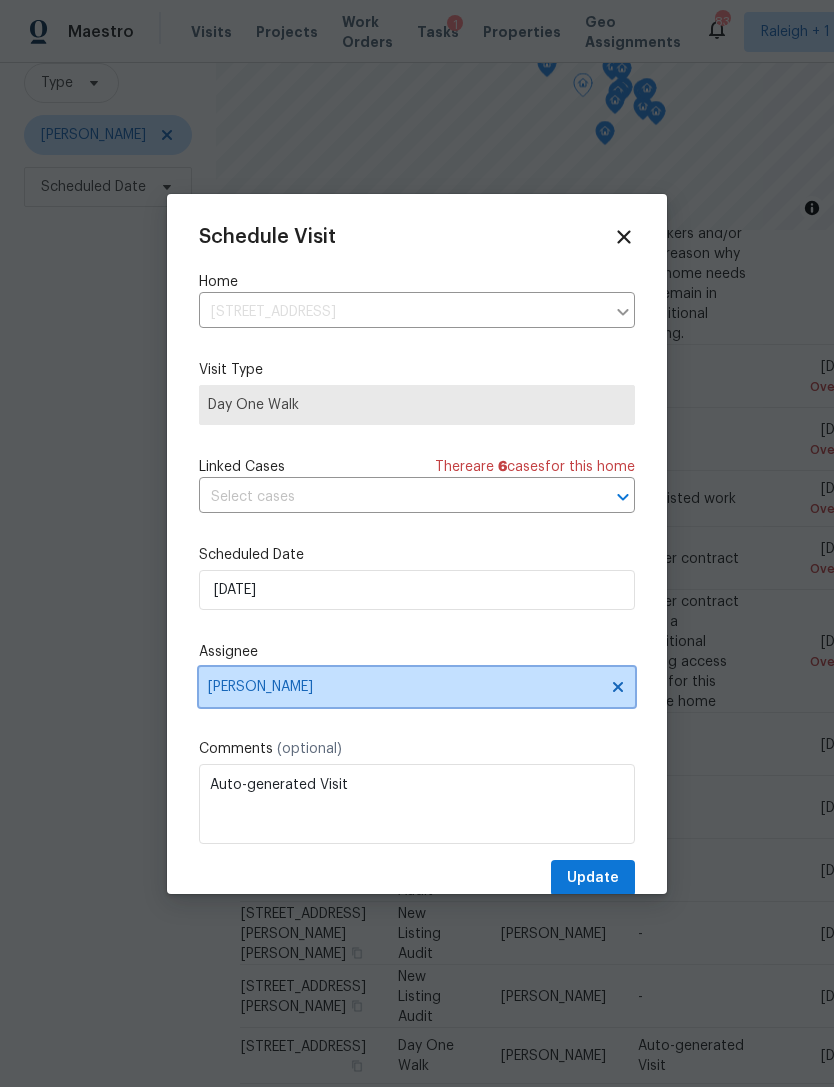click on "[PERSON_NAME]" at bounding box center [417, 687] 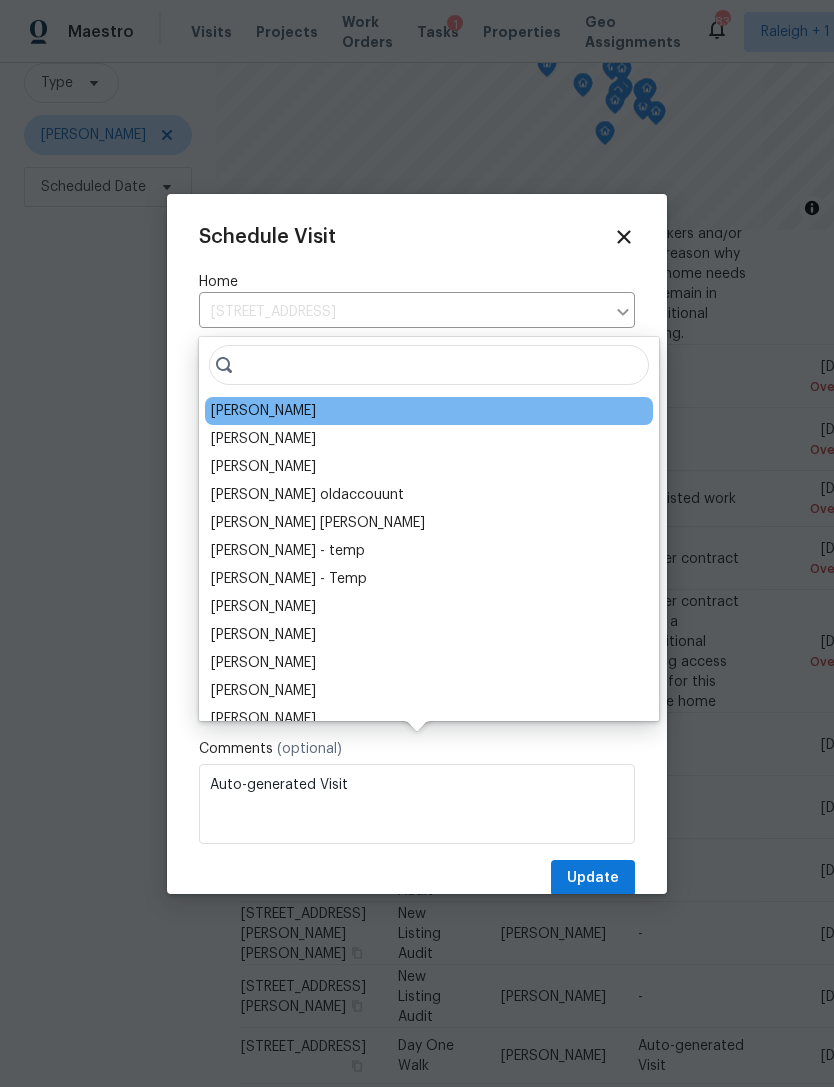click on "Wayne Putnam" at bounding box center [263, 439] 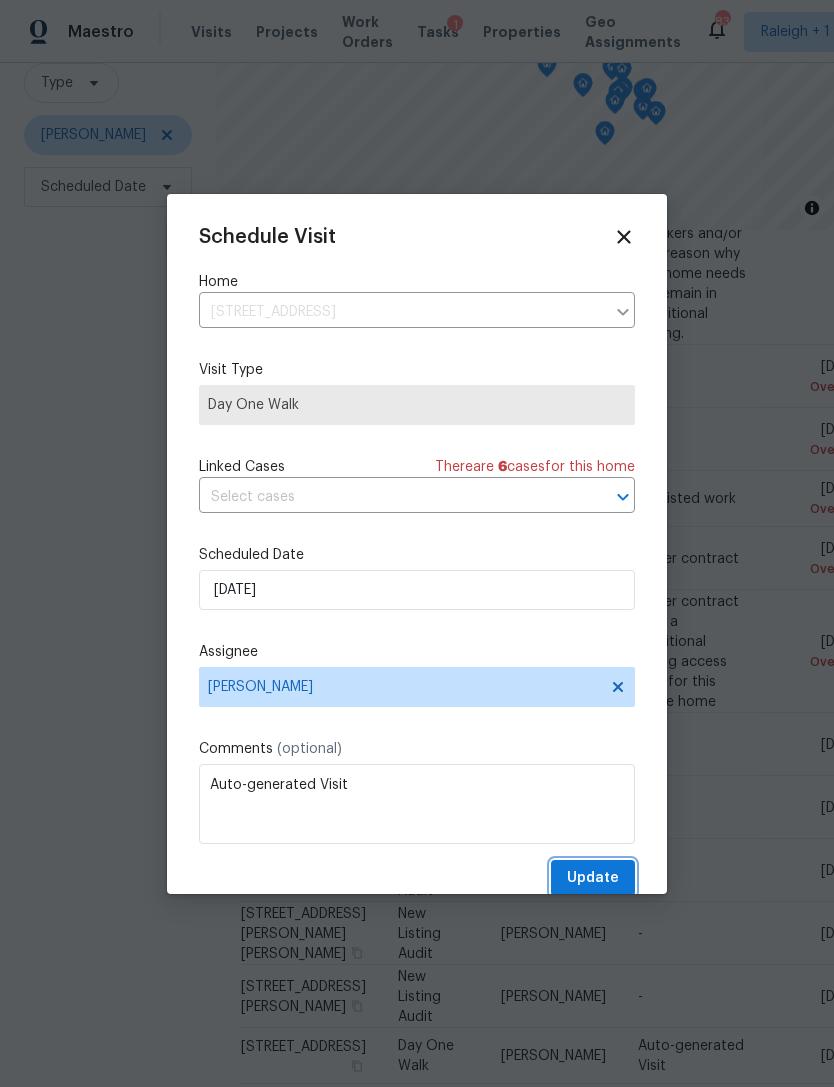 click on "Update" at bounding box center (593, 878) 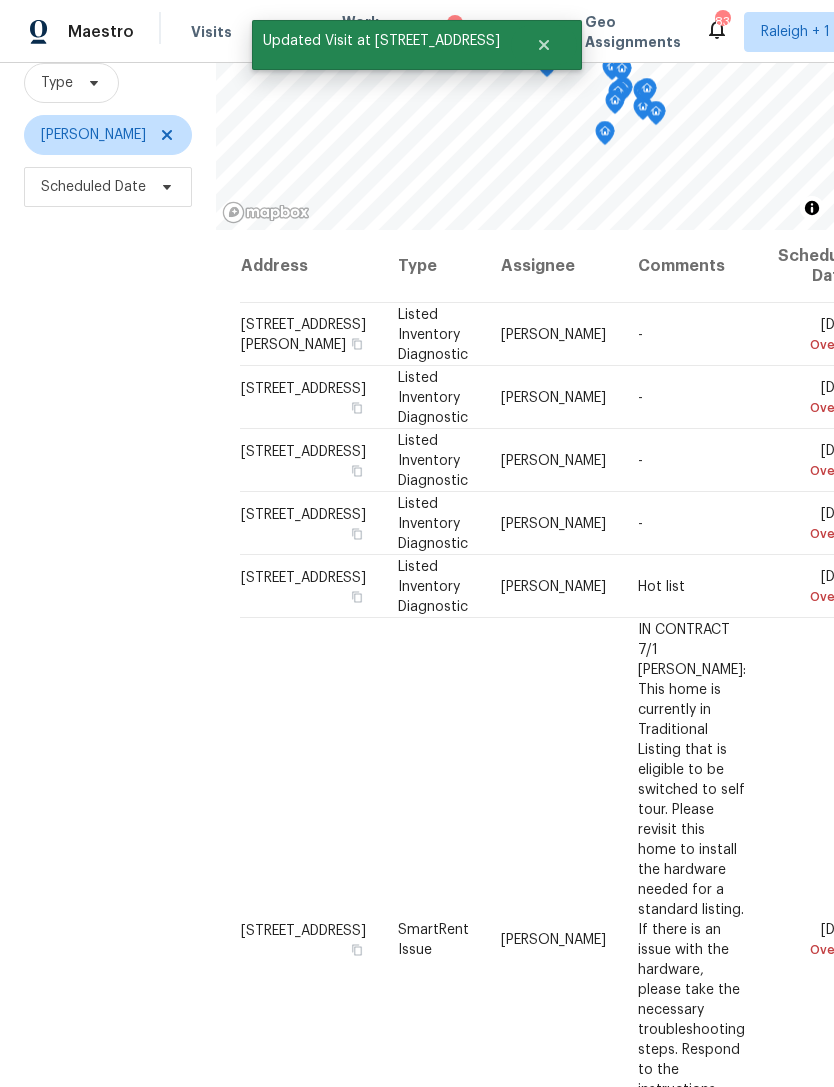 scroll, scrollTop: -12, scrollLeft: 0, axis: vertical 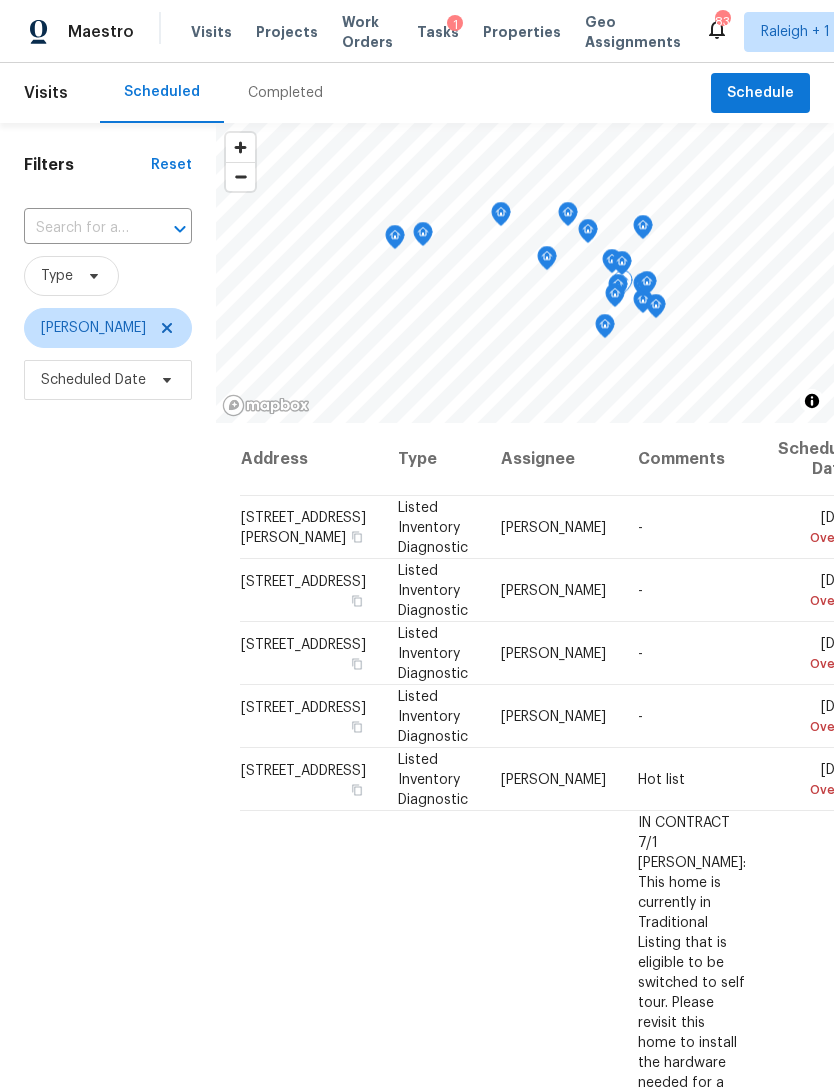 click 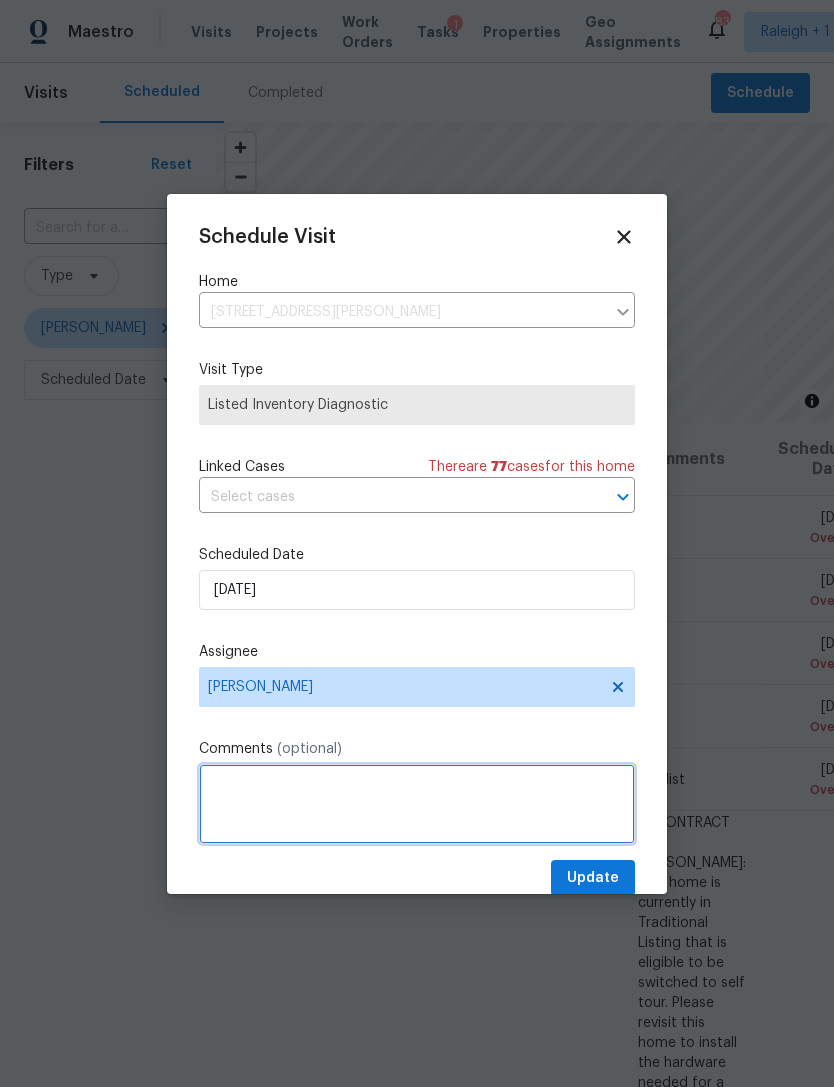 click at bounding box center [417, 804] 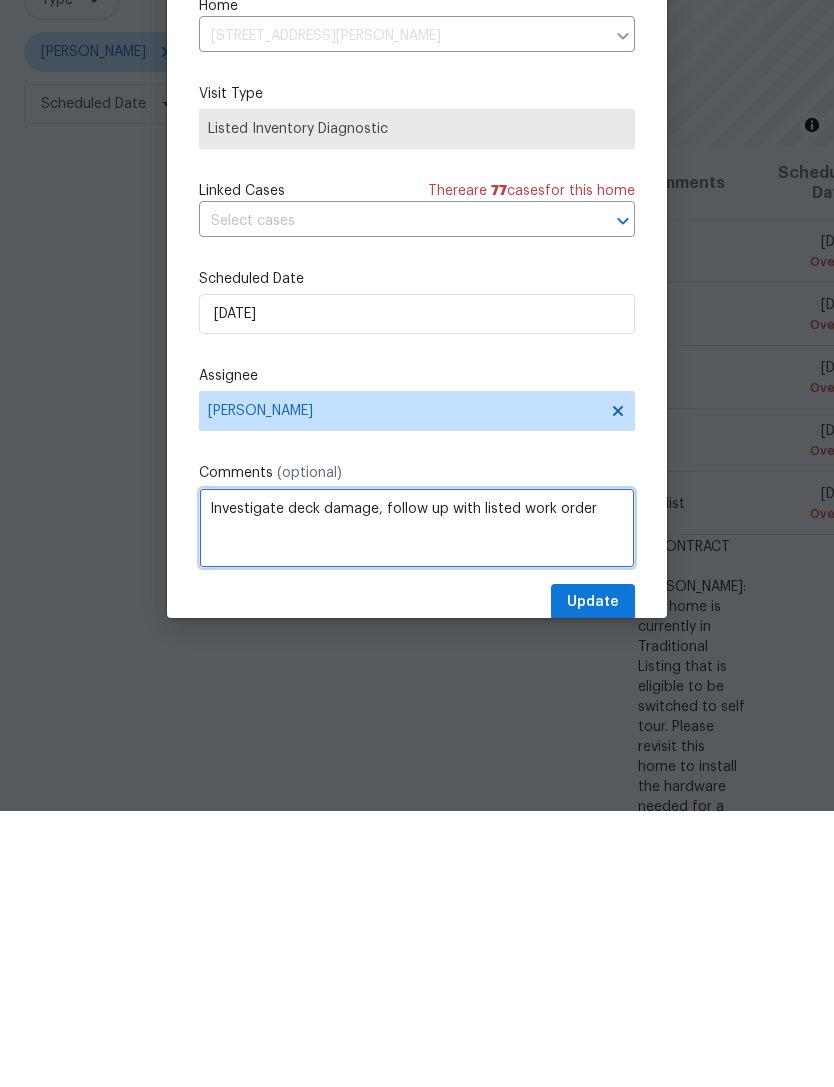 type on "Investigate deck damage, follow up with listed work order" 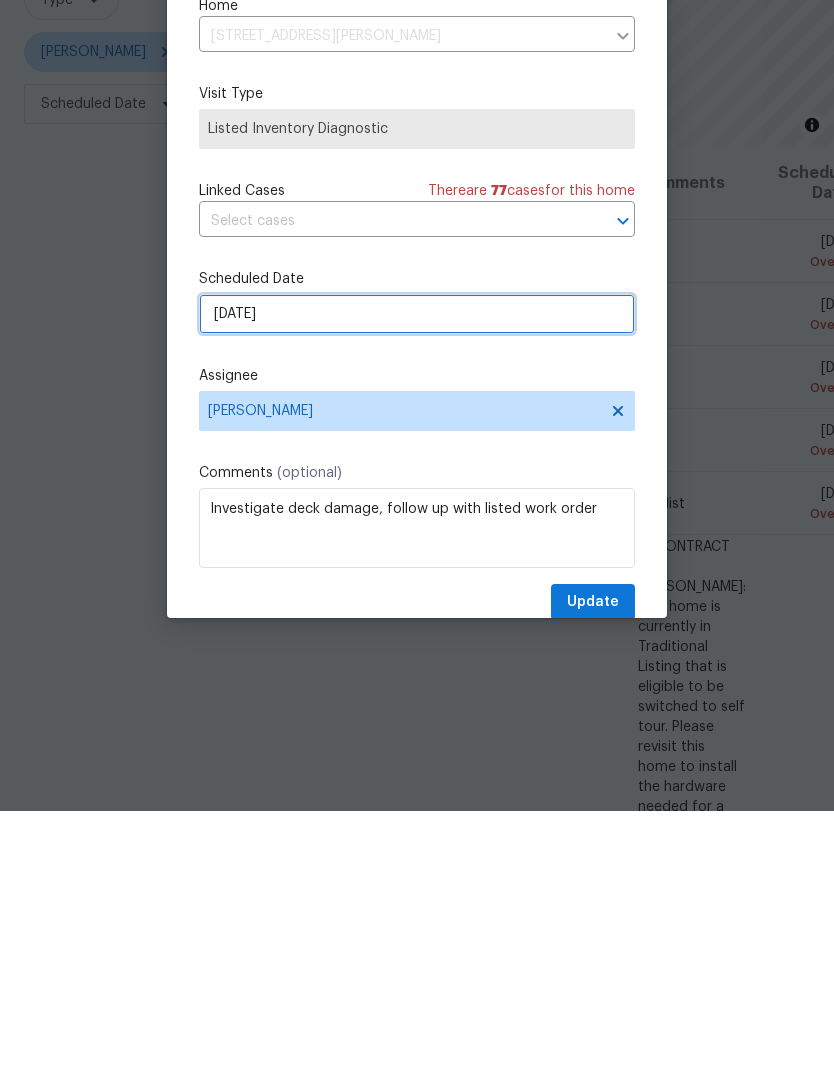 click on "5/23/2025" at bounding box center (417, 590) 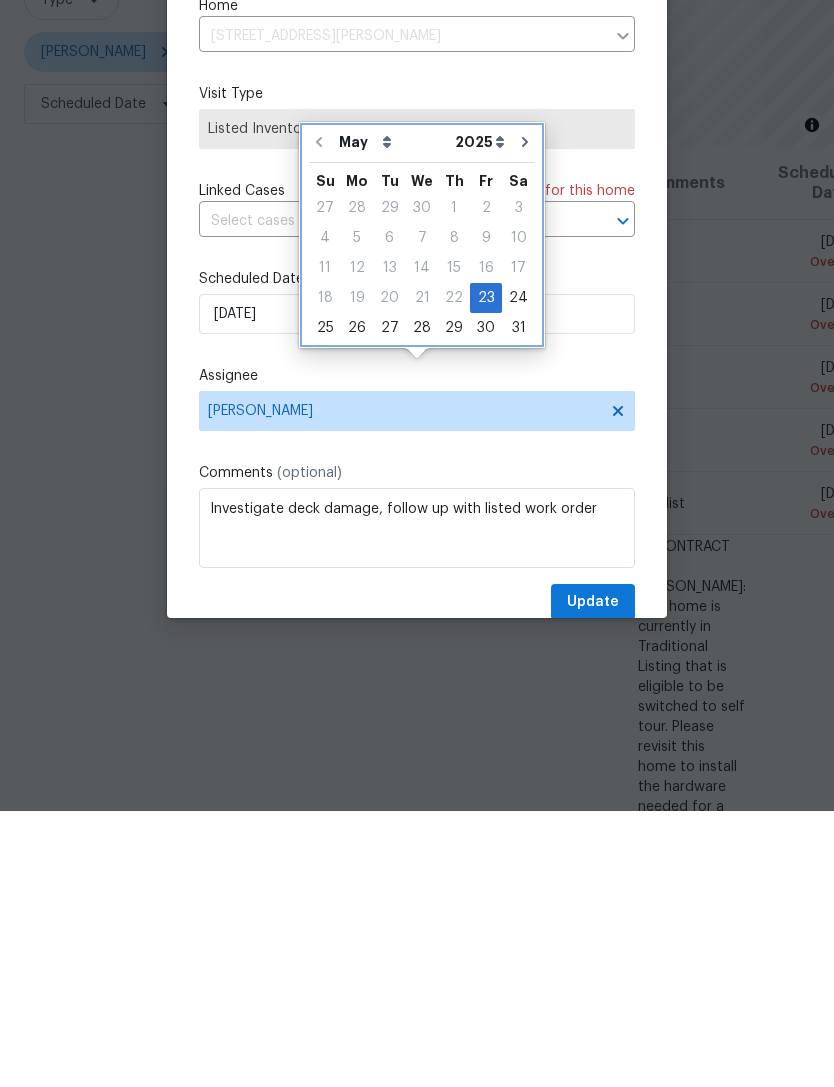 click 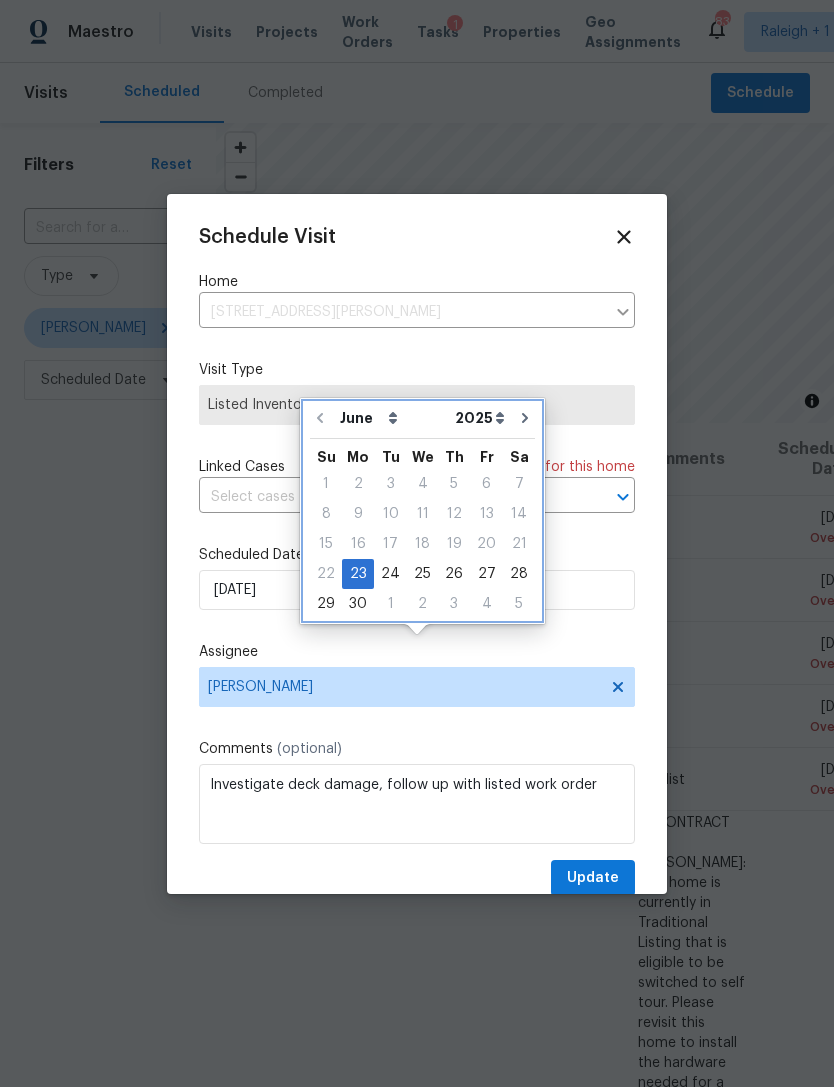 click at bounding box center (525, 418) 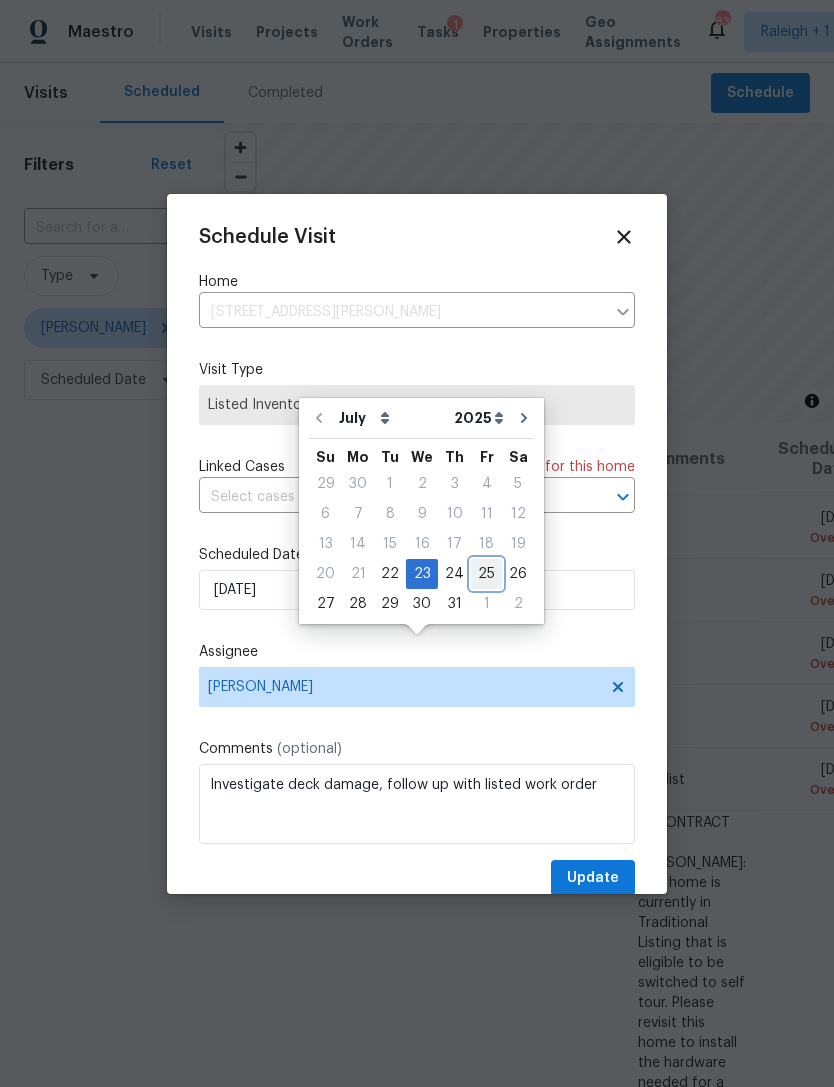 click on "25" at bounding box center [486, 574] 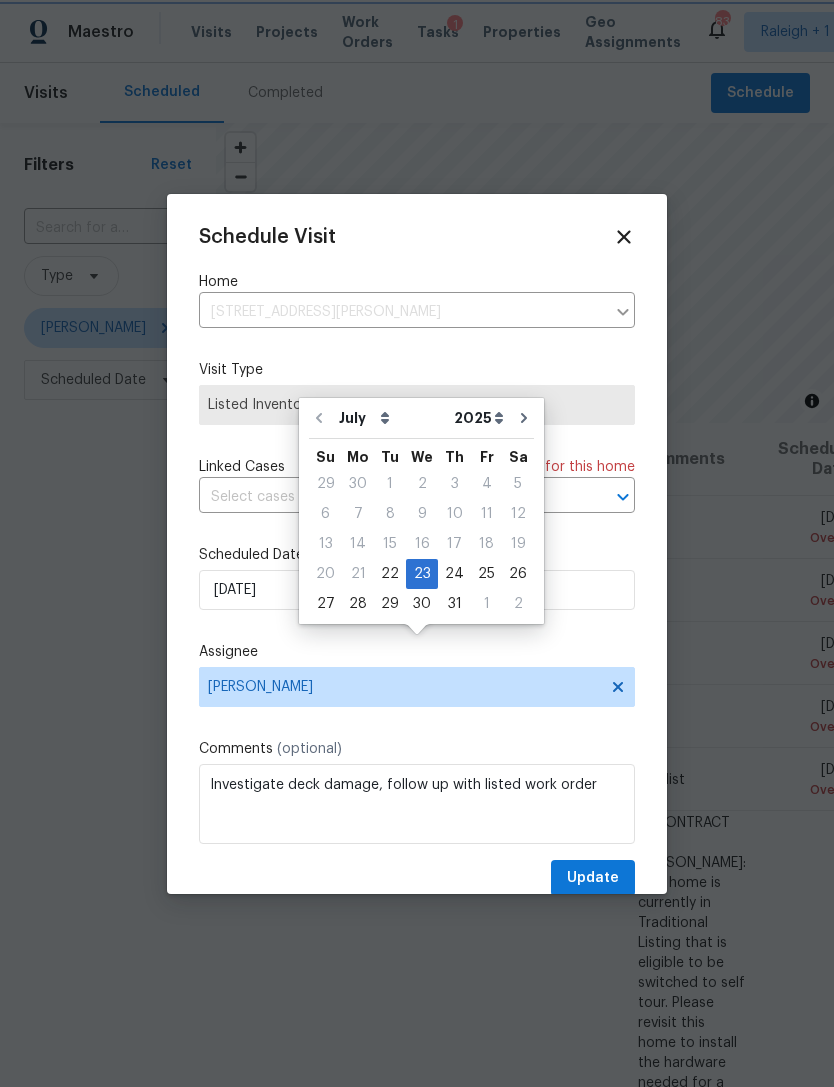type on "[DATE]" 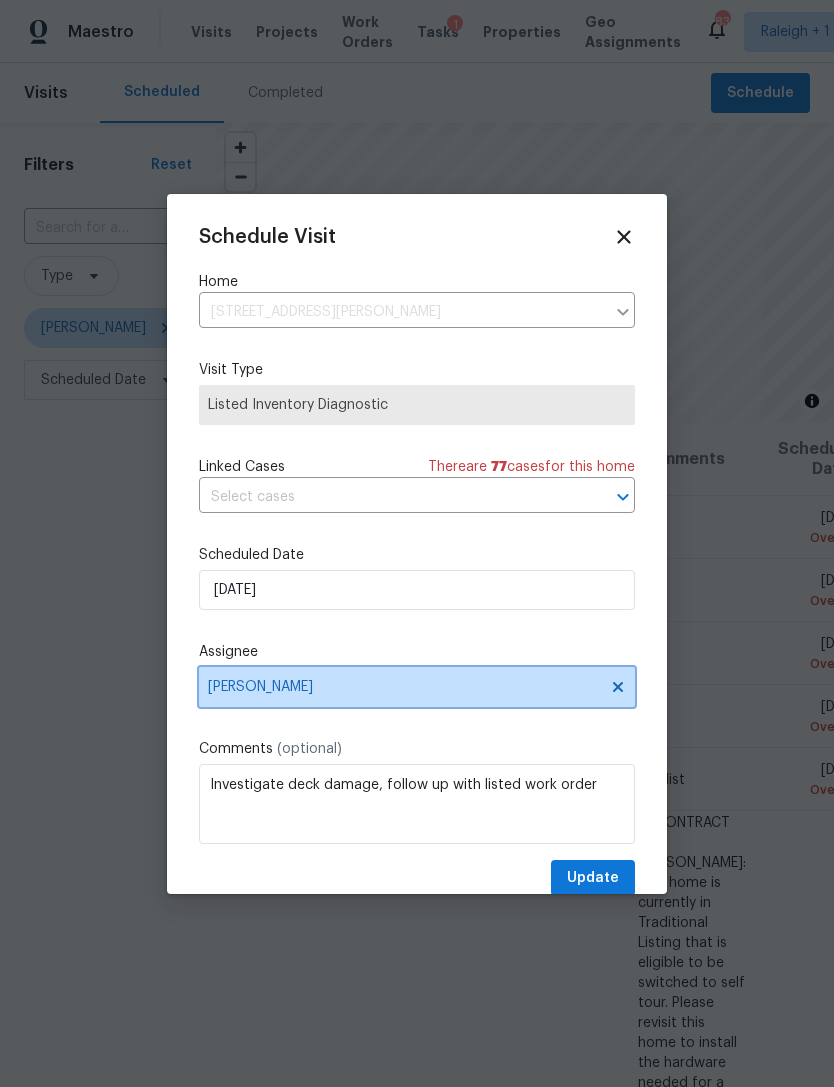 click on "[PERSON_NAME]" at bounding box center (404, 687) 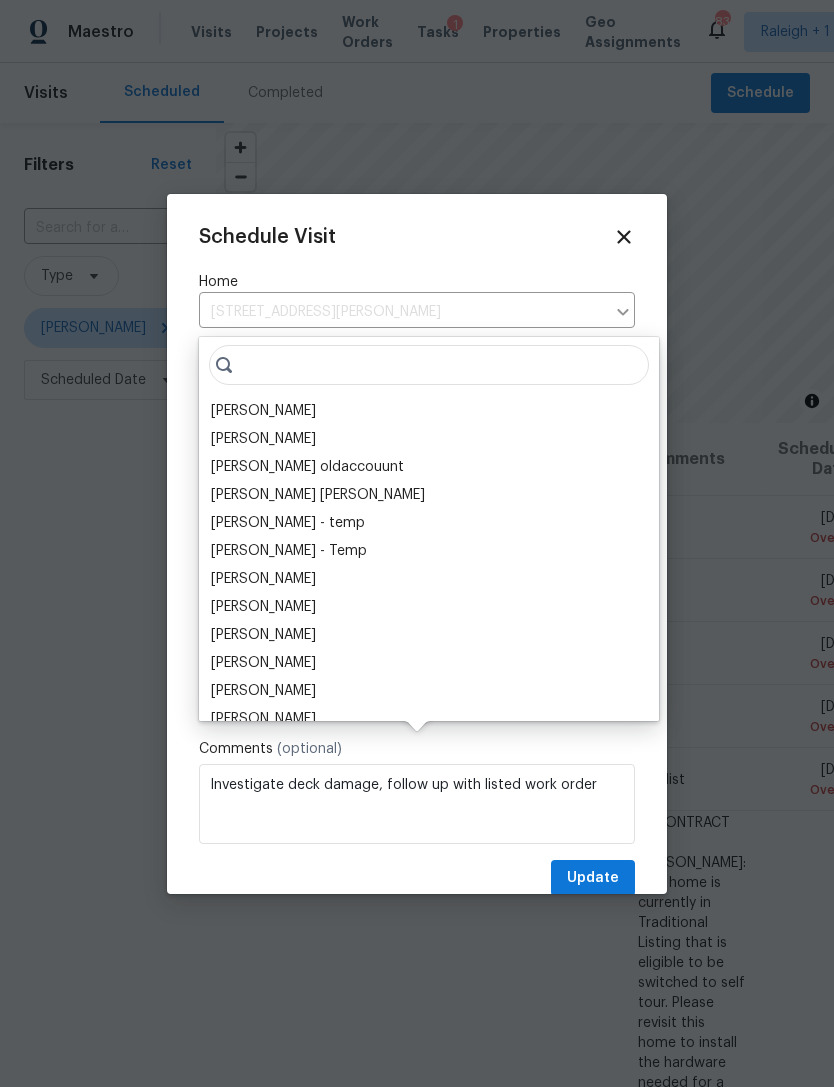 click on "Amanda Horton" at bounding box center [263, 411] 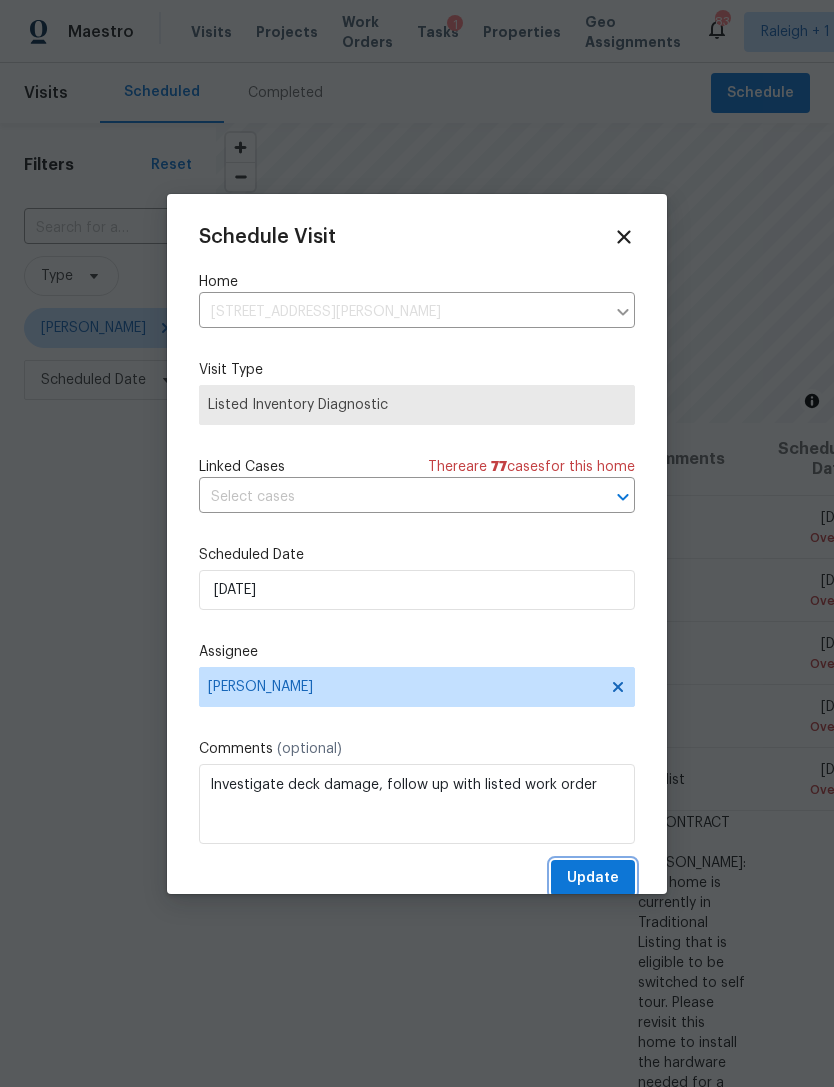 click on "Update" at bounding box center [593, 878] 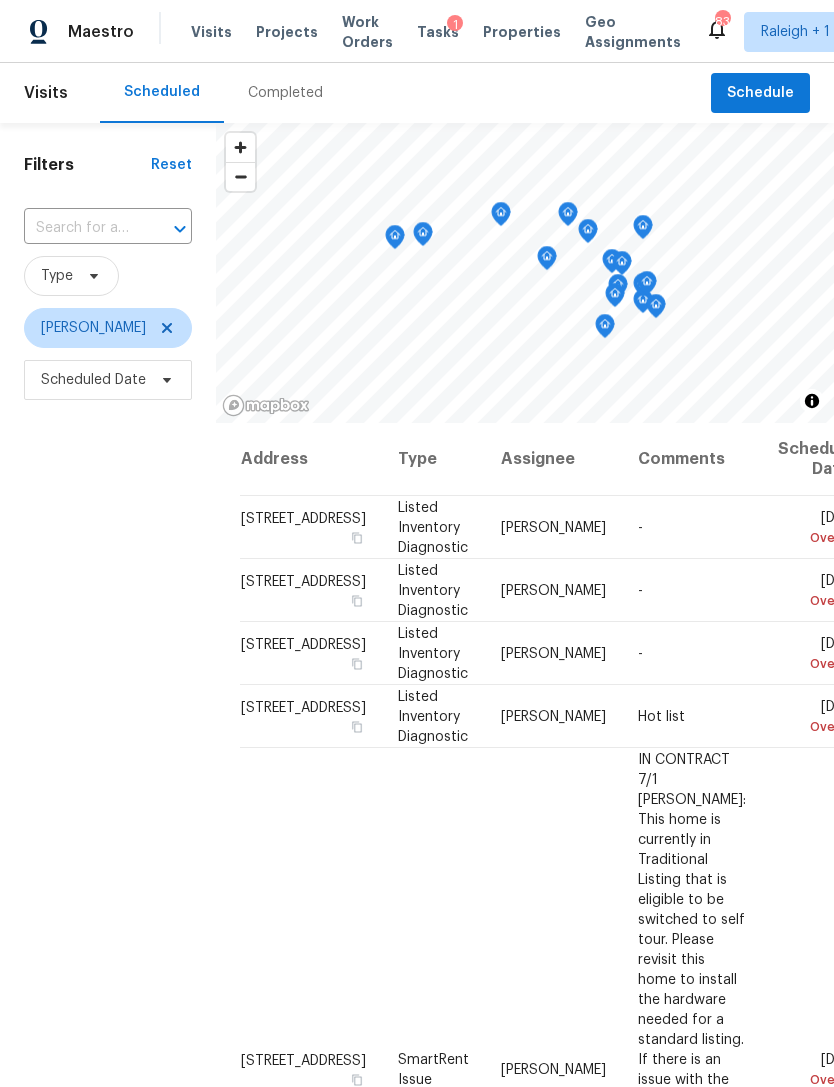 scroll, scrollTop: 0, scrollLeft: 0, axis: both 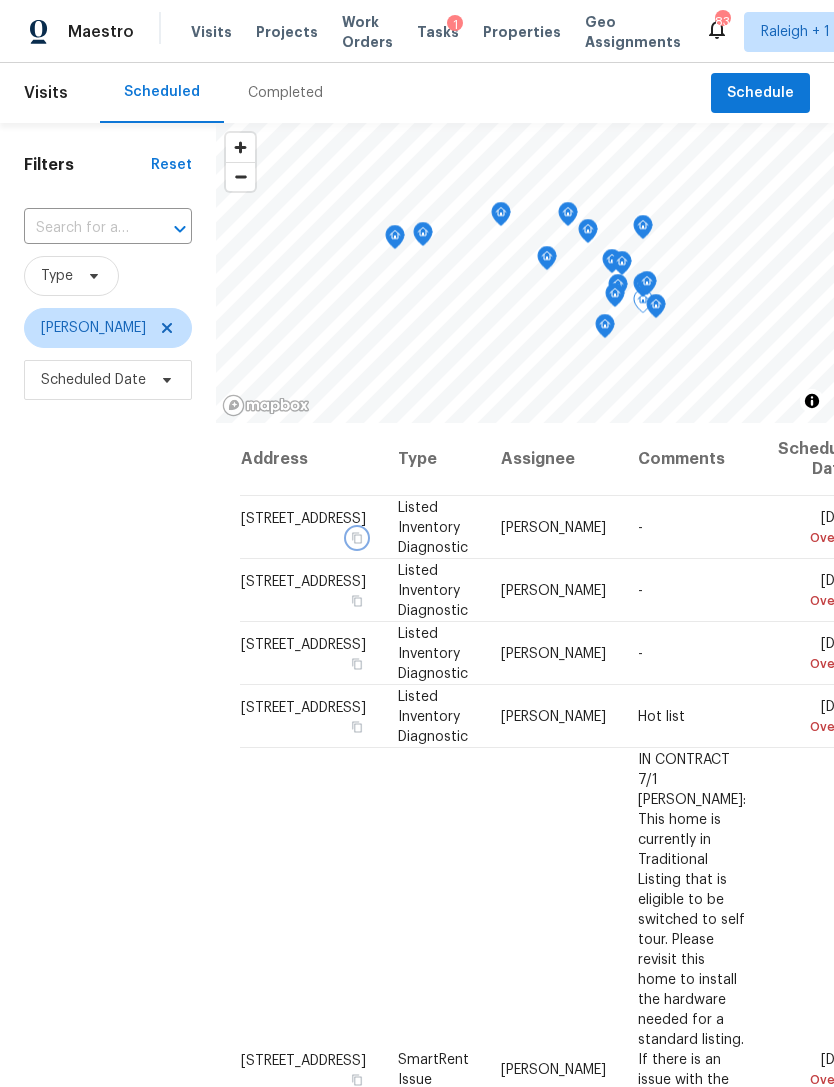 click 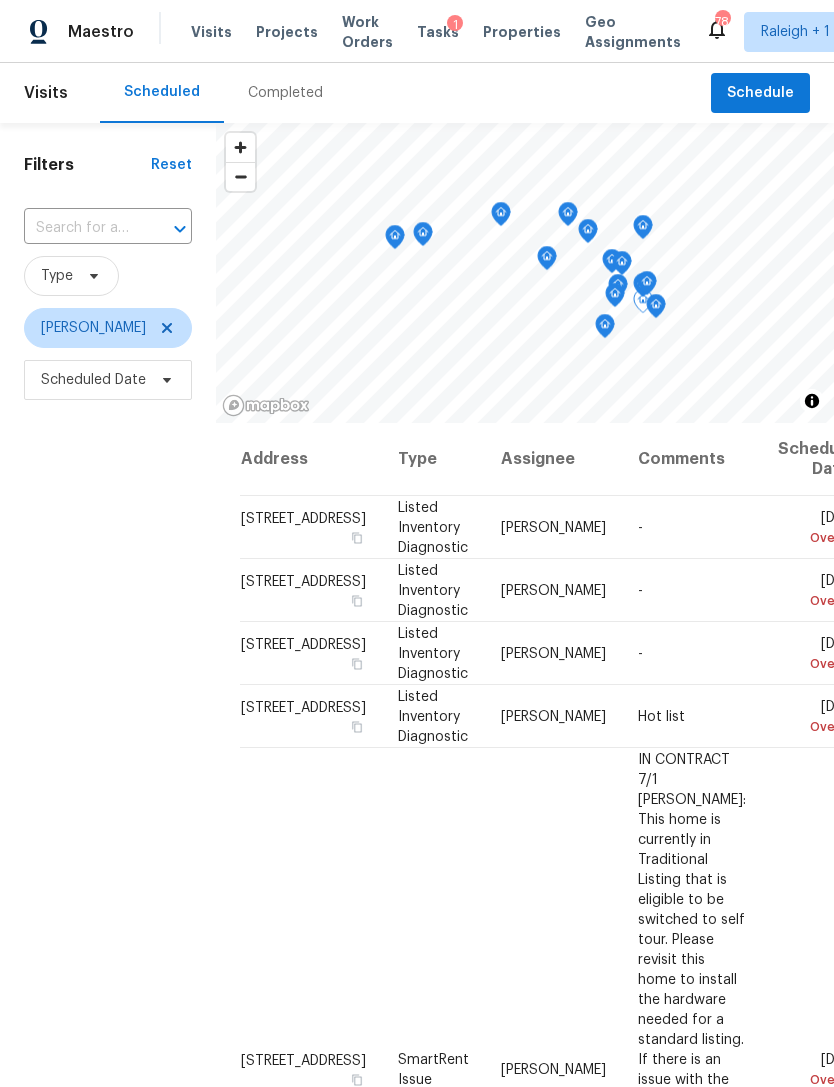 click 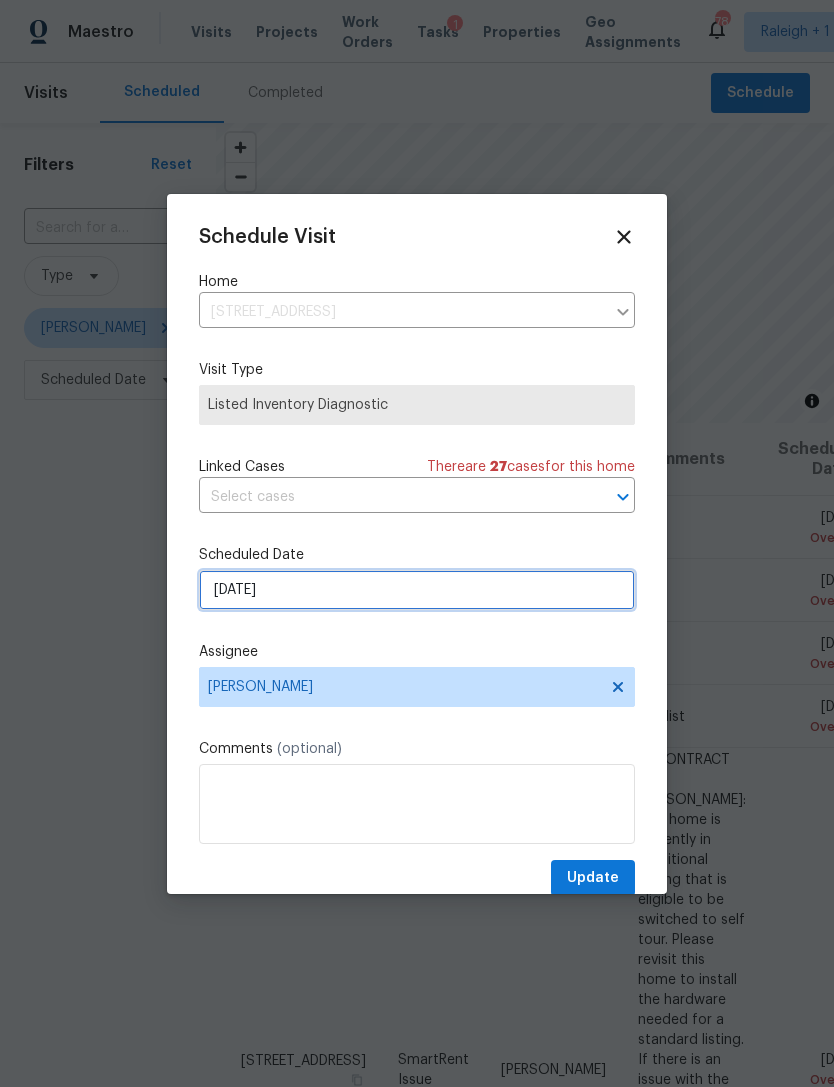 click on "5/23/2025" at bounding box center (417, 590) 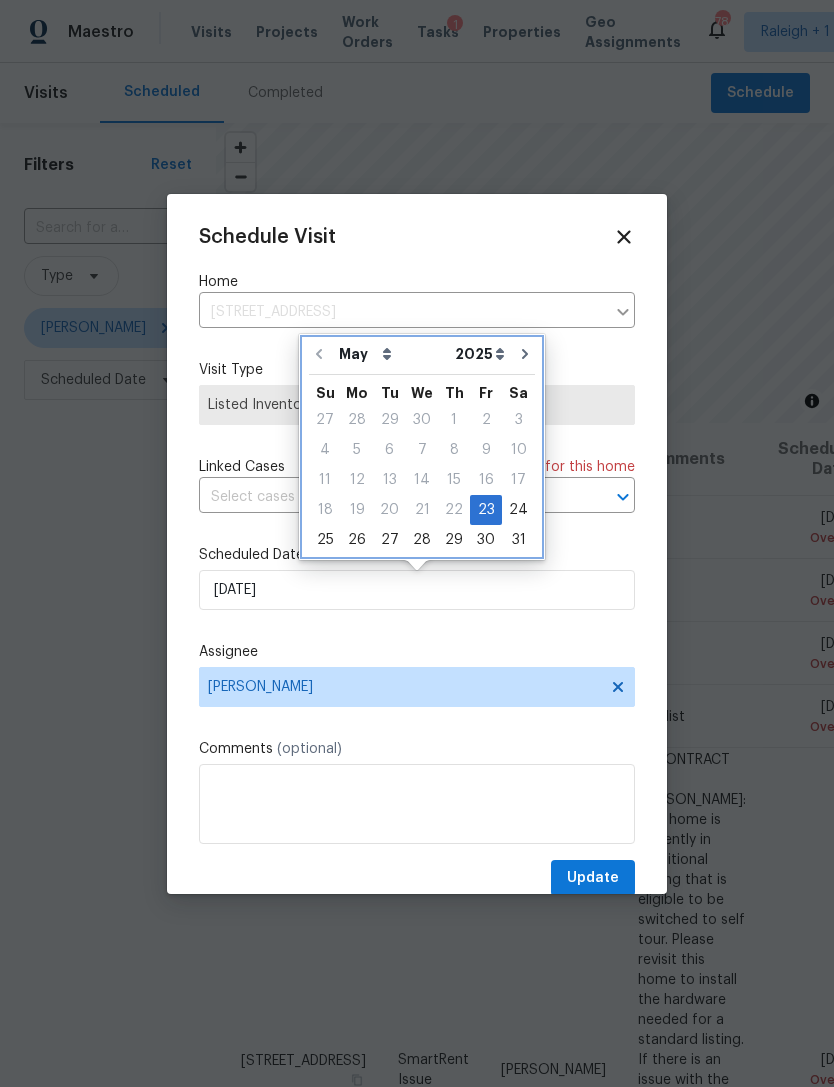 click at bounding box center [525, 354] 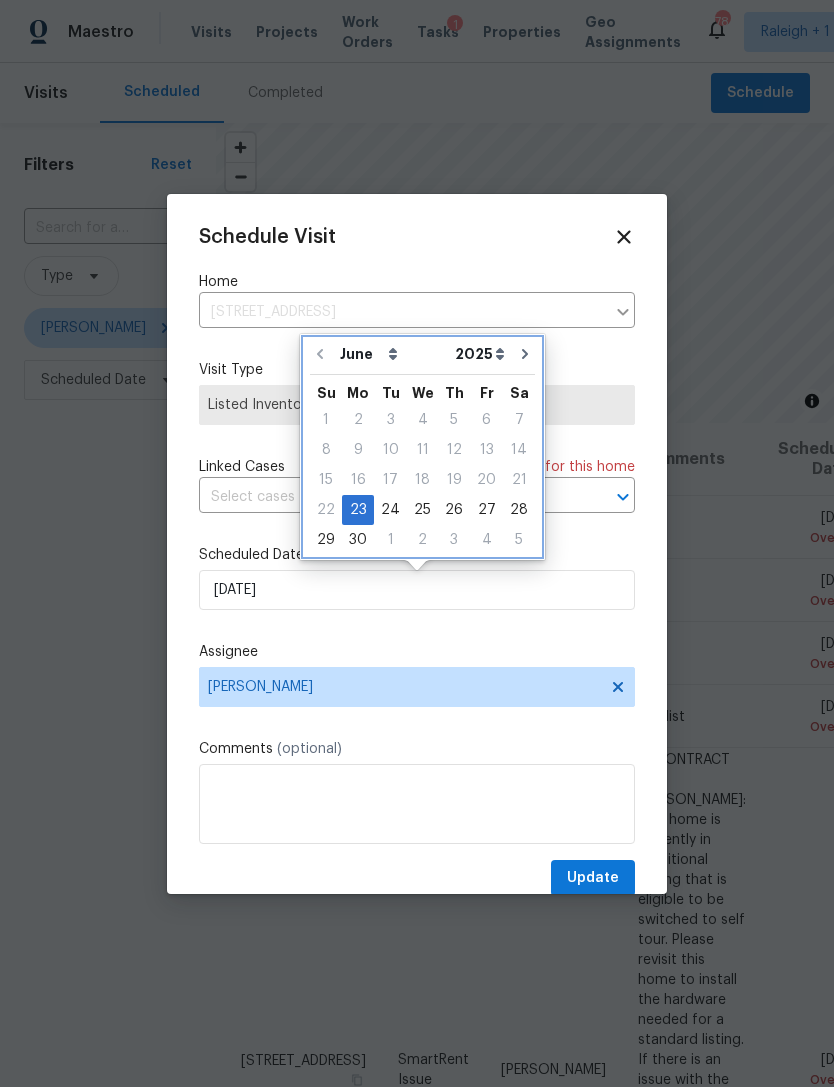 click at bounding box center (525, 354) 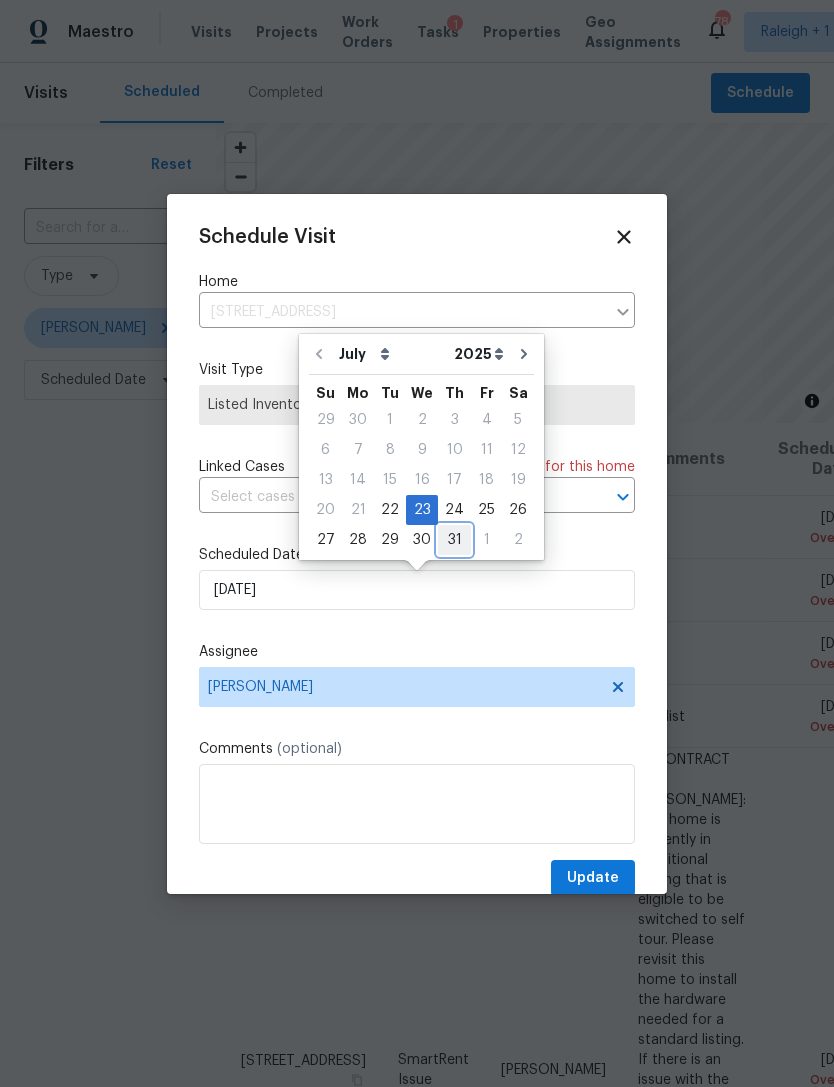 click on "31" at bounding box center (454, 540) 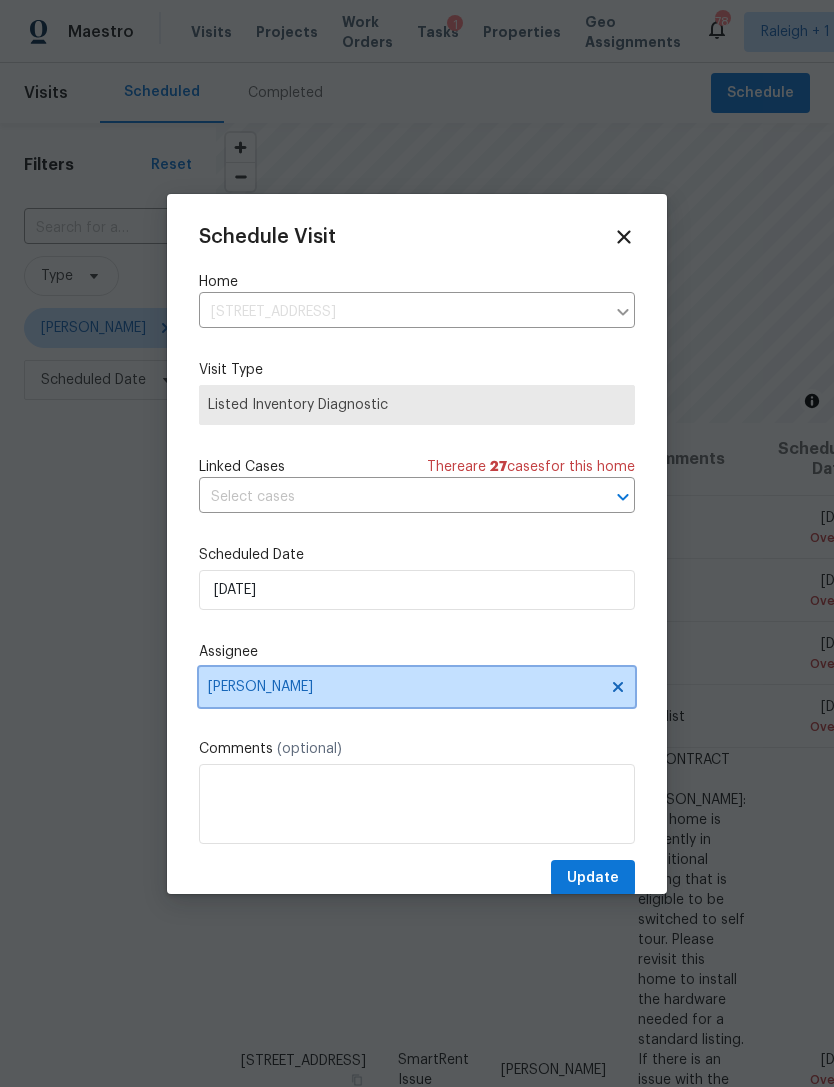 click on "[PERSON_NAME]" at bounding box center [404, 687] 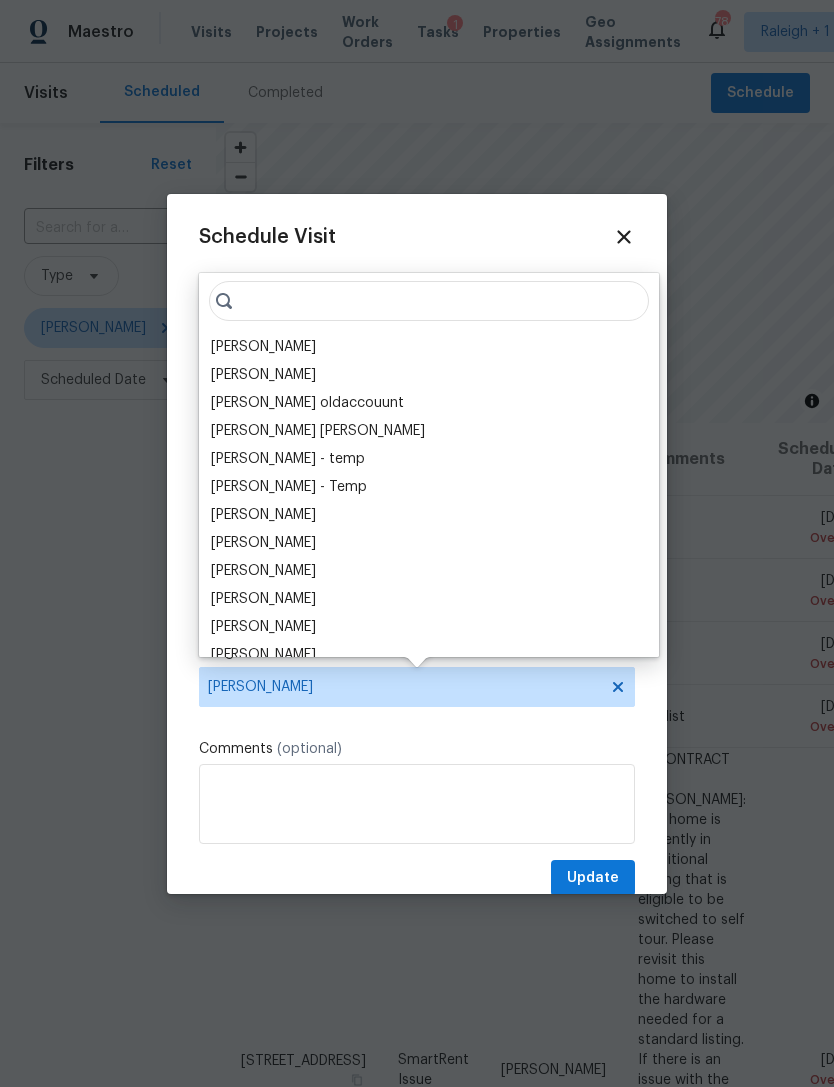 click on "Amanda Horton" at bounding box center (263, 347) 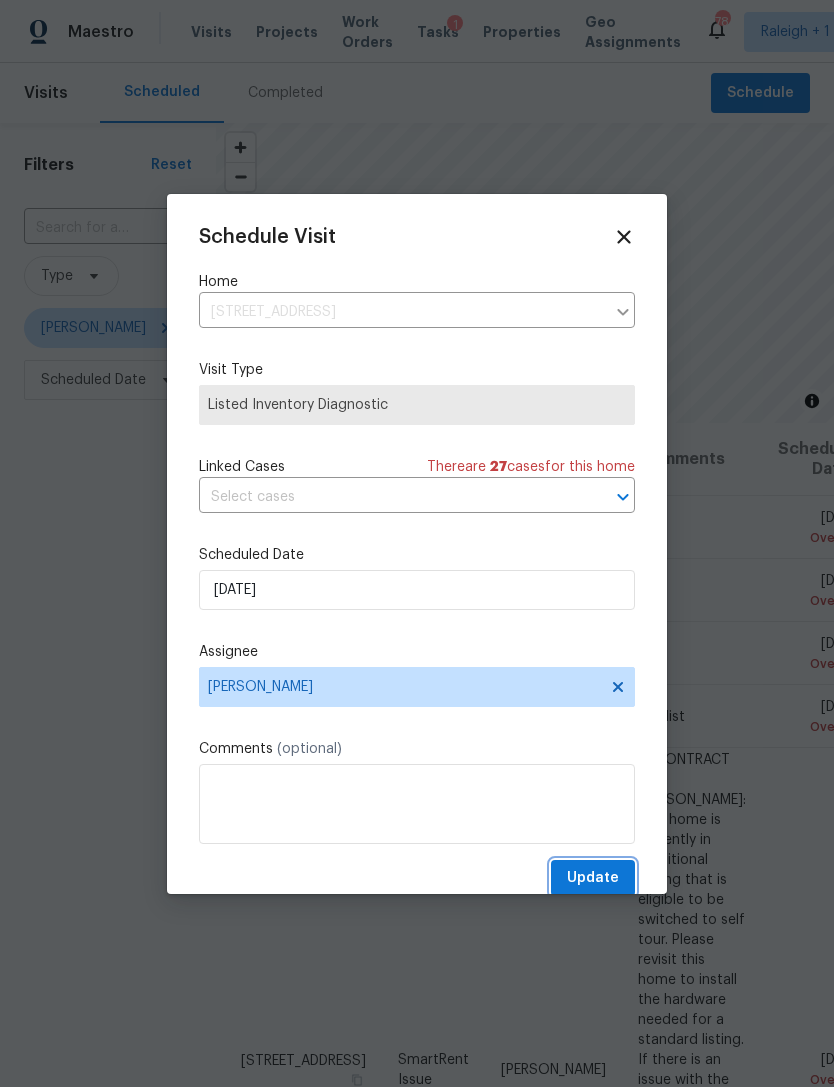 click on "Update" at bounding box center (593, 878) 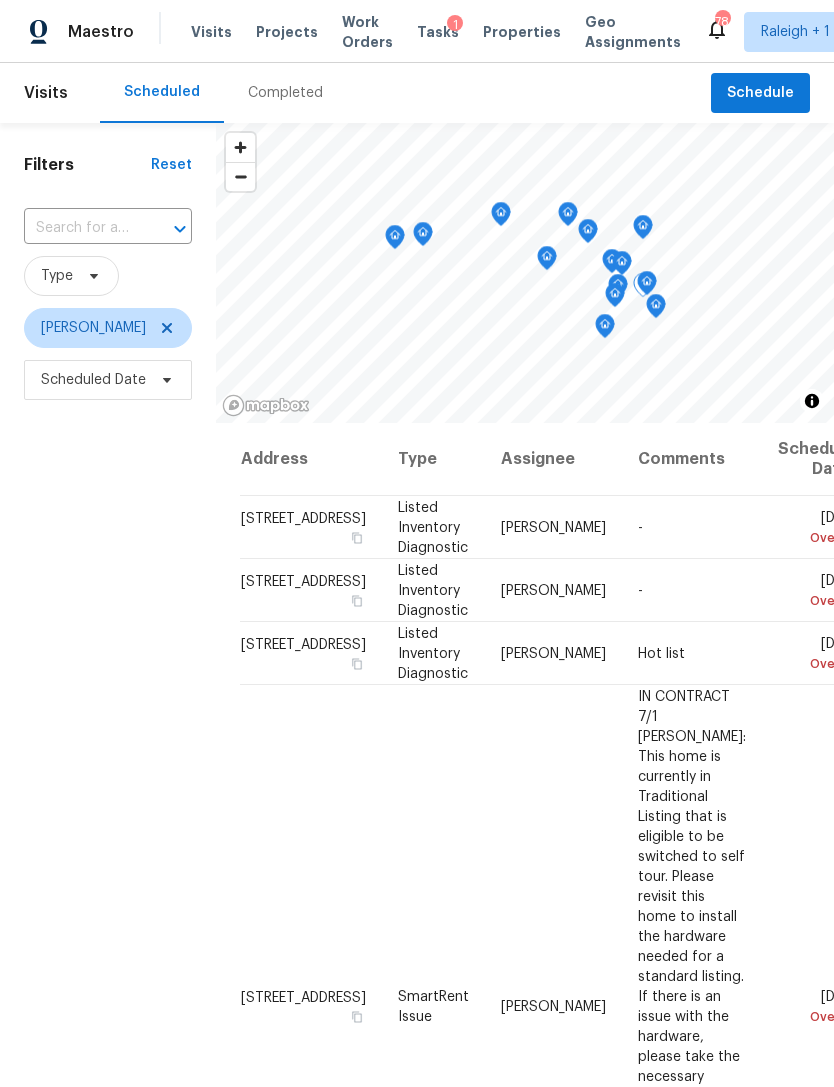 click 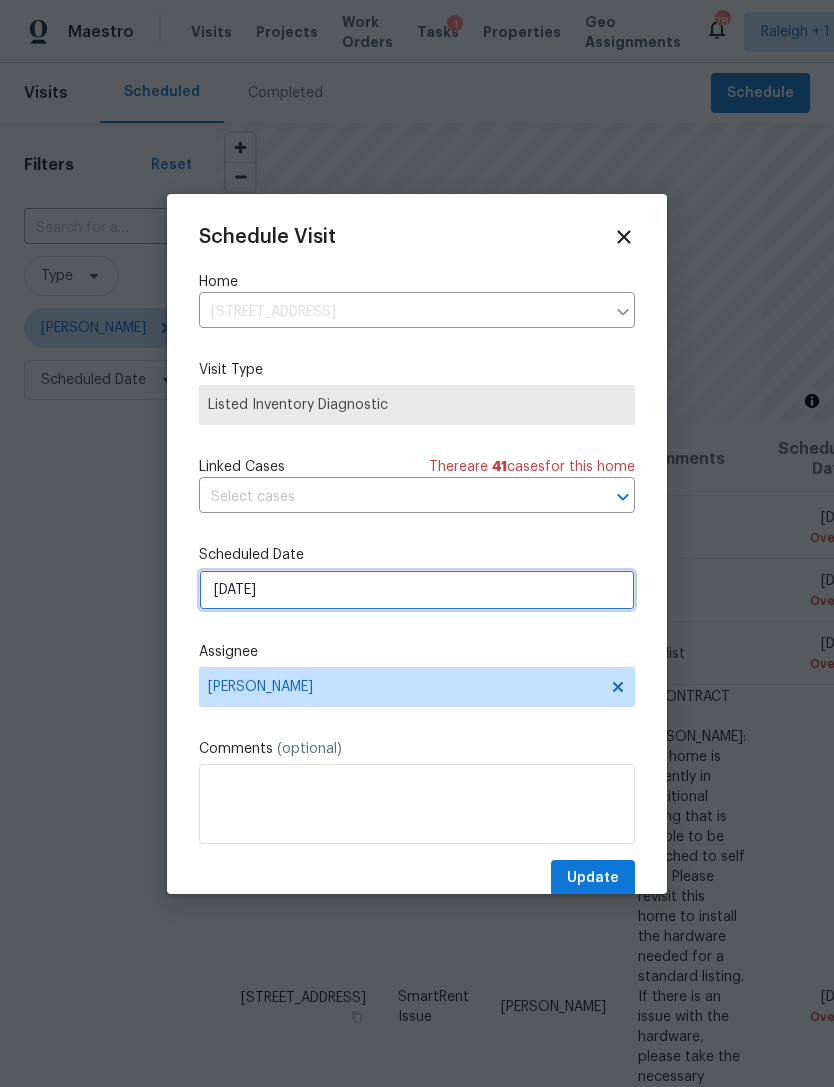 click on "5/23/2025" at bounding box center [417, 590] 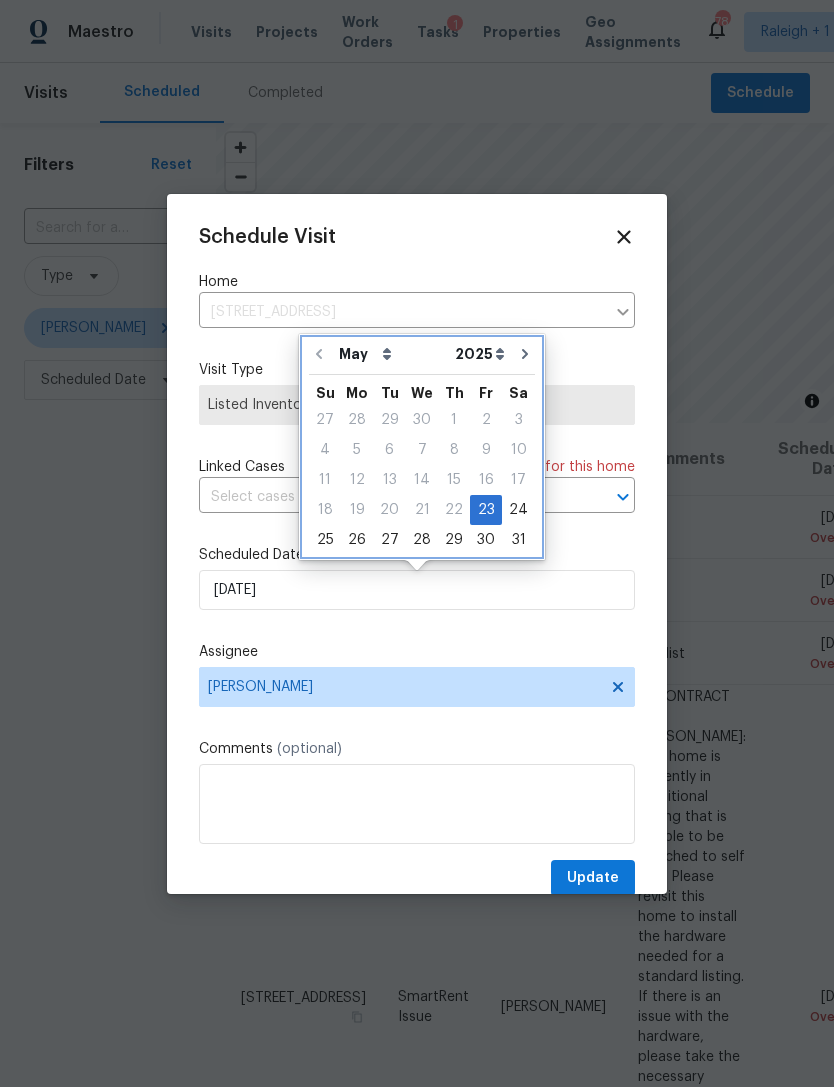 click 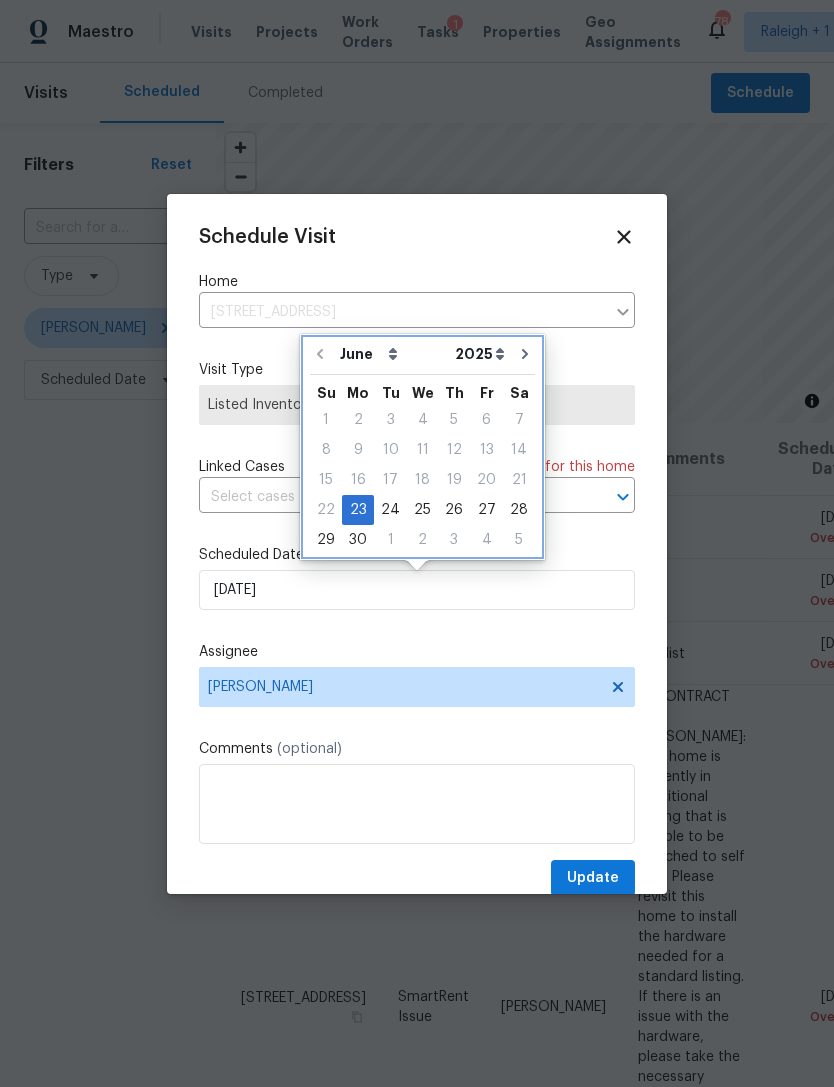 click 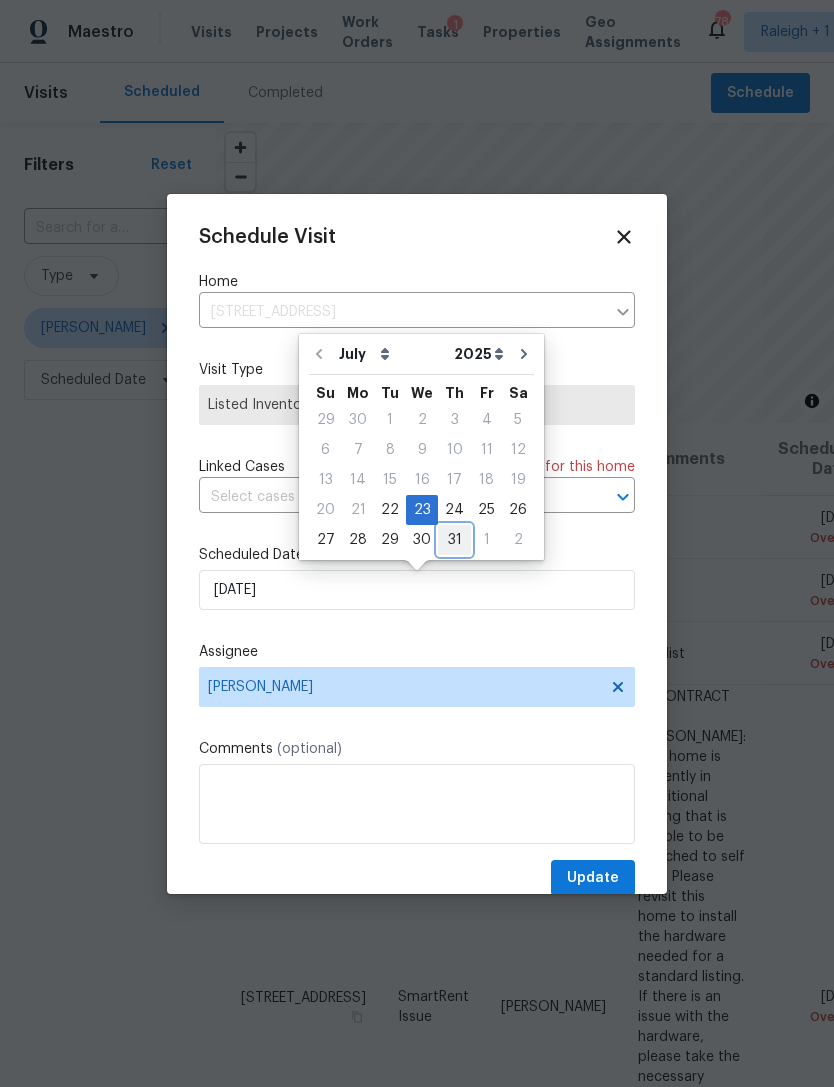click on "31" at bounding box center (454, 540) 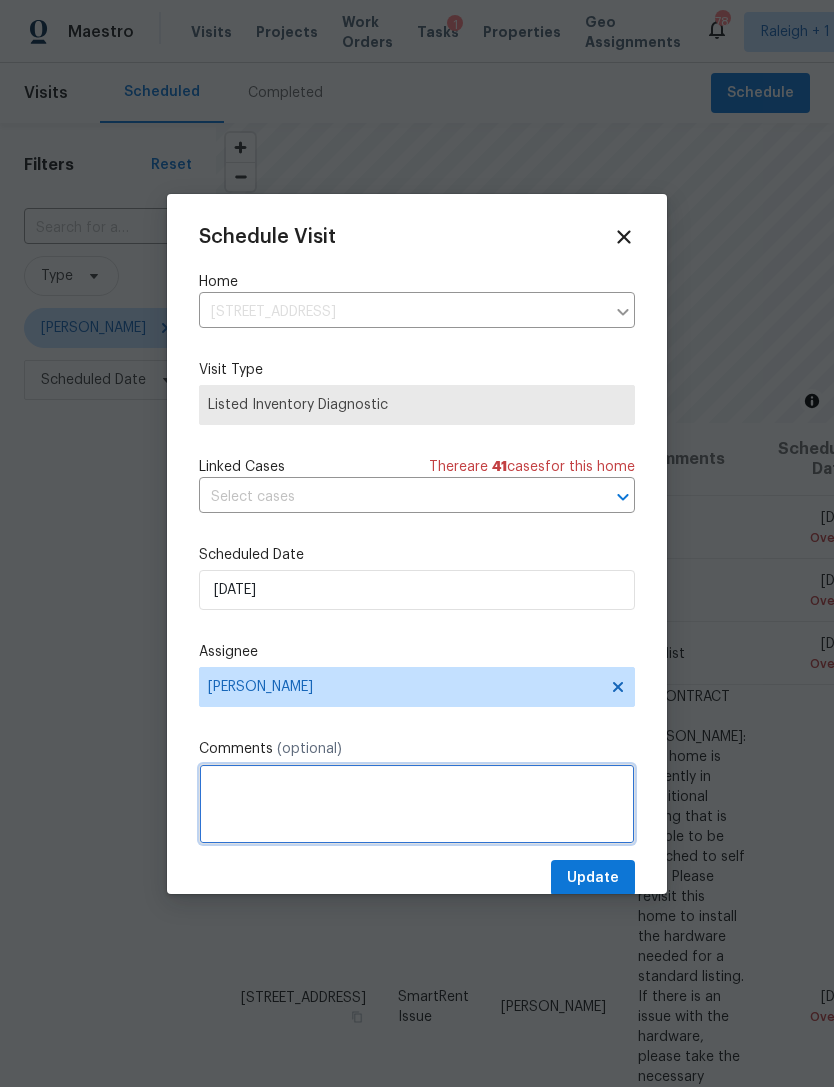 click at bounding box center [417, 804] 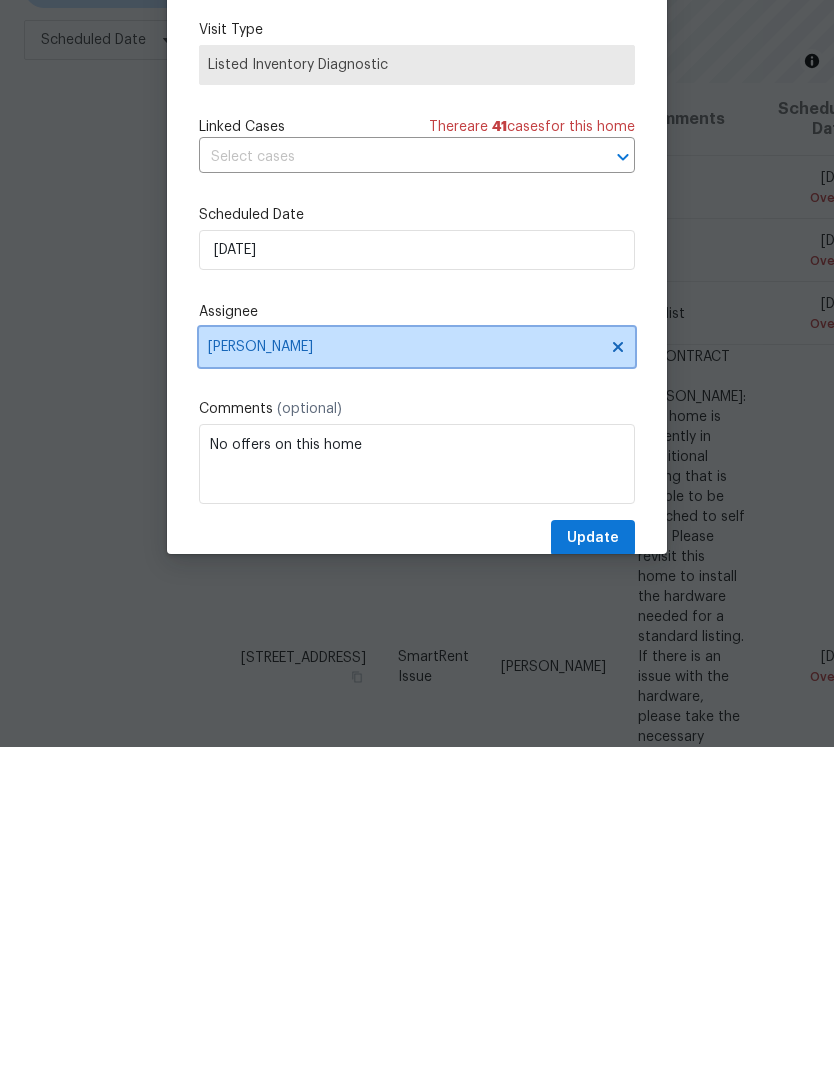 click on "[PERSON_NAME]" at bounding box center [404, 687] 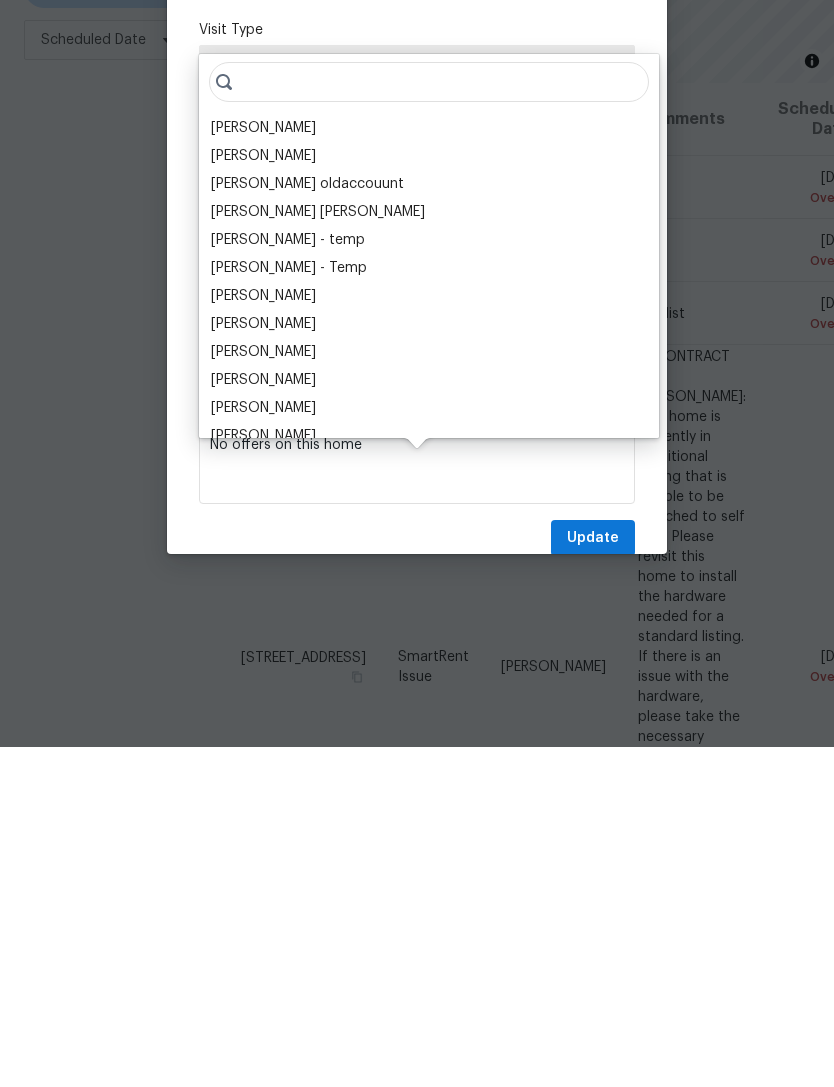 click on "Amanda Horton" at bounding box center [263, 468] 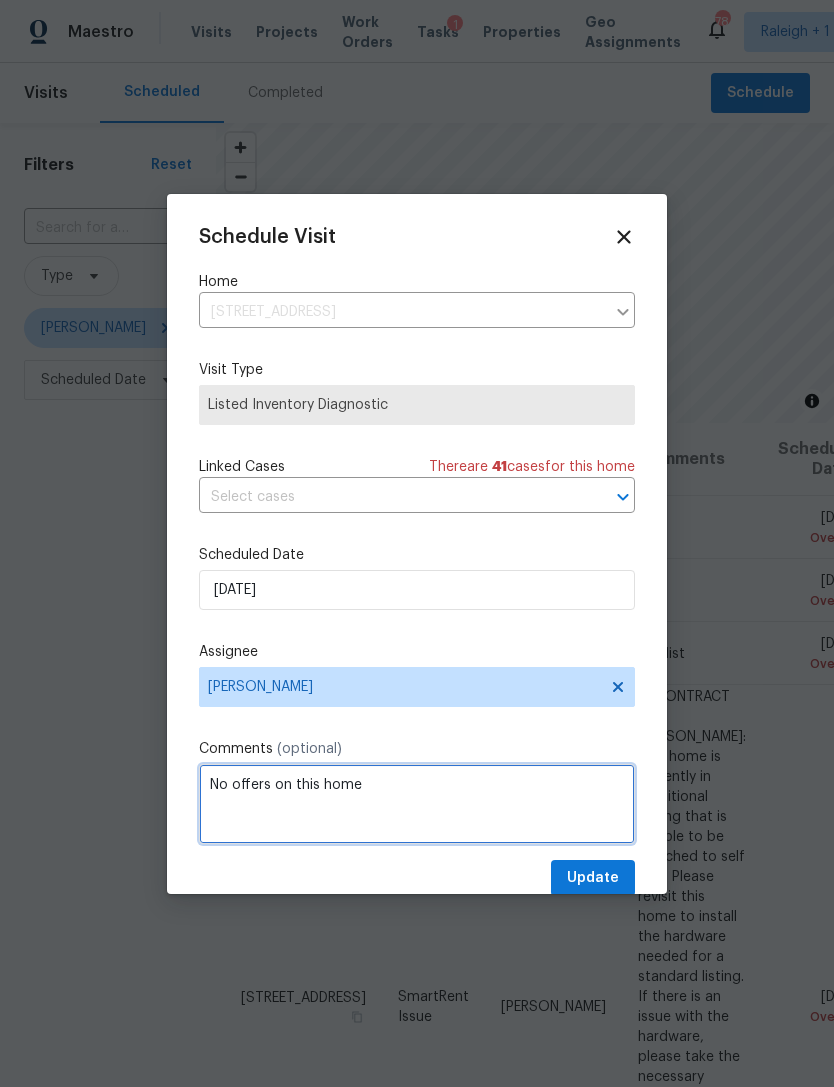 click on "No offers on this home" at bounding box center [417, 804] 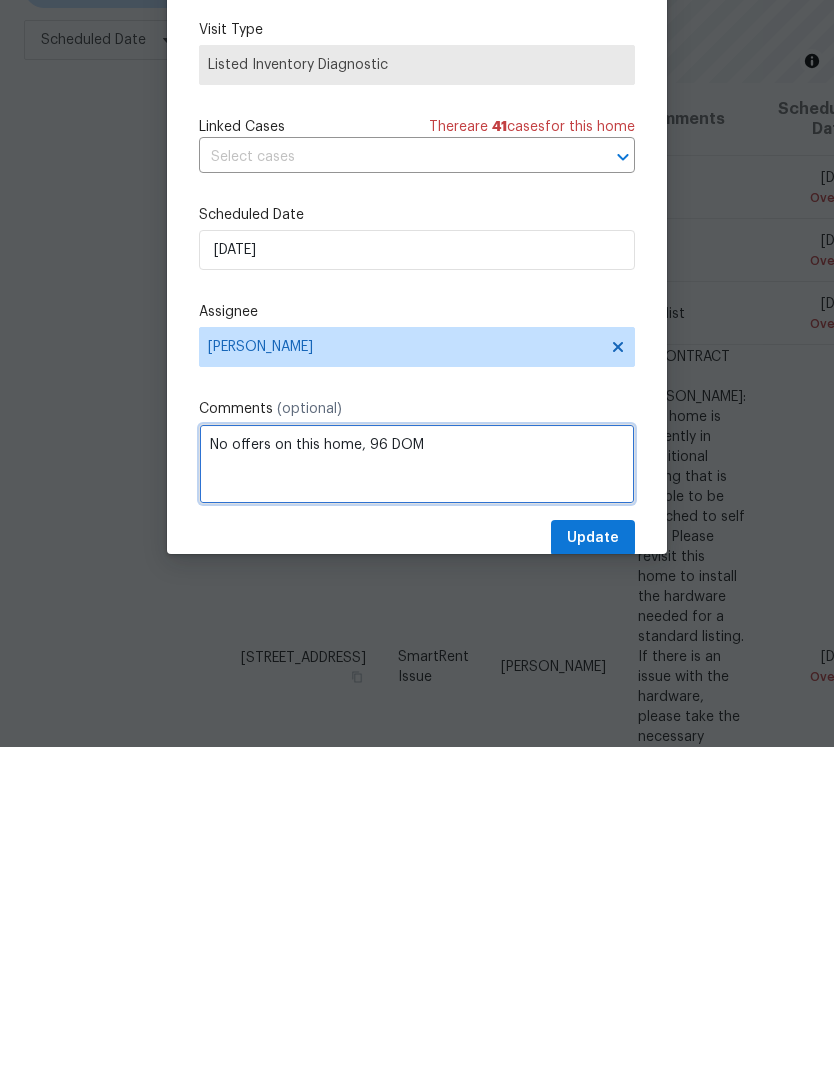 type on "No offers on this home, 96 DOM" 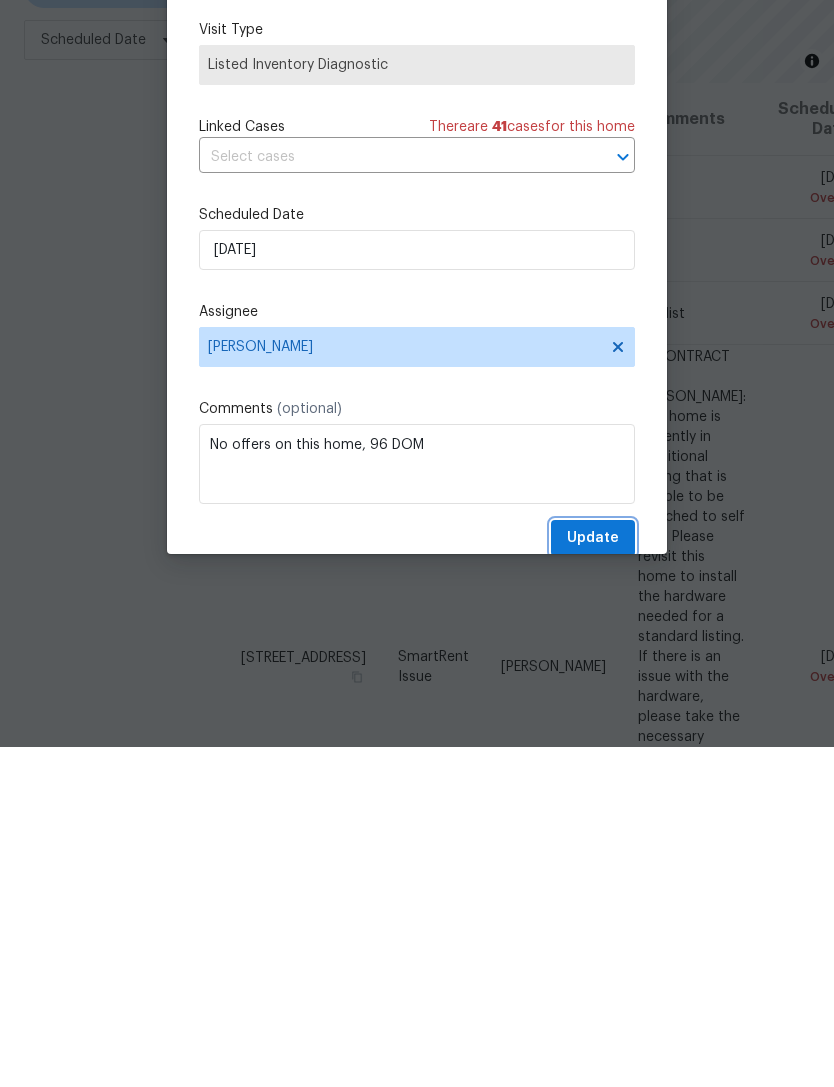 click on "Update" at bounding box center [593, 878] 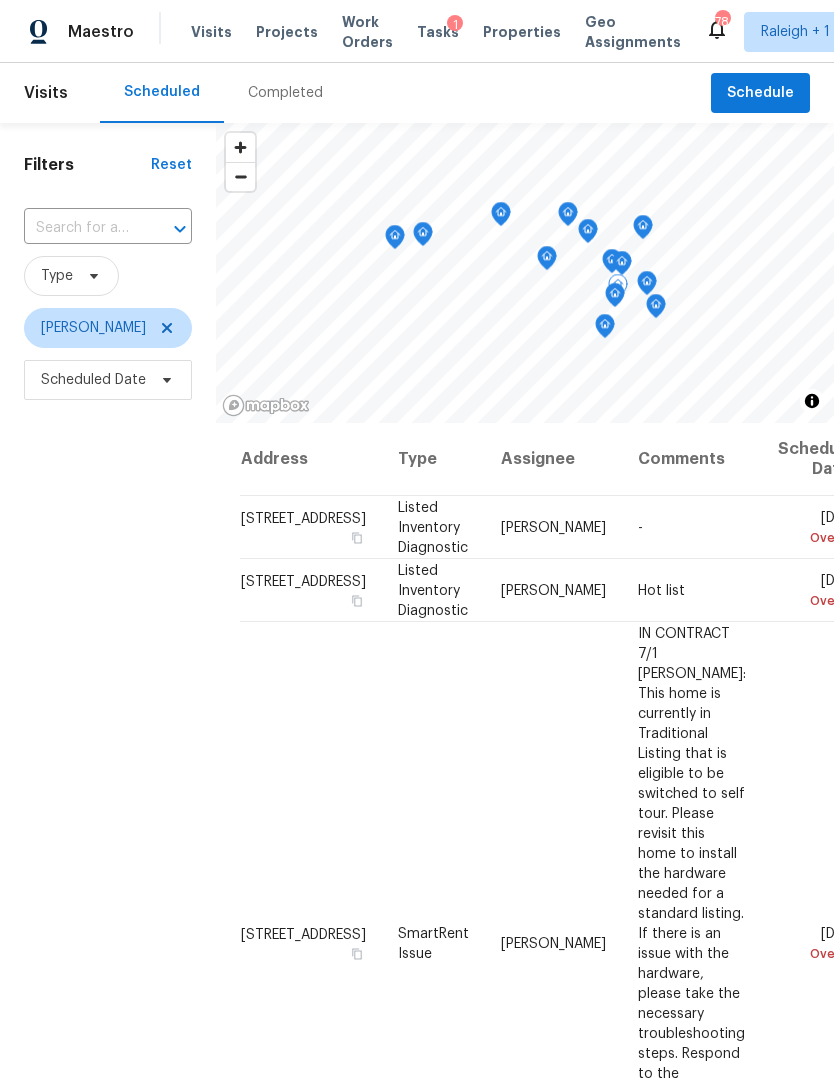 click 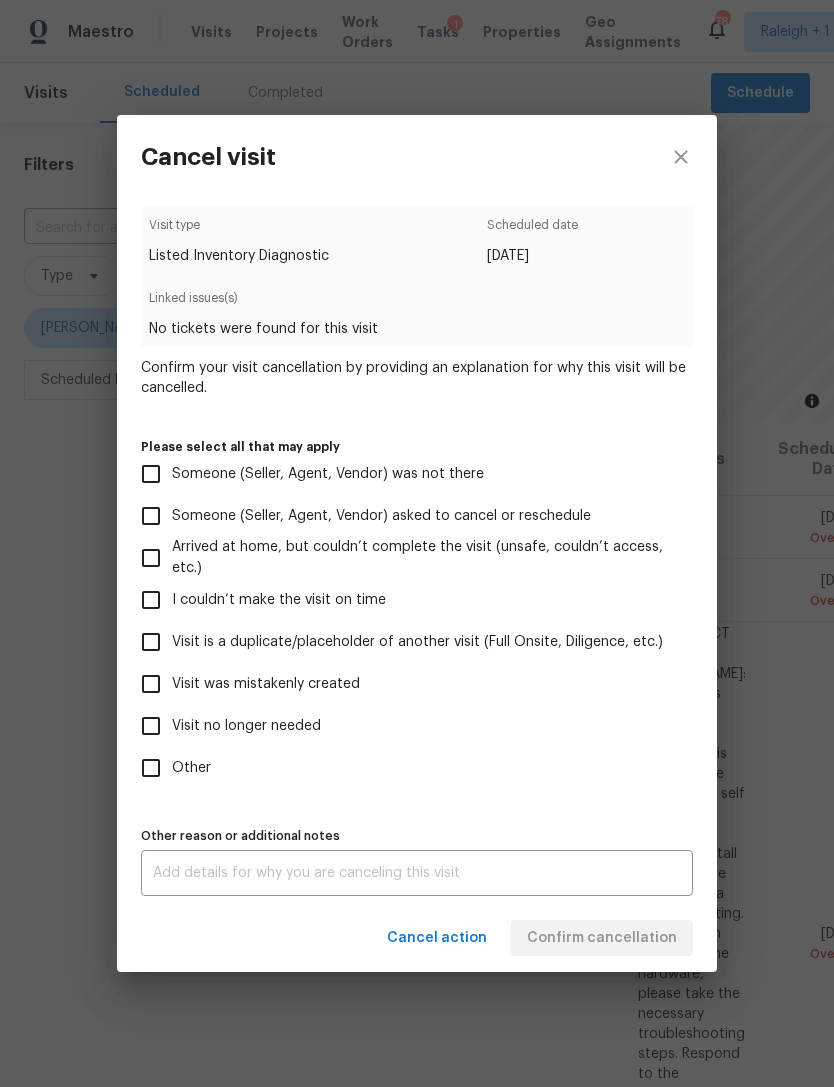 click on "Visit was mistakenly created" at bounding box center (151, 684) 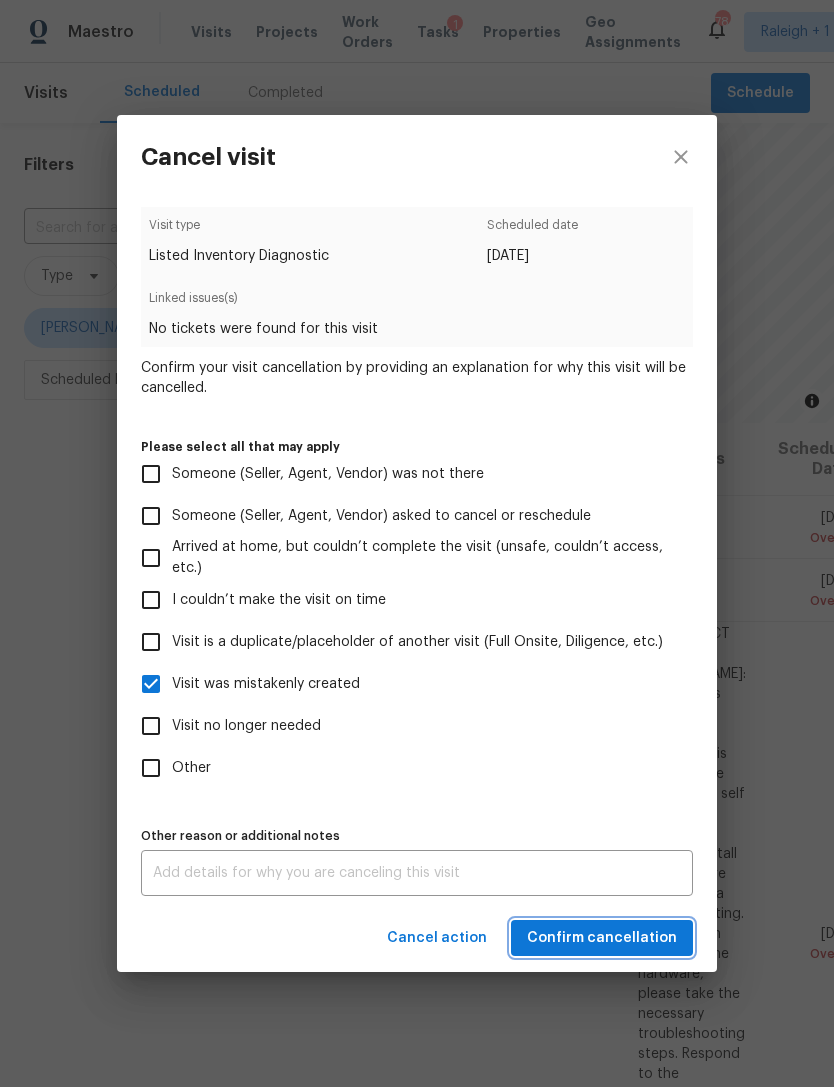 click on "Confirm cancellation" at bounding box center [602, 938] 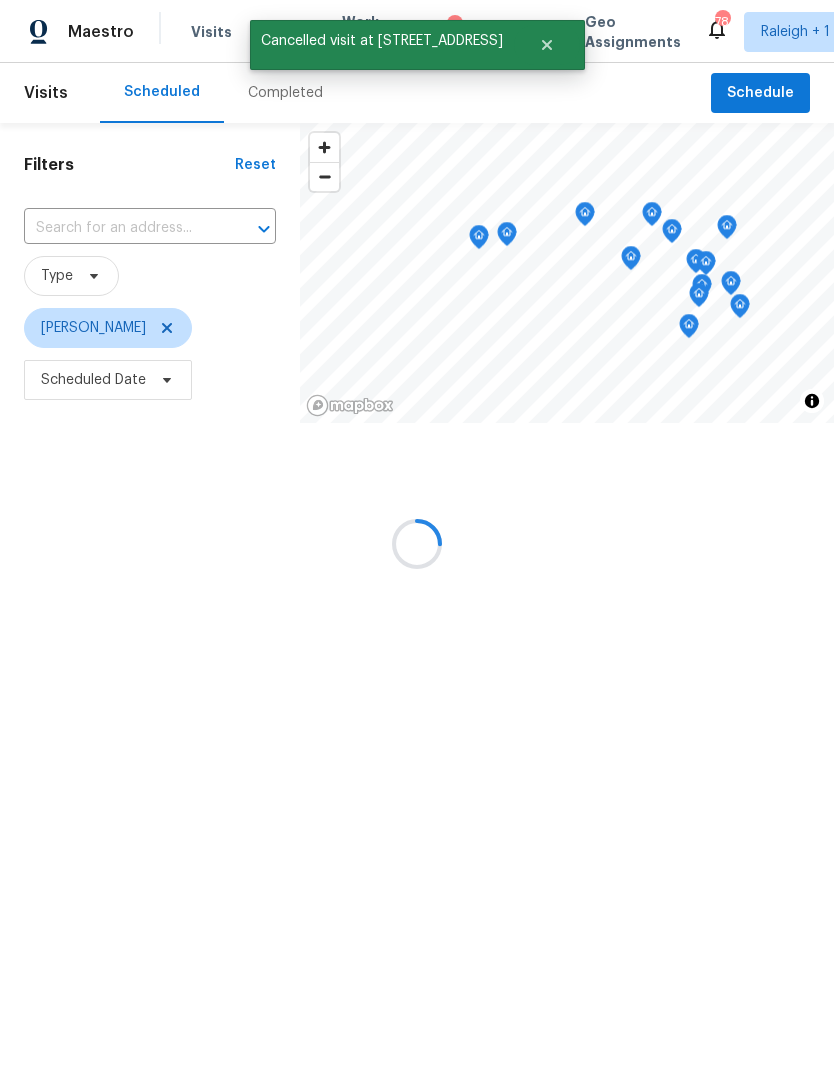 scroll, scrollTop: 0, scrollLeft: 0, axis: both 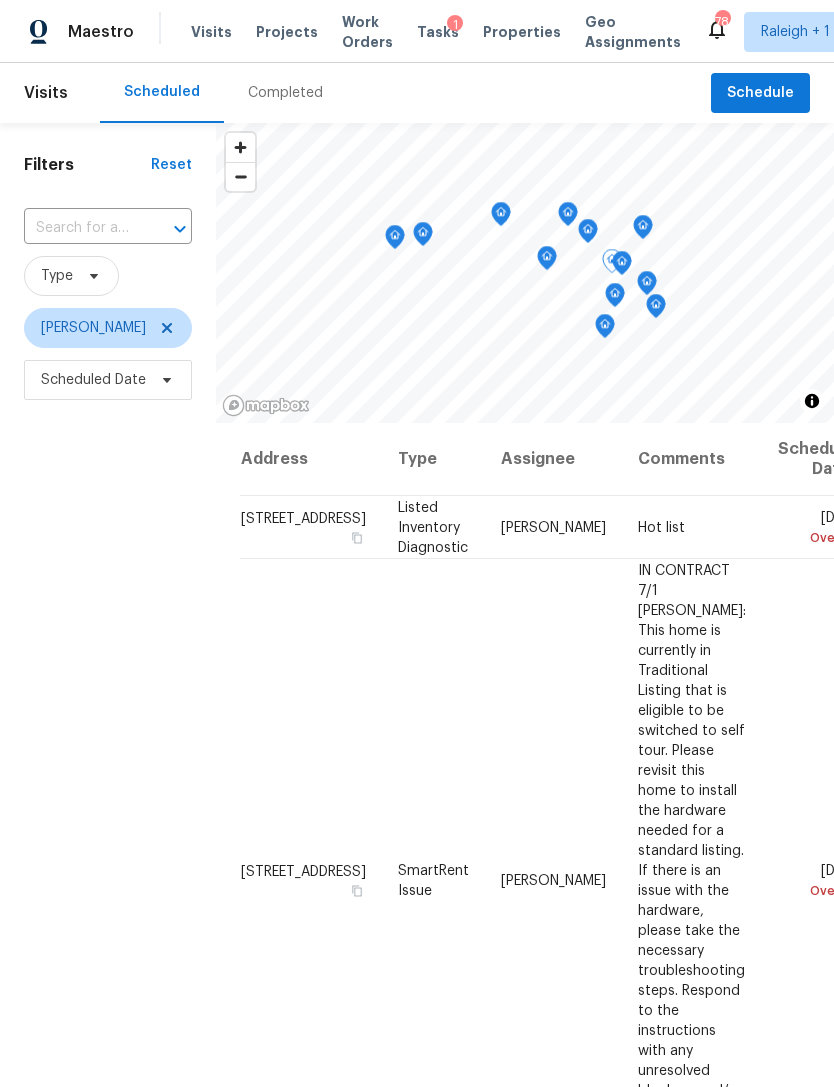 click 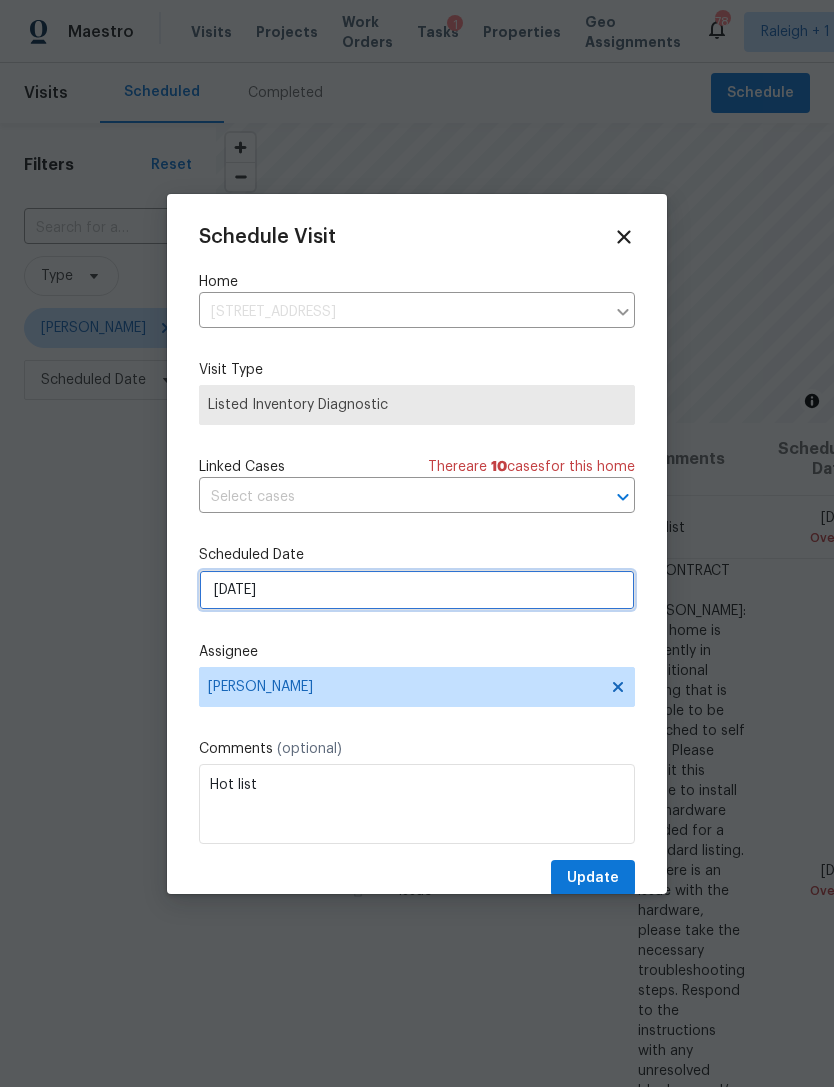 click on "6/17/2025" at bounding box center (417, 590) 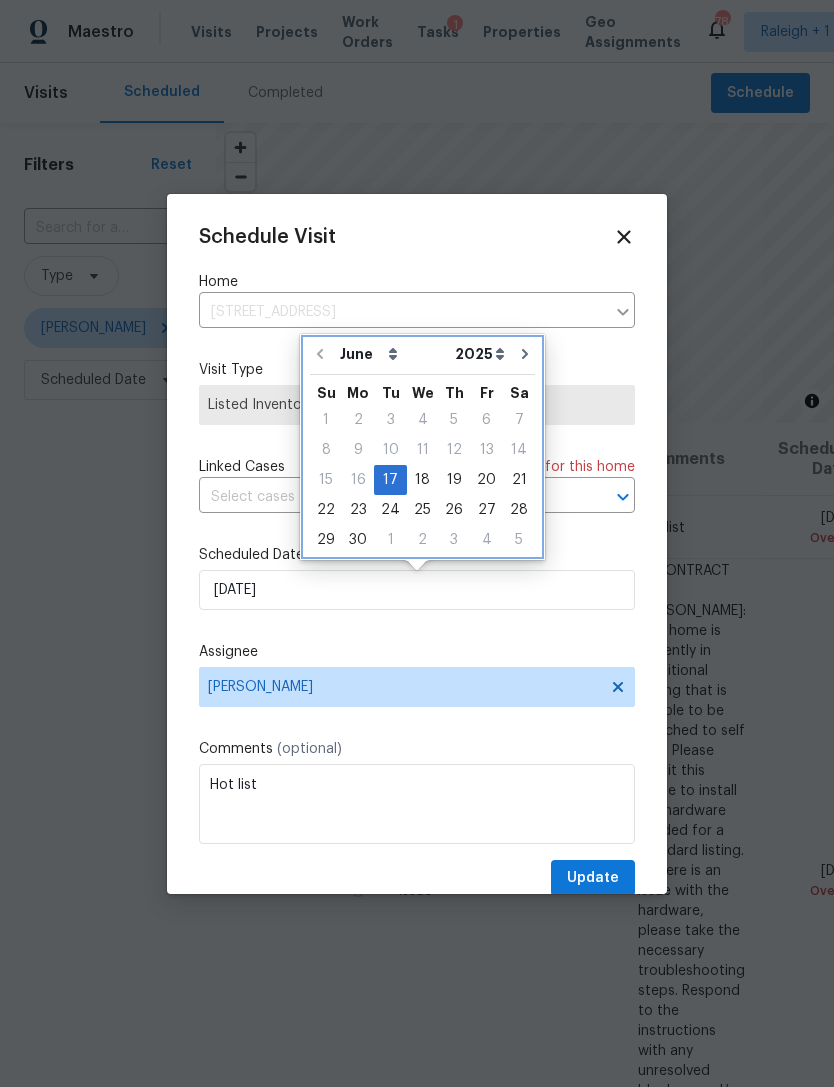 click 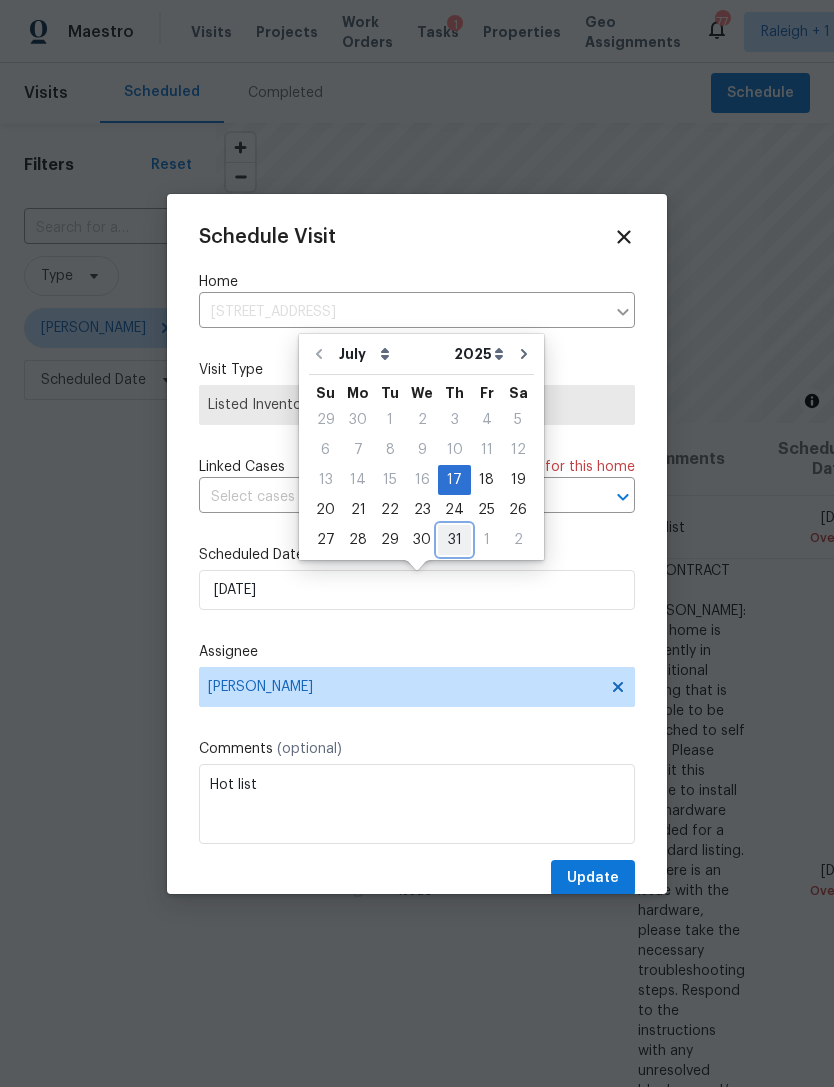 click on "31" at bounding box center [454, 540] 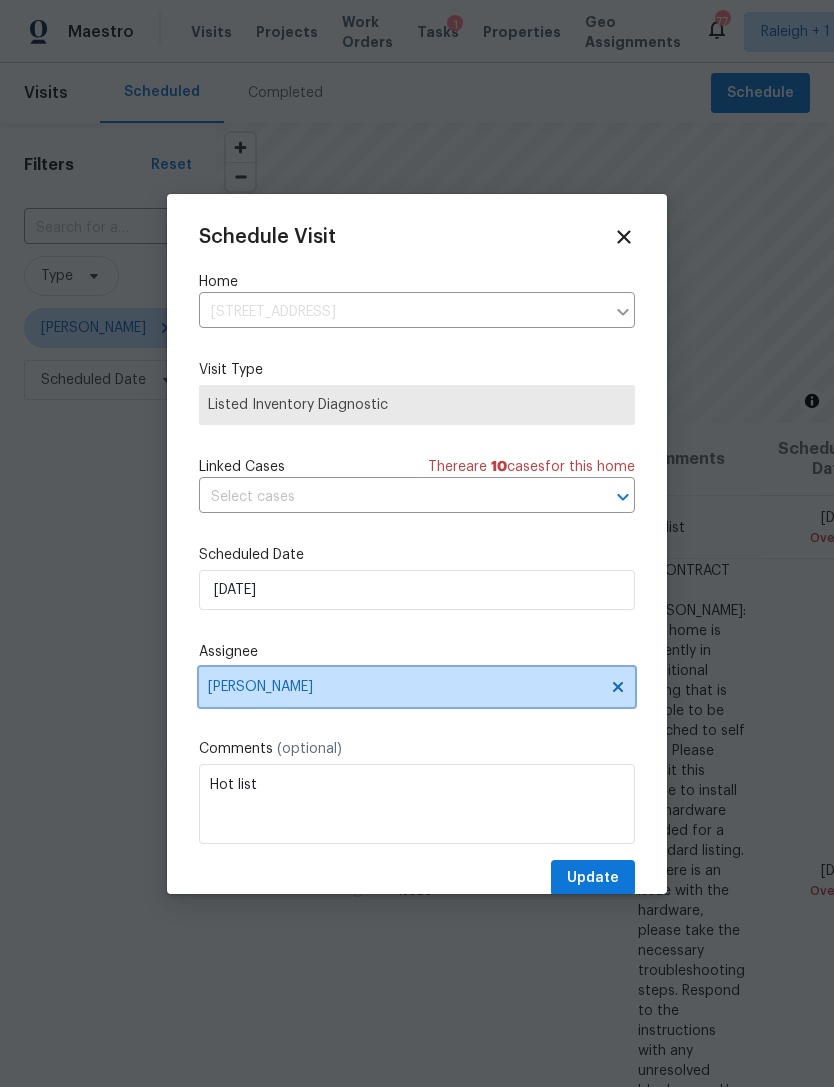 click on "[PERSON_NAME]" at bounding box center (404, 687) 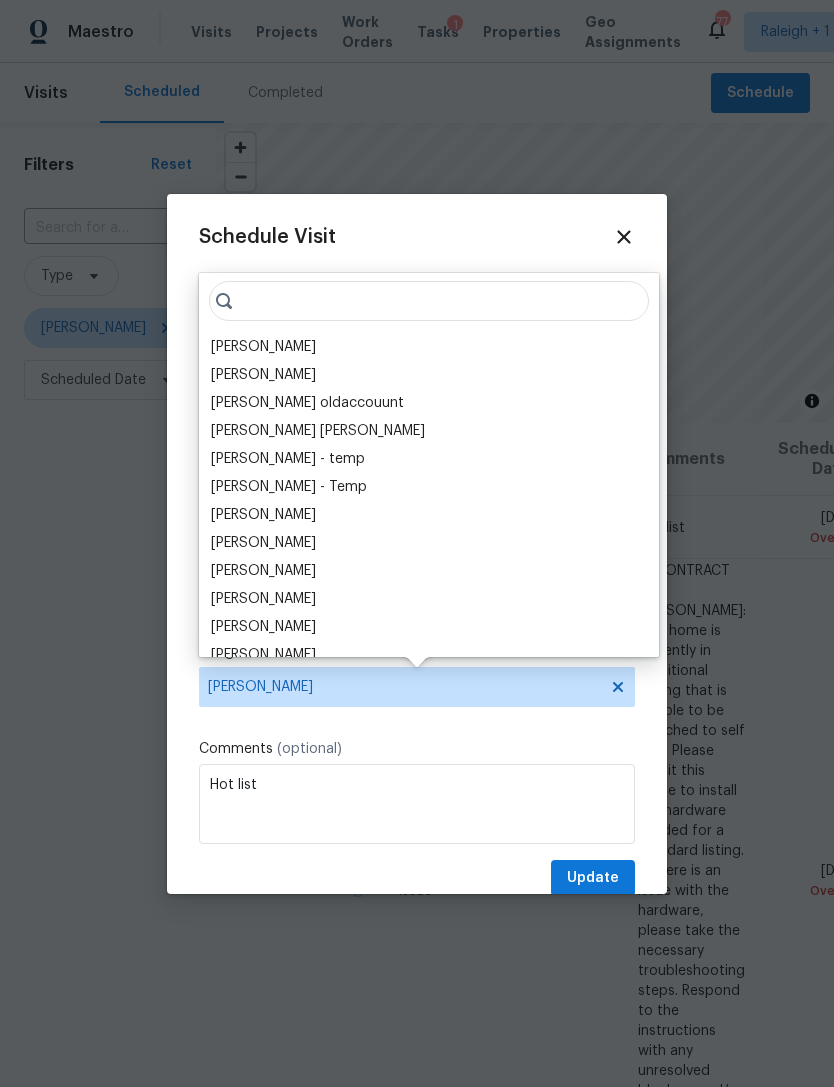 click on "Wayne Putnam" at bounding box center [263, 347] 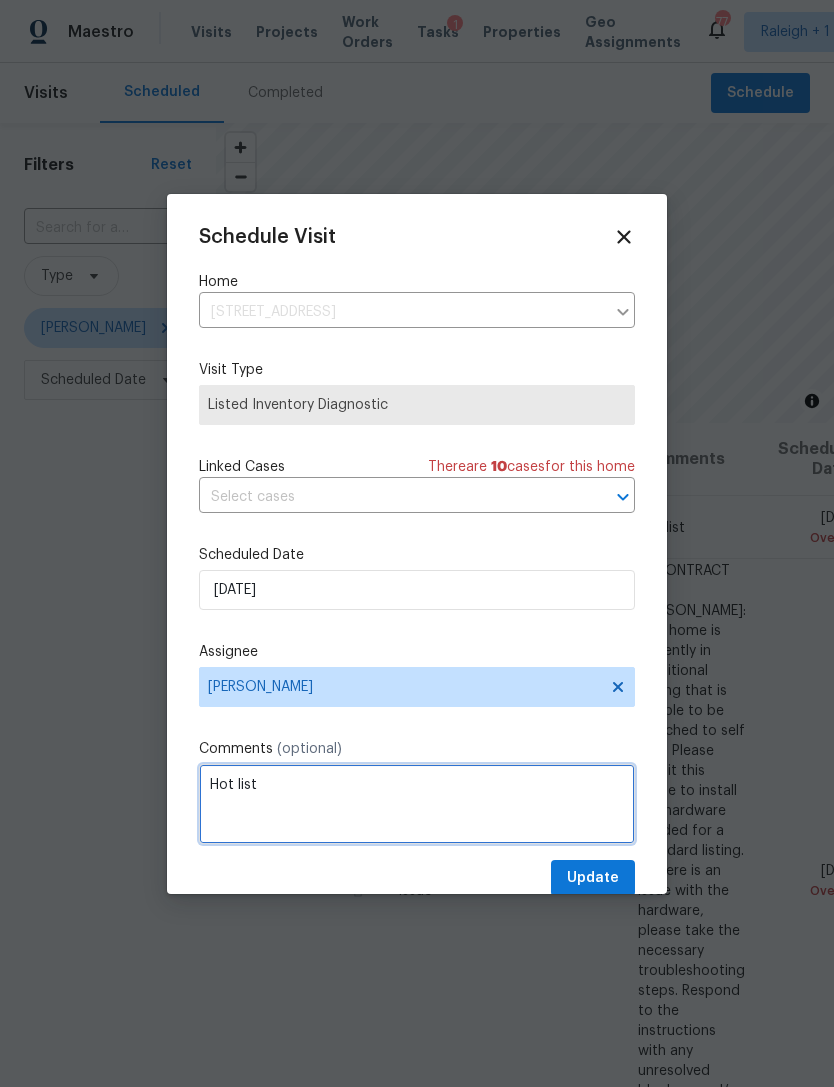 click on "Hot list" at bounding box center (417, 804) 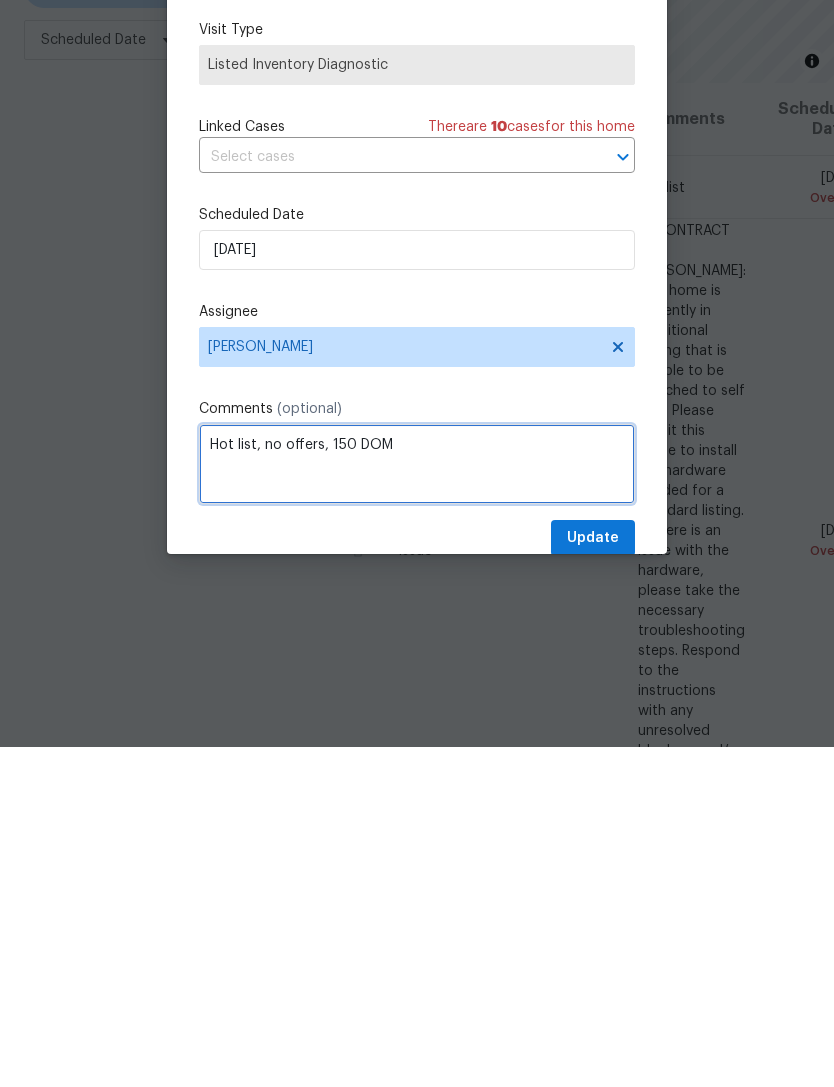 type on "Hot list, no offers, 150 DOM" 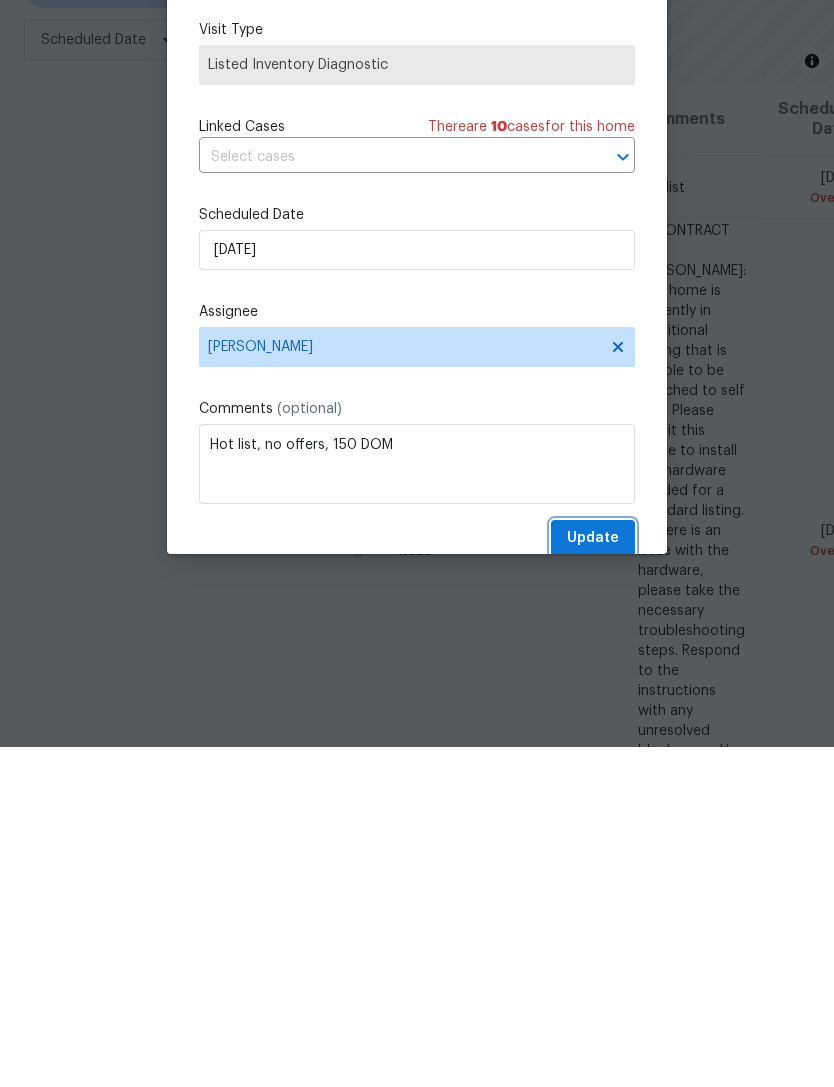 click on "Update" at bounding box center [593, 878] 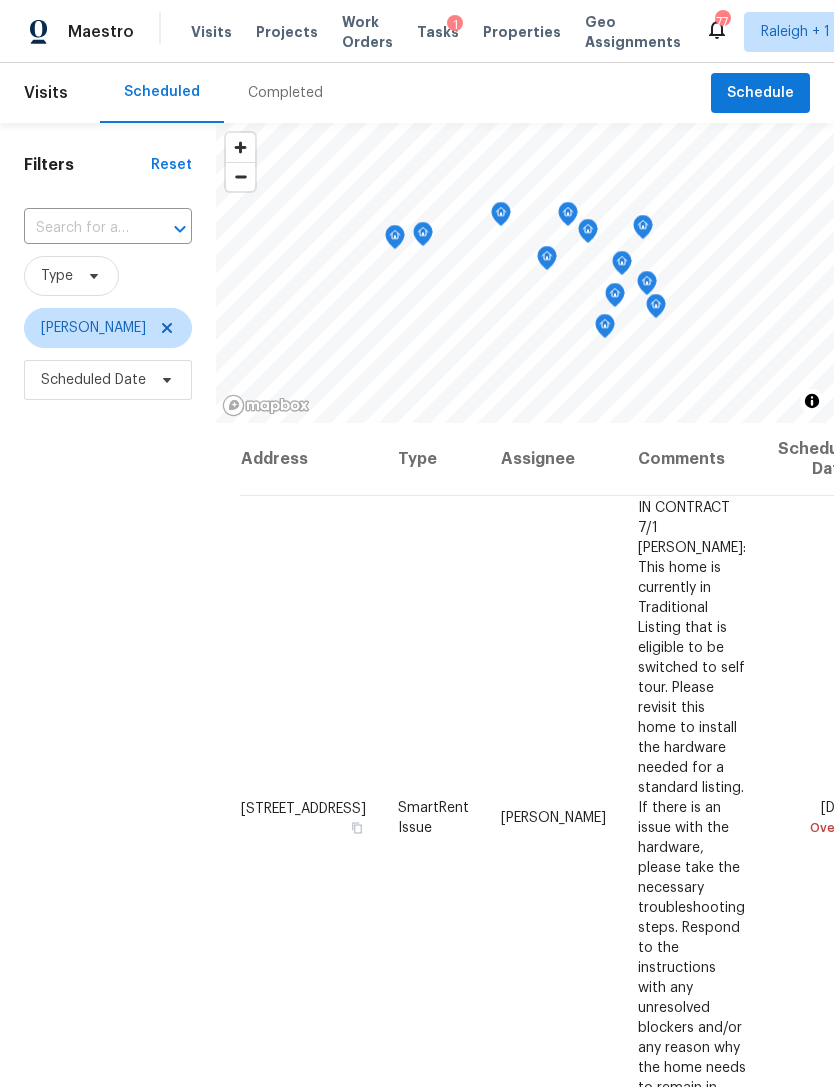 scroll, scrollTop: 0, scrollLeft: 0, axis: both 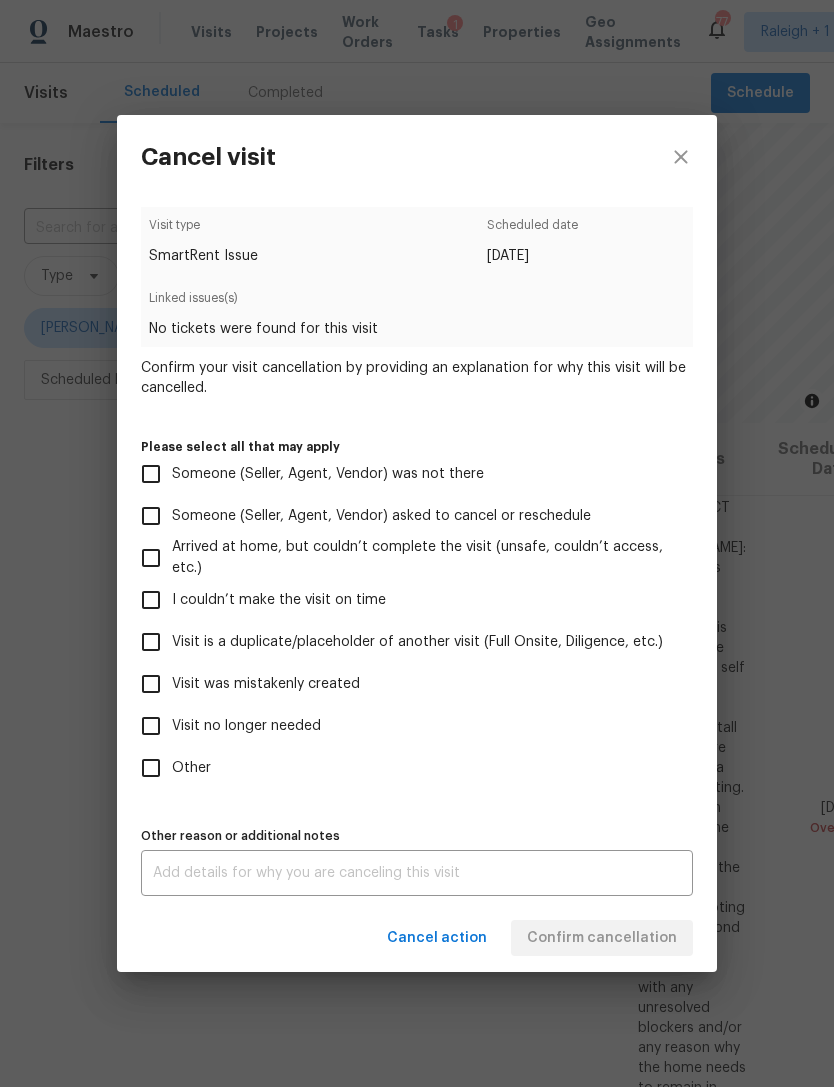 click on "Visit was mistakenly created" at bounding box center [151, 684] 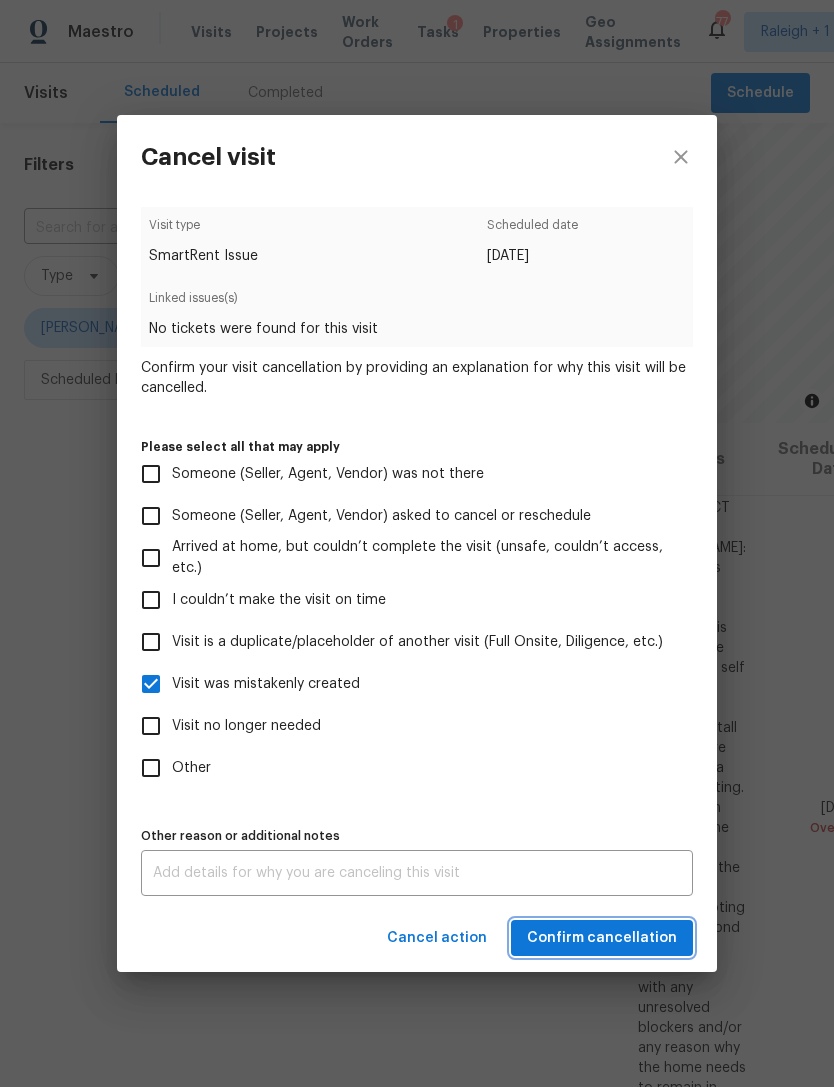 click on "Confirm cancellation" at bounding box center (602, 938) 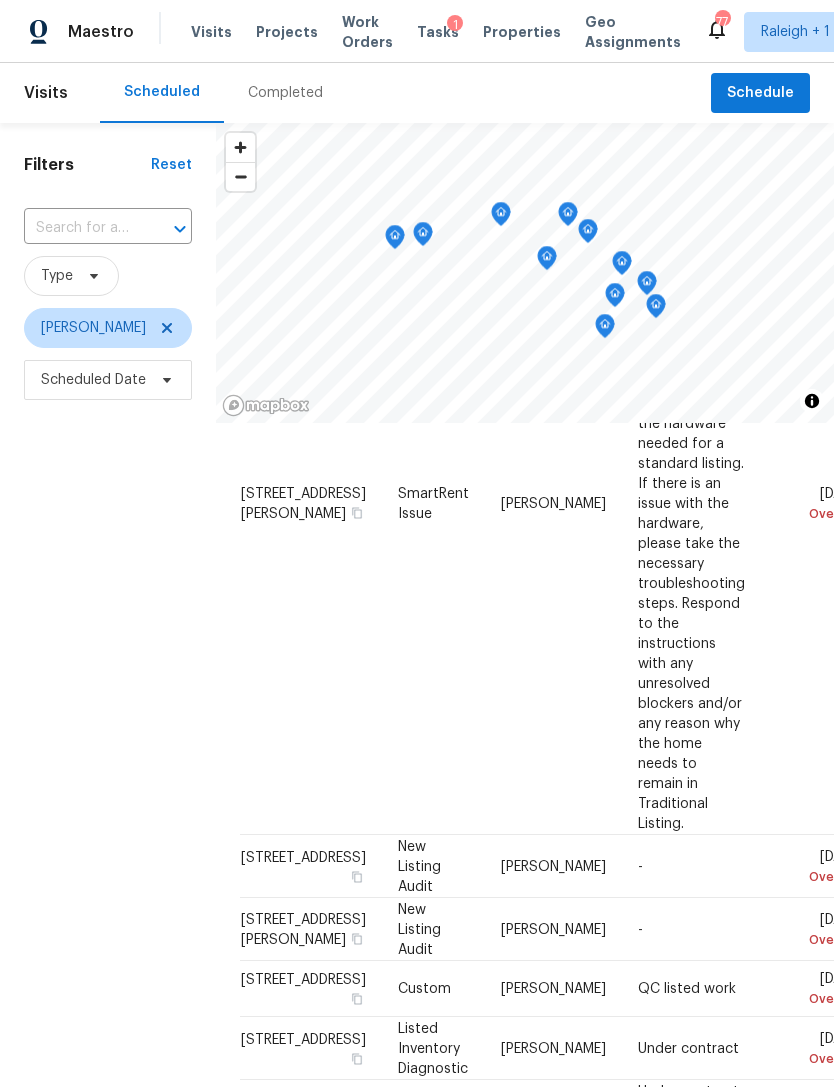 scroll, scrollTop: 334, scrollLeft: 0, axis: vertical 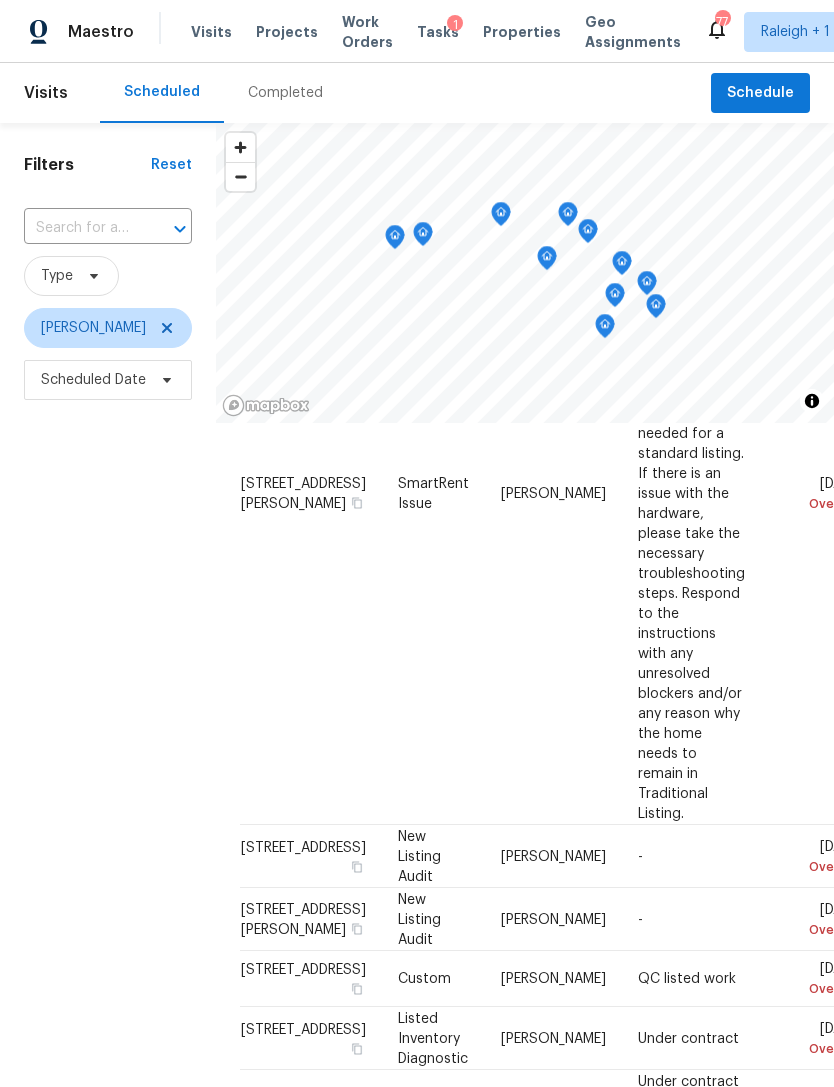 click on "Filters Reset ​ Type Ryan Williams Scheduled Date" at bounding box center (108, 708) 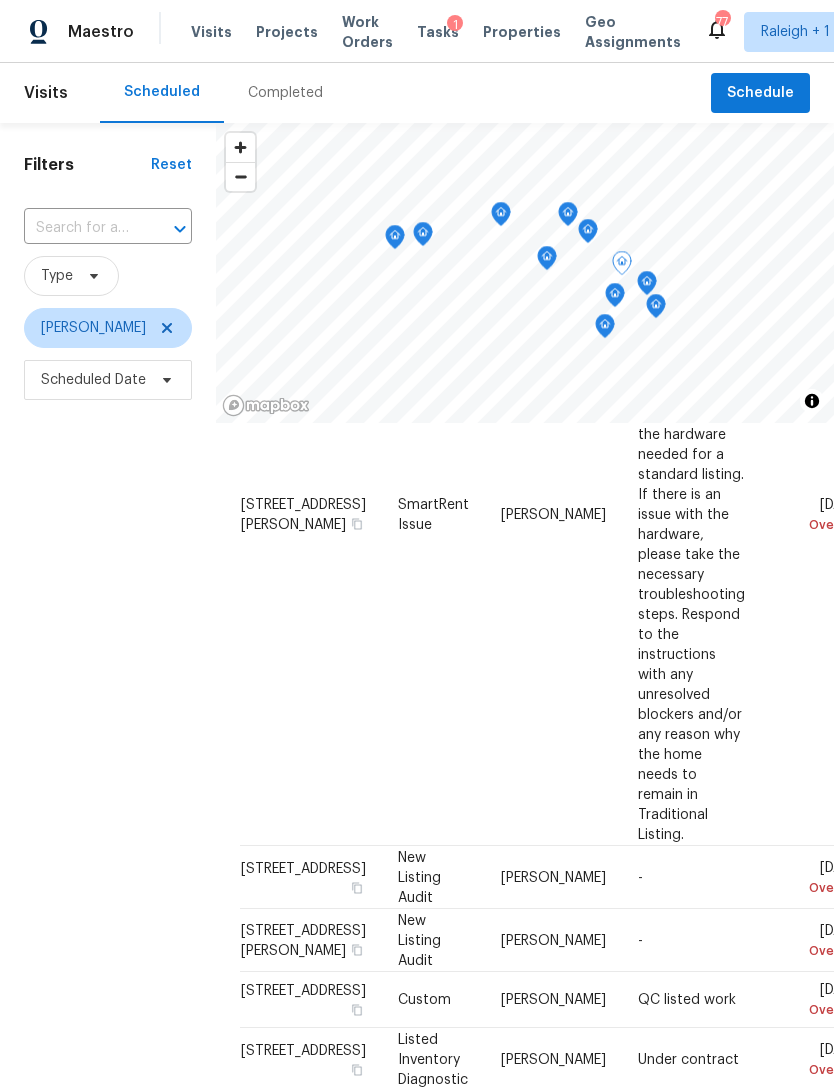 scroll, scrollTop: 316, scrollLeft: 0, axis: vertical 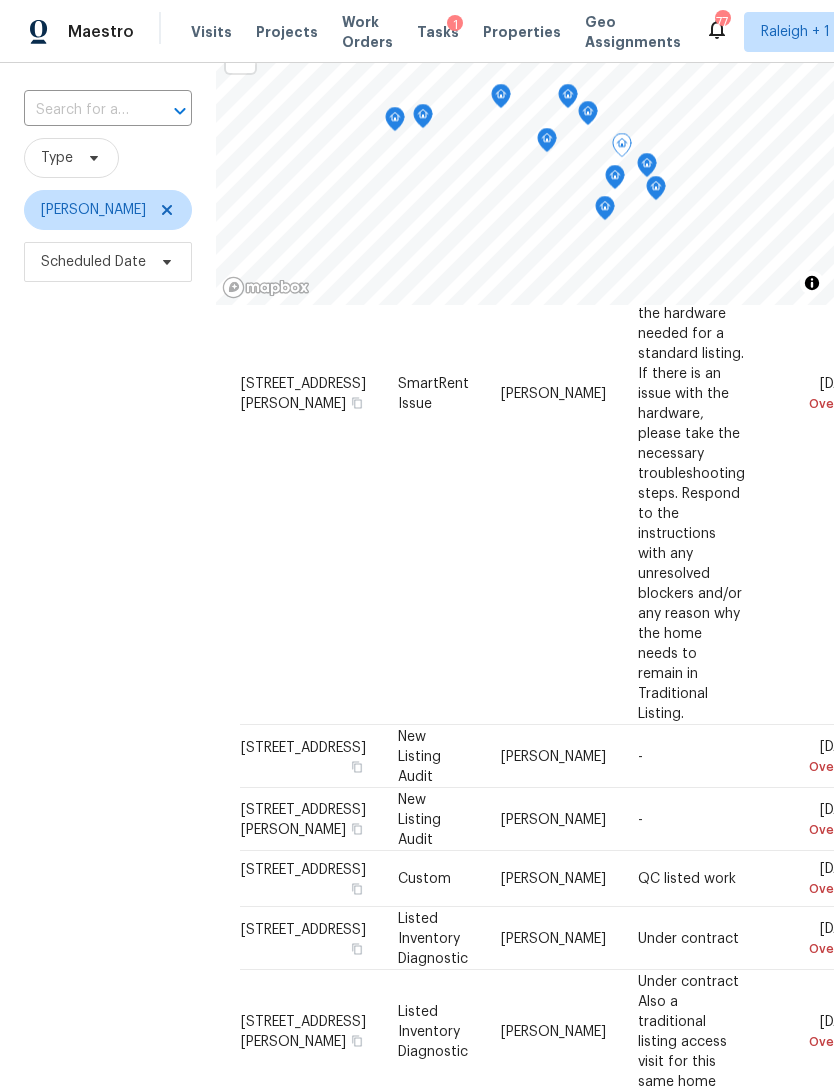 click 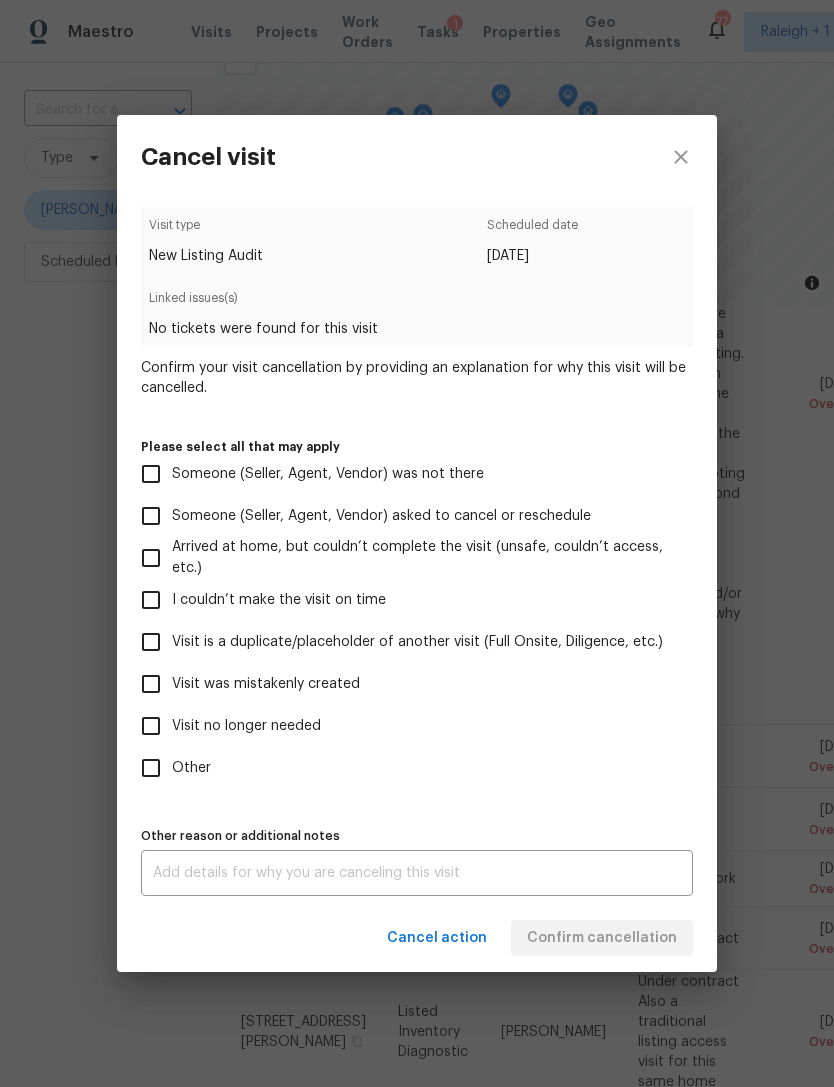 click on "Cancel visit Visit type New Listing Audit Scheduled date 7/7/2025 Linked issues(s) No tickets were found for this visit Confirm your visit cancellation by providing an explanation for why this visit will be cancelled. Please select all that may apply Someone (Seller, Agent, Vendor) was not there Someone (Seller, Agent, Vendor) asked to cancel or reschedule Arrived at home, but couldn’t complete the visit (unsafe, couldn’t access, etc.) I couldn’t make the visit on time Visit is a duplicate/placeholder of another visit (Full Onsite, Diligence, etc.) Visit was mistakenly created Visit no longer needed Other Other reason or additional notes x Other reason or additional notes Cancel action Confirm cancellation" at bounding box center (417, 543) 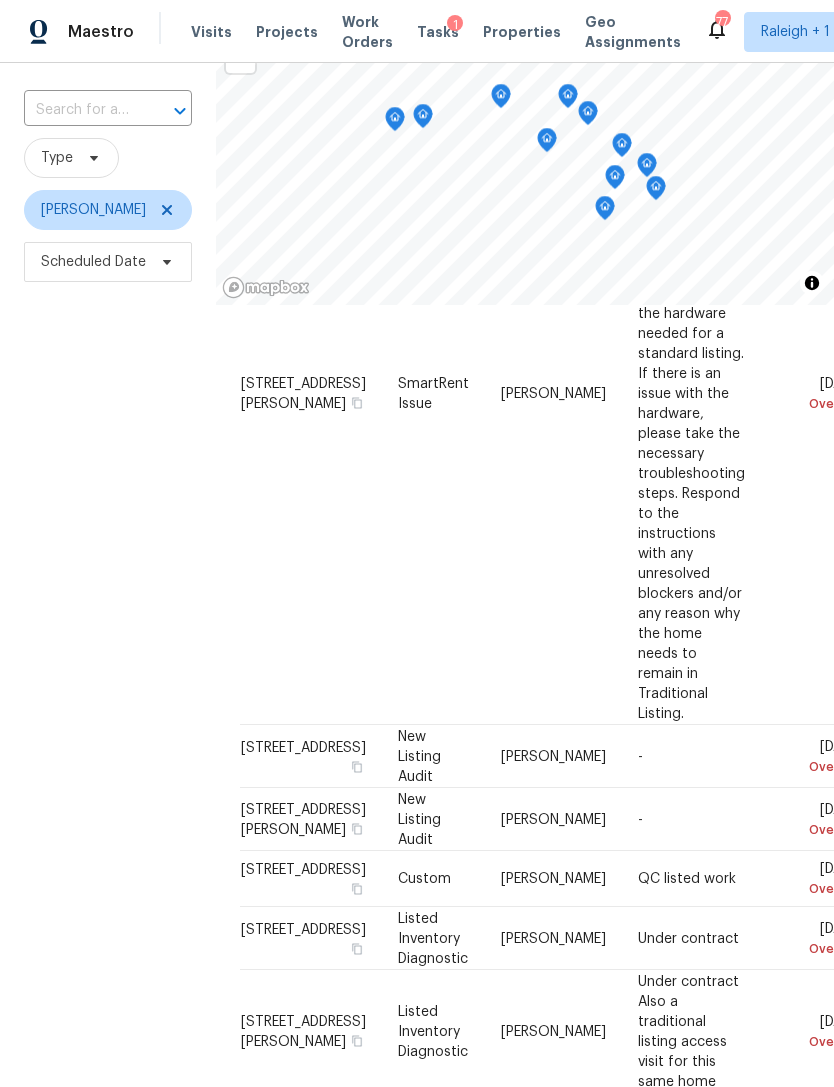 click 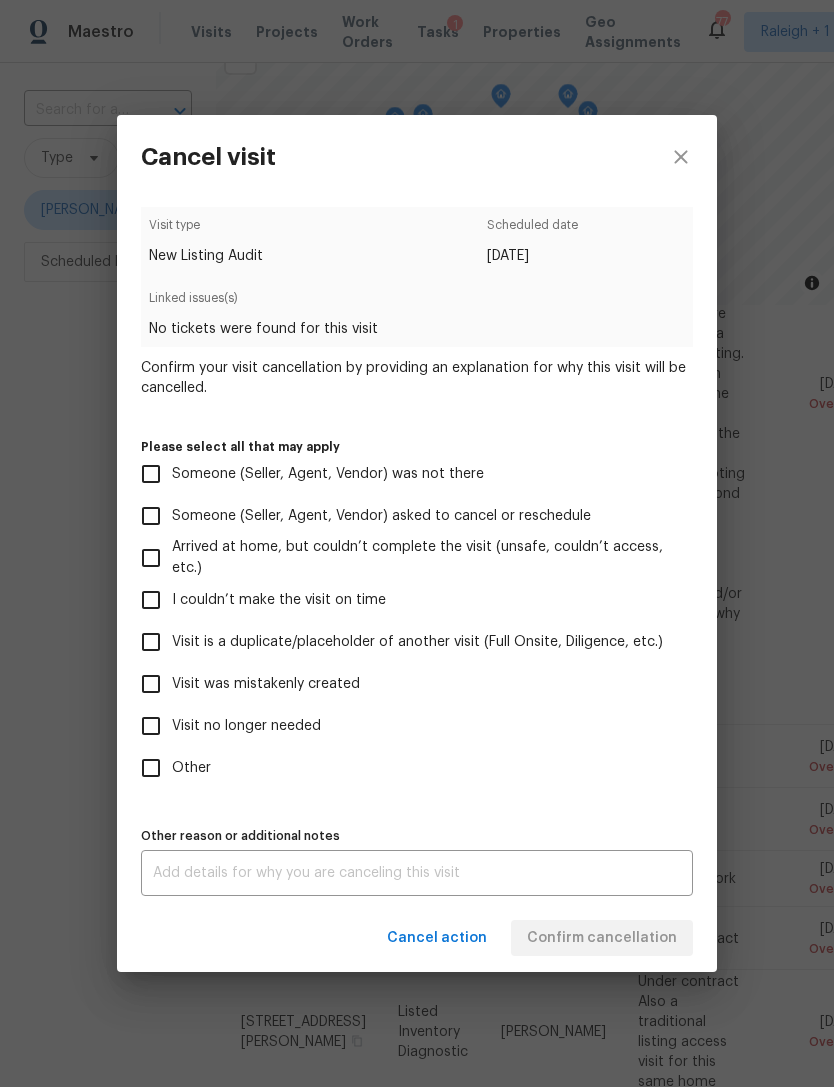 click on "Visit was mistakenly created" at bounding box center (151, 684) 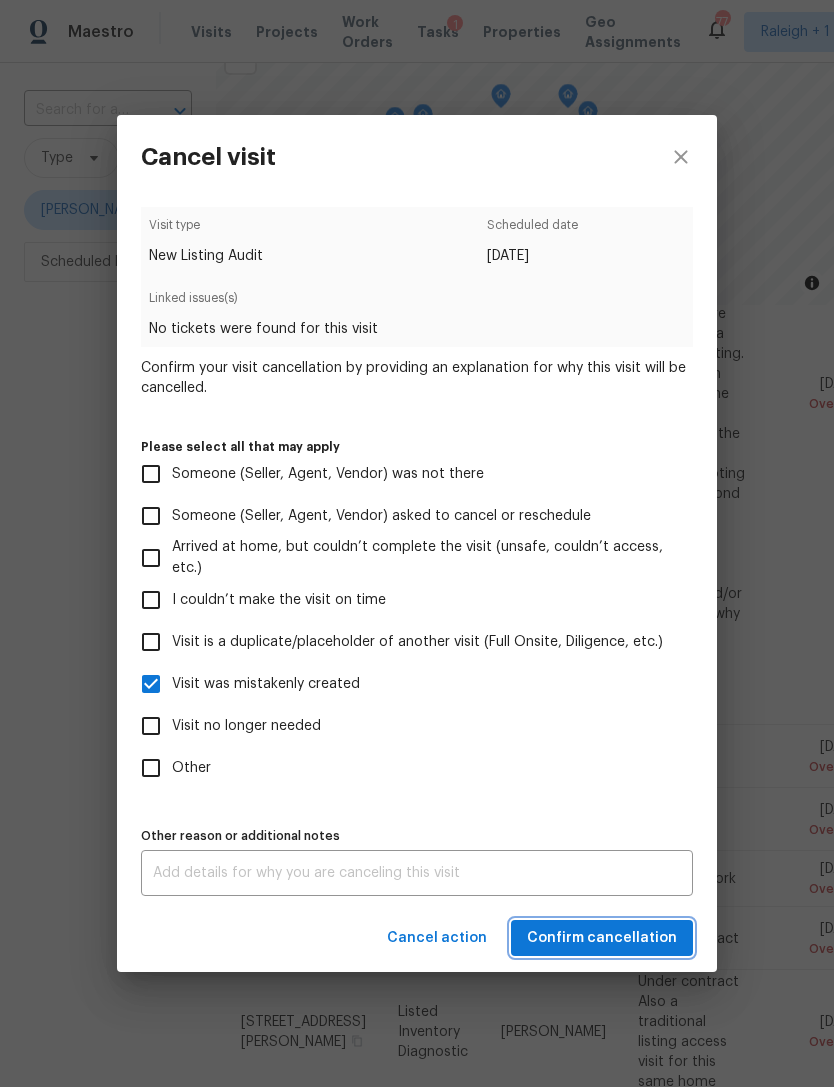 click on "Confirm cancellation" at bounding box center [602, 938] 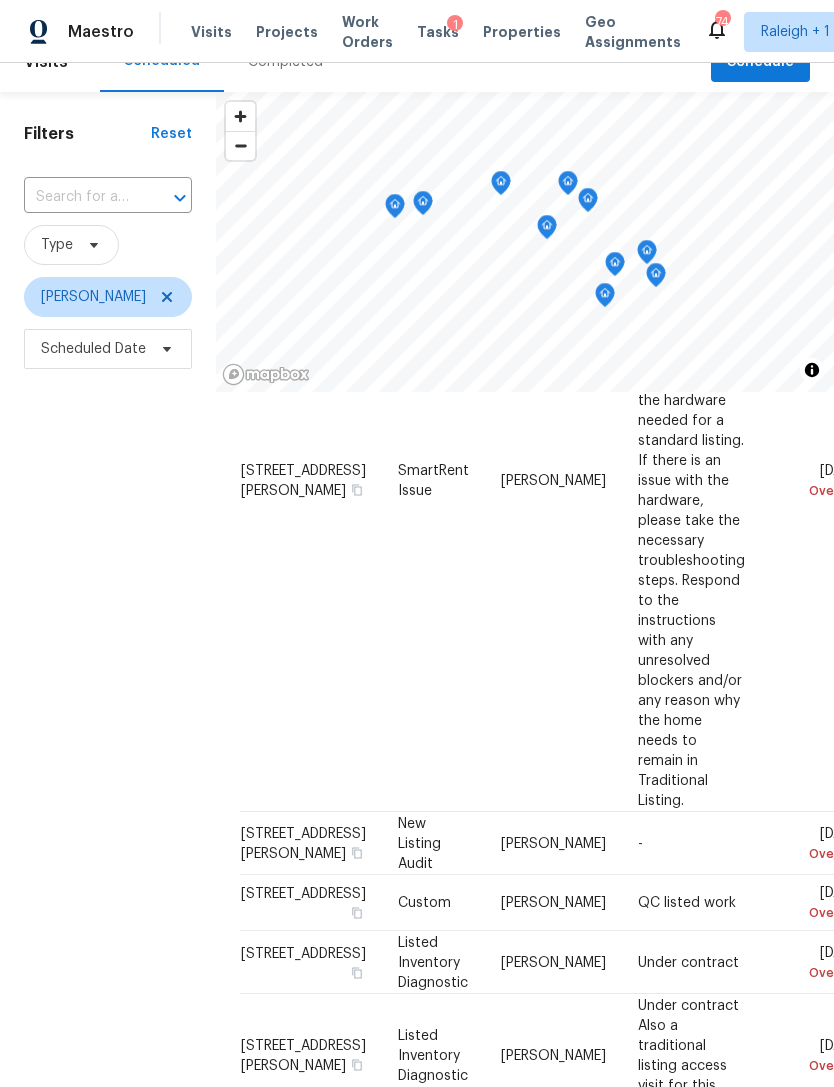 scroll, scrollTop: 35, scrollLeft: 0, axis: vertical 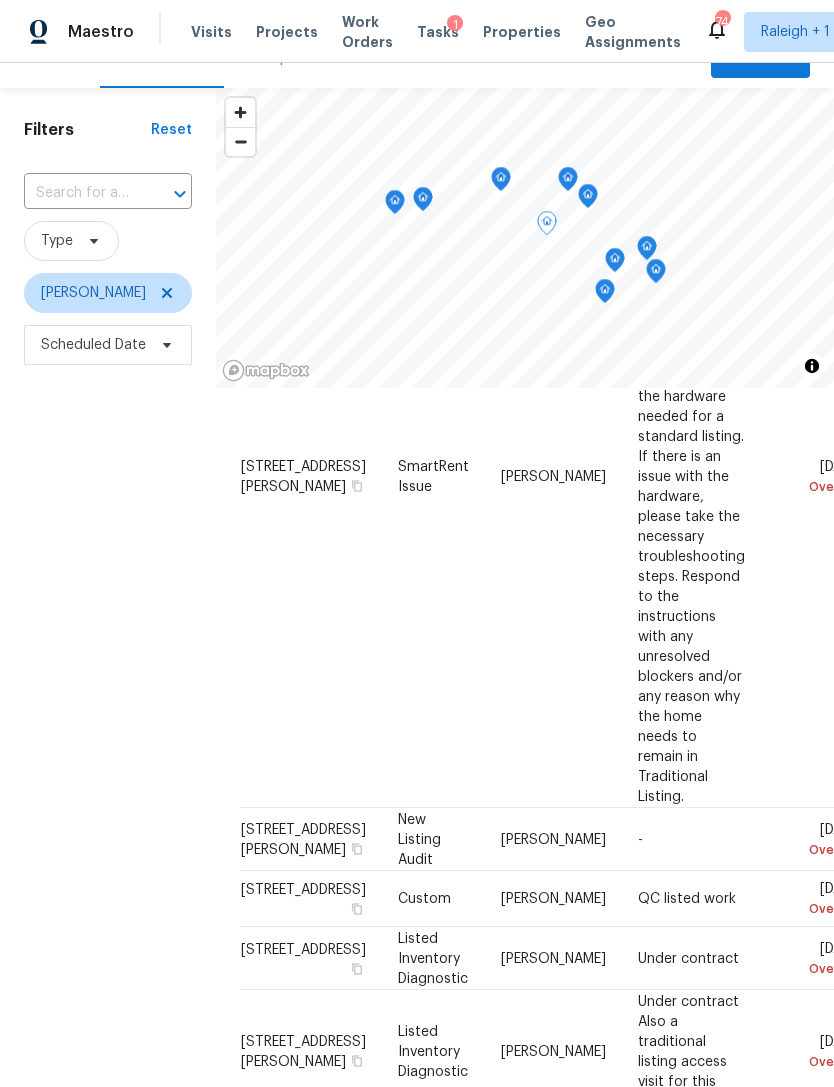 click 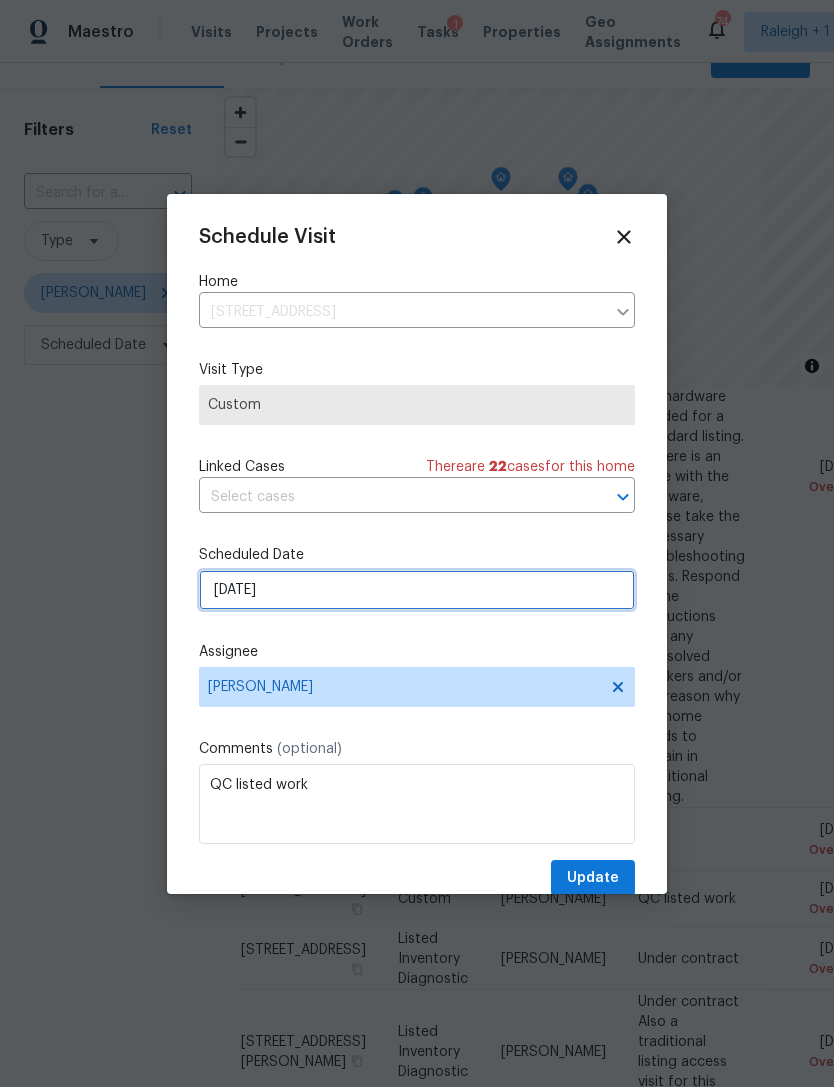 click on "[DATE]" at bounding box center (417, 590) 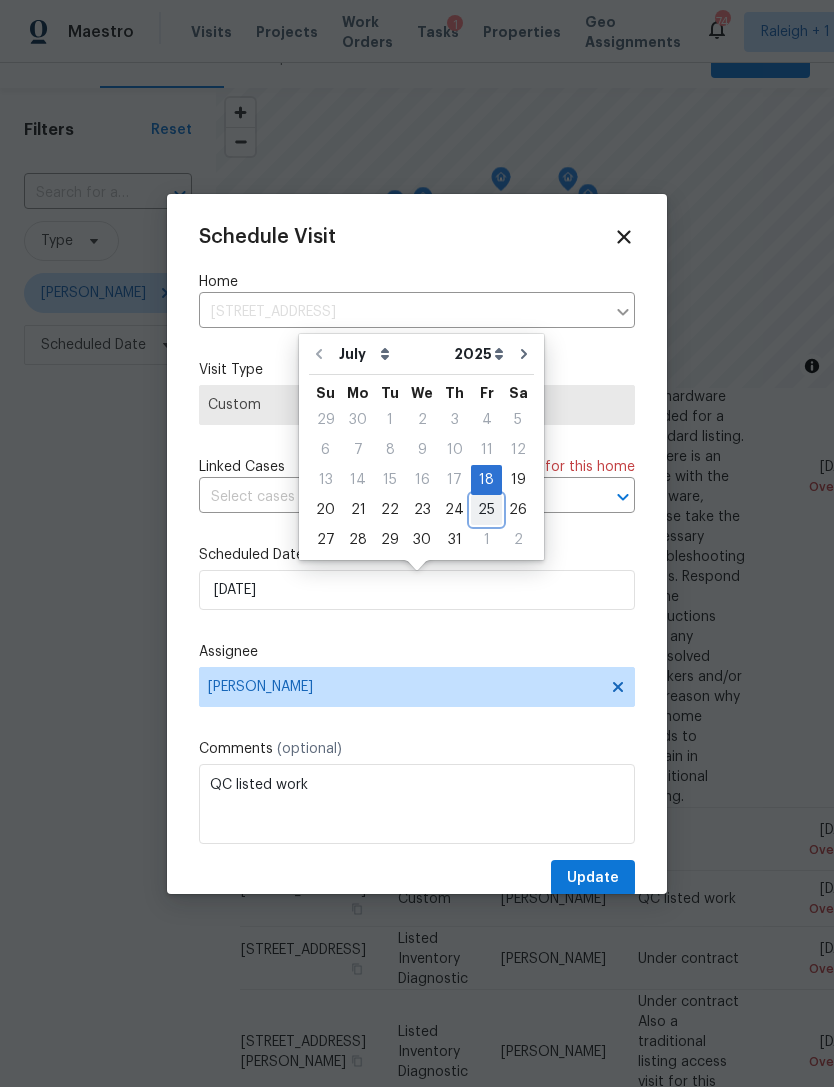 click on "25" at bounding box center (486, 510) 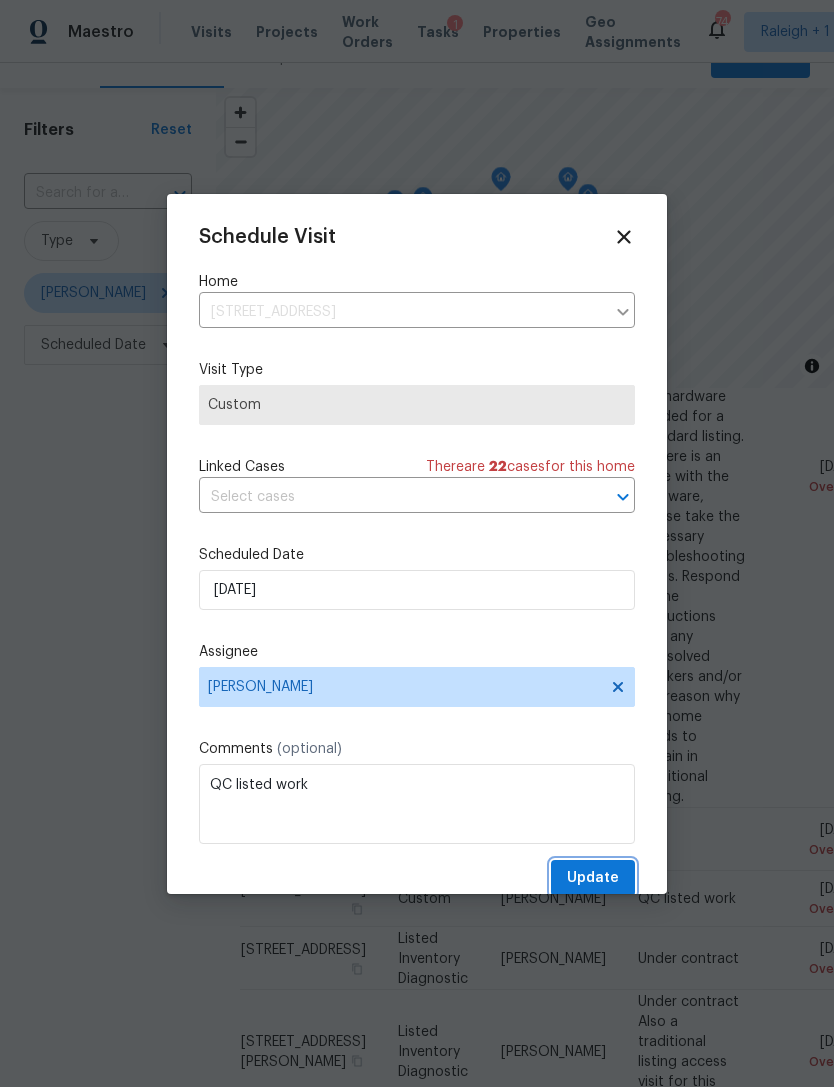 click on "Update" at bounding box center [593, 878] 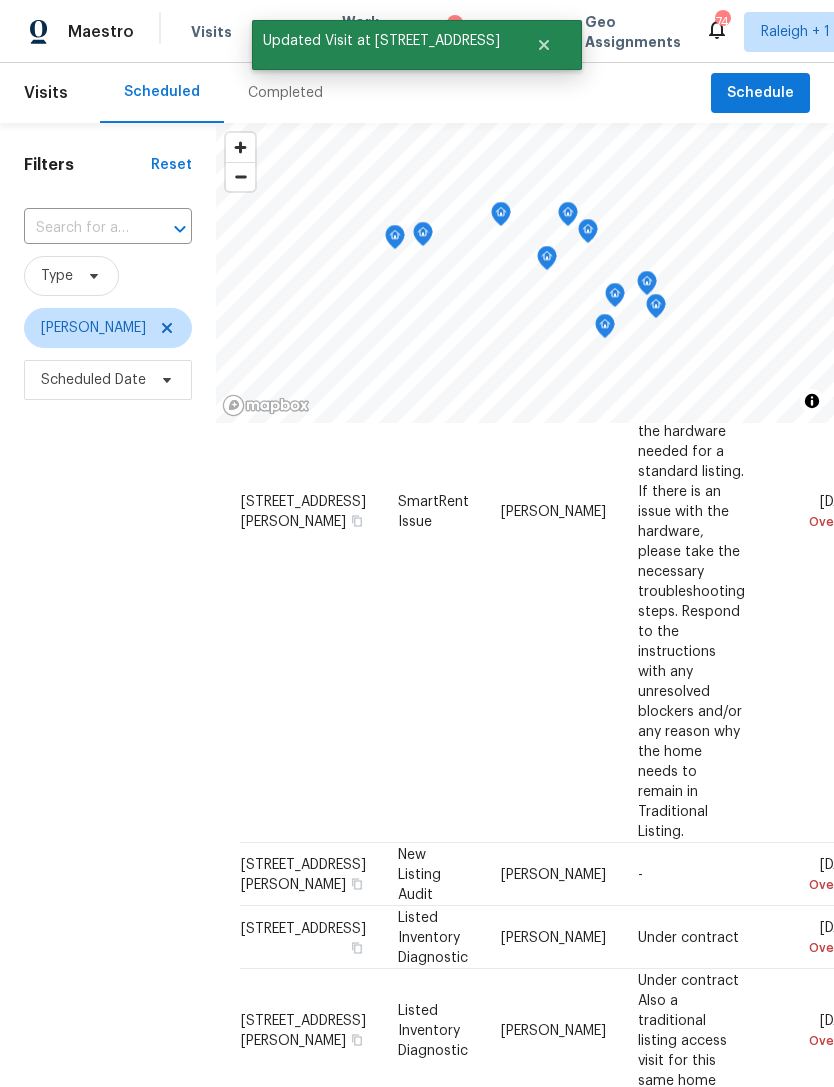 scroll, scrollTop: 0, scrollLeft: 0, axis: both 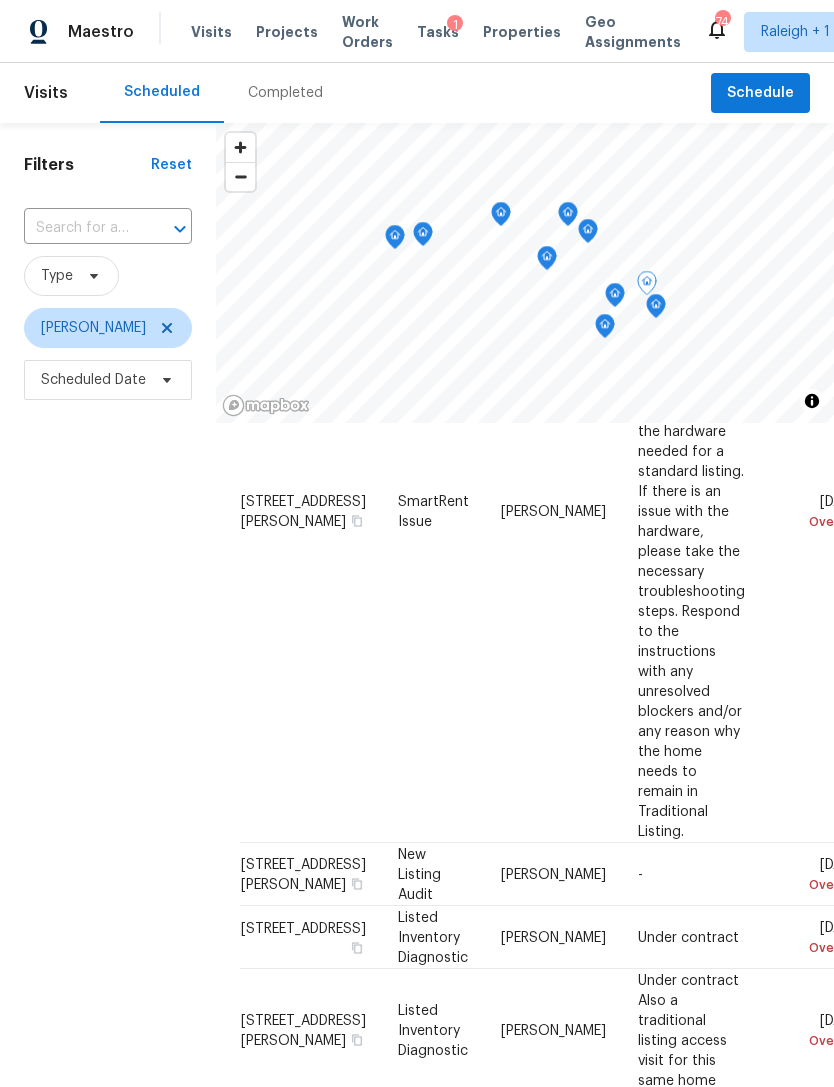 click at bounding box center [0, 0] 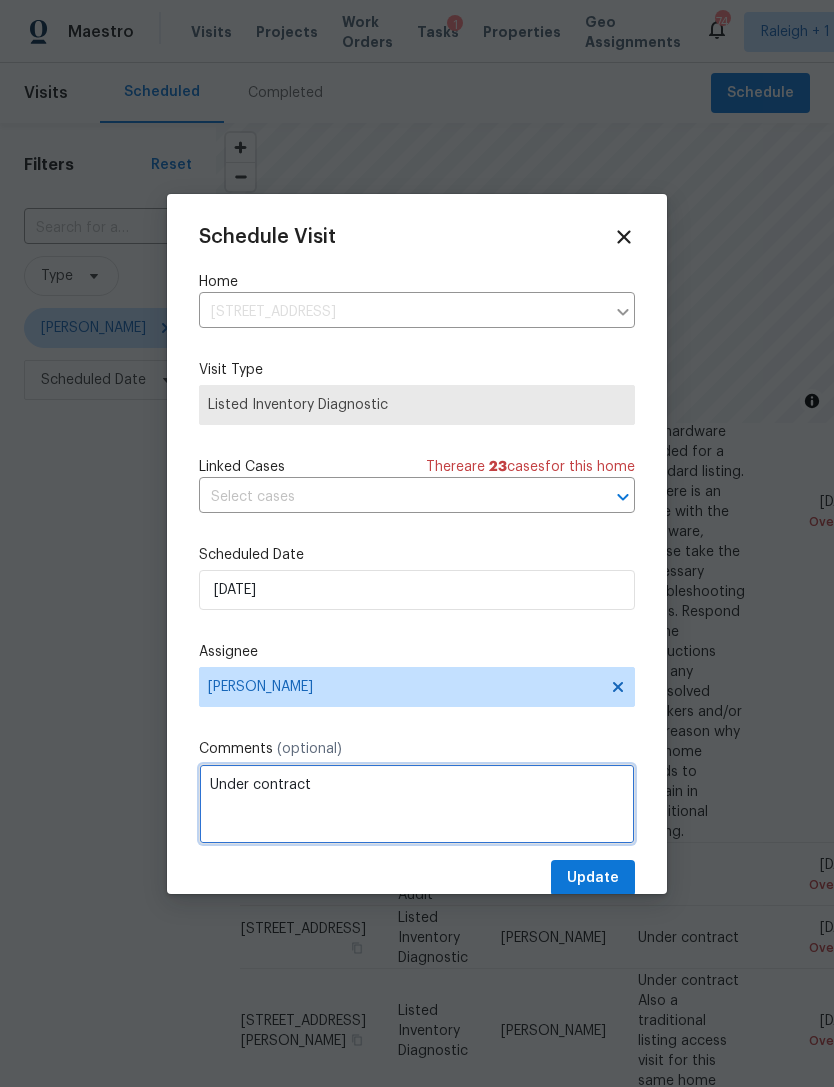 click on "Under contract" at bounding box center [417, 804] 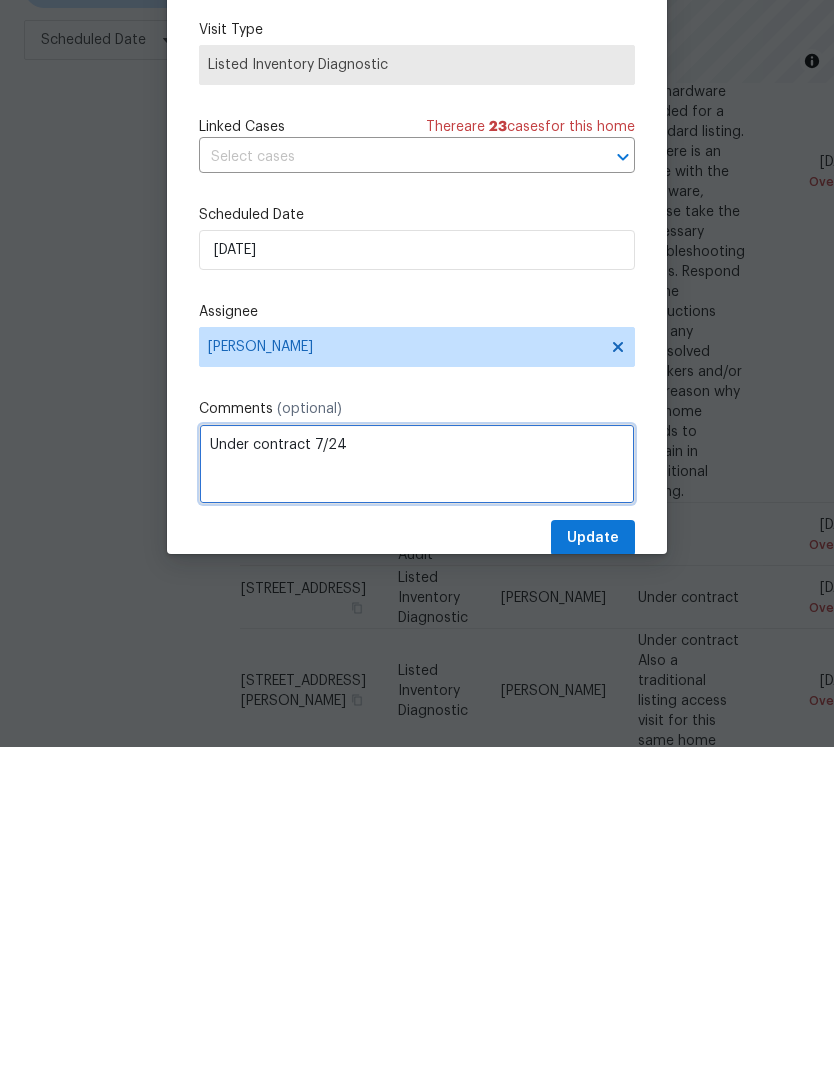 type on "Under contract 7/24" 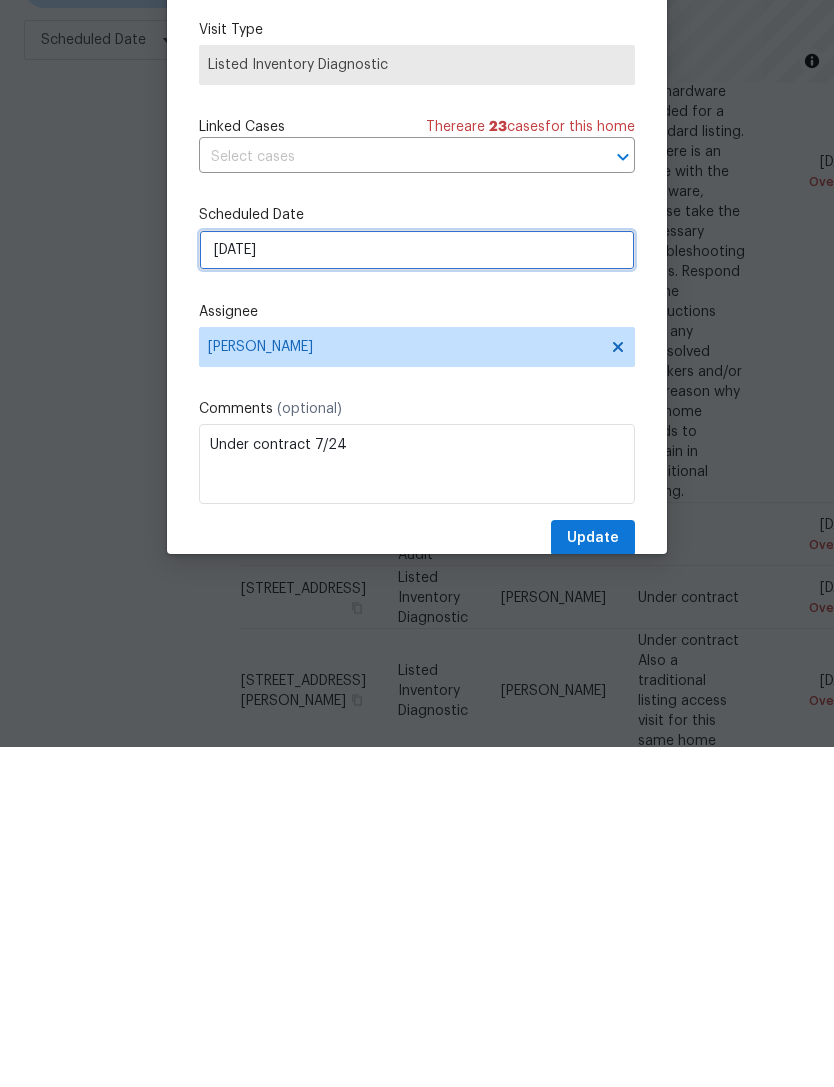 click on "7/21/2025" at bounding box center [417, 590] 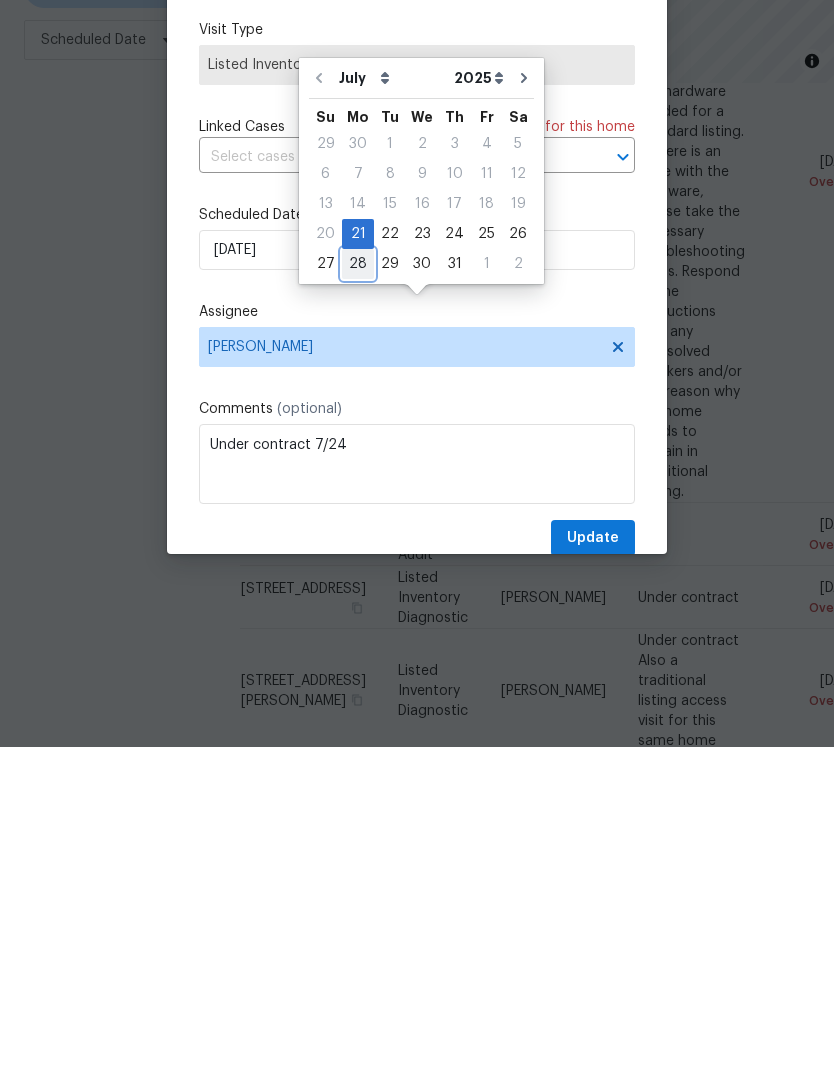 click on "28" at bounding box center (358, 604) 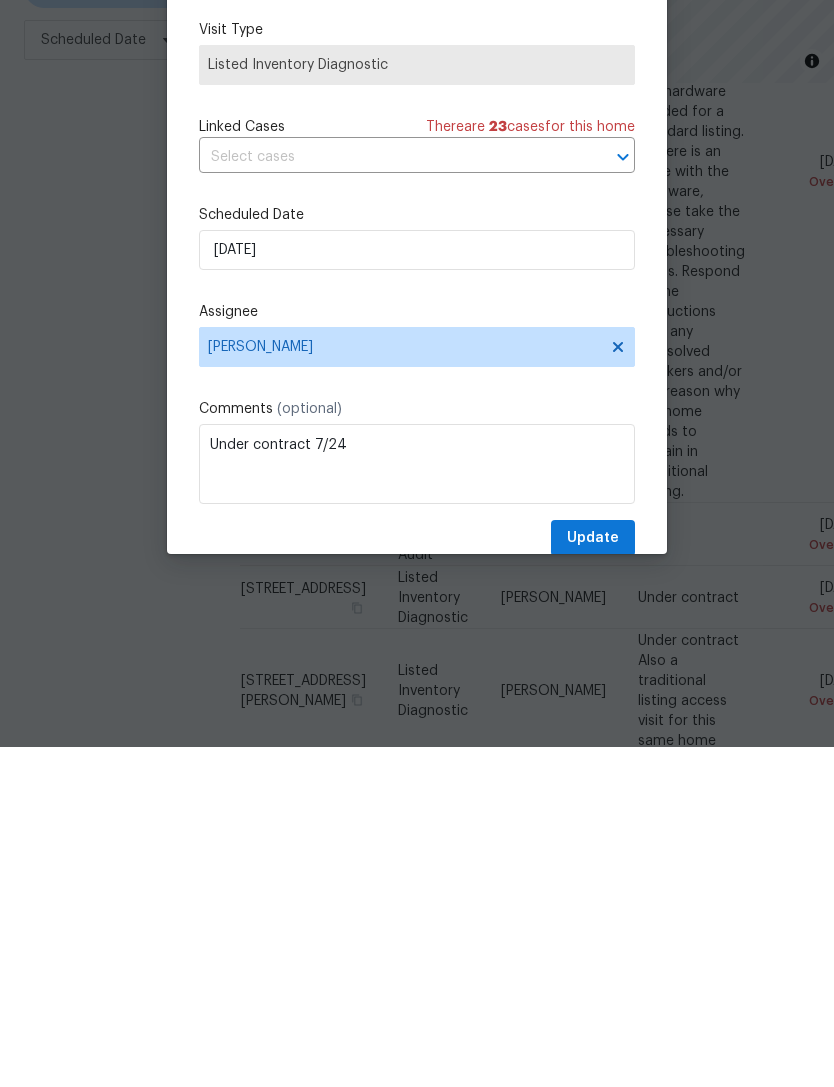 type on "7/28/2025" 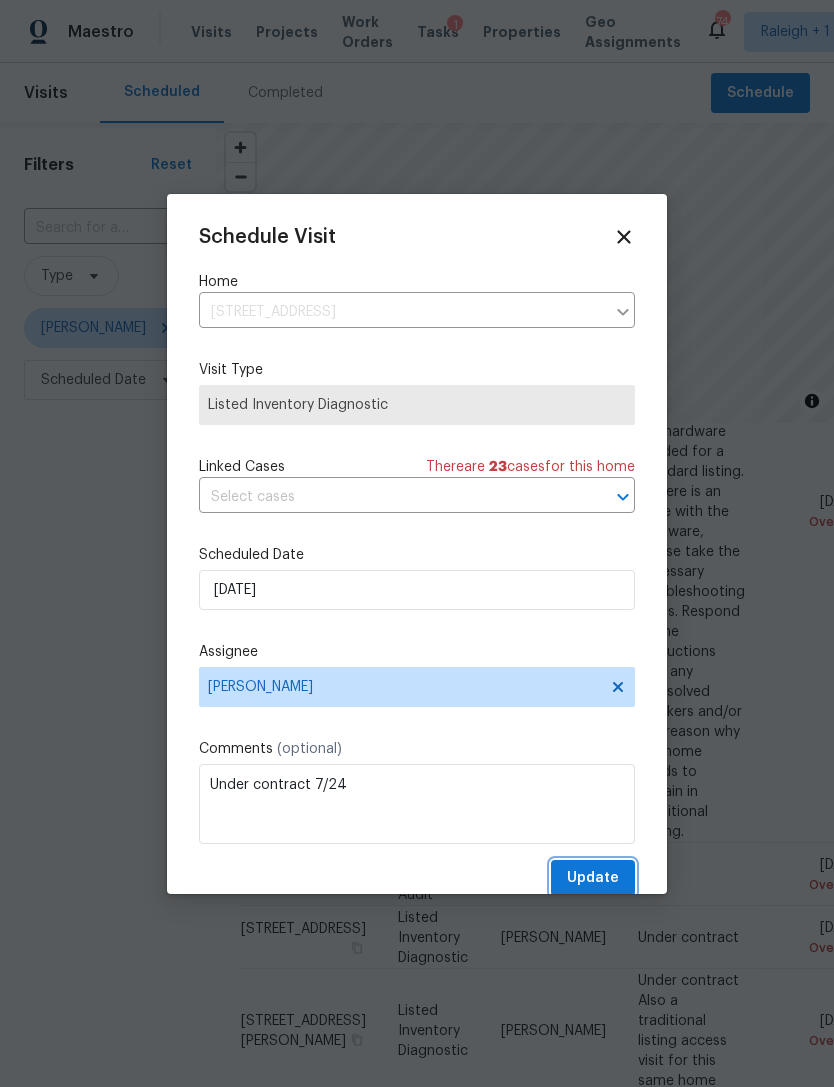 click on "Update" at bounding box center [593, 878] 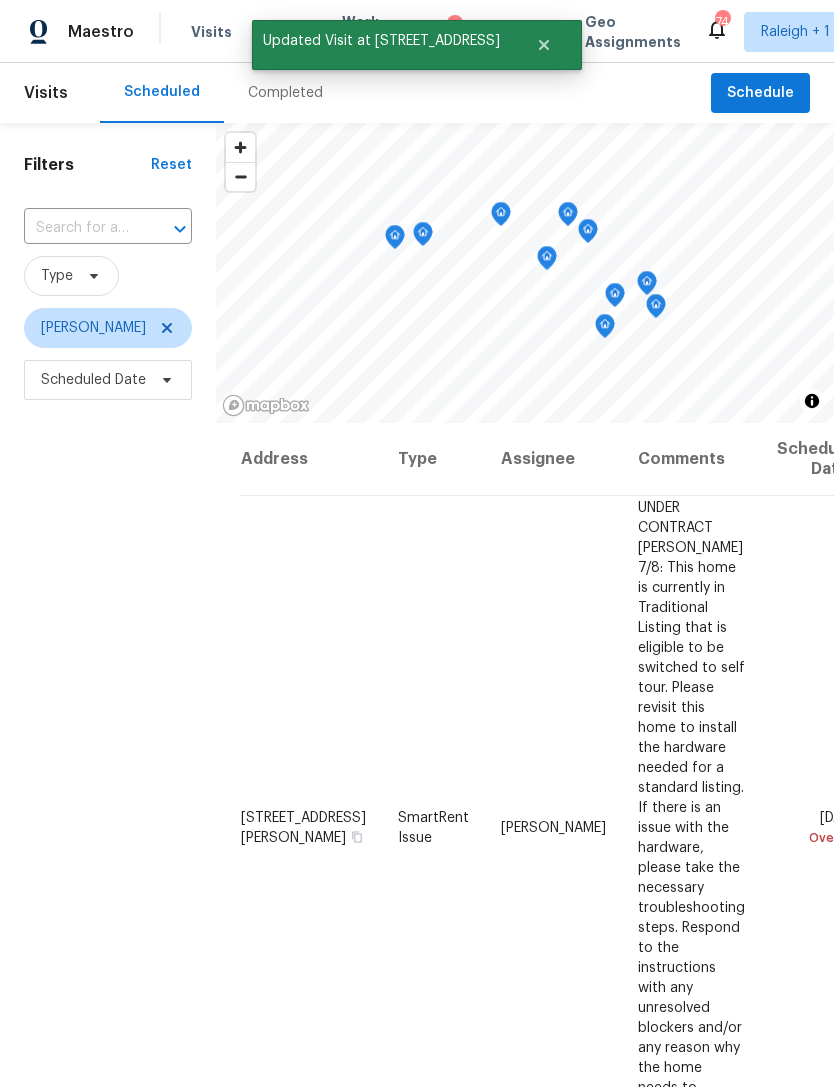 scroll, scrollTop: 0, scrollLeft: 0, axis: both 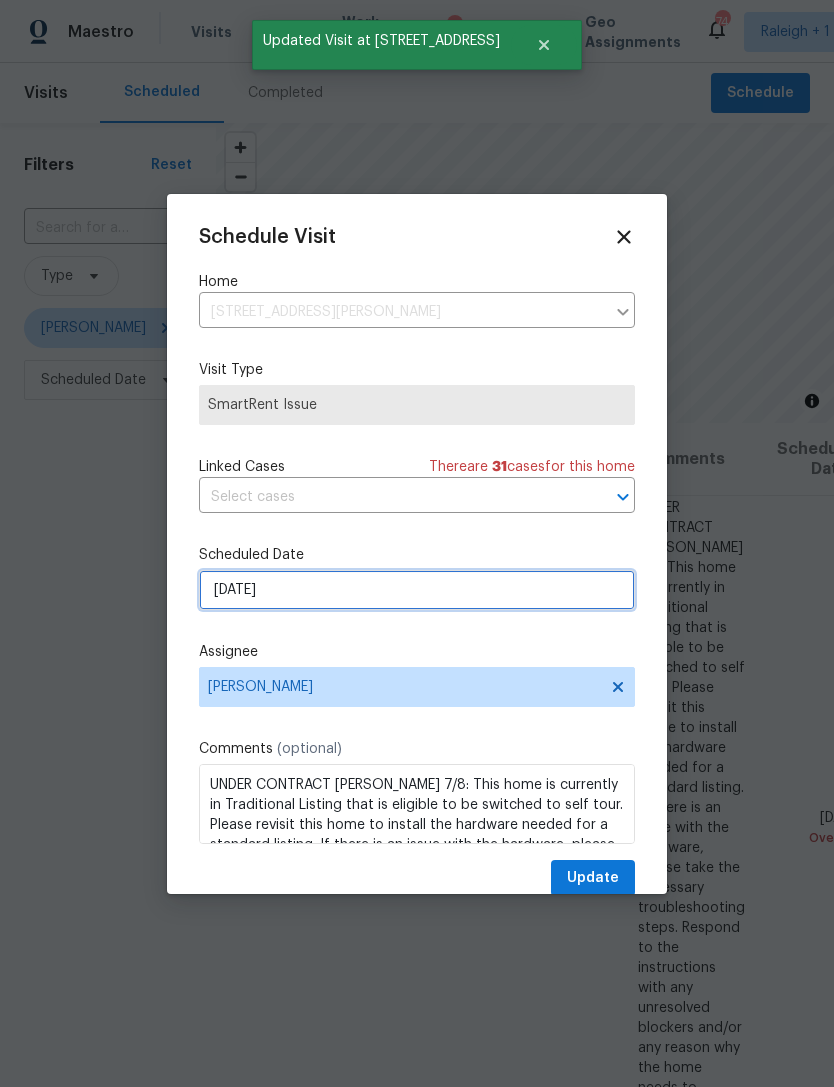 click on "7/4/2025" at bounding box center [417, 590] 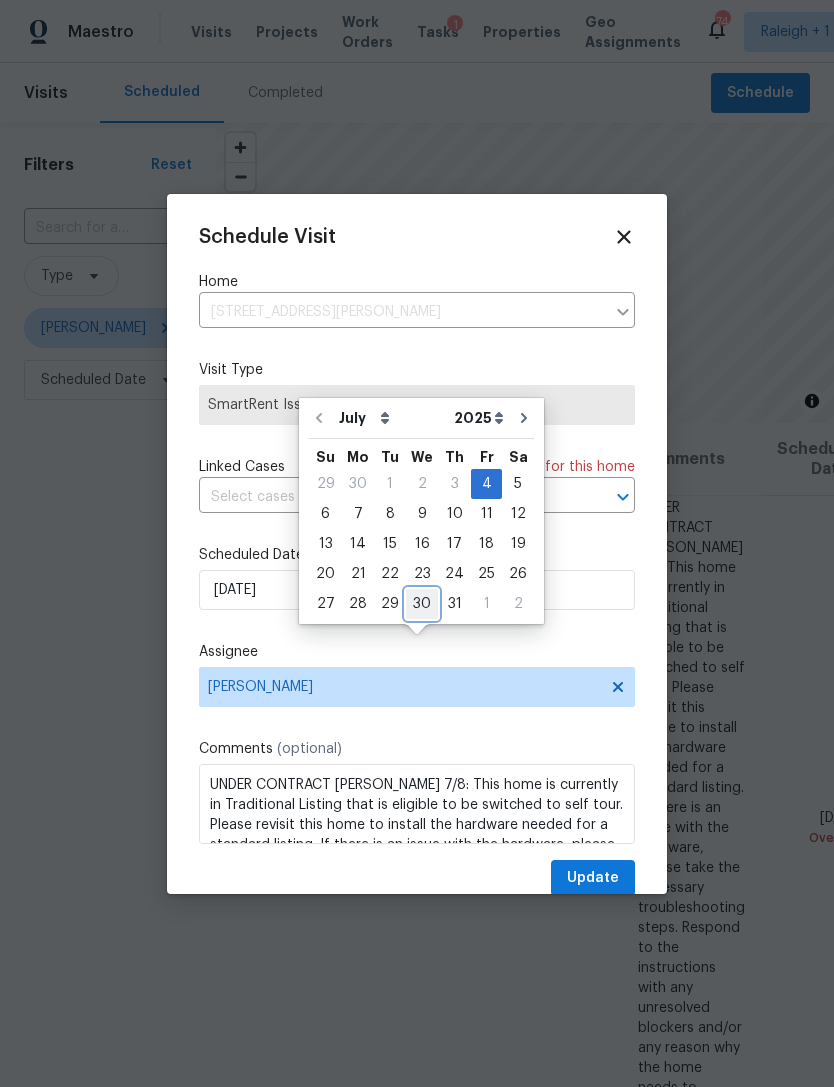 click on "30" at bounding box center [422, 604] 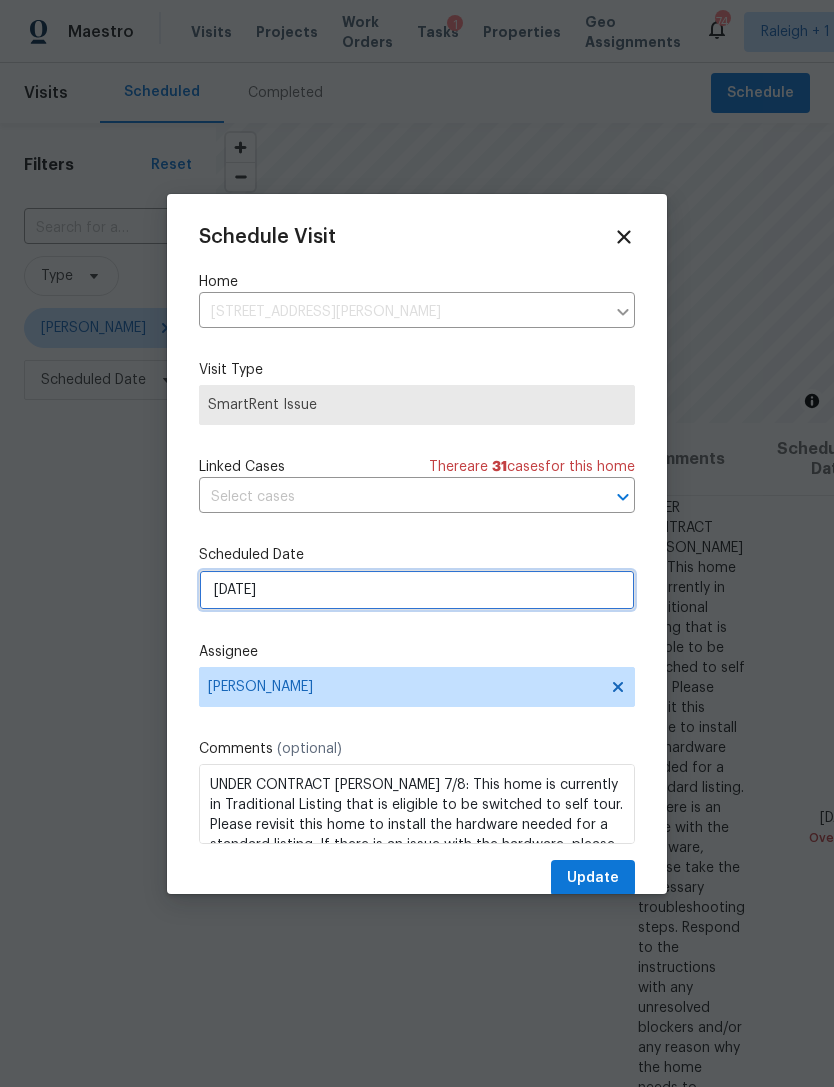click on "7/30/2025" at bounding box center (417, 590) 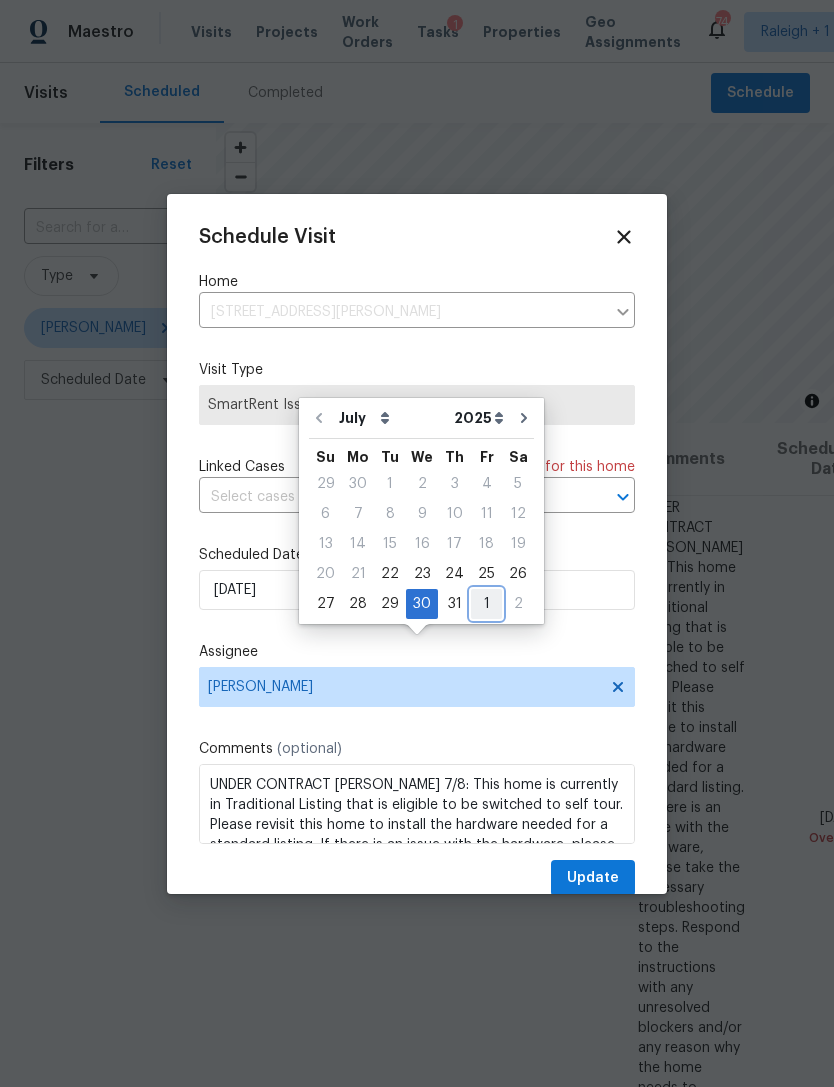 click on "1" at bounding box center [486, 604] 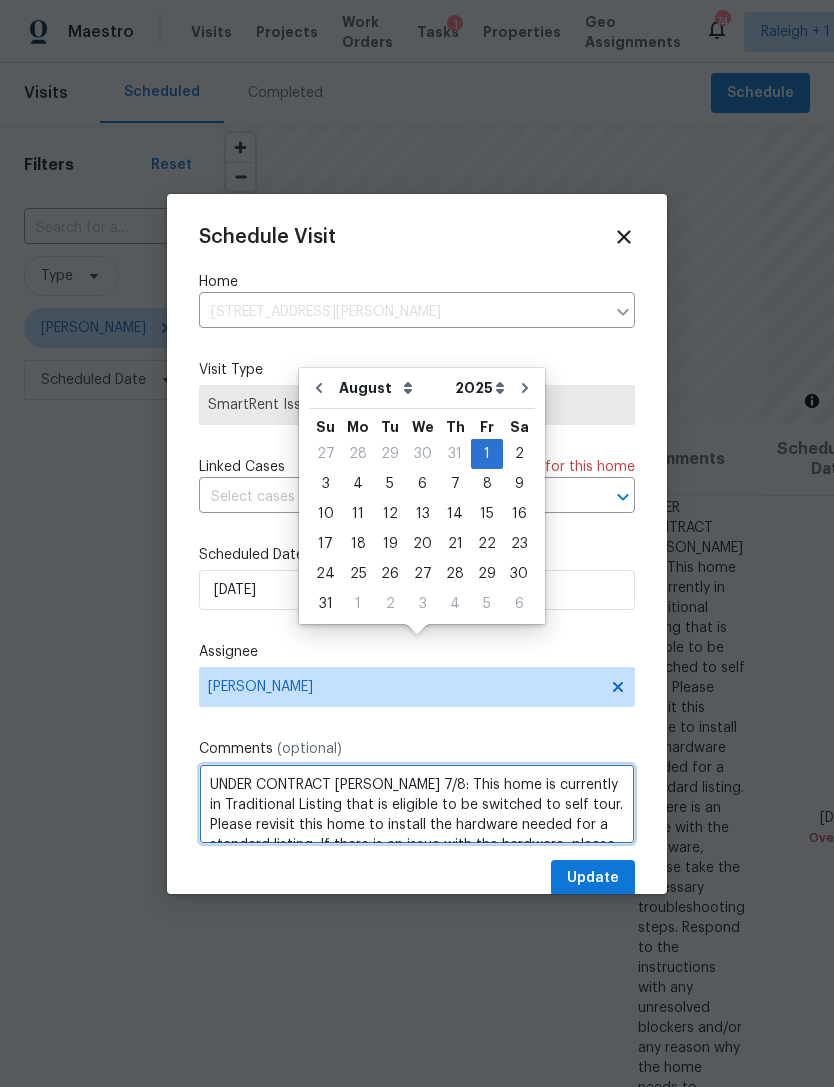 click on "UNDER CONTRACT COE 7/8: This home is currently in Traditional Listing that is eligible to be switched to self tour. Please revisit this home to install the hardware needed for a standard listing. If there is an issue with the hardware, please take the necessary troubleshooting steps. Respond to the instructions with any unresolved blockers and/or any reason why the home needs to remain in Traditional Listing." at bounding box center [417, 804] 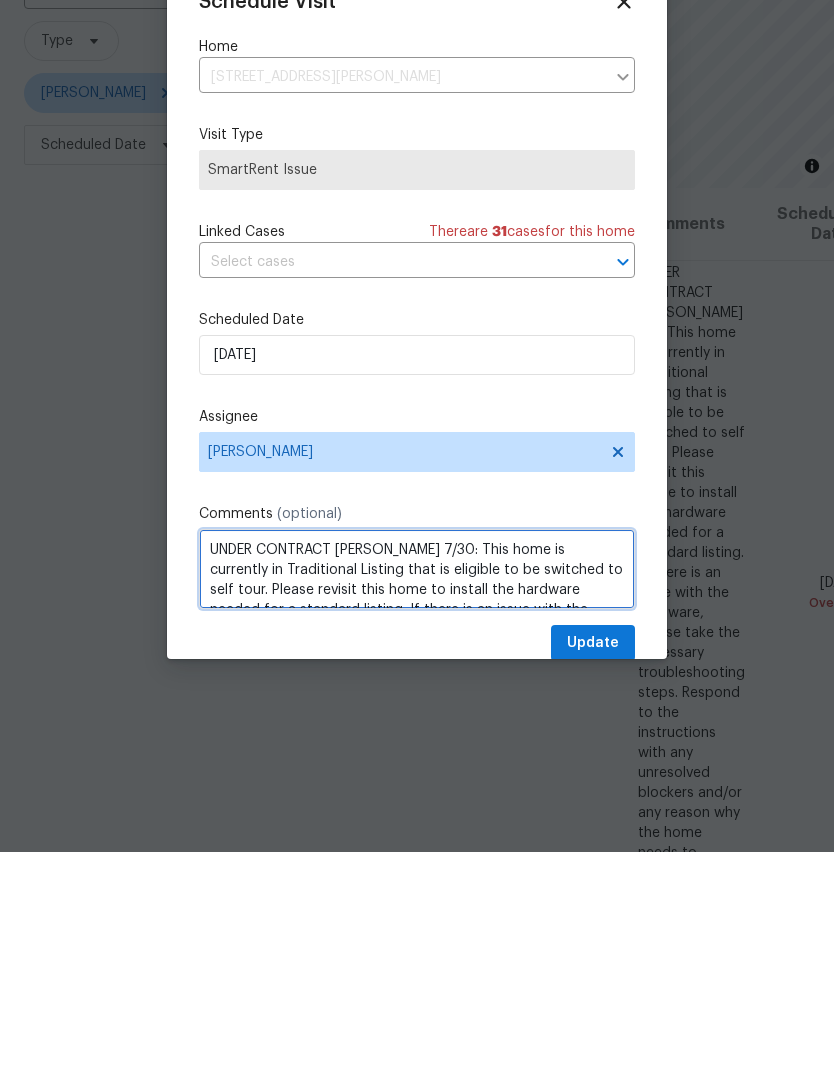 type on "UNDER CONTRACT COE 7/30: This home is currently in Traditional Listing that is eligible to be switched to self tour. Please revisit this home to install the hardware needed for a standard listing. If there is an issue with the hardware, please take the necessary troubleshooting steps. Respond to the instructions with any unresolved blockers and/or any reason why the home needs to remain in Traditional Listing." 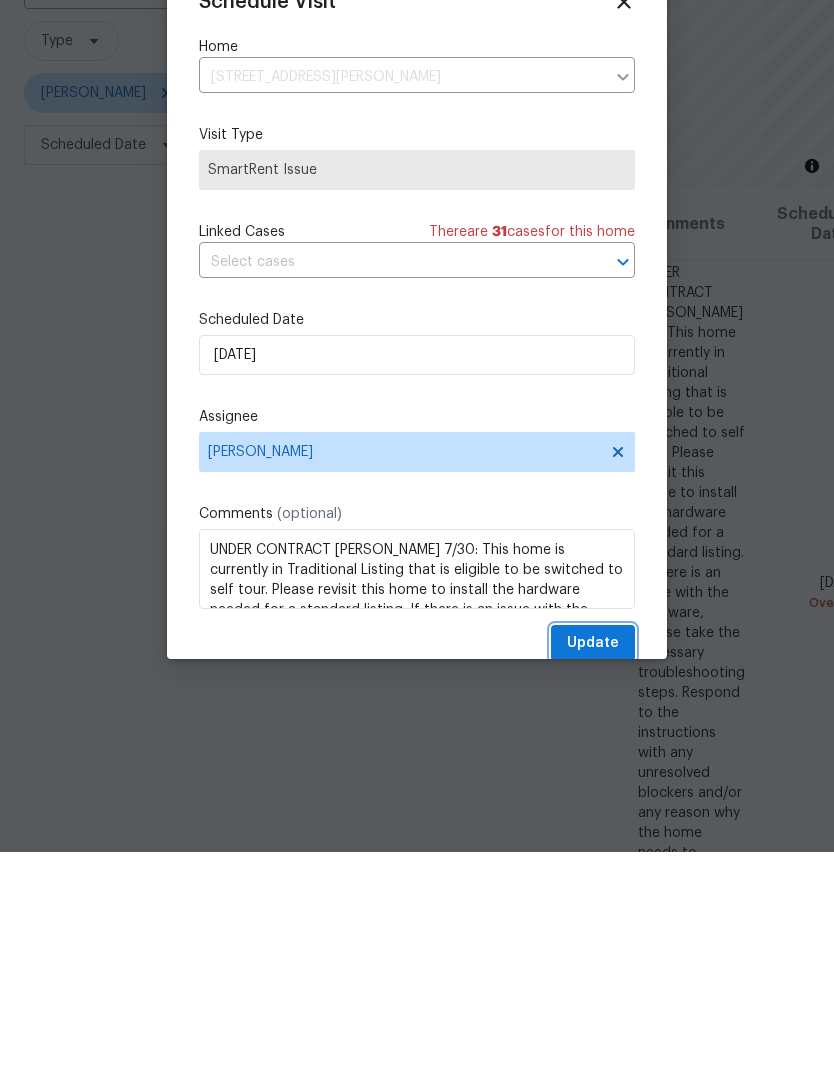 click on "Update" at bounding box center [593, 878] 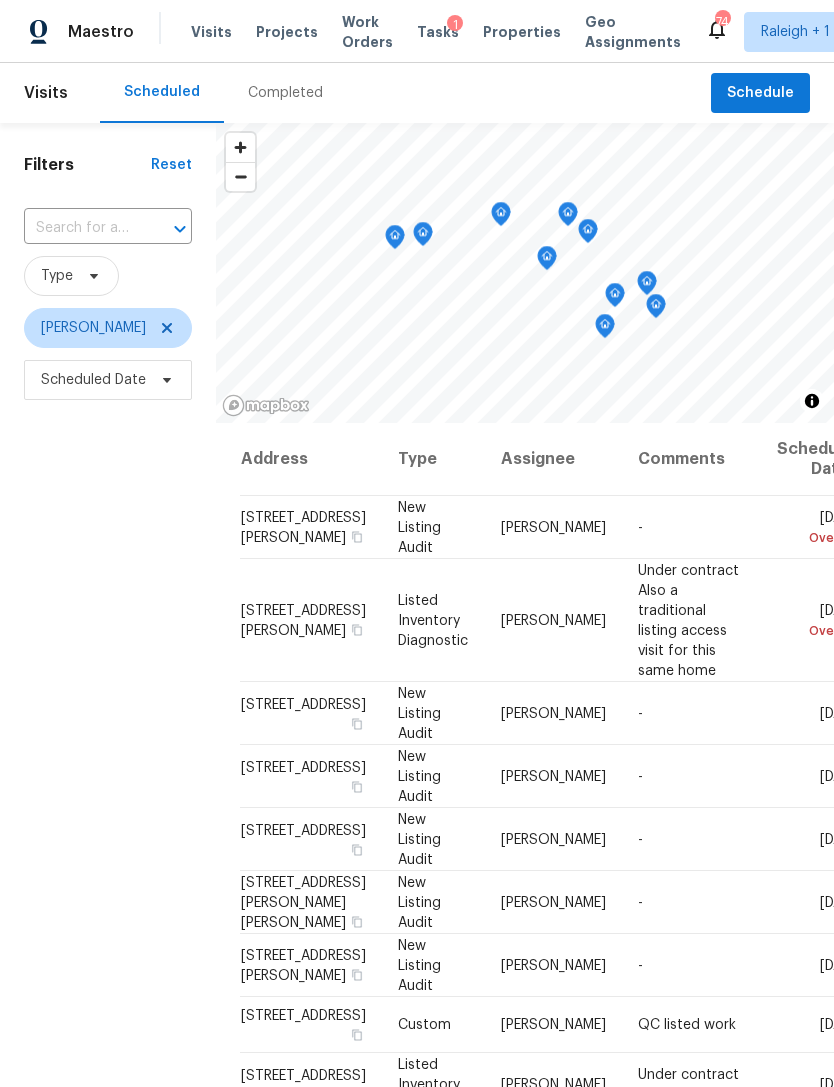 scroll, scrollTop: 0, scrollLeft: 0, axis: both 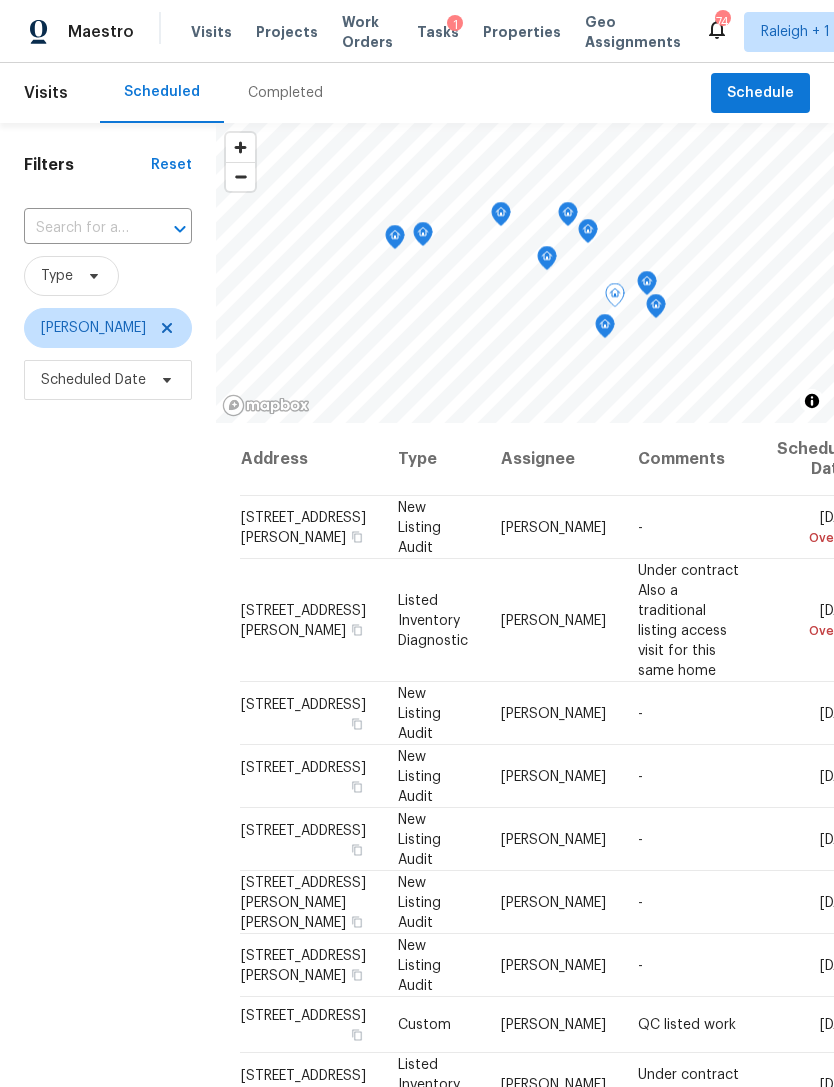 click 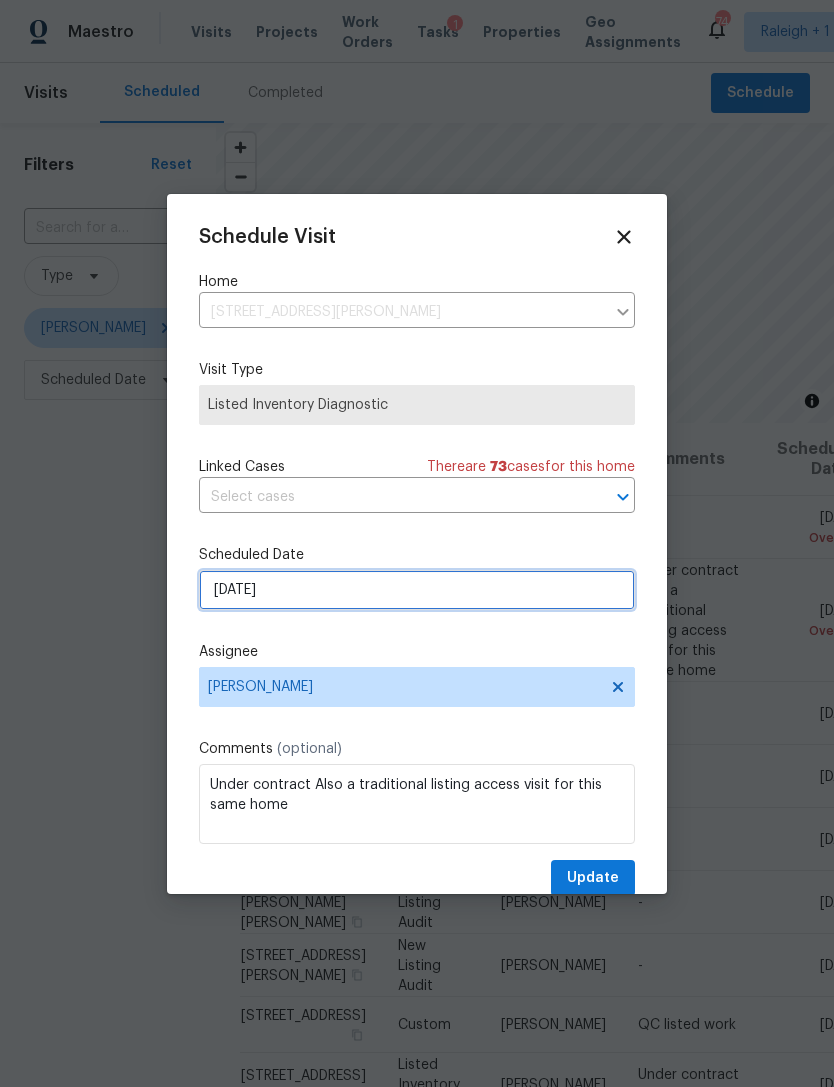 click on "7/21/2025" at bounding box center (417, 590) 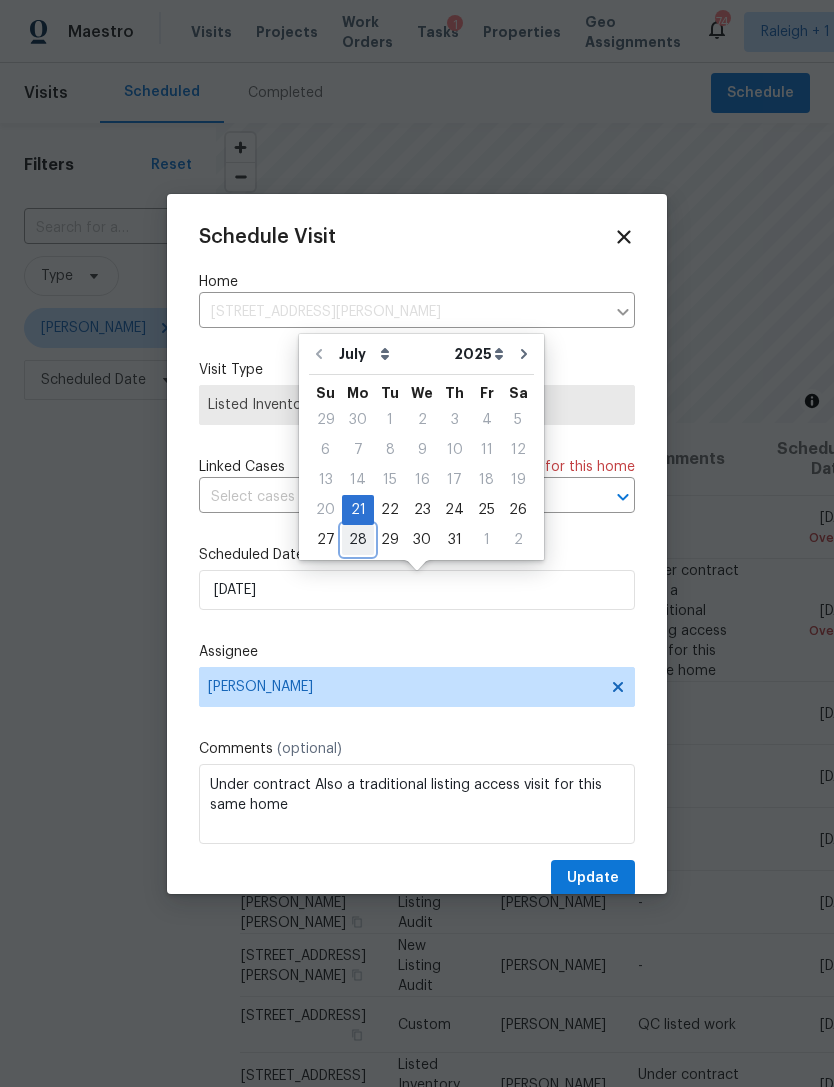click on "28" at bounding box center (358, 540) 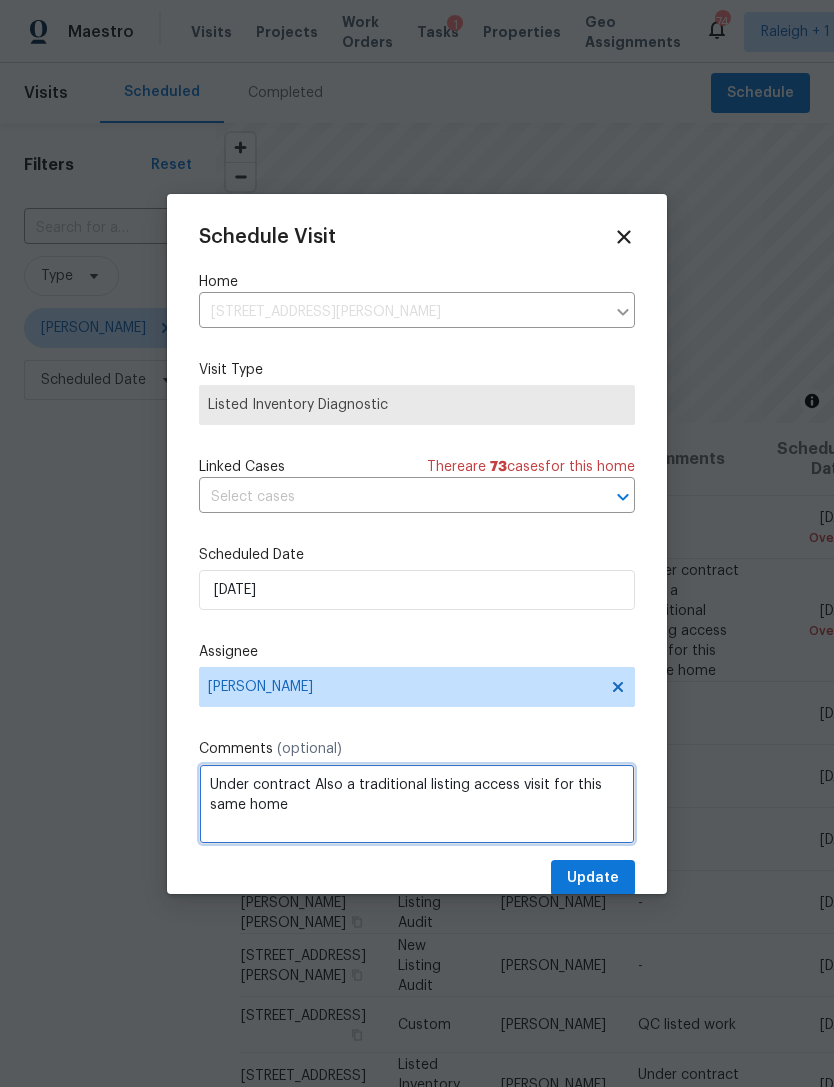 click on "Under contract Also a traditional listing access visit for this same home" at bounding box center (417, 804) 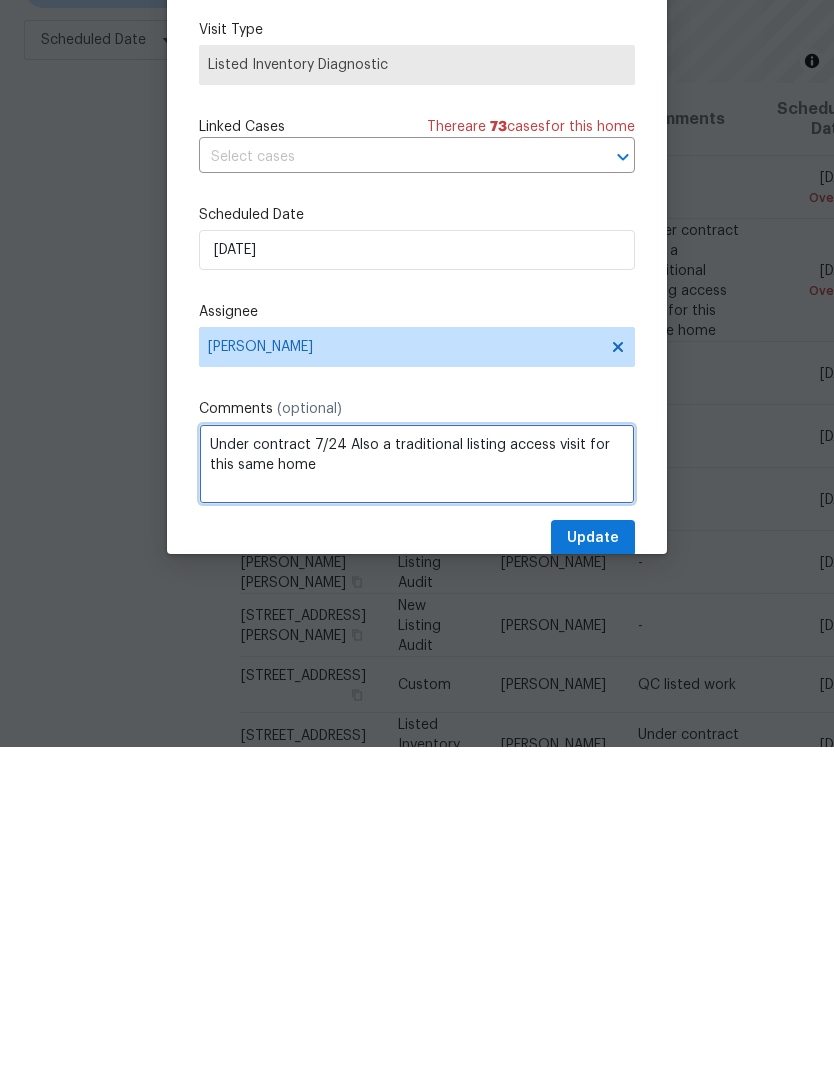type on "Under contract 7/24 Also a traditional listing access visit for this same home" 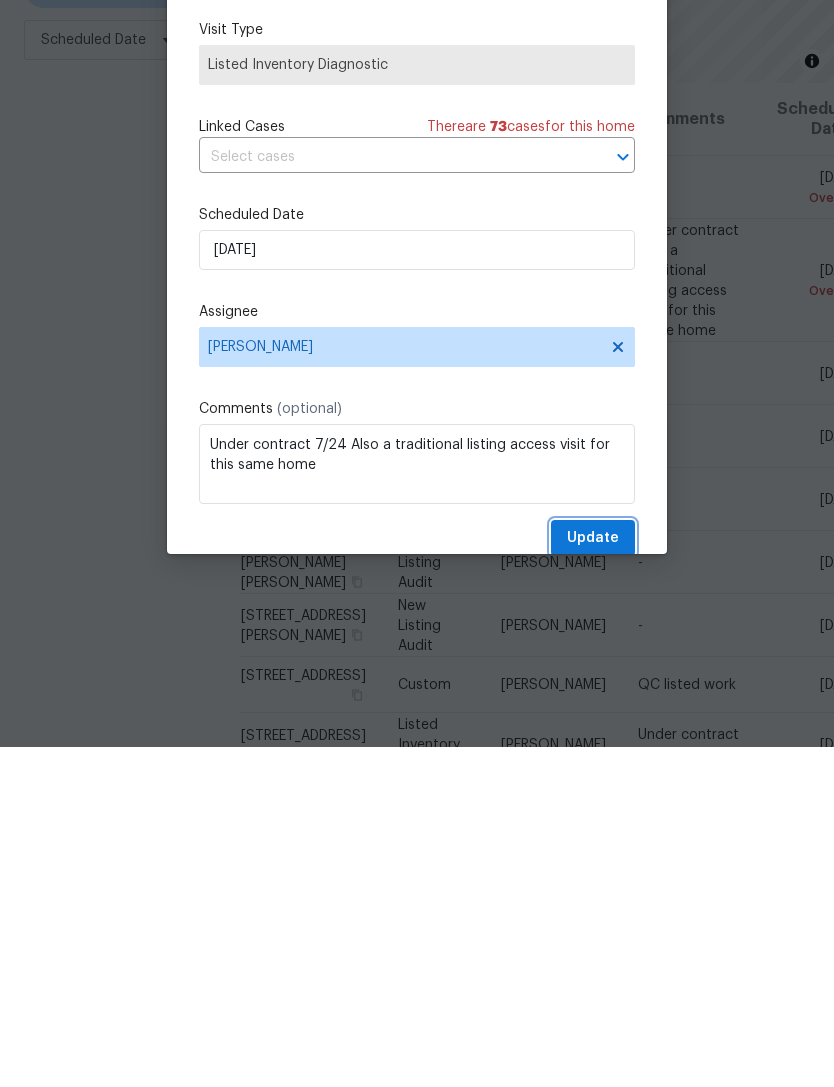 click on "Update" at bounding box center [593, 878] 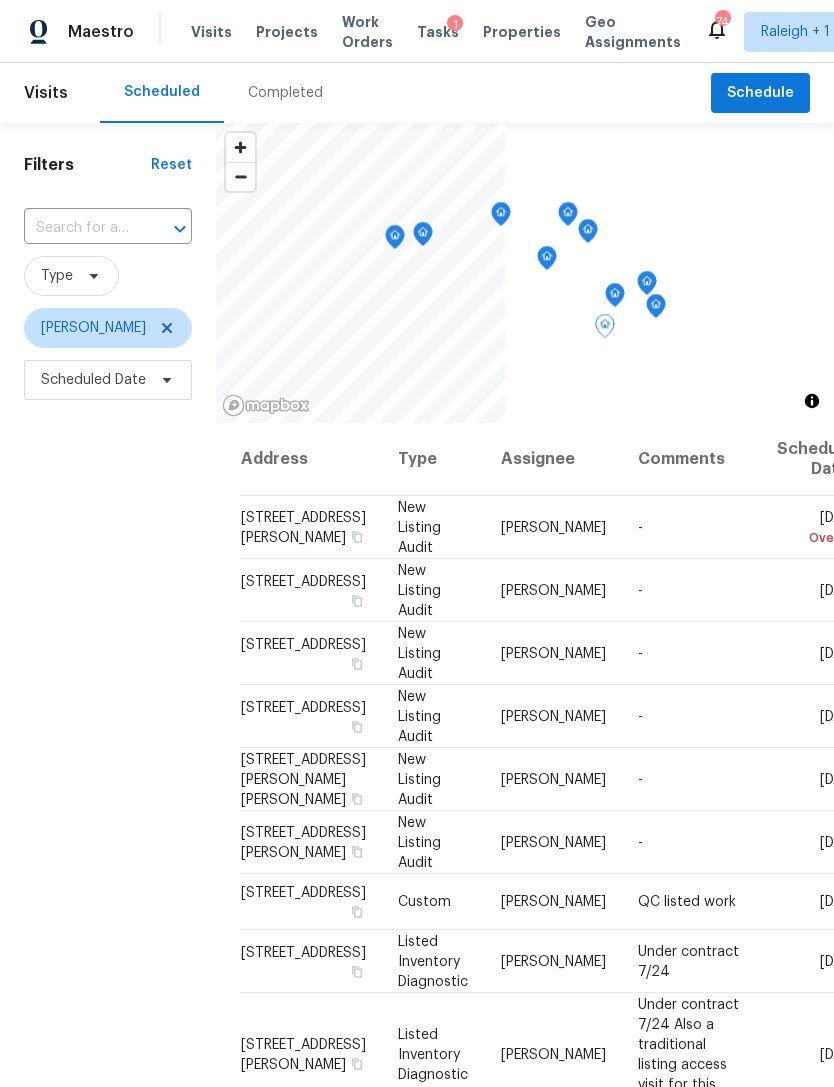 scroll, scrollTop: 0, scrollLeft: 0, axis: both 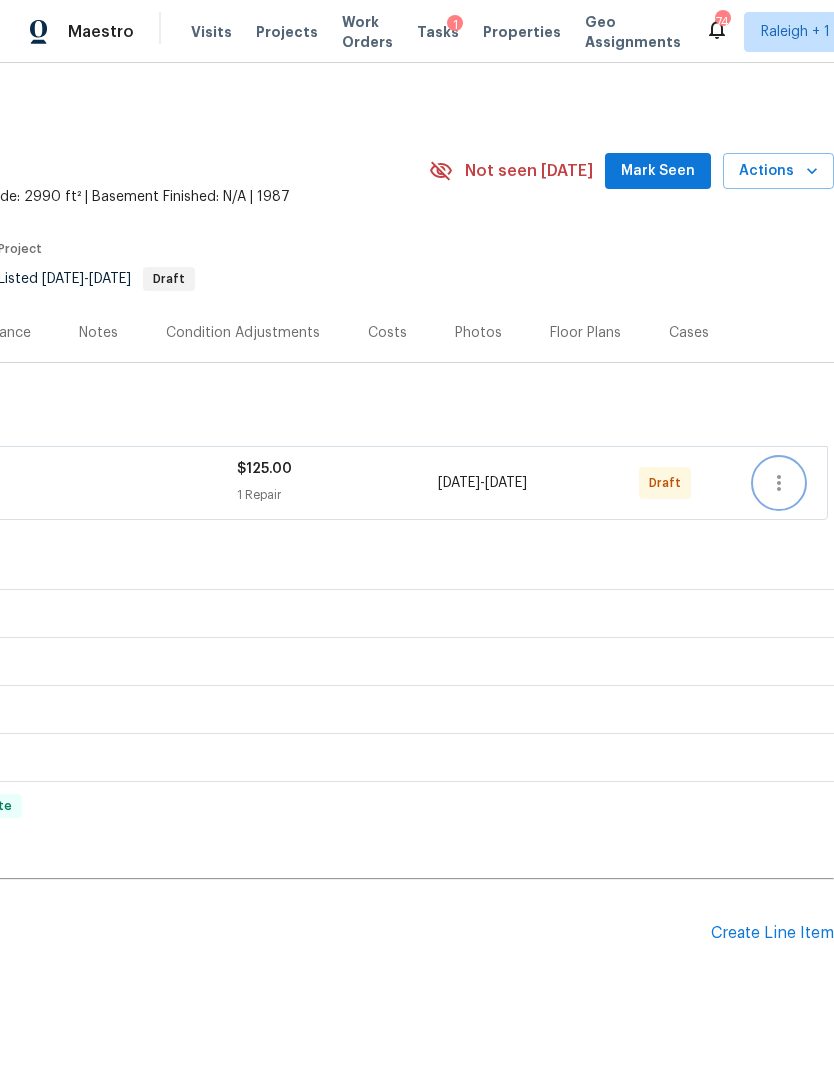 click 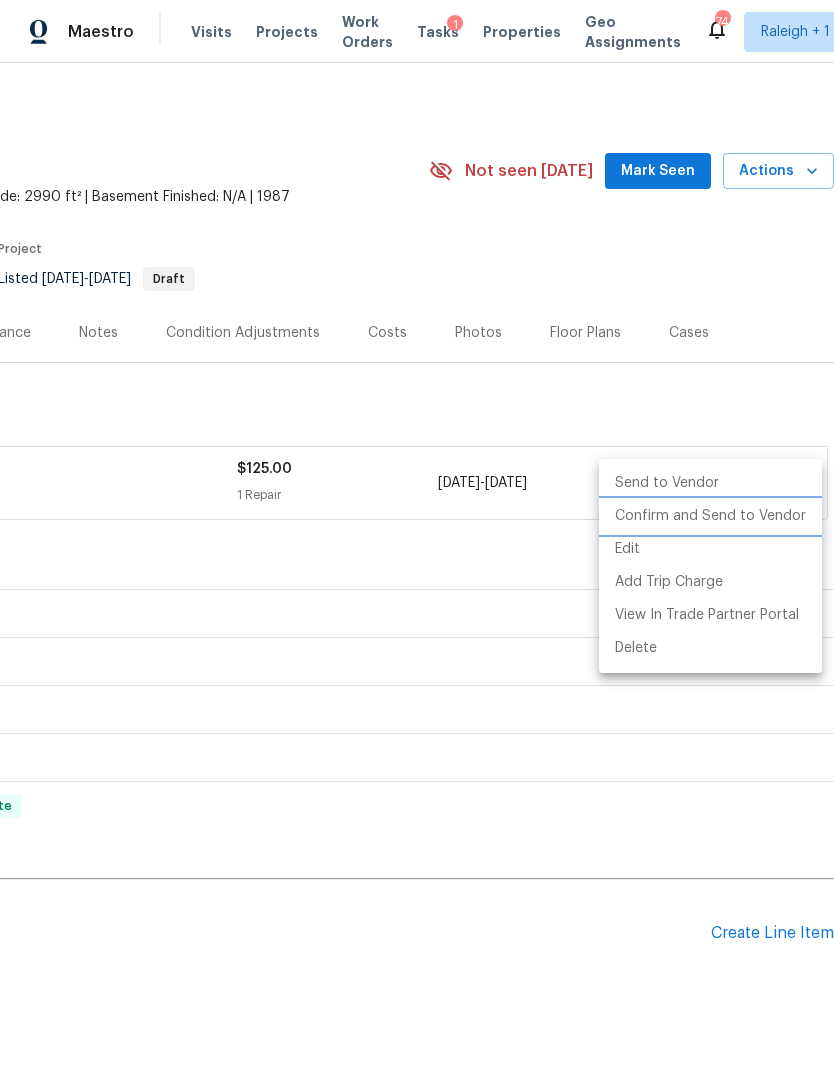 click on "Confirm and Send to Vendor" at bounding box center (710, 516) 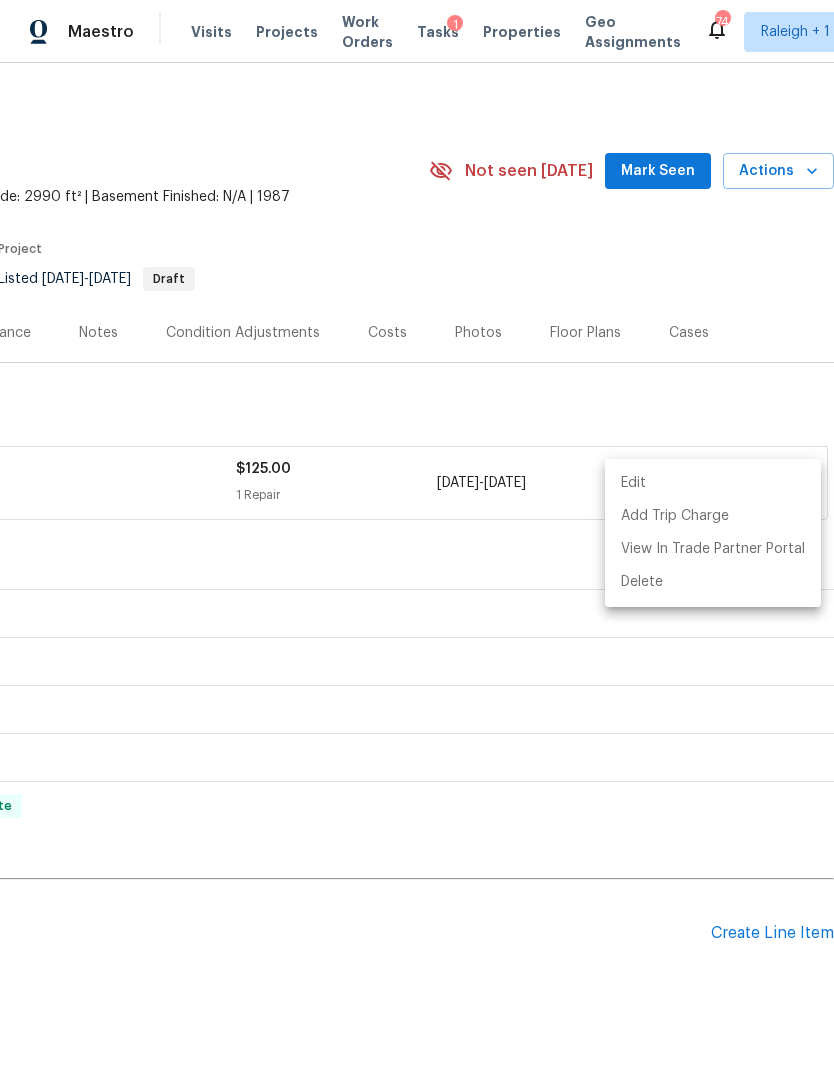 click at bounding box center [417, 543] 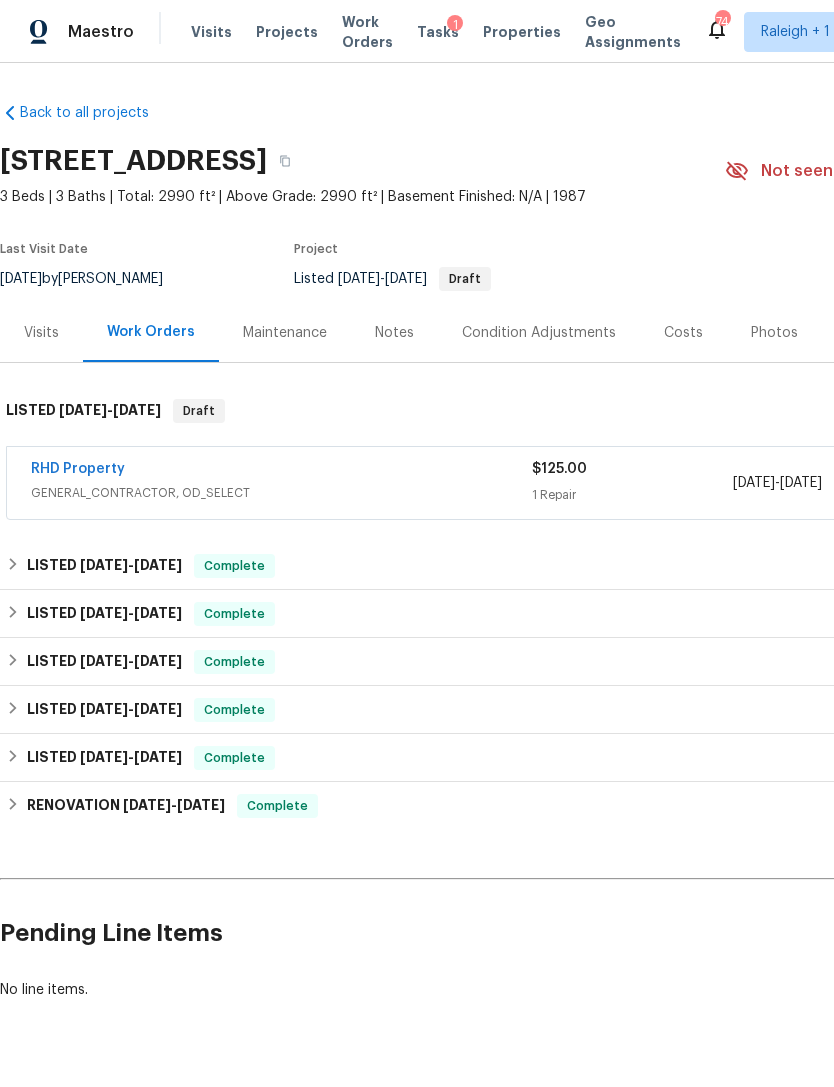 scroll, scrollTop: 0, scrollLeft: 0, axis: both 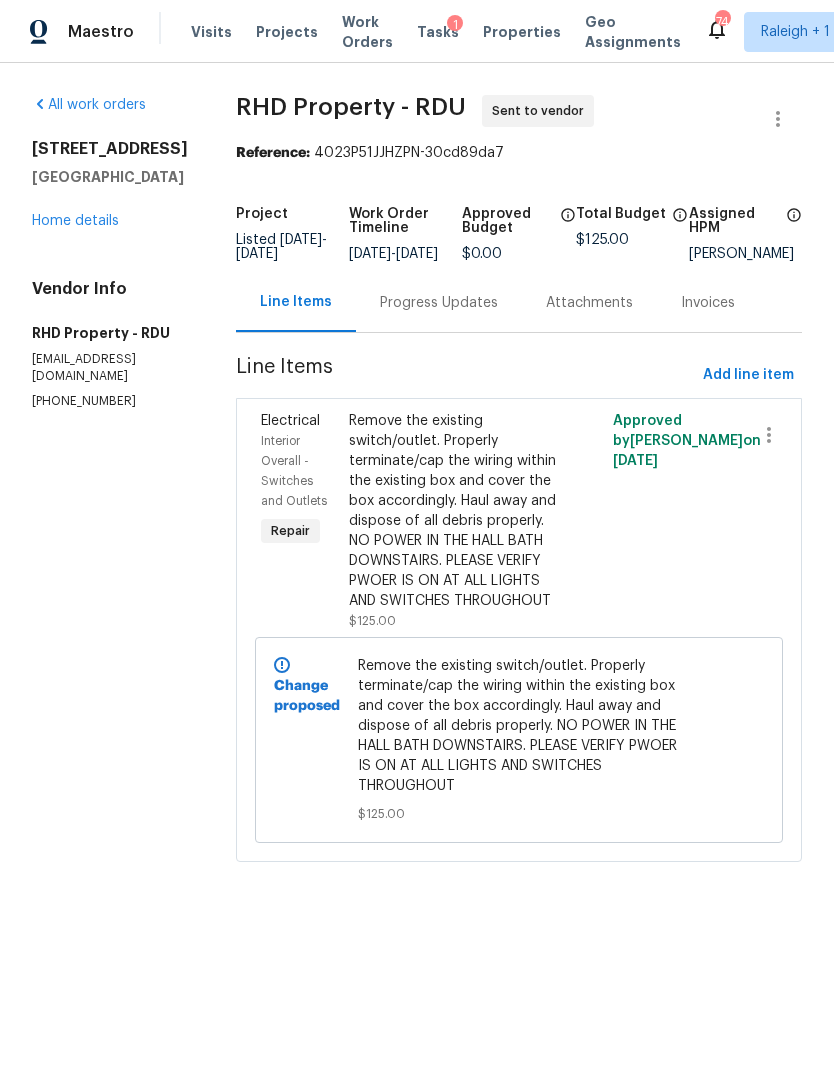 click on "Home details" at bounding box center [75, 221] 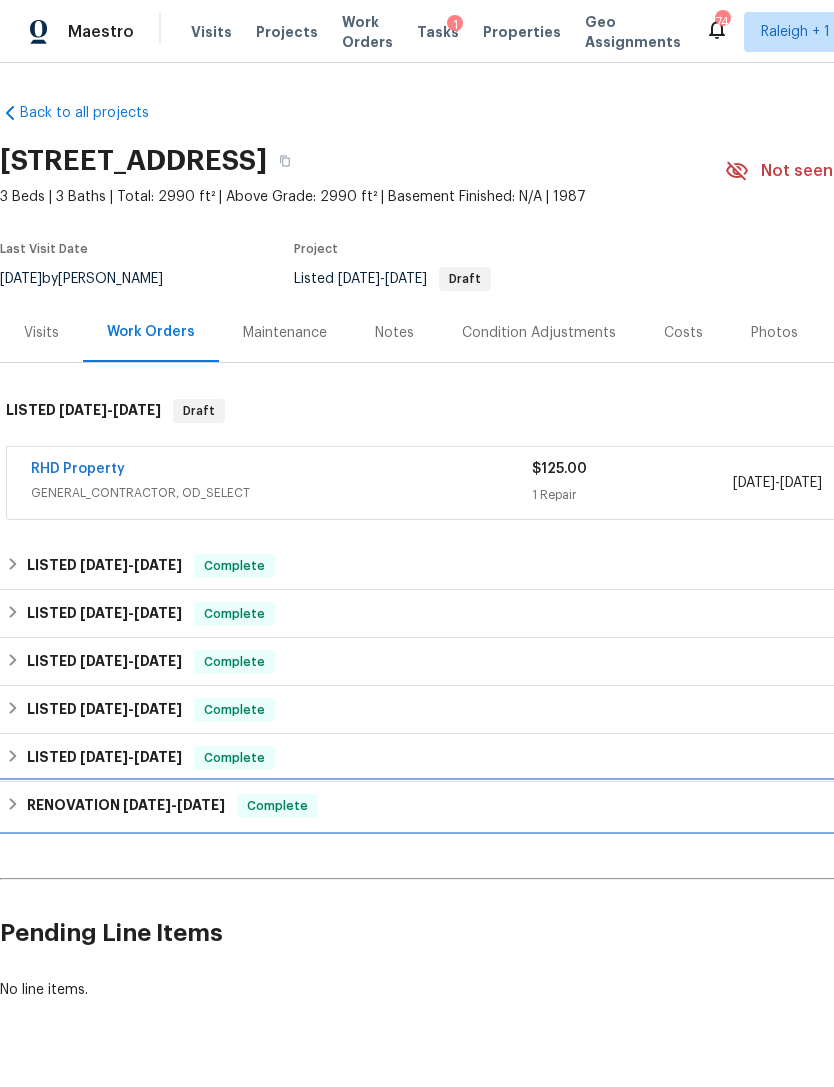 click on "RENOVATION   [DATE]  -  [DATE] Complete" at bounding box center [565, 806] 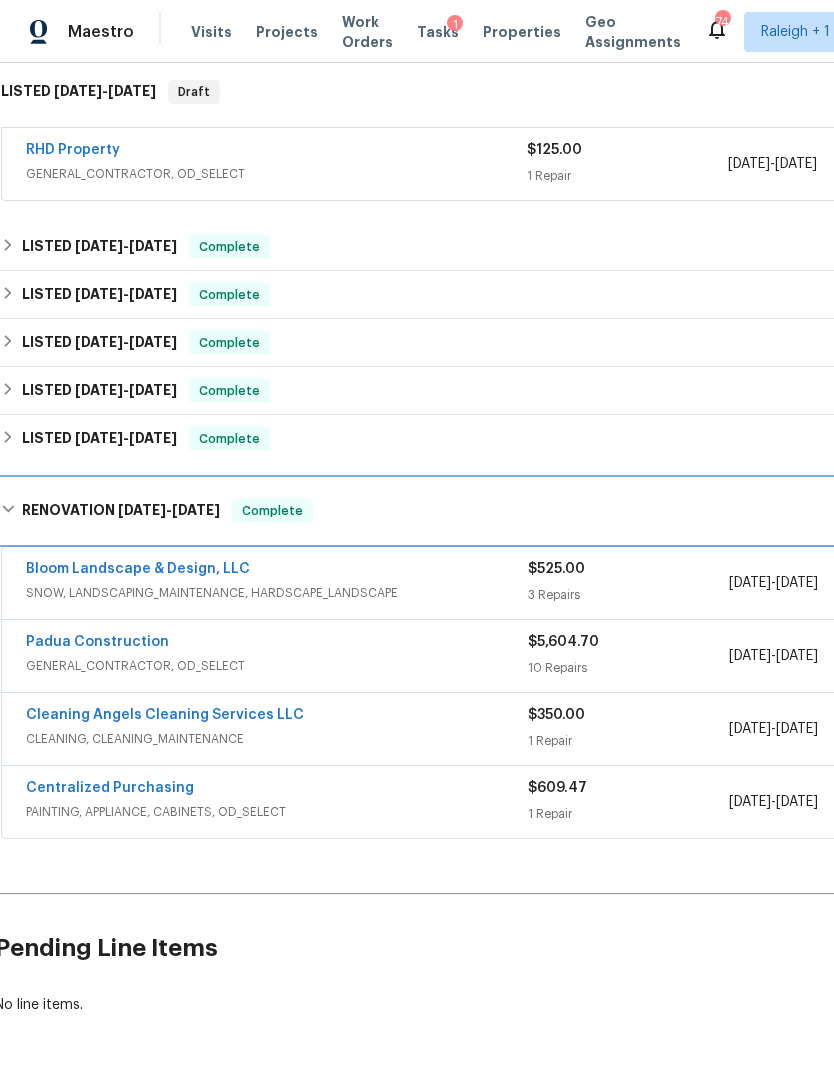 scroll, scrollTop: 318, scrollLeft: 5, axis: both 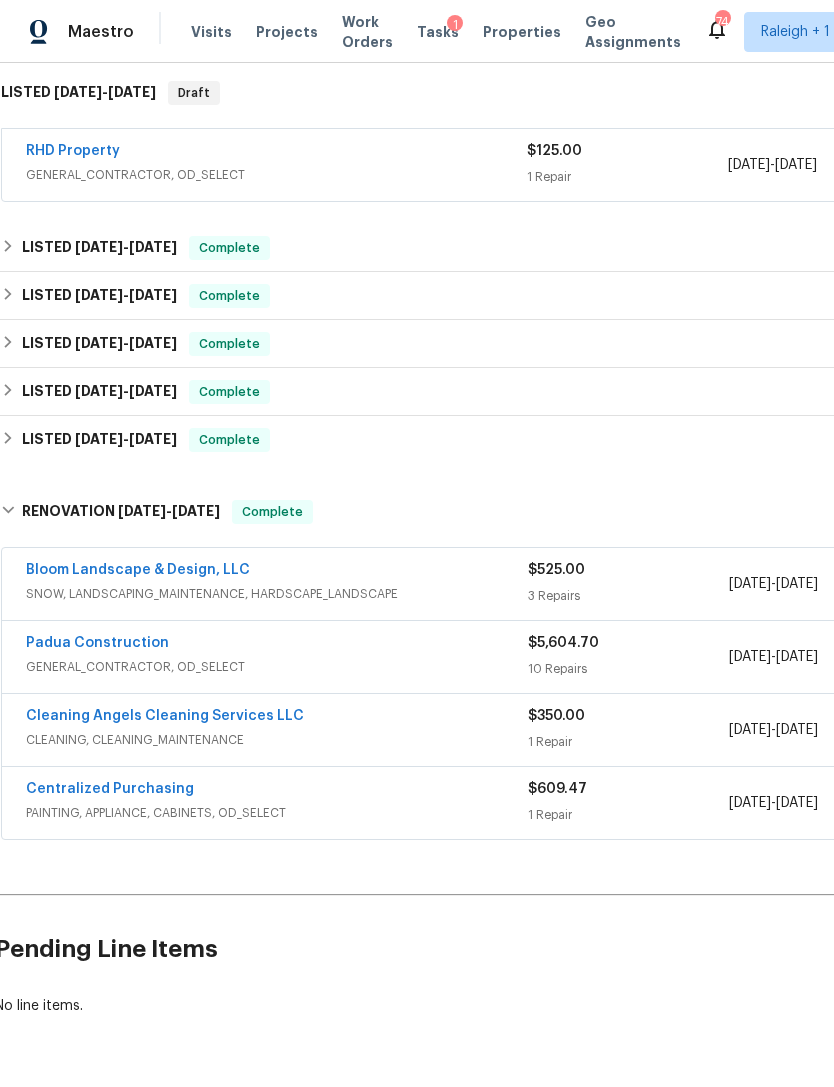 click on "Padua Construction" at bounding box center (97, 643) 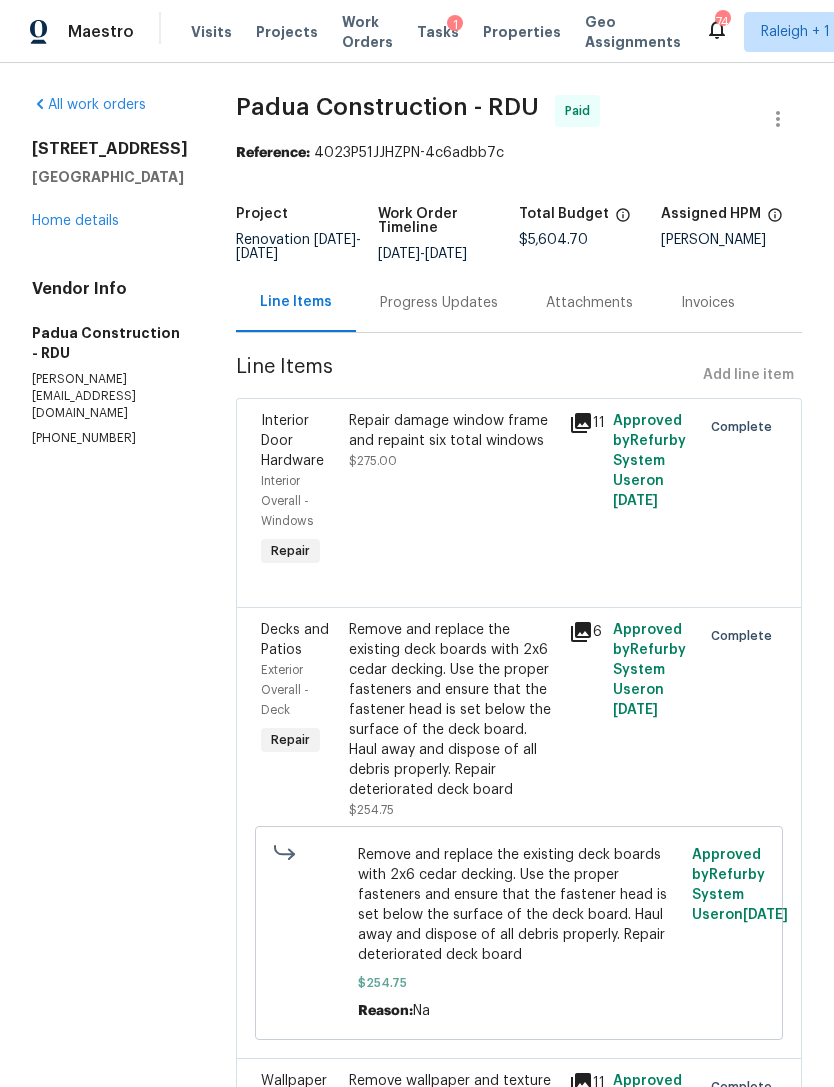 scroll, scrollTop: 0, scrollLeft: 0, axis: both 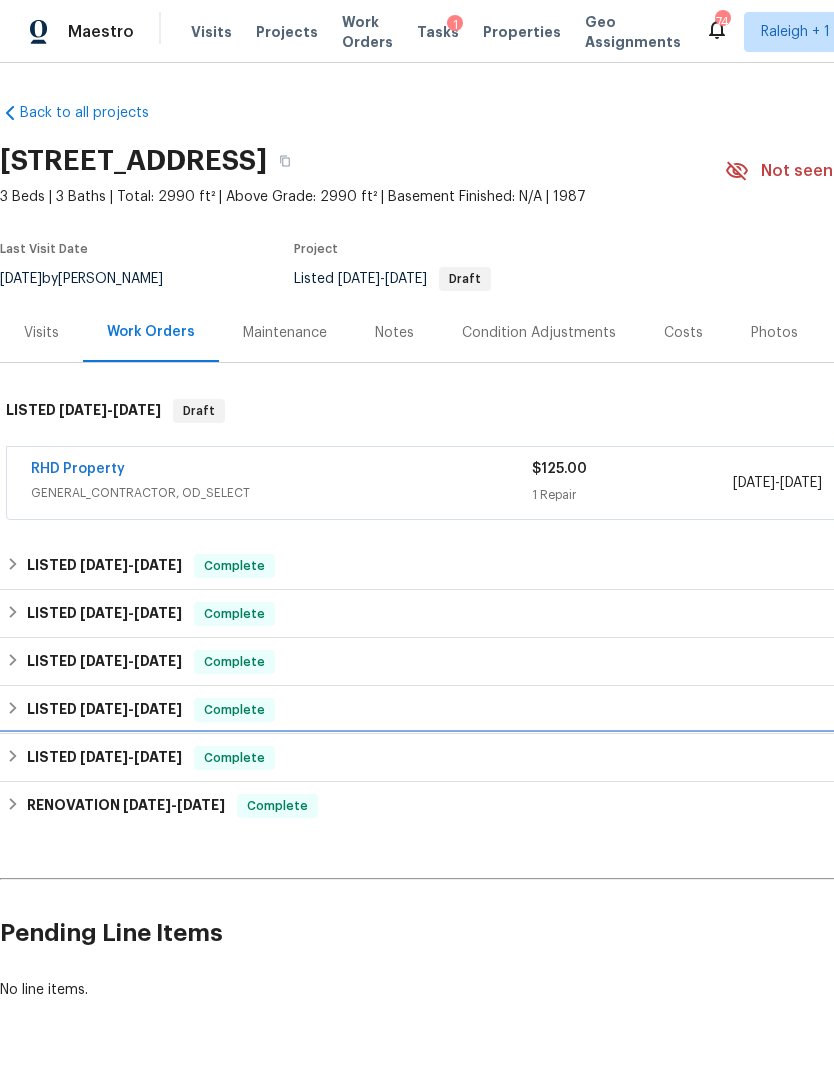 click on "LISTED   [DATE]  -  [DATE]" at bounding box center (104, 758) 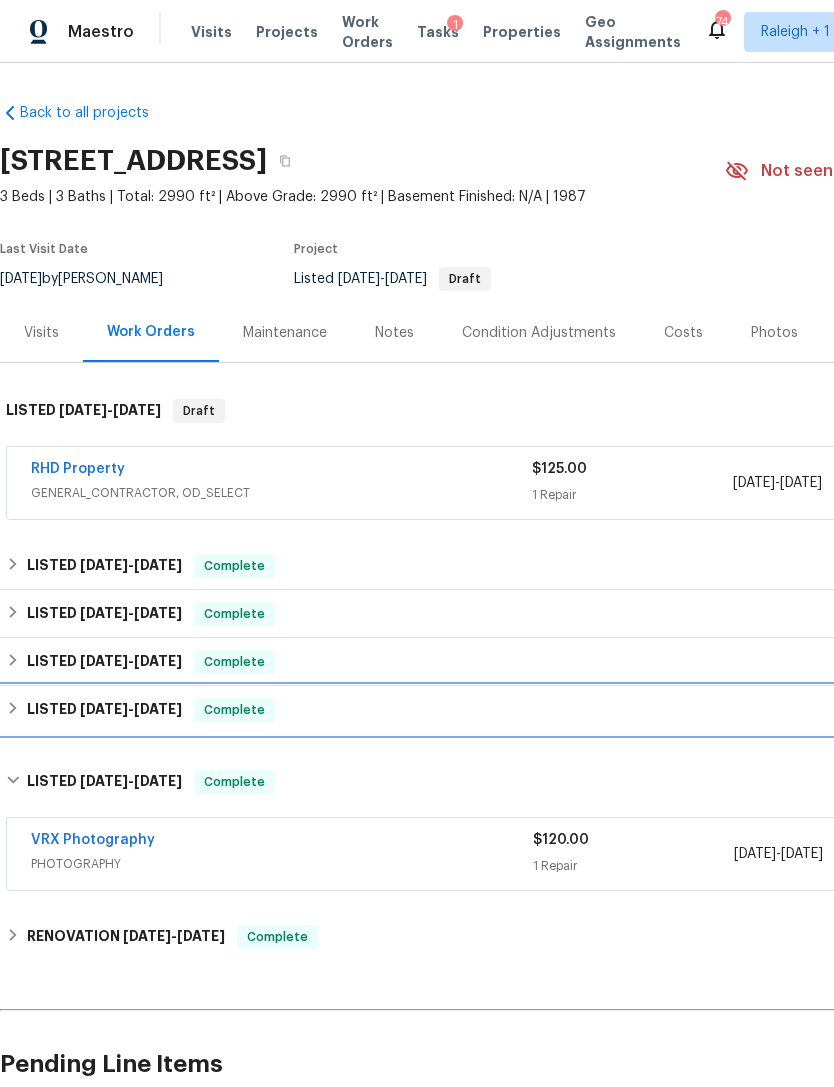click on "LISTED   [DATE]  -  [DATE]" at bounding box center (104, 710) 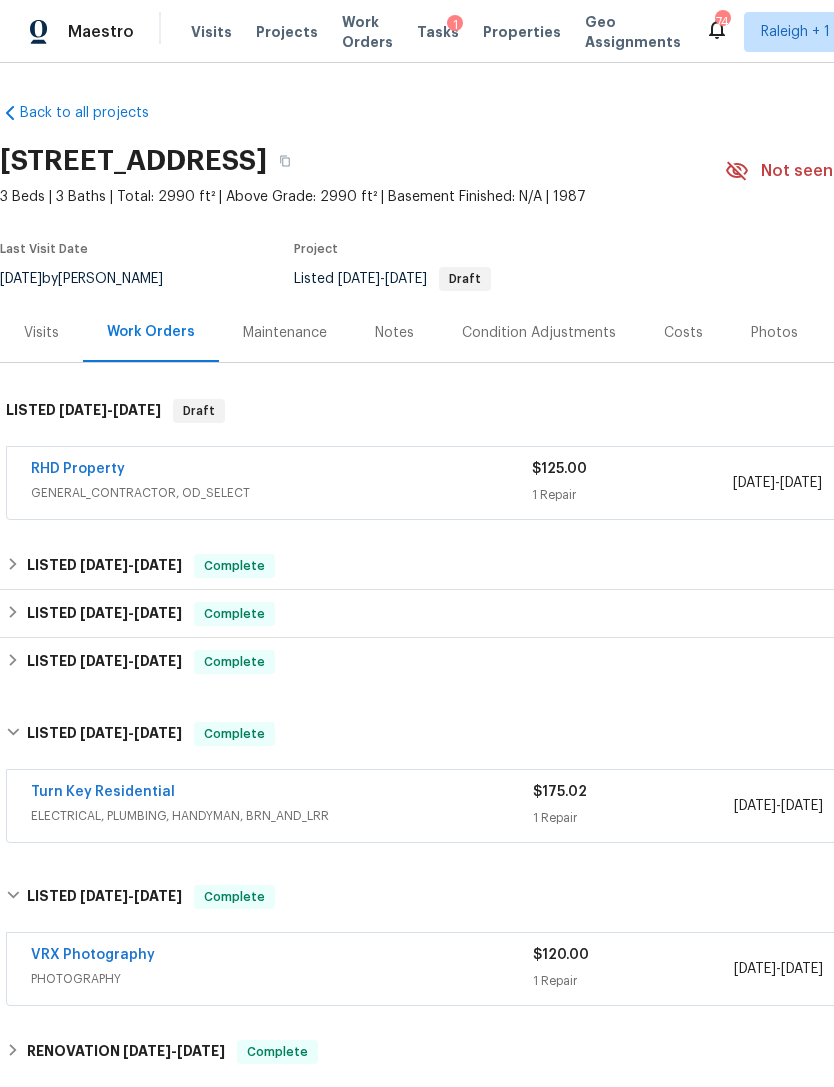 click on "Turn Key Residential" at bounding box center [103, 792] 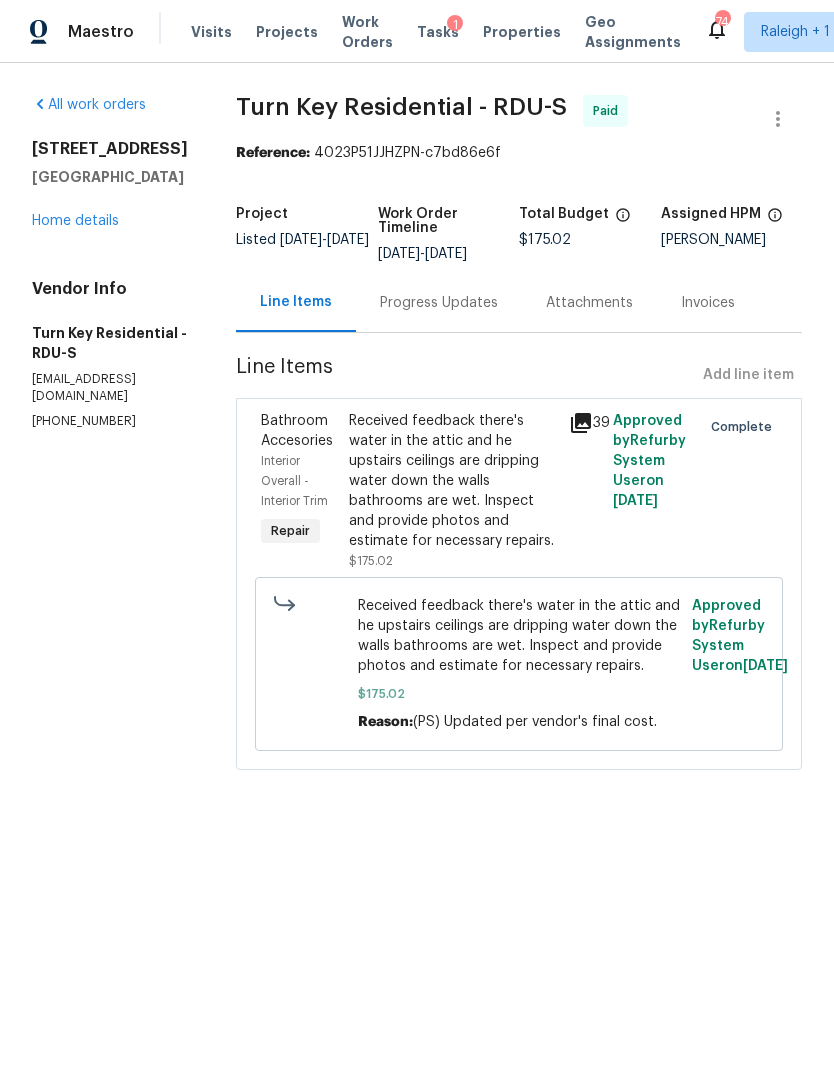 click on "Home details" at bounding box center (75, 221) 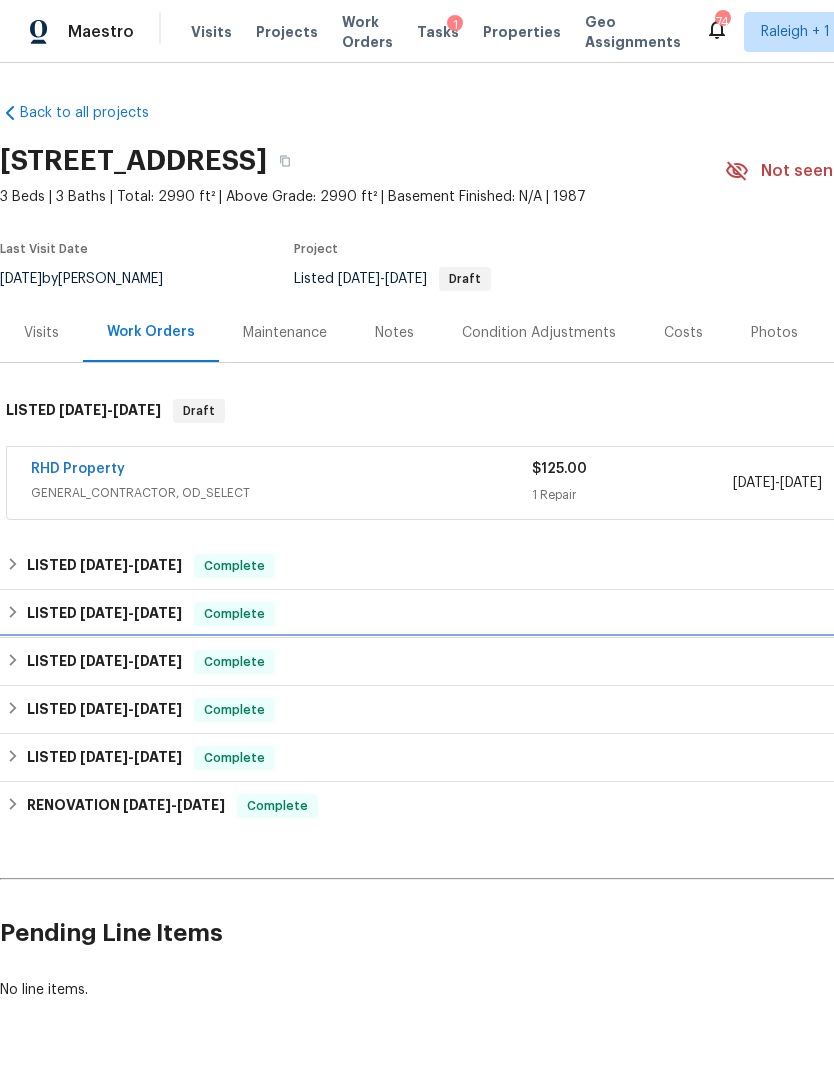click on "LISTED   [DATE]  -  [DATE]" at bounding box center (104, 662) 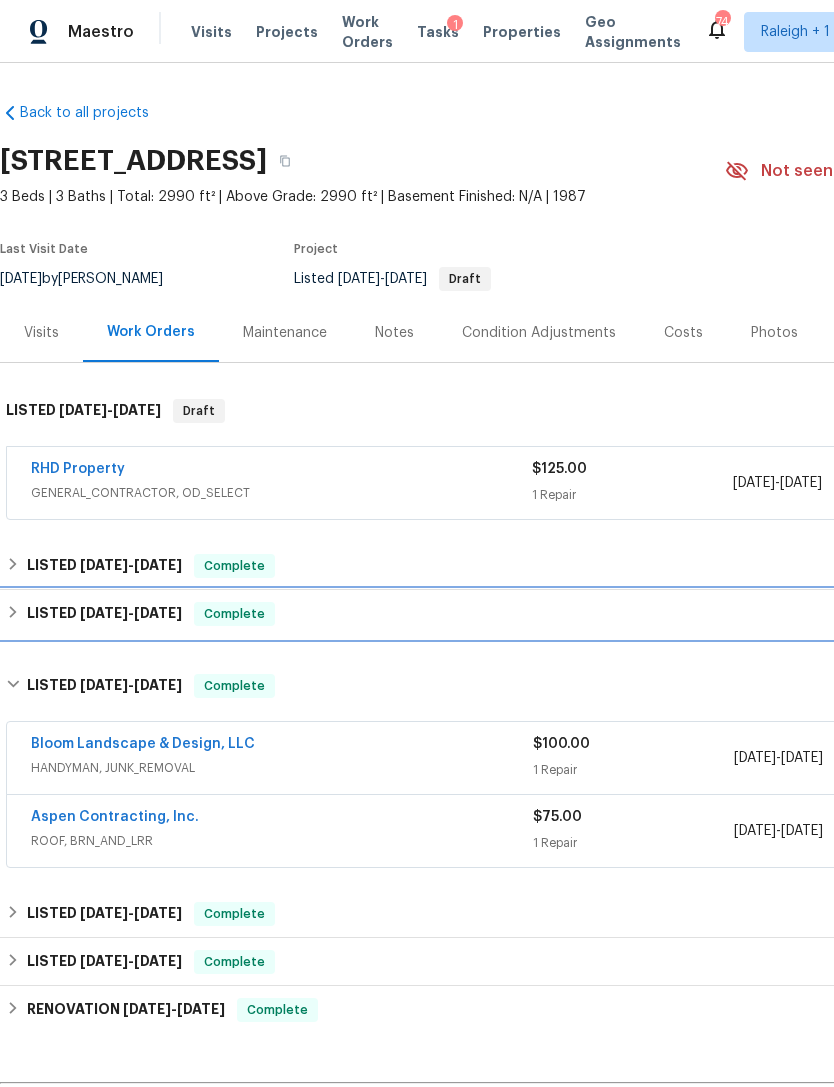 click on "LISTED   [DATE]  -  [DATE]" at bounding box center (104, 614) 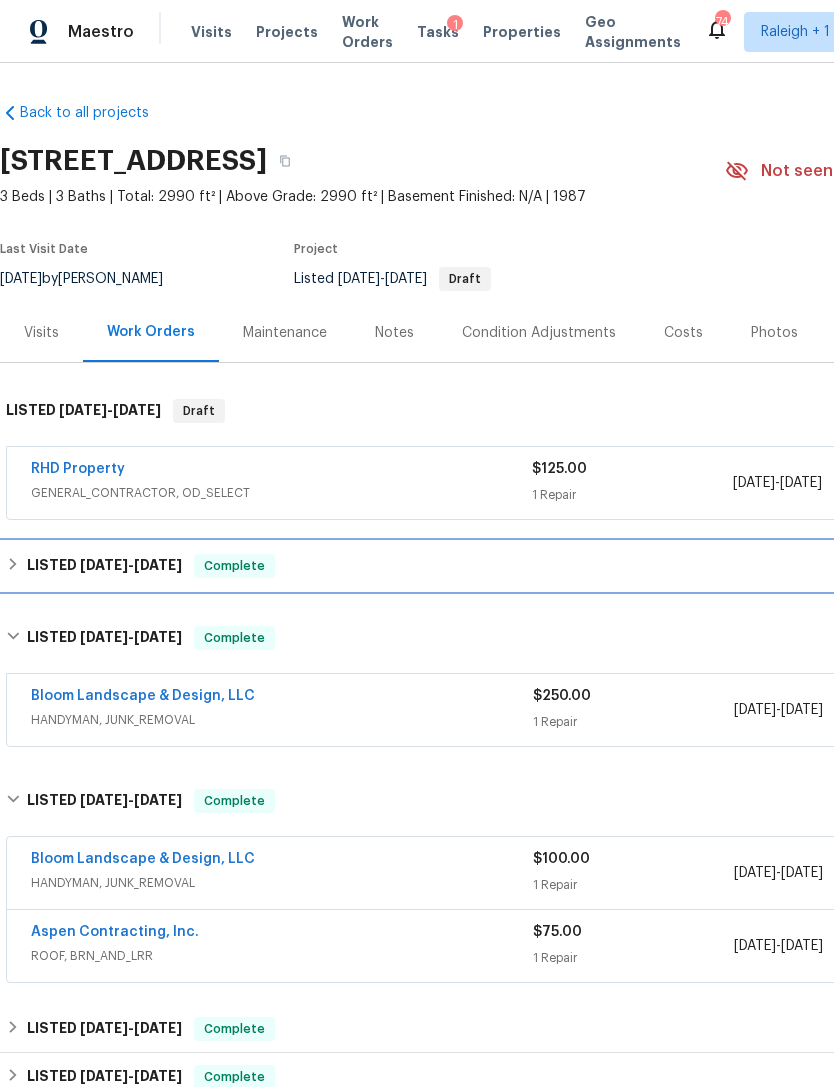 click on "LISTED   [DATE]  -  [DATE] Complete" at bounding box center (565, 566) 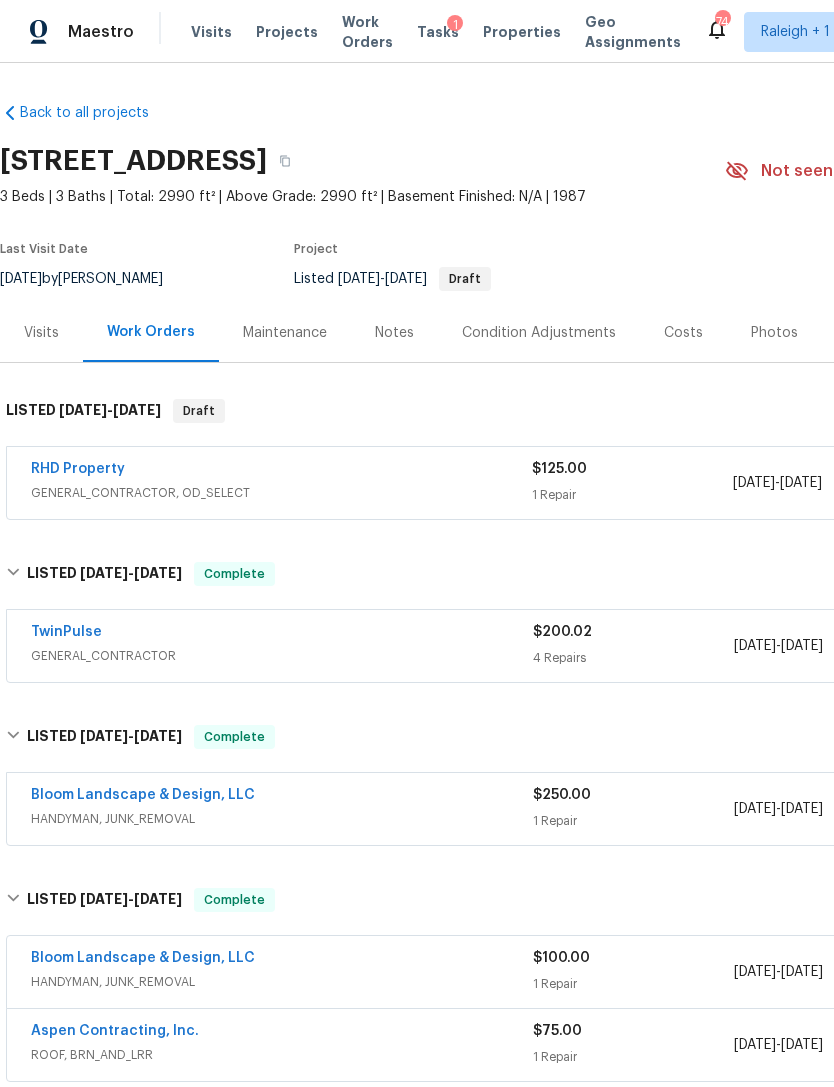 click on "Bloom Landscape & Design, LLC" at bounding box center [143, 795] 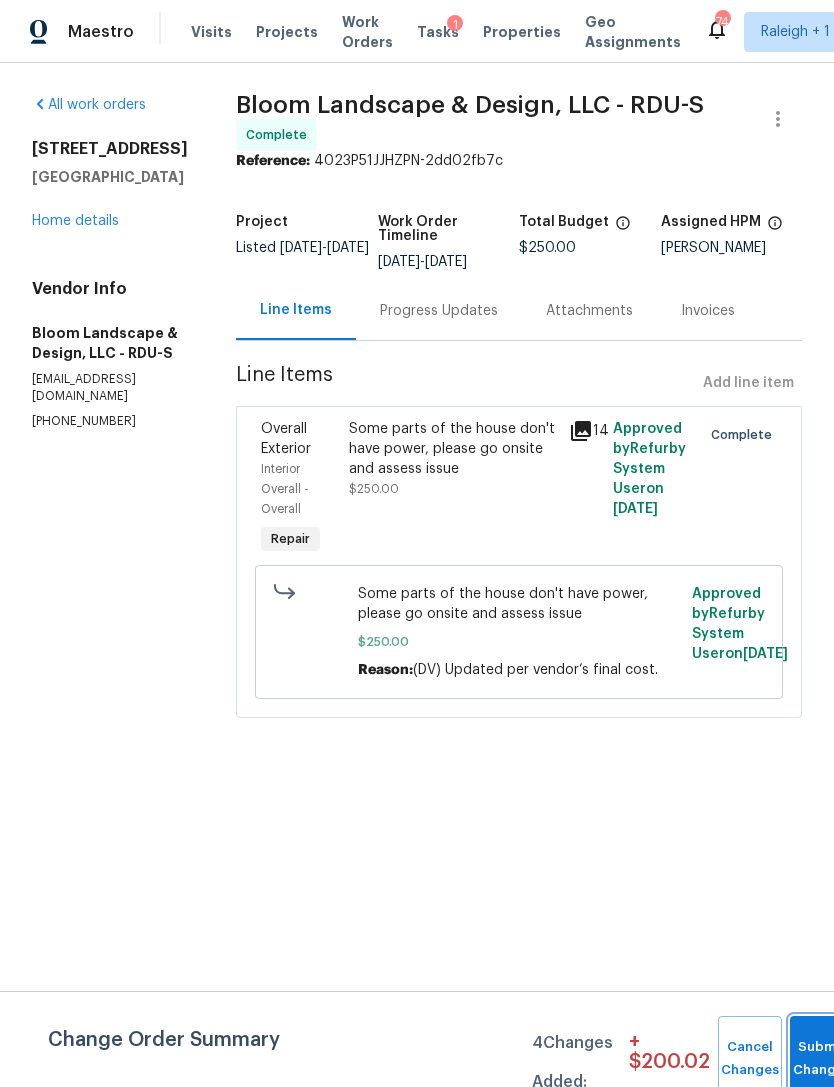 click on "Submit Changes" at bounding box center (822, 1059) 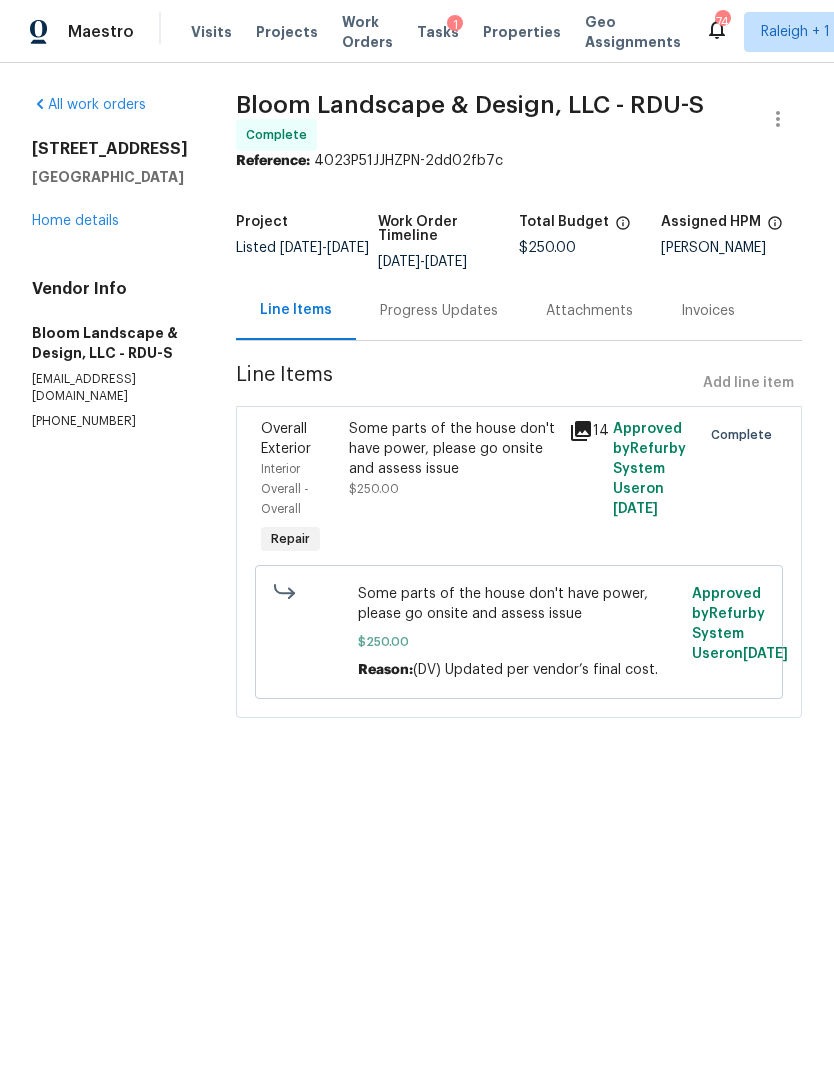 click on "Home details" at bounding box center [75, 221] 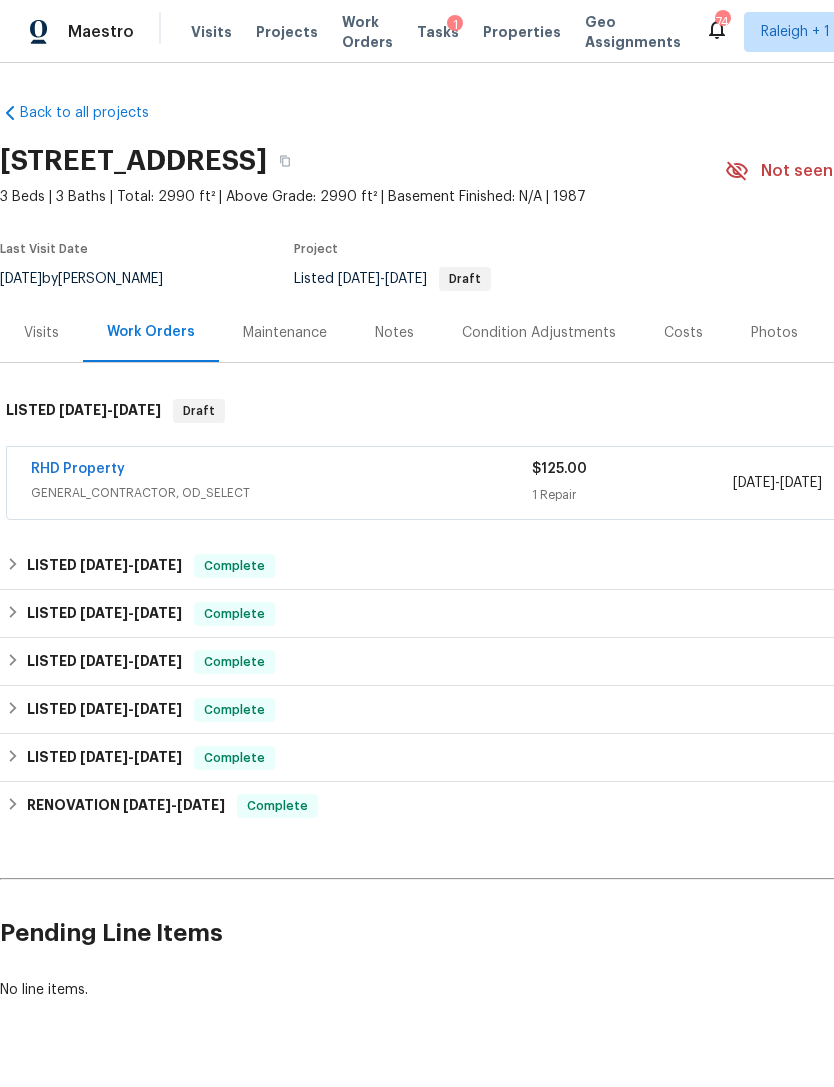 scroll, scrollTop: 0, scrollLeft: 0, axis: both 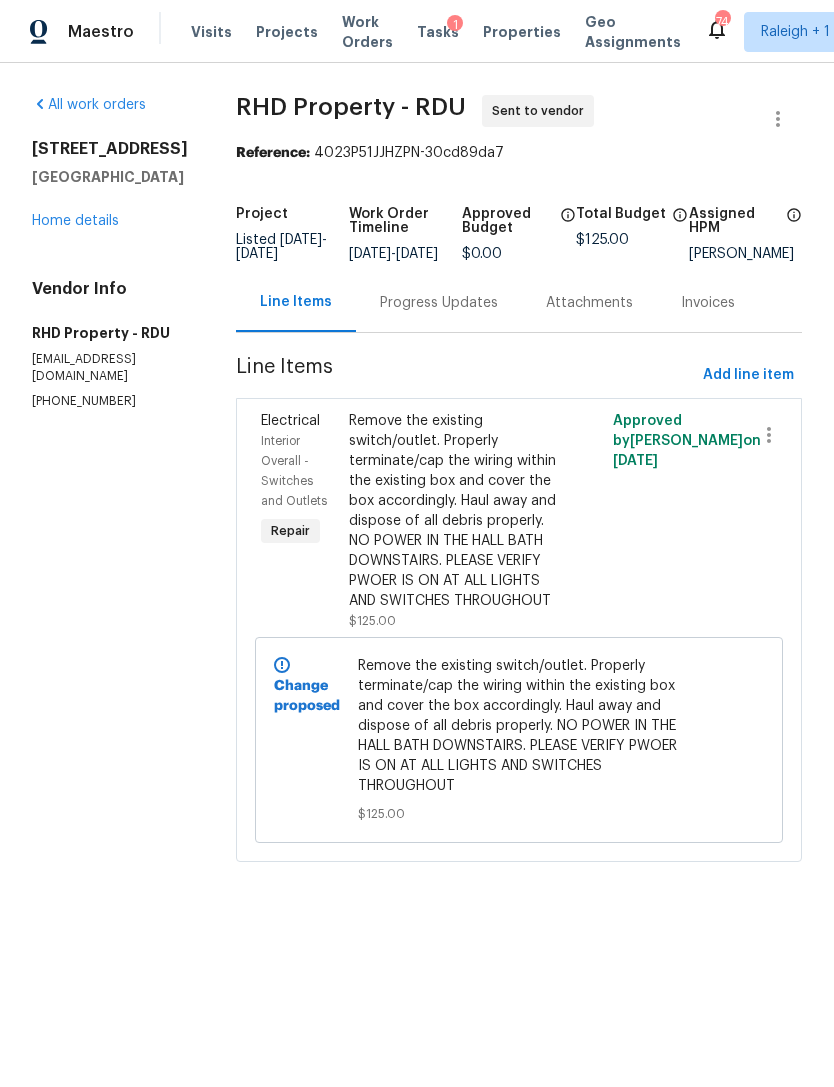 click on "Progress Updates" at bounding box center [439, 303] 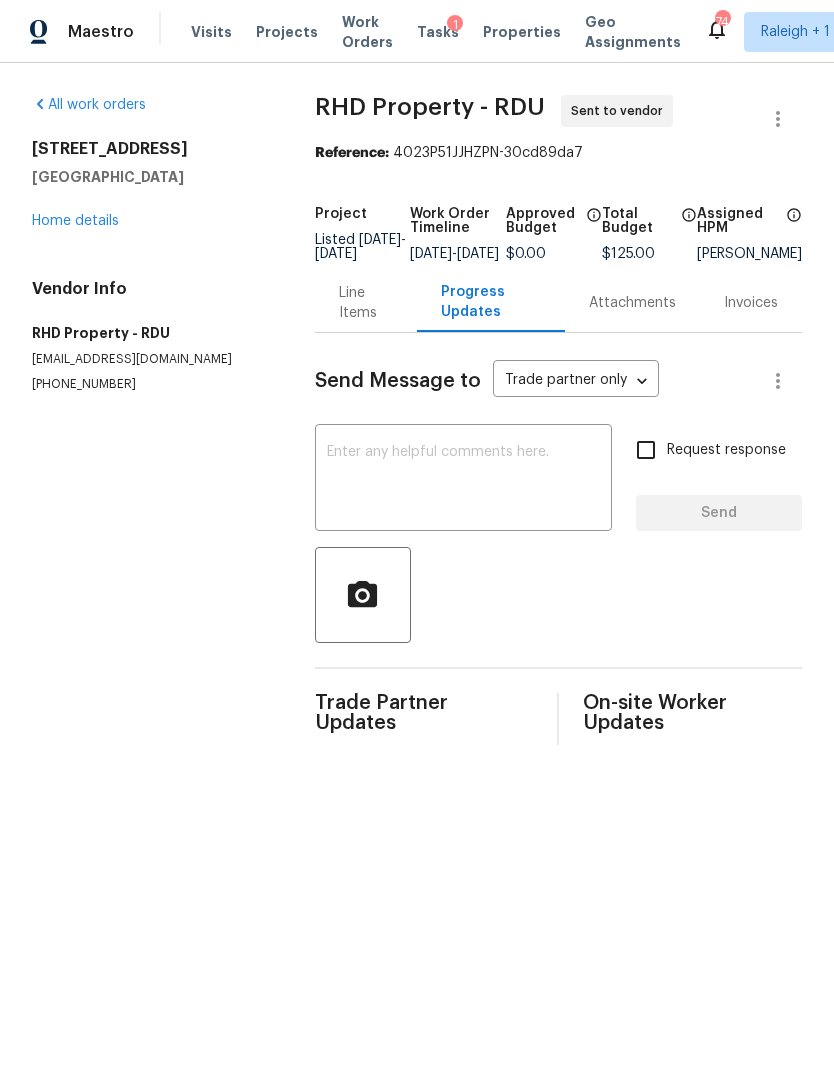 click at bounding box center [463, 480] 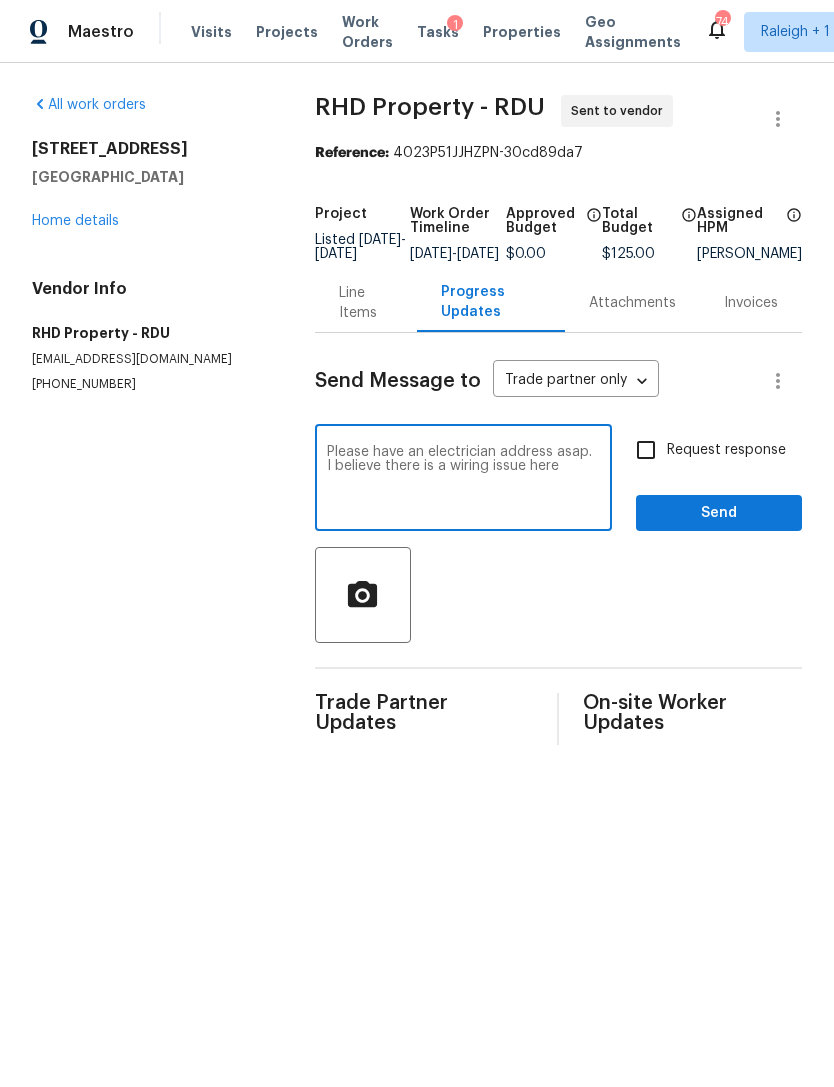 type on "Please have an electrician address asap.  I believe there is a wiring issue here" 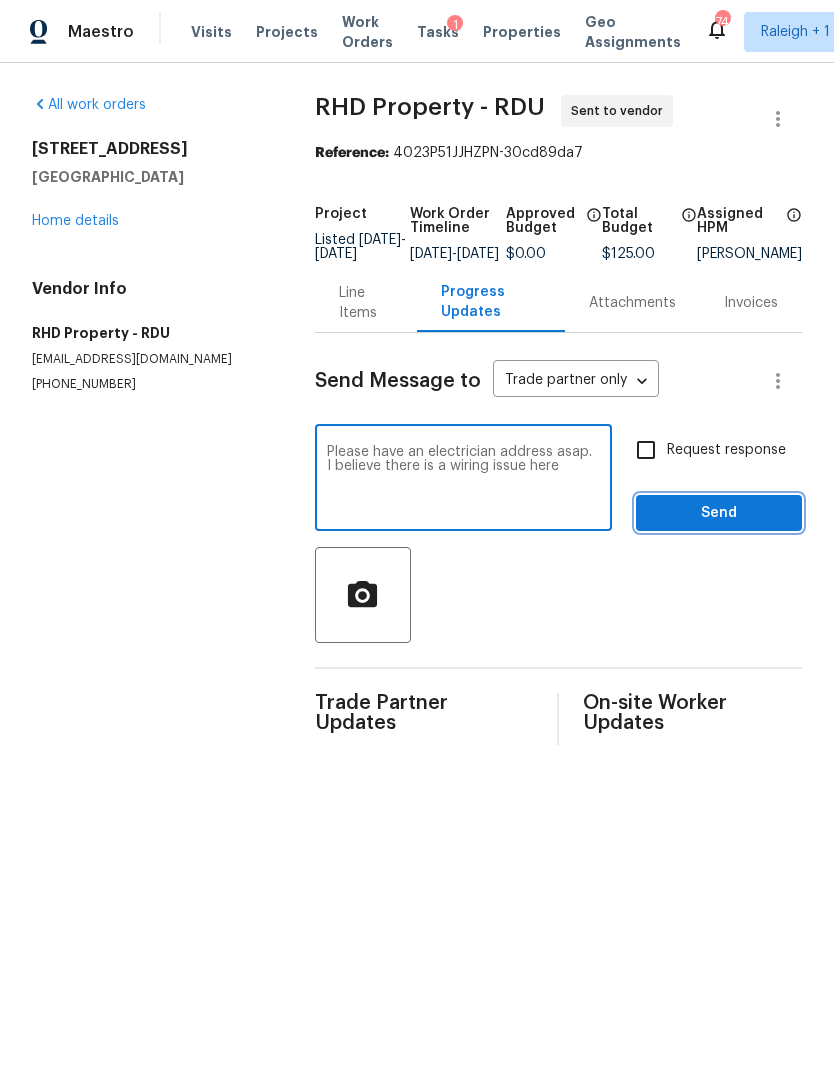 click on "Send" at bounding box center [719, 513] 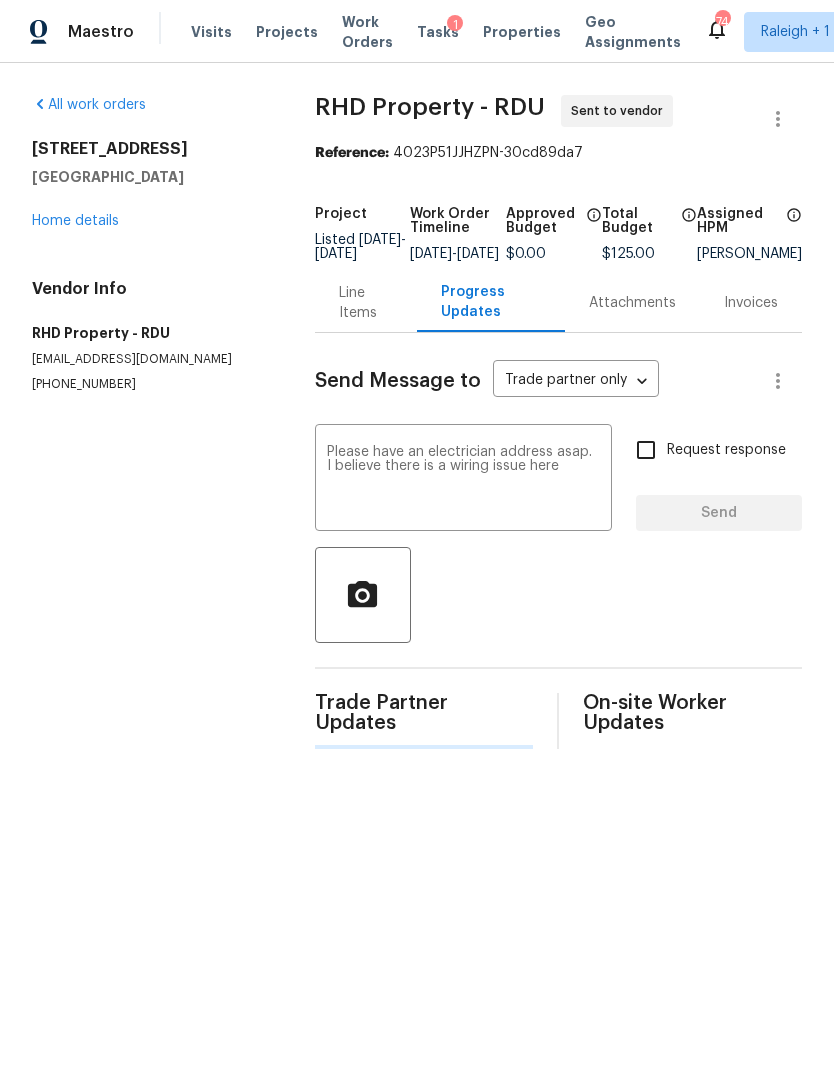 type 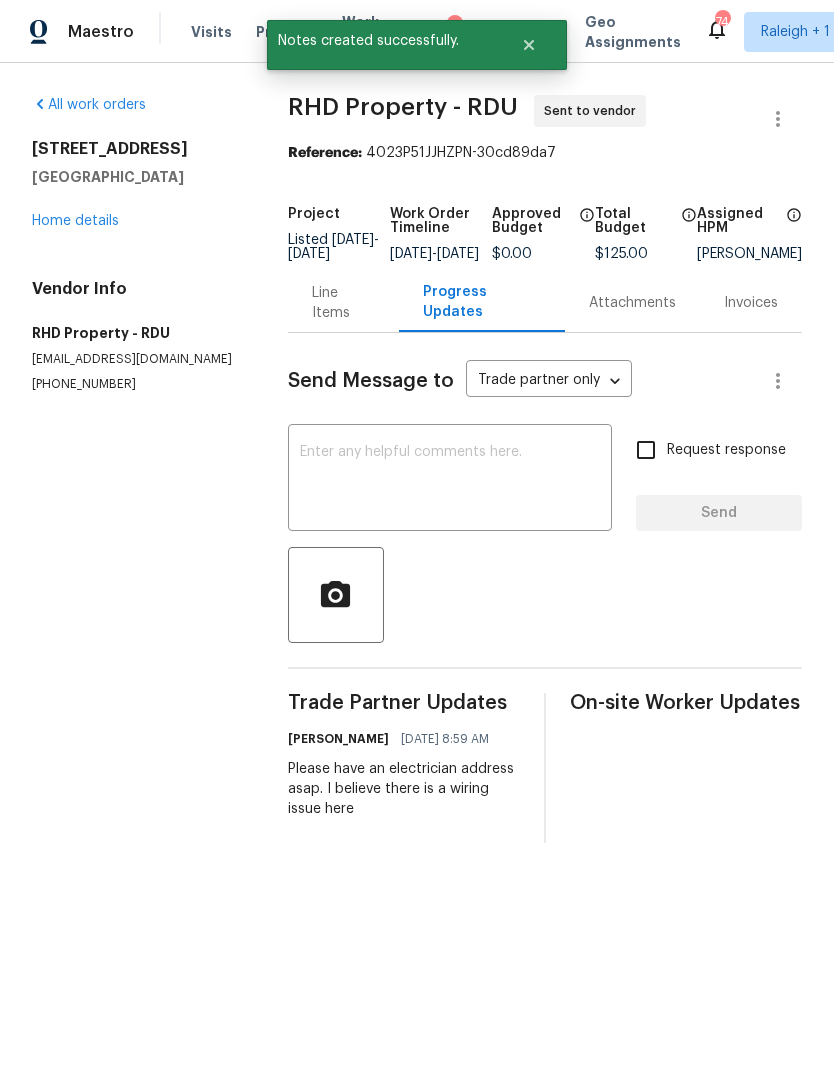 click on "Home details" at bounding box center [75, 221] 